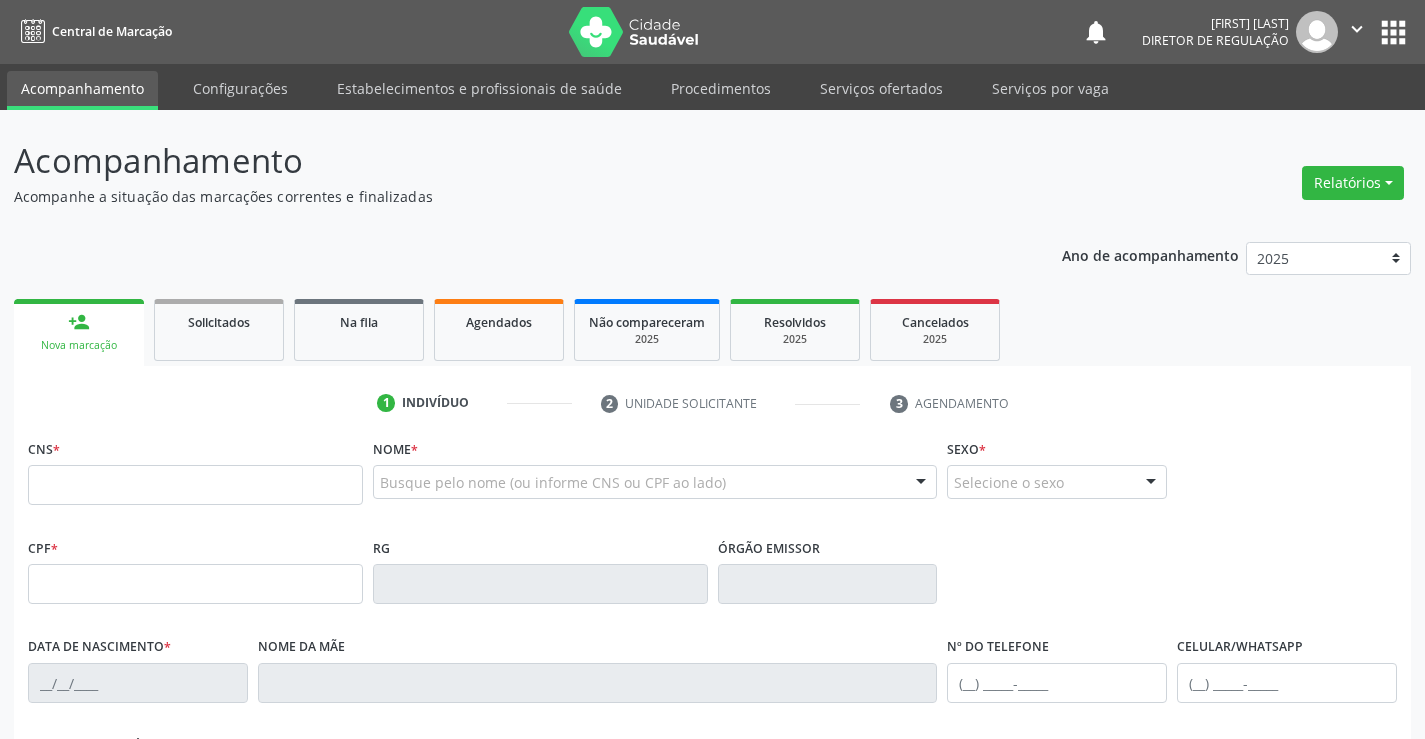 scroll, scrollTop: 0, scrollLeft: 0, axis: both 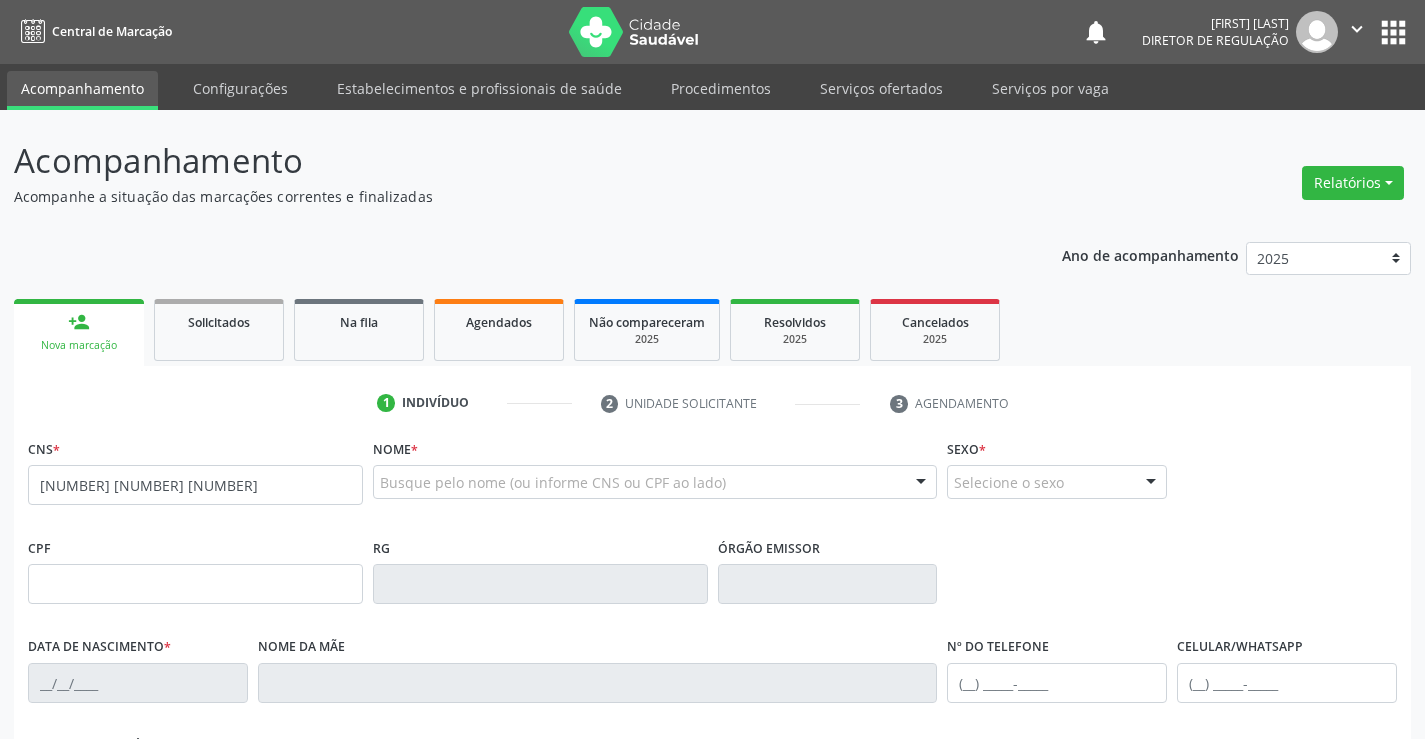 type on "709 8010 9941 0992" 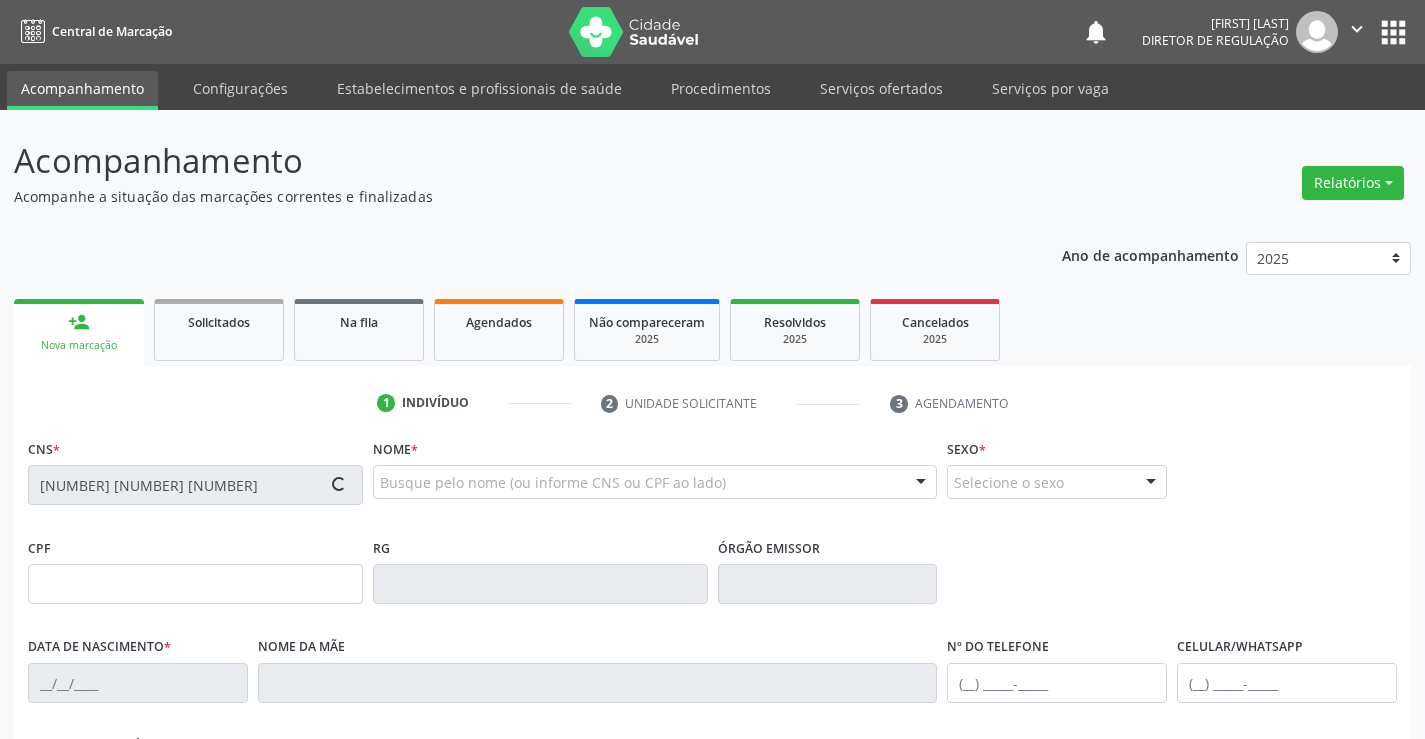 type on "0334579996" 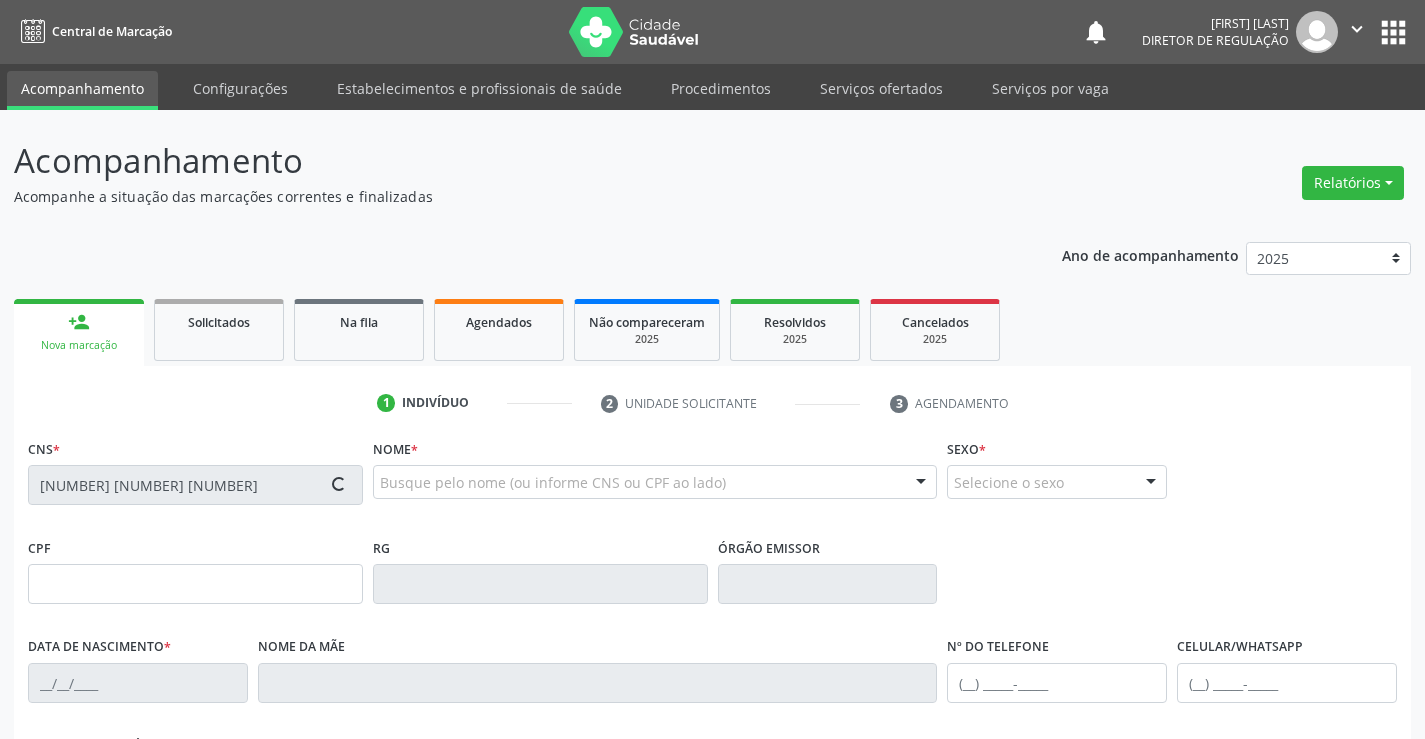 type on "04/03/1949" 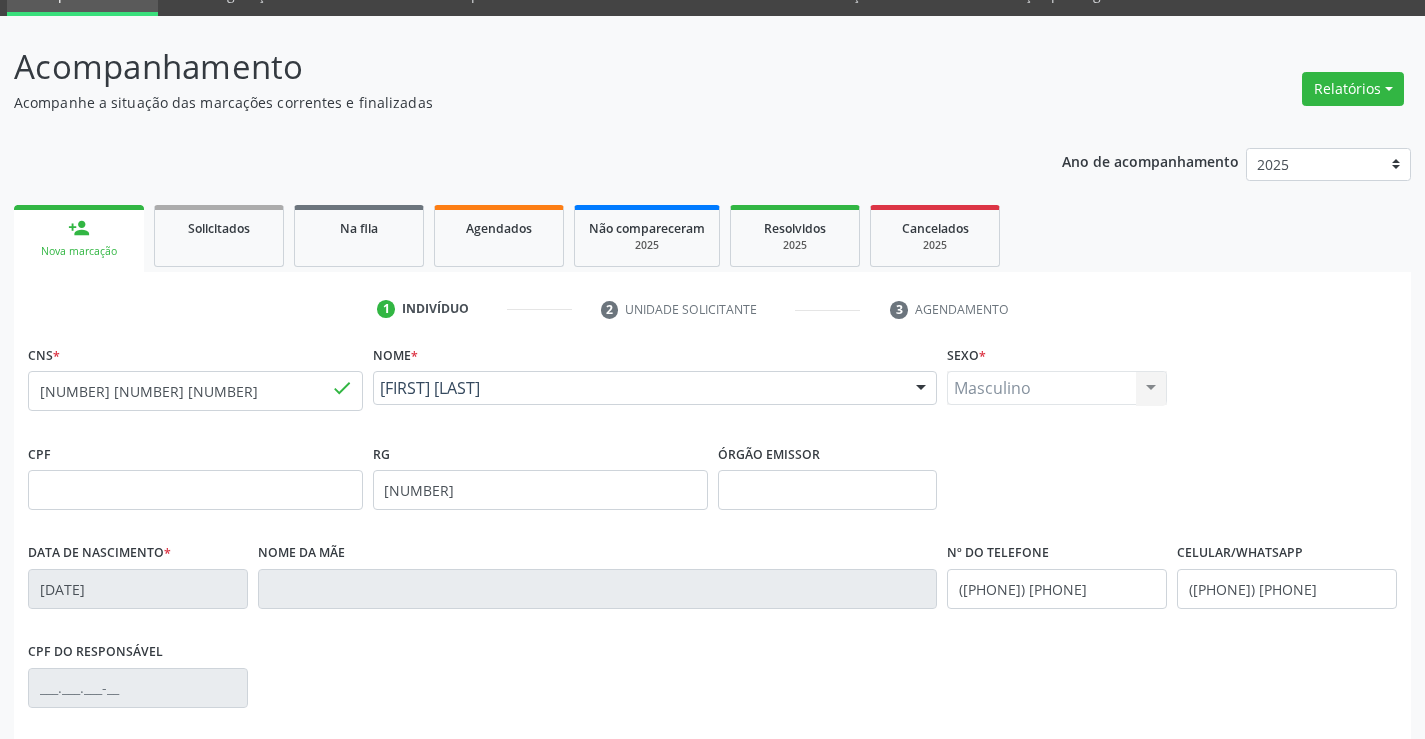 scroll, scrollTop: 345, scrollLeft: 0, axis: vertical 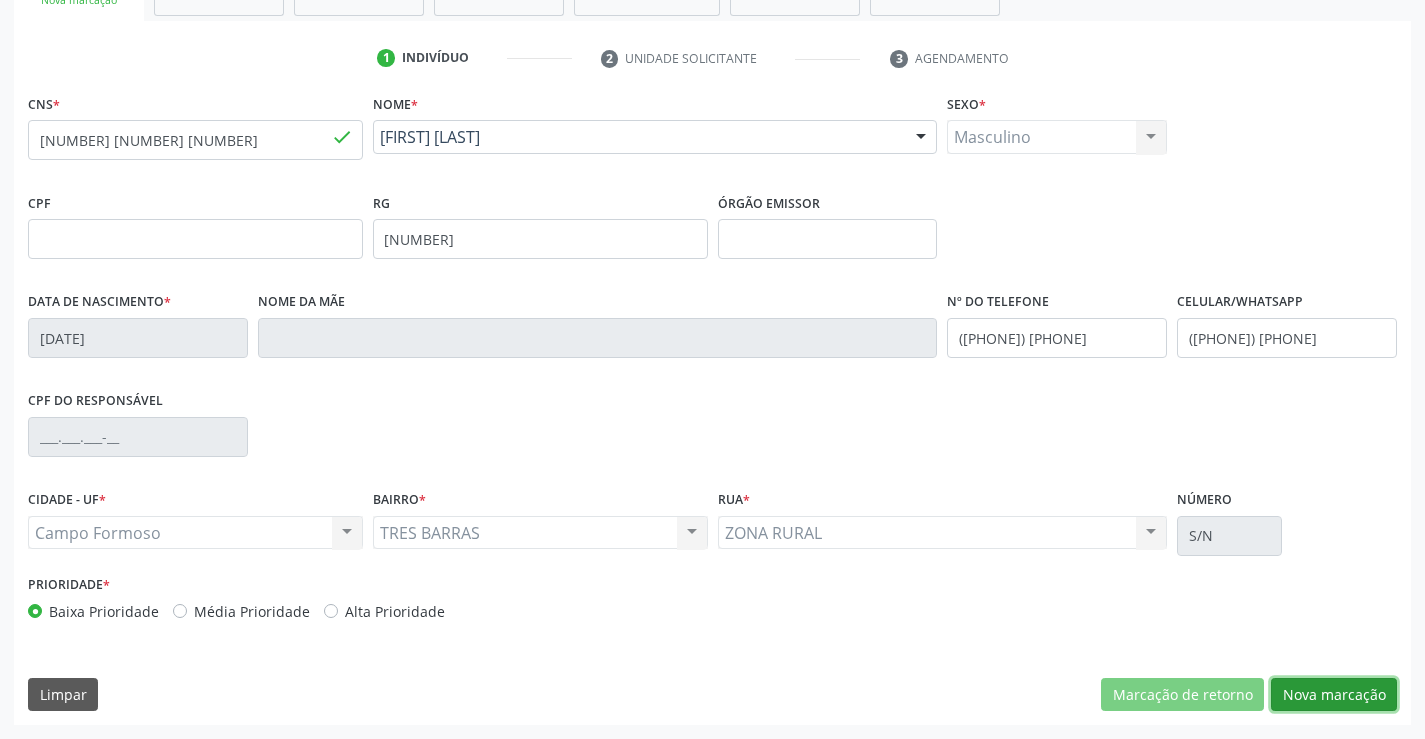click on "Nova marcação" at bounding box center (1334, 695) 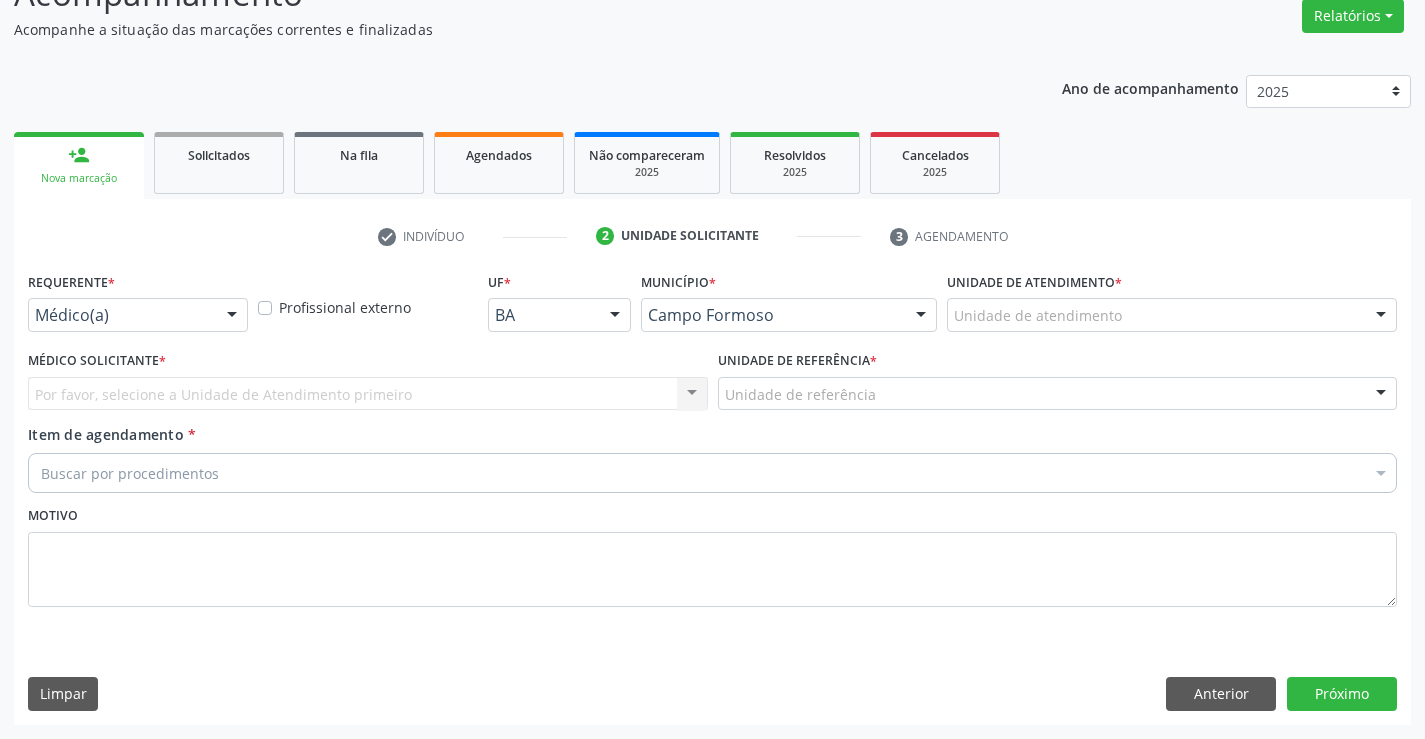 scroll, scrollTop: 167, scrollLeft: 0, axis: vertical 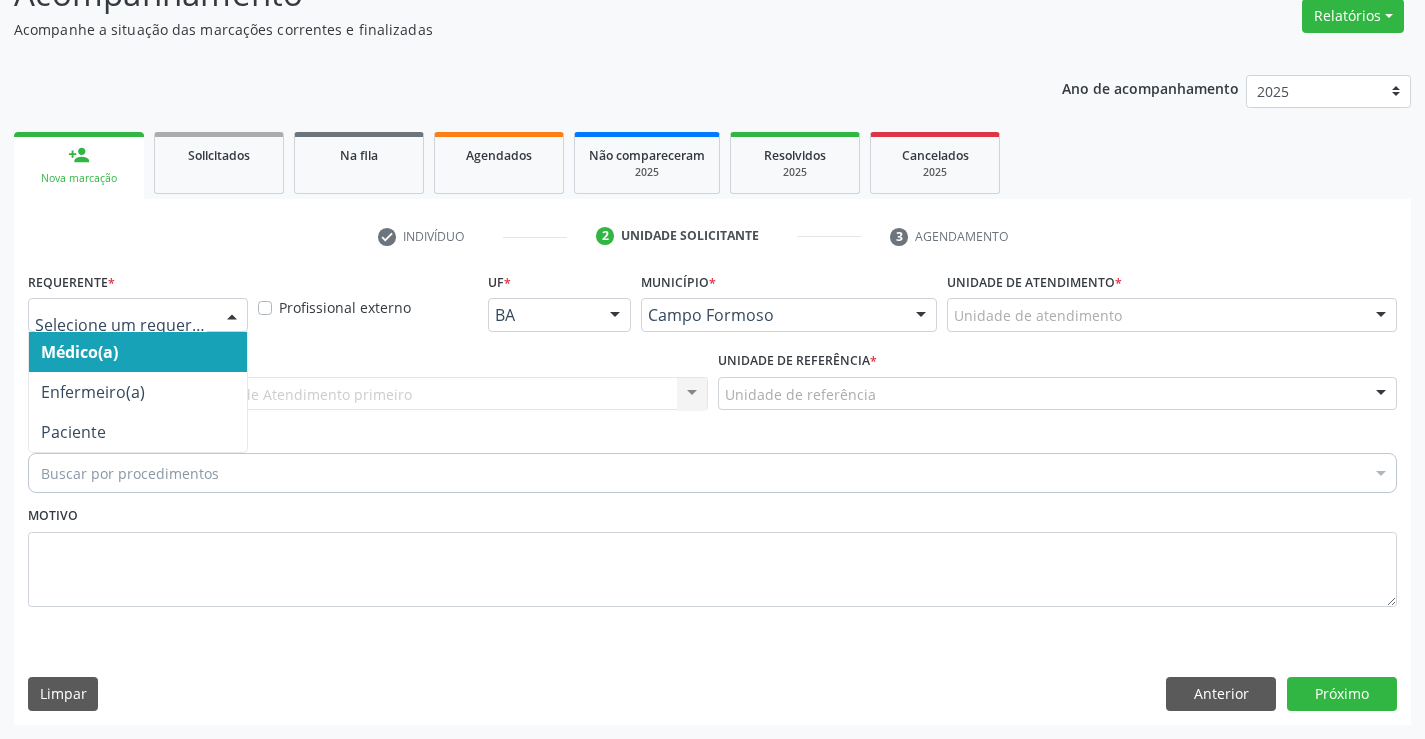 click at bounding box center (232, 316) 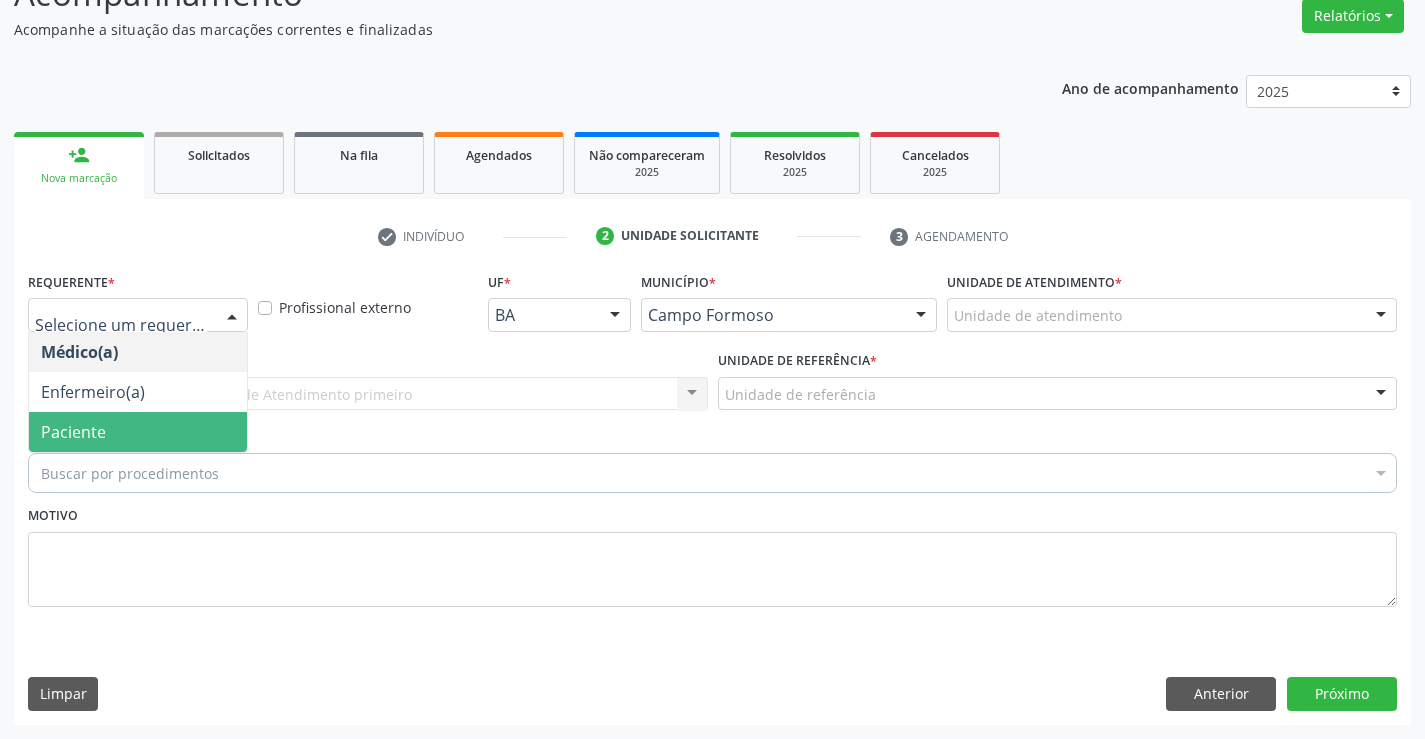 click on "Paciente" at bounding box center (138, 432) 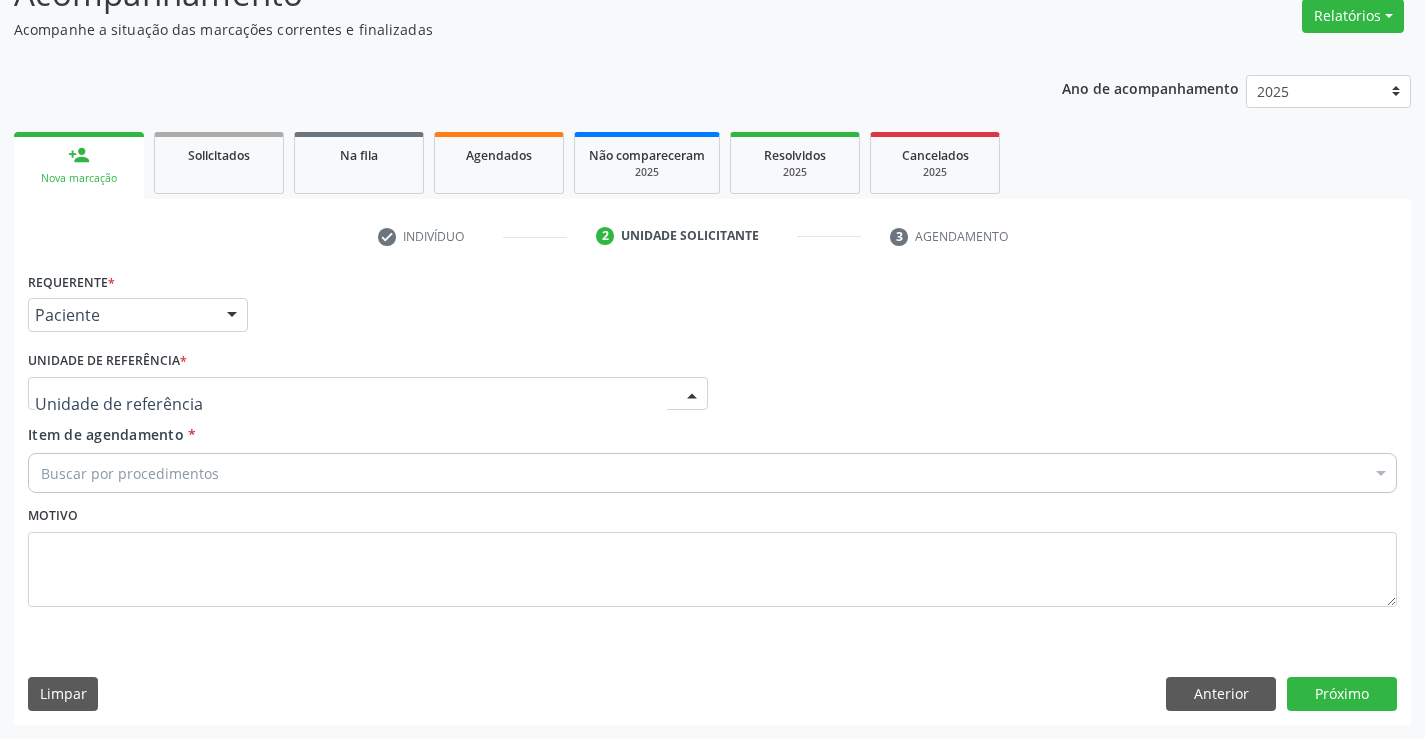 click at bounding box center [368, 394] 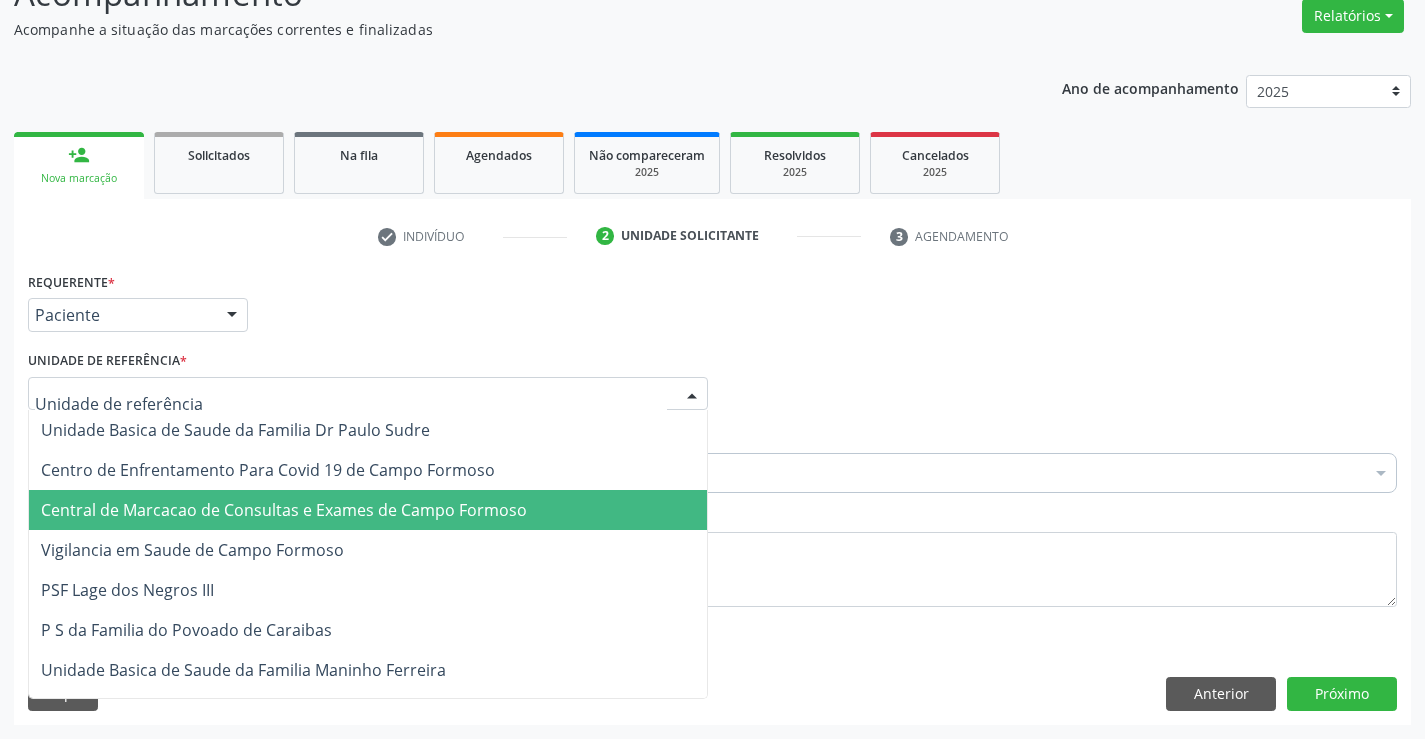 drag, startPoint x: 271, startPoint y: 478, endPoint x: 273, endPoint y: 504, distance: 26.076809 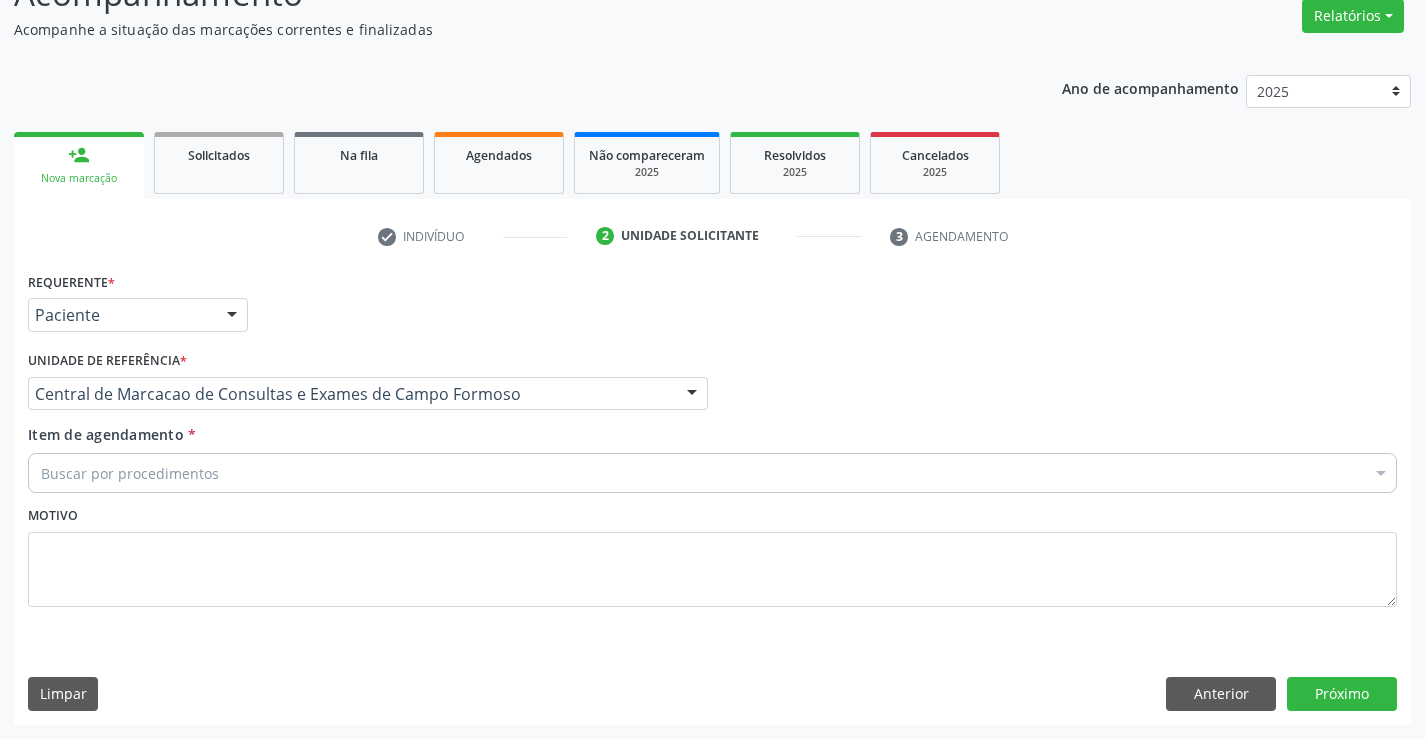 click on "Buscar por procedimentos" at bounding box center [712, 473] 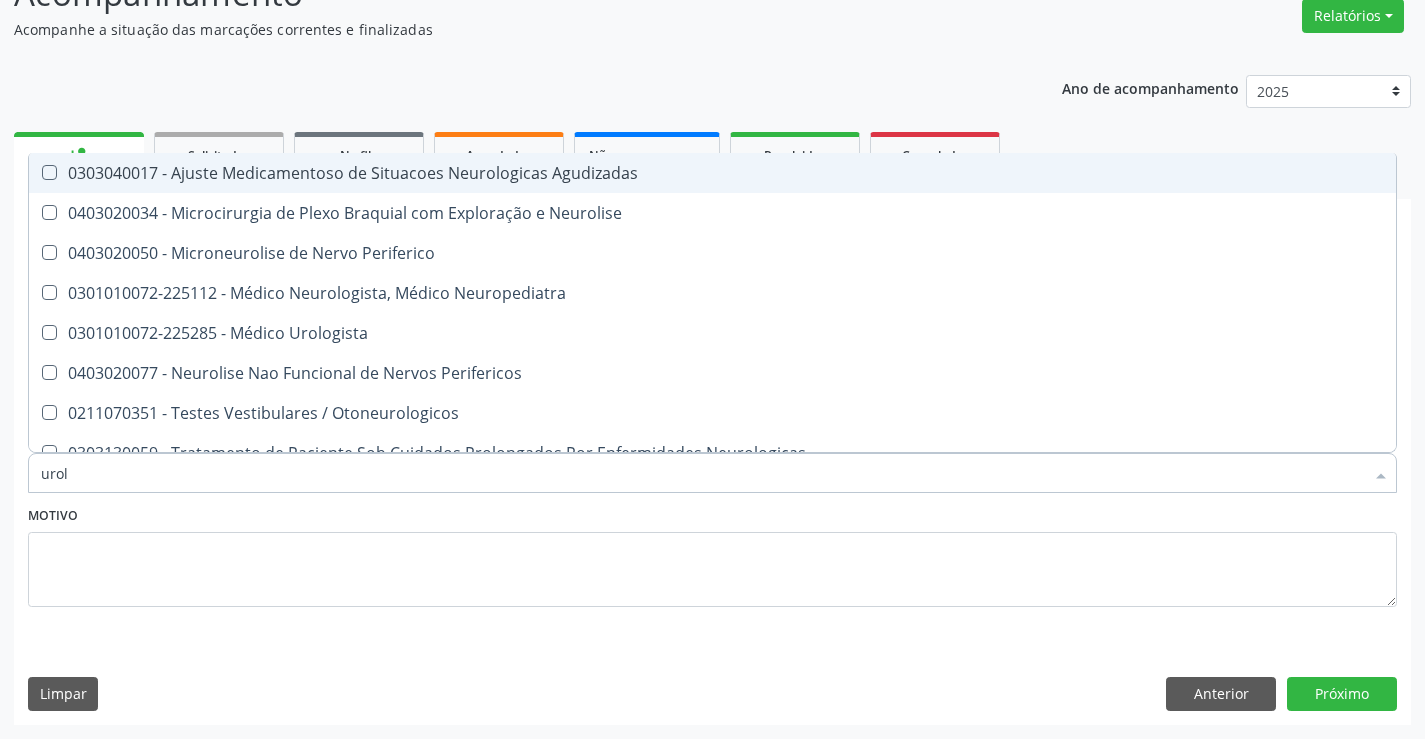 type on "urolo" 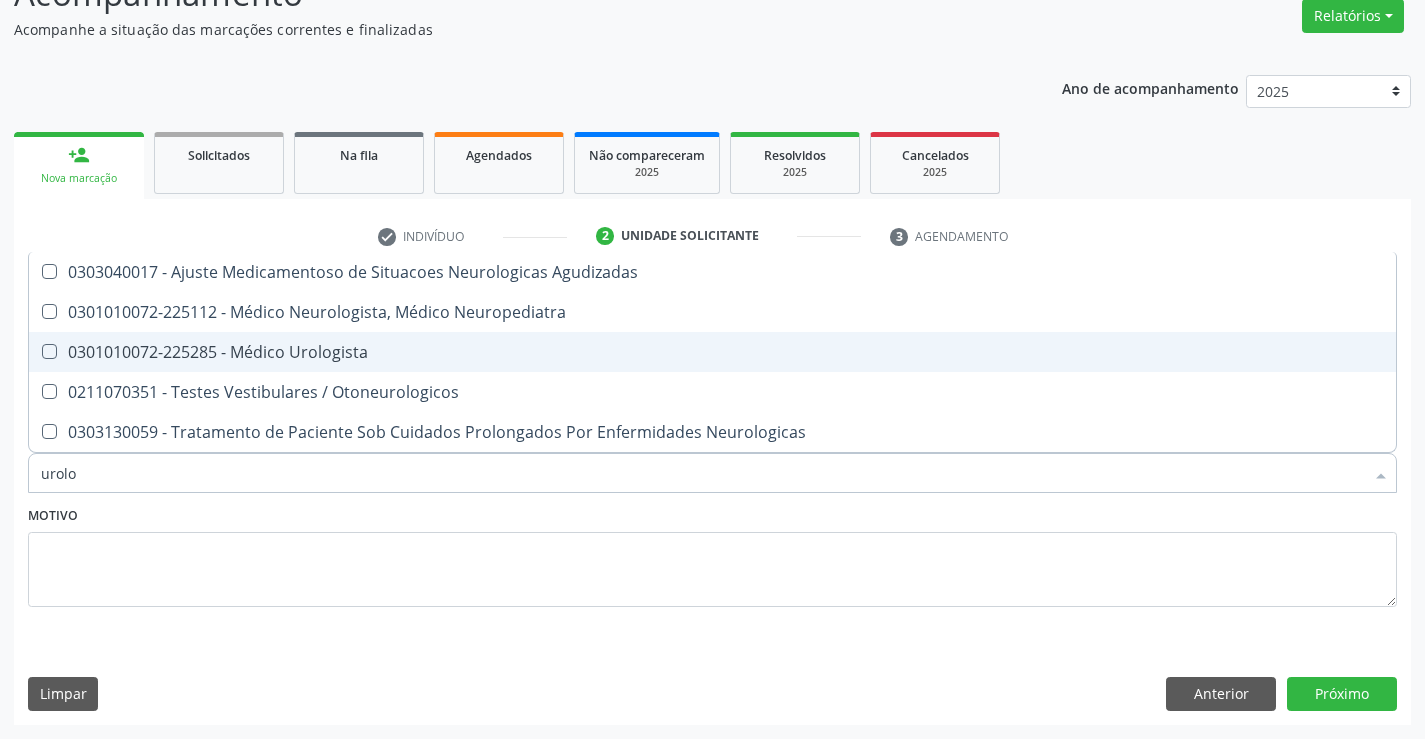 click on "0301010072-225285 - Médico Urologista" at bounding box center [712, 352] 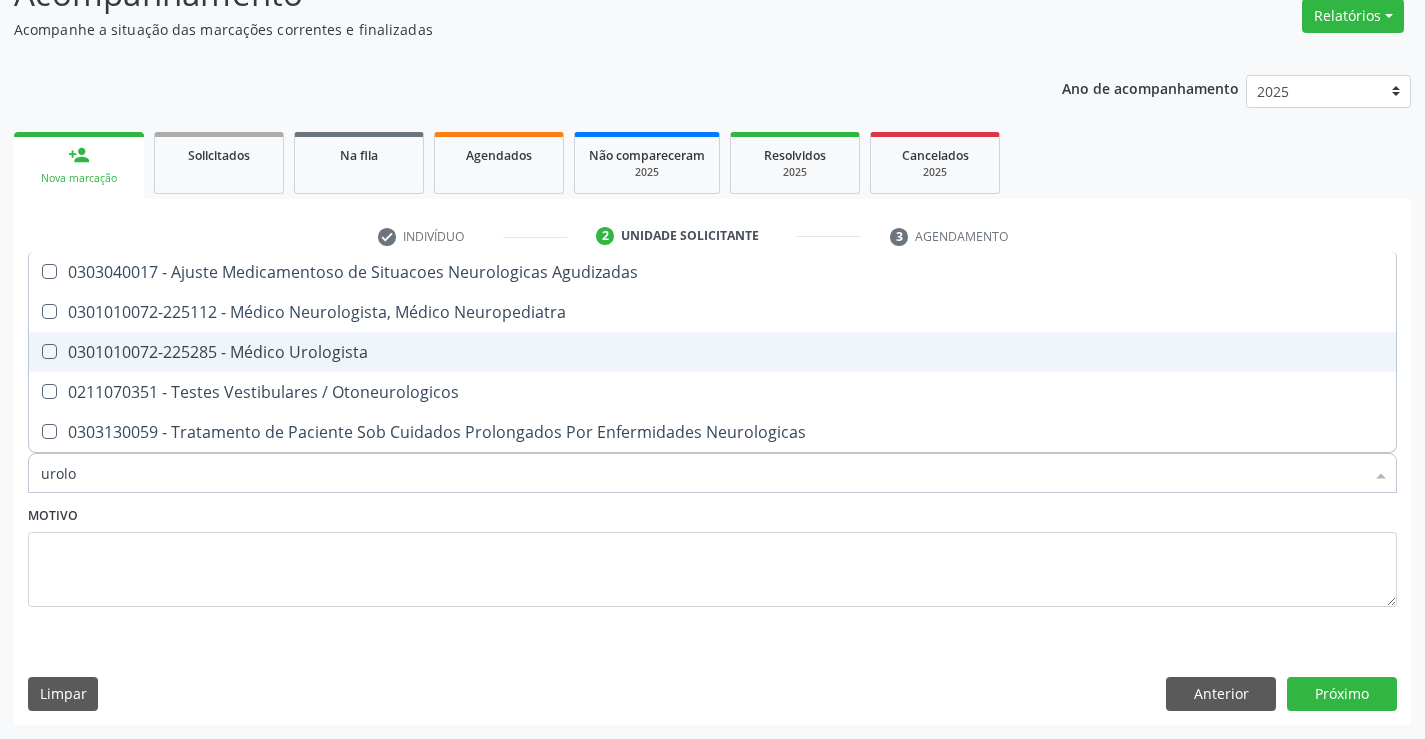 checkbox on "true" 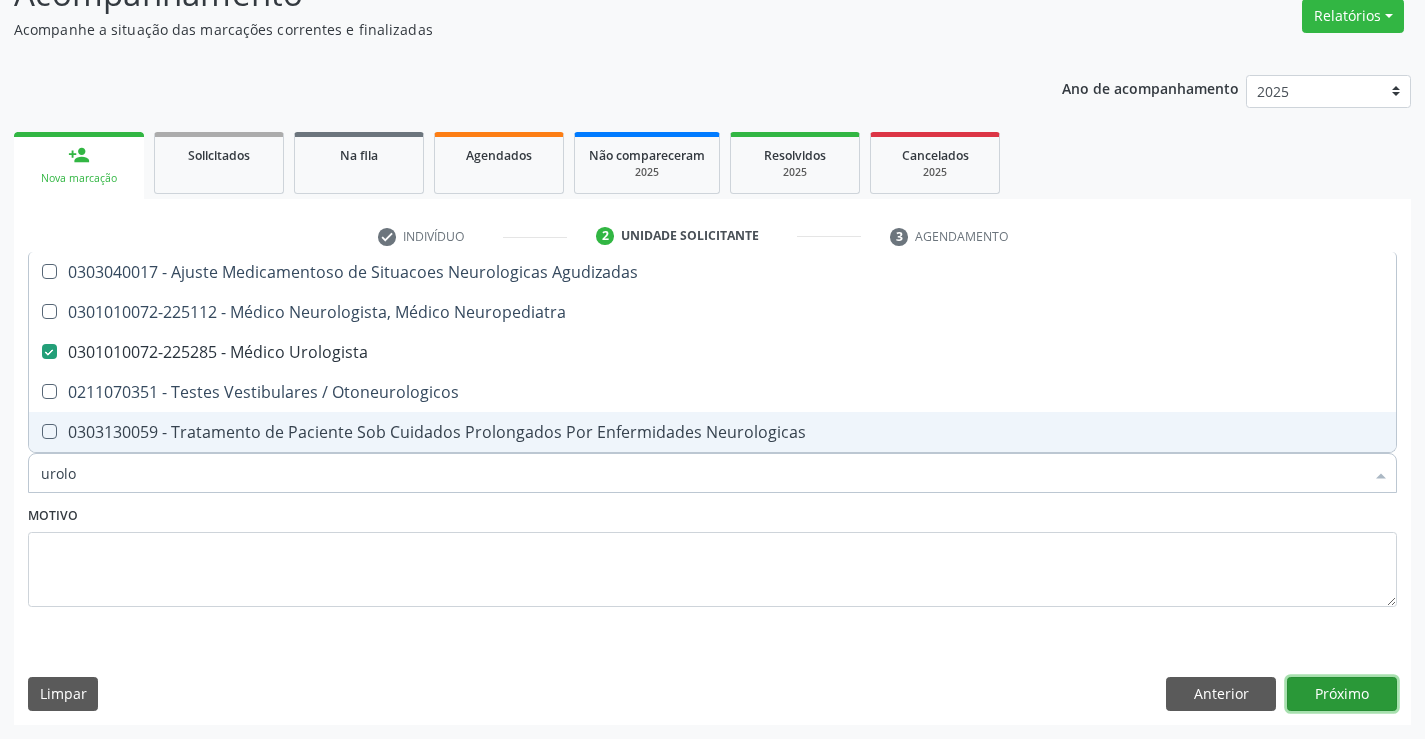 click on "Próximo" at bounding box center (1342, 694) 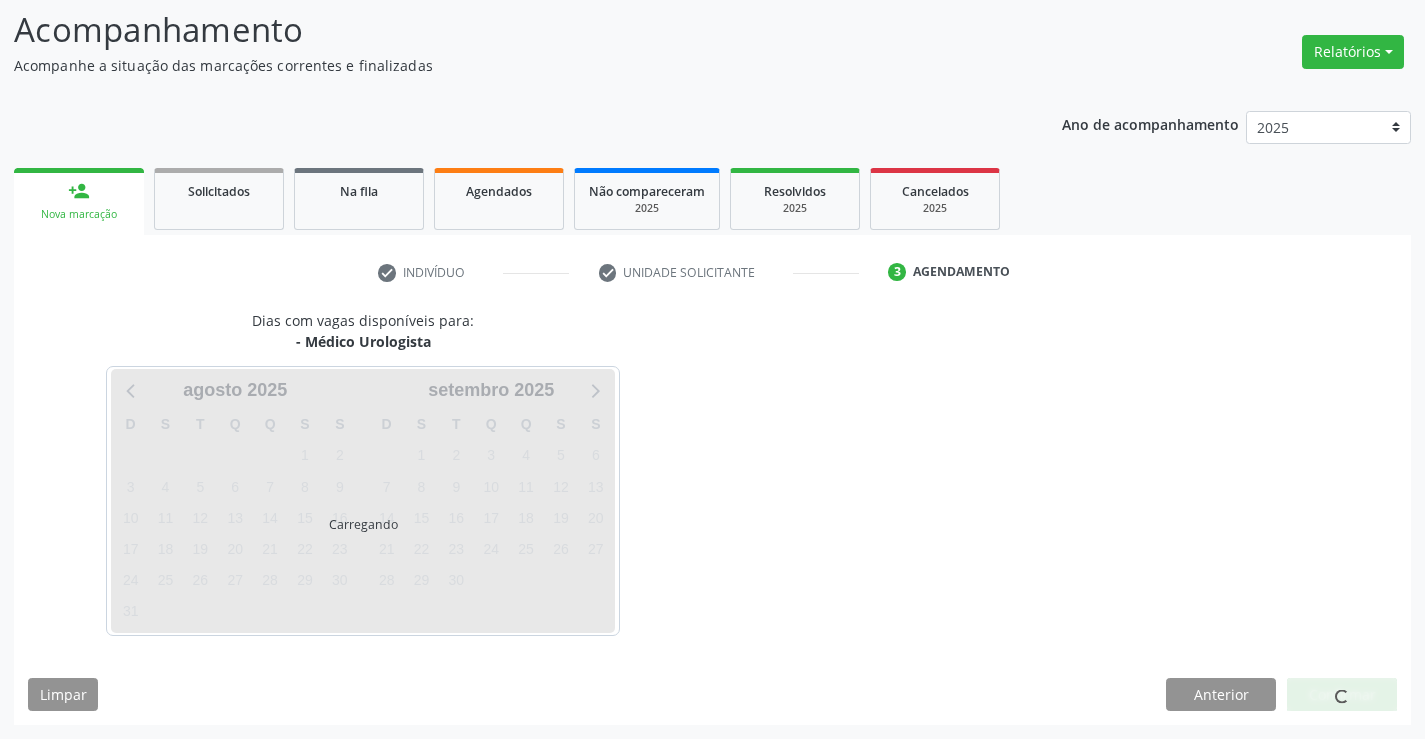 scroll, scrollTop: 131, scrollLeft: 0, axis: vertical 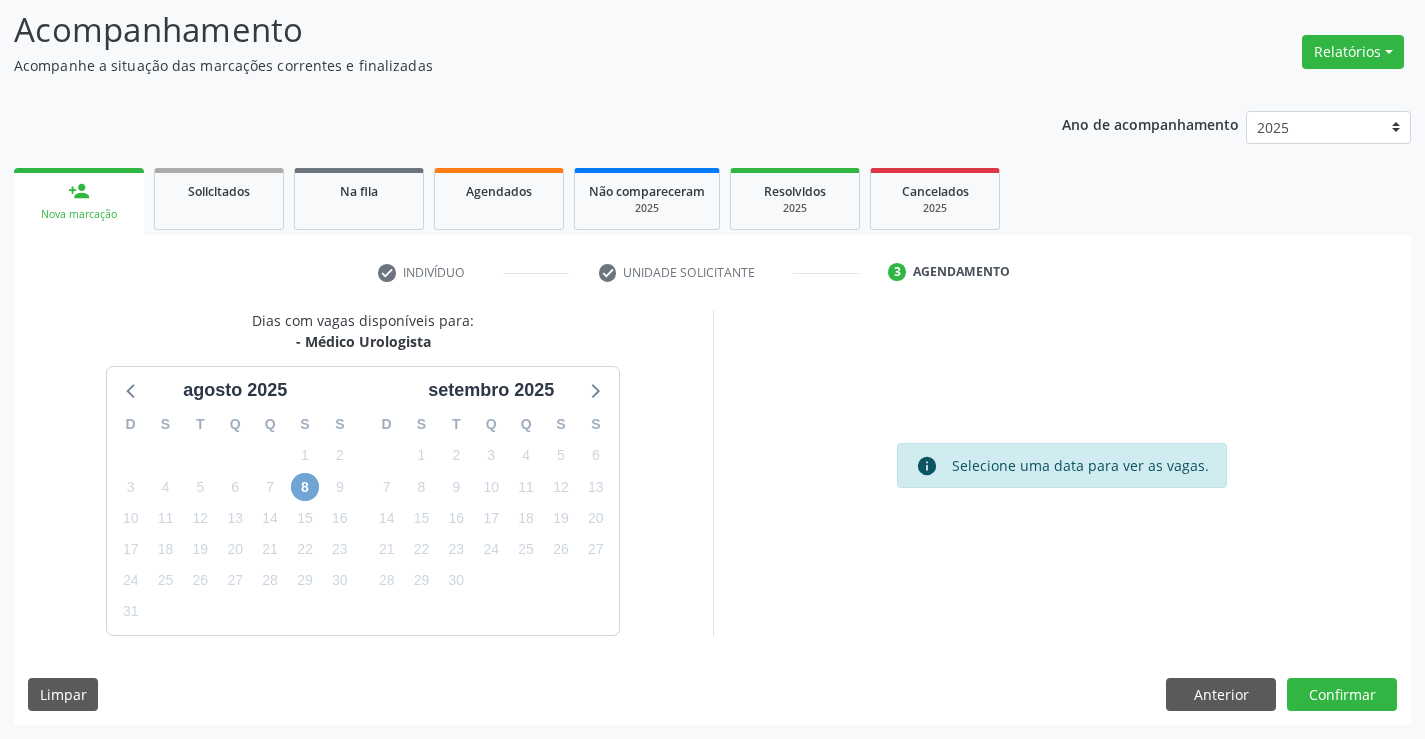 click on "8" at bounding box center [305, 487] 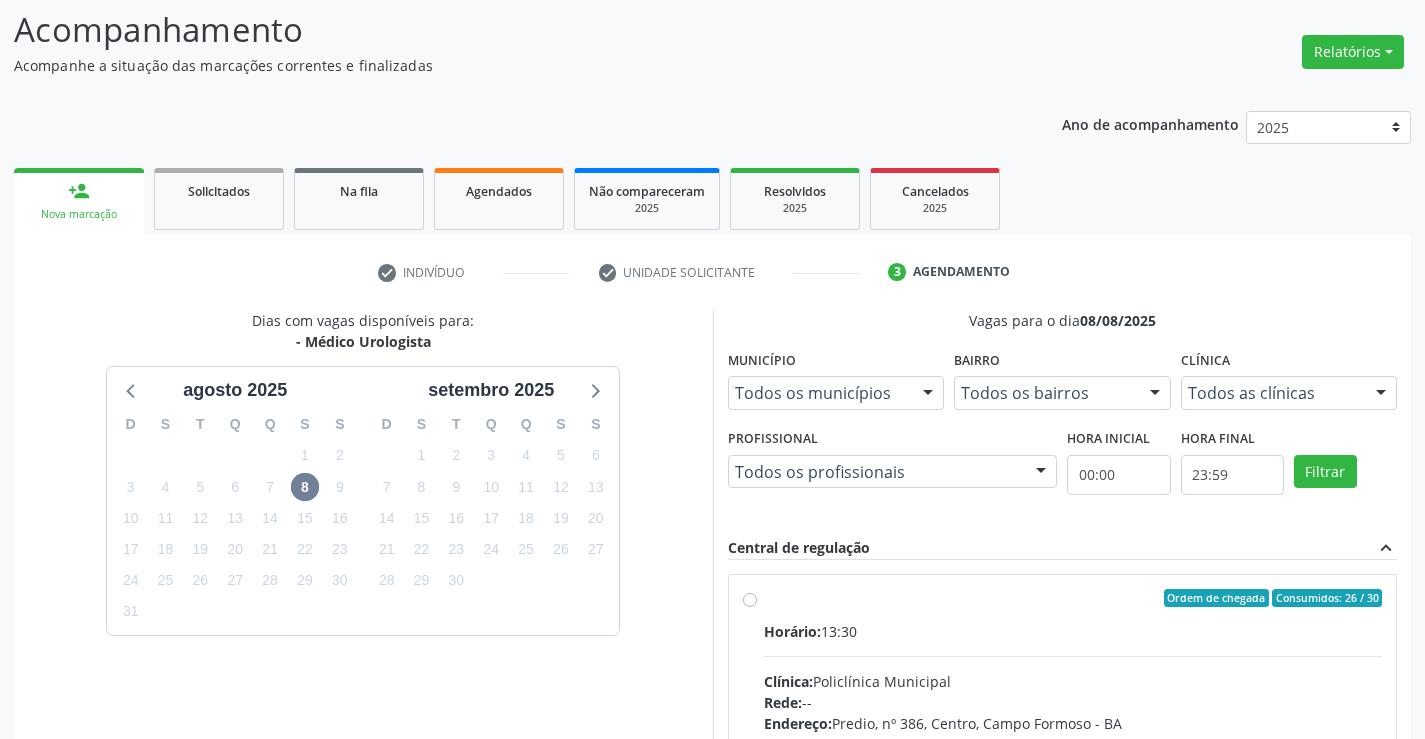 click on "Horário:   13:30" at bounding box center (1073, 631) 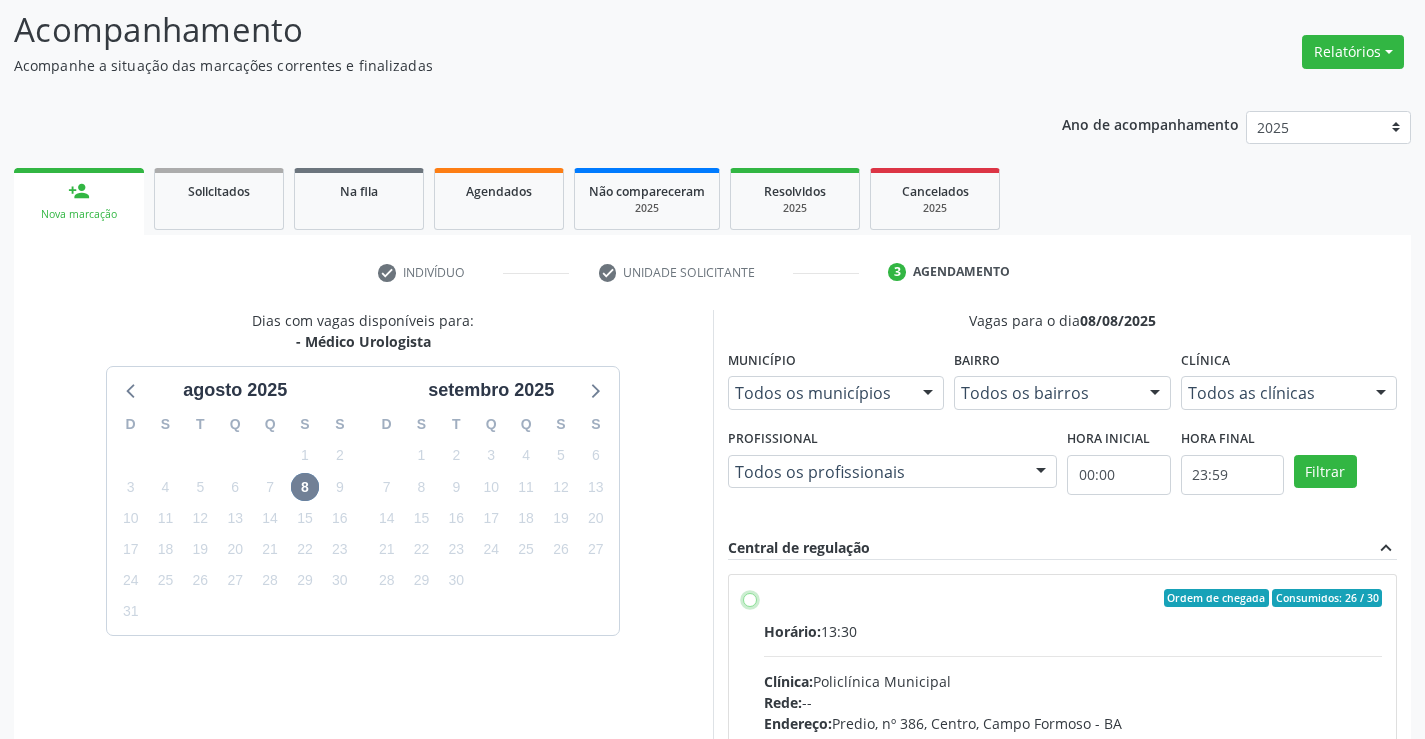 click on "Ordem de chegada
Consumidos: 26 / 30
Horário:   13:30
Clínica:  Policlínica Municipal
Rede:
--
Endereço:   Predio, nº 386, Centro, Campo Formoso - BA
Telefone:   (74) 6451312
Profissional:
Marcio Tulyo Gonçalves Vieira
Informações adicionais sobre o atendimento
Idade de atendimento:
de 0 a 120 anos
Gênero(s) atendido(s):
Masculino e Feminino
Informações adicionais:
--" at bounding box center (750, 598) 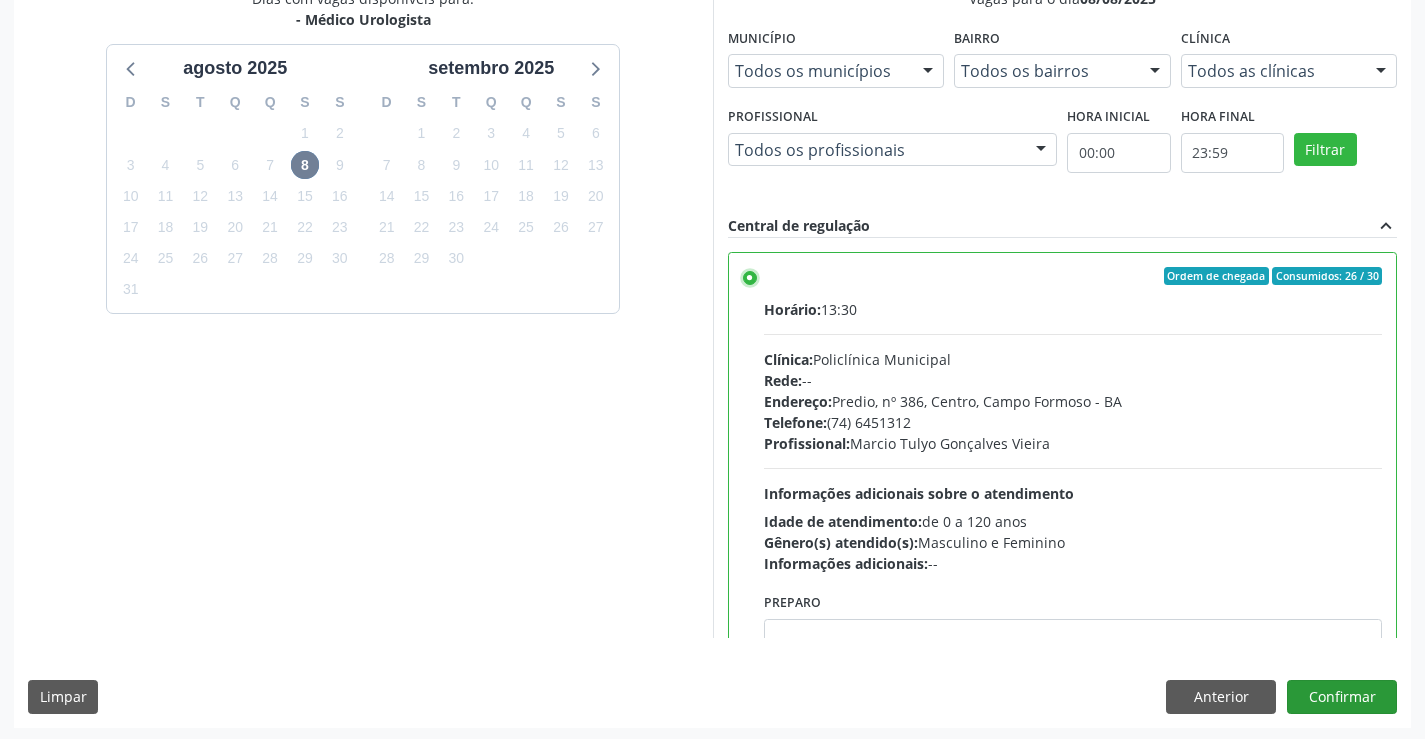 scroll, scrollTop: 456, scrollLeft: 0, axis: vertical 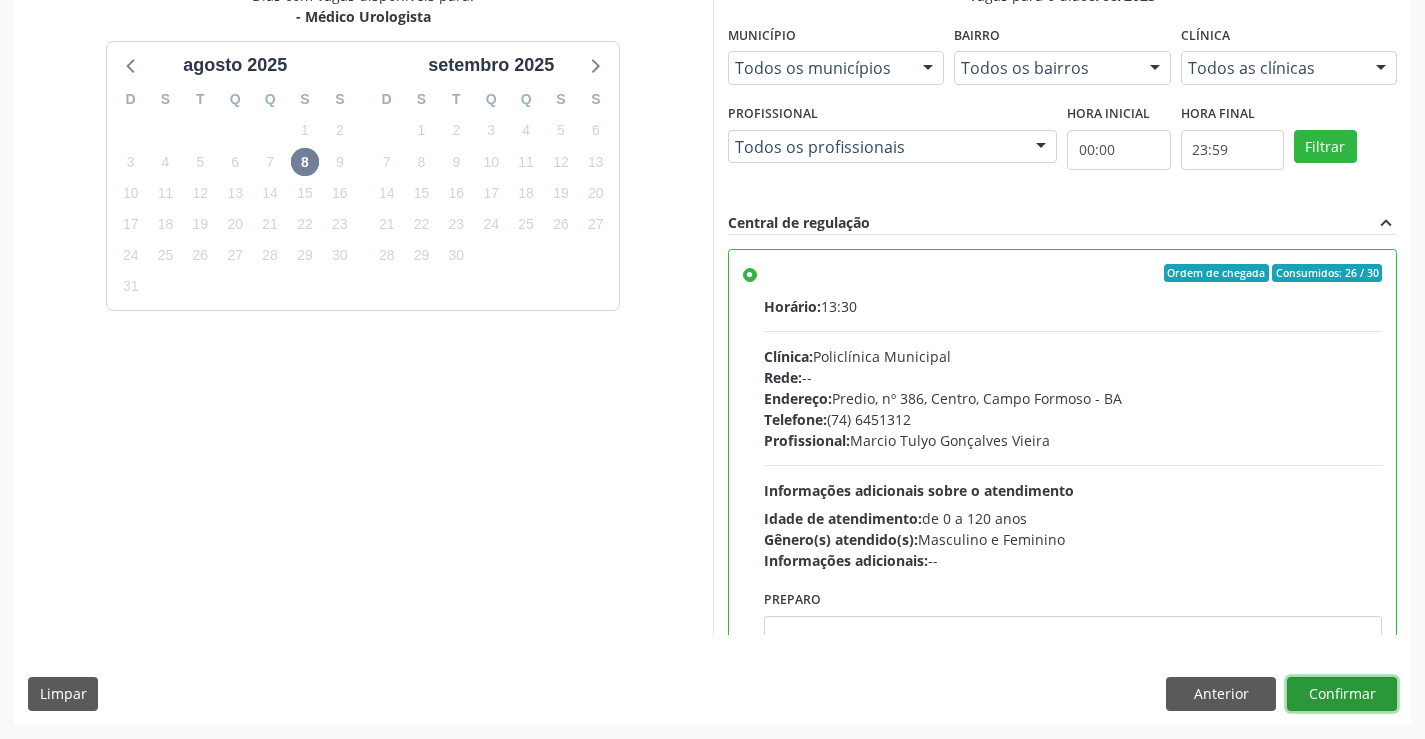 click on "Confirmar" at bounding box center (1342, 694) 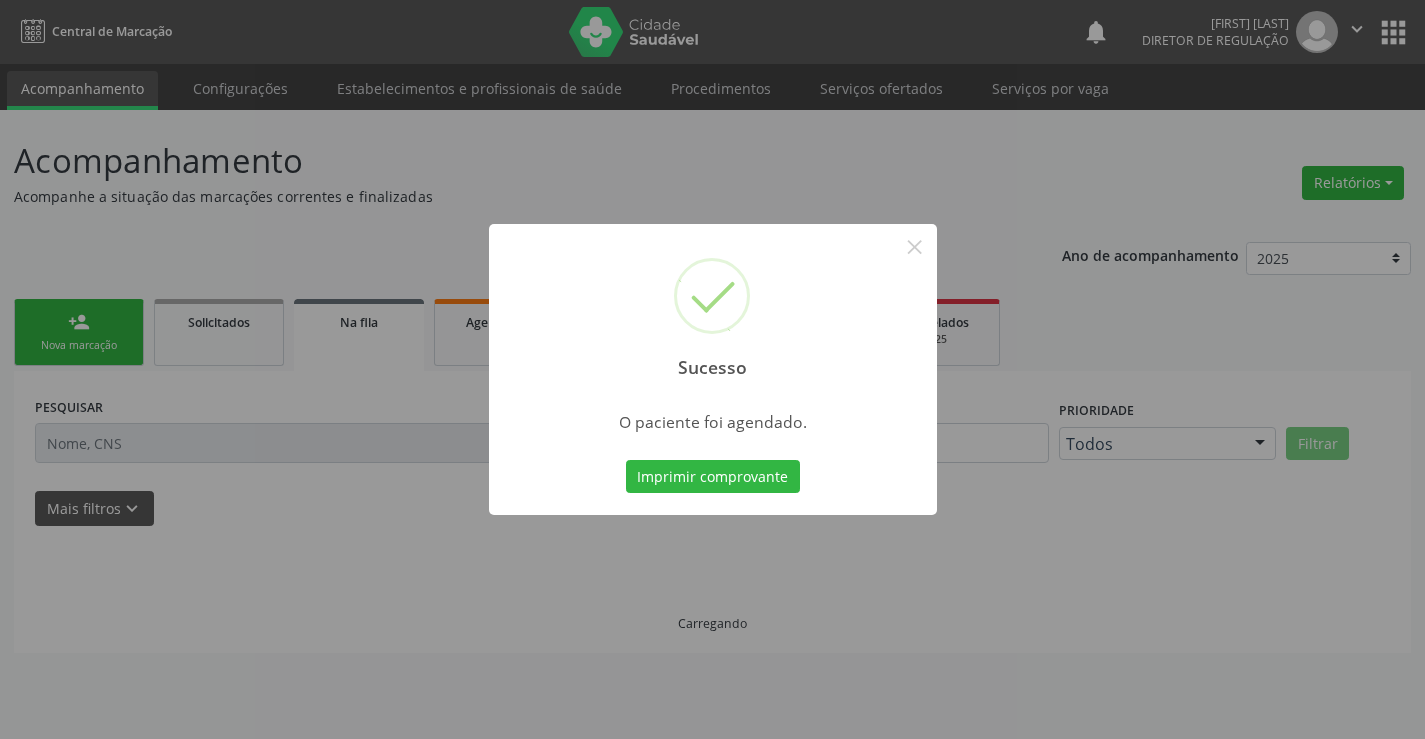 scroll, scrollTop: 0, scrollLeft: 0, axis: both 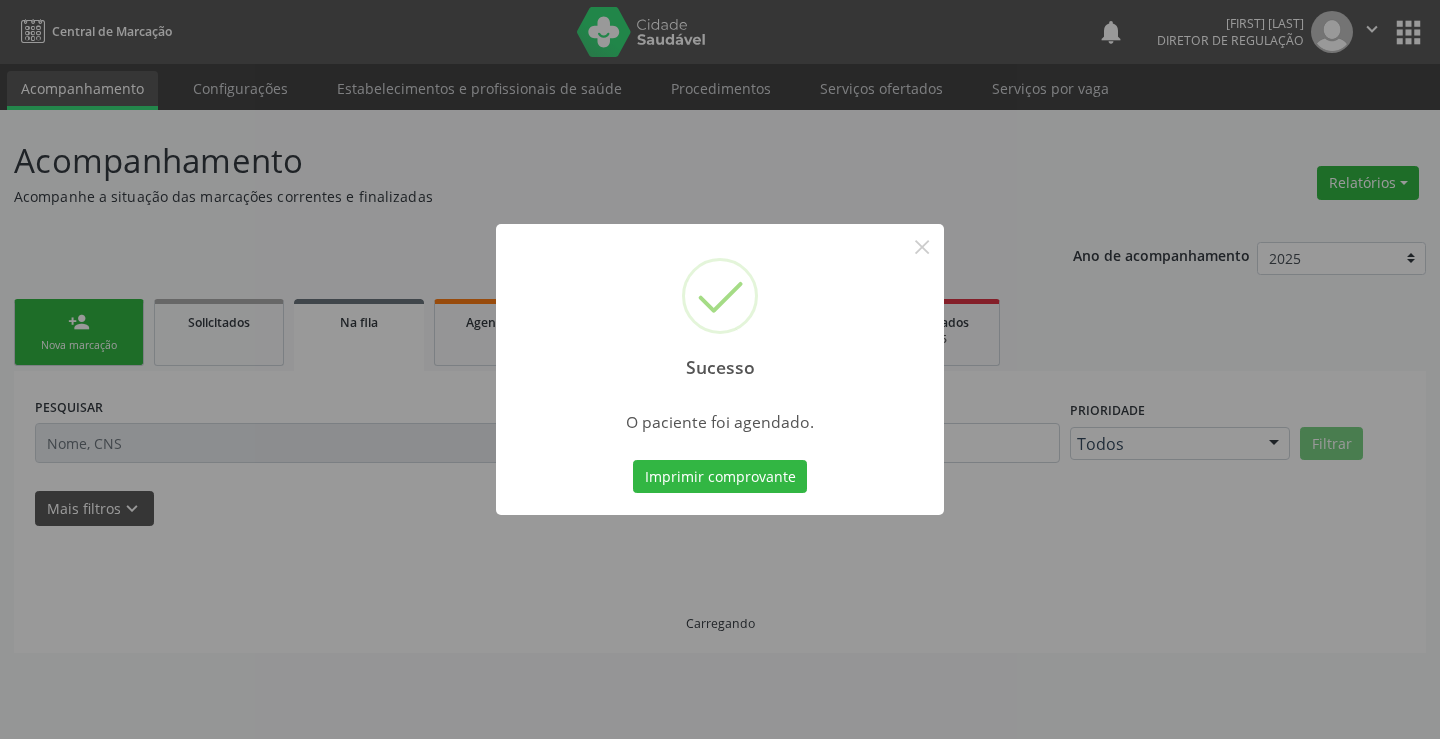 type 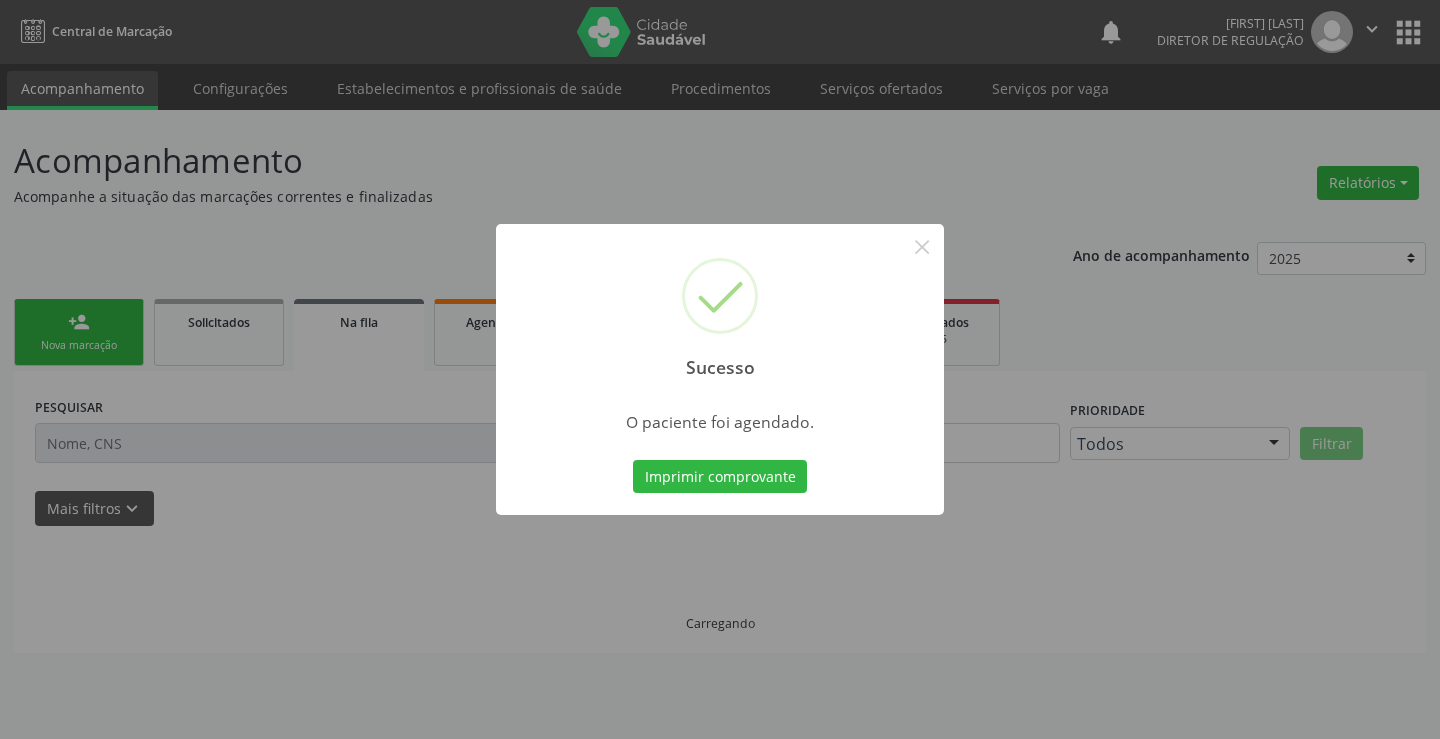 click on "Imprimir comprovante" at bounding box center (720, 477) 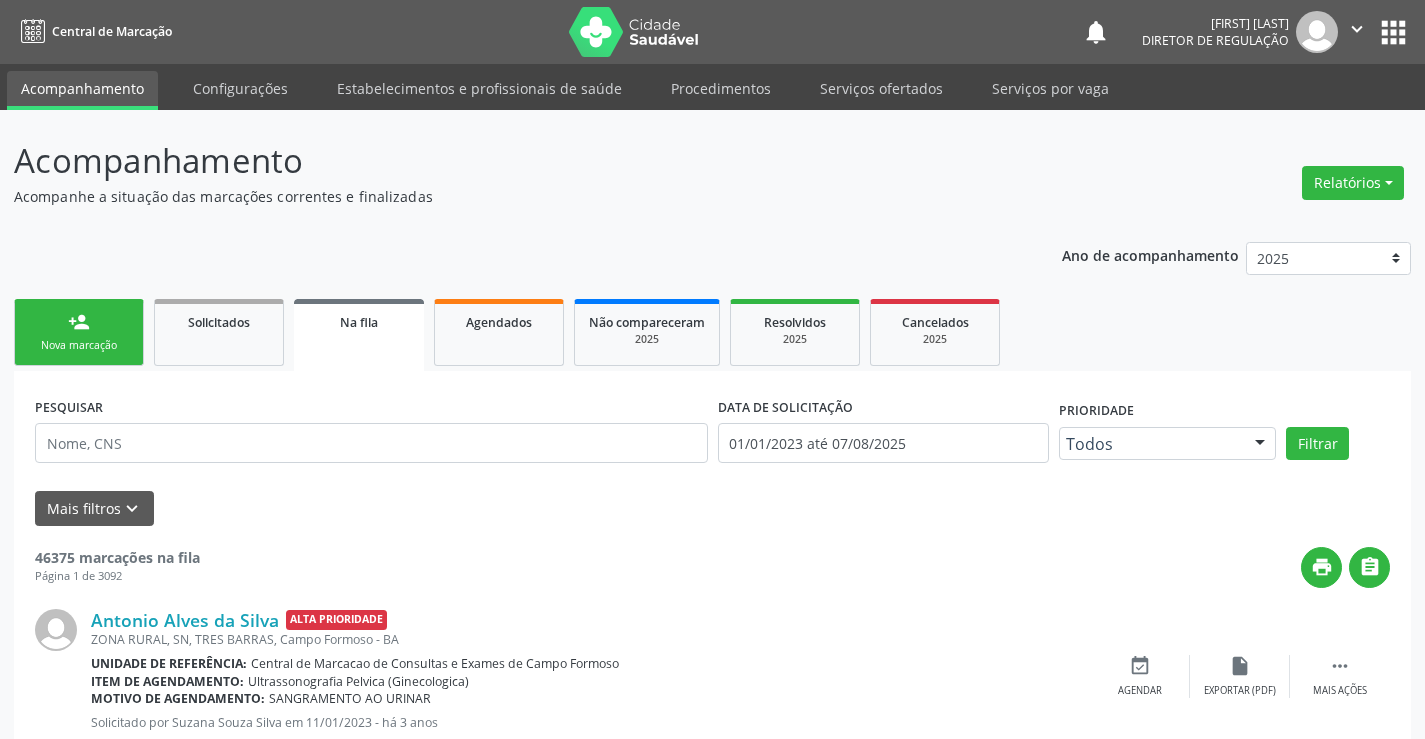 click on "Nova marcação" at bounding box center (79, 345) 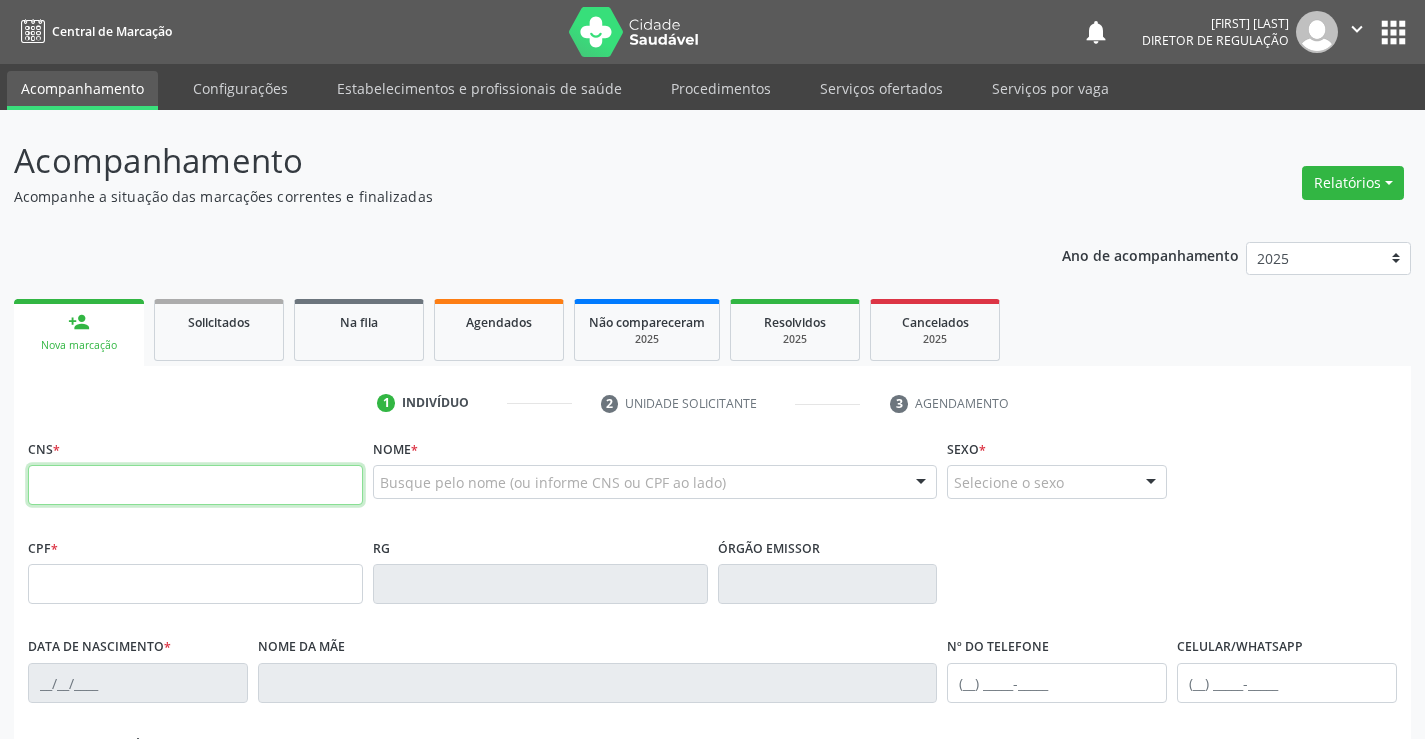 click at bounding box center (195, 485) 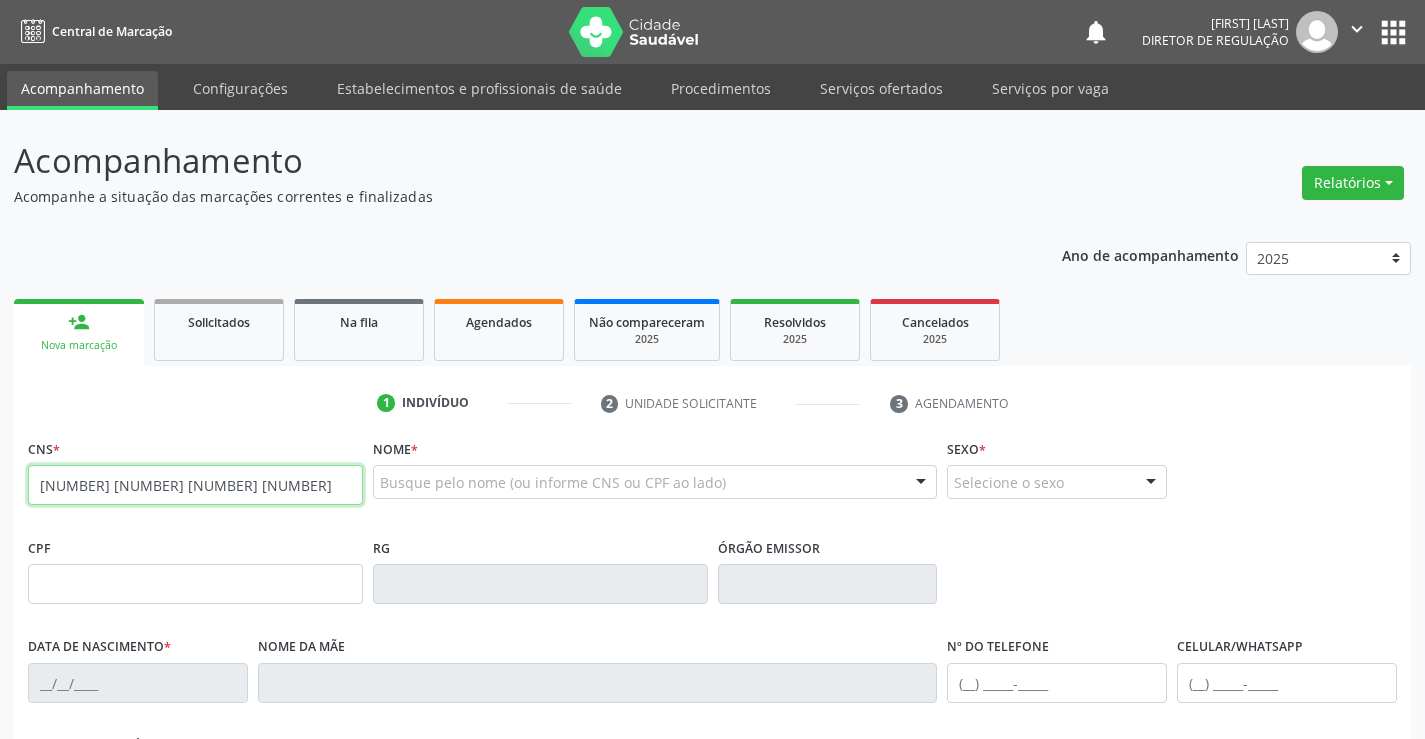 type on "708 2066 8028 4544" 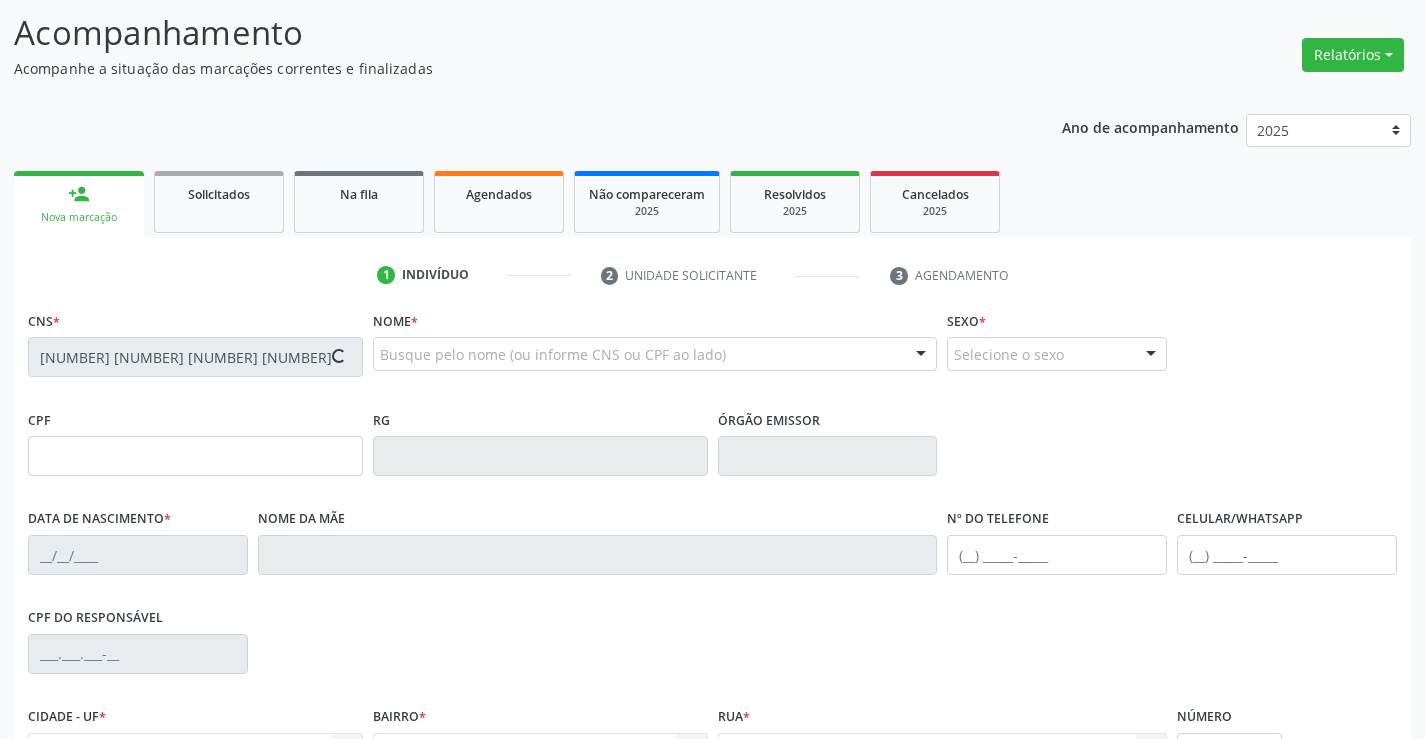 scroll, scrollTop: 345, scrollLeft: 0, axis: vertical 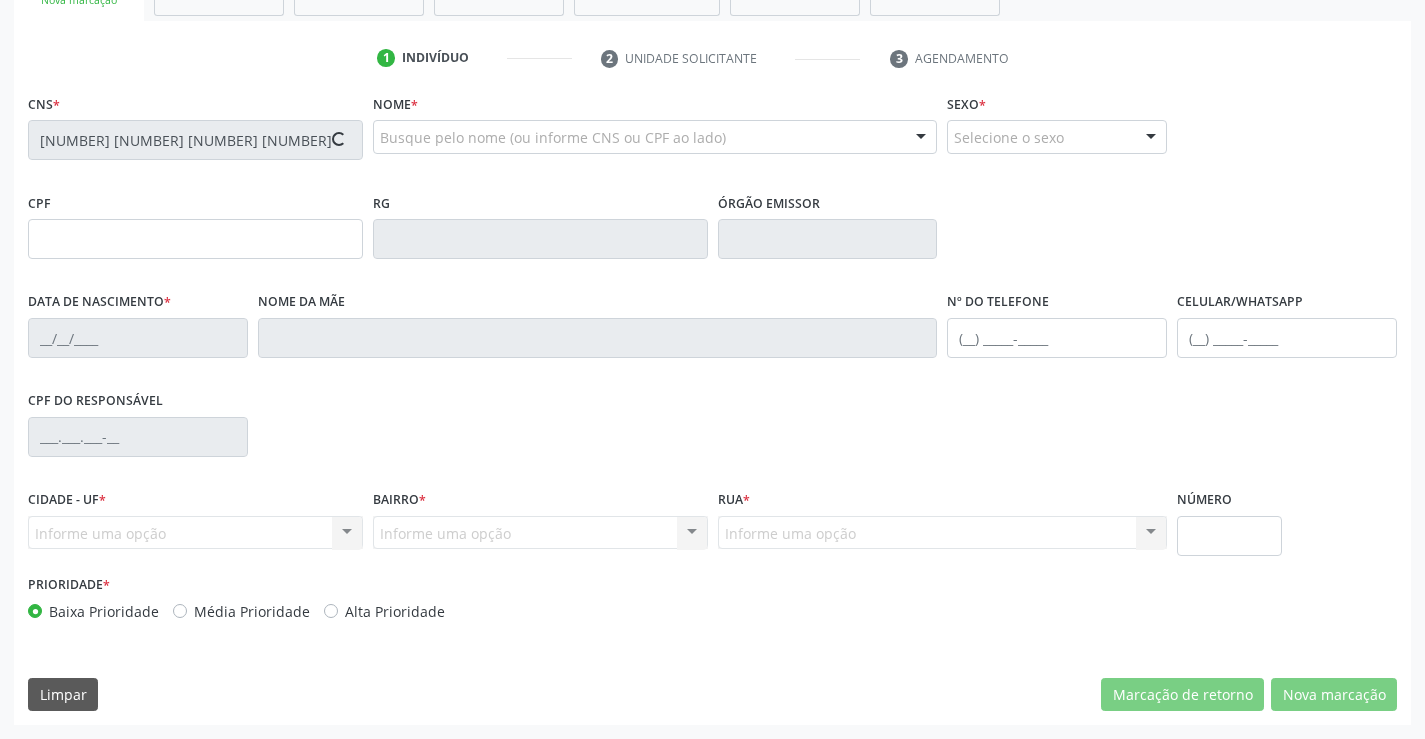 type on "1296575810" 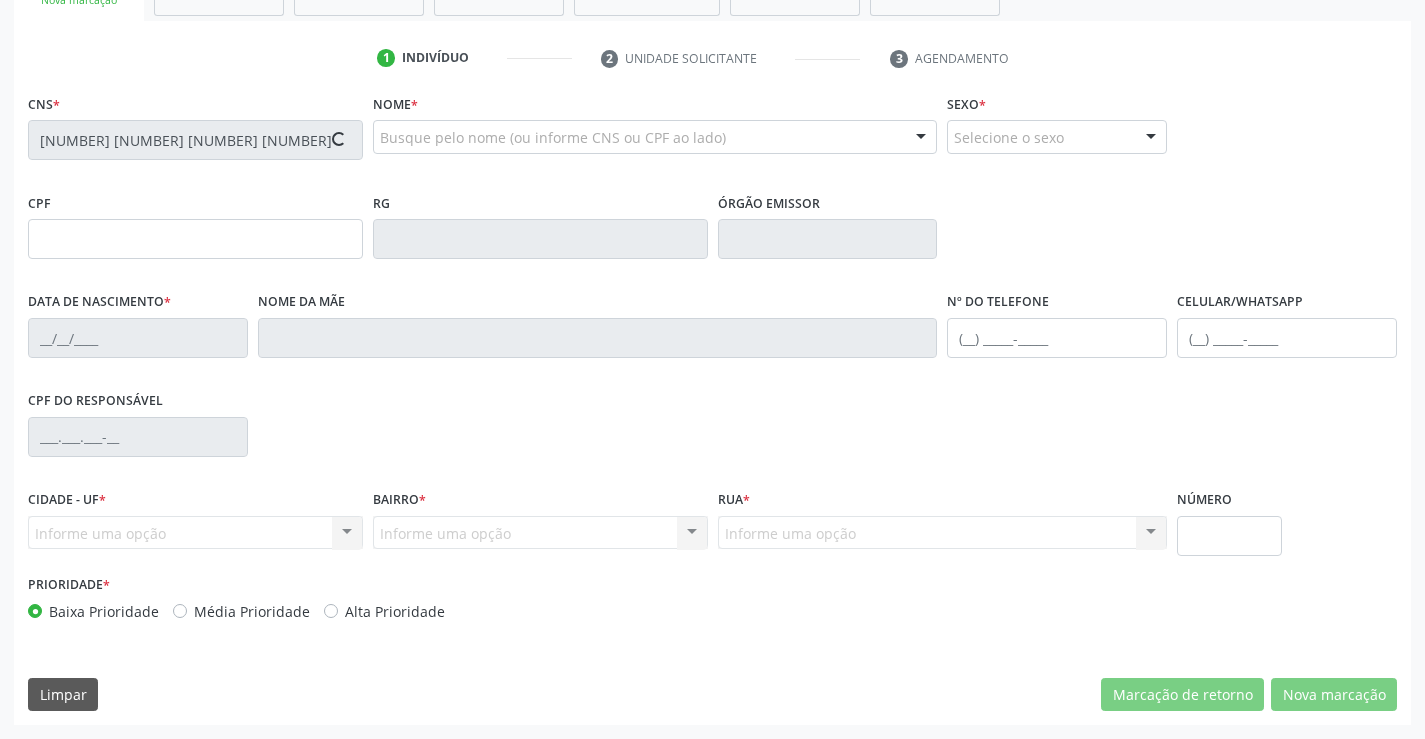 type on "05/05/1944" 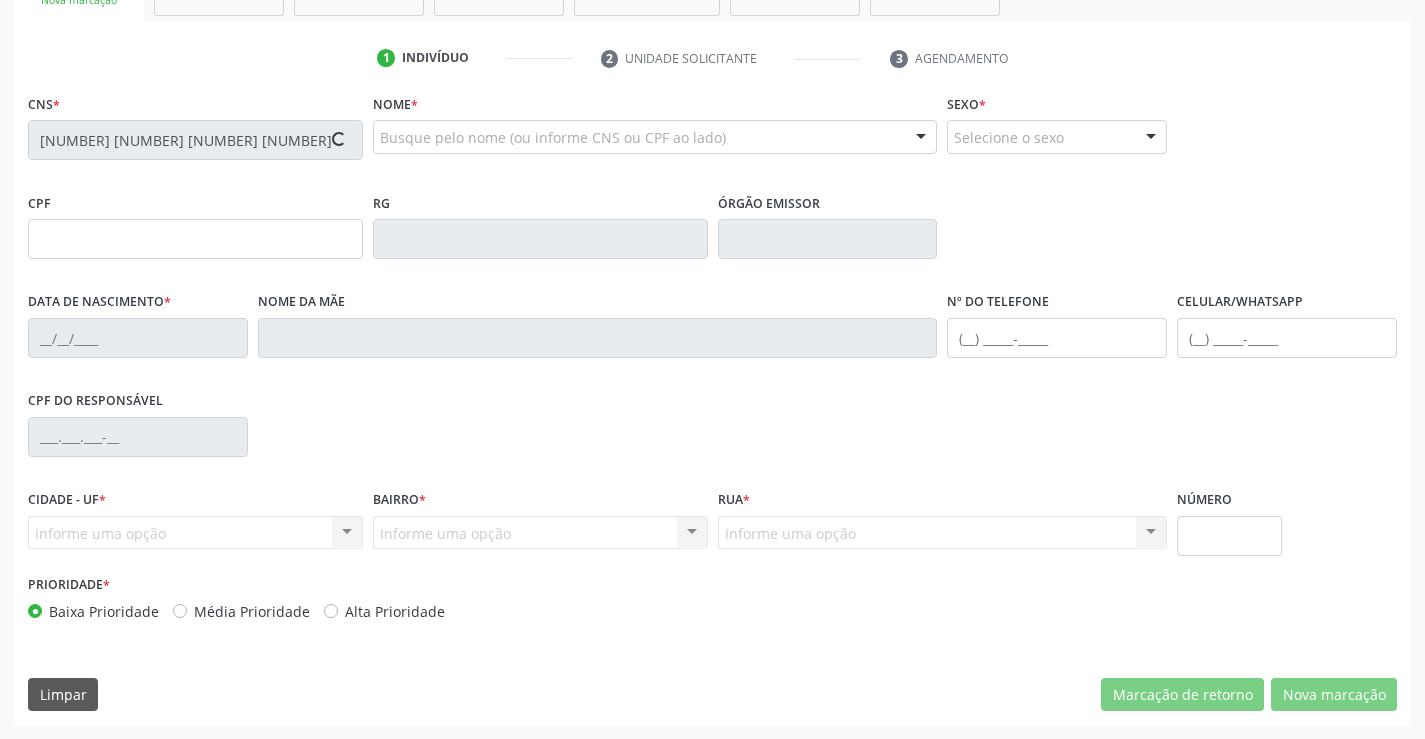 type on "(74) 98862-7672" 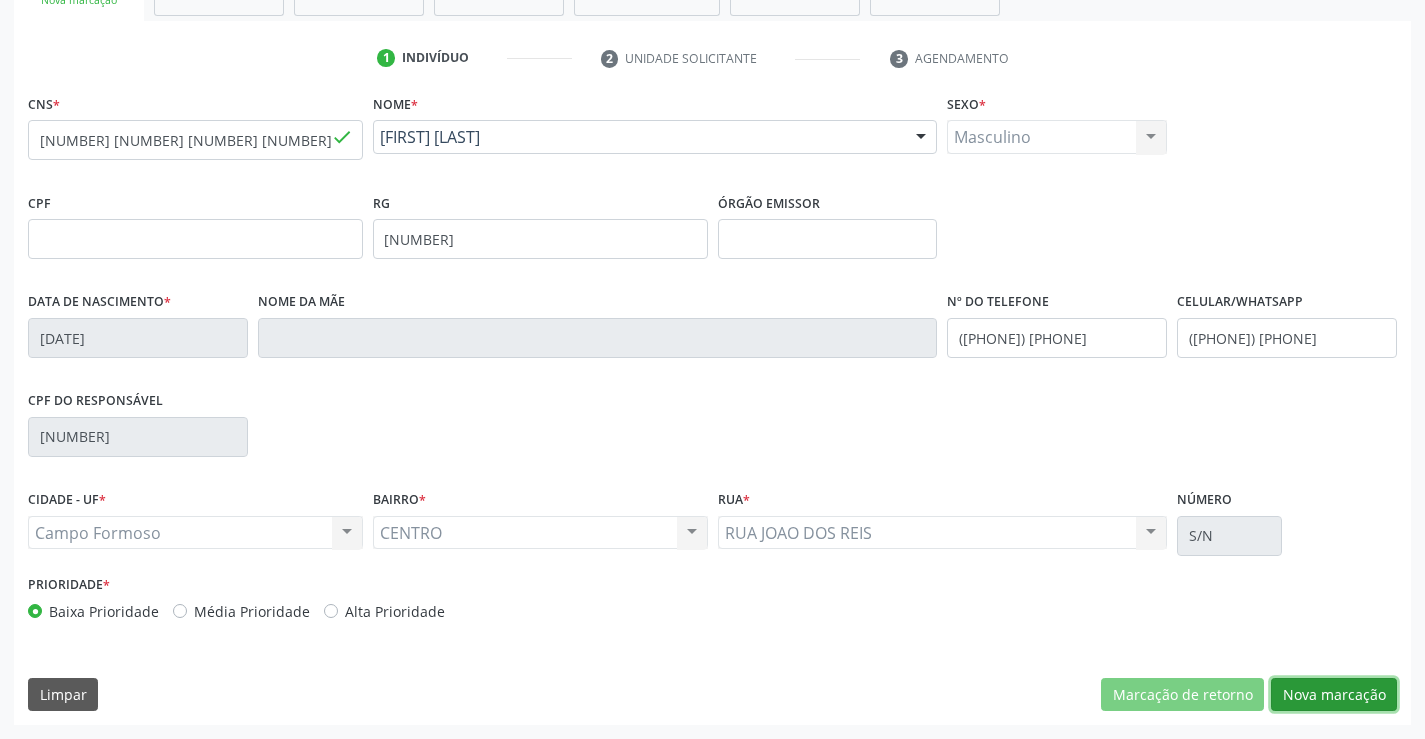 click on "Nova marcação" at bounding box center [1334, 695] 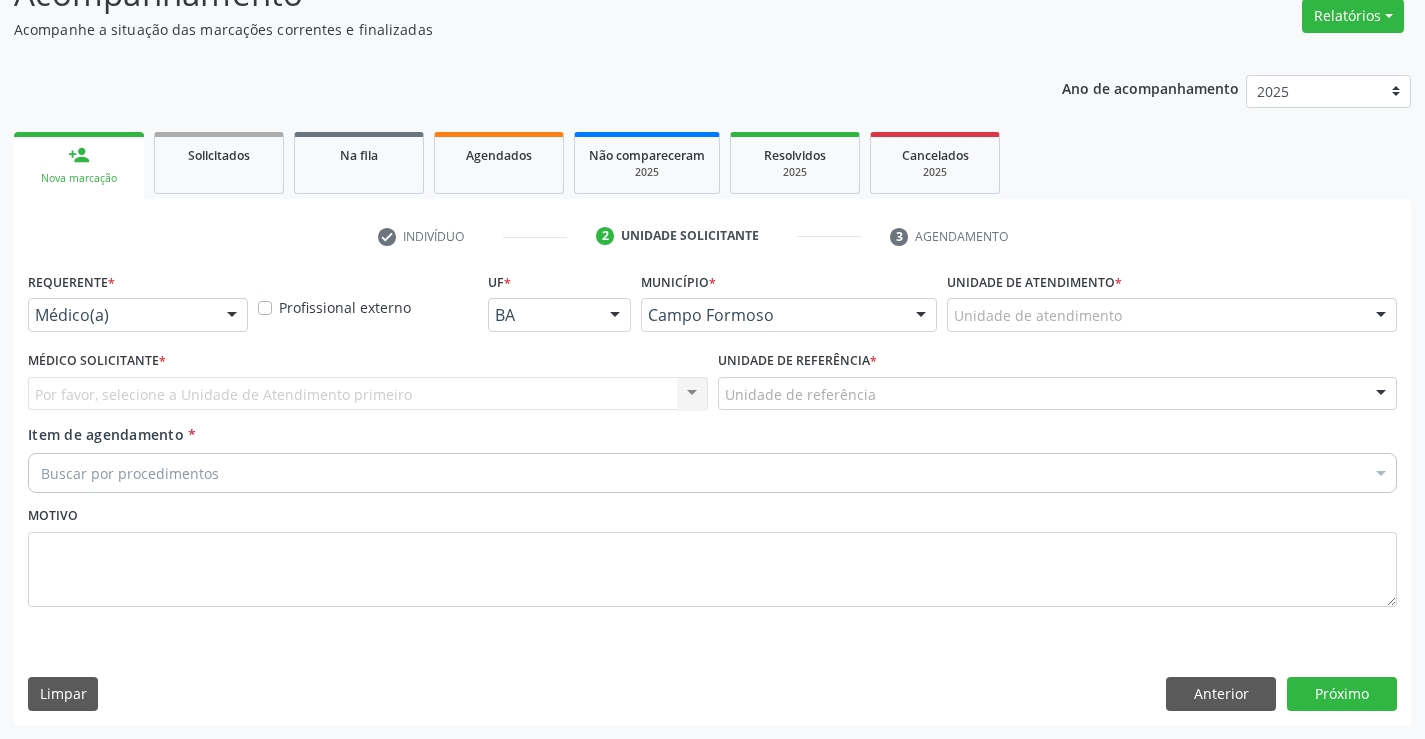 scroll, scrollTop: 167, scrollLeft: 0, axis: vertical 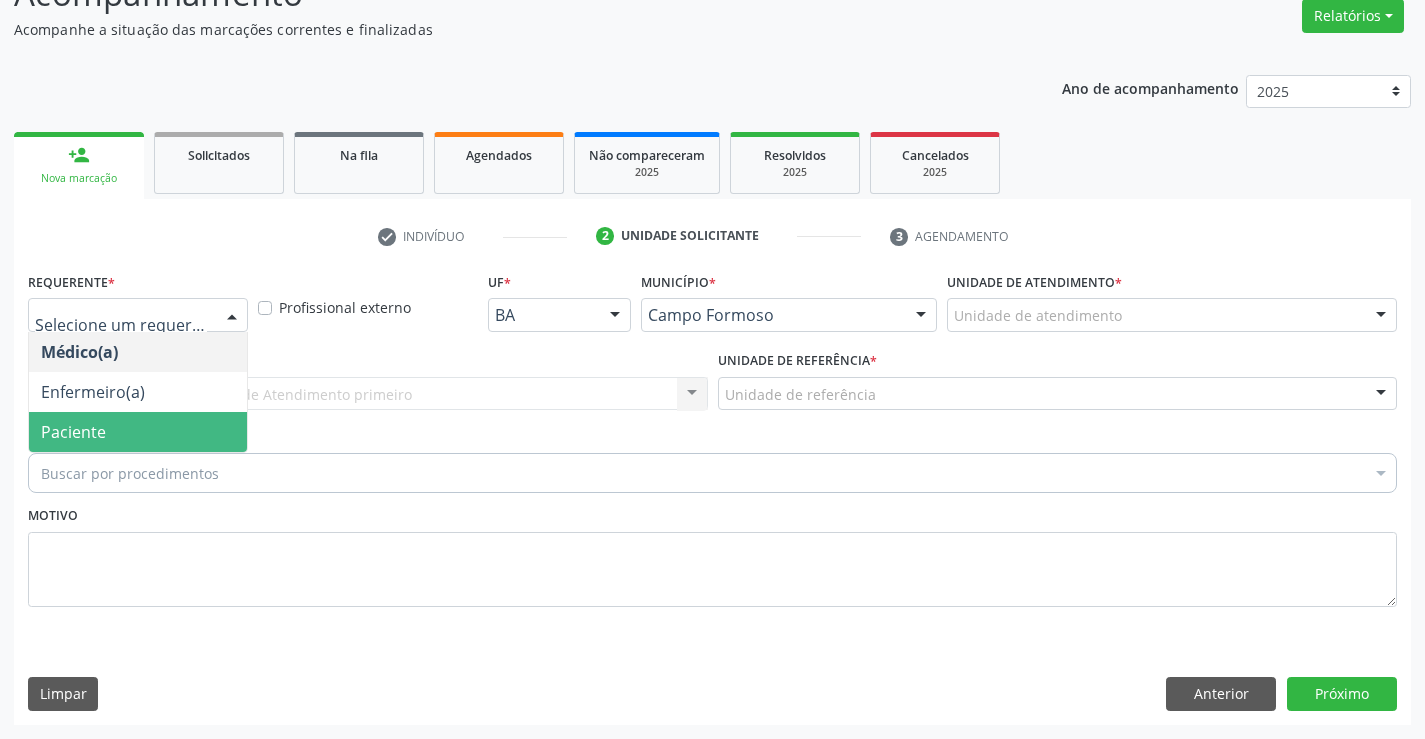 drag, startPoint x: 170, startPoint y: 441, endPoint x: 349, endPoint y: 401, distance: 183.41483 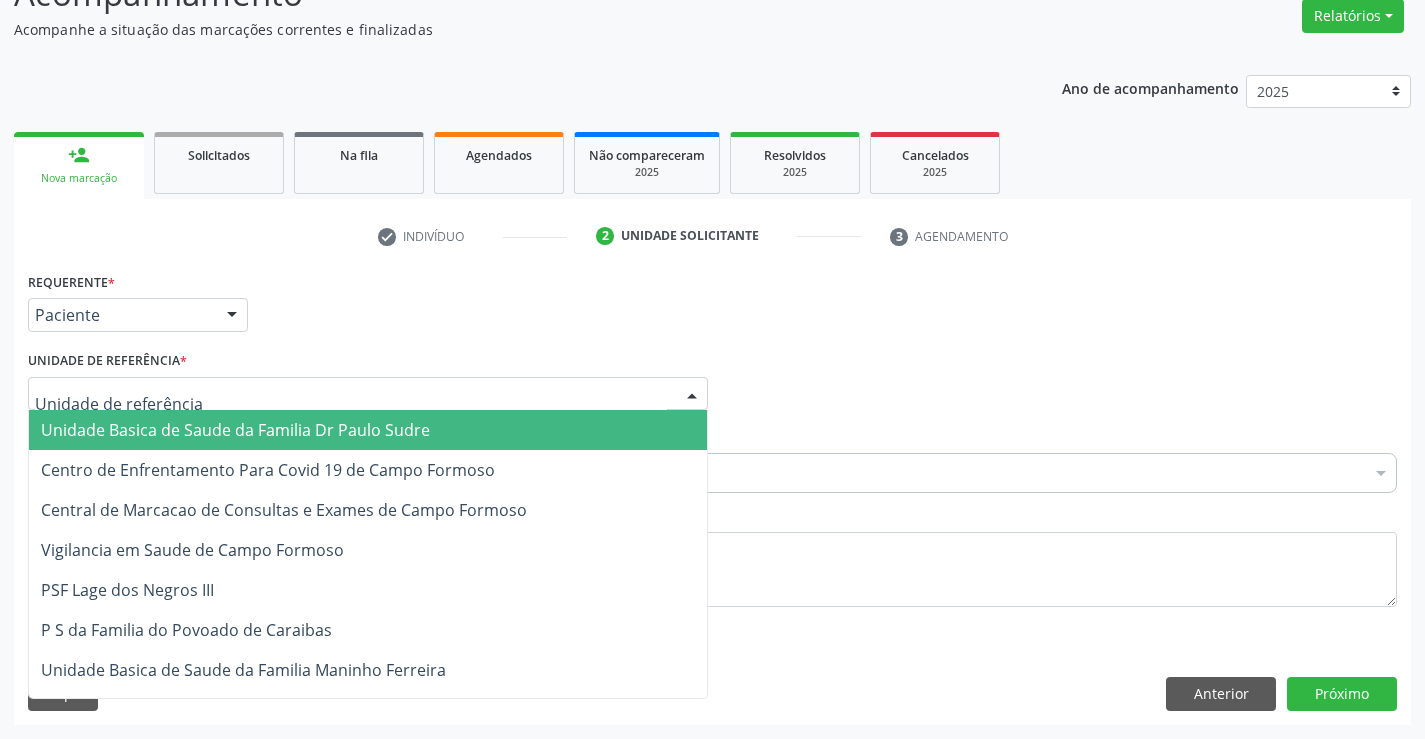 click at bounding box center [368, 394] 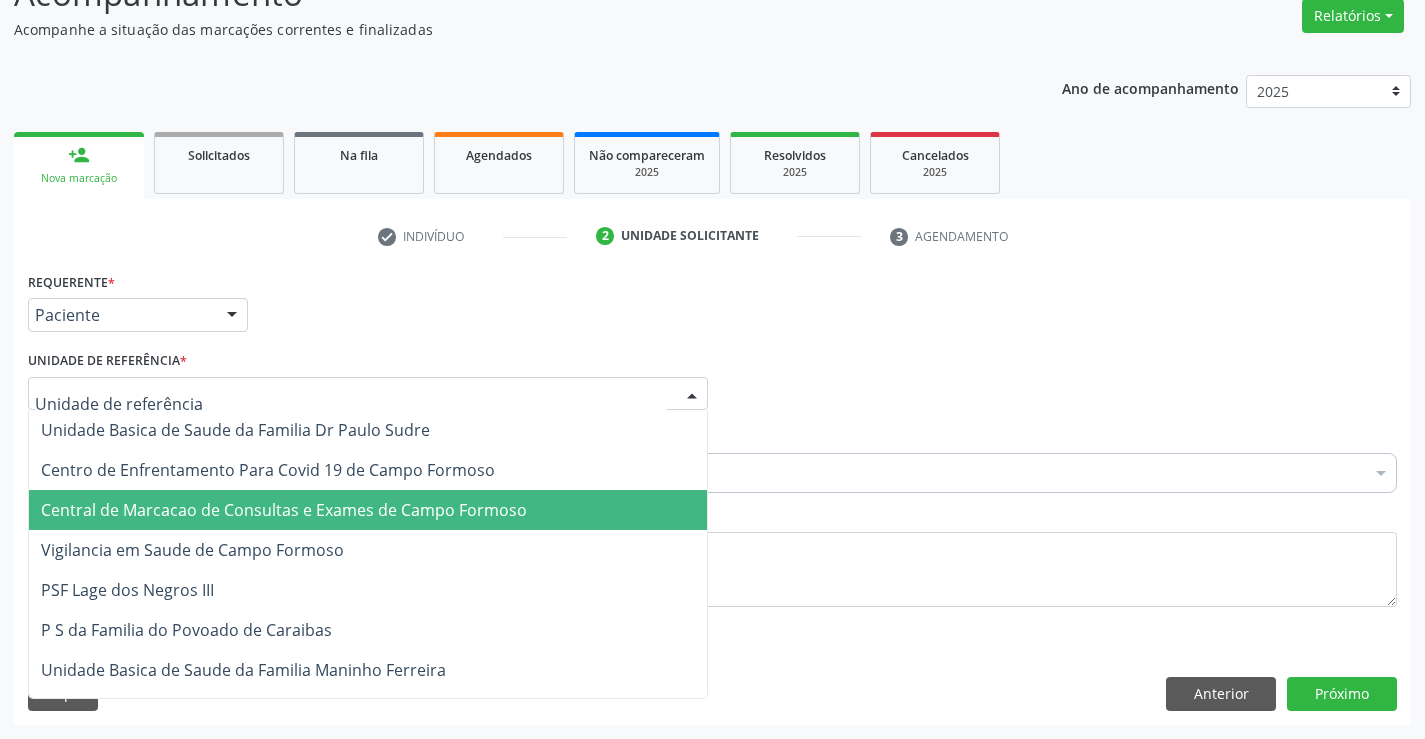 click on "Central de Marcacao de Consultas e Exames de Campo Formoso" at bounding box center [284, 510] 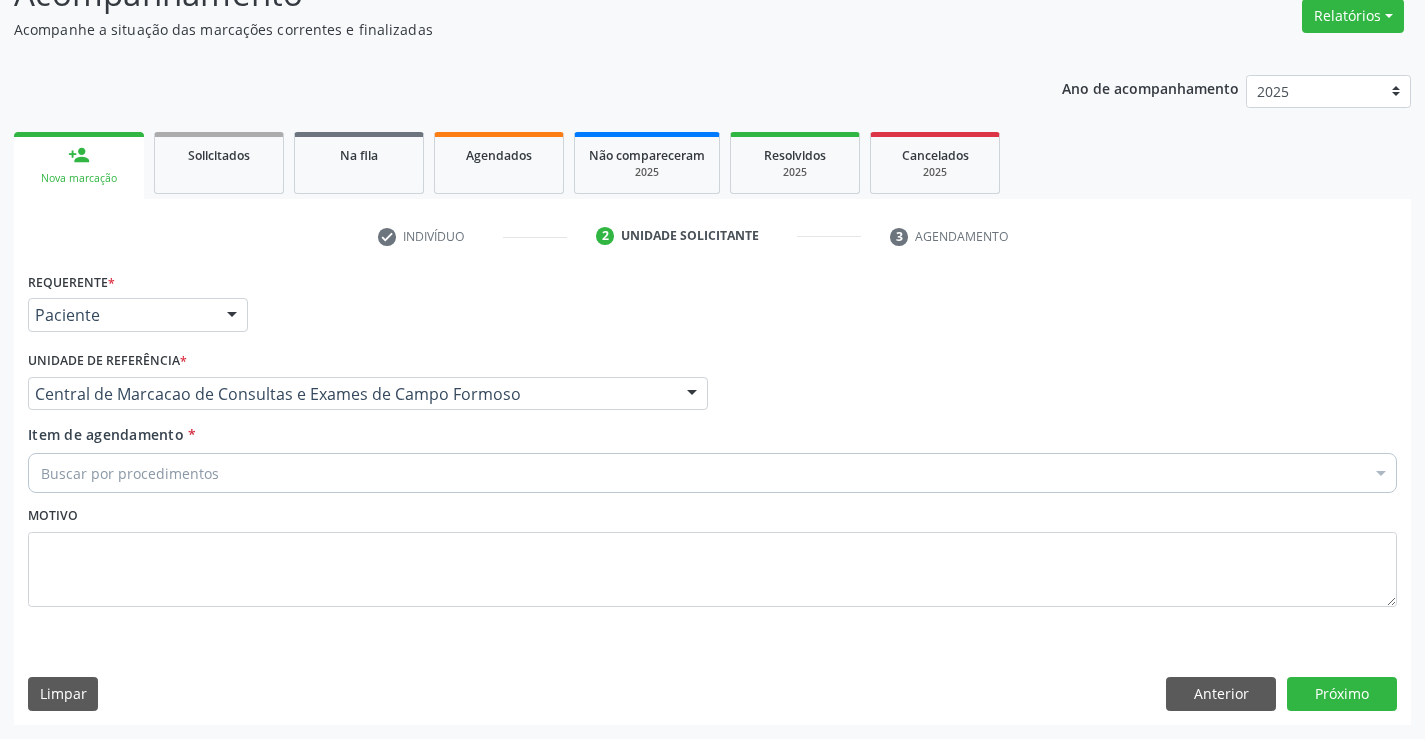 click on "Buscar por procedimentos" at bounding box center [712, 473] 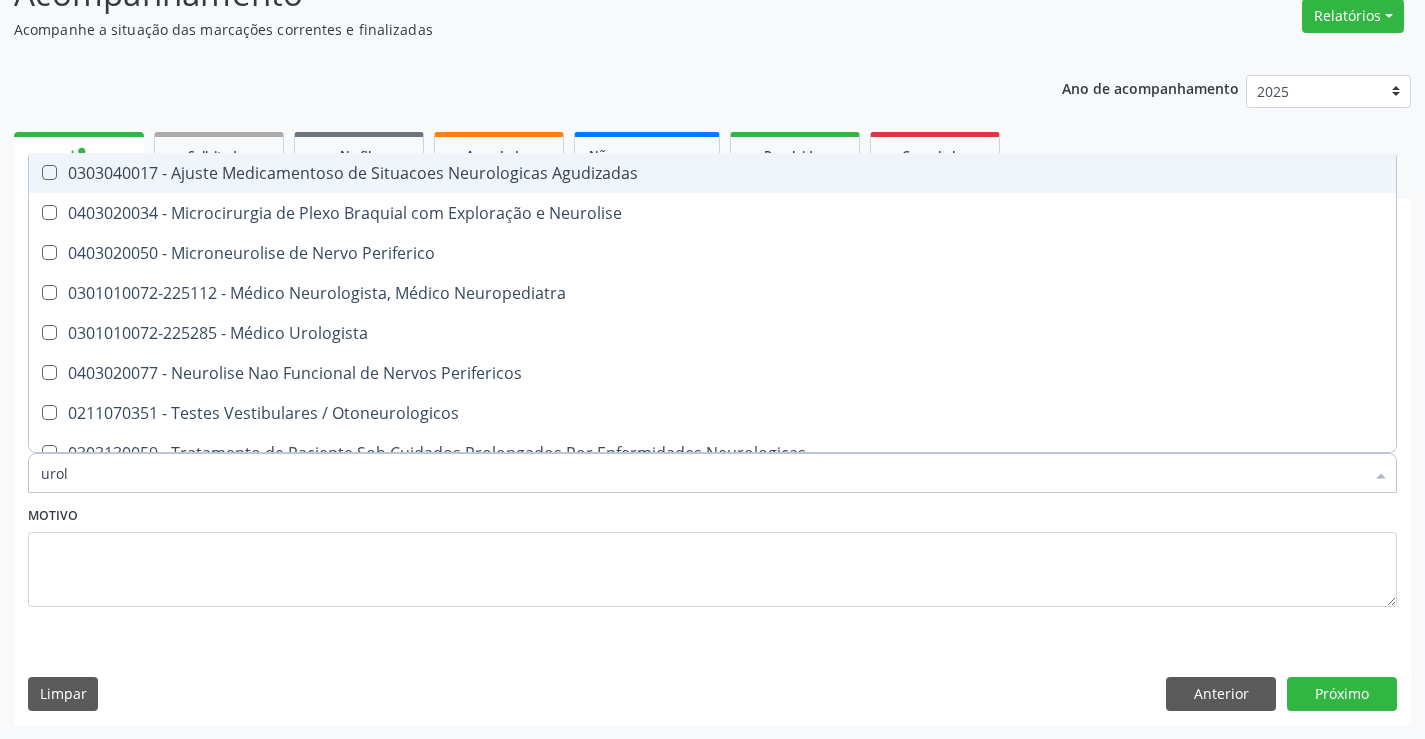 type on "urolo" 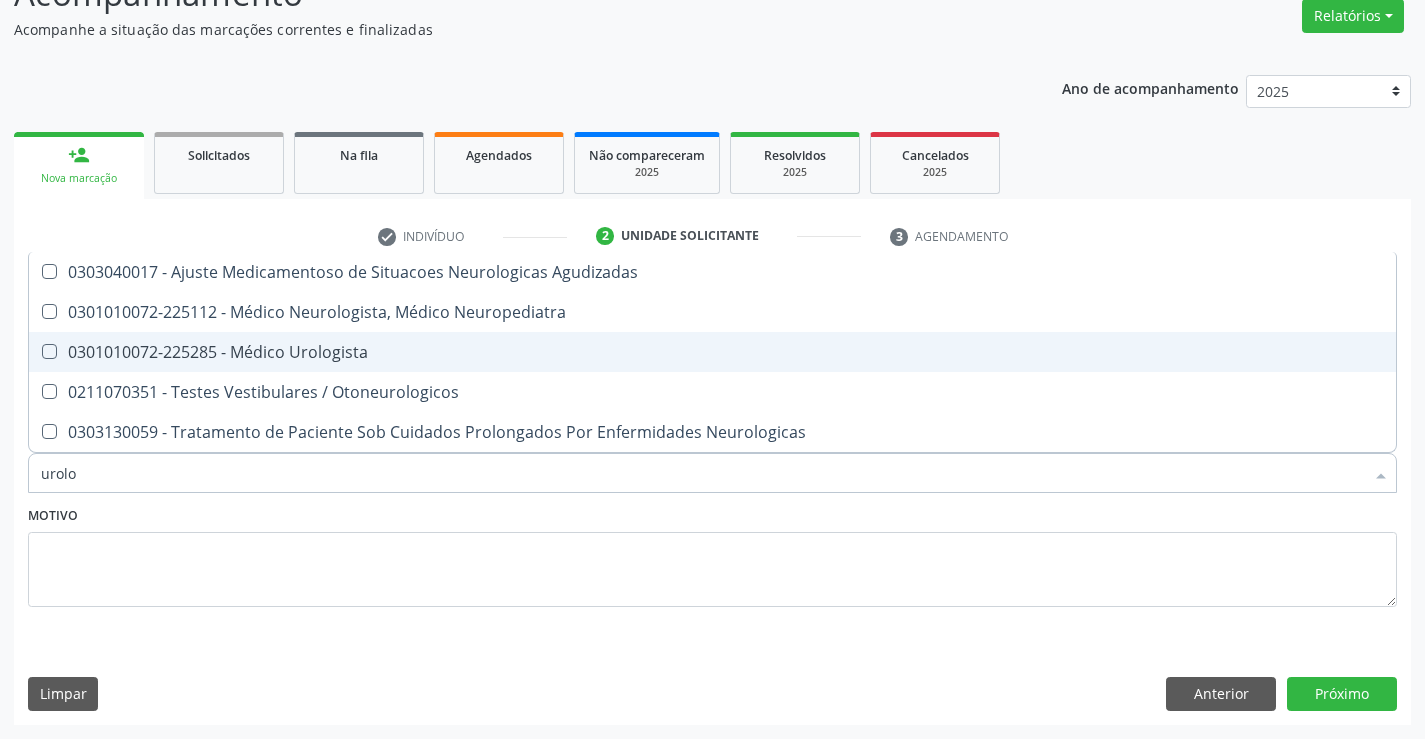 drag, startPoint x: 447, startPoint y: 372, endPoint x: 475, endPoint y: 358, distance: 31.304953 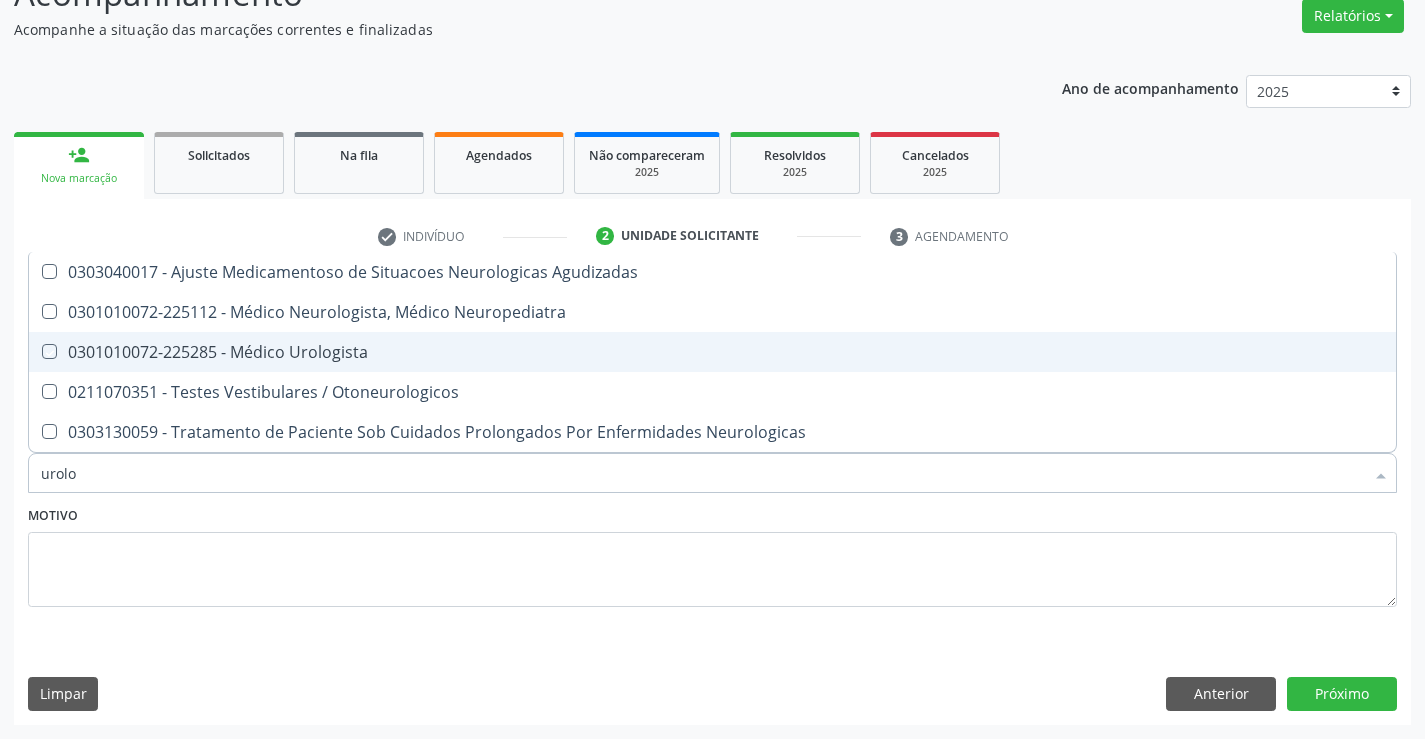 checkbox on "true" 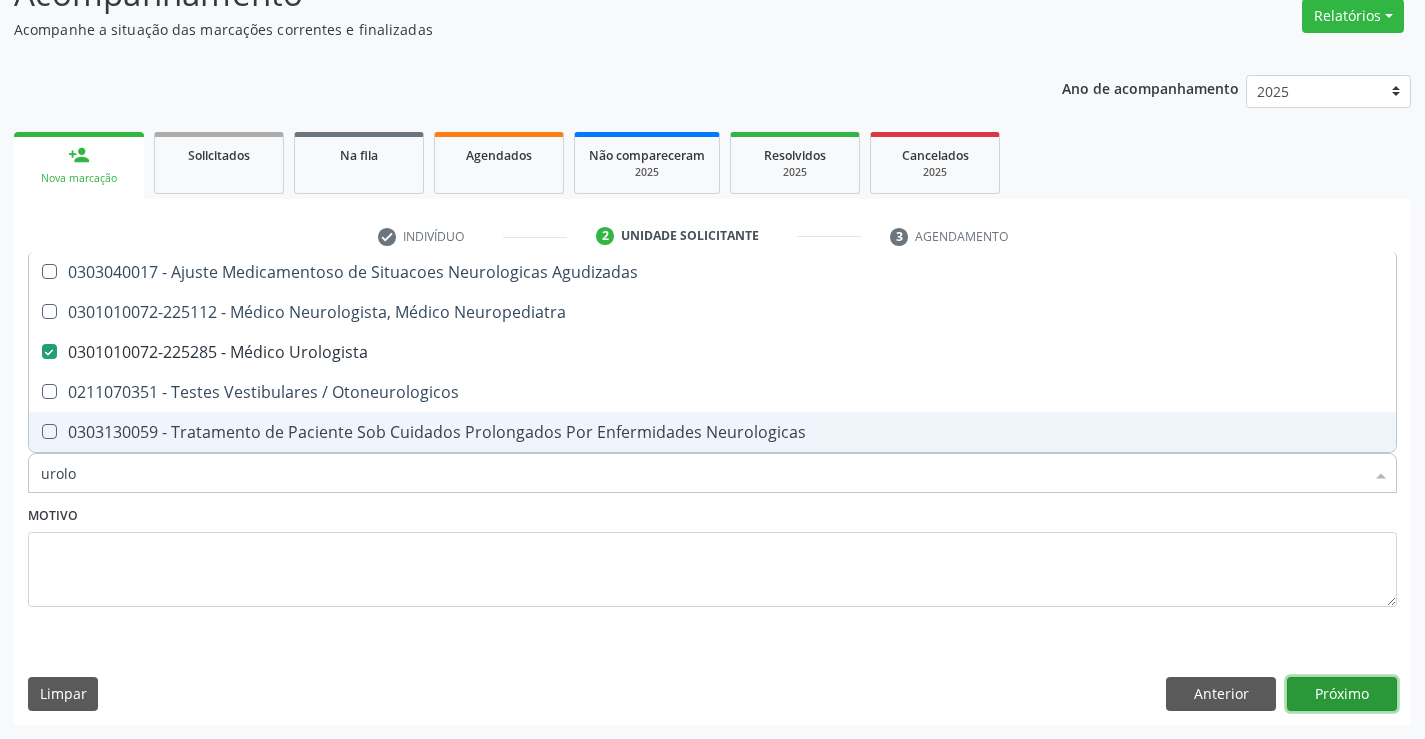 click on "Próximo" at bounding box center [1342, 694] 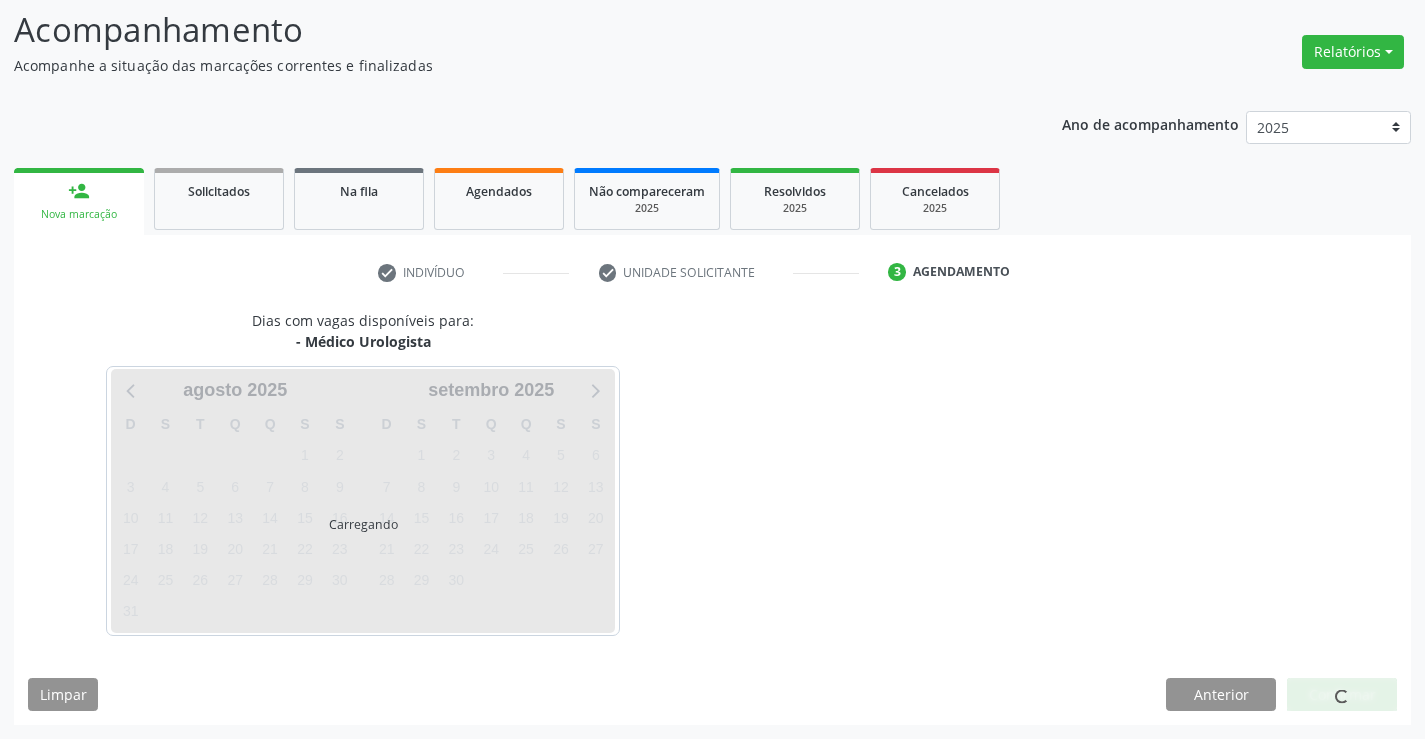 scroll, scrollTop: 131, scrollLeft: 0, axis: vertical 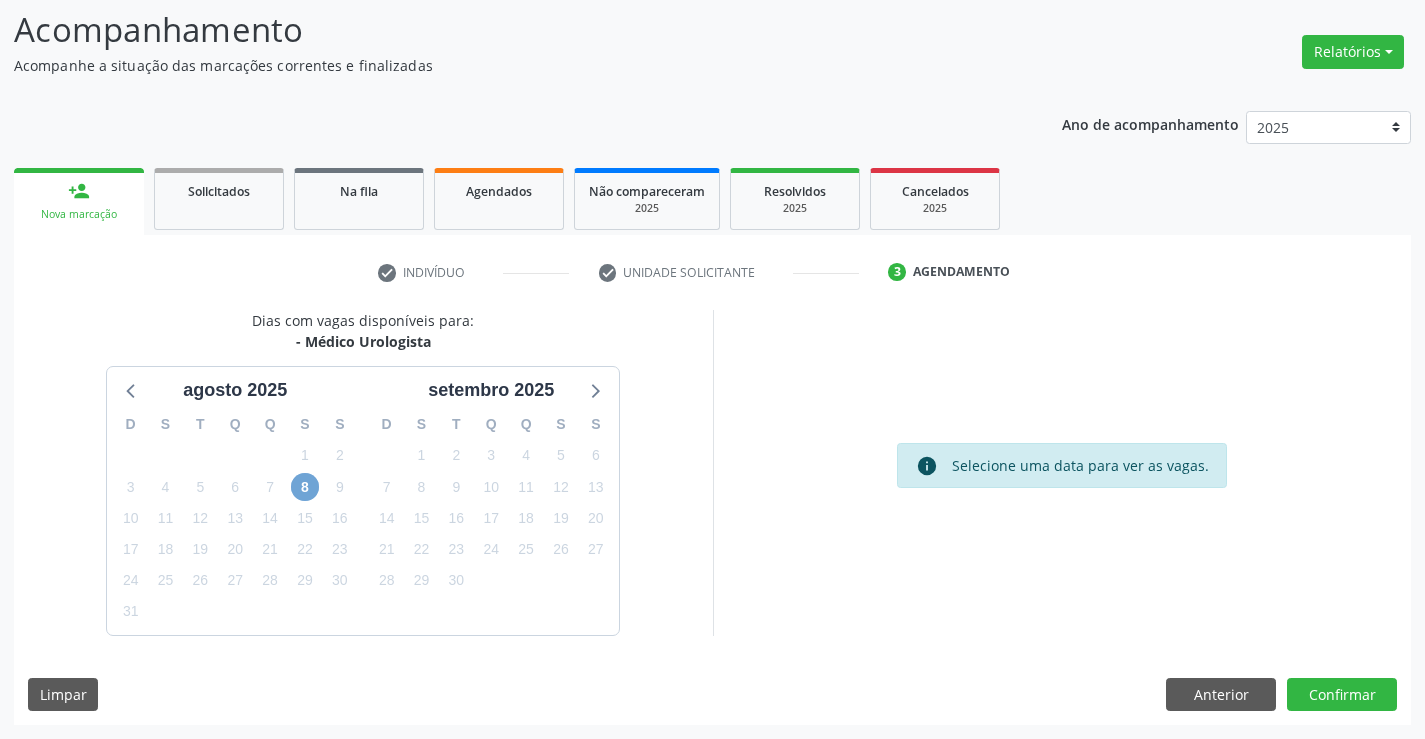 click on "8" at bounding box center (305, 487) 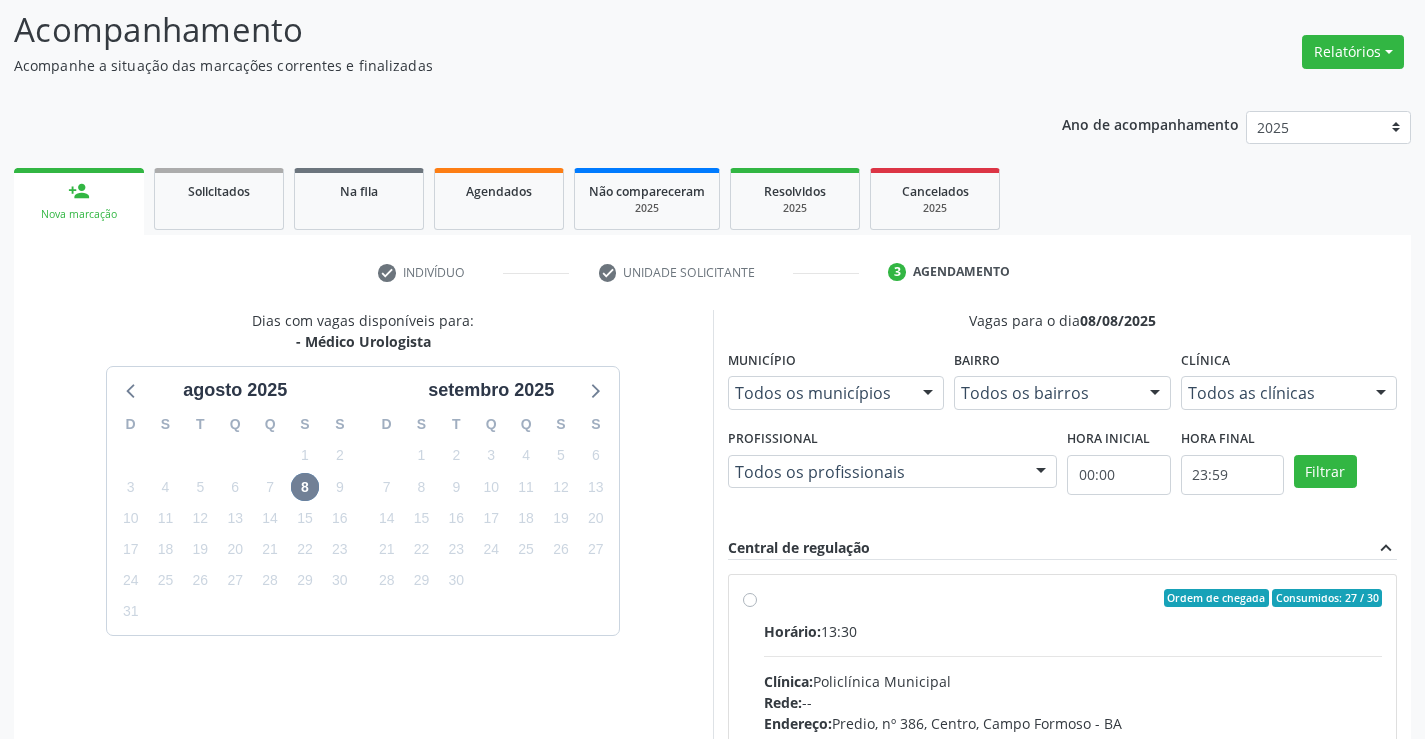 click on "Horário:   13:30" at bounding box center (1073, 631) 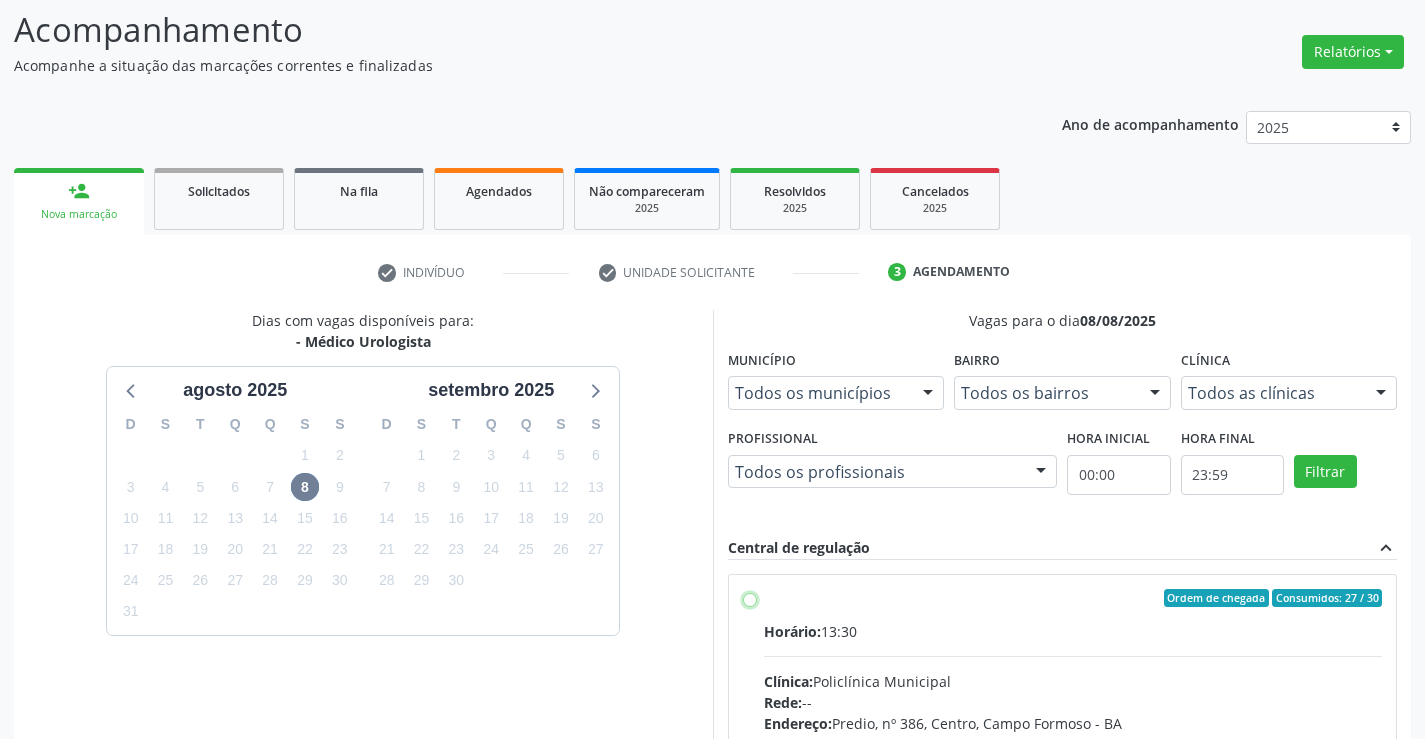 radio on "true" 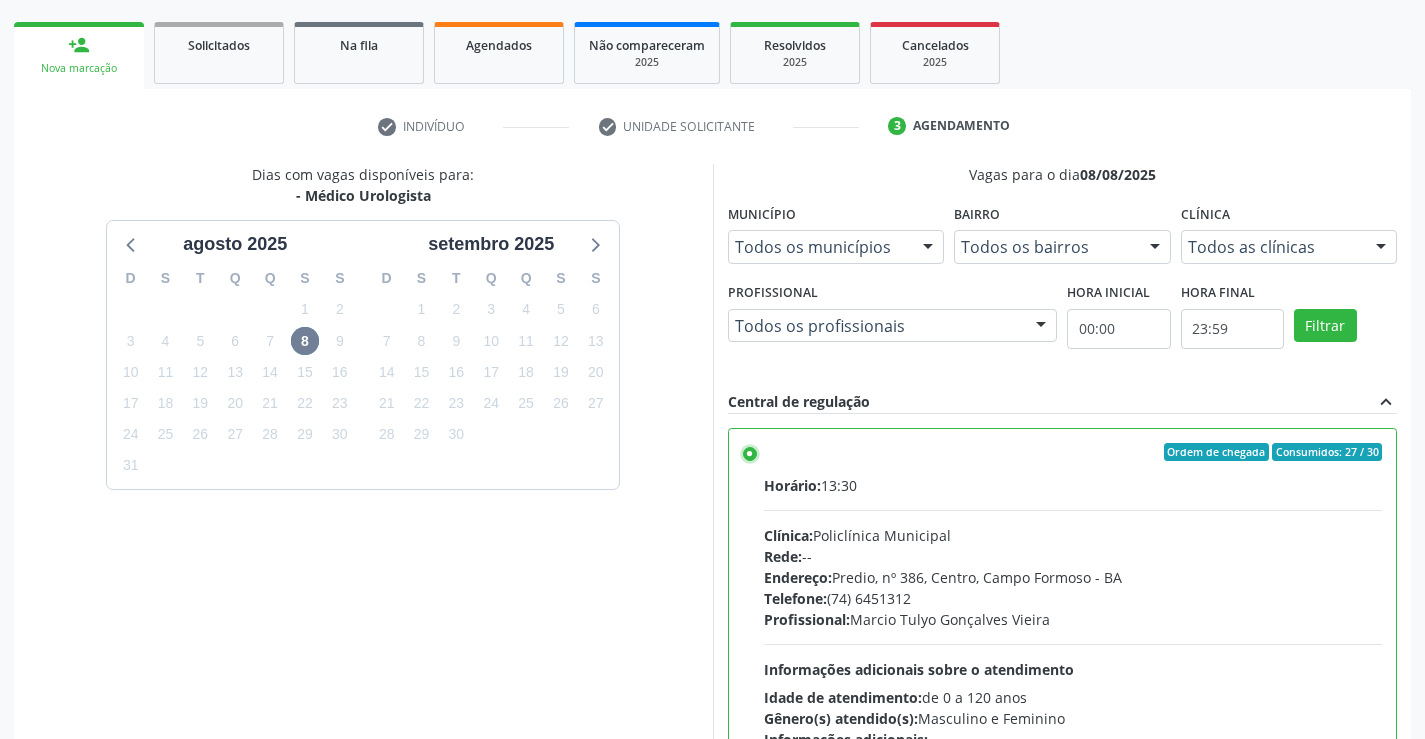 scroll, scrollTop: 456, scrollLeft: 0, axis: vertical 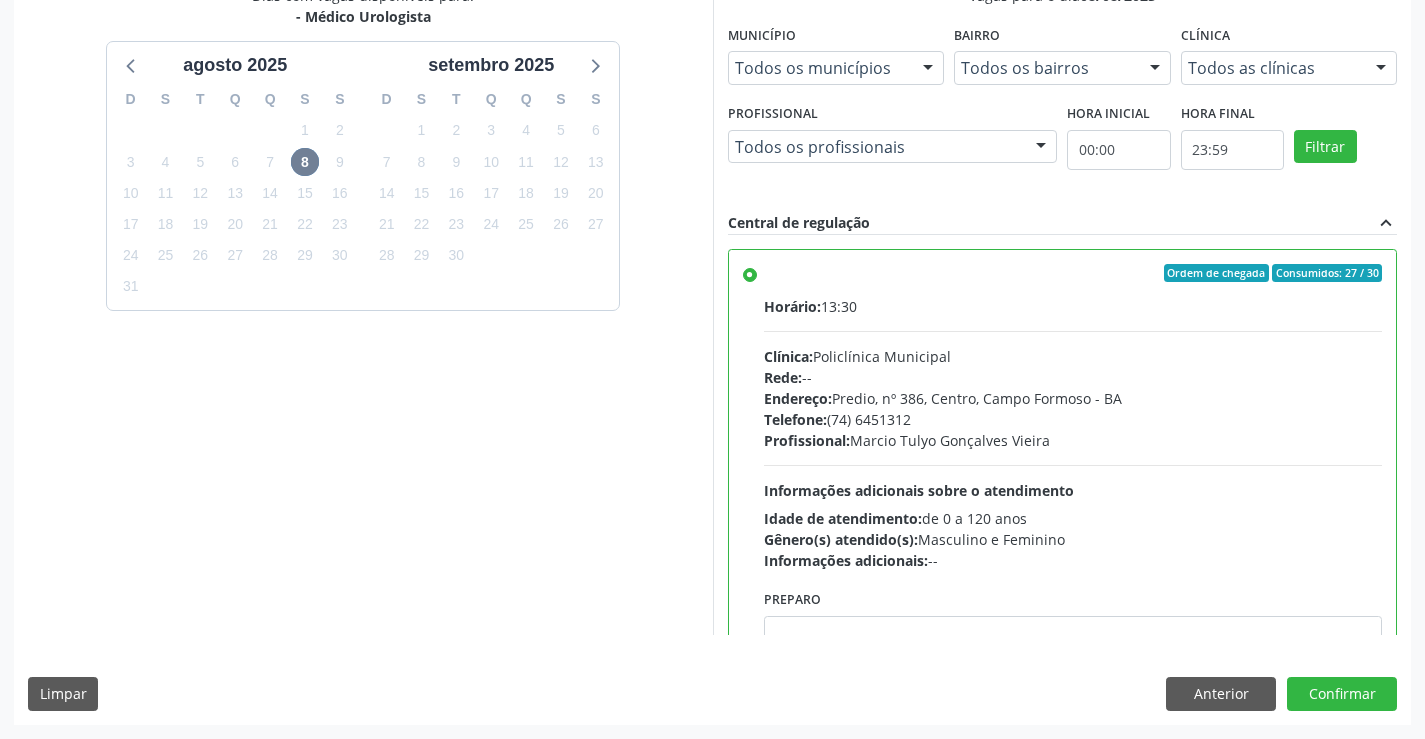 click on "Dias com vagas disponíveis para:
- Médico Urologista
agosto 2025 D S T Q Q S S 27 28 29 30 31 1 2 3 4 5 6 7 8 9 10 11 12 13 14 15 16 17 18 19 20 21 22 23 24 25 26 27 28 29 30 31 1 2 3 4 5 6 setembro 2025 D S T Q Q S S 31 1 2 3 4 5 6 7 8 9 10 11 12 13 14 15 16 17 18 19 20 21 22 23 24 25 26 27 28 29 30 1 2 3 4 5 6 7 8 9 10 11
Vagas para o dia
08/08/2025
Município
Todos os municípios         Todos os municípios   Campo Formoso - BA
Nenhum resultado encontrado para: "   "
Não há nenhuma opção para ser exibida.
Bairro
Todos os bairros         Todos os bairros   Centro
Nenhum resultado encontrado para: "   "
Não há nenhuma opção para ser exibida.
Clínica
Todos as clínicas         Todos as clínicas   Policlínica Municipal
Nenhum resultado encontrado para: "   "
Profissional" at bounding box center [712, 354] 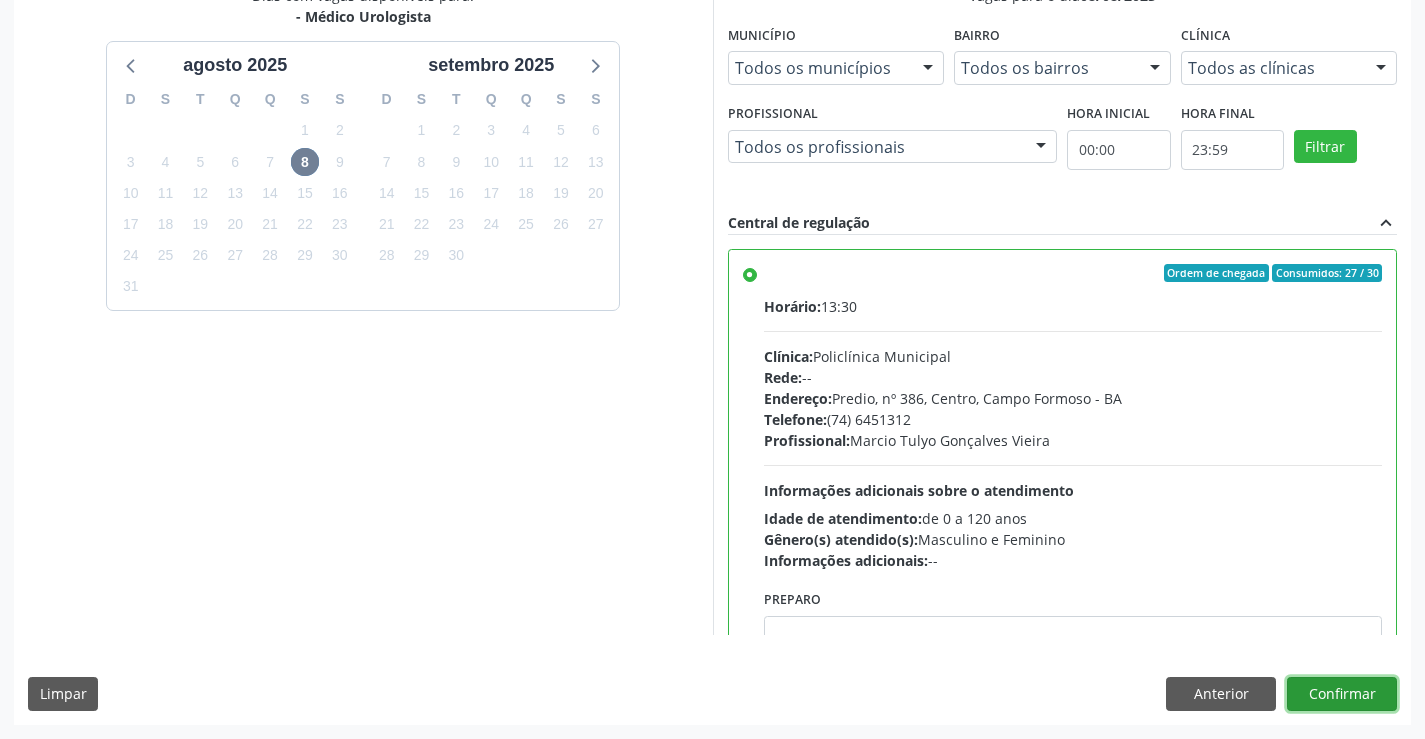 click on "Confirmar" at bounding box center (1342, 694) 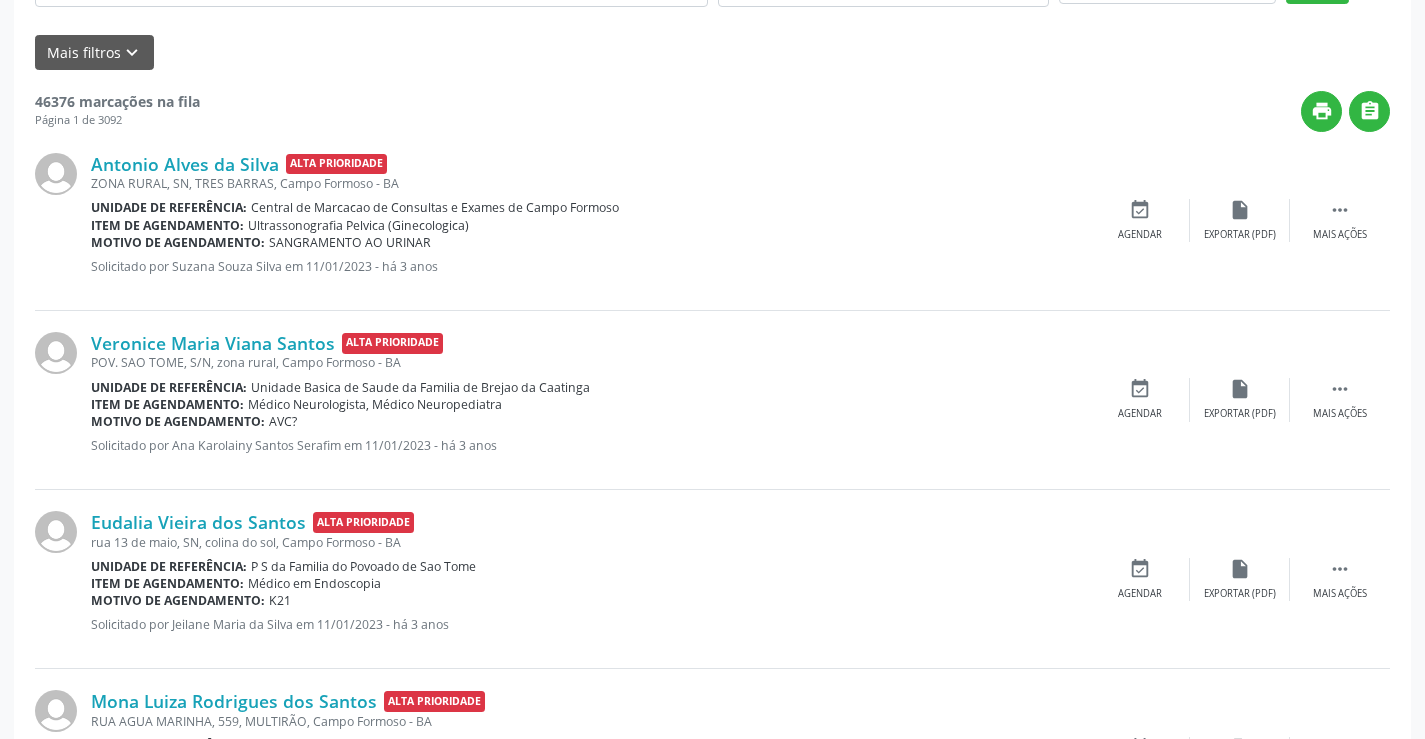 scroll, scrollTop: 0, scrollLeft: 0, axis: both 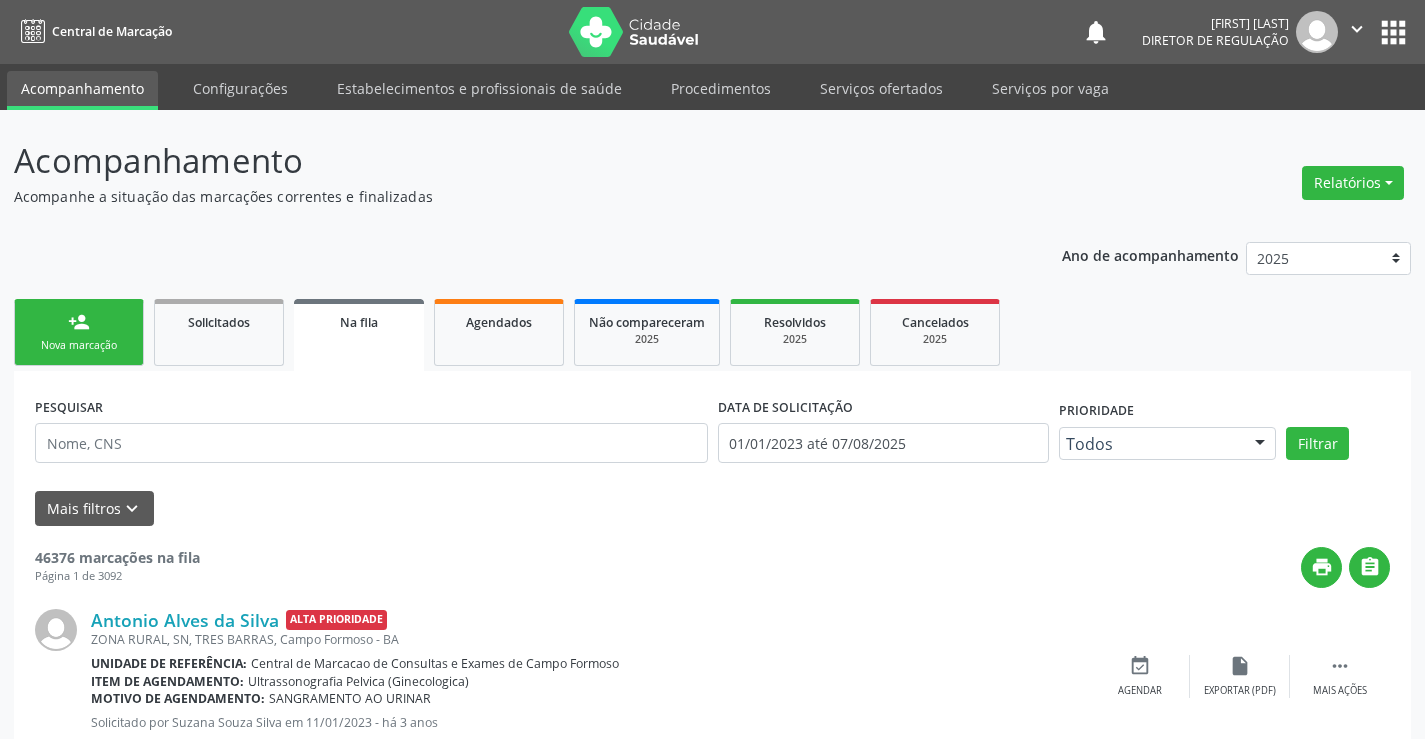 click on "Nova marcação" at bounding box center (79, 345) 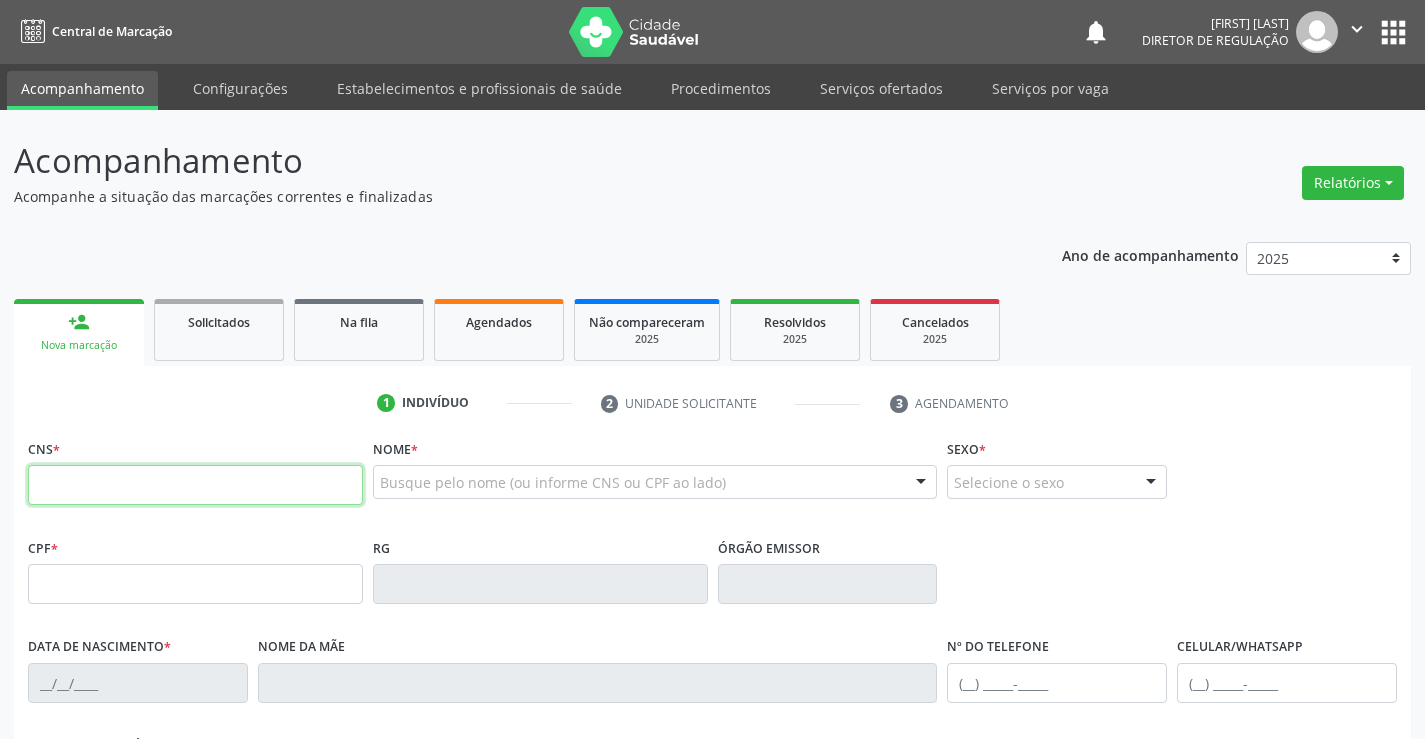 click at bounding box center [195, 485] 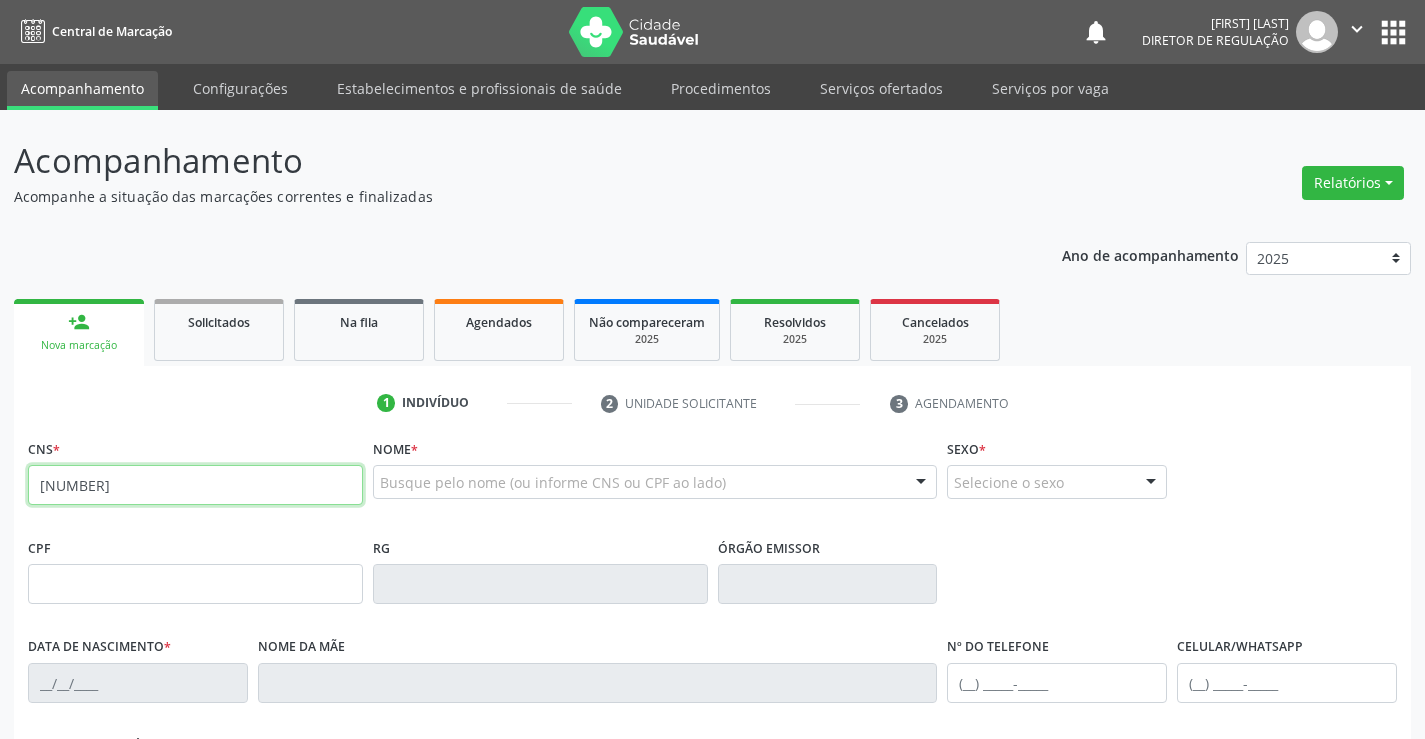type on "704 5091 2640 5620" 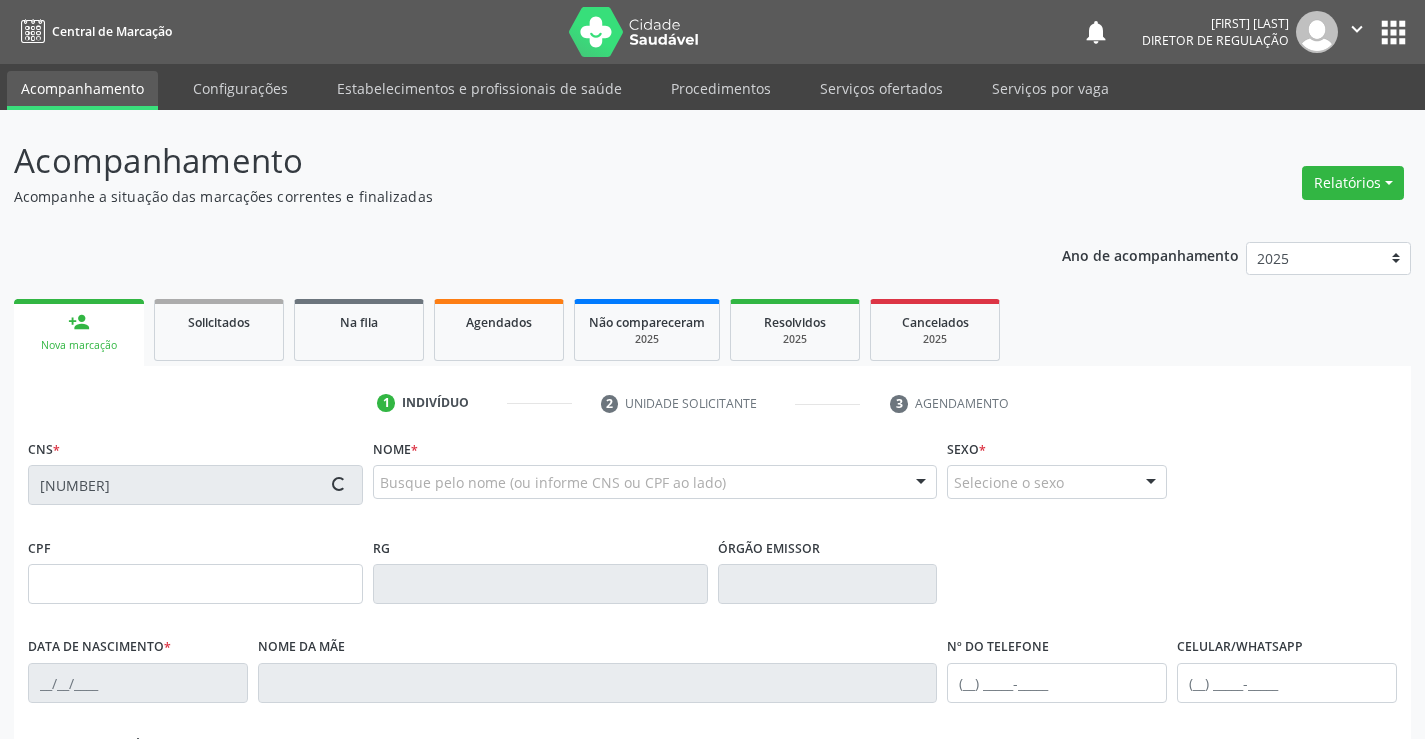 scroll, scrollTop: 345, scrollLeft: 0, axis: vertical 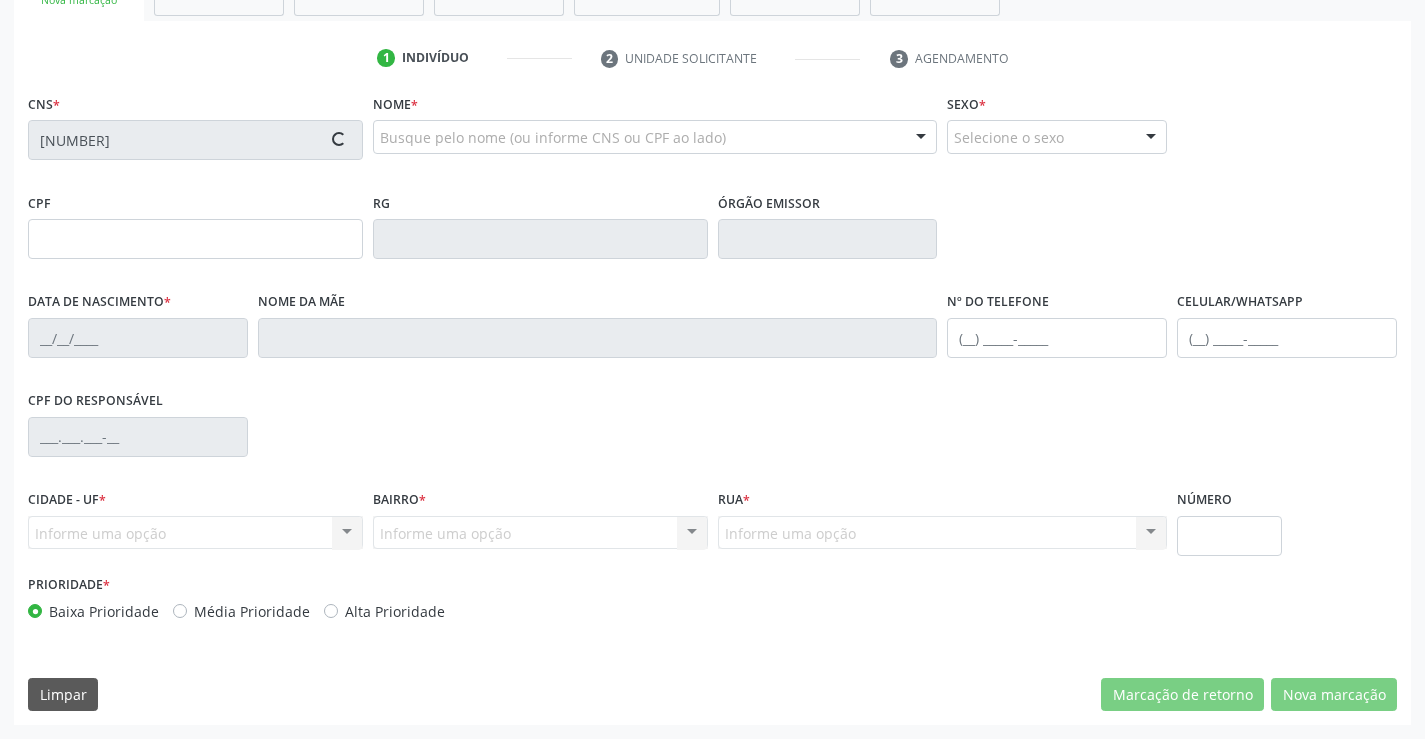 type on "15/06/1951" 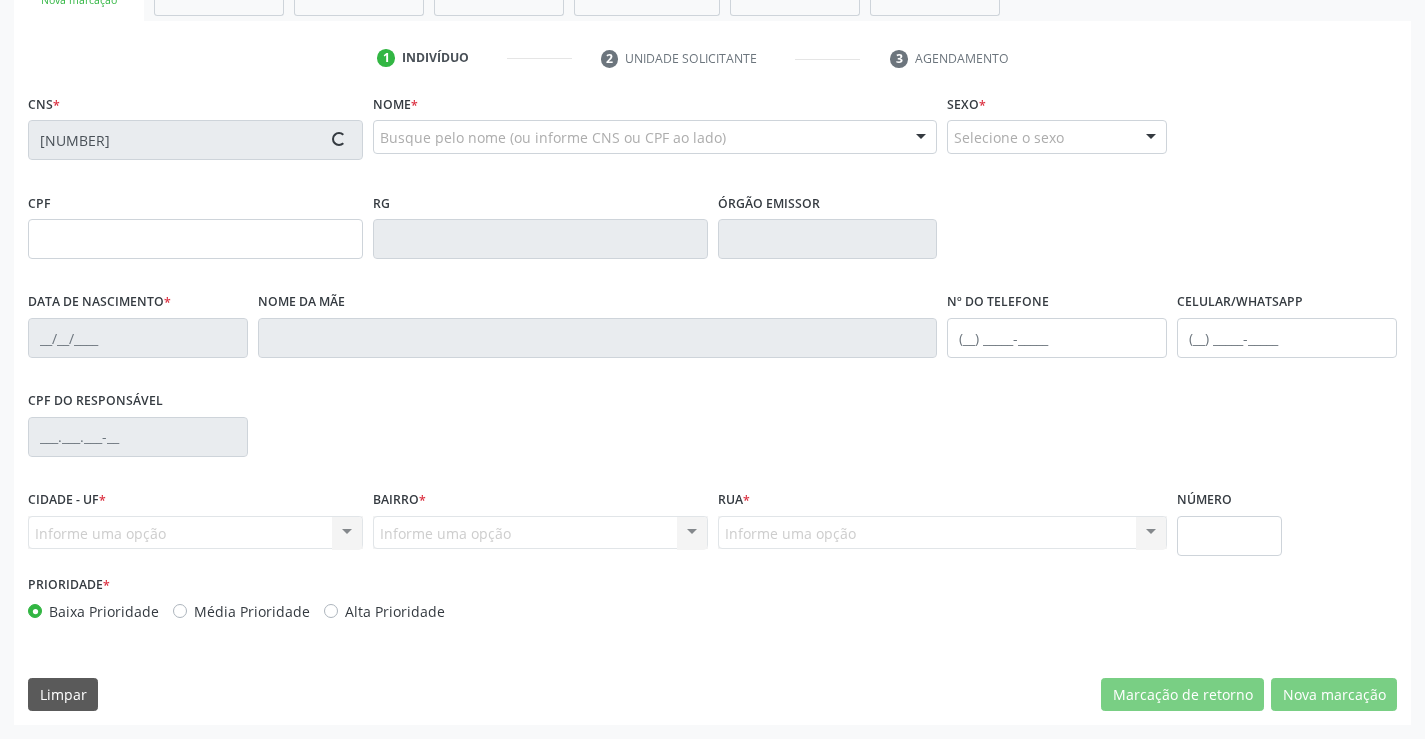 type on "(74) 98834-8350" 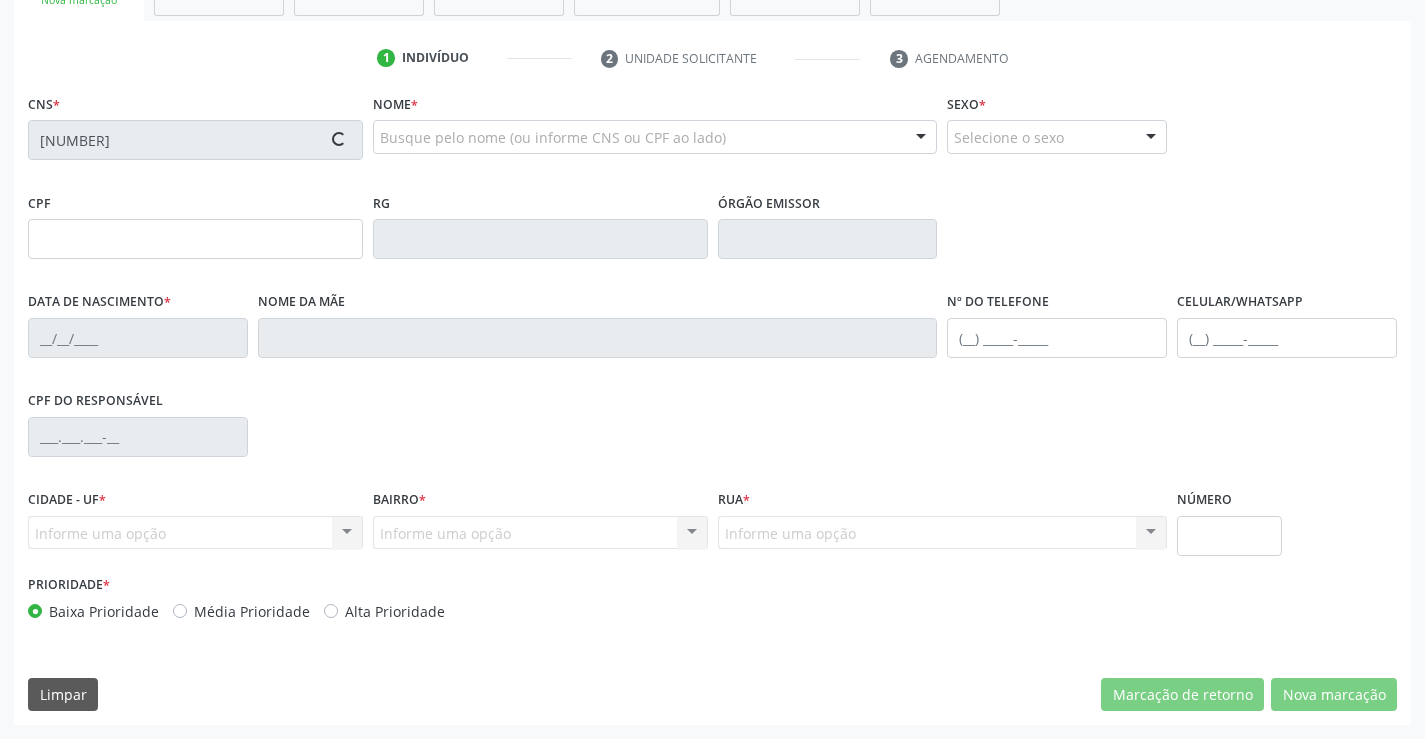 type on "SN" 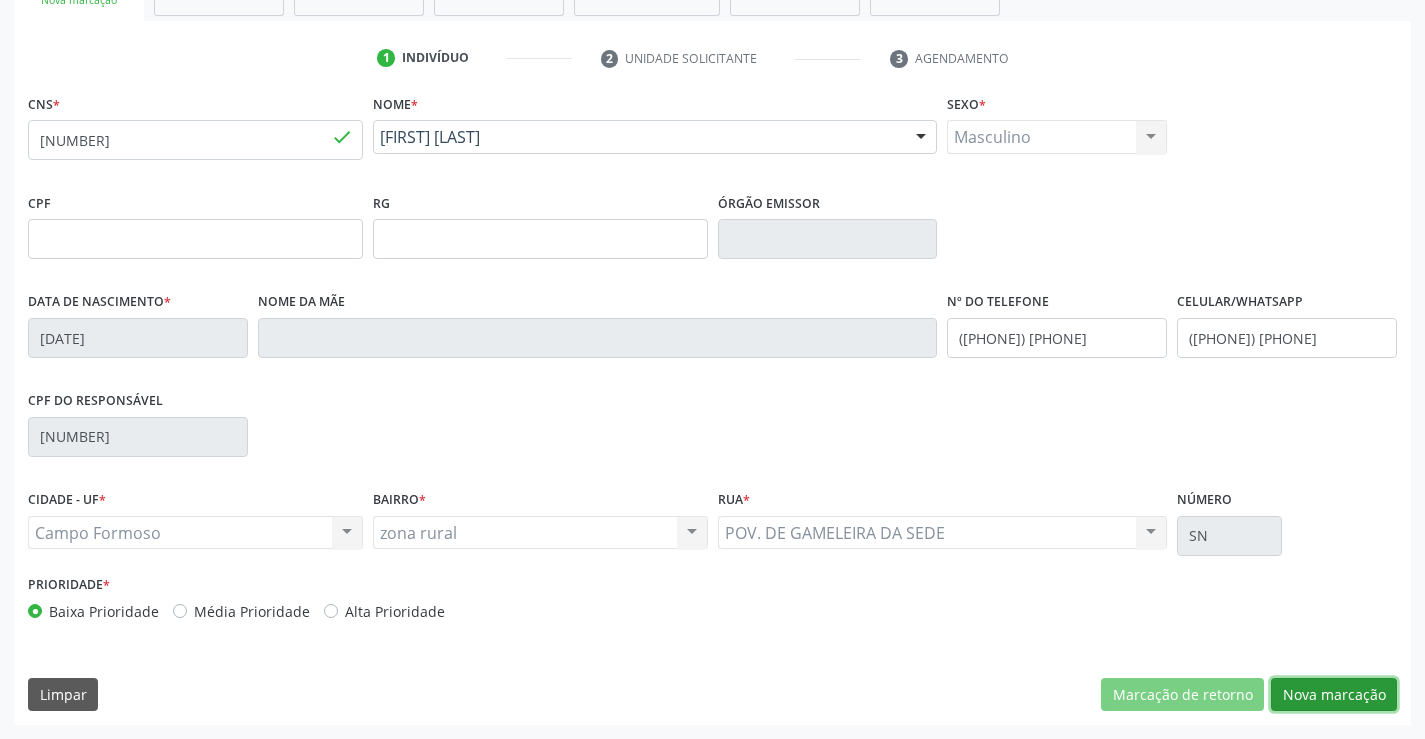 click on "Nova marcação" at bounding box center [1334, 695] 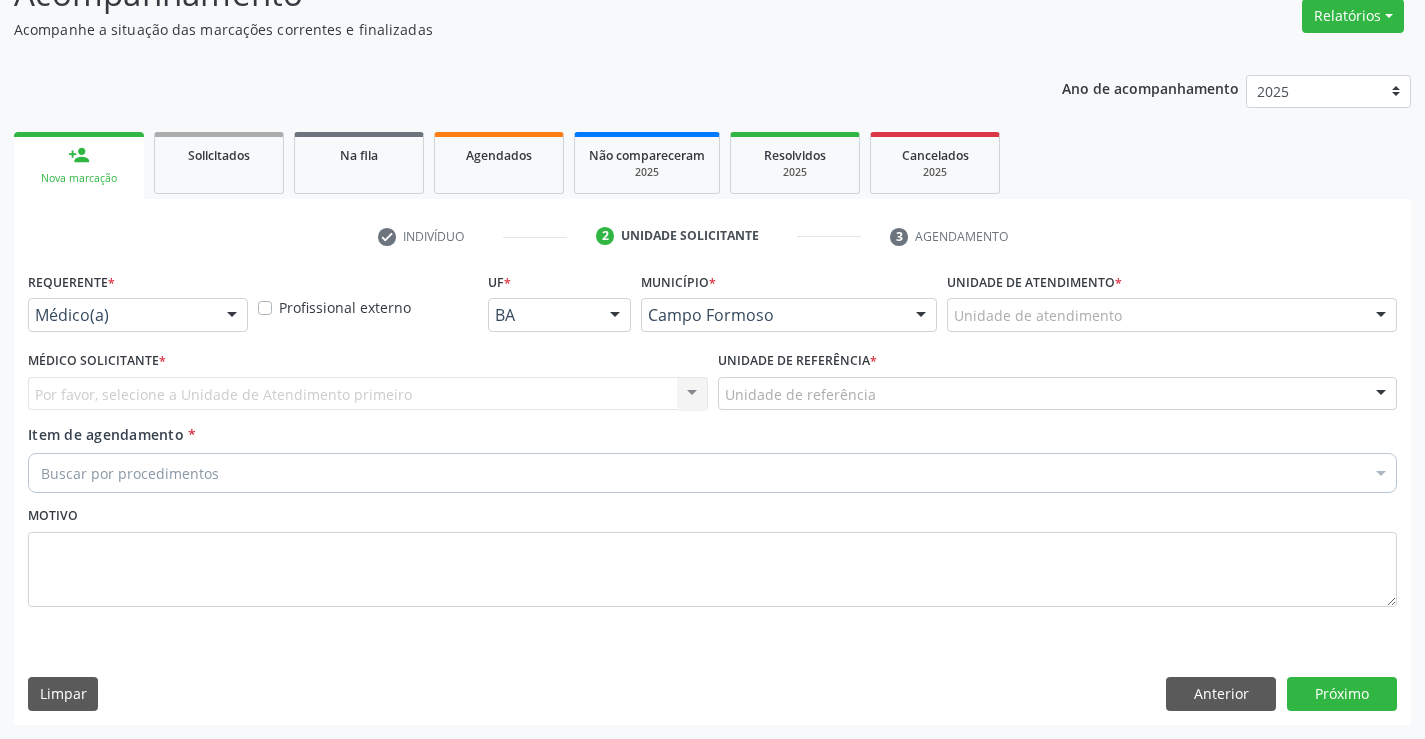 scroll, scrollTop: 167, scrollLeft: 0, axis: vertical 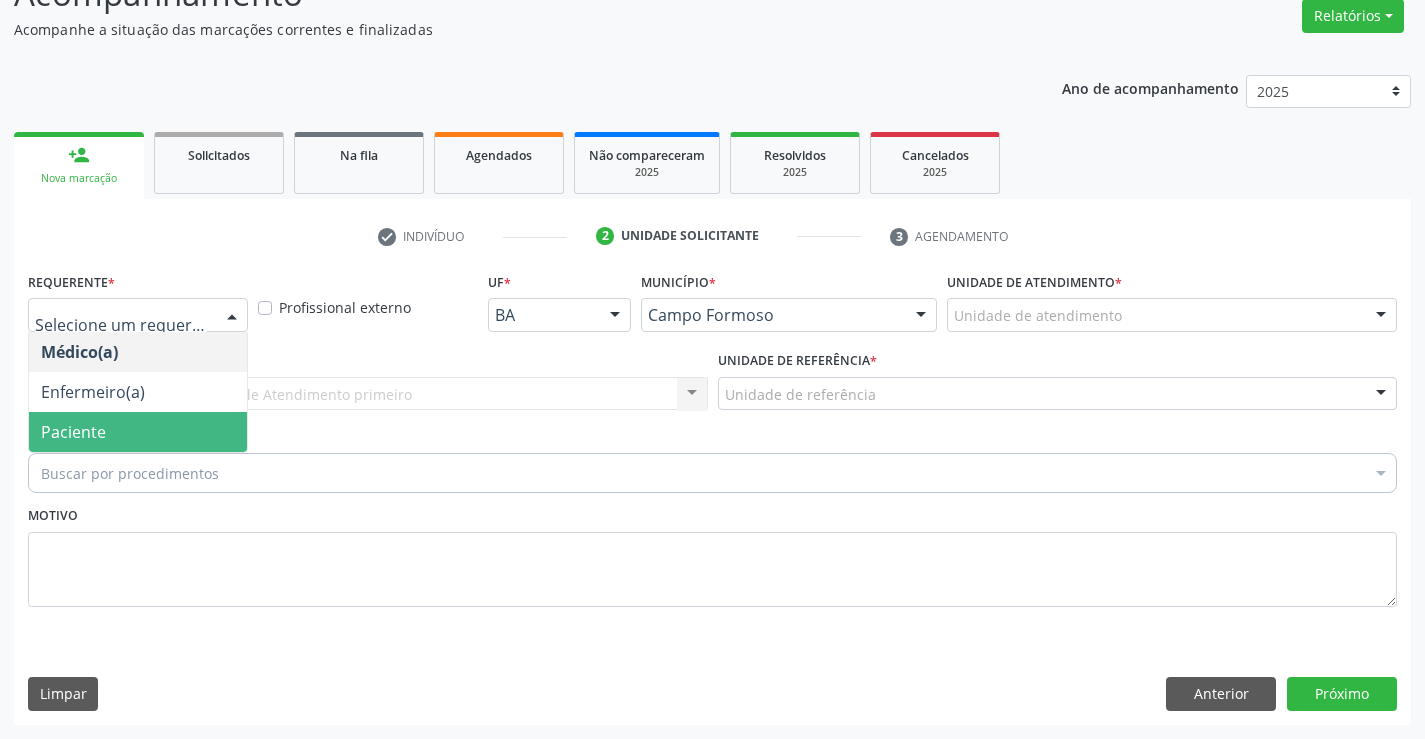 click on "Paciente" at bounding box center [138, 432] 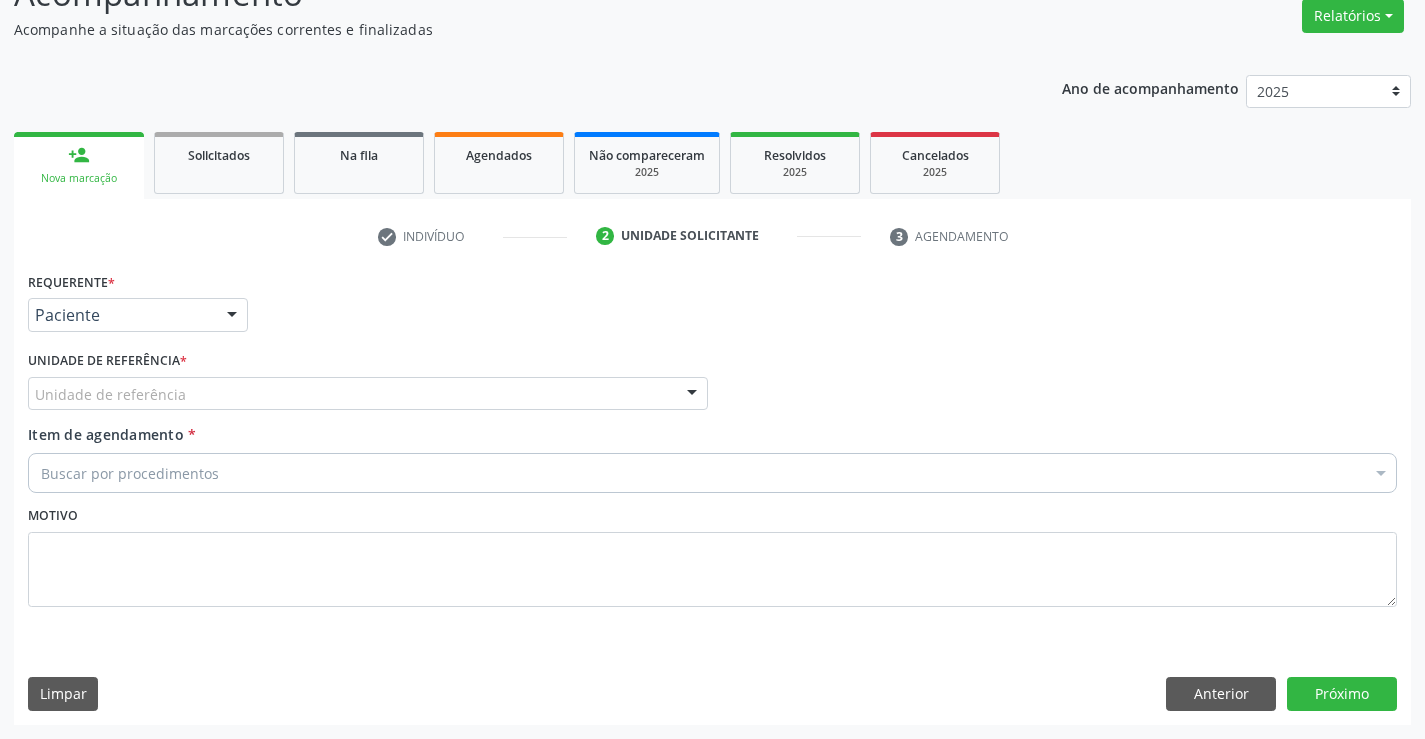 click on "Unidade de referência" at bounding box center (368, 394) 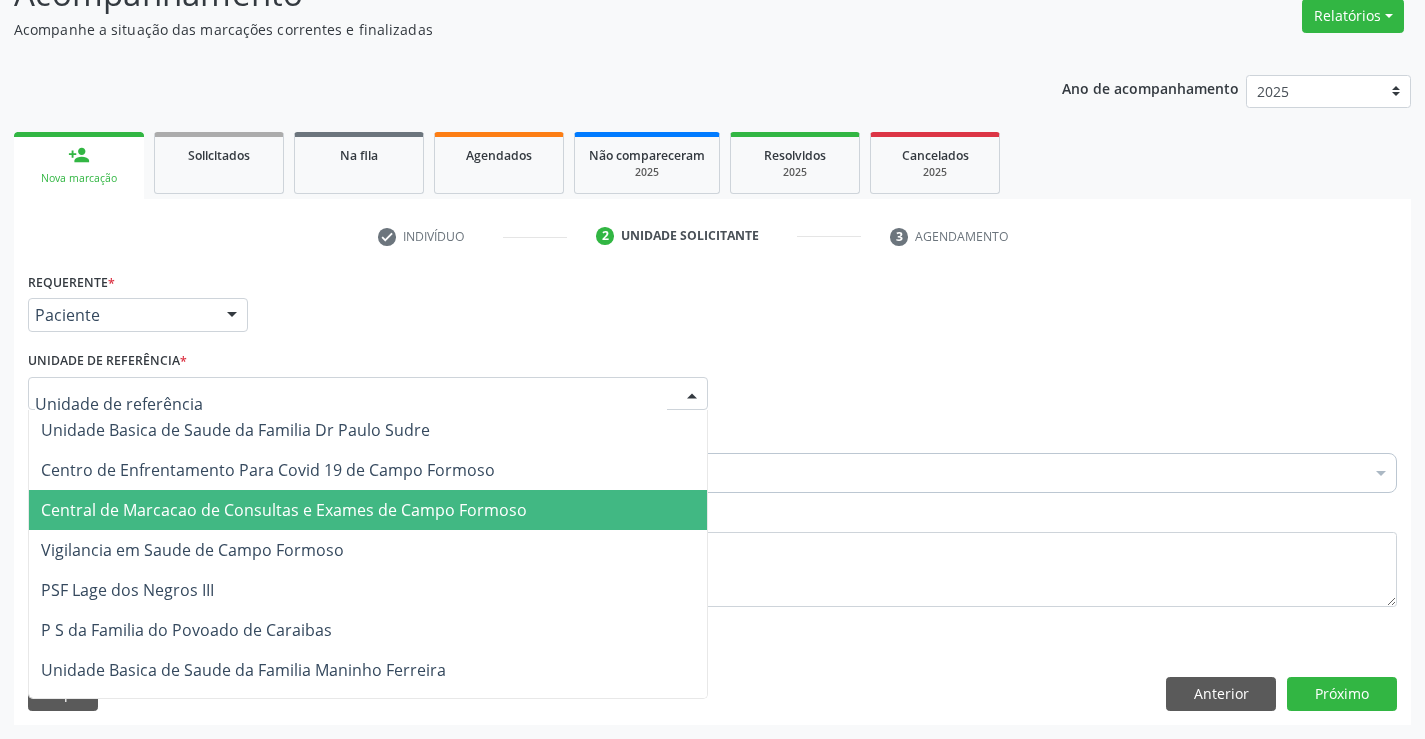 drag, startPoint x: 400, startPoint y: 487, endPoint x: 407, endPoint y: 503, distance: 17.464249 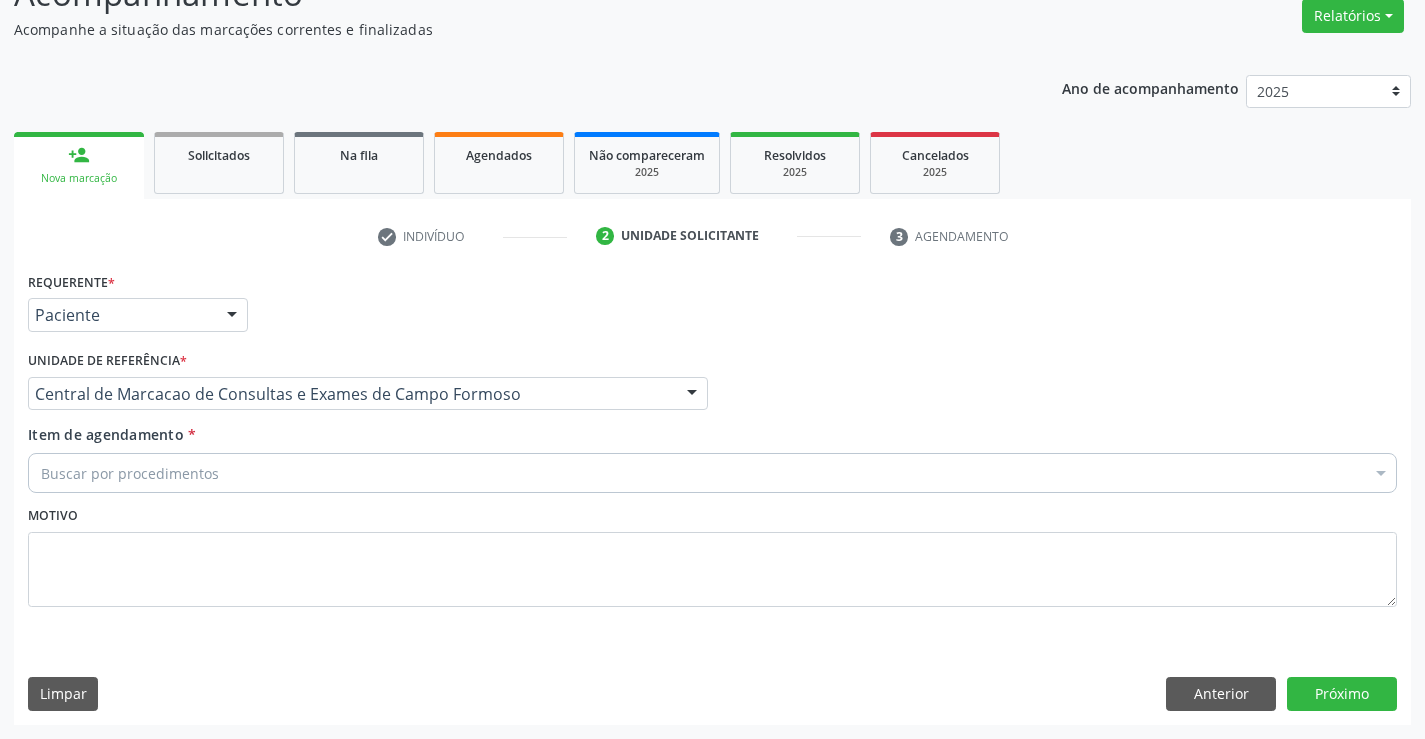 click on "Buscar por procedimentos" at bounding box center (712, 473) 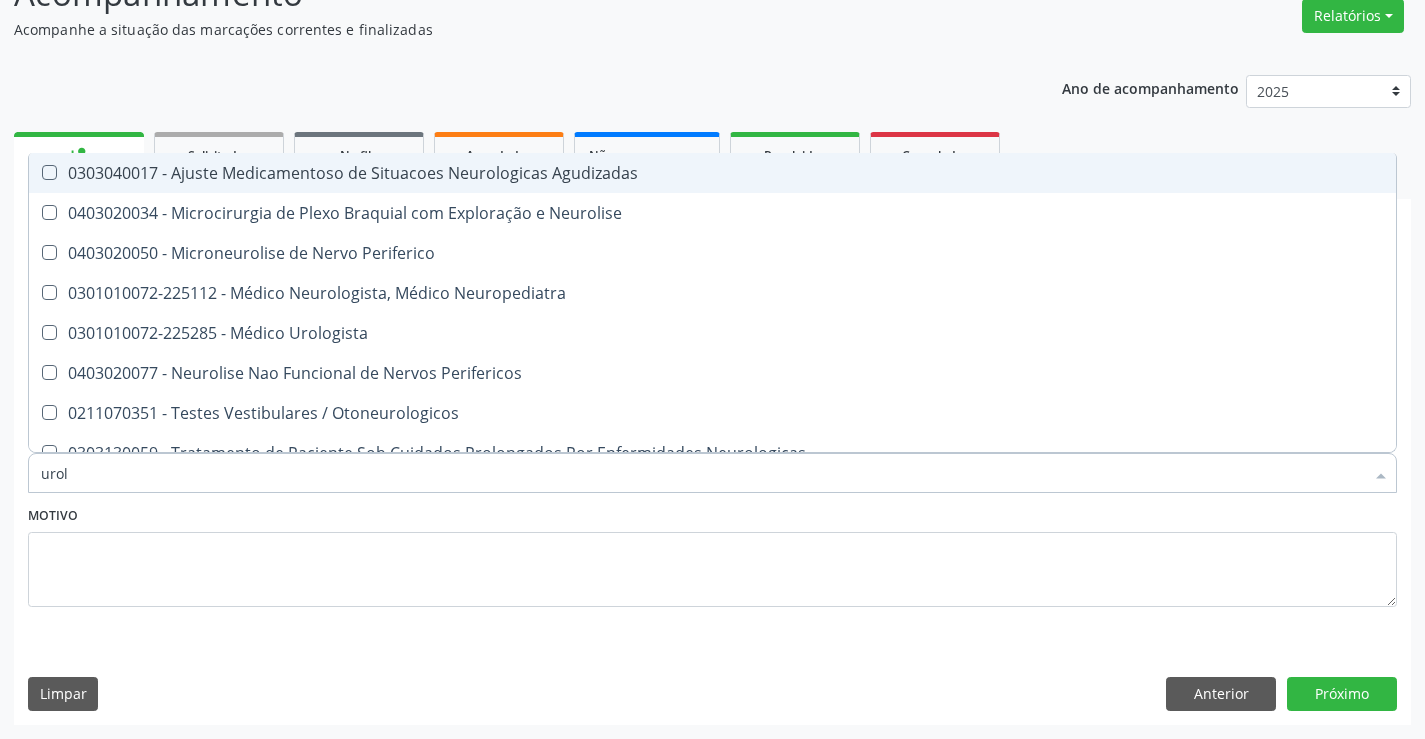 type on "urolo" 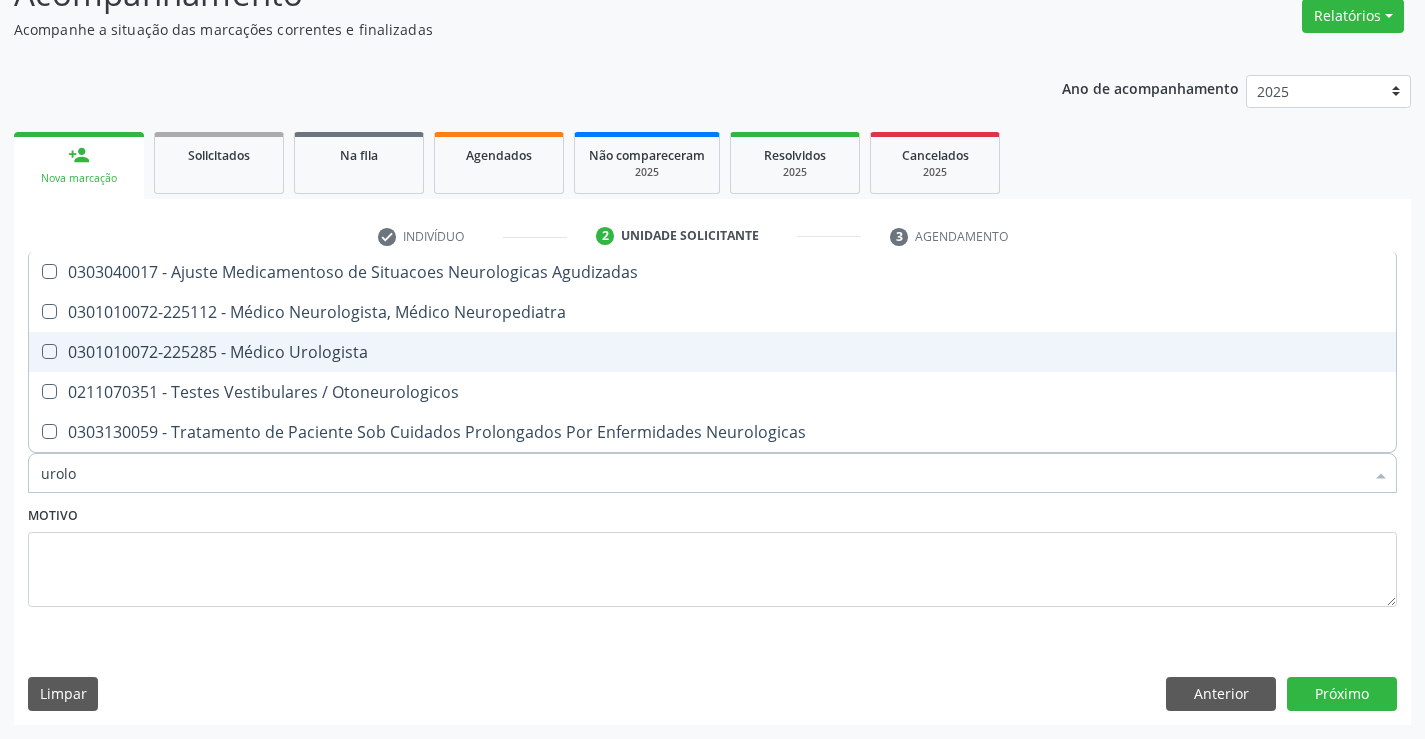 click on "0301010072-225285 - Médico Urologista" at bounding box center (712, 352) 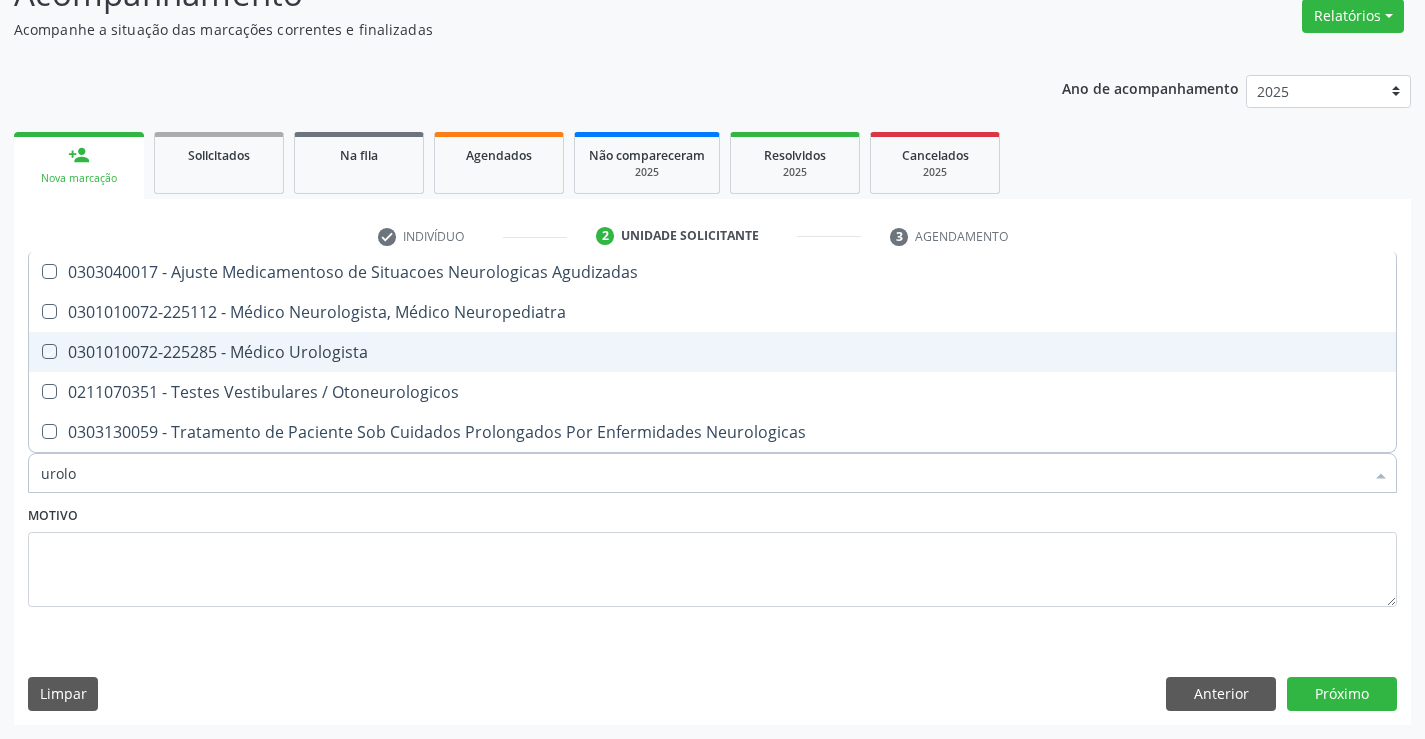 checkbox on "true" 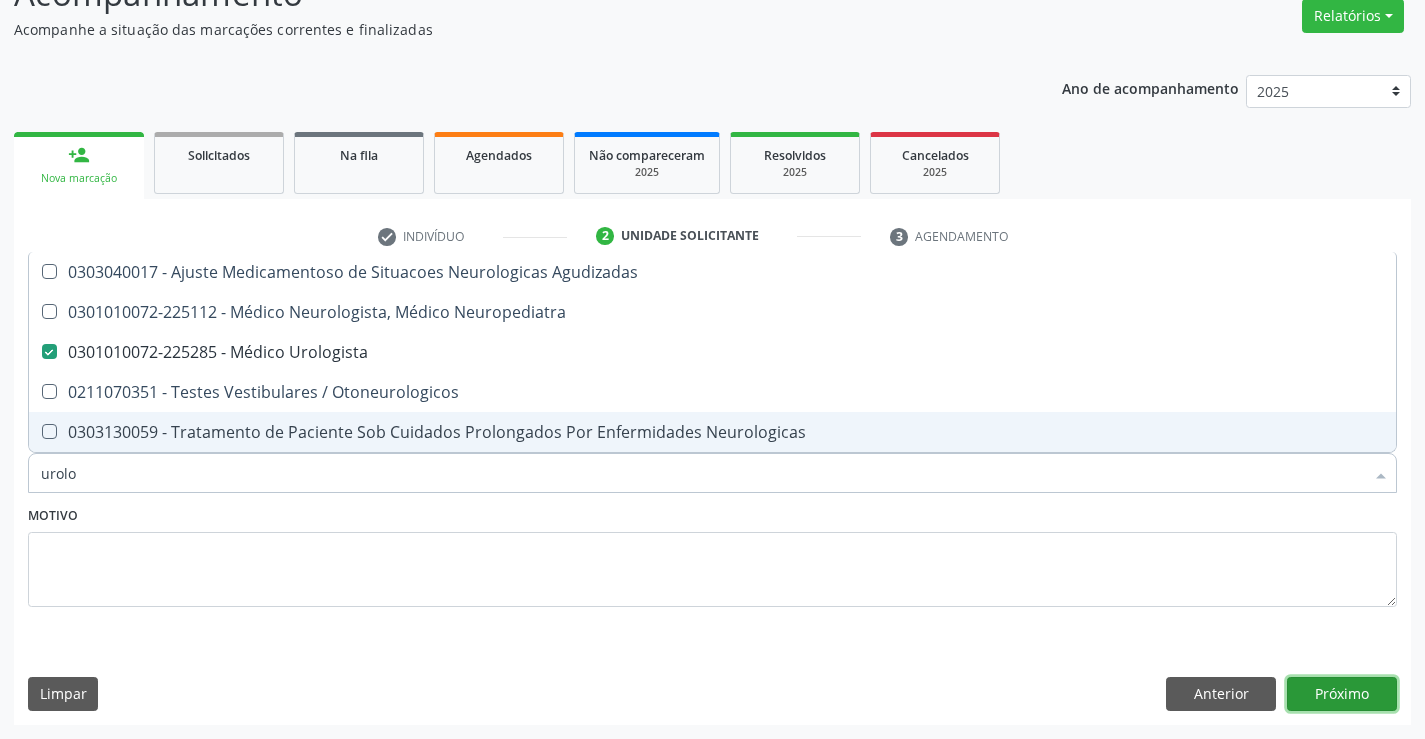 click on "Próximo" at bounding box center [1342, 694] 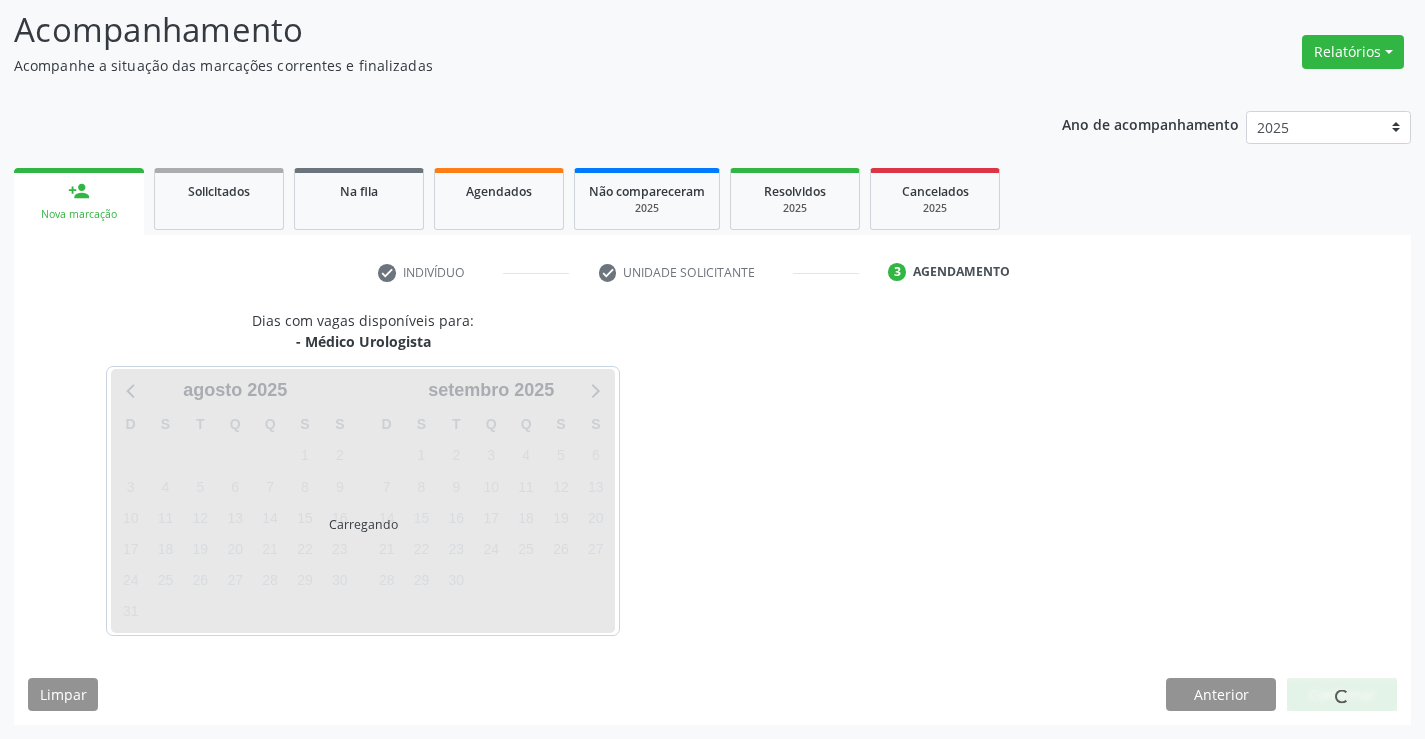 scroll, scrollTop: 131, scrollLeft: 0, axis: vertical 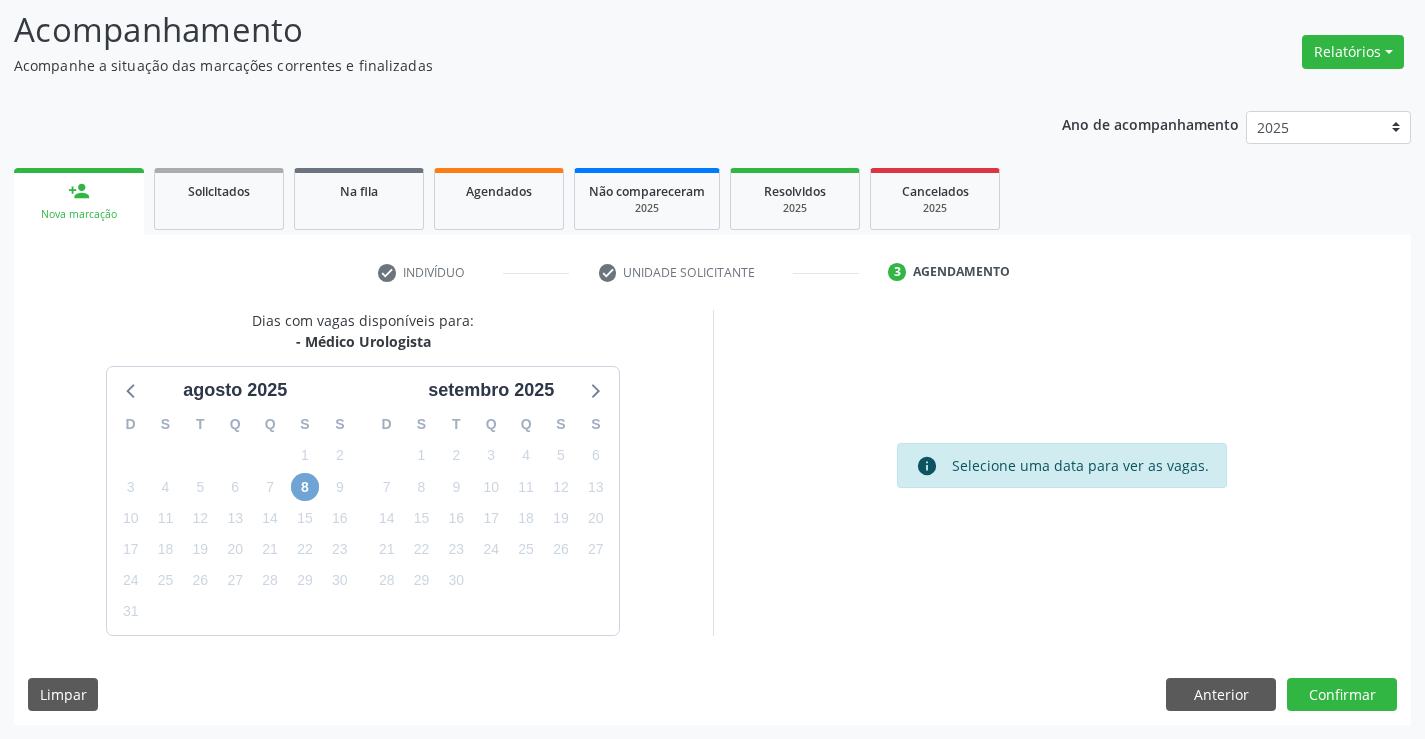 click on "8" at bounding box center (305, 487) 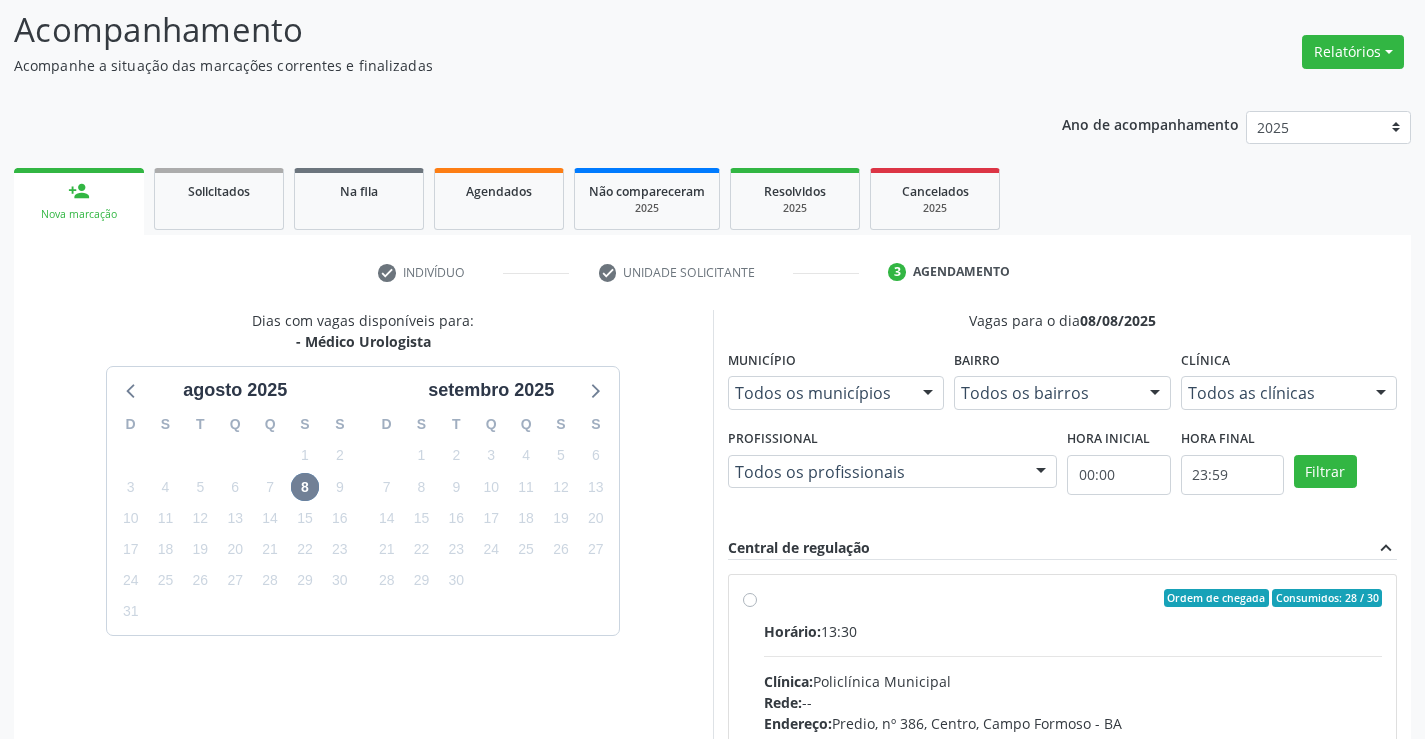 click on "Horário:   13:30
Clínica:  Policlínica Municipal
Rede:
--
Endereço:   Predio, nº 386, Centro, Campo Formoso - BA
Telefone:   (74) 6451312
Profissional:
Marcio Tulyo Gonçalves Vieira
Informações adicionais sobre o atendimento
Idade de atendimento:
de 0 a 120 anos
Gênero(s) atendido(s):
Masculino e Feminino
Informações adicionais:
--" at bounding box center (1073, 758) 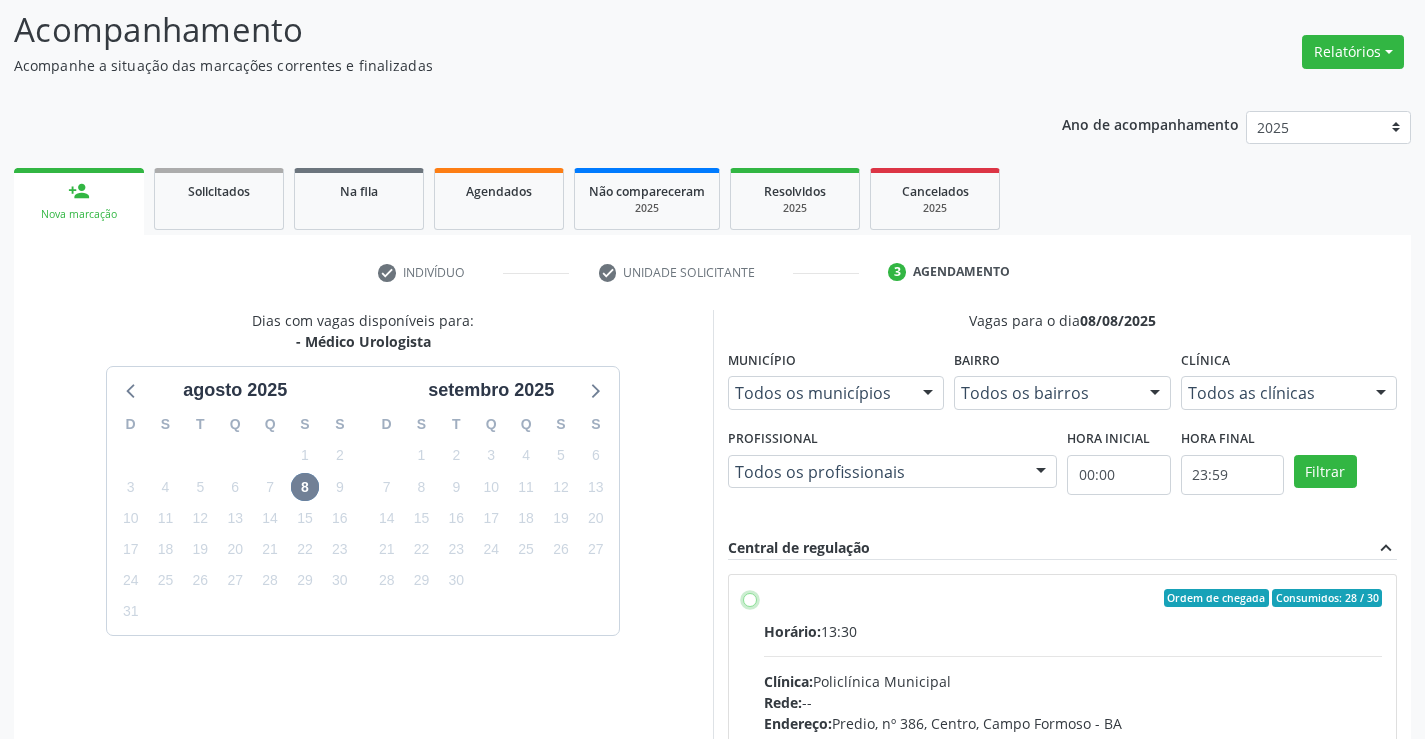 radio on "true" 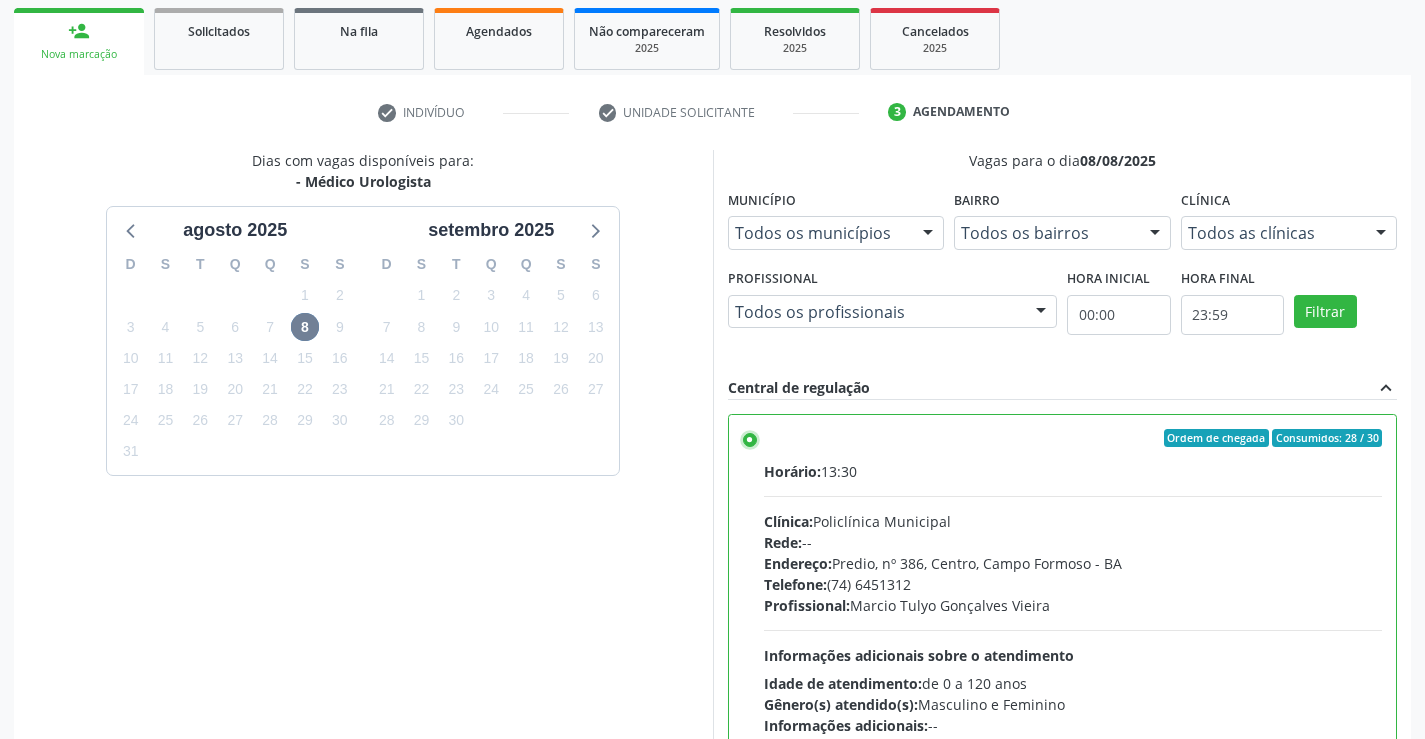 scroll, scrollTop: 456, scrollLeft: 0, axis: vertical 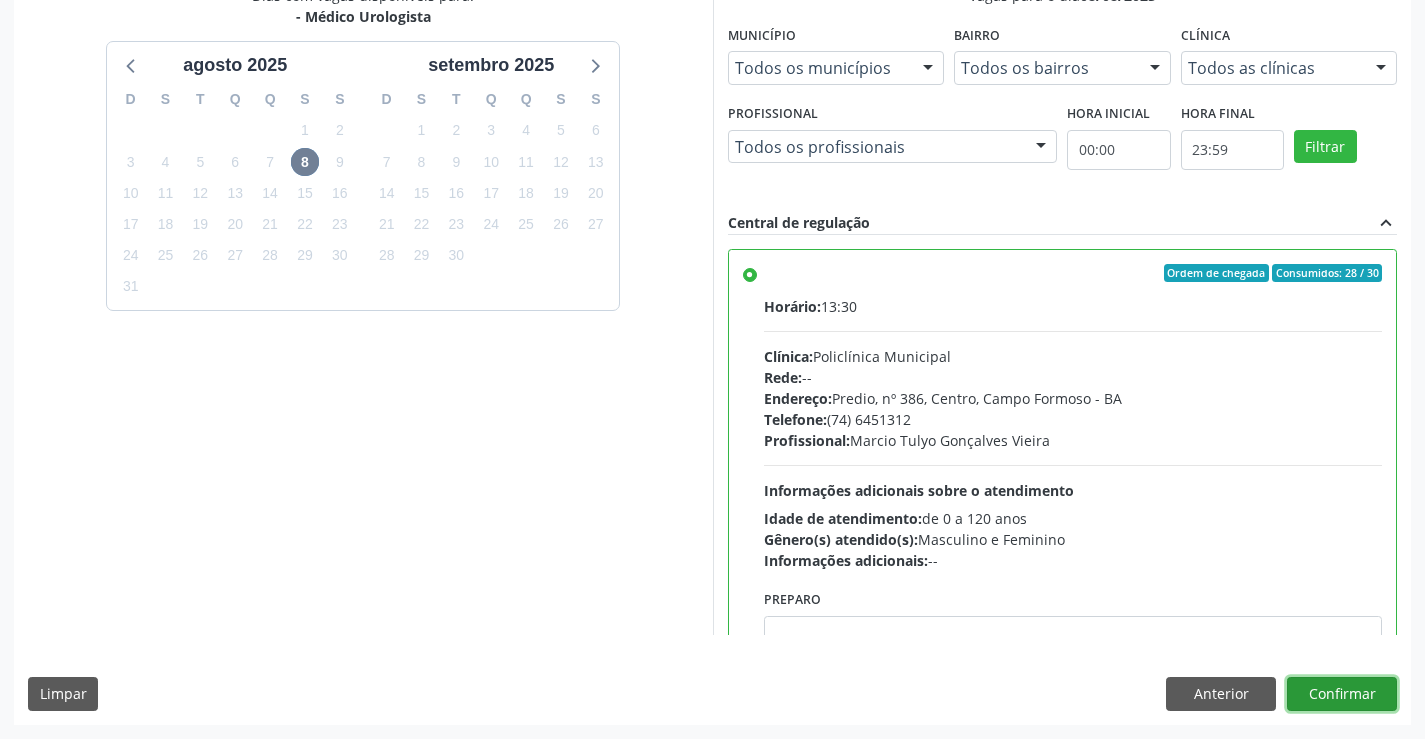 click on "Confirmar" at bounding box center (1342, 694) 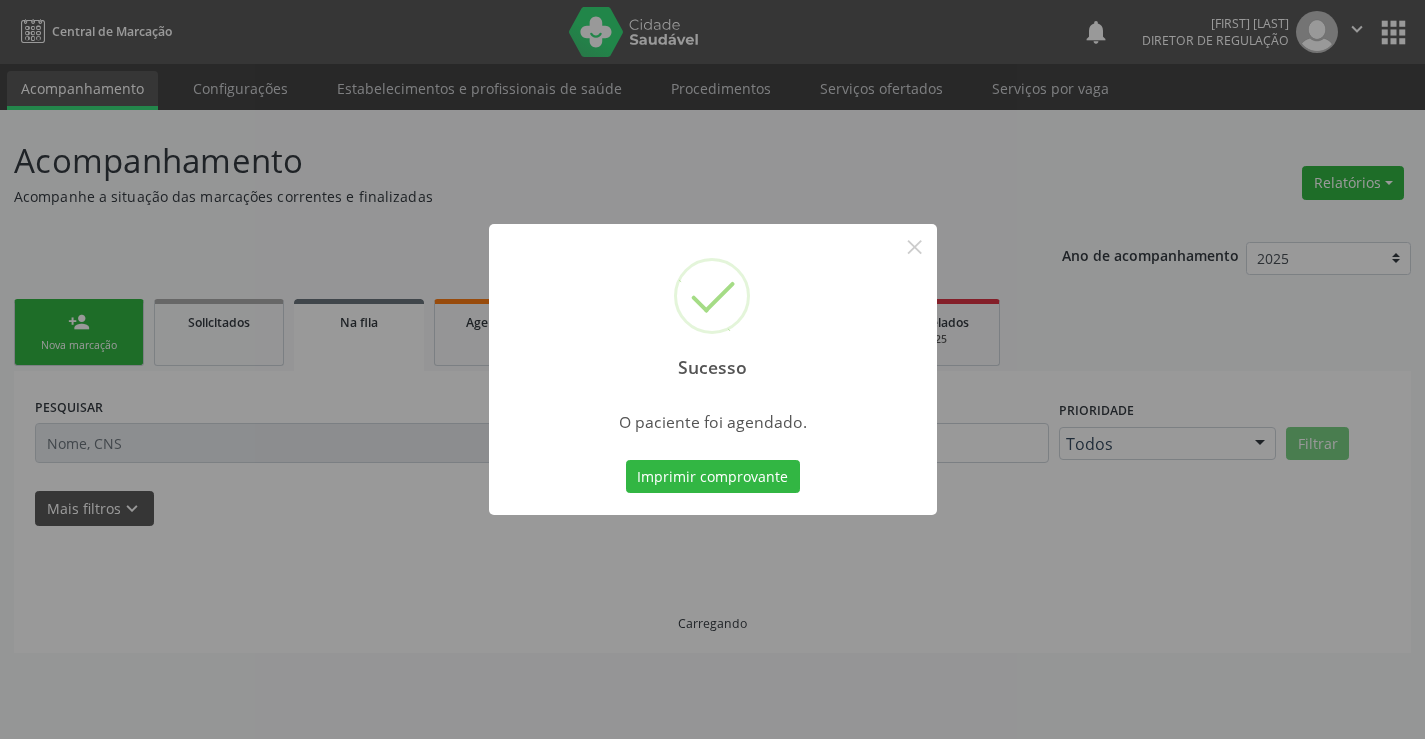 scroll, scrollTop: 0, scrollLeft: 0, axis: both 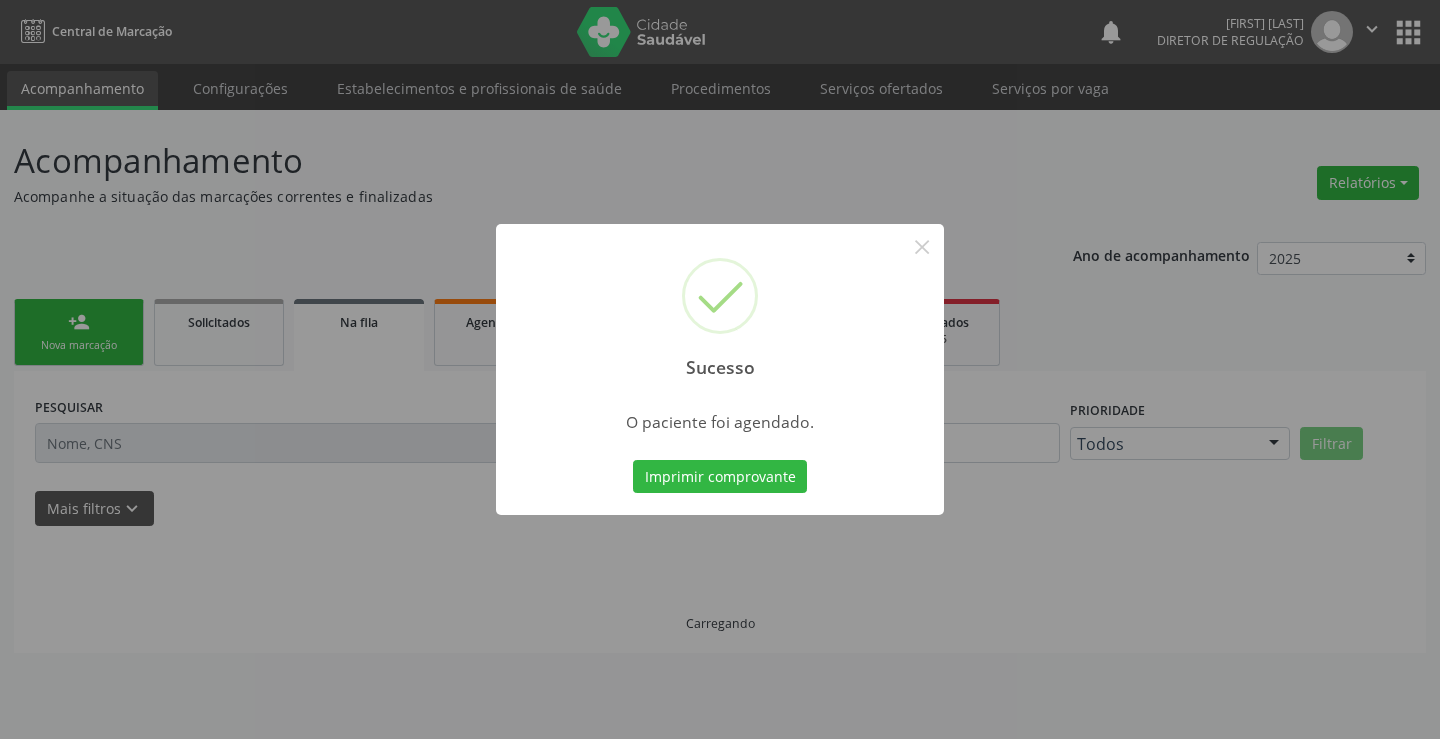 type 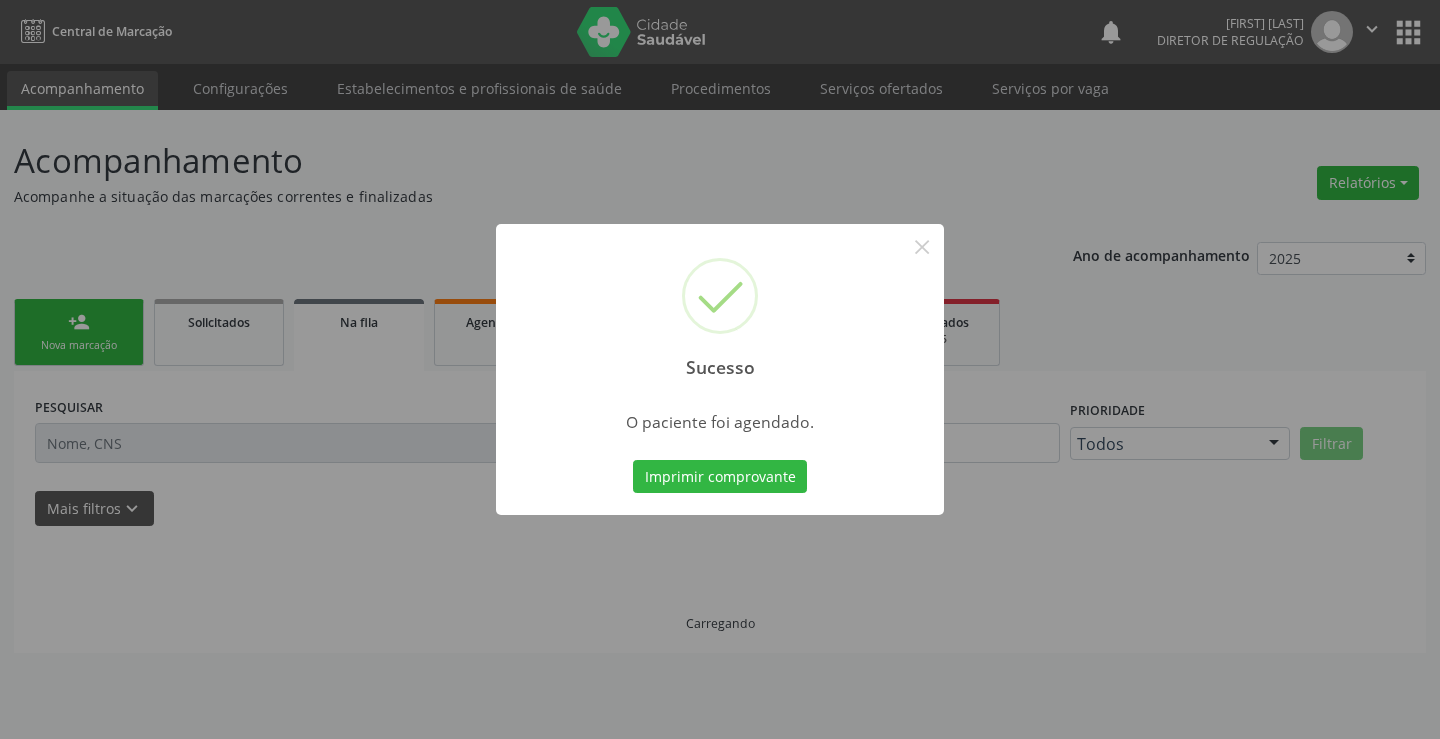 click on "Imprimir comprovante" at bounding box center [720, 477] 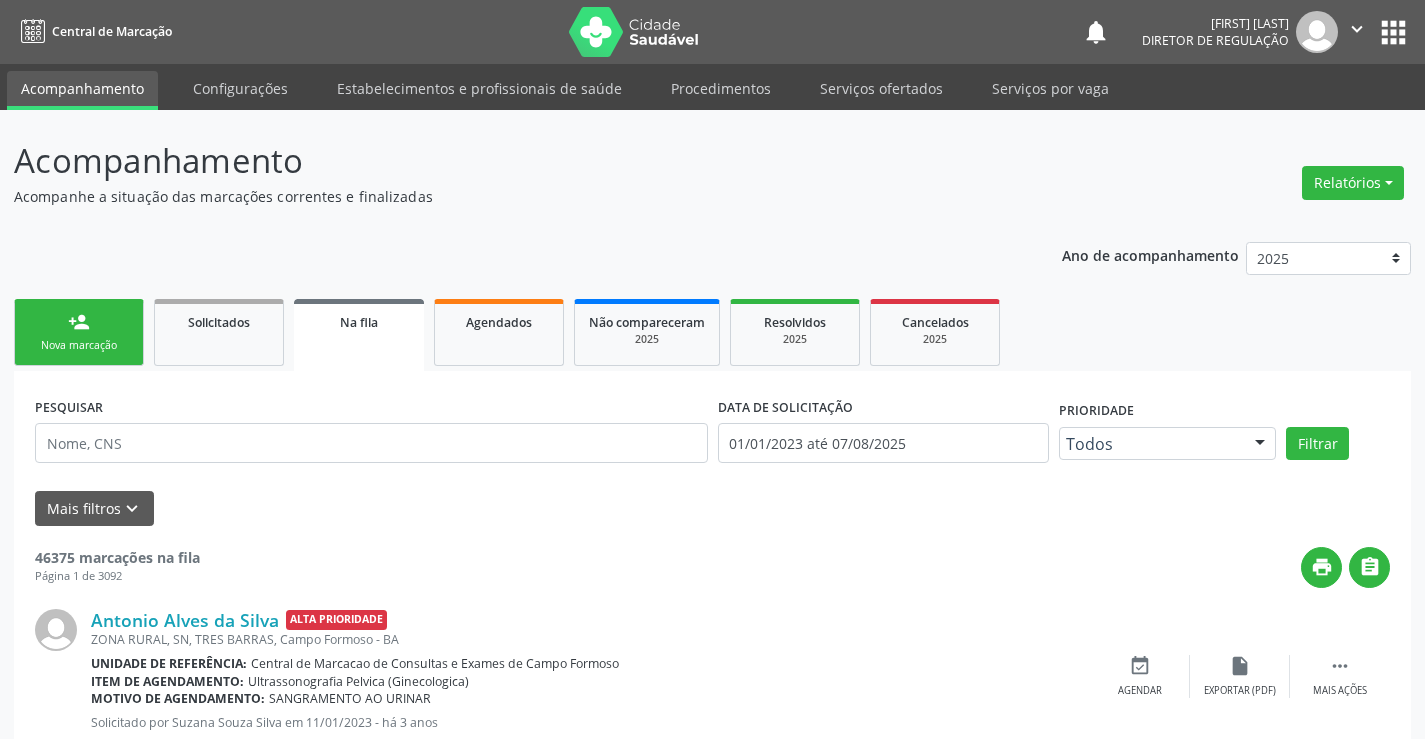 click on "Nova marcação" at bounding box center (79, 345) 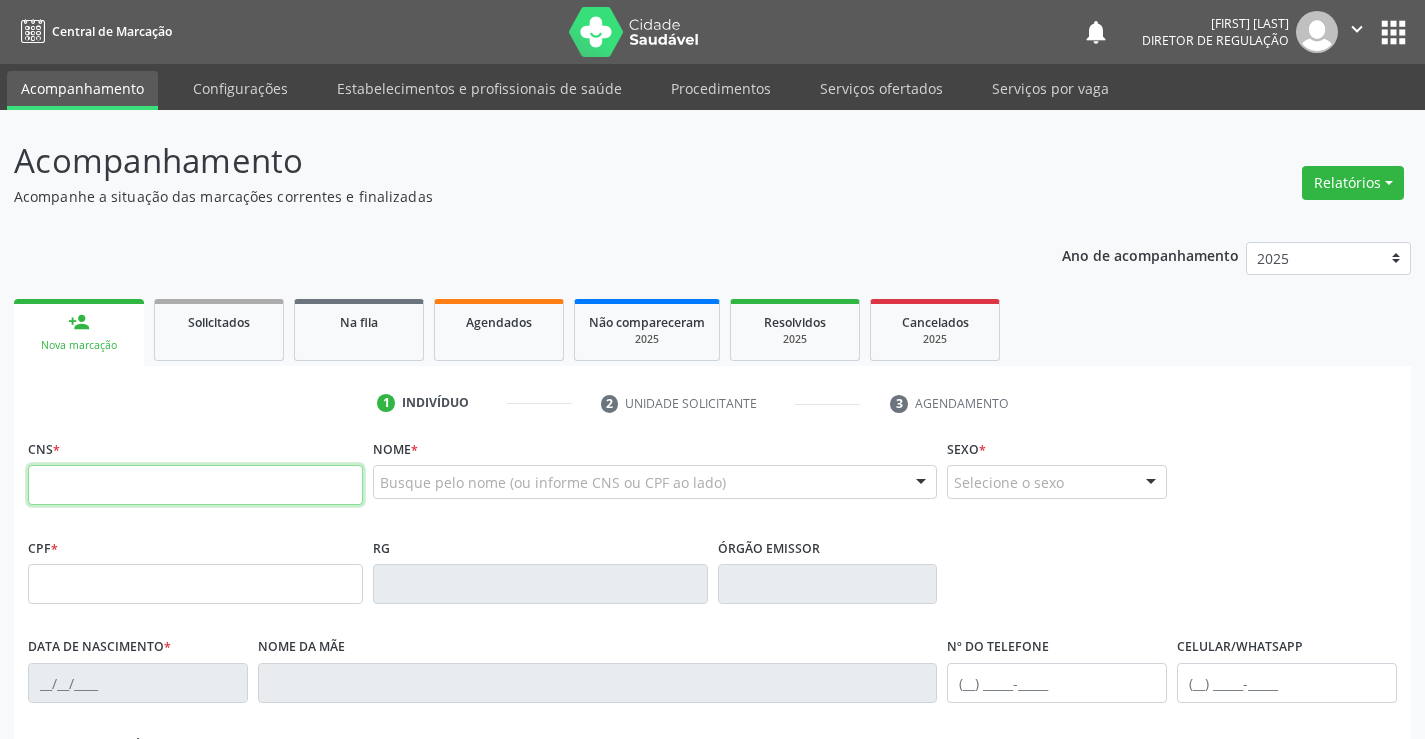 click at bounding box center [195, 485] 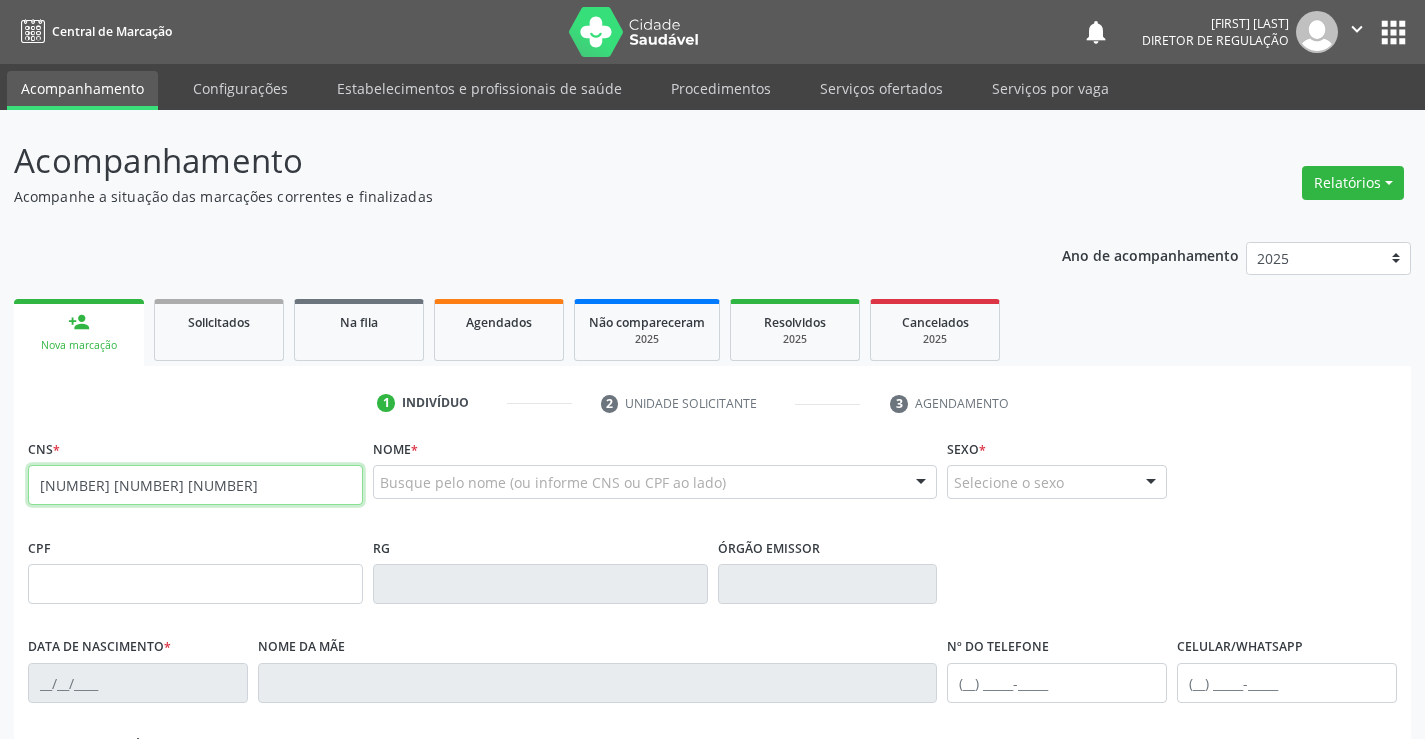type on "700 6039 0276 7560" 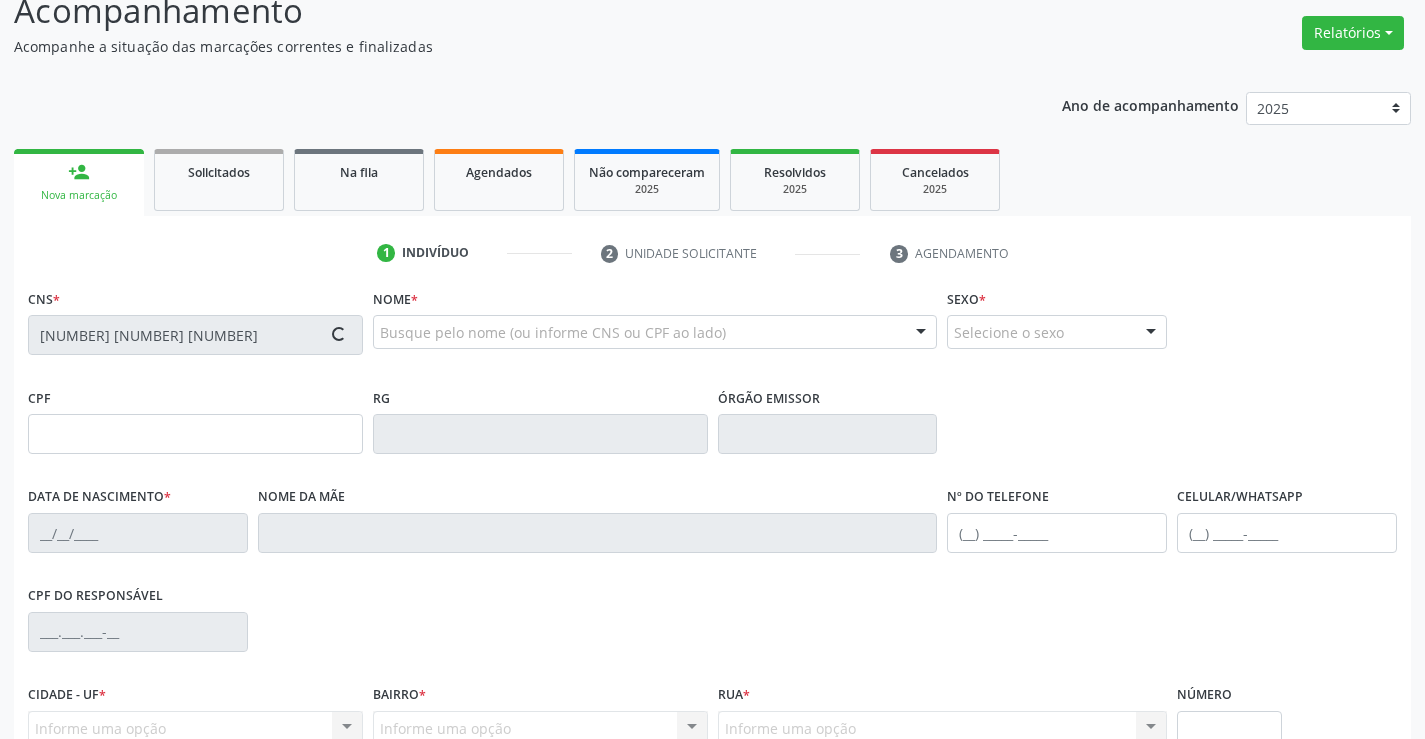 scroll, scrollTop: 345, scrollLeft: 0, axis: vertical 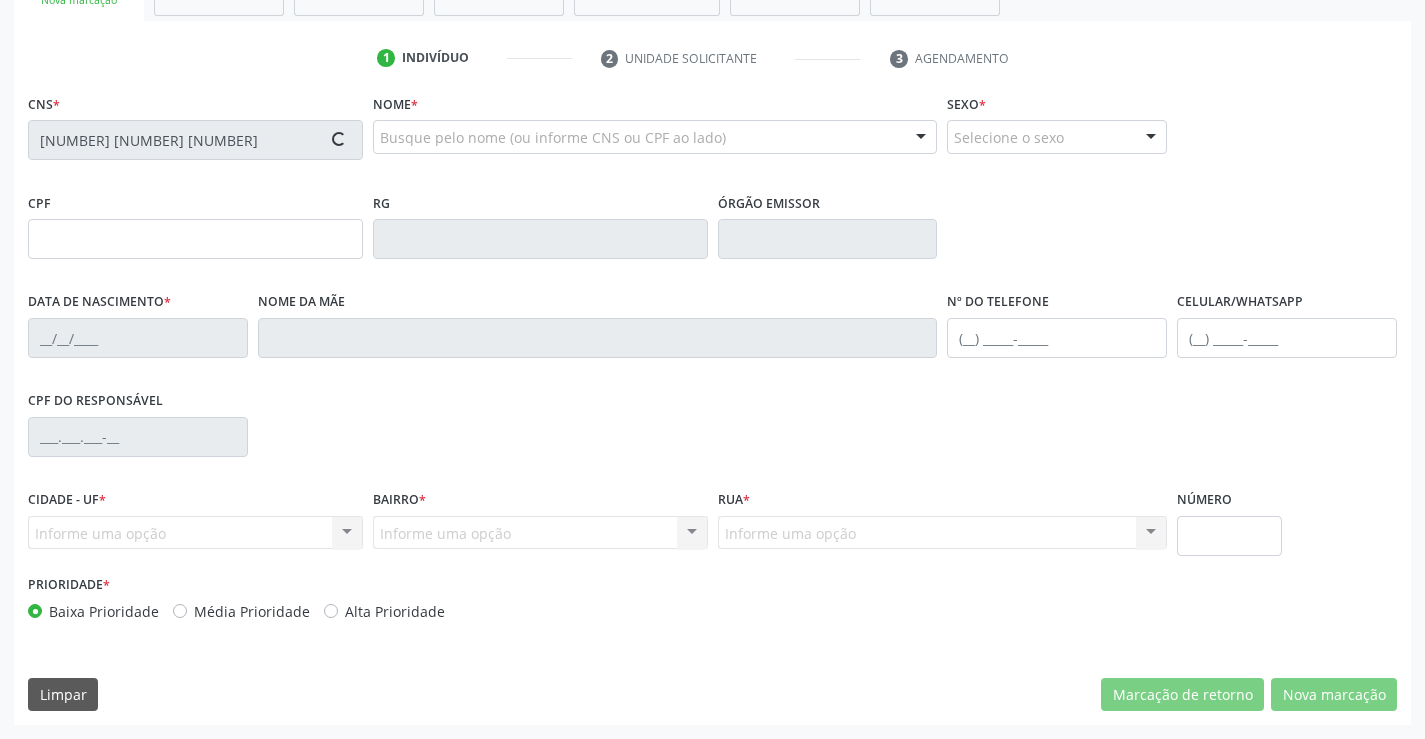type on "0331572869" 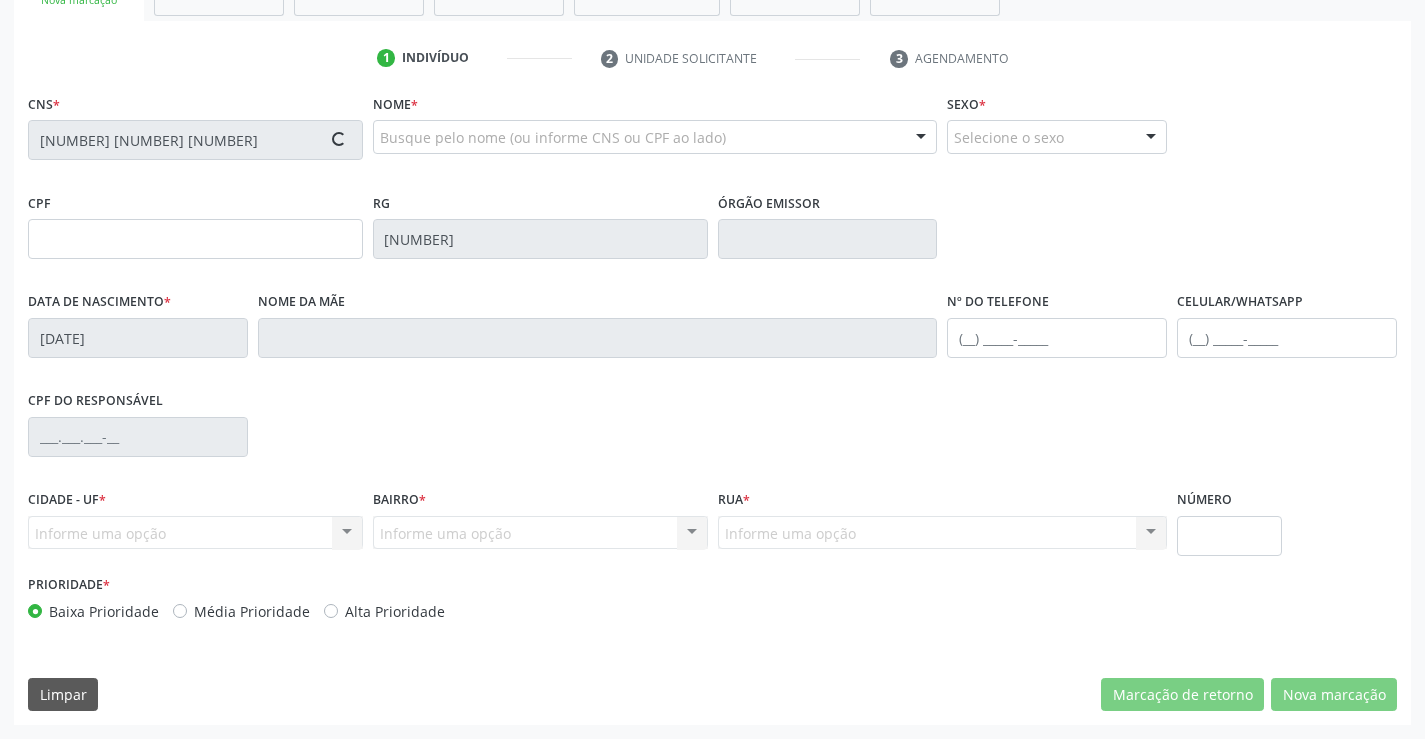 type on "S/N" 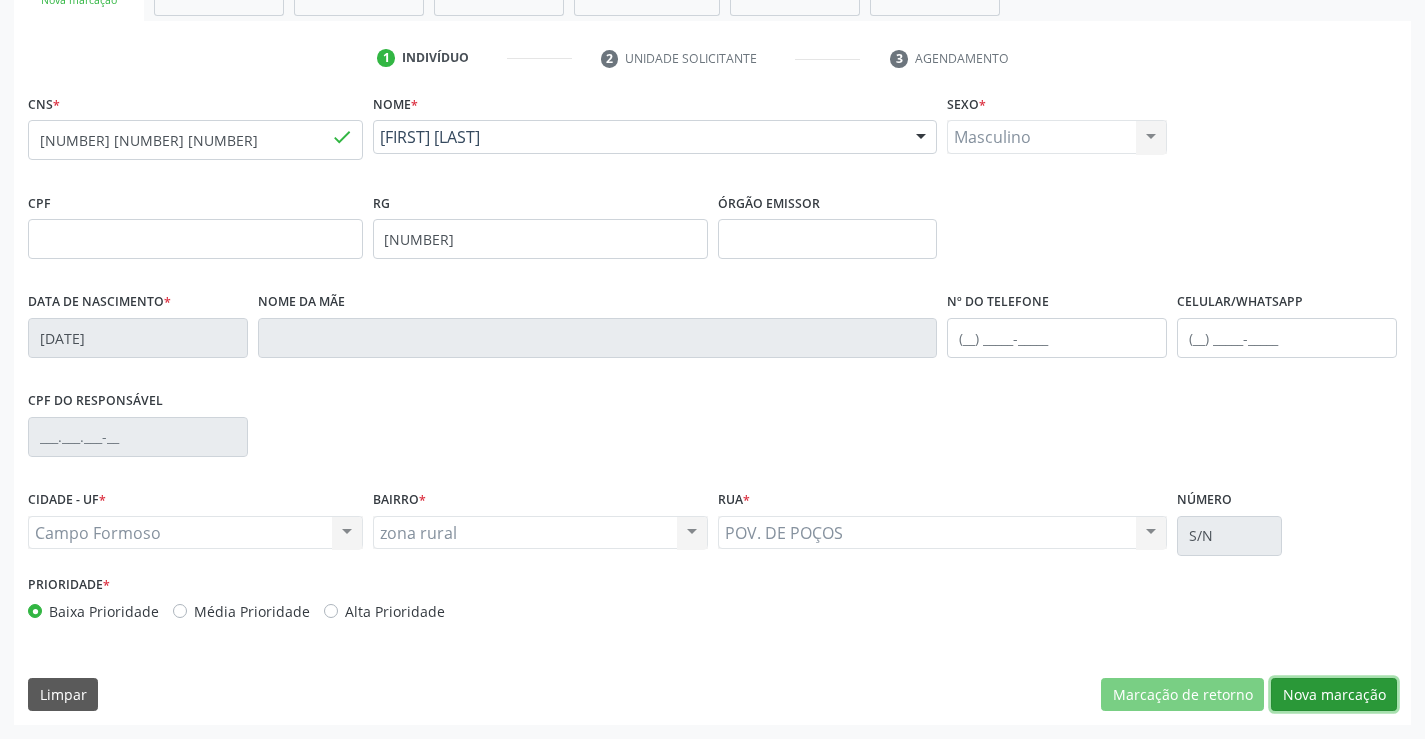 click on "Nova marcação" at bounding box center (1334, 695) 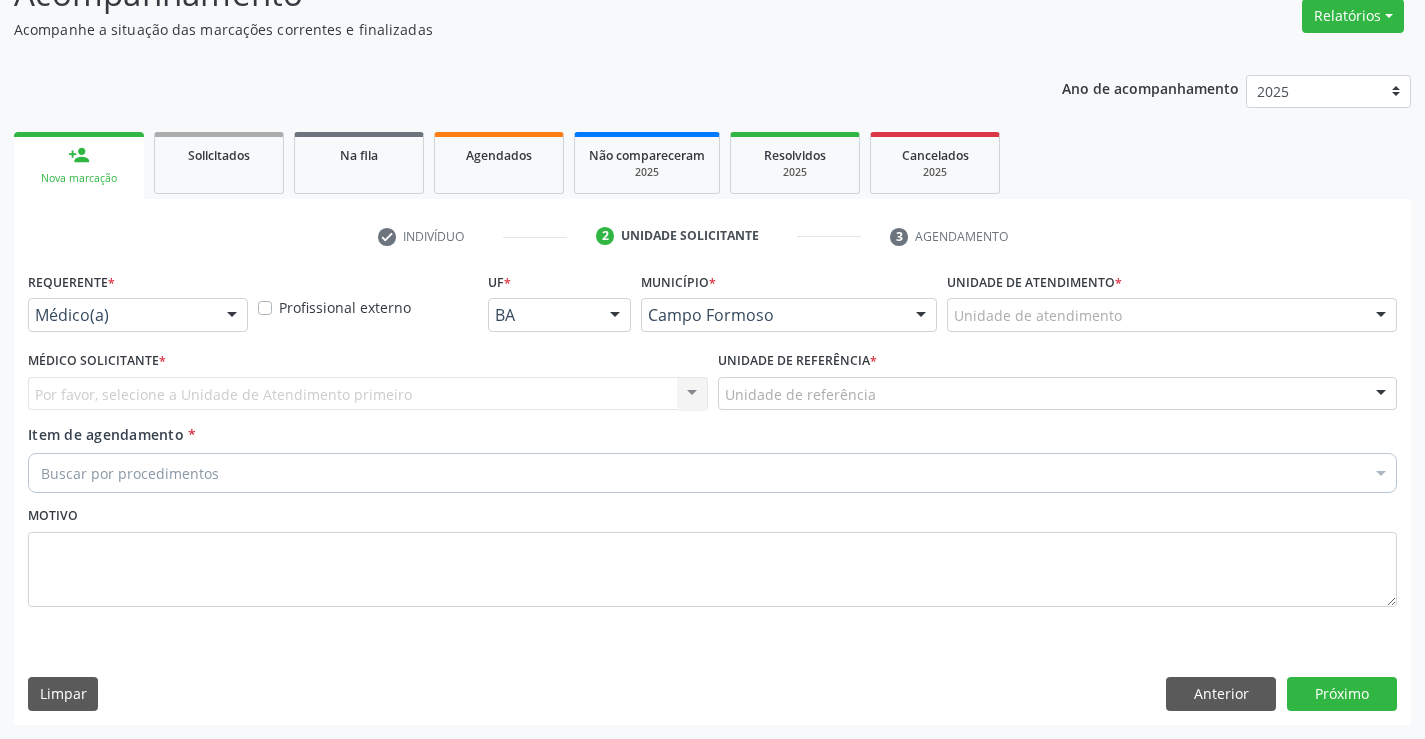 scroll, scrollTop: 167, scrollLeft: 0, axis: vertical 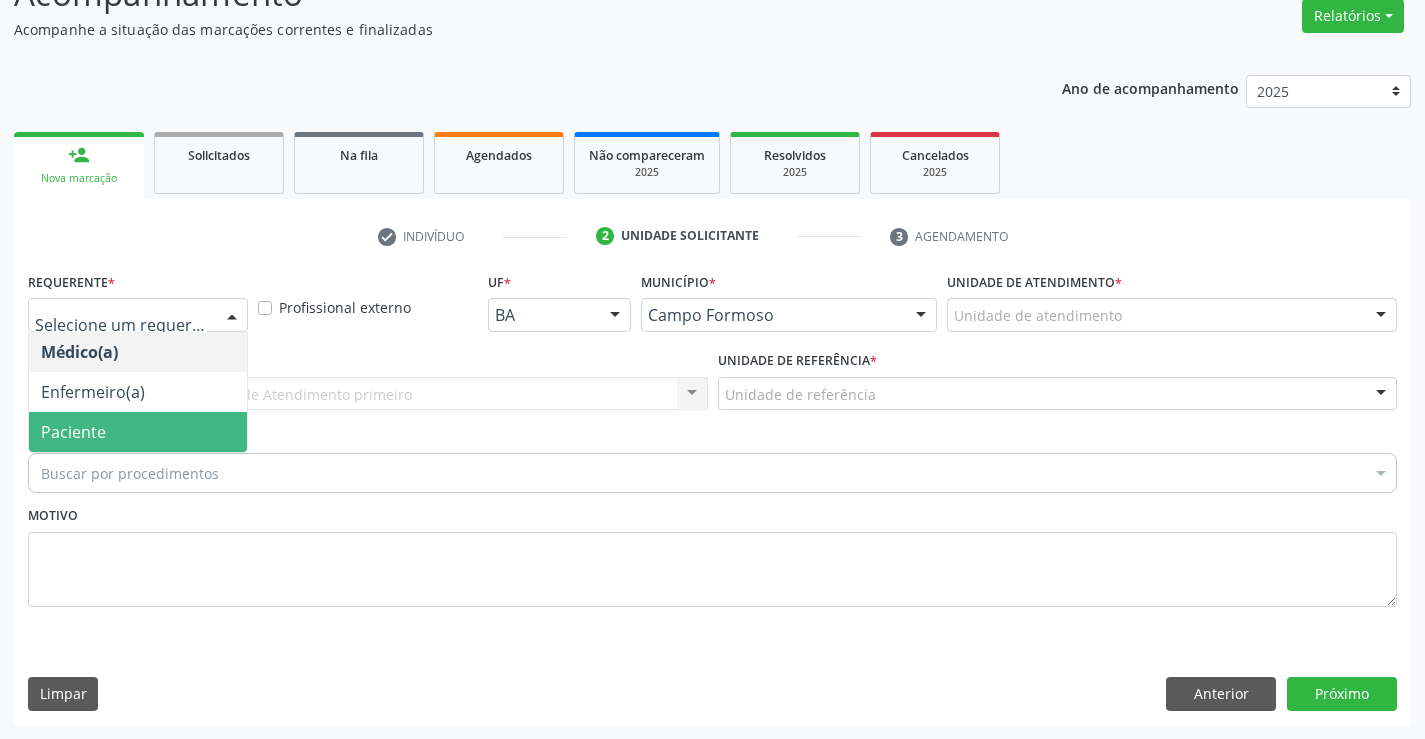 click on "Paciente" at bounding box center (138, 432) 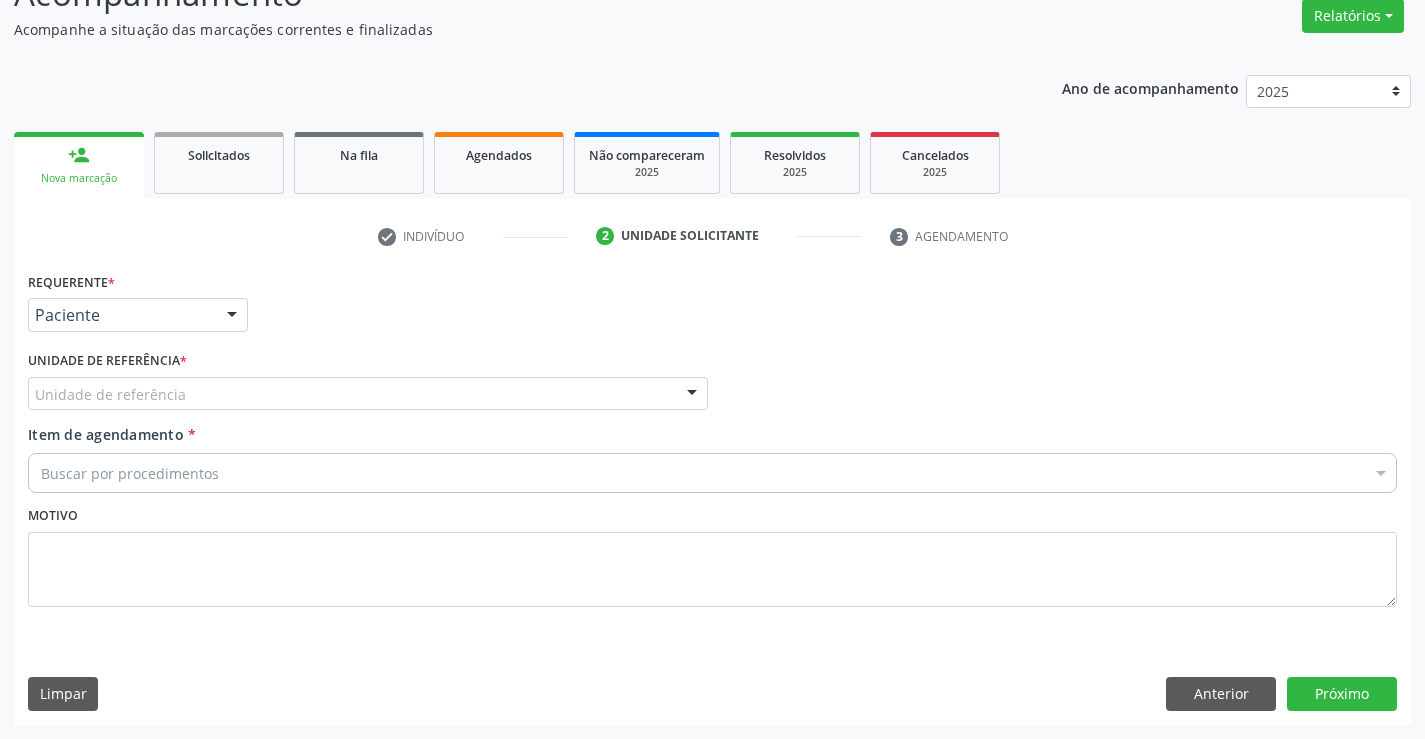 click on "Unidade de referência" at bounding box center [368, 394] 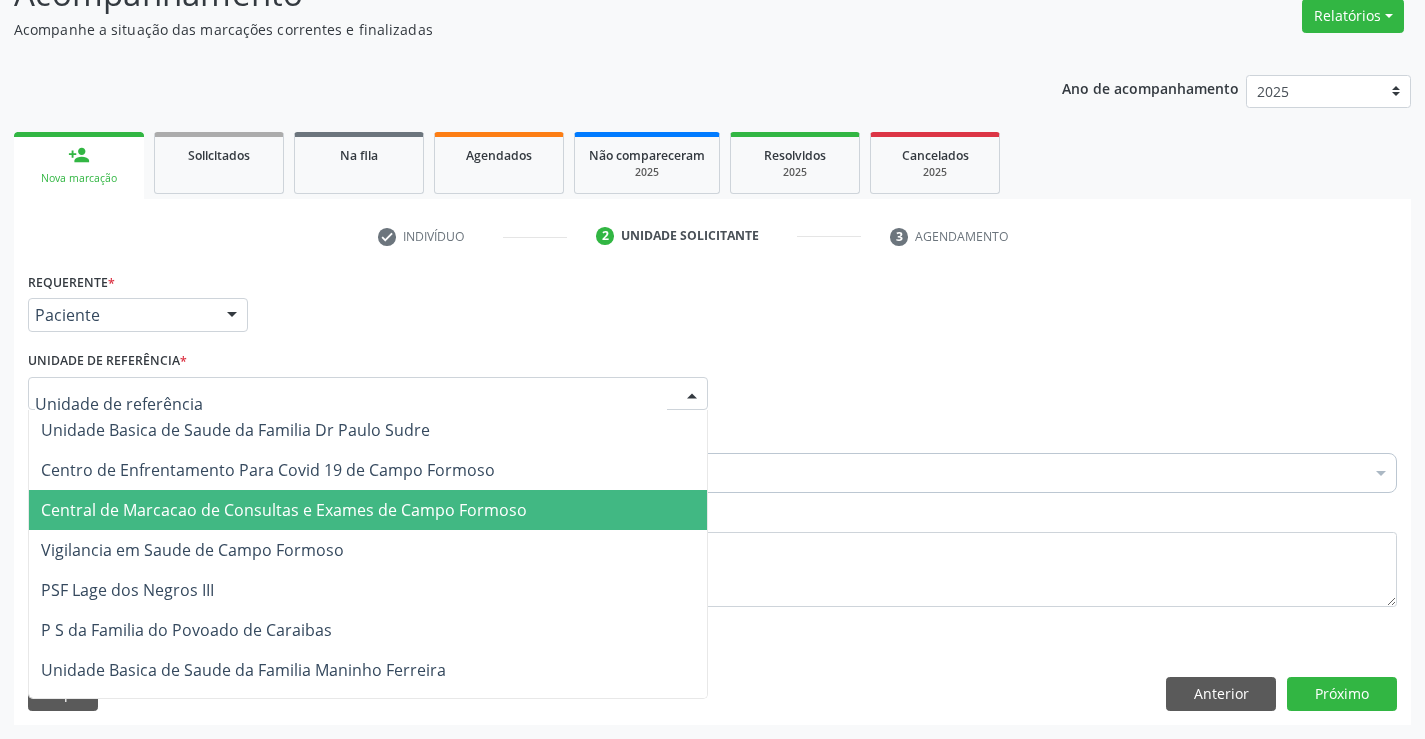 click on "Central de Marcacao de Consultas e Exames de Campo Formoso" at bounding box center (284, 510) 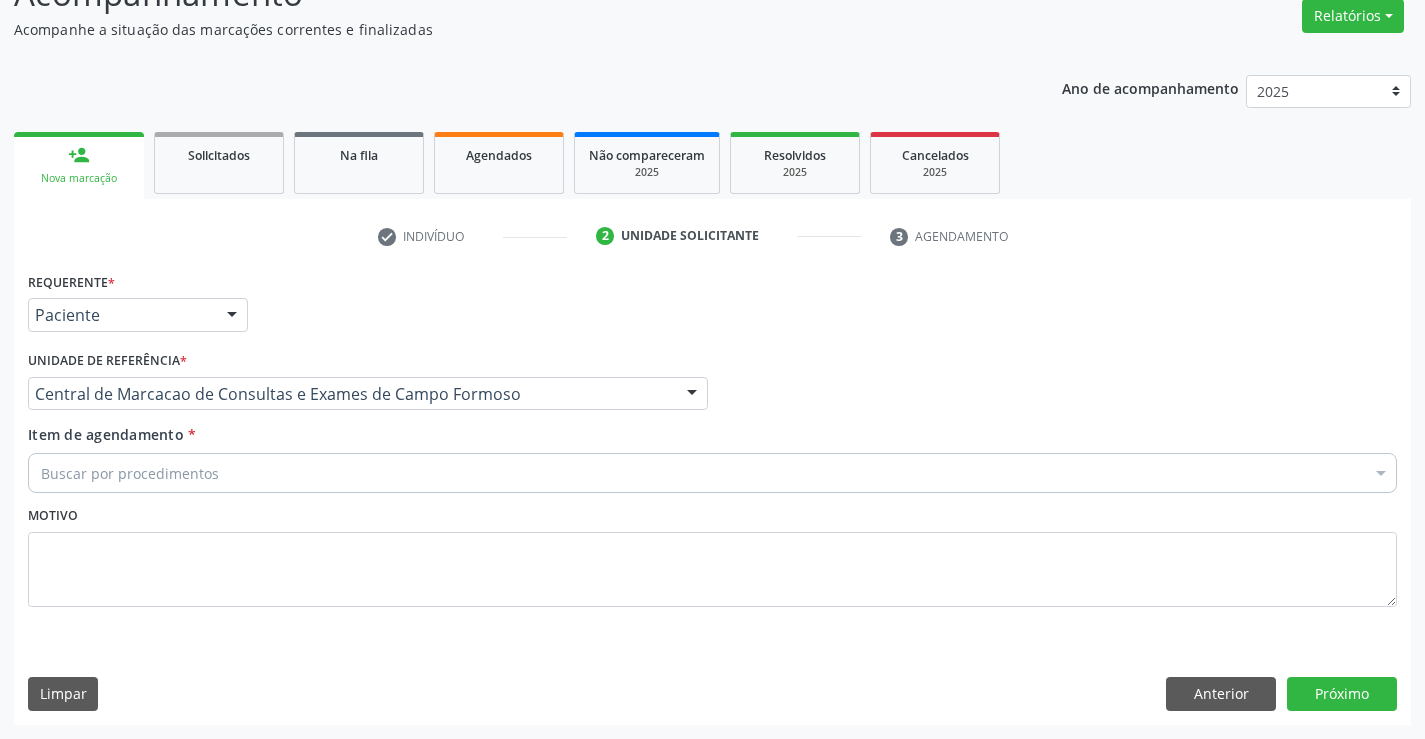 click on "Buscar por procedimentos" at bounding box center [712, 473] 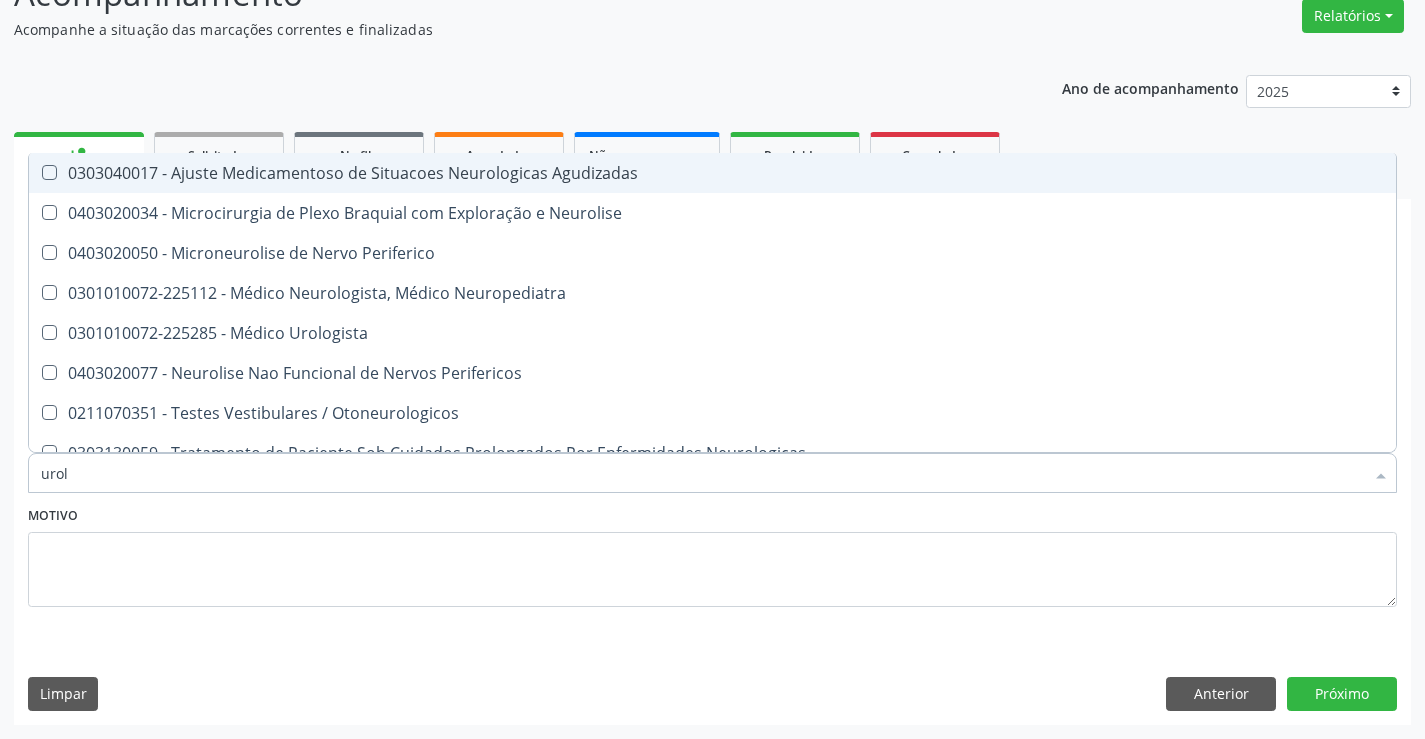 type on "urolo" 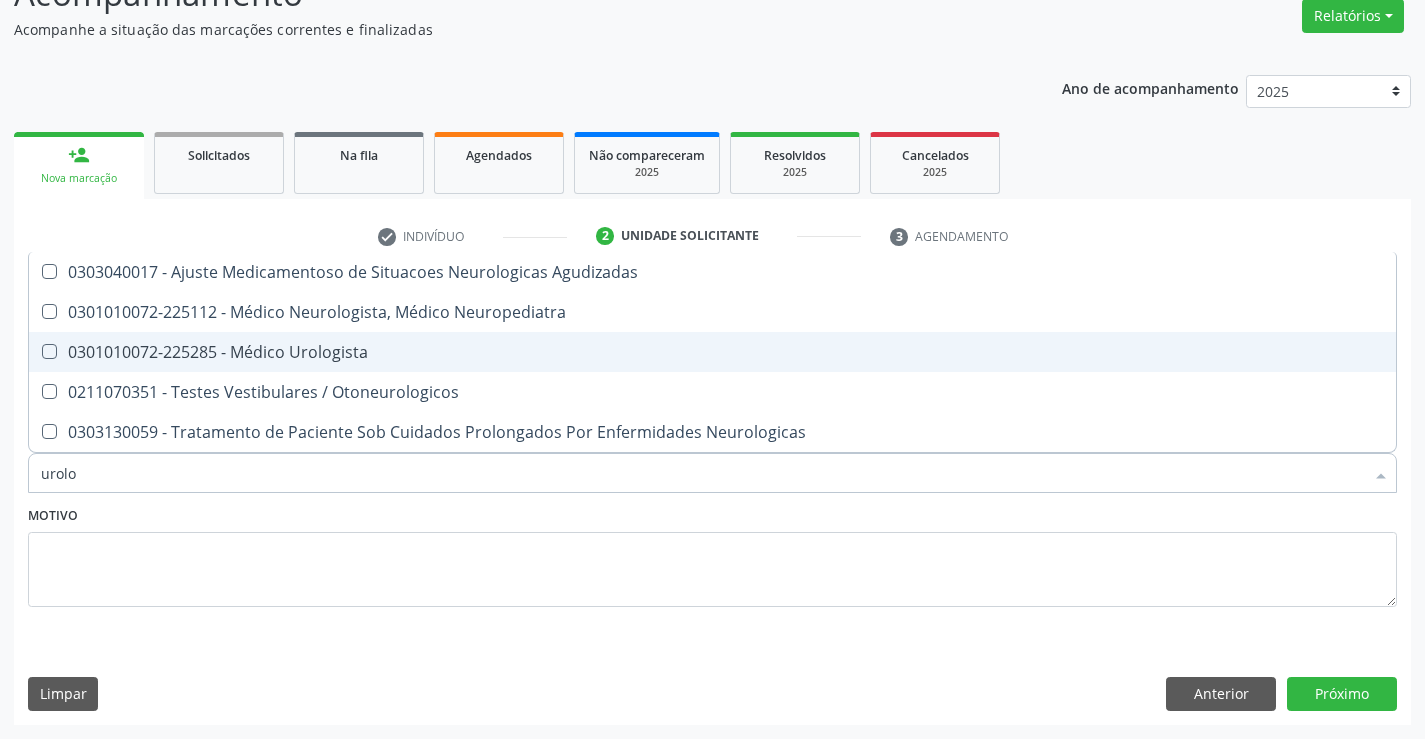 click on "0301010072-225285 - Médico Urologista" at bounding box center [712, 352] 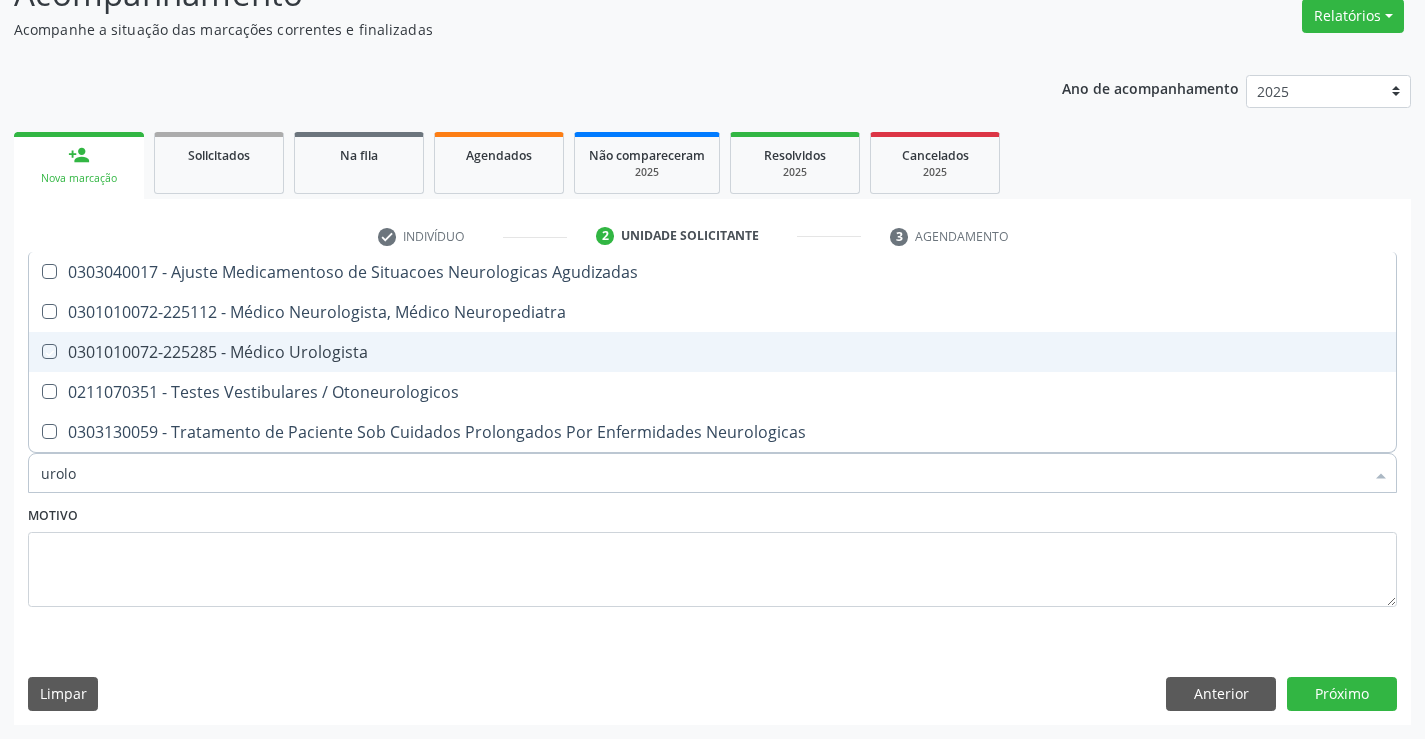 checkbox on "true" 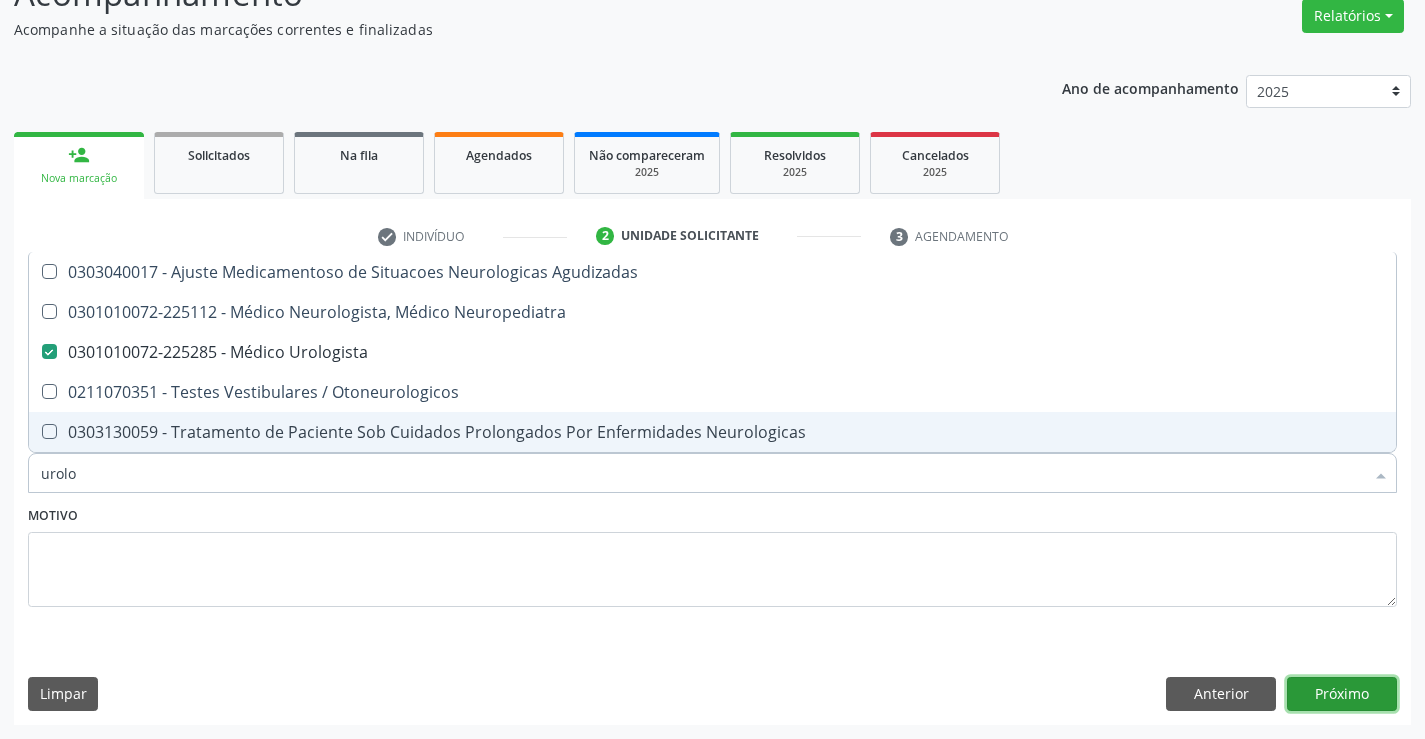 click on "Próximo" at bounding box center (1342, 694) 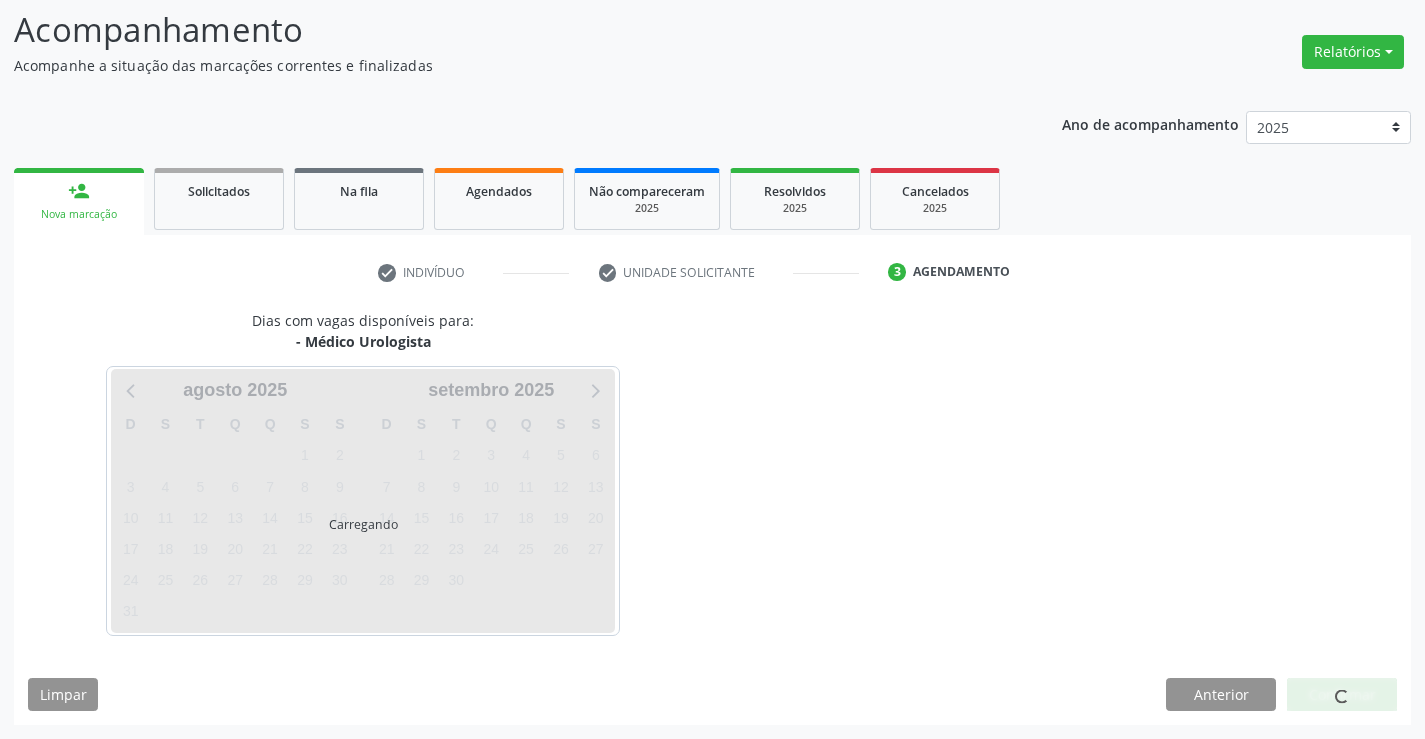 scroll, scrollTop: 131, scrollLeft: 0, axis: vertical 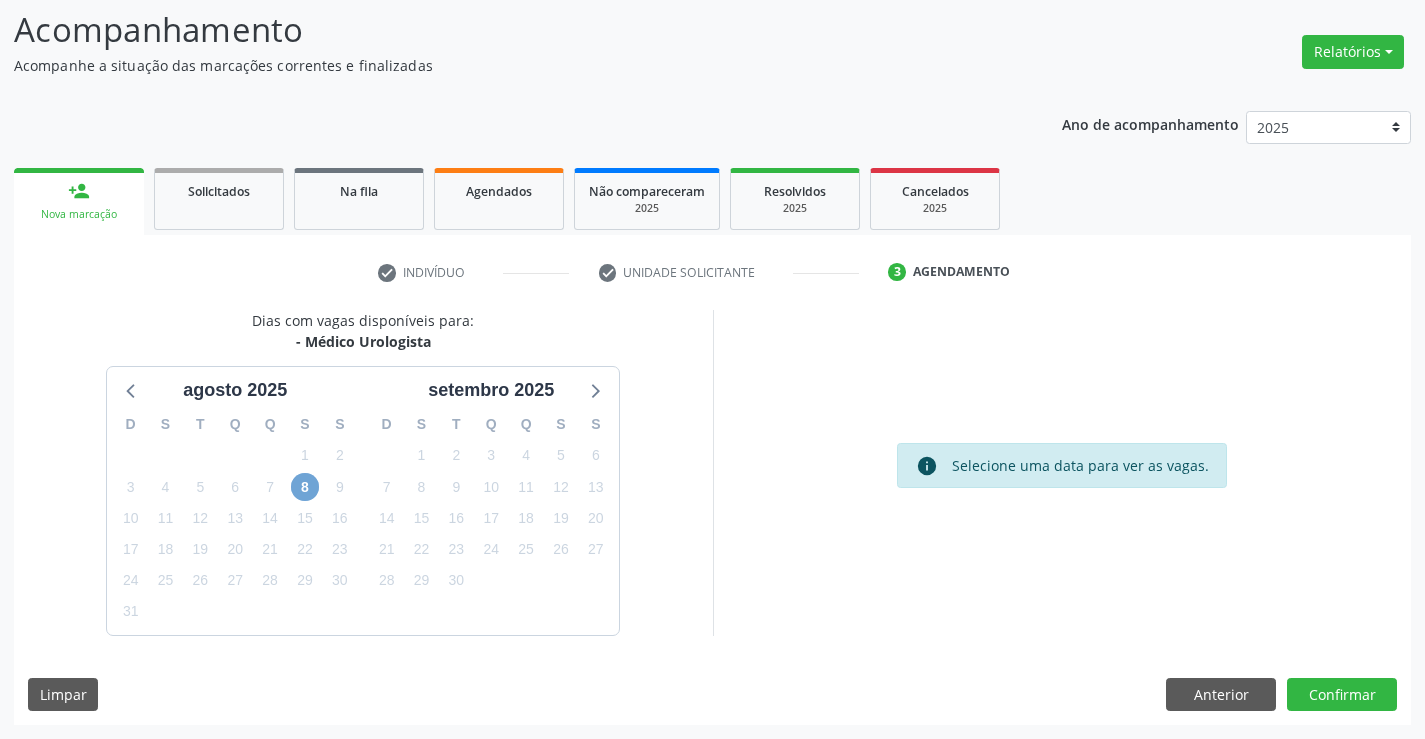 click on "8" at bounding box center (305, 487) 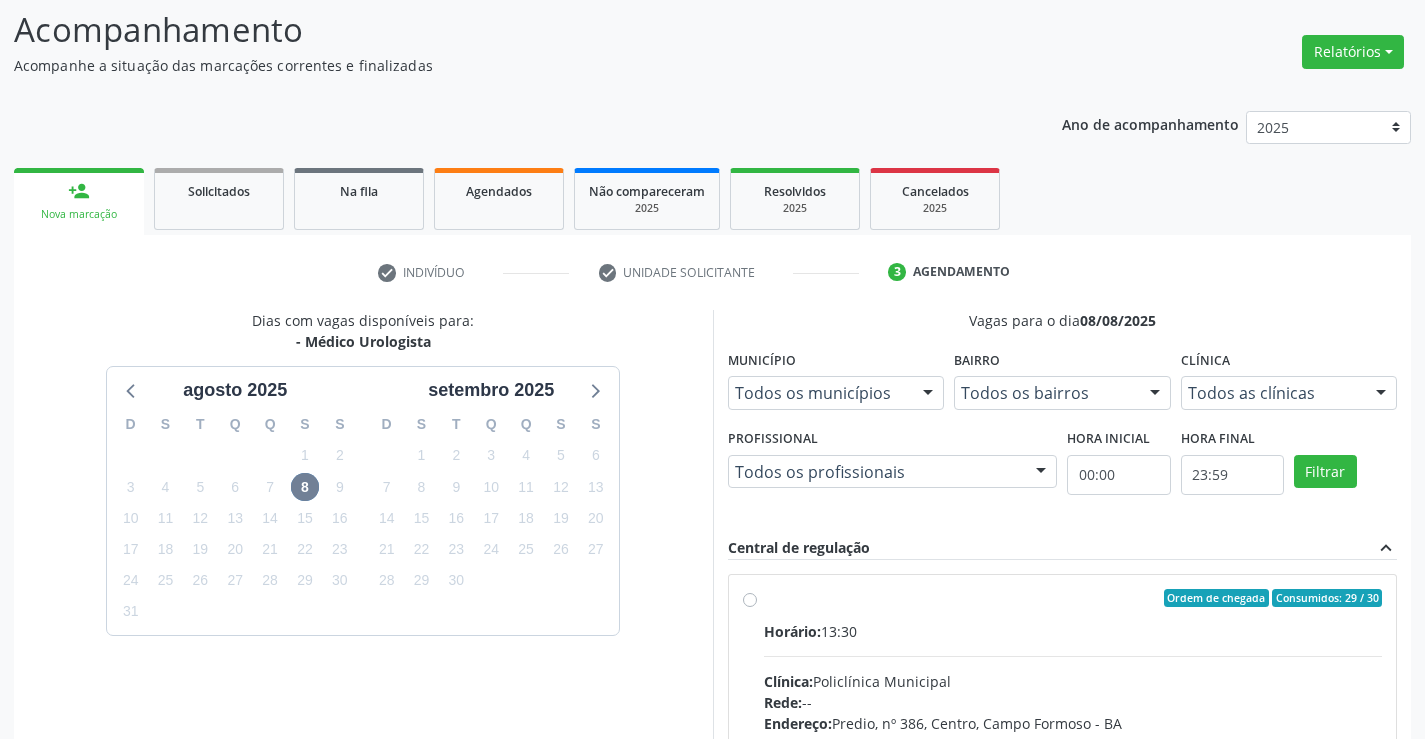 click on "Horário:   13:30
Clínica:  Policlínica Municipal
Rede:
--
Endereço:   Predio, nº 386, Centro, Campo Formoso - BA
Telefone:   (74) 6451312
Profissional:
Marcio Tulyo Gonçalves Vieira
Informações adicionais sobre o atendimento
Idade de atendimento:
de 0 a 120 anos
Gênero(s) atendido(s):
Masculino e Feminino
Informações adicionais:
--" at bounding box center [1073, 758] 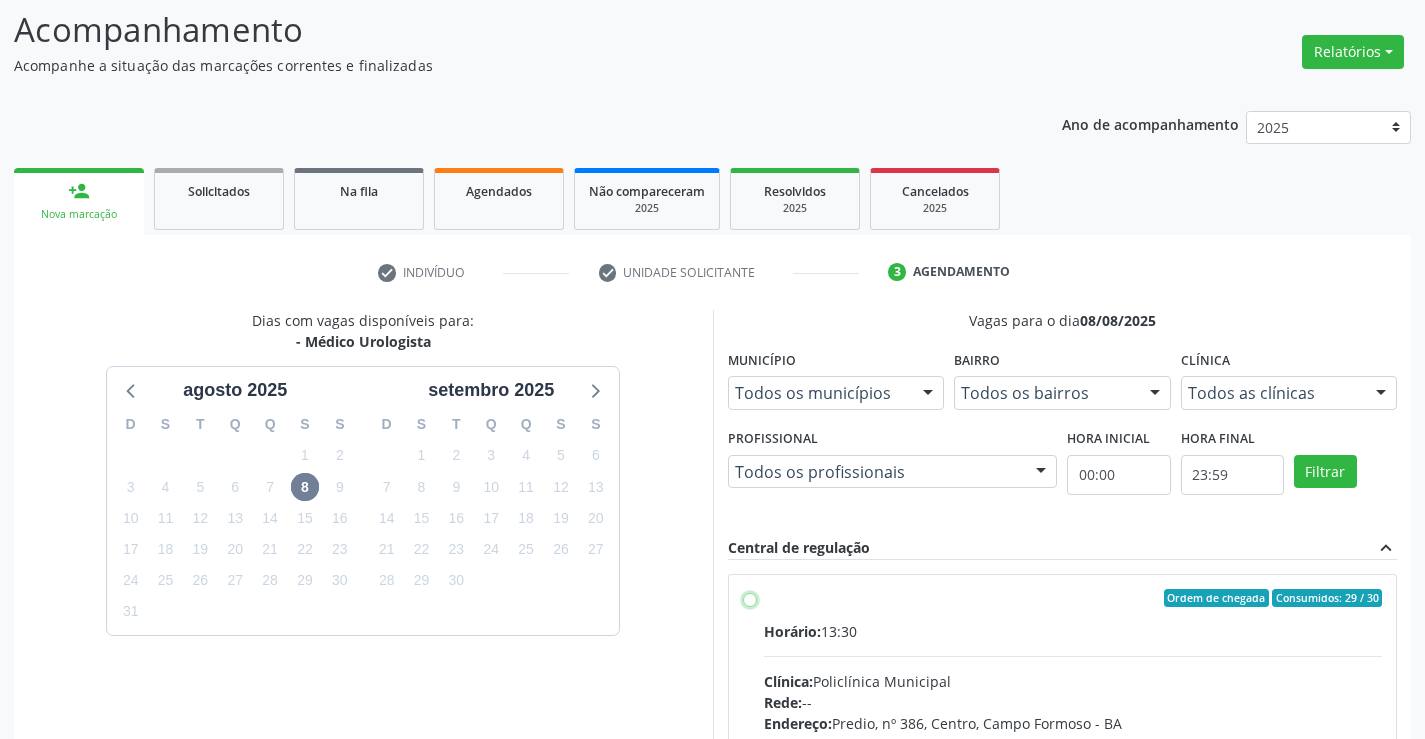 click on "Ordem de chegada
Consumidos: 29 / 30
Horário:   13:30
Clínica:  Policlínica Municipal
Rede:
--
Endereço:   Predio, nº 386, Centro, Campo Formoso - BA
Telefone:   (74) 6451312
Profissional:
Marcio Tulyo Gonçalves Vieira
Informações adicionais sobre o atendimento
Idade de atendimento:
de 0 a 120 anos
Gênero(s) atendido(s):
Masculino e Feminino
Informações adicionais:
--" at bounding box center [750, 598] 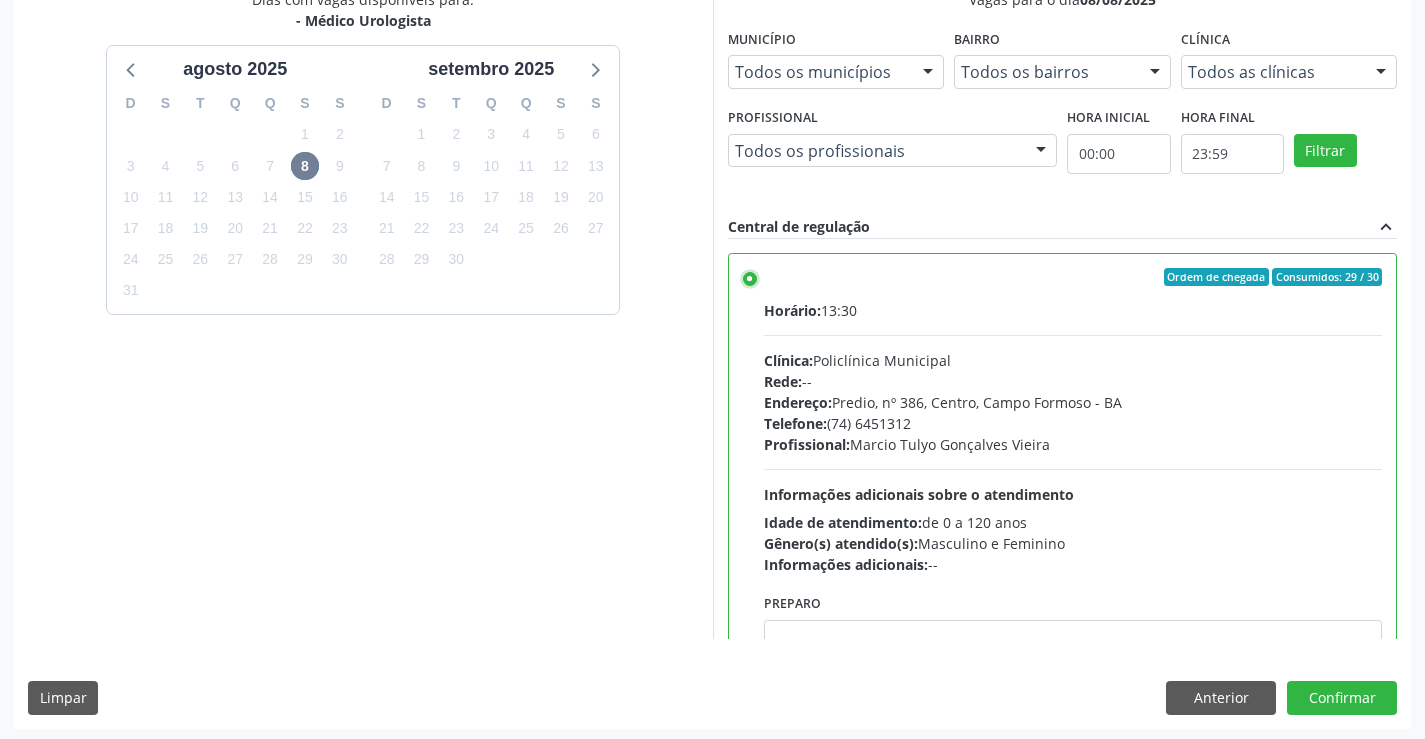 scroll, scrollTop: 456, scrollLeft: 0, axis: vertical 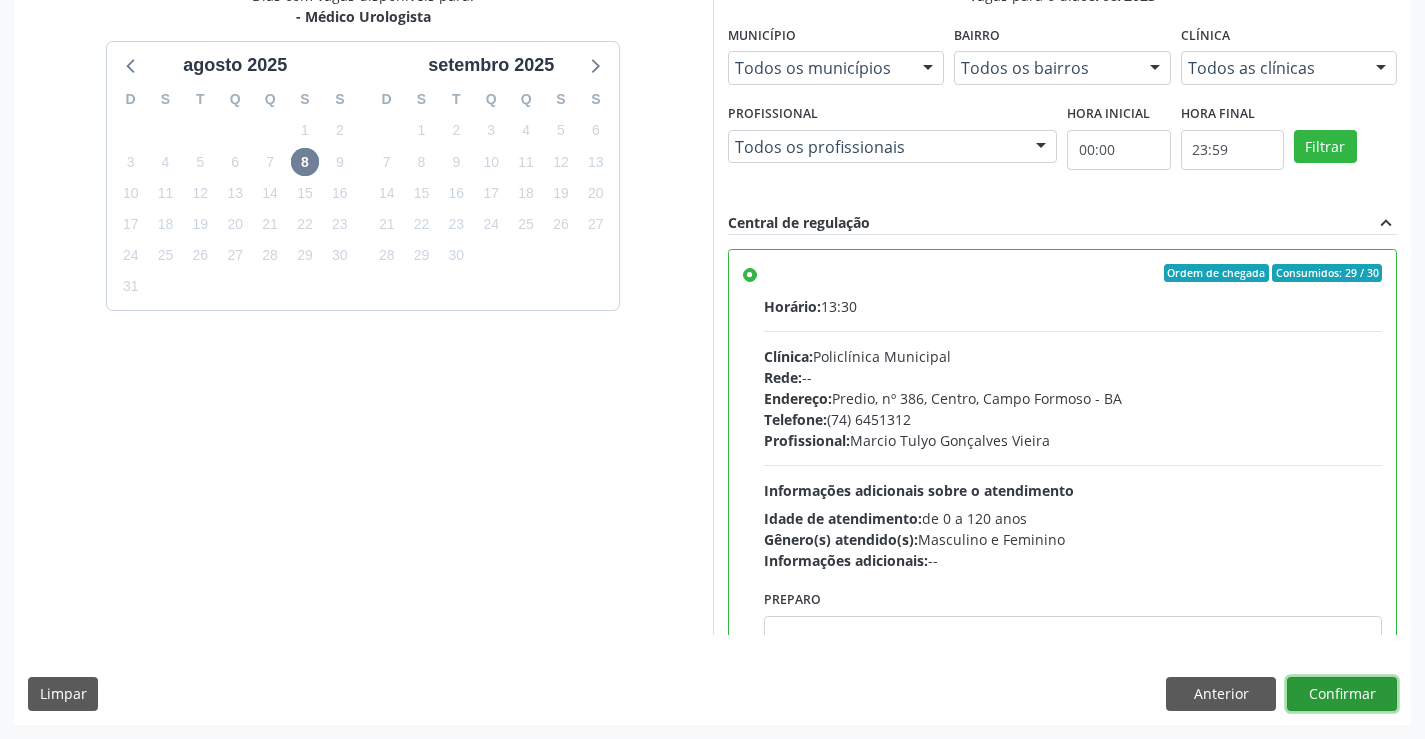 click on "Confirmar" at bounding box center (1342, 694) 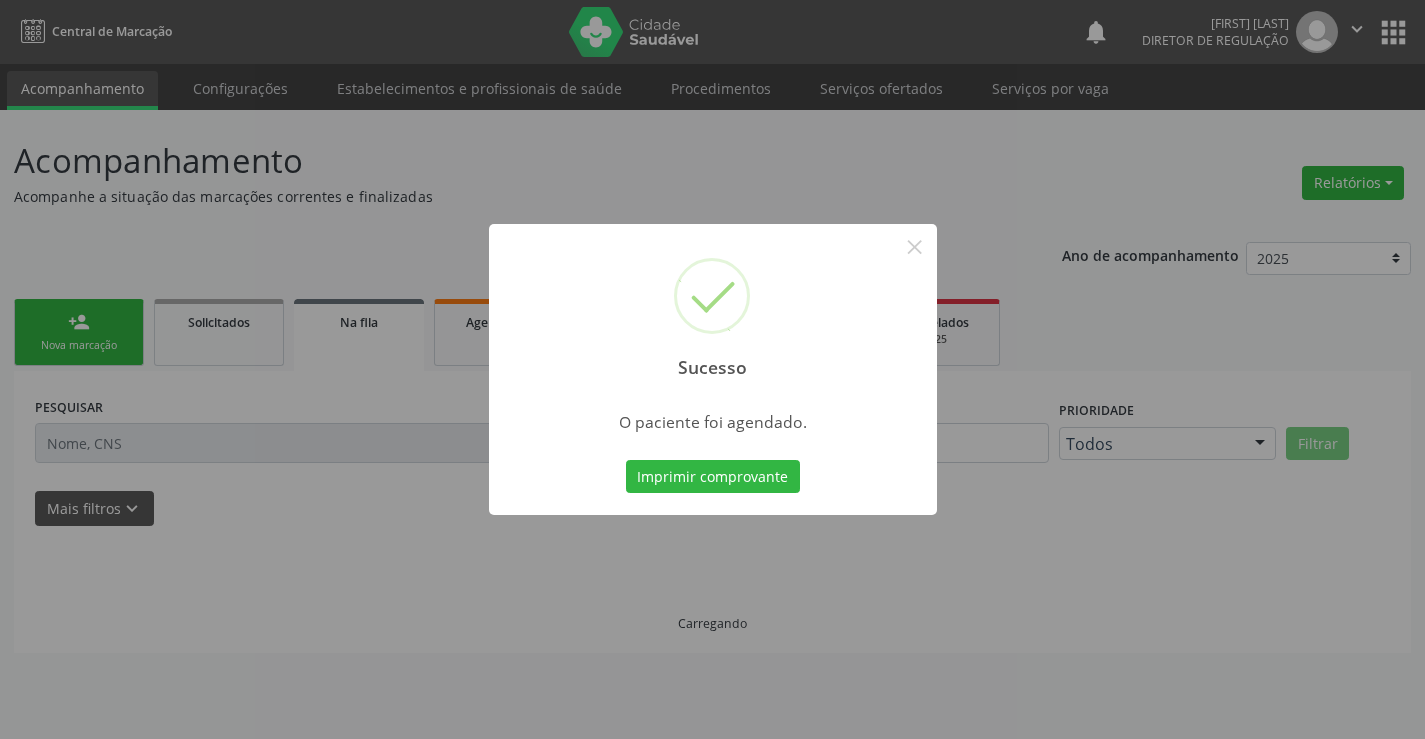 scroll, scrollTop: 0, scrollLeft: 0, axis: both 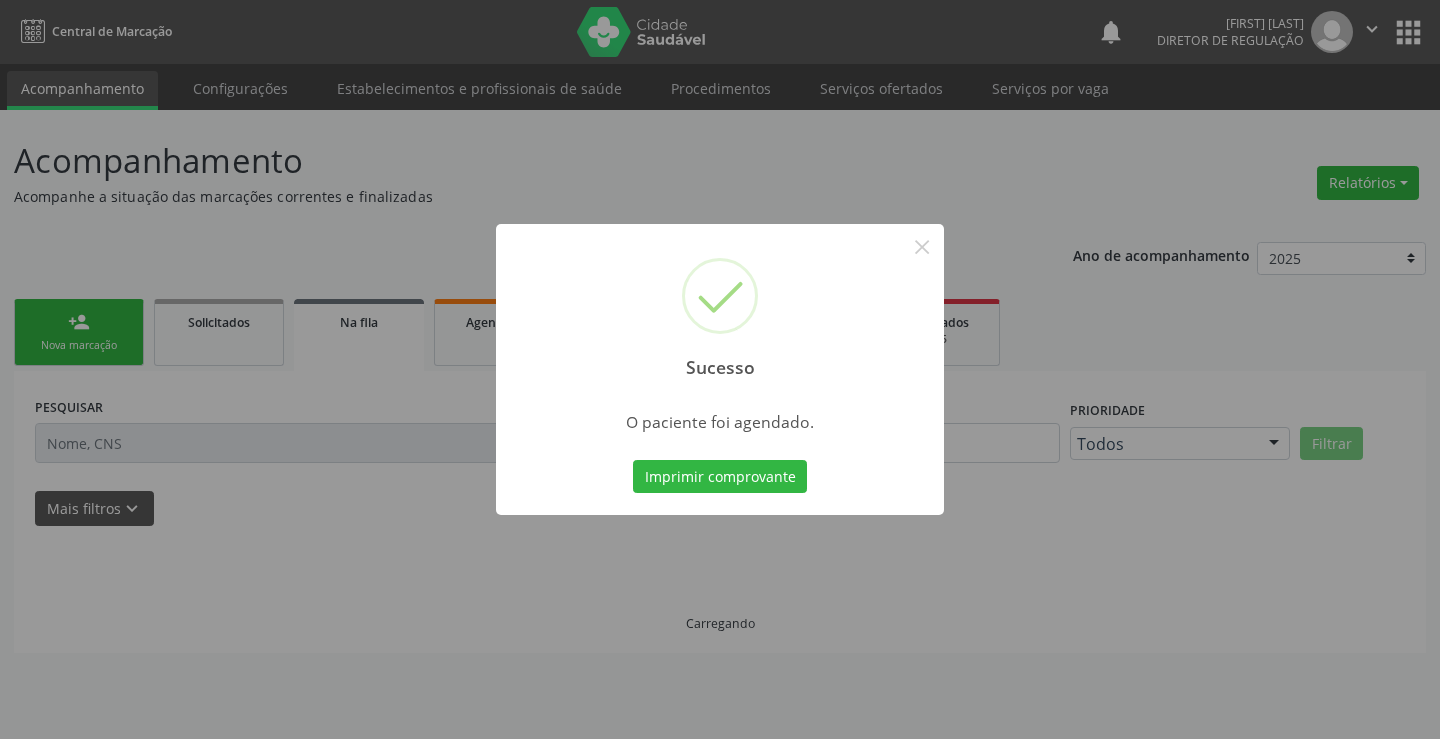 type 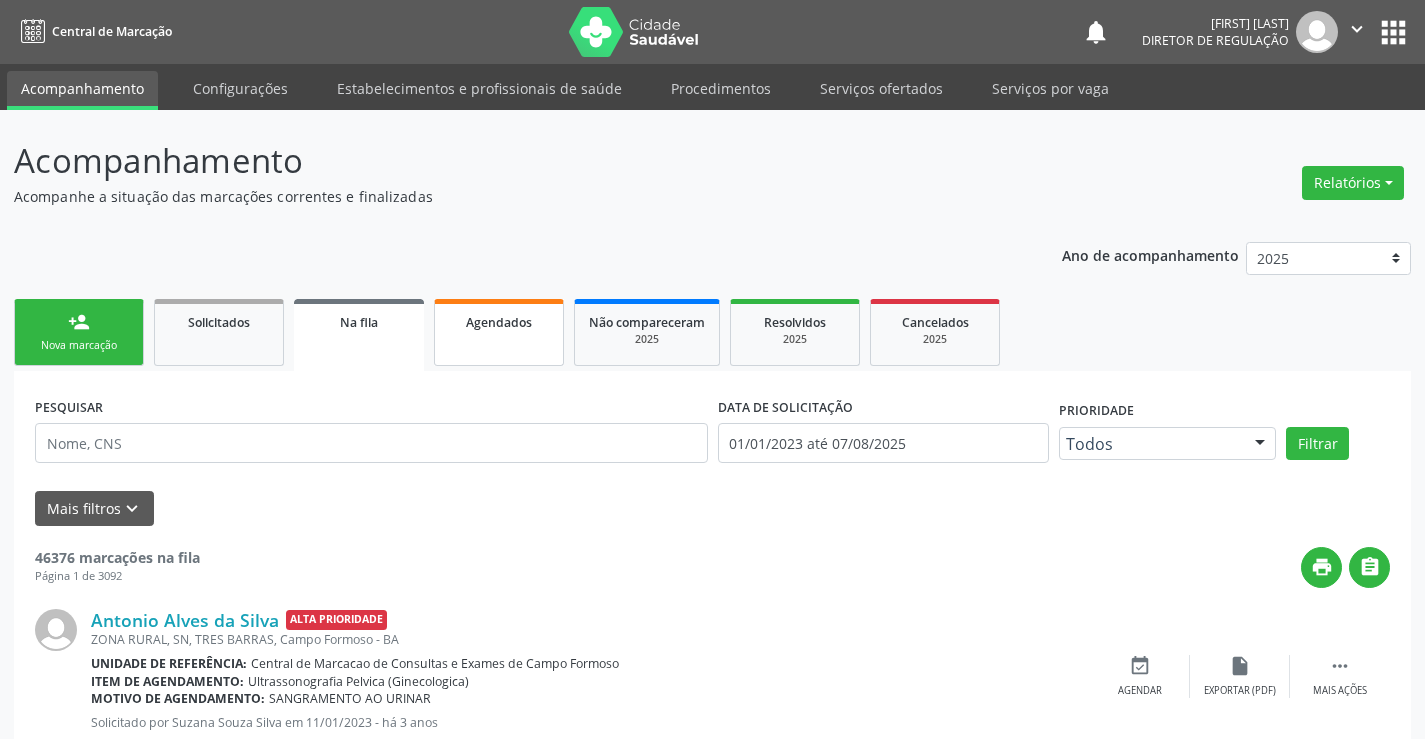 click on "Agendados" at bounding box center [499, 332] 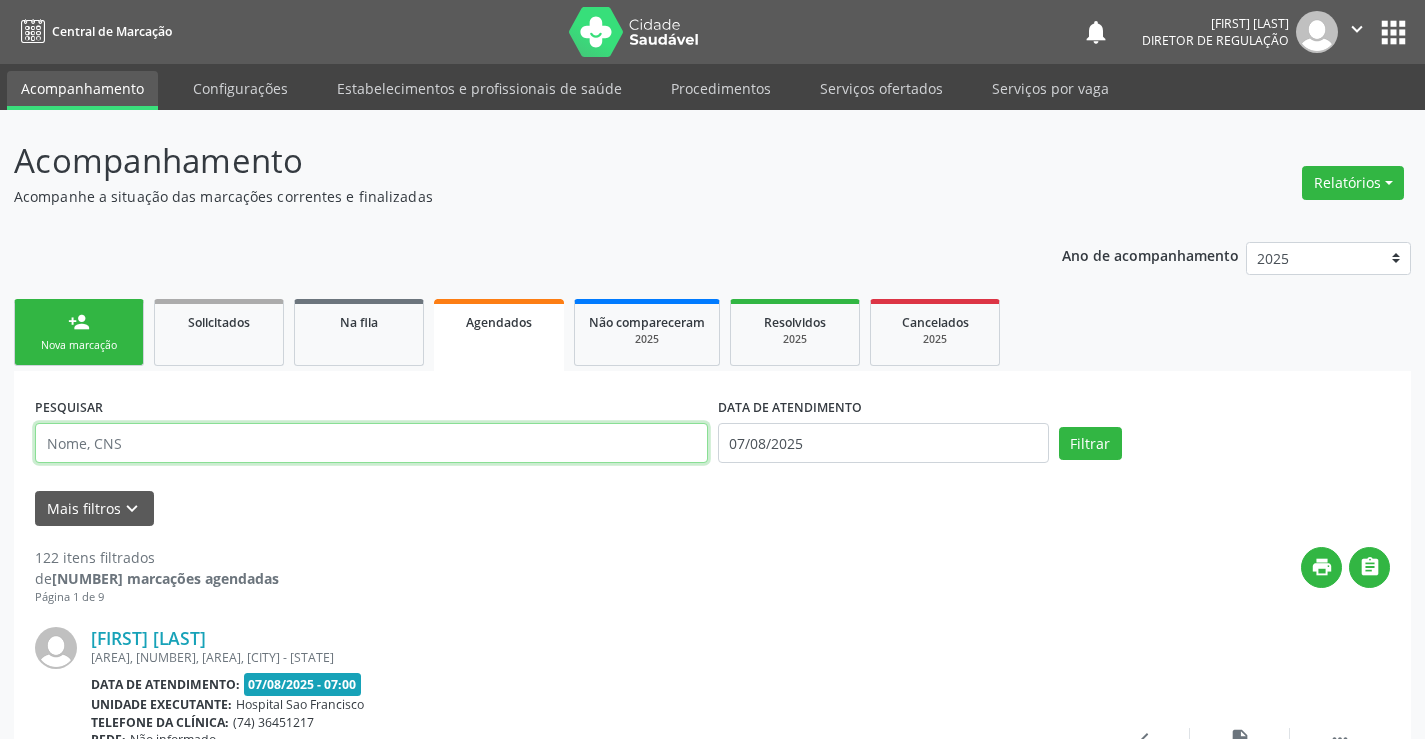click at bounding box center (371, 443) 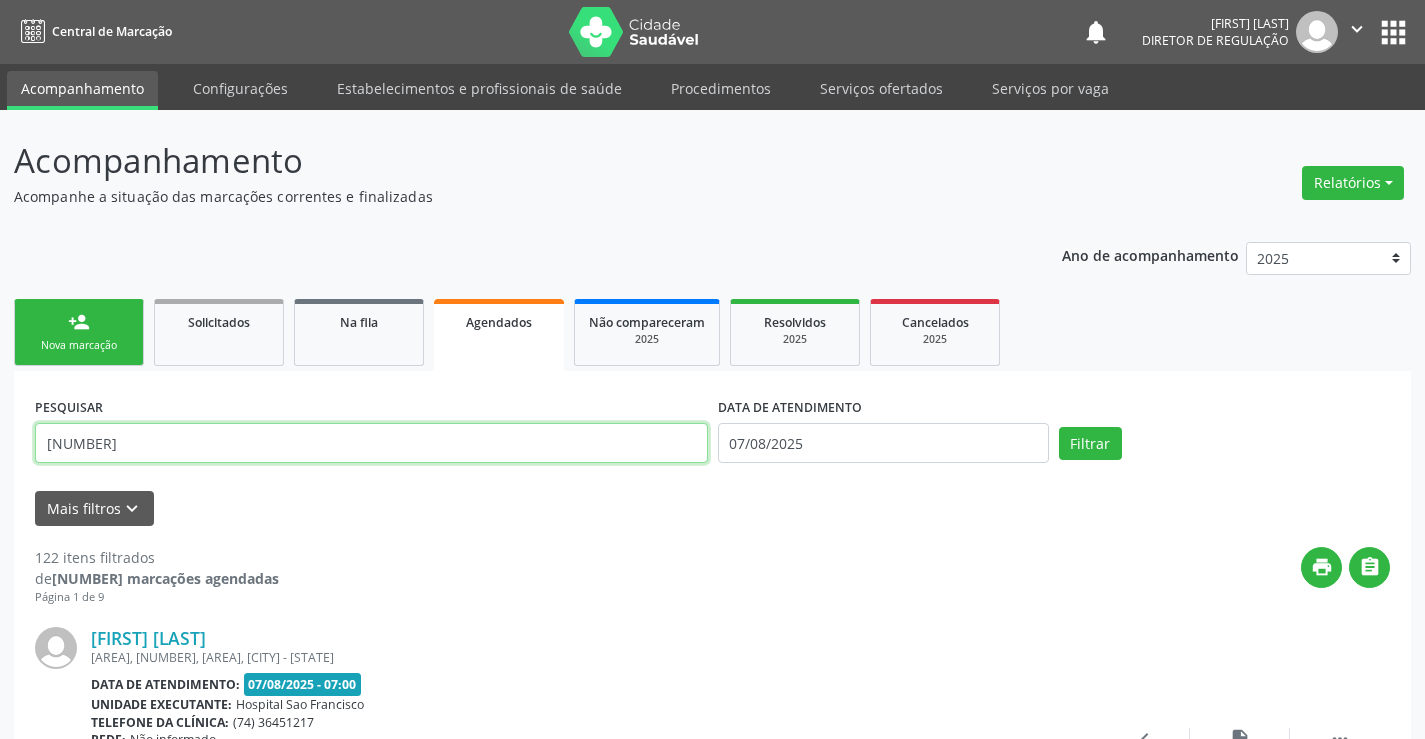 type on "705004093308654" 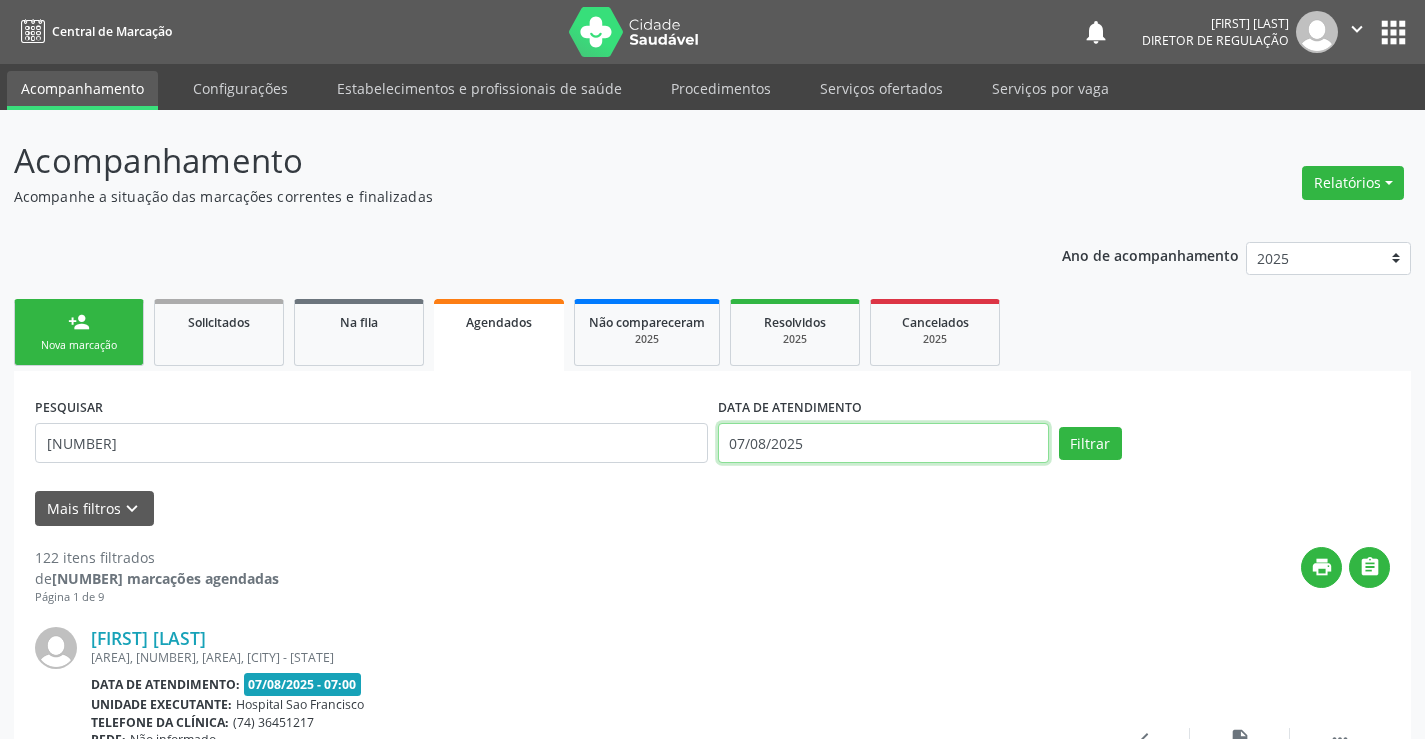 click on "07/08/2025" at bounding box center (883, 443) 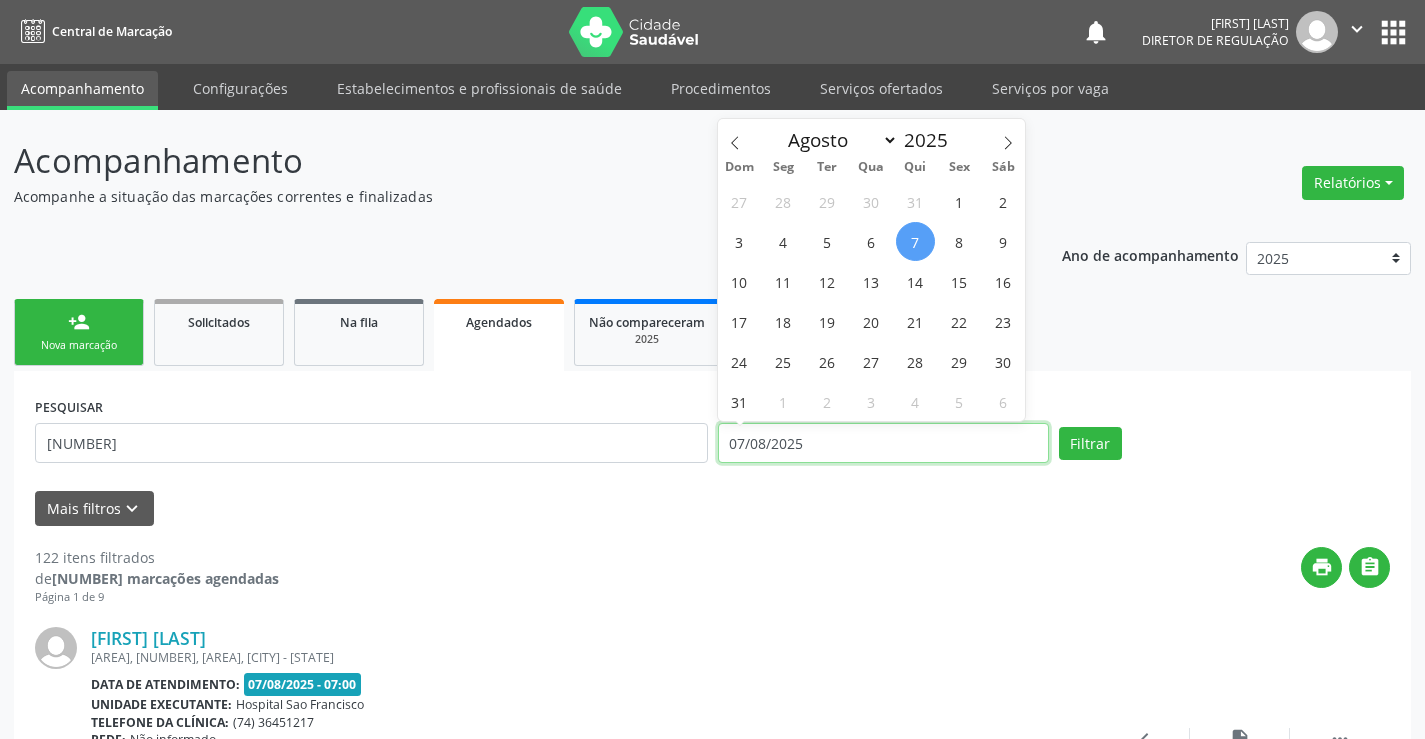 type 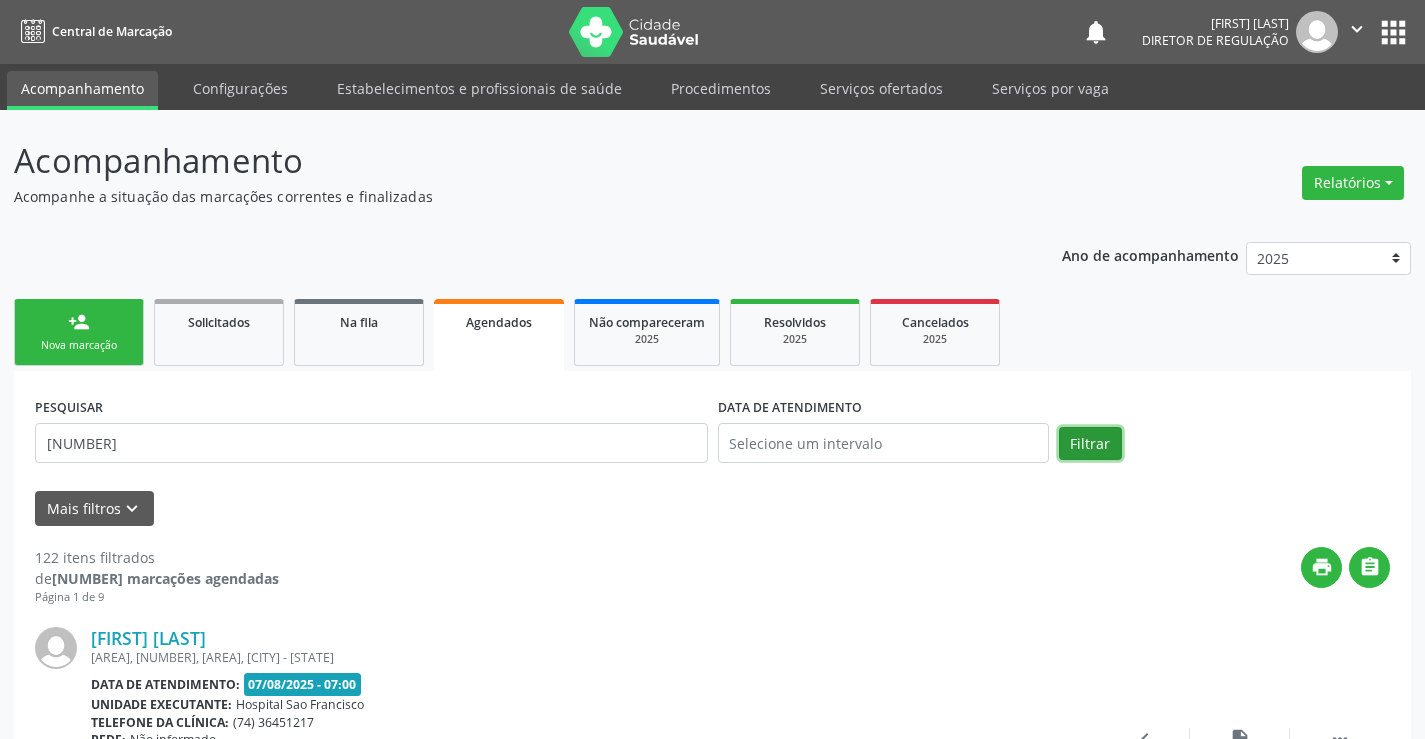 click on "Filtrar" at bounding box center [1090, 444] 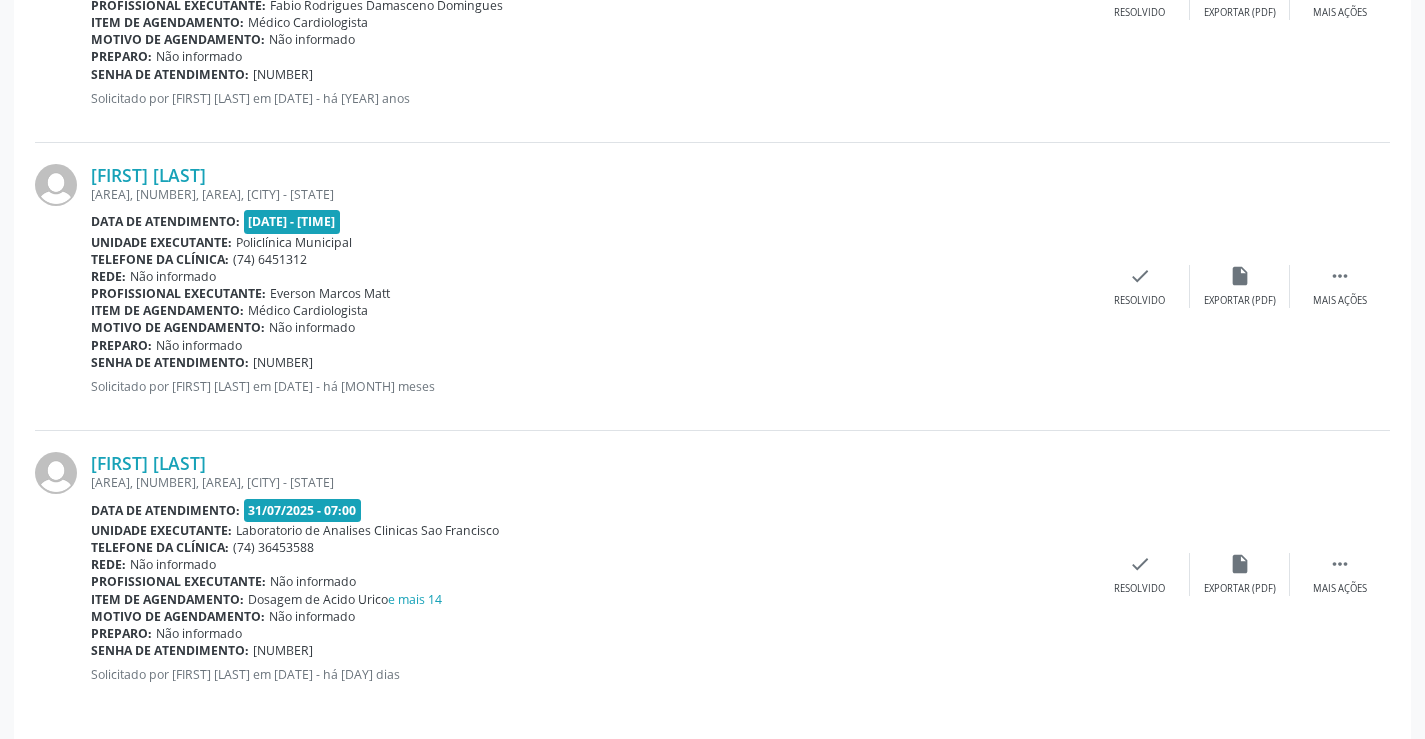 scroll, scrollTop: 765, scrollLeft: 0, axis: vertical 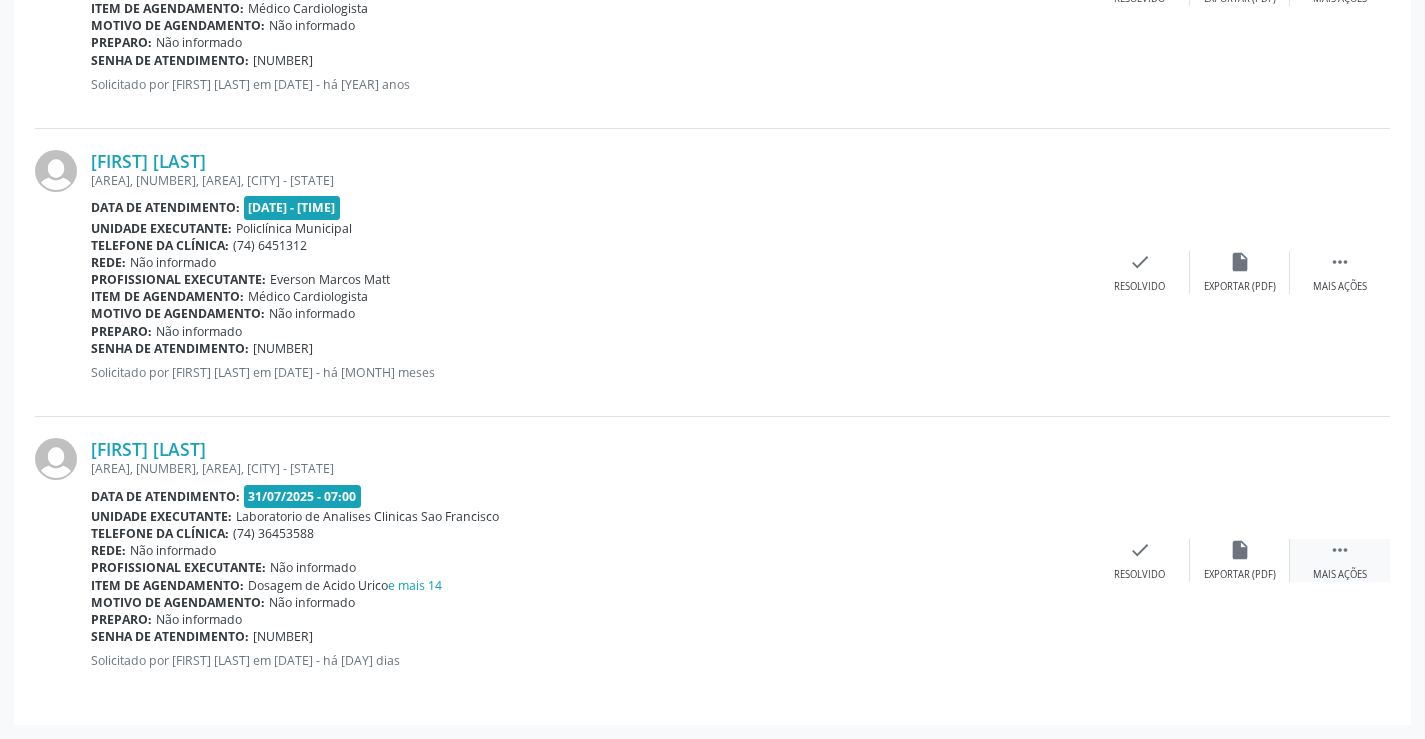 click on "
Mais ações" at bounding box center (1340, 560) 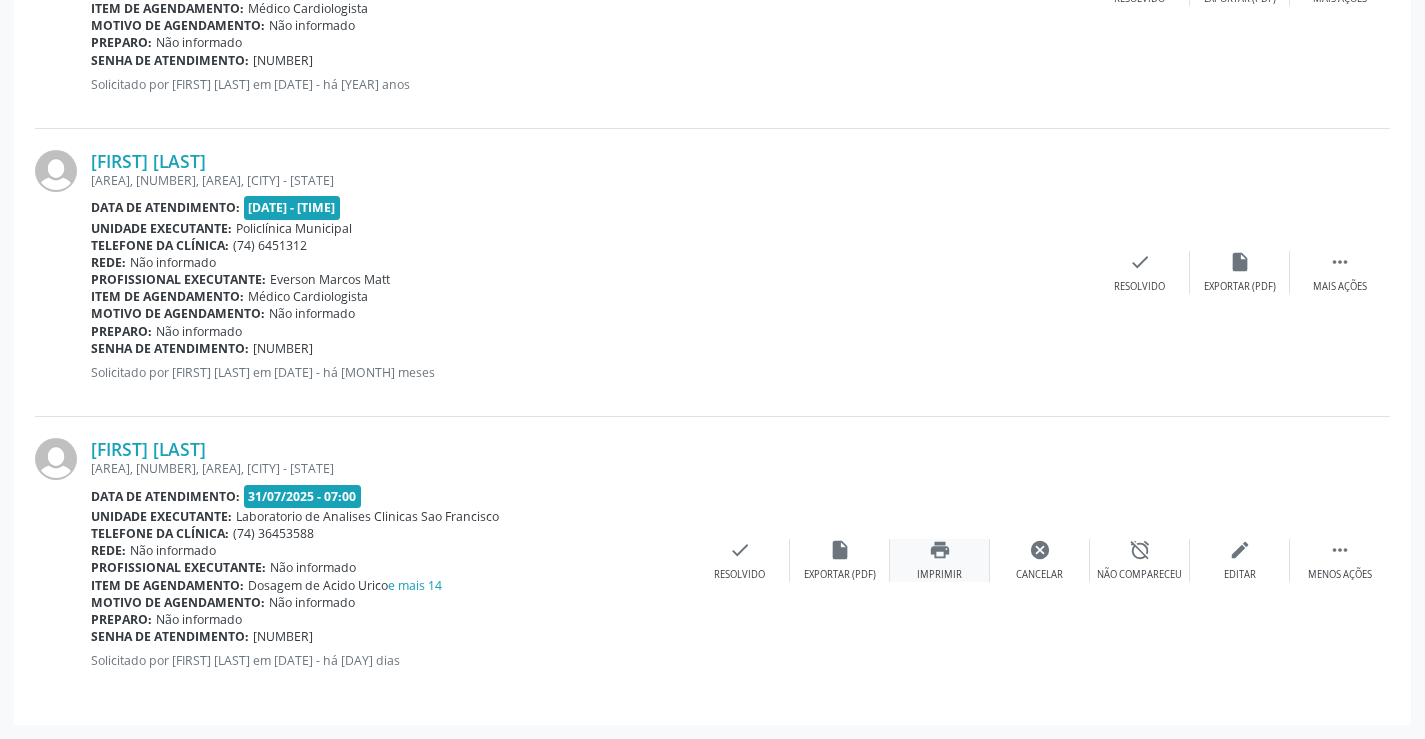 click on "print" at bounding box center [940, 550] 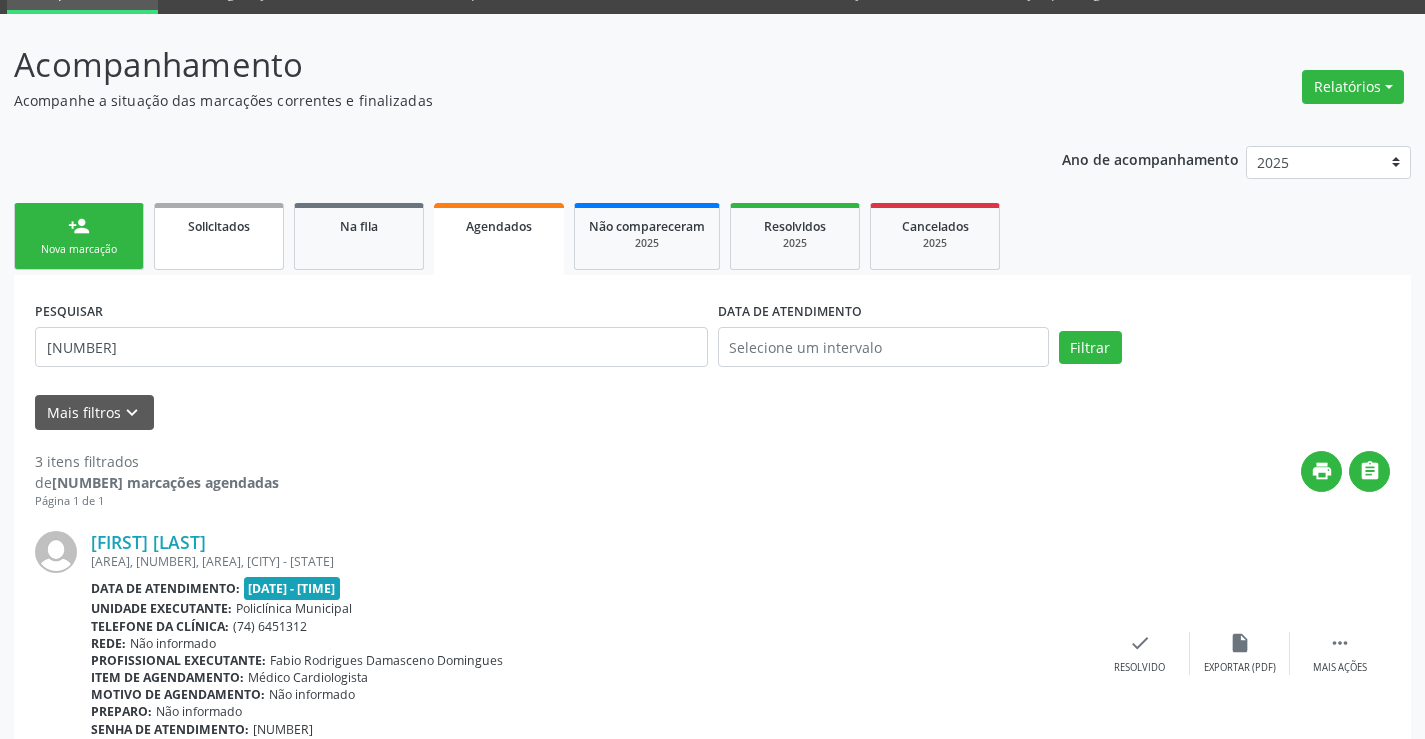 scroll, scrollTop: 0, scrollLeft: 0, axis: both 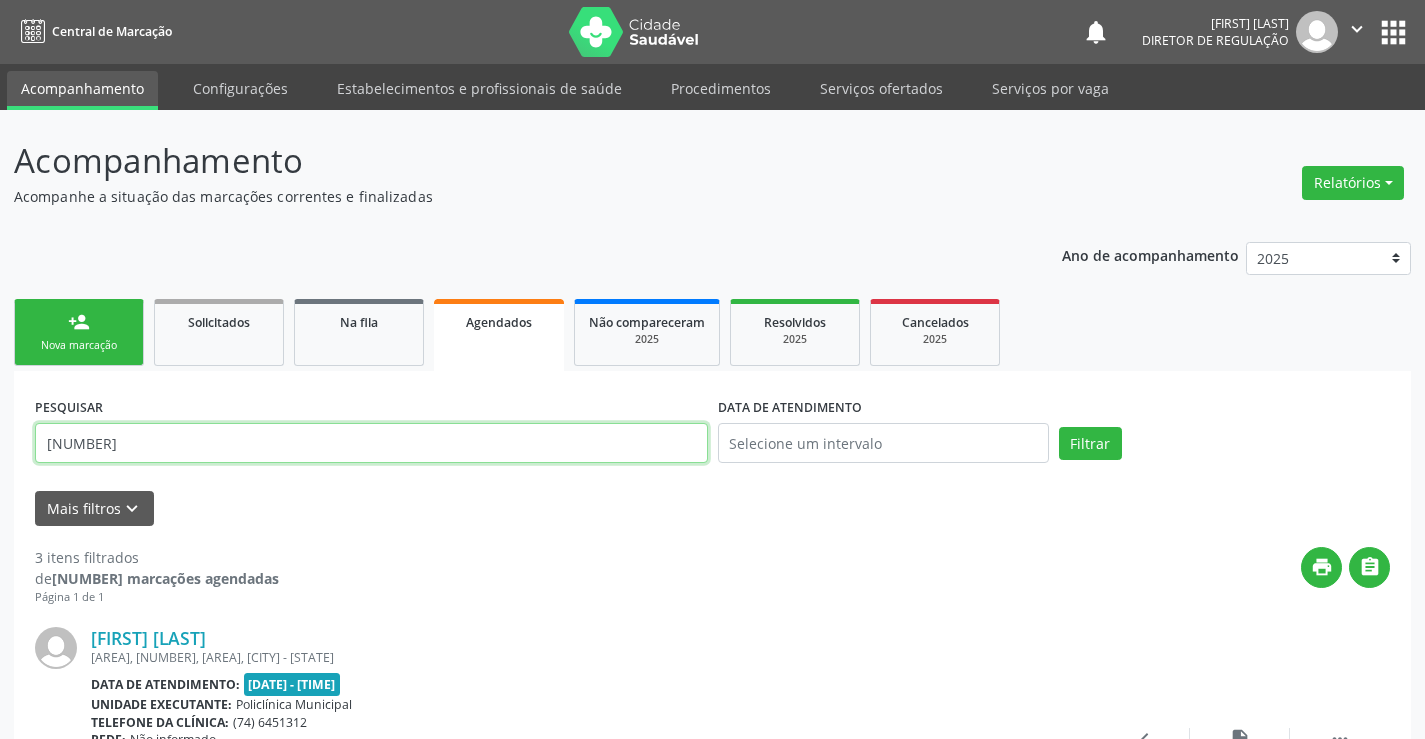 click on "705004093308654" at bounding box center [371, 443] 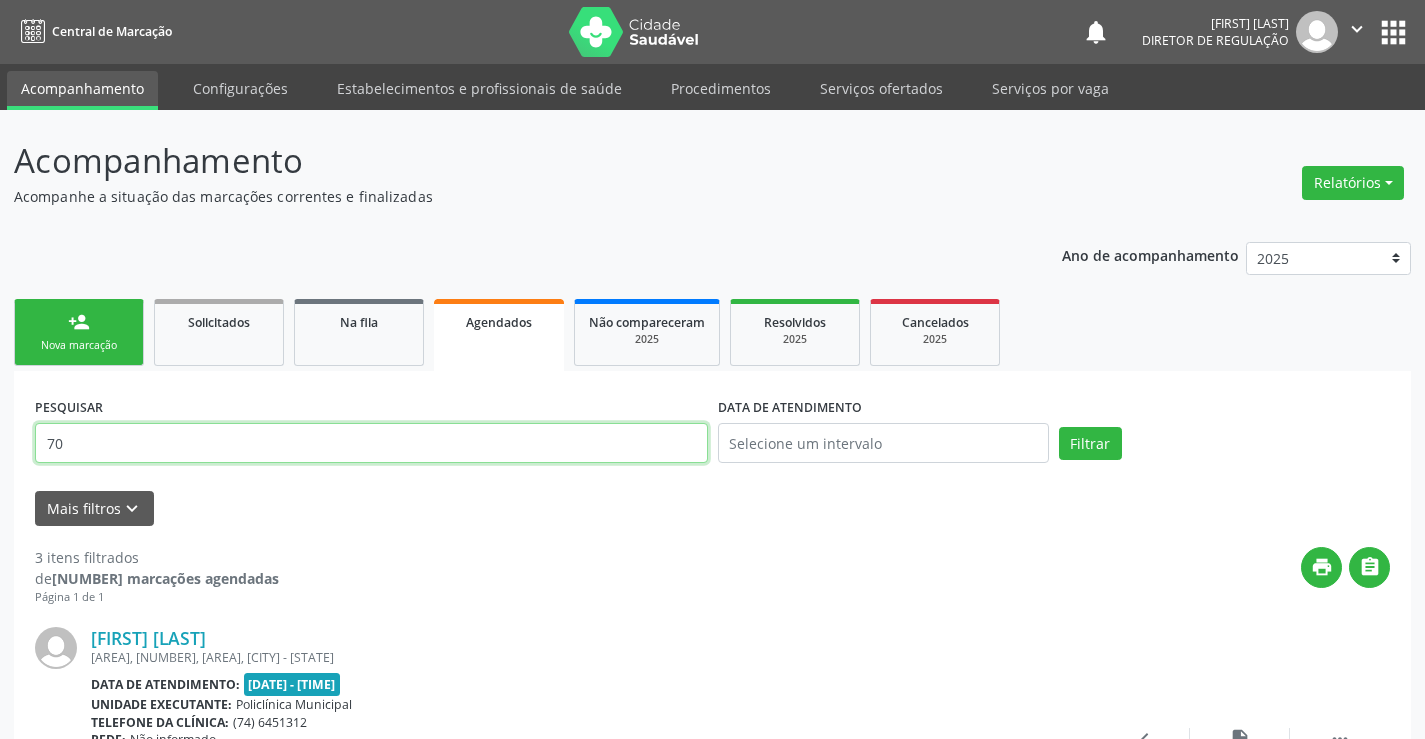 type on "7" 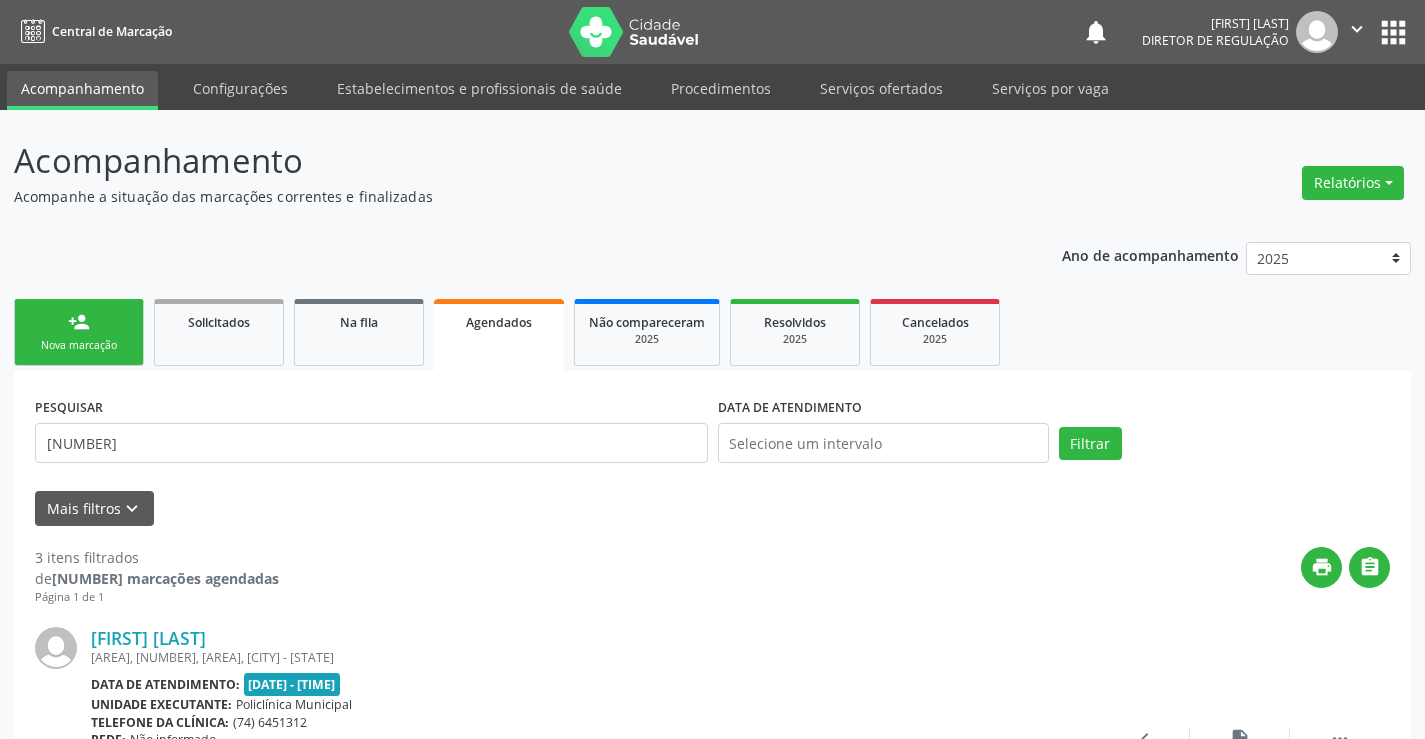 click on "PESQUISAR
707405072438471
DATA DE ATENDIMENTO
Filtrar" at bounding box center [712, 434] 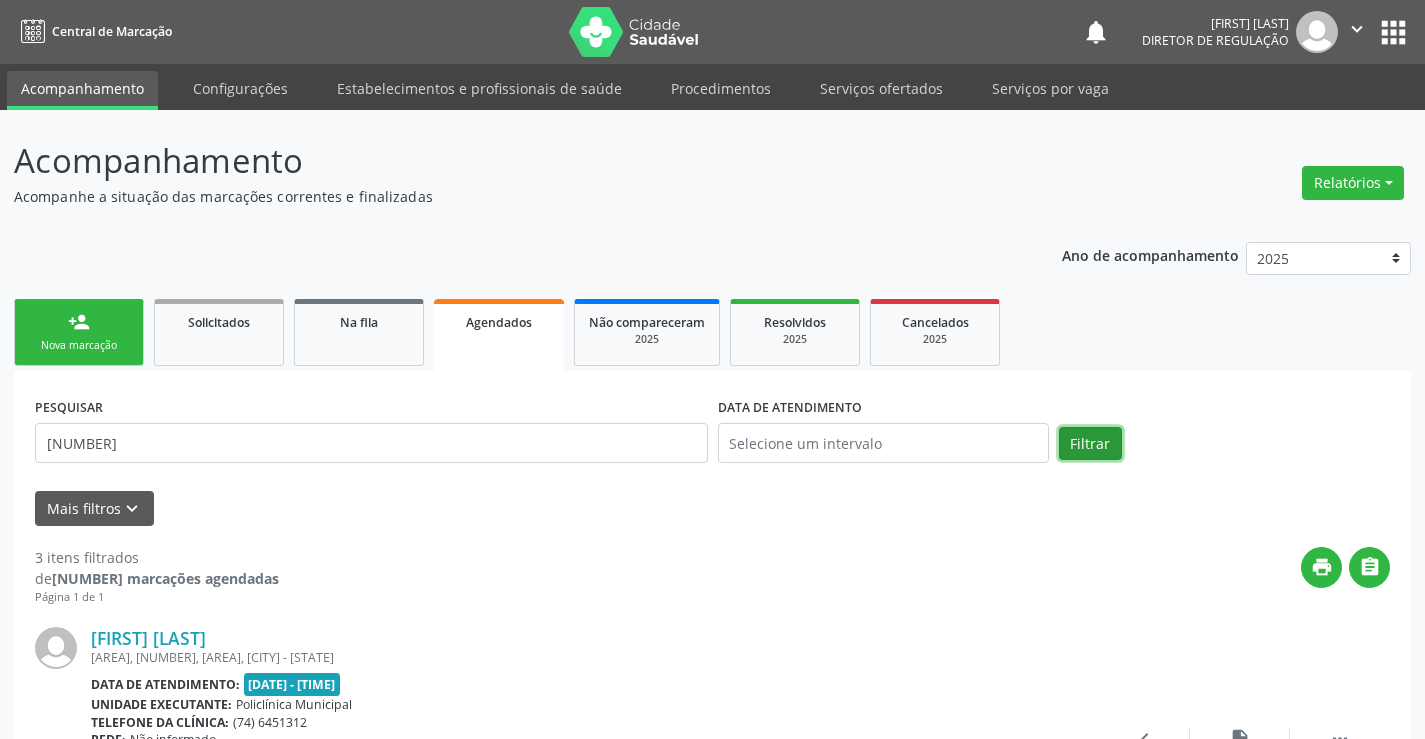 click on "Filtrar" at bounding box center [1090, 444] 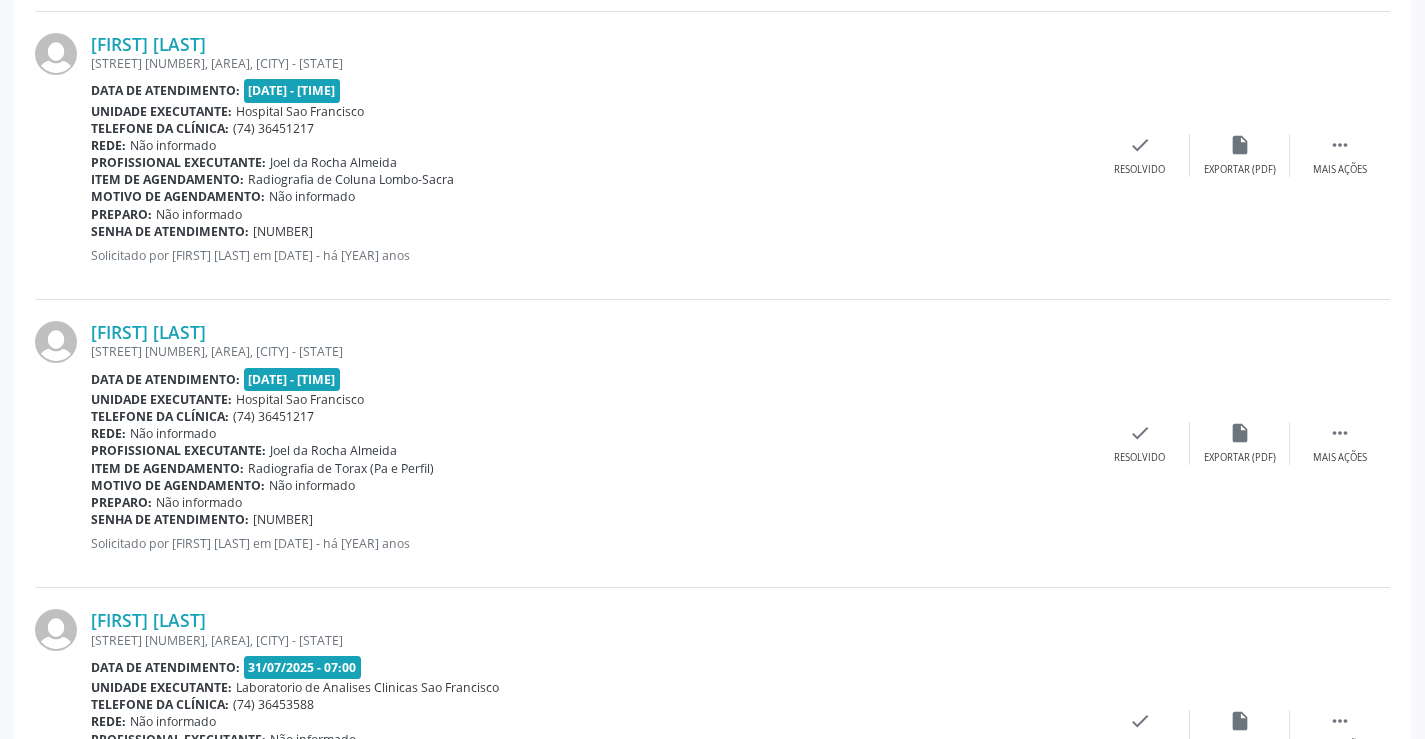 scroll, scrollTop: 1054, scrollLeft: 0, axis: vertical 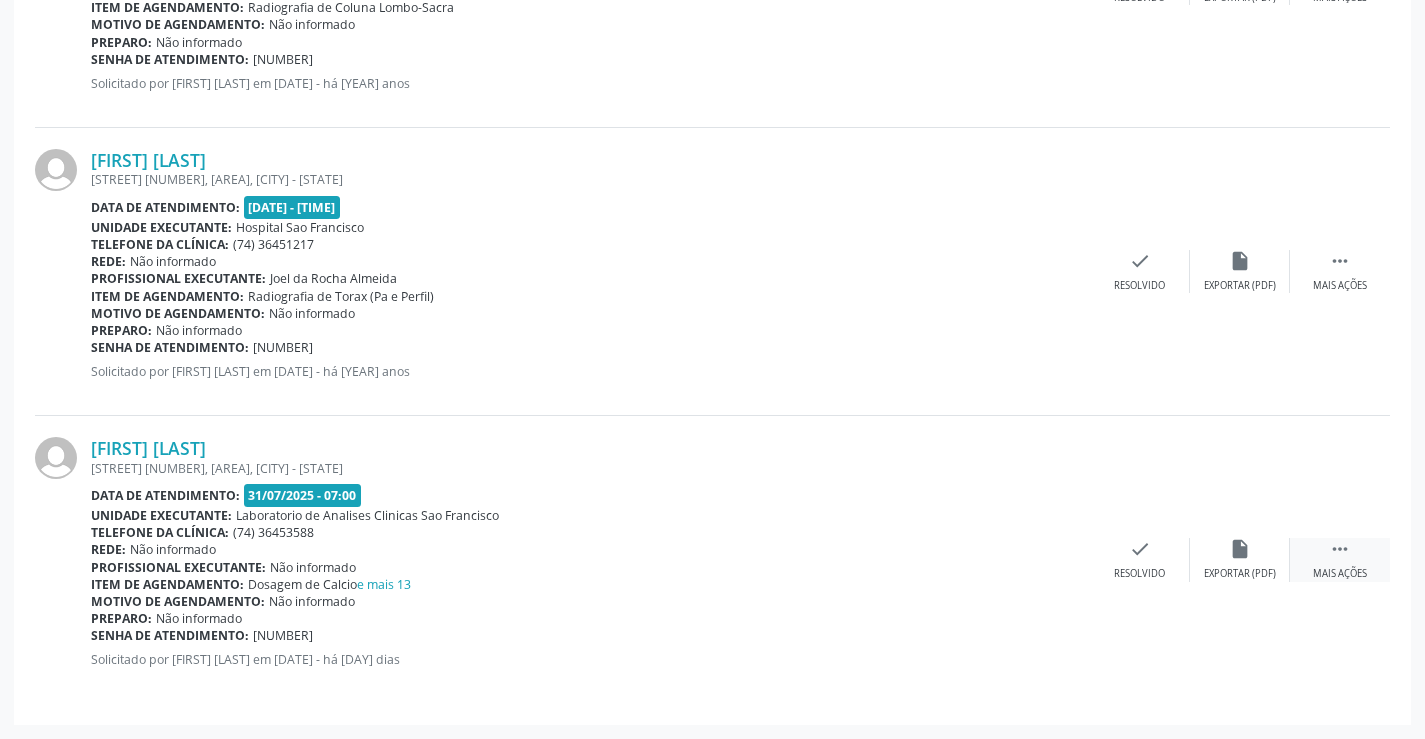 click on "
Mais ações" at bounding box center [1340, 559] 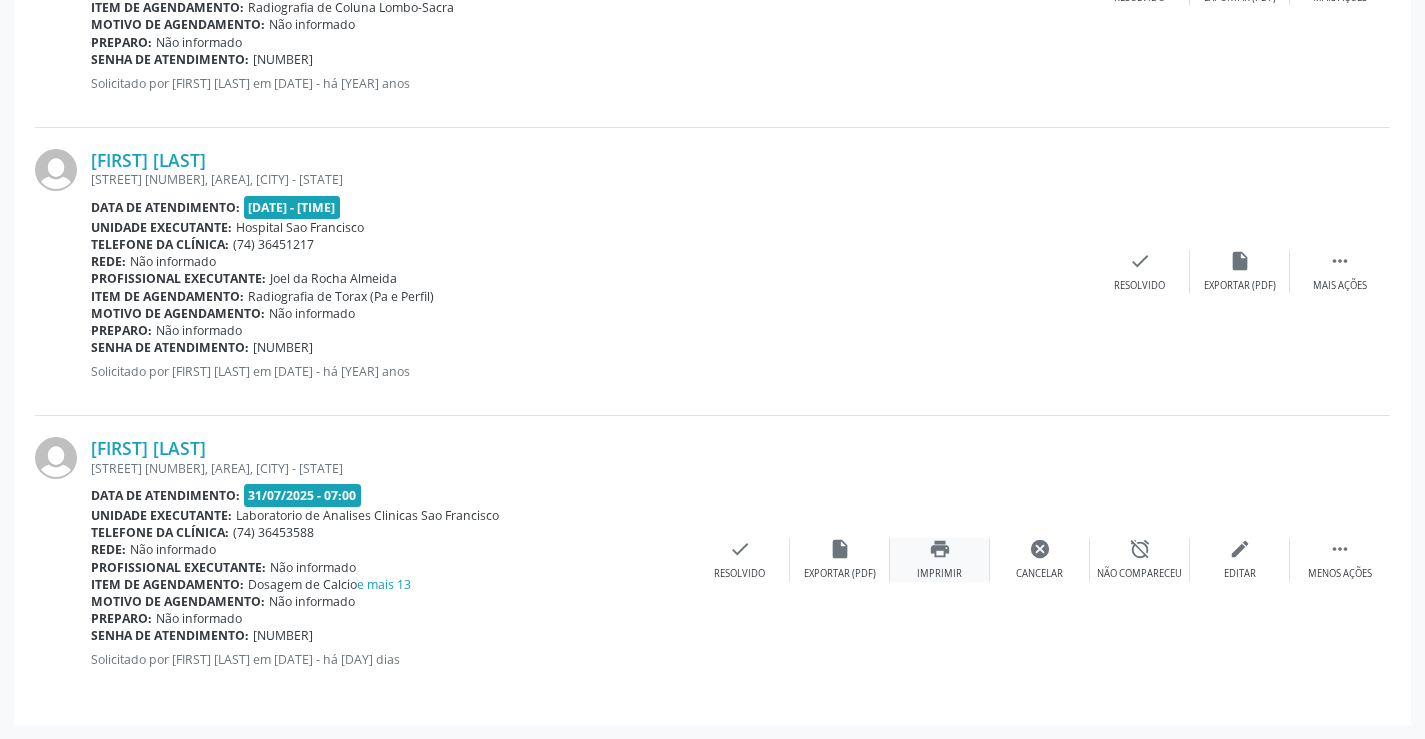 click on "print" at bounding box center (940, 549) 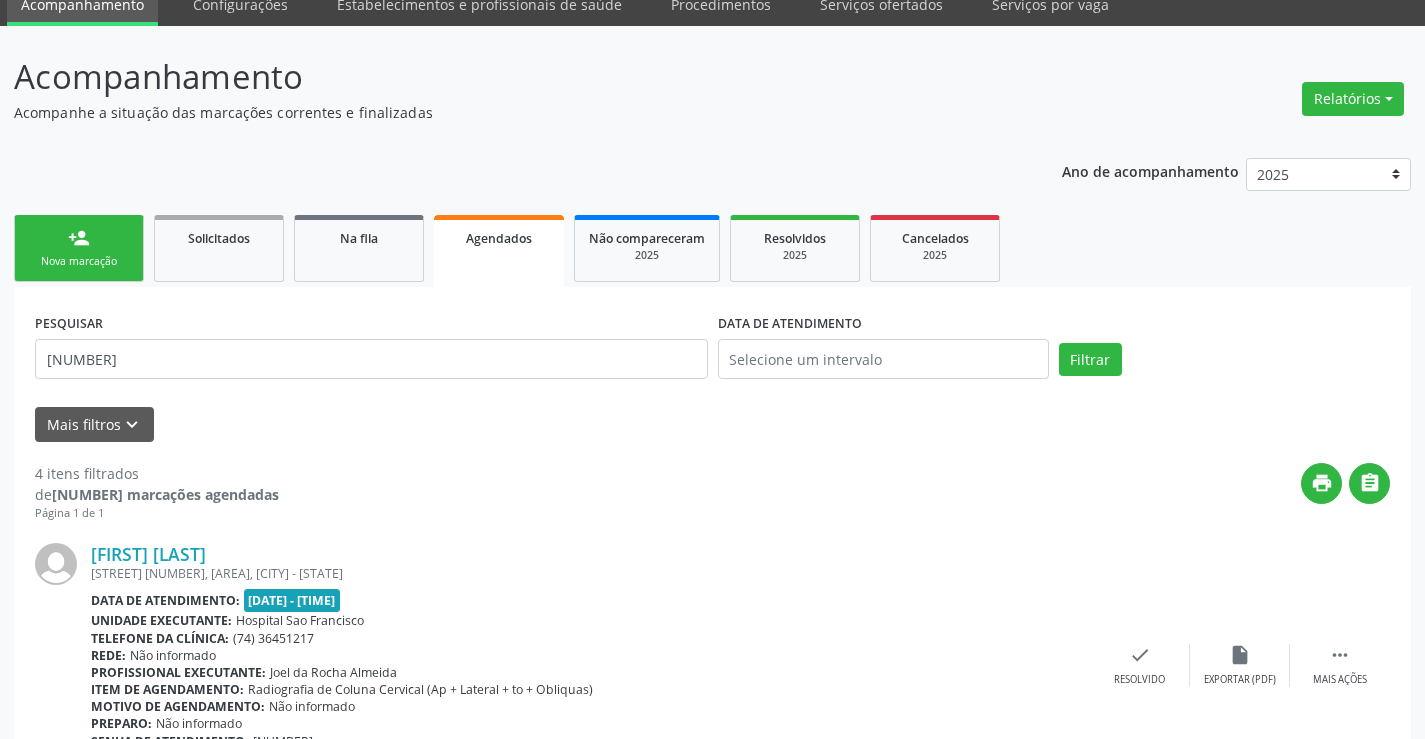scroll, scrollTop: 54, scrollLeft: 0, axis: vertical 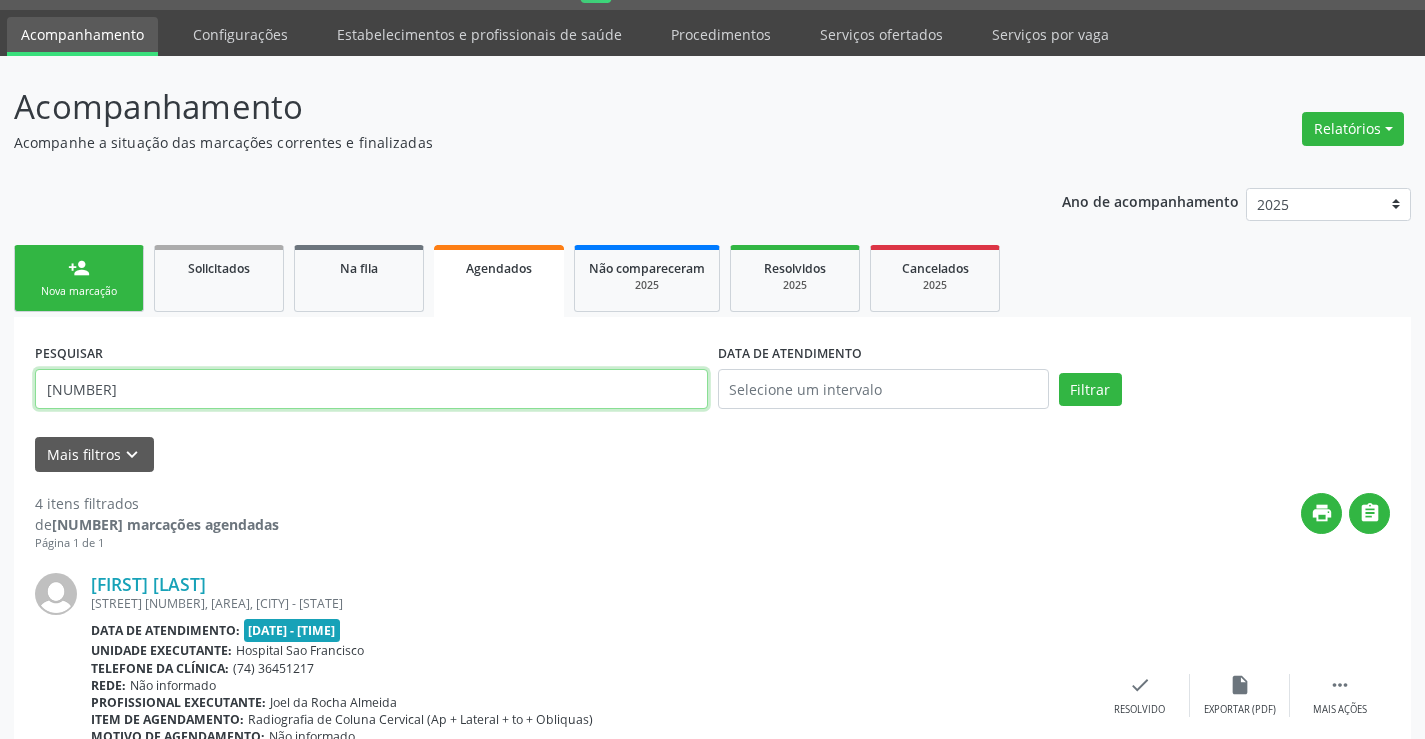 click on "707405072438471" at bounding box center [371, 389] 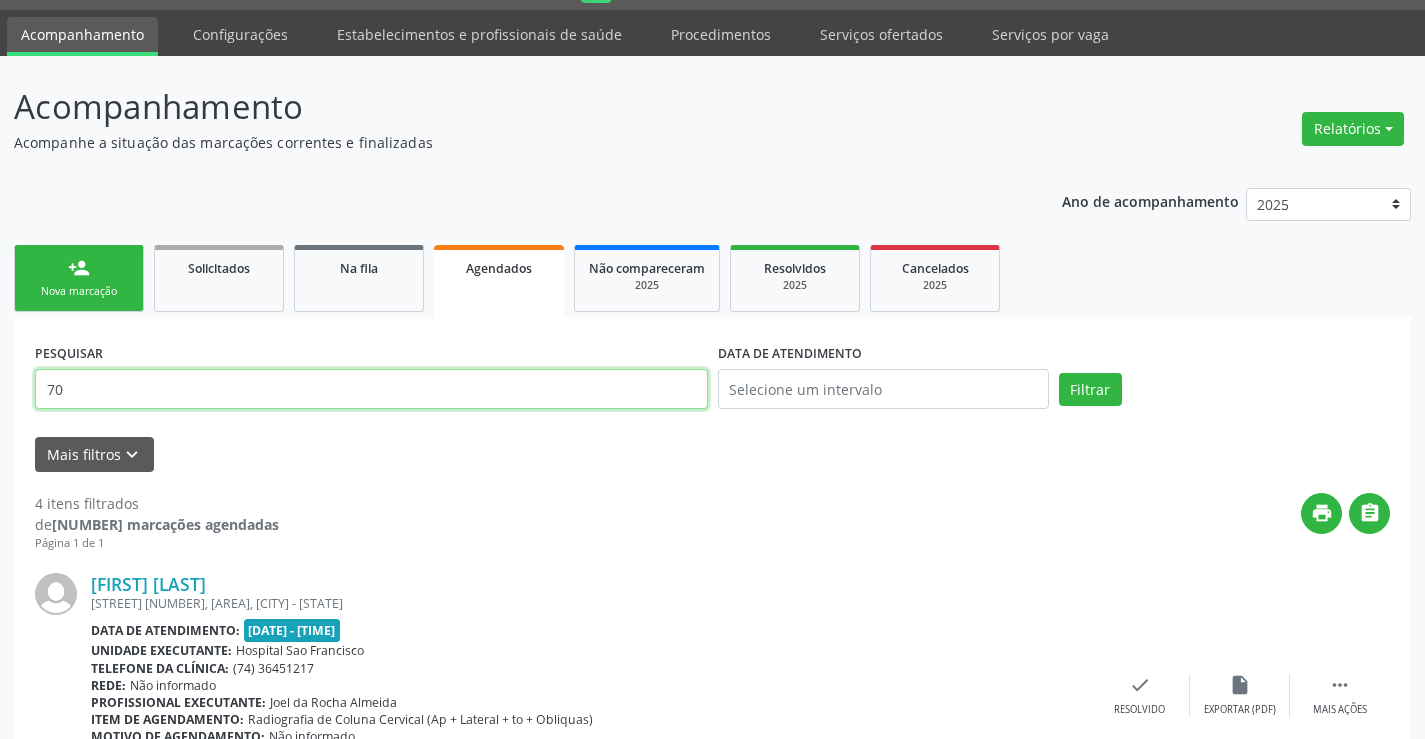 type on "7" 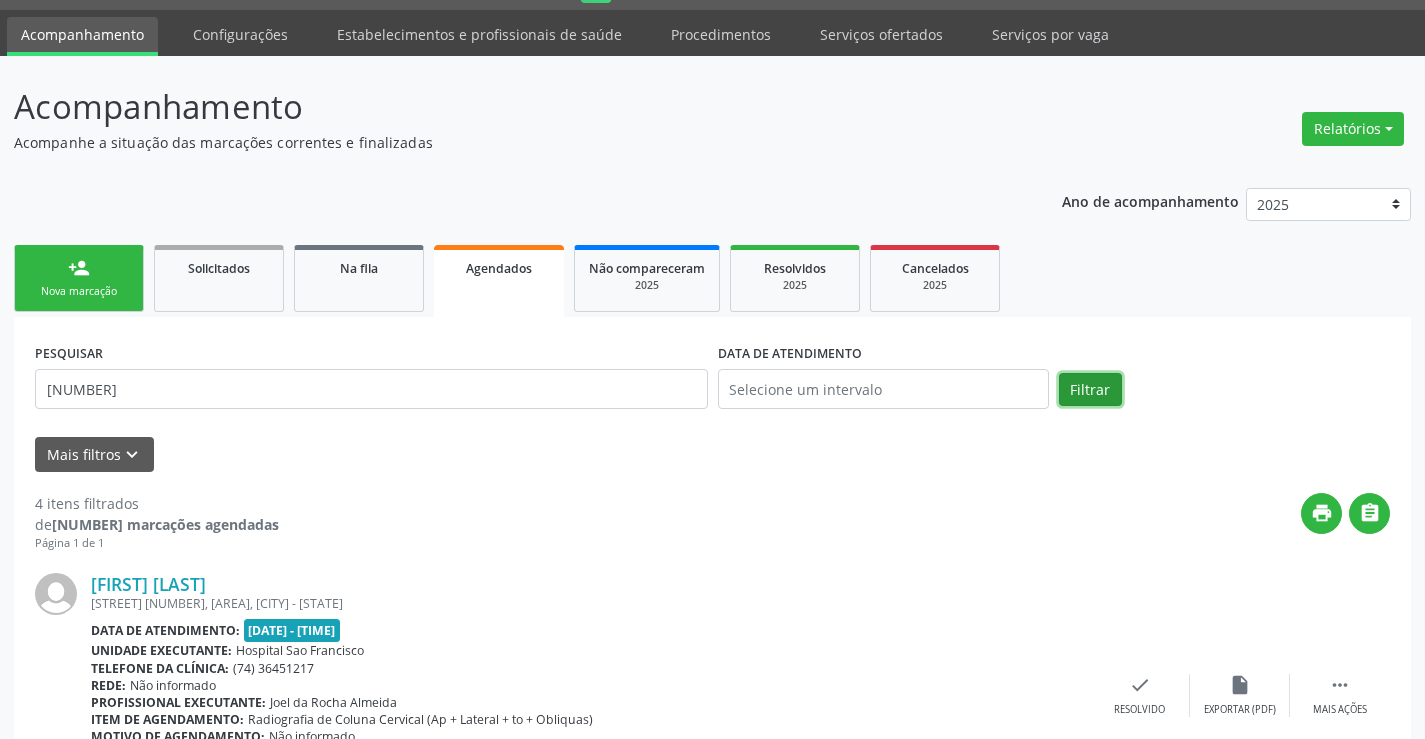 click on "Filtrar" at bounding box center (1090, 390) 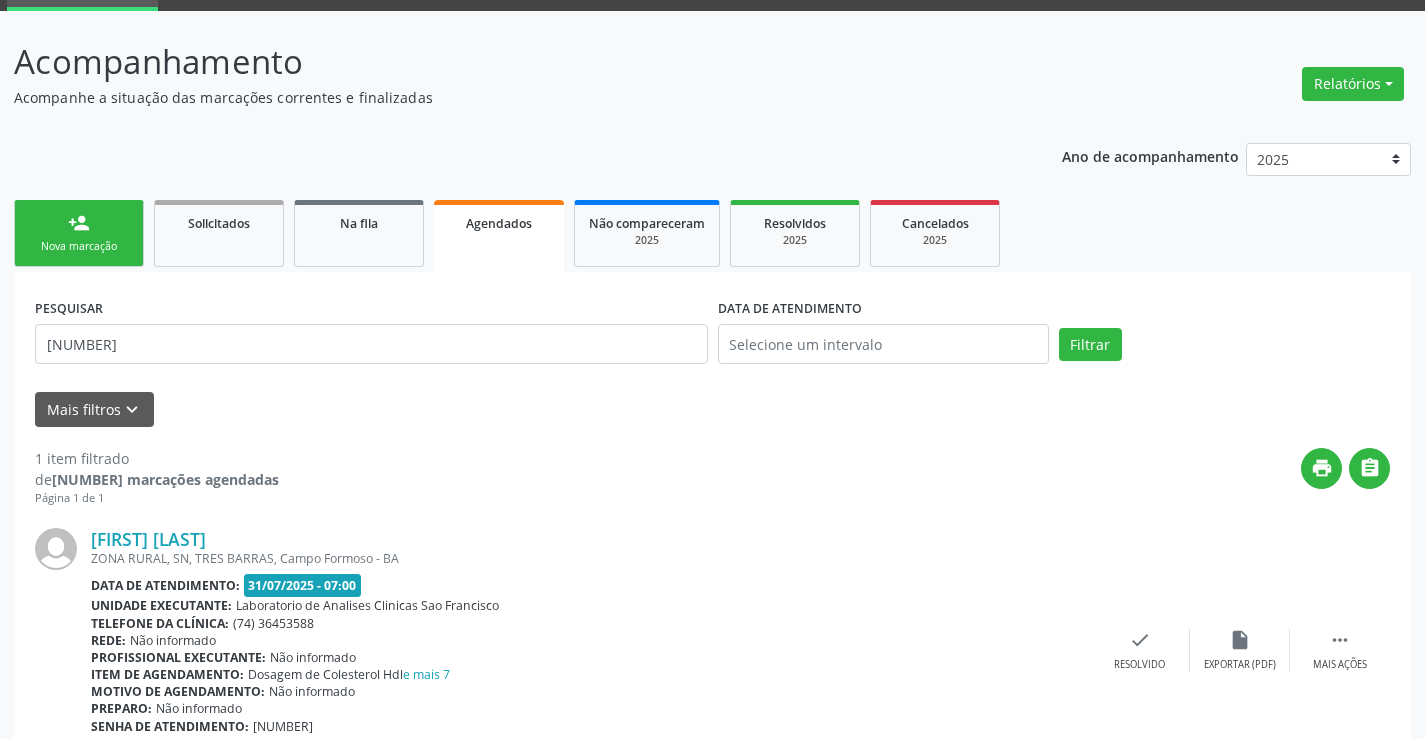 scroll, scrollTop: 189, scrollLeft: 0, axis: vertical 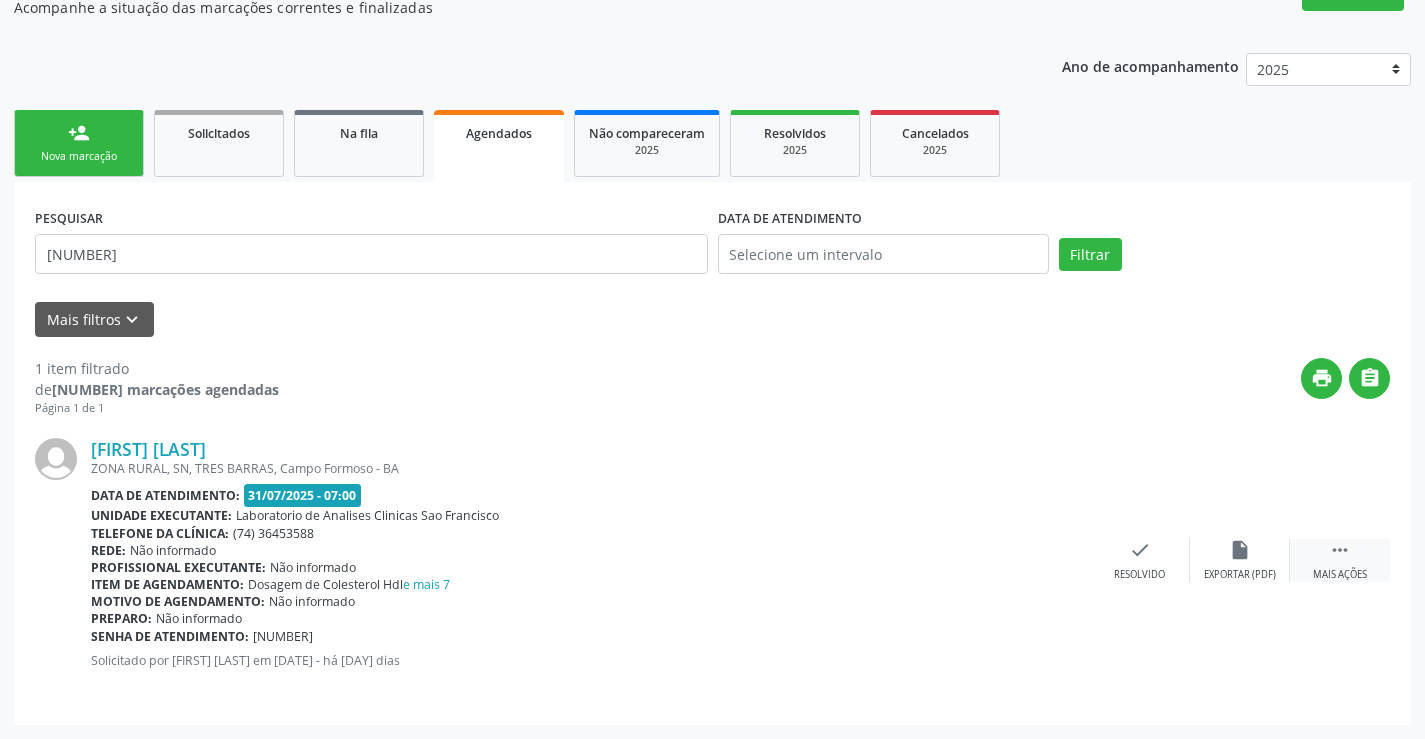 click on "
Mais ações" at bounding box center [1340, 560] 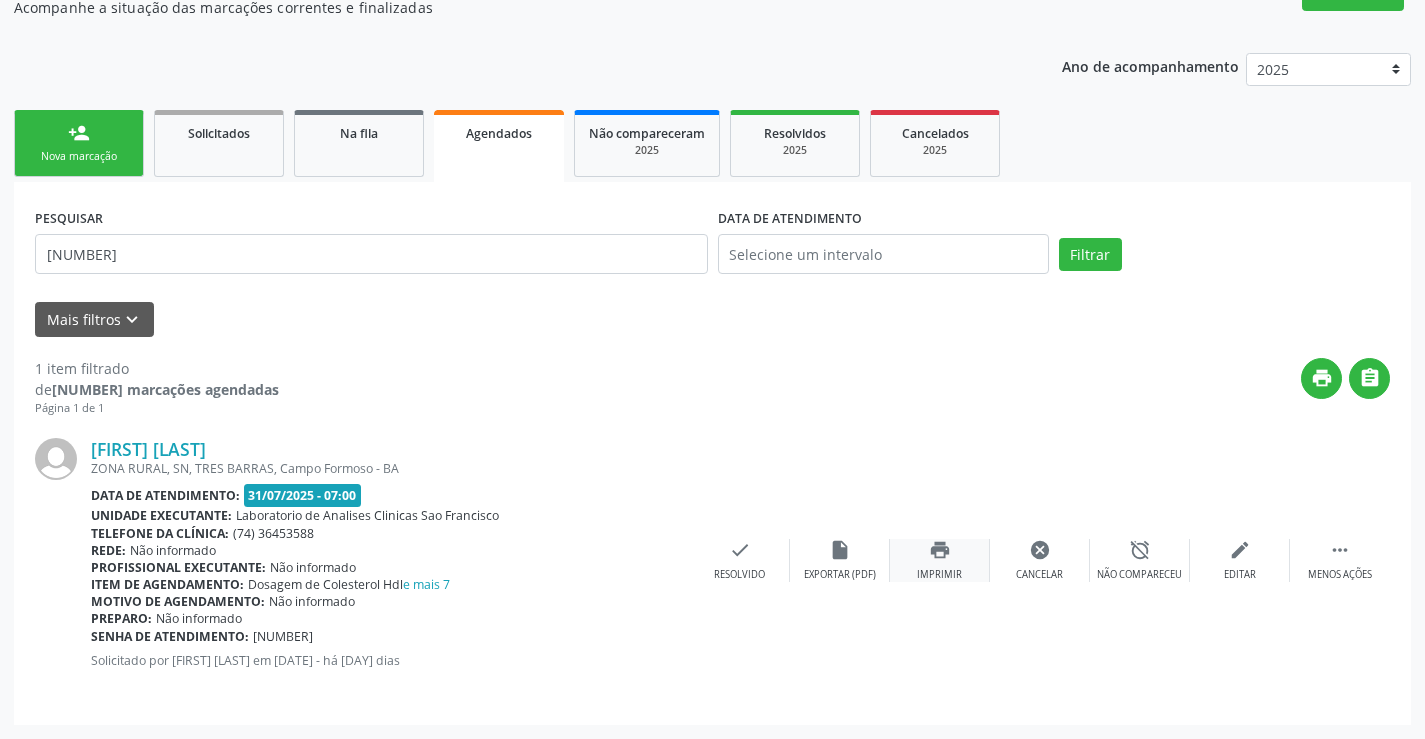 click on "print
Imprimir" at bounding box center (940, 560) 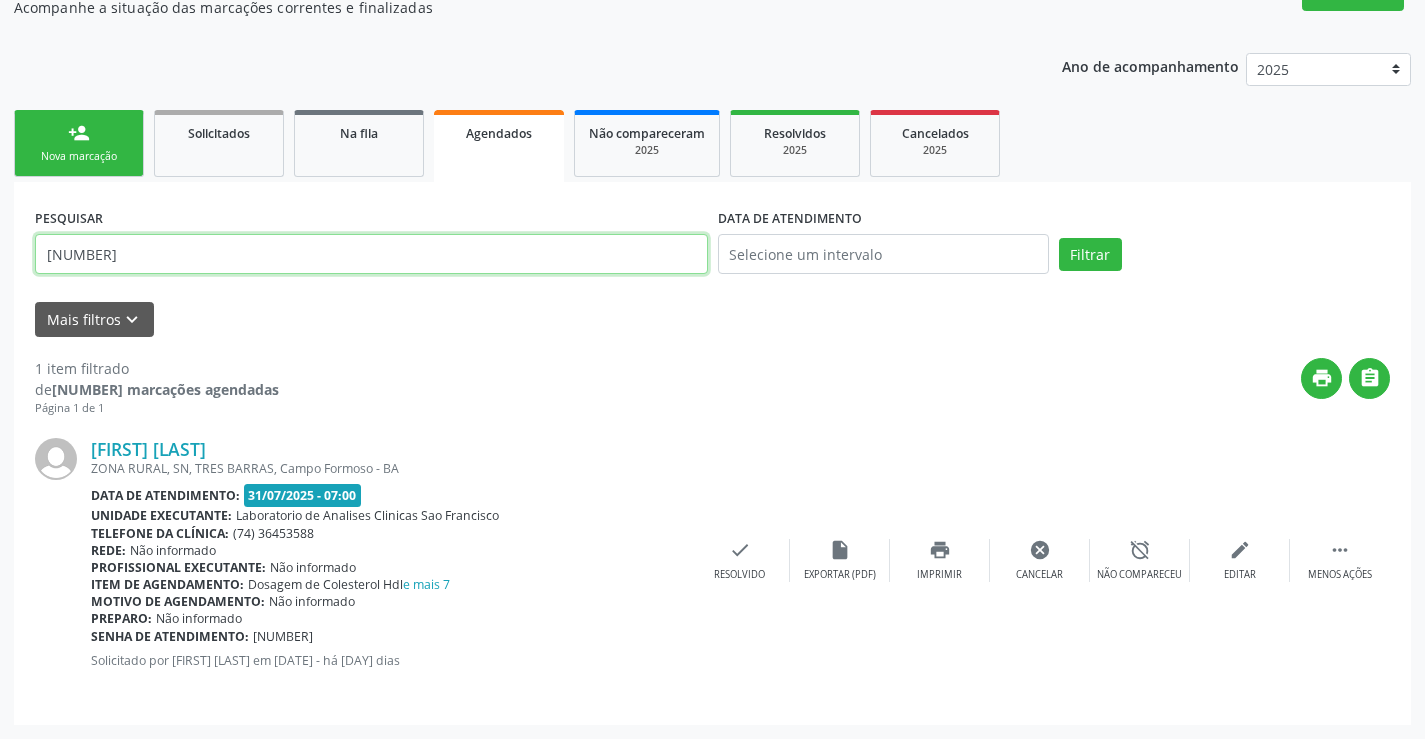 click on "706509380680596" at bounding box center [371, 254] 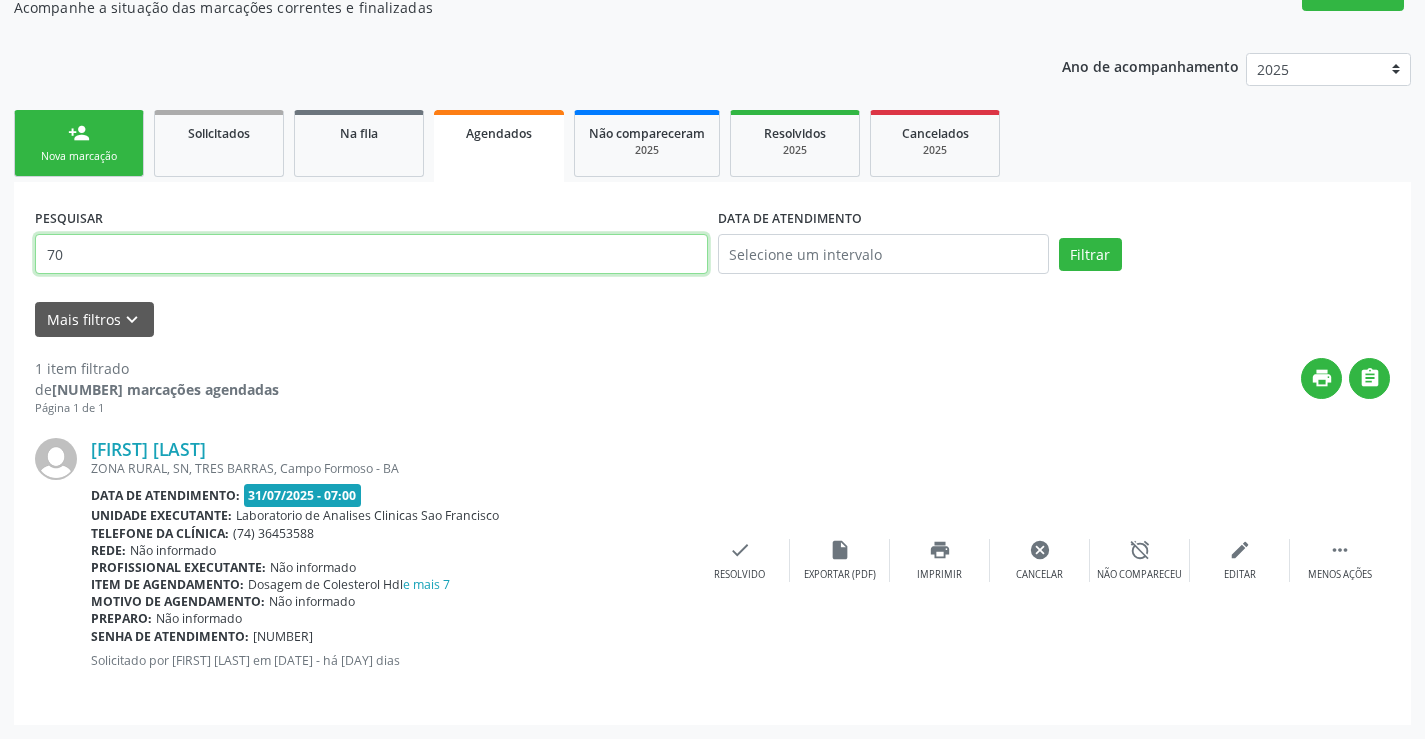 type on "7" 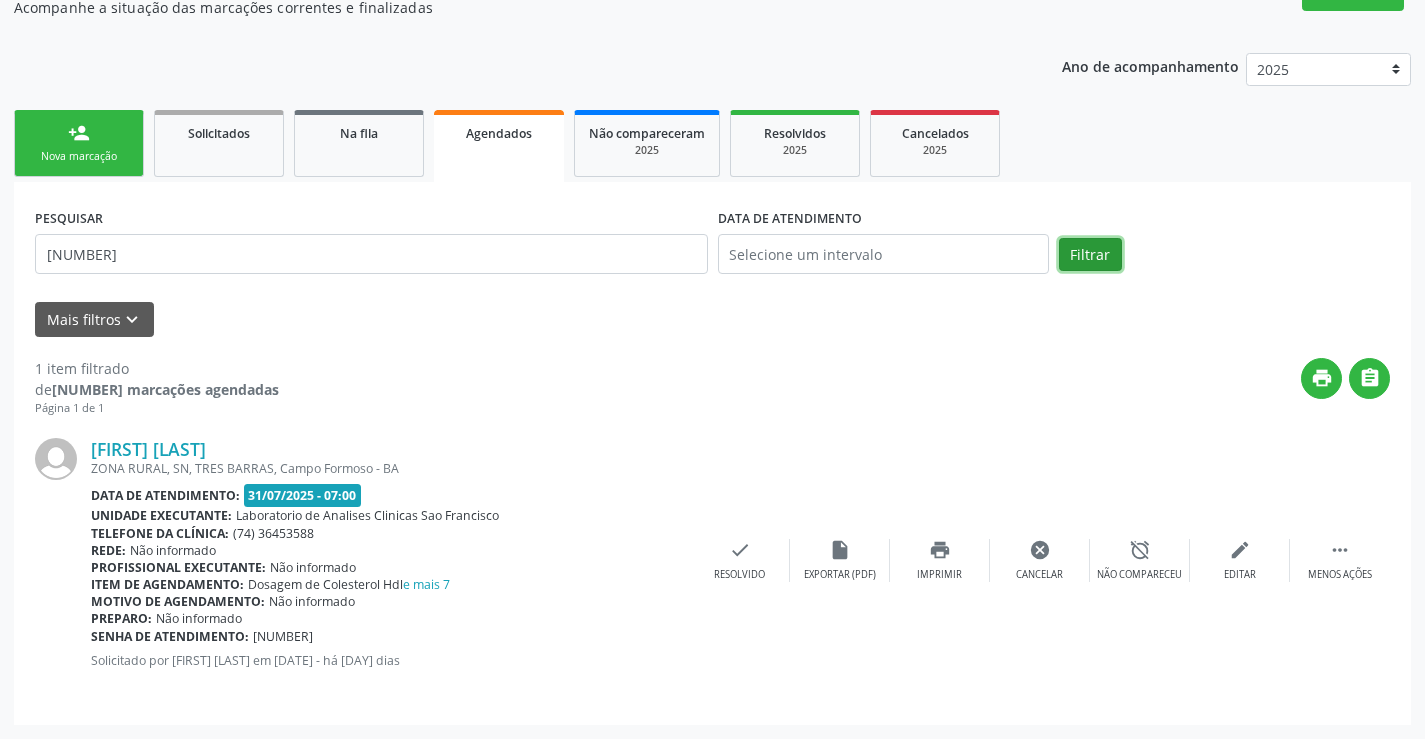 click on "Filtrar" at bounding box center (1090, 255) 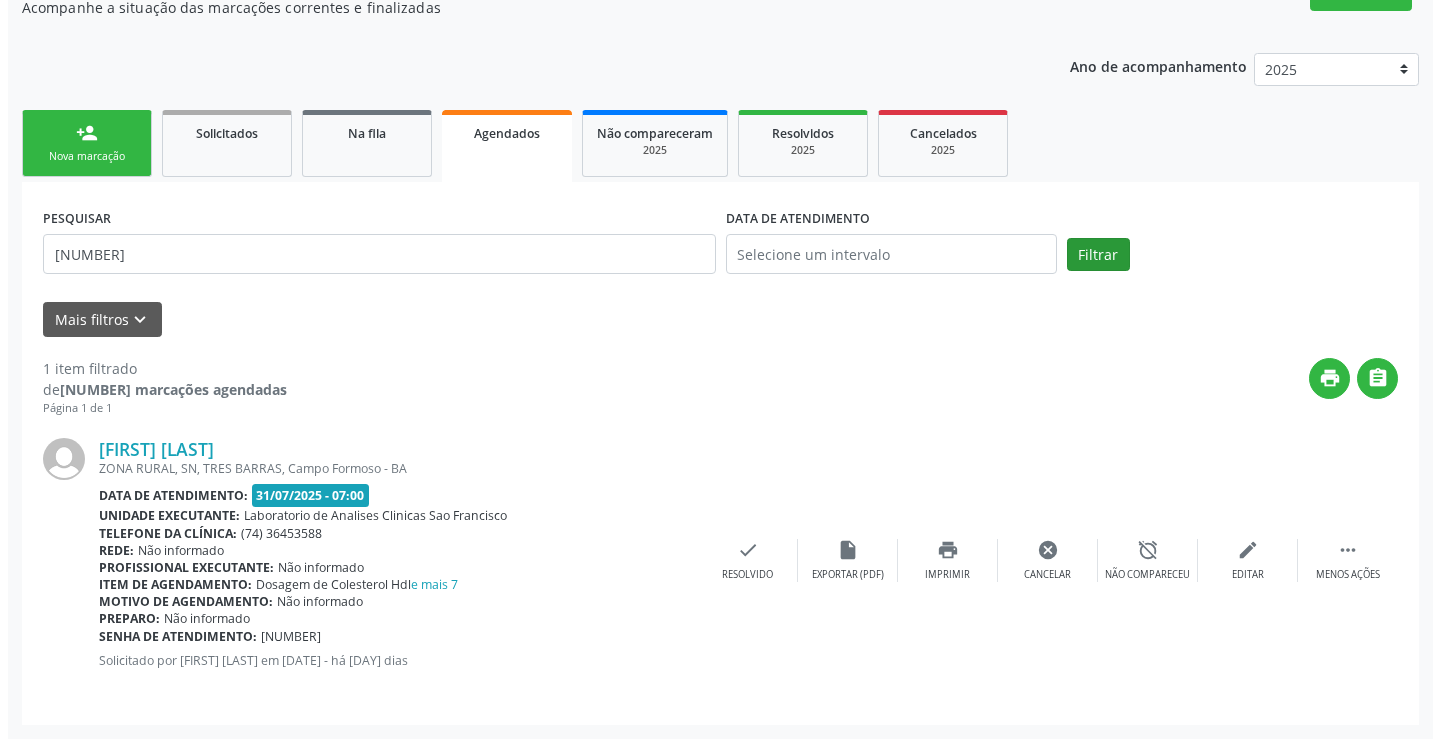 scroll, scrollTop: 0, scrollLeft: 0, axis: both 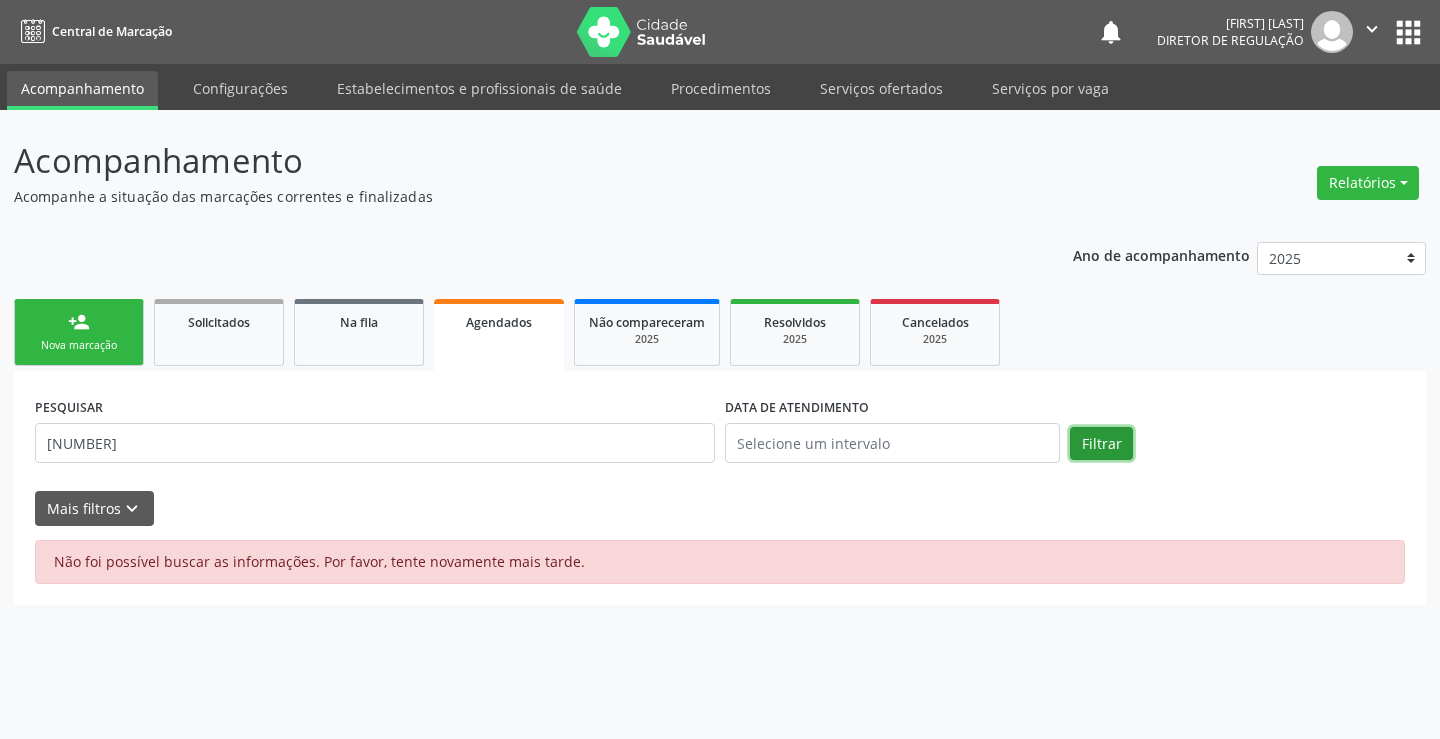 click on "Filtrar" at bounding box center (1101, 444) 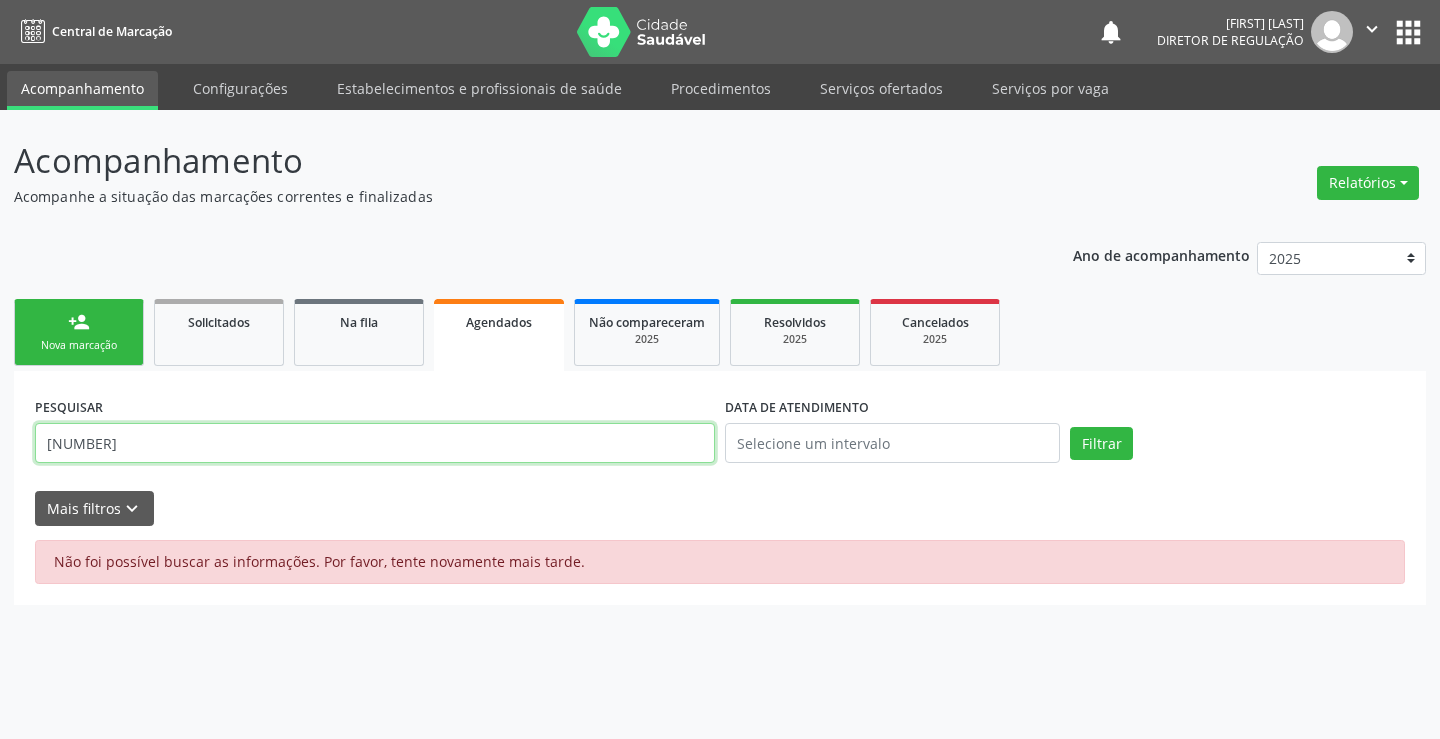 click on "709004869164815" at bounding box center [375, 443] 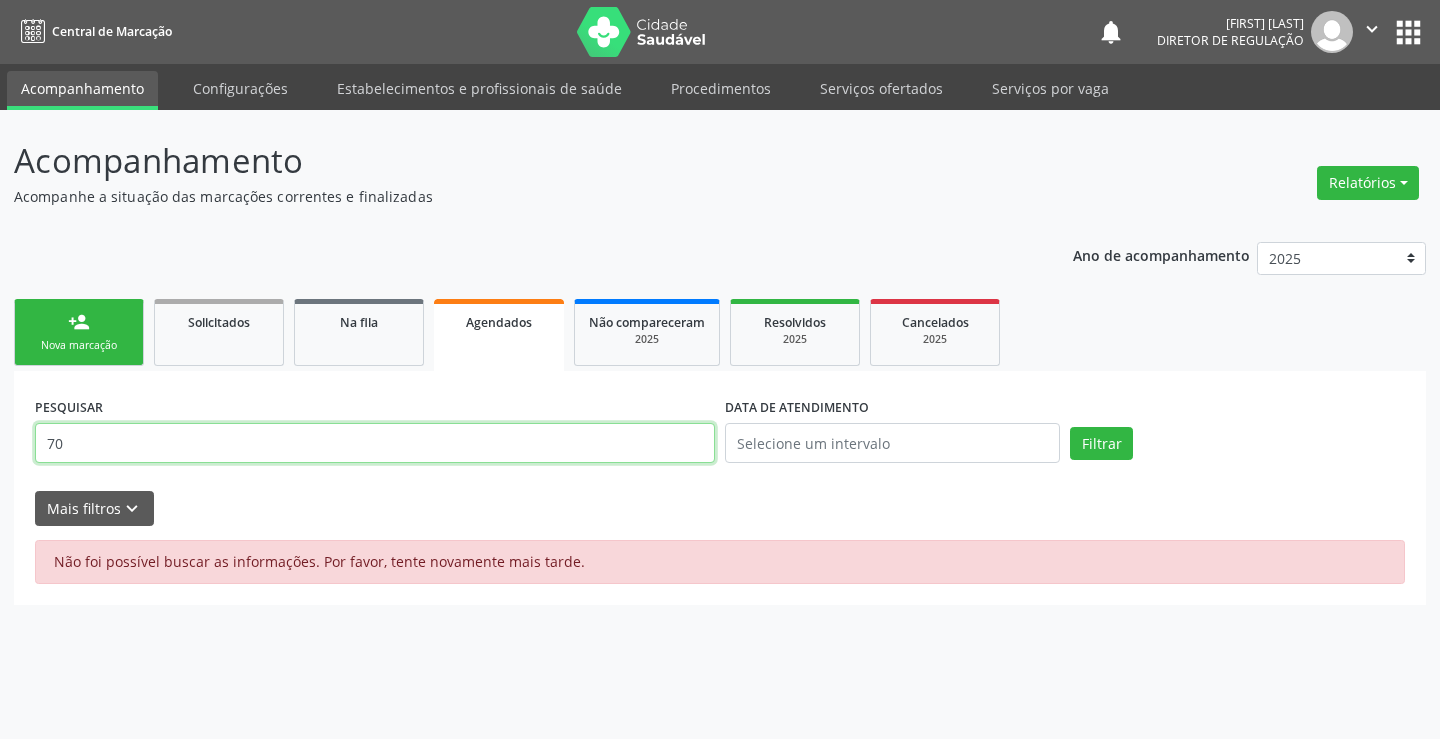 type on "7" 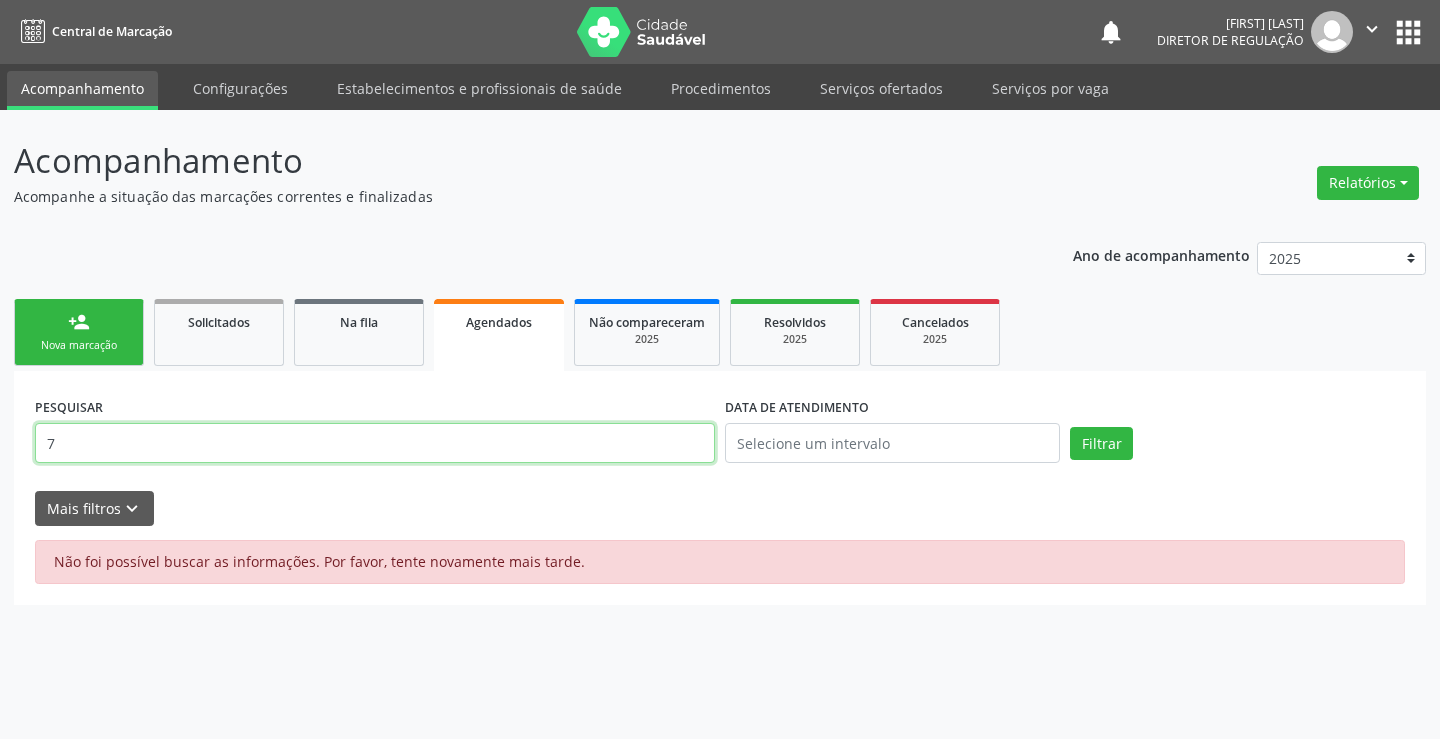 type 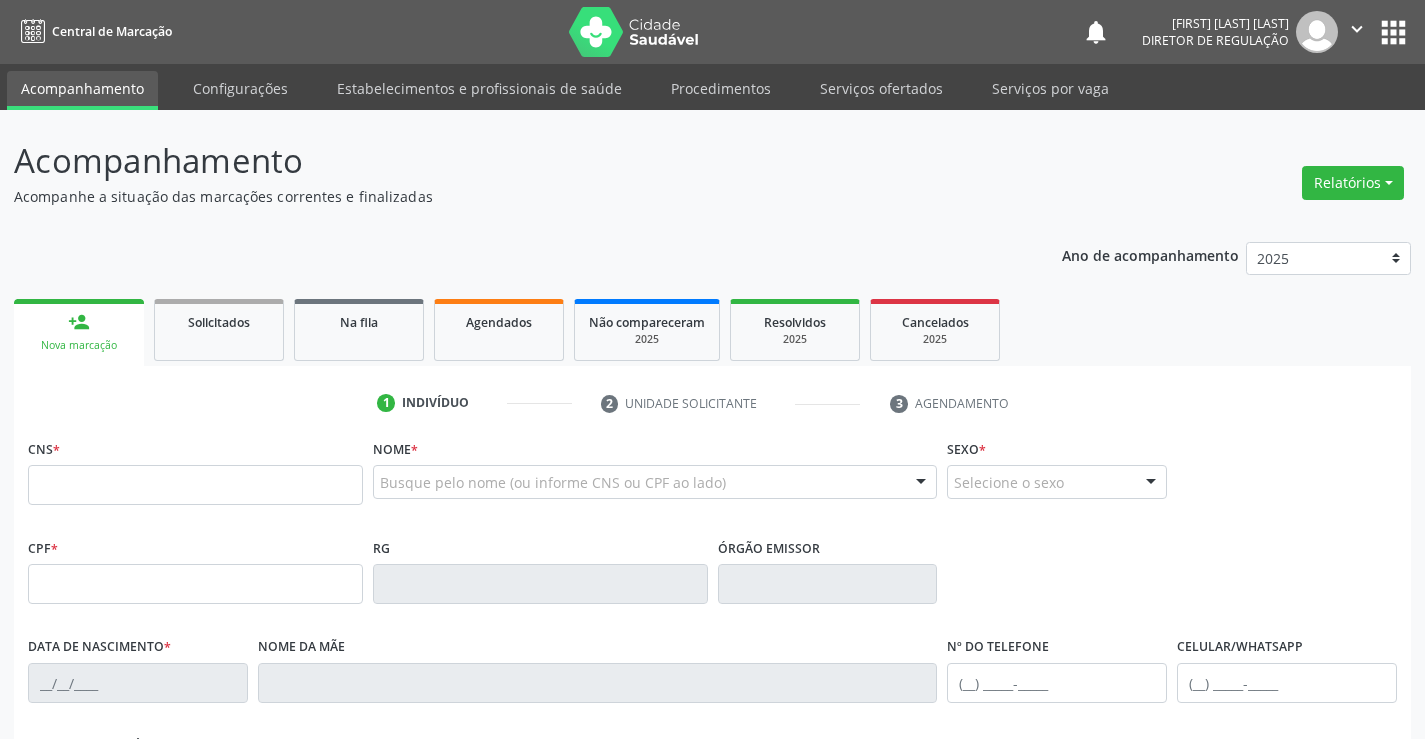 scroll, scrollTop: 0, scrollLeft: 0, axis: both 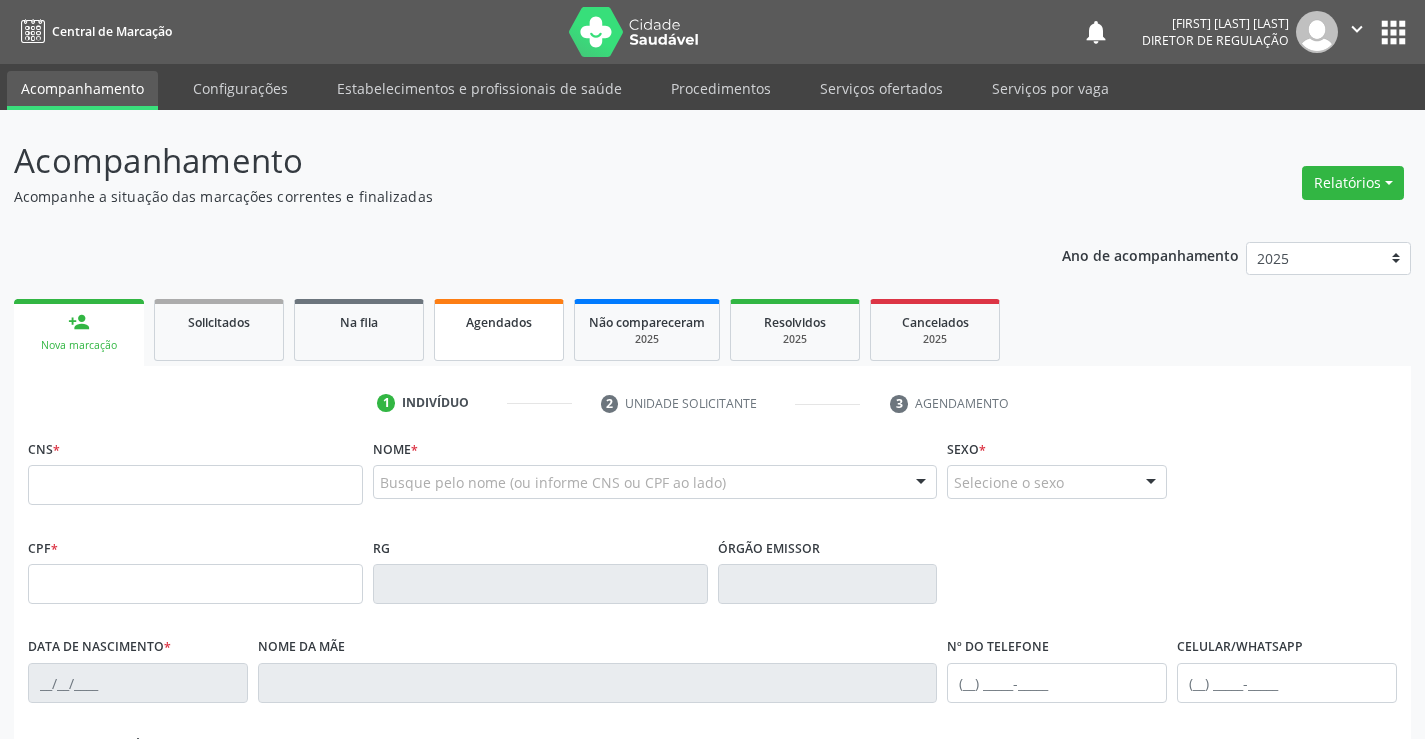 click on "Agendados" at bounding box center [499, 322] 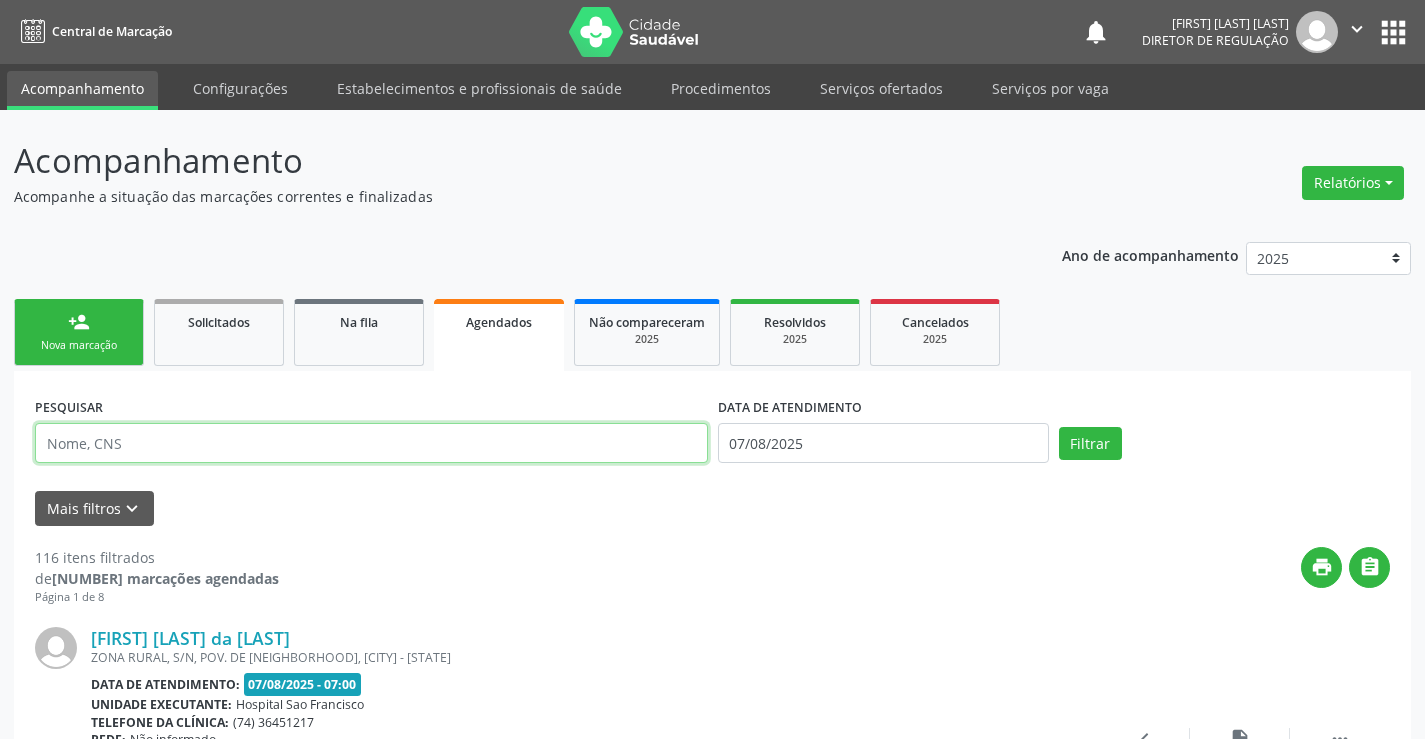 click at bounding box center (371, 443) 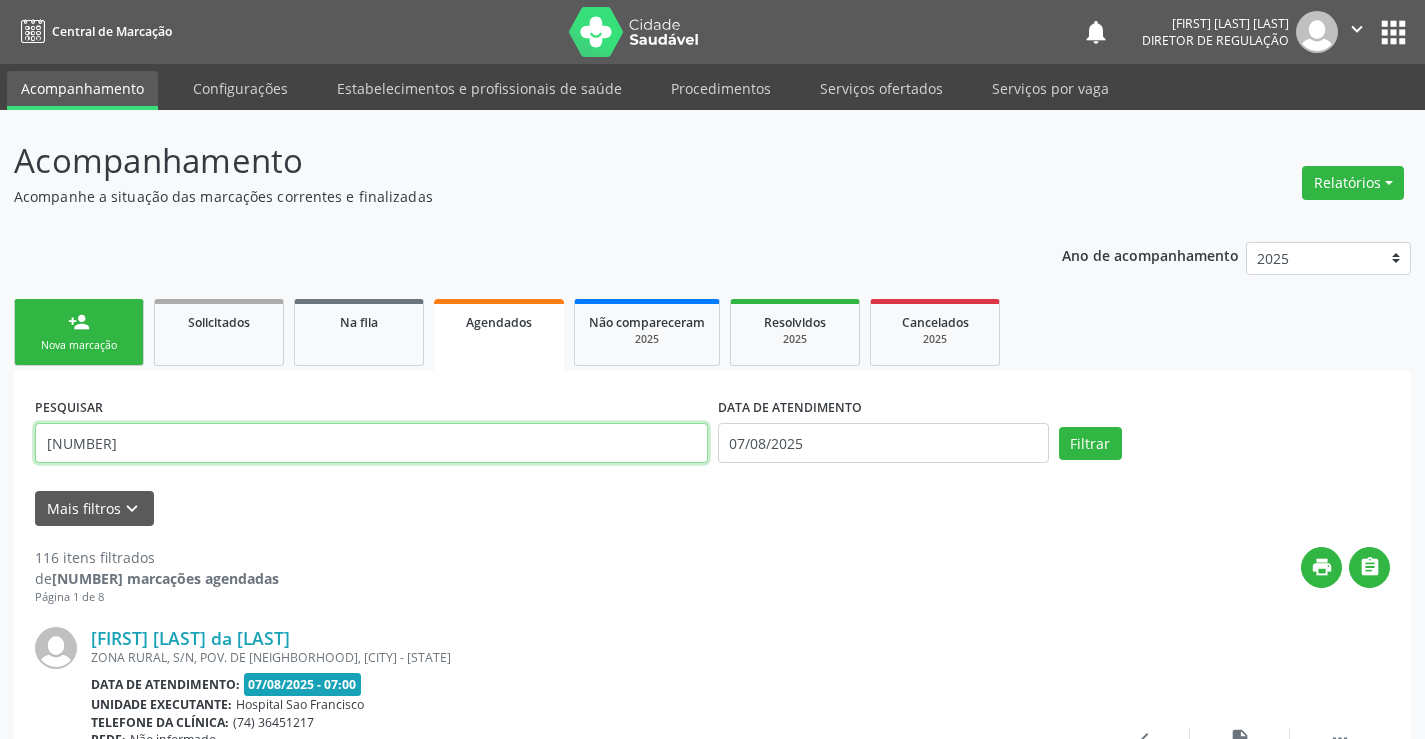 type on "[NUMBER]" 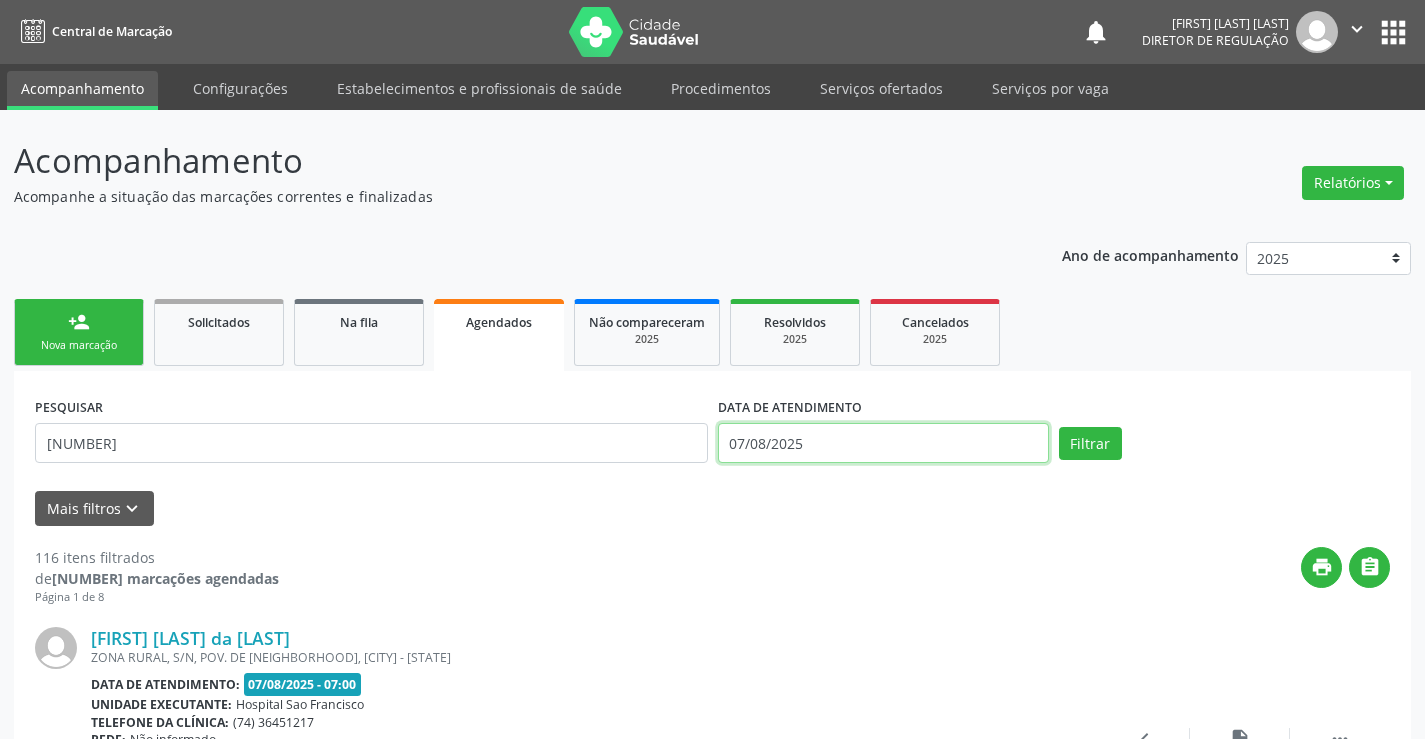 click on "07/08/2025" at bounding box center (883, 443) 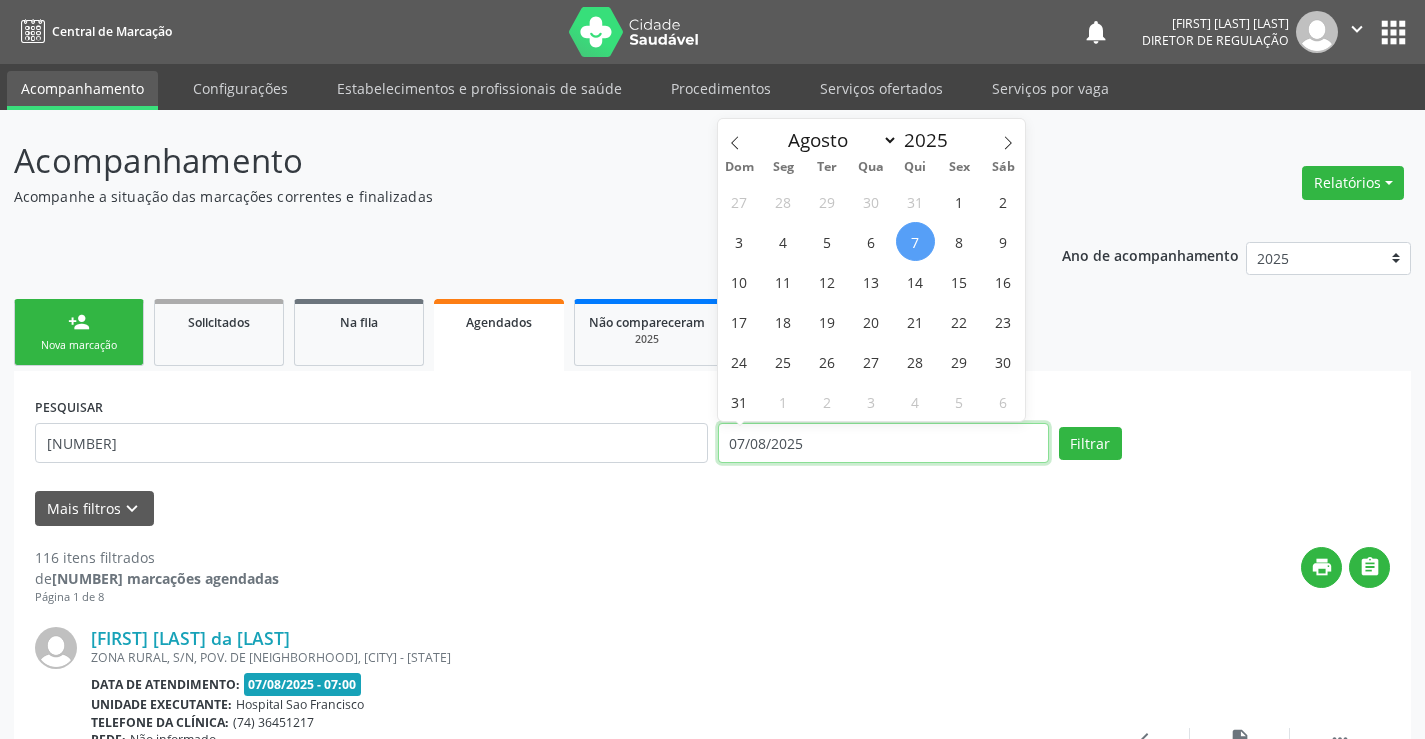 type 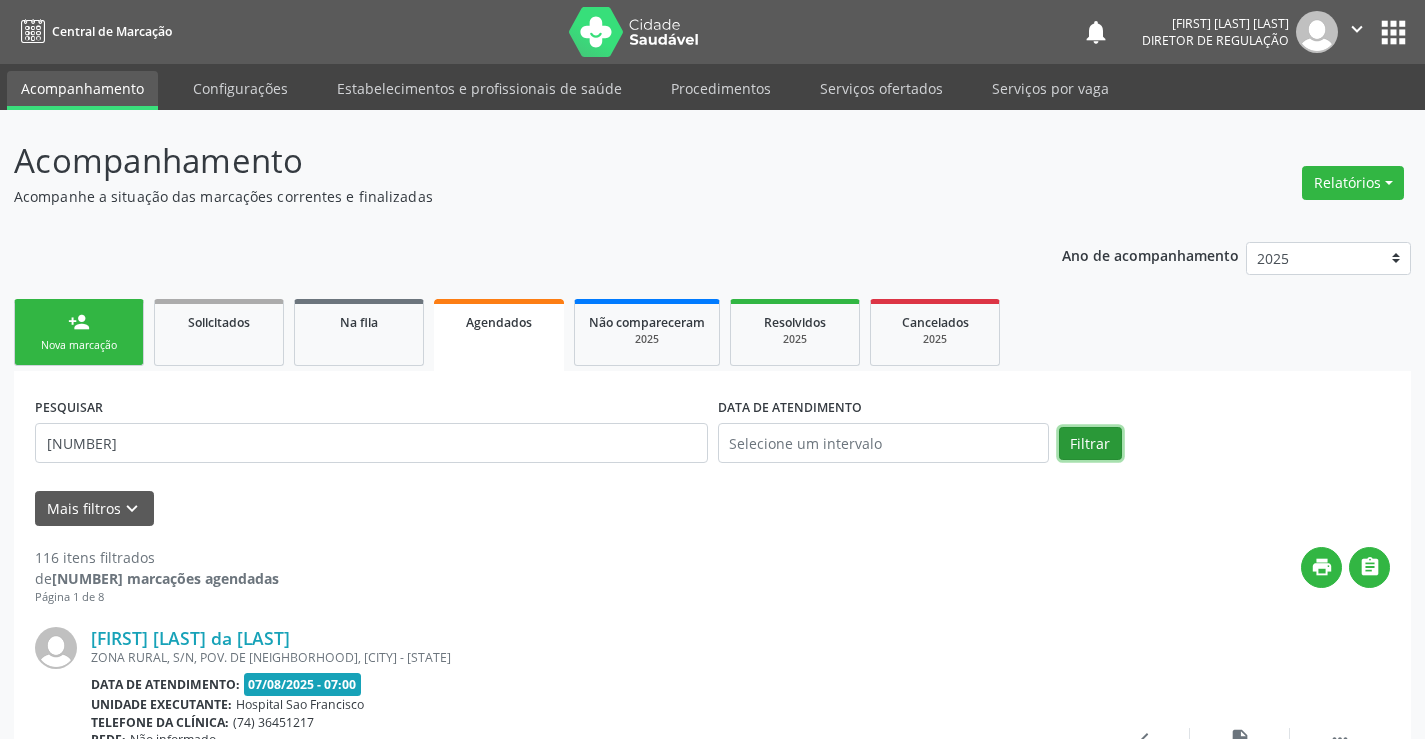 click on "Filtrar" at bounding box center [1090, 444] 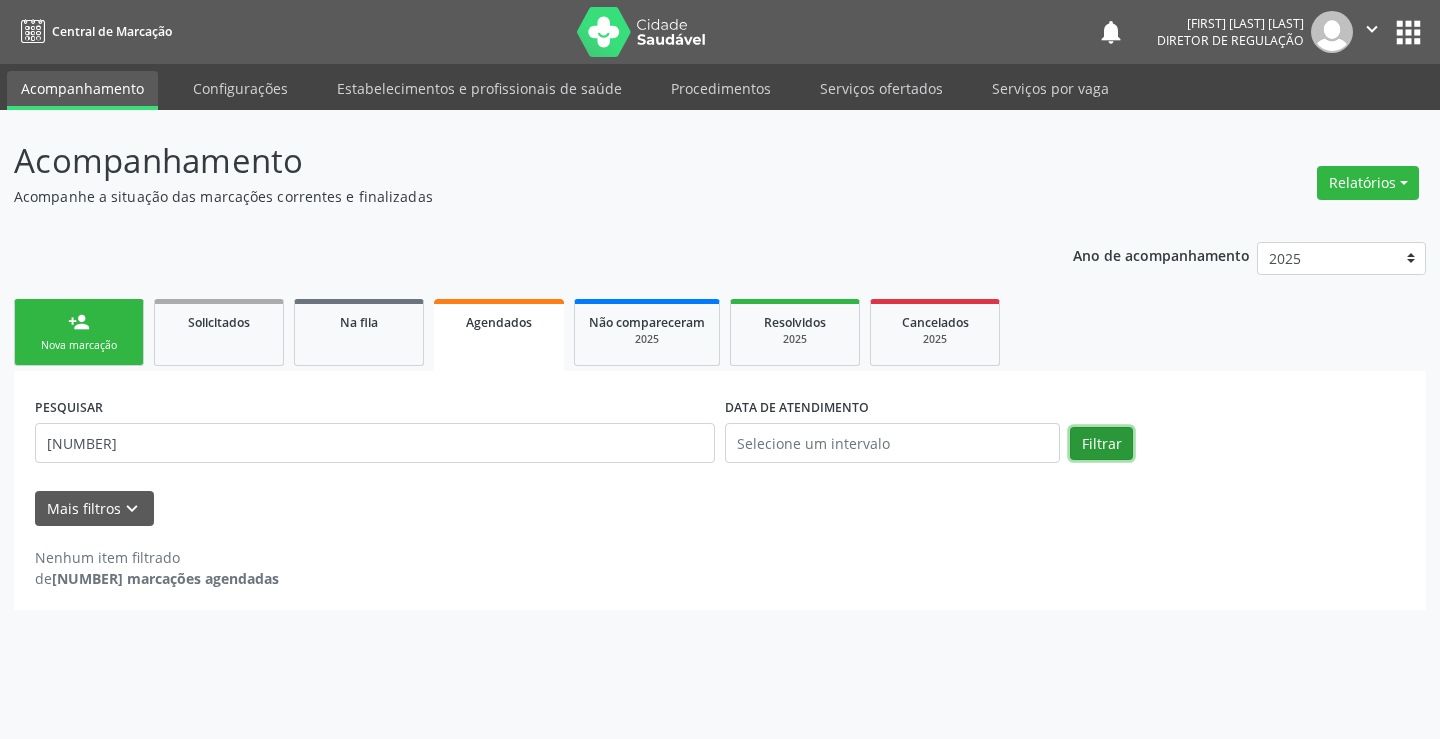 click on "Filtrar" at bounding box center (1101, 444) 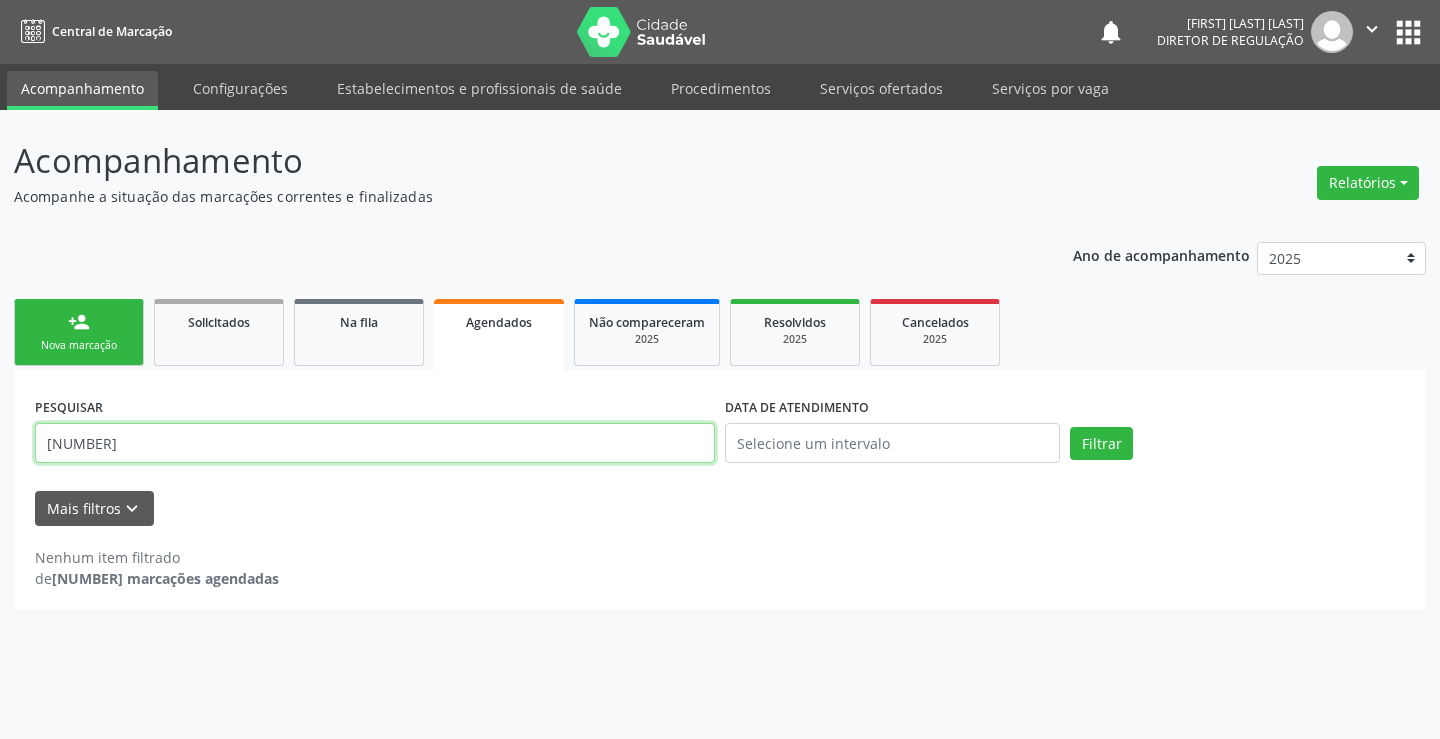 click on "[NUMBER]" at bounding box center [375, 443] 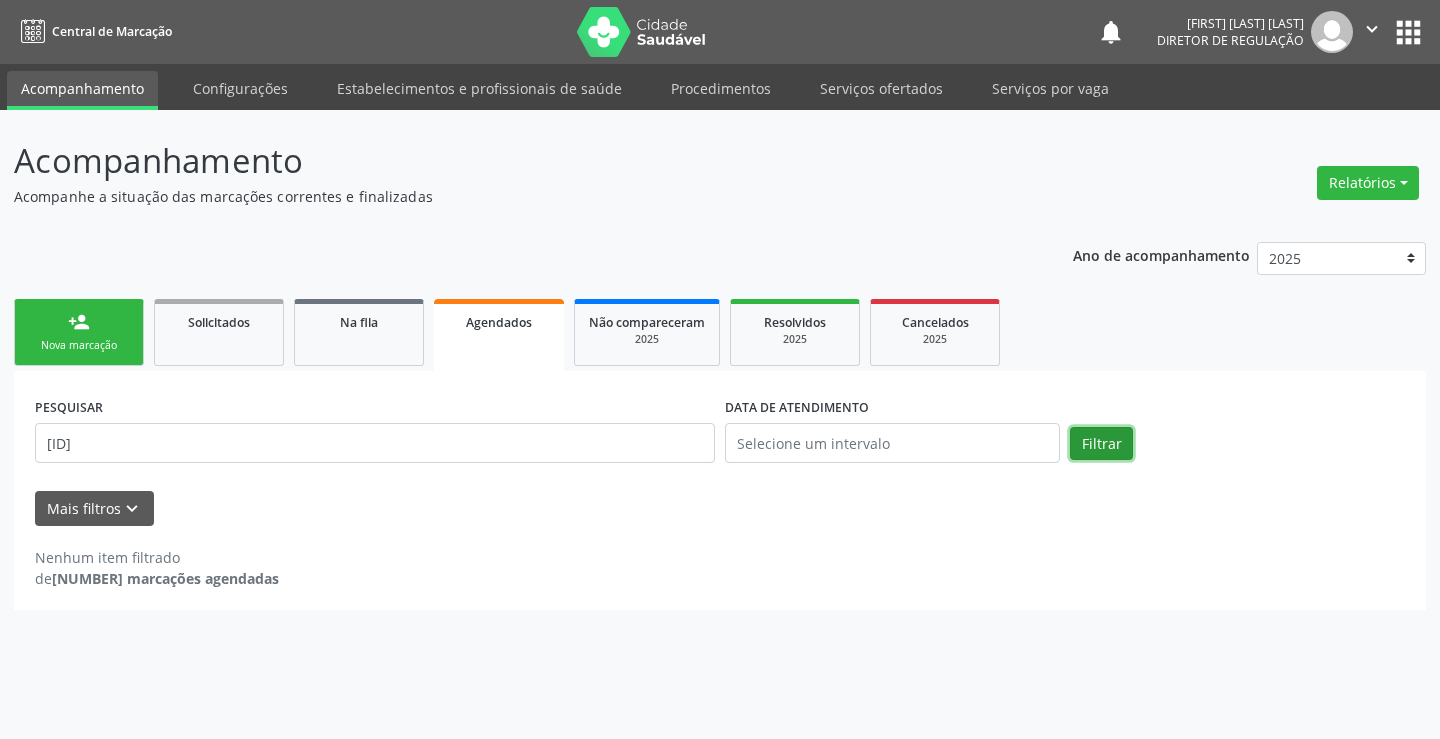click on "Filtrar" at bounding box center (1101, 444) 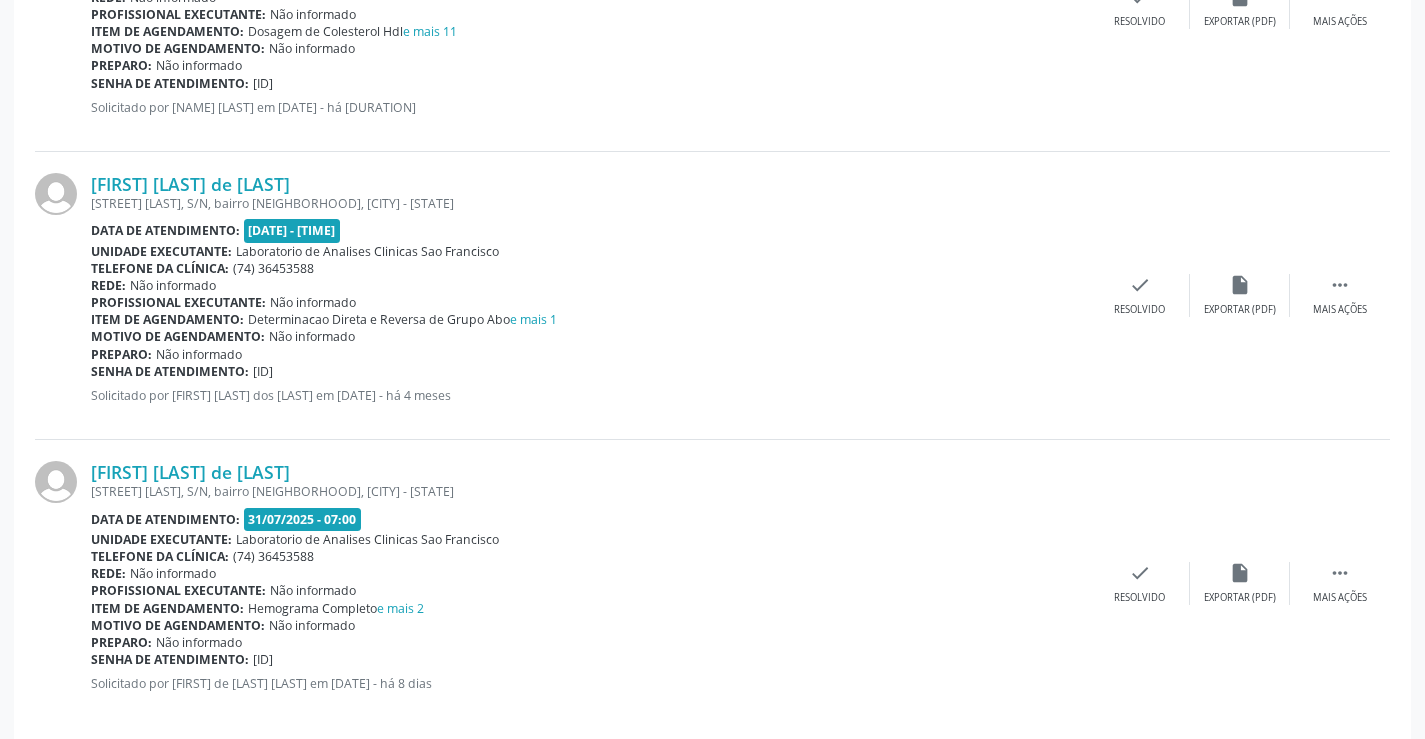scroll, scrollTop: 765, scrollLeft: 0, axis: vertical 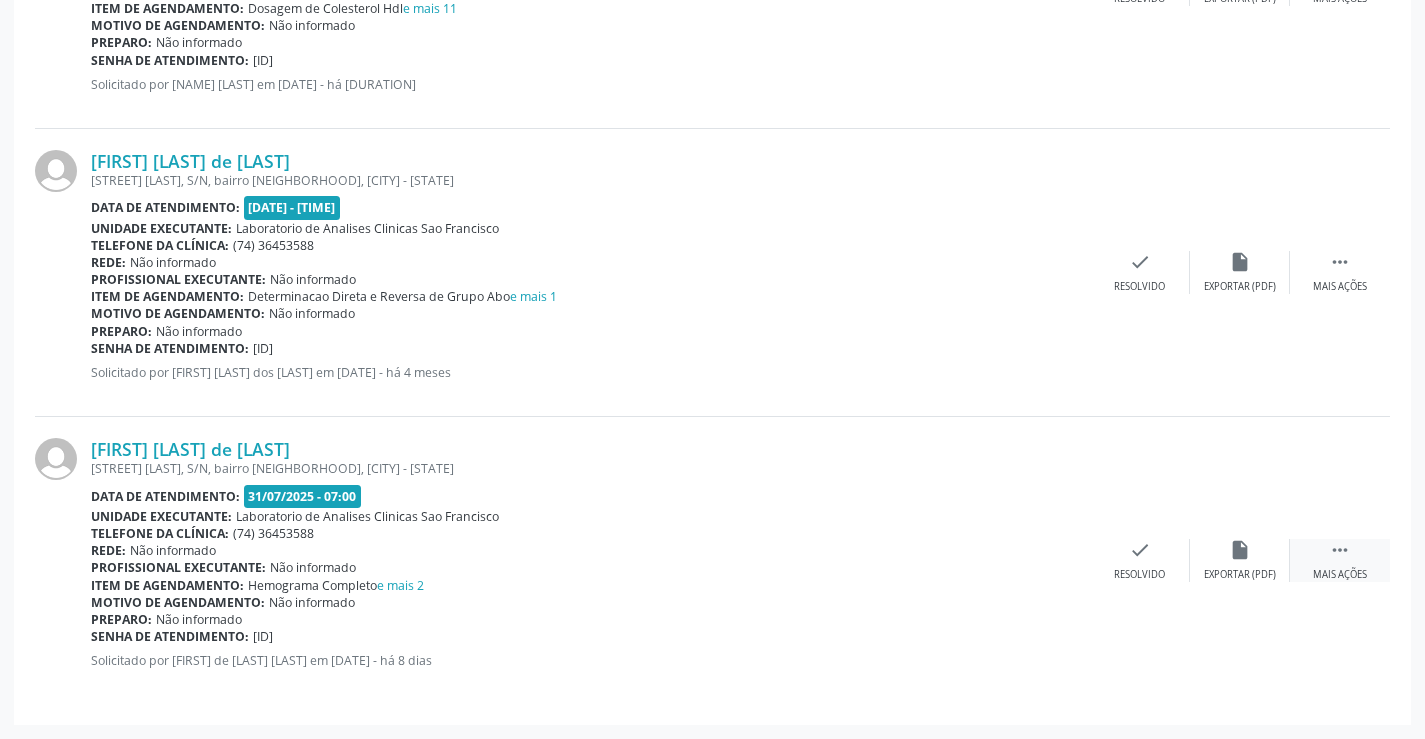 click on "
Mais ações" at bounding box center [1340, 560] 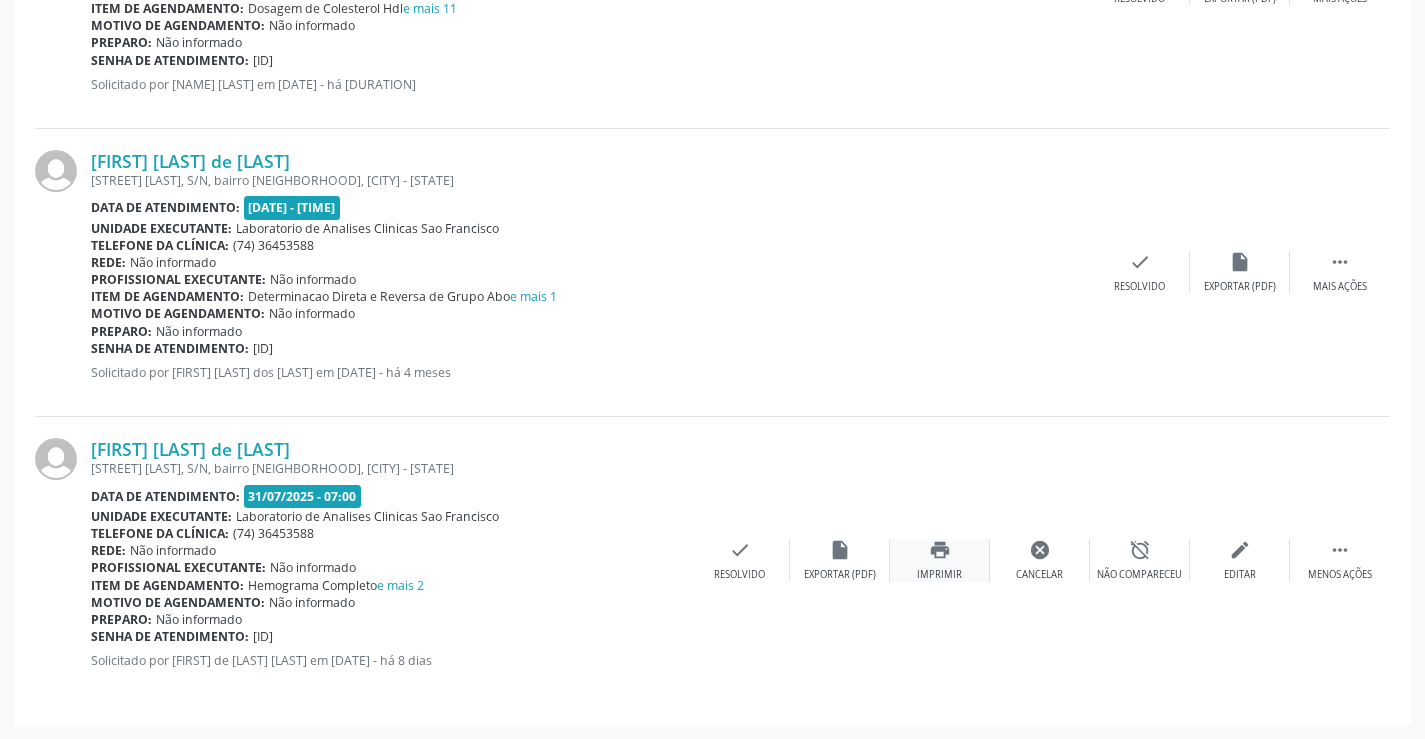 click on "print
Imprimir" at bounding box center (940, 560) 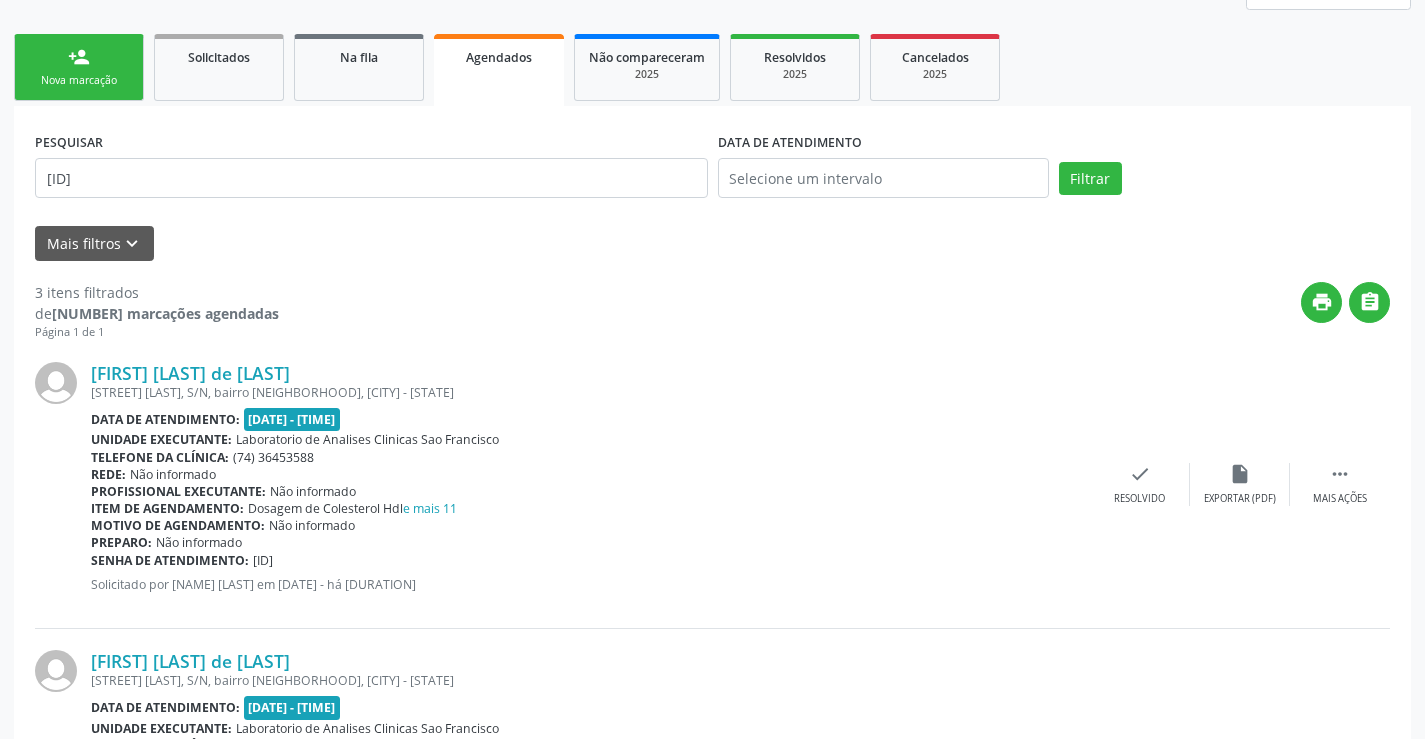 scroll, scrollTop: 0, scrollLeft: 0, axis: both 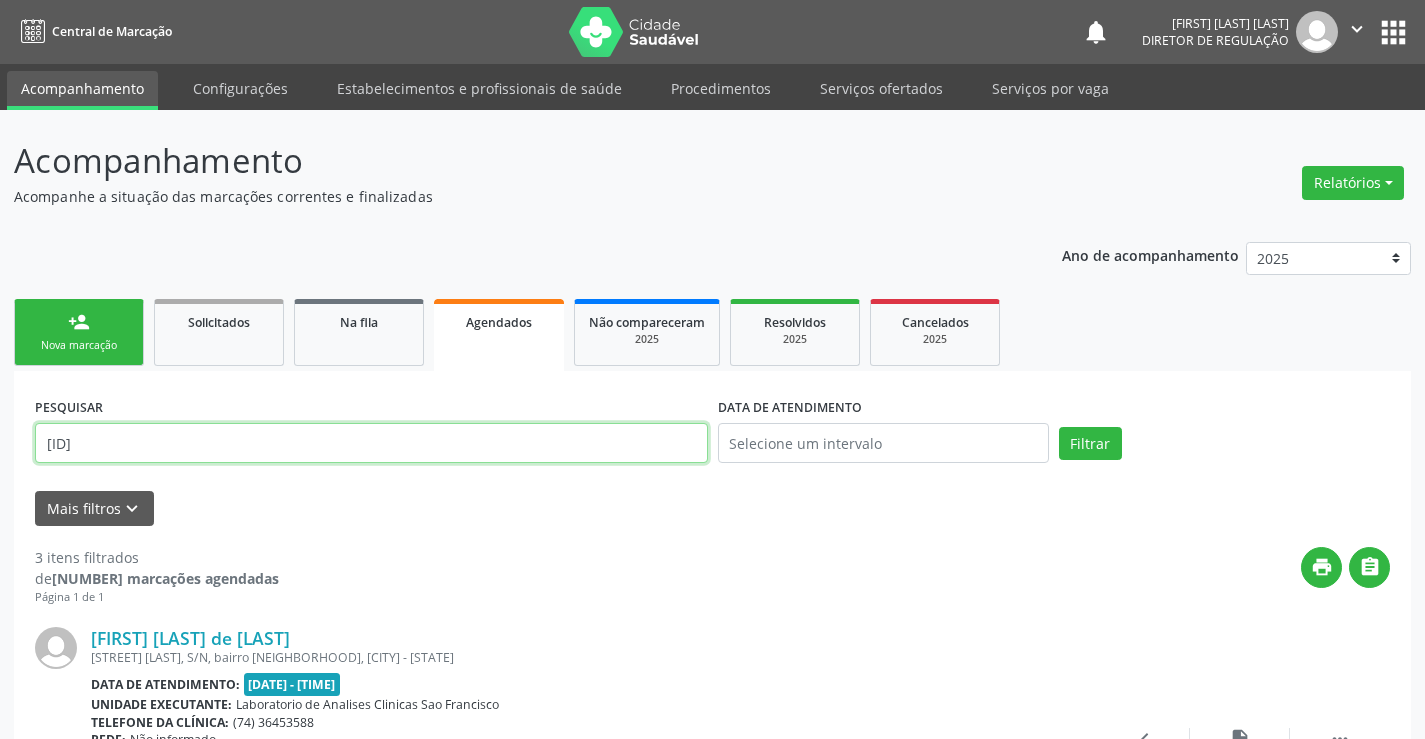 click on "[ID]" at bounding box center (371, 443) 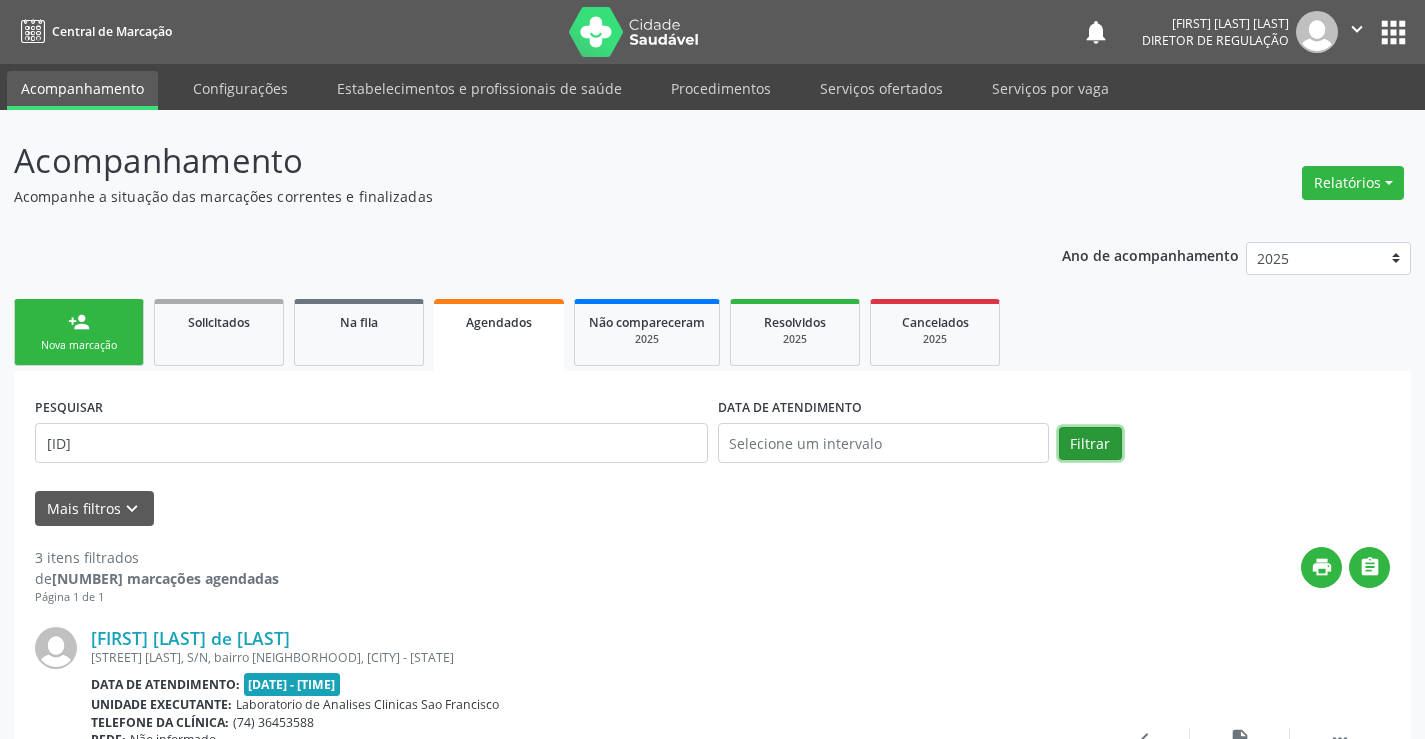 click on "Filtrar" at bounding box center [1090, 444] 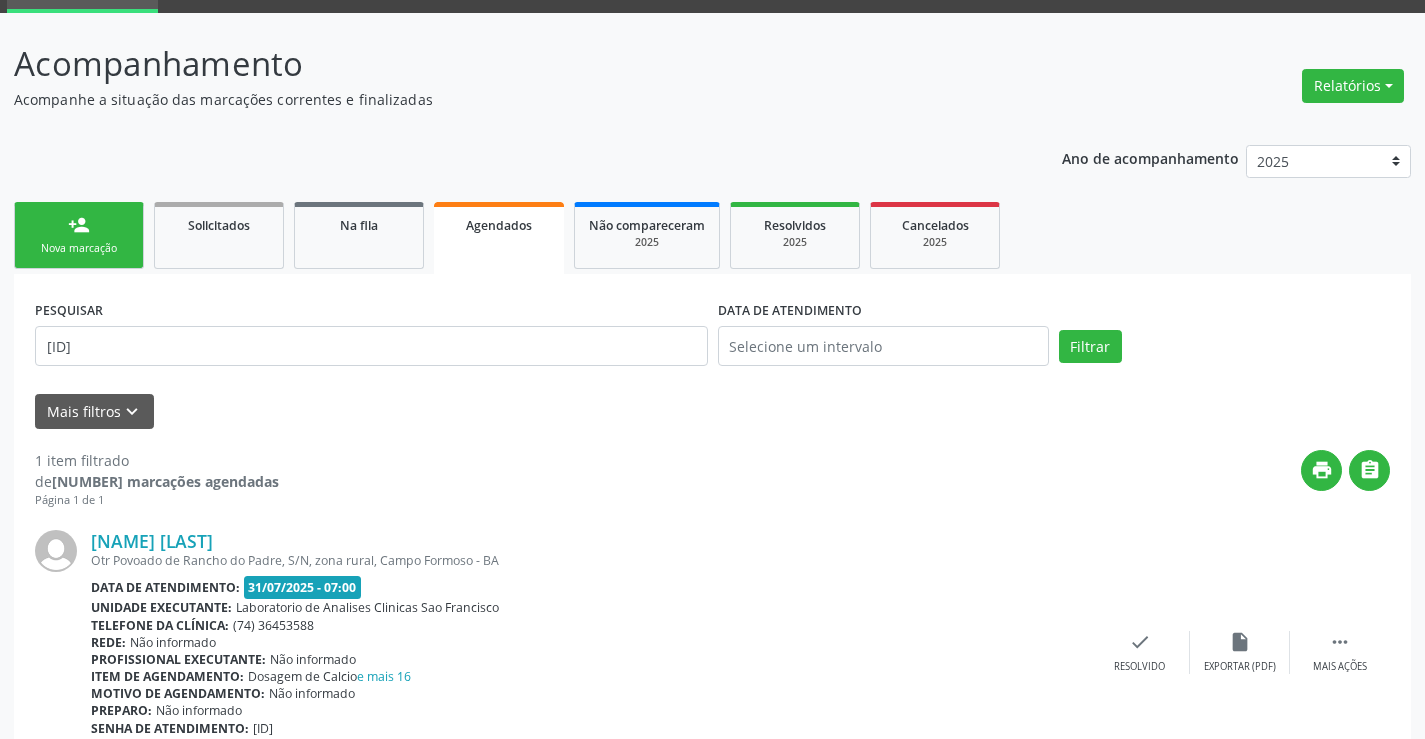 scroll, scrollTop: 189, scrollLeft: 0, axis: vertical 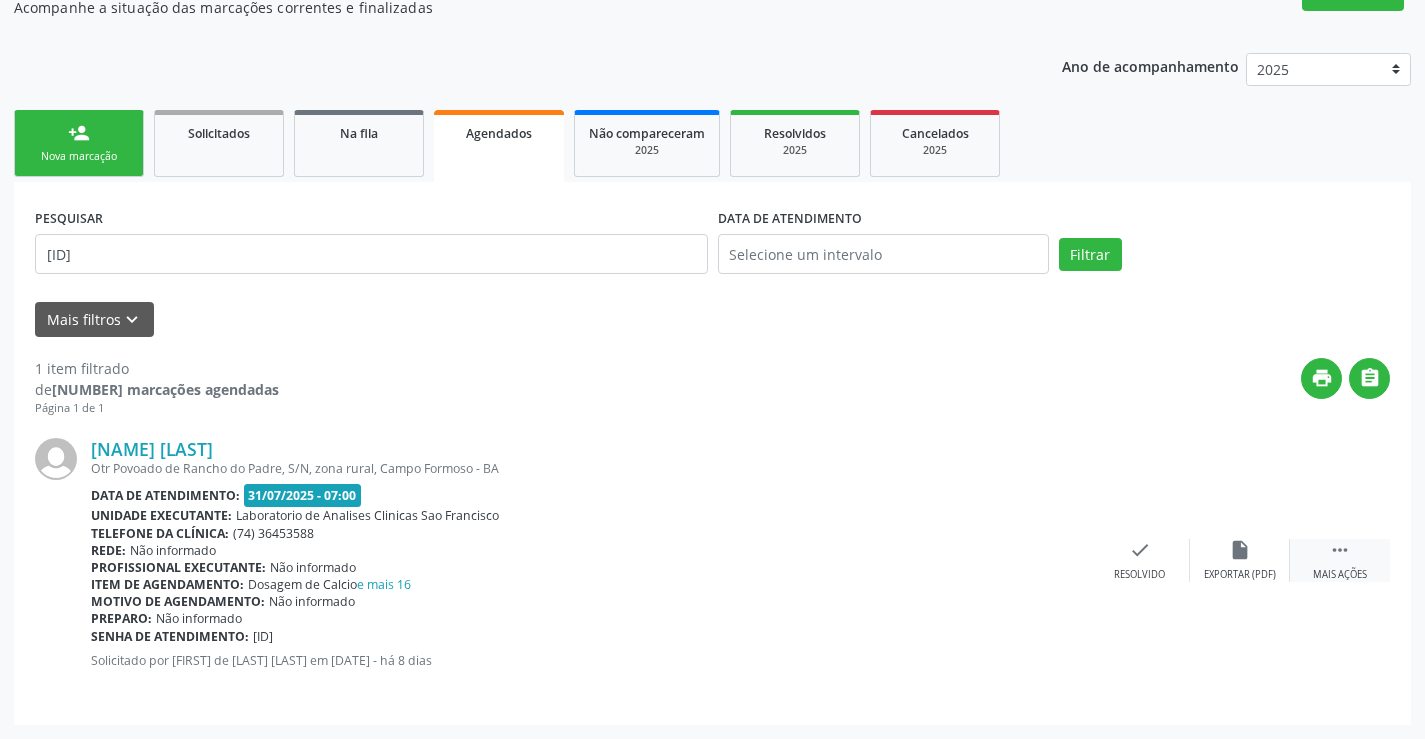 click on "
Mais ações" at bounding box center [1340, 560] 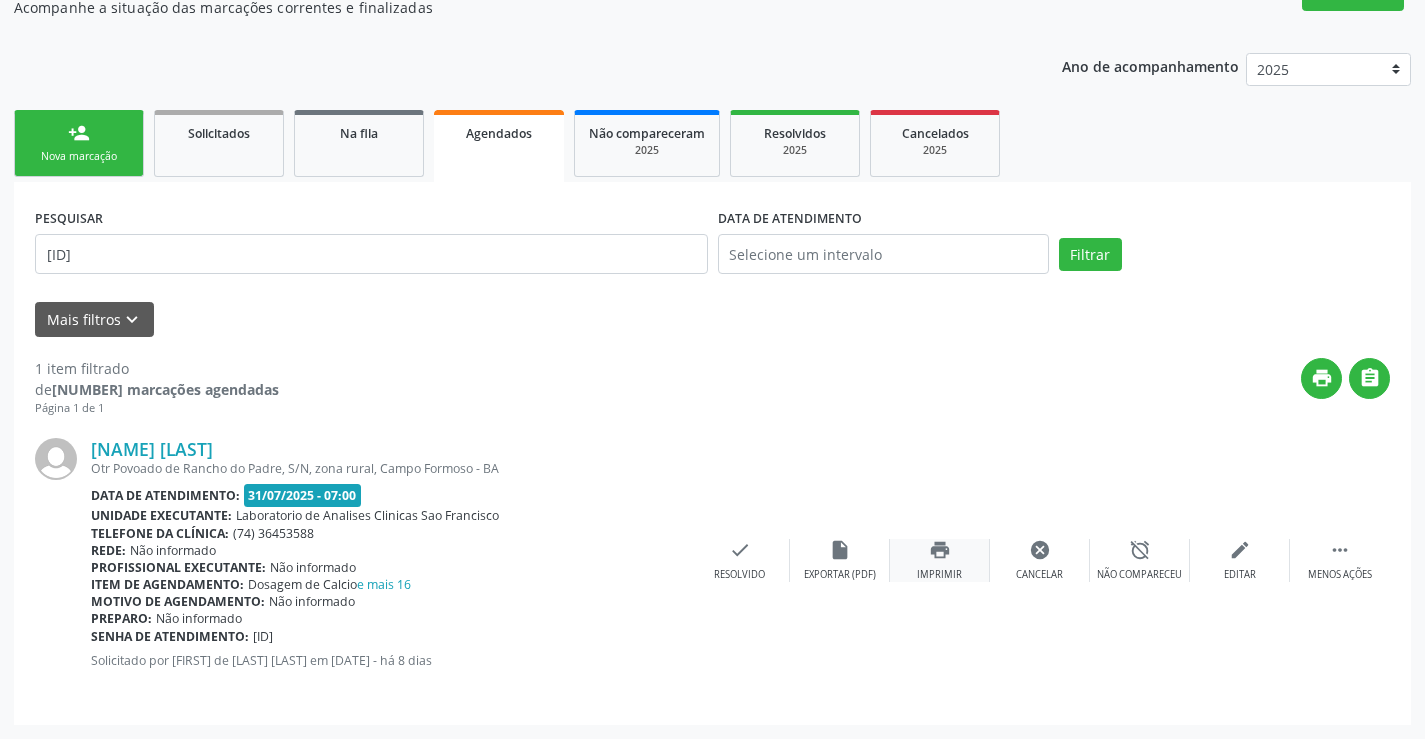 click on "print
Imprimir" at bounding box center (940, 560) 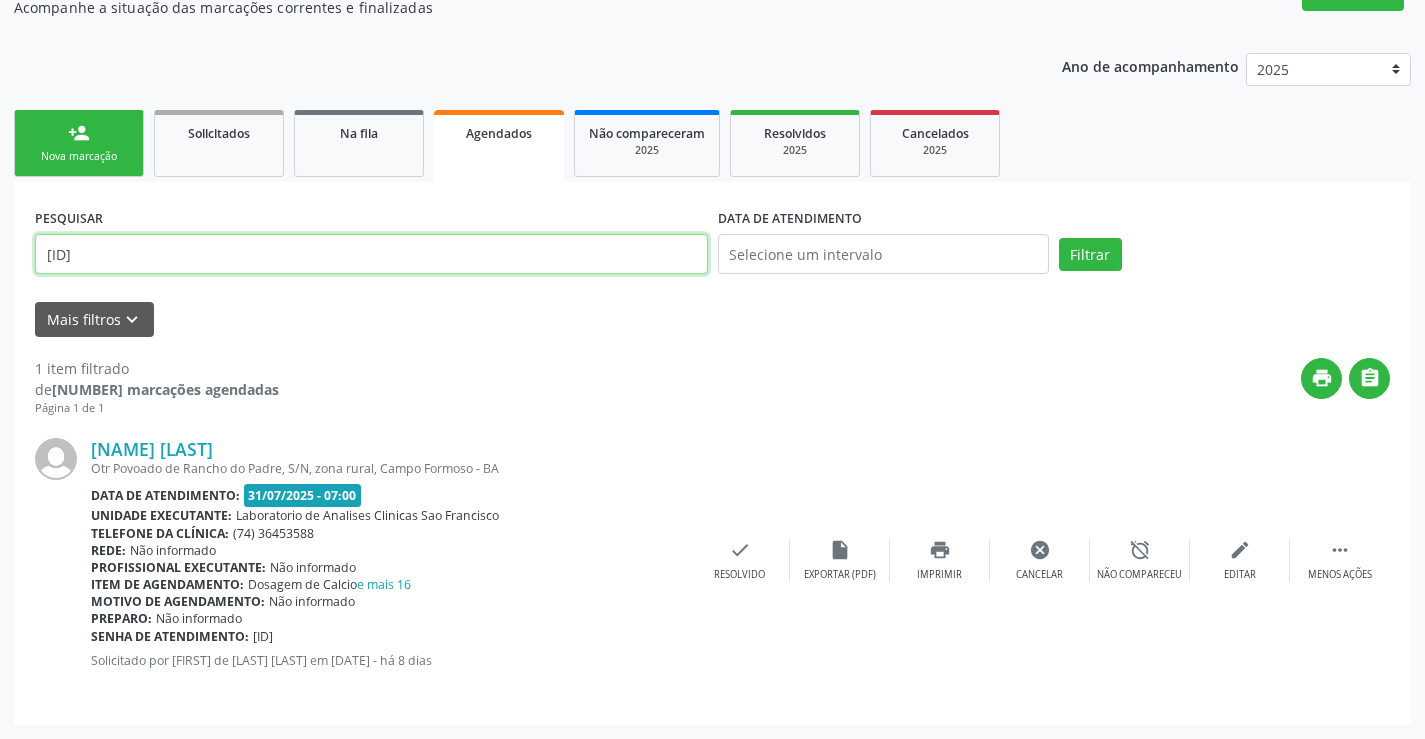click on "[ID]" at bounding box center [371, 254] 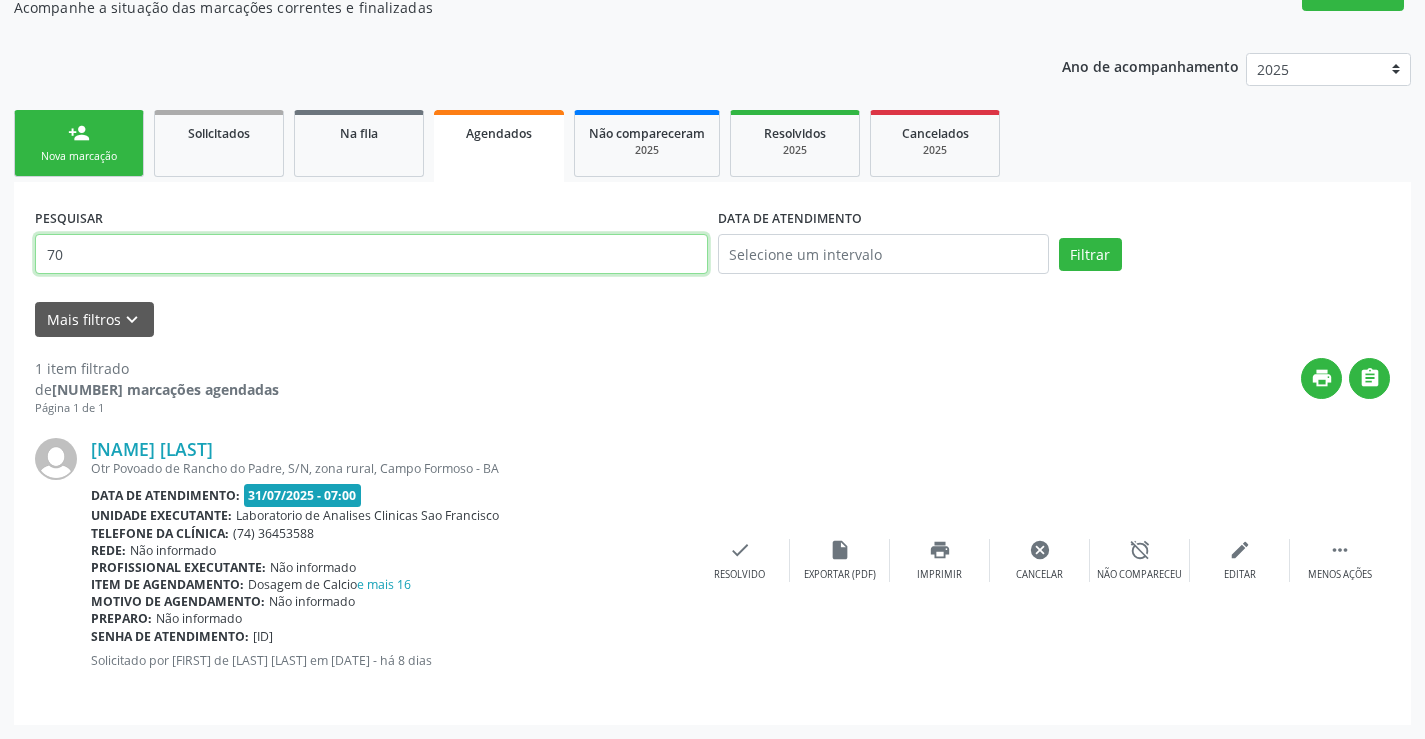 type on "7" 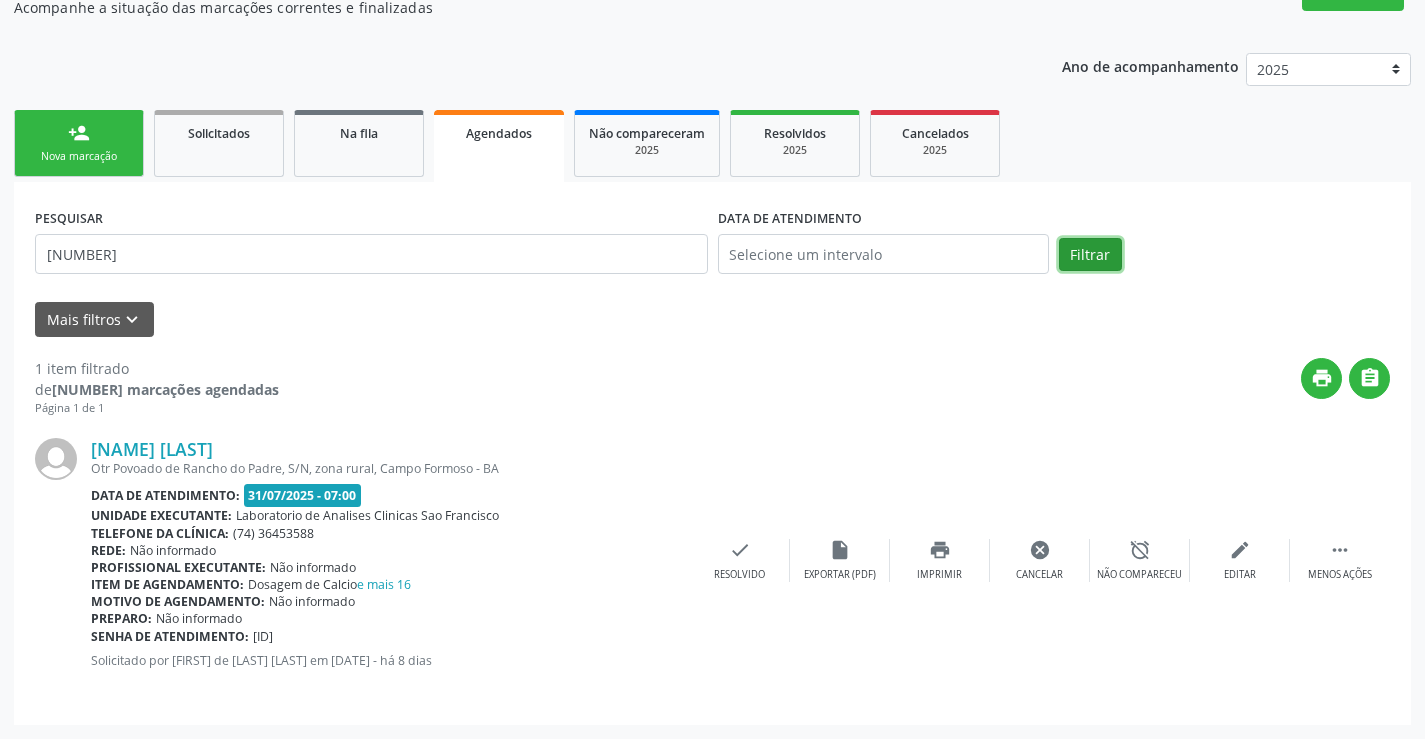 click on "Filtrar" at bounding box center (1090, 255) 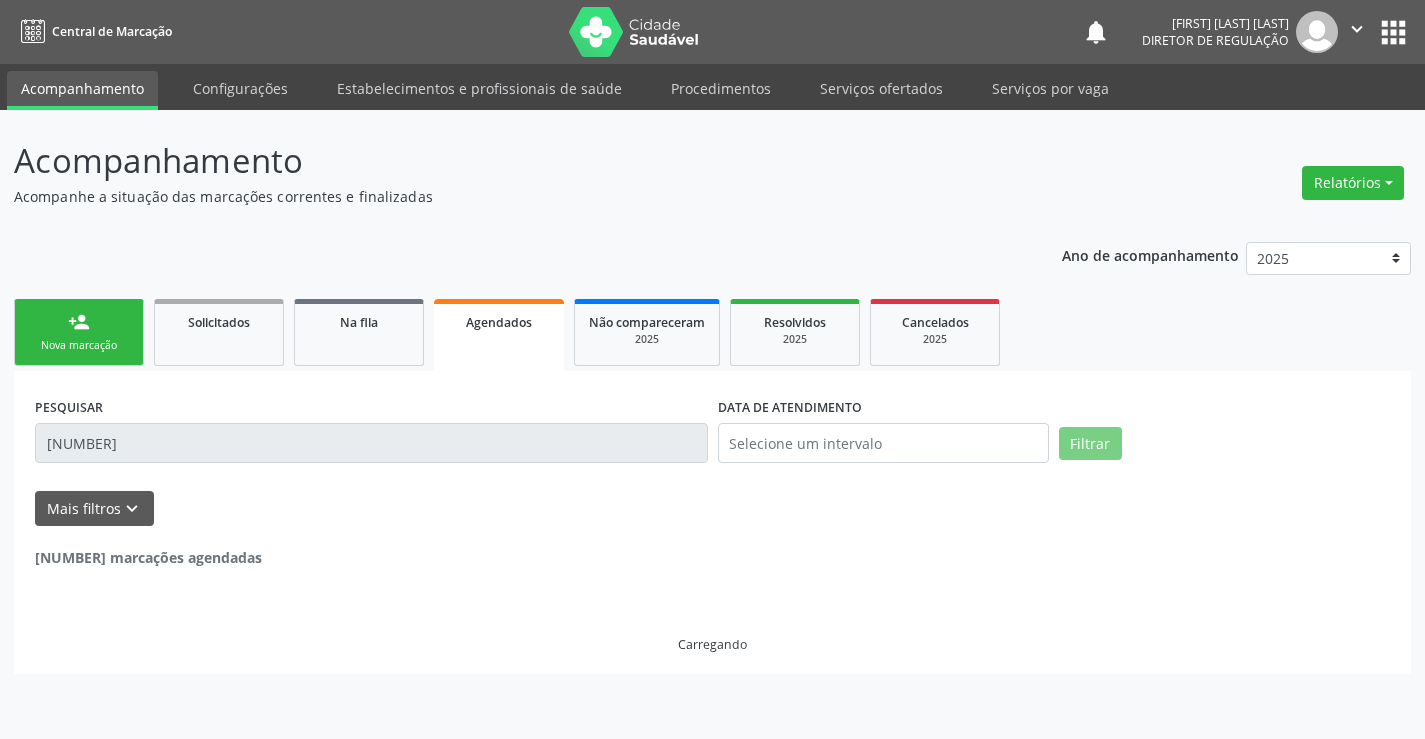 scroll, scrollTop: 0, scrollLeft: 0, axis: both 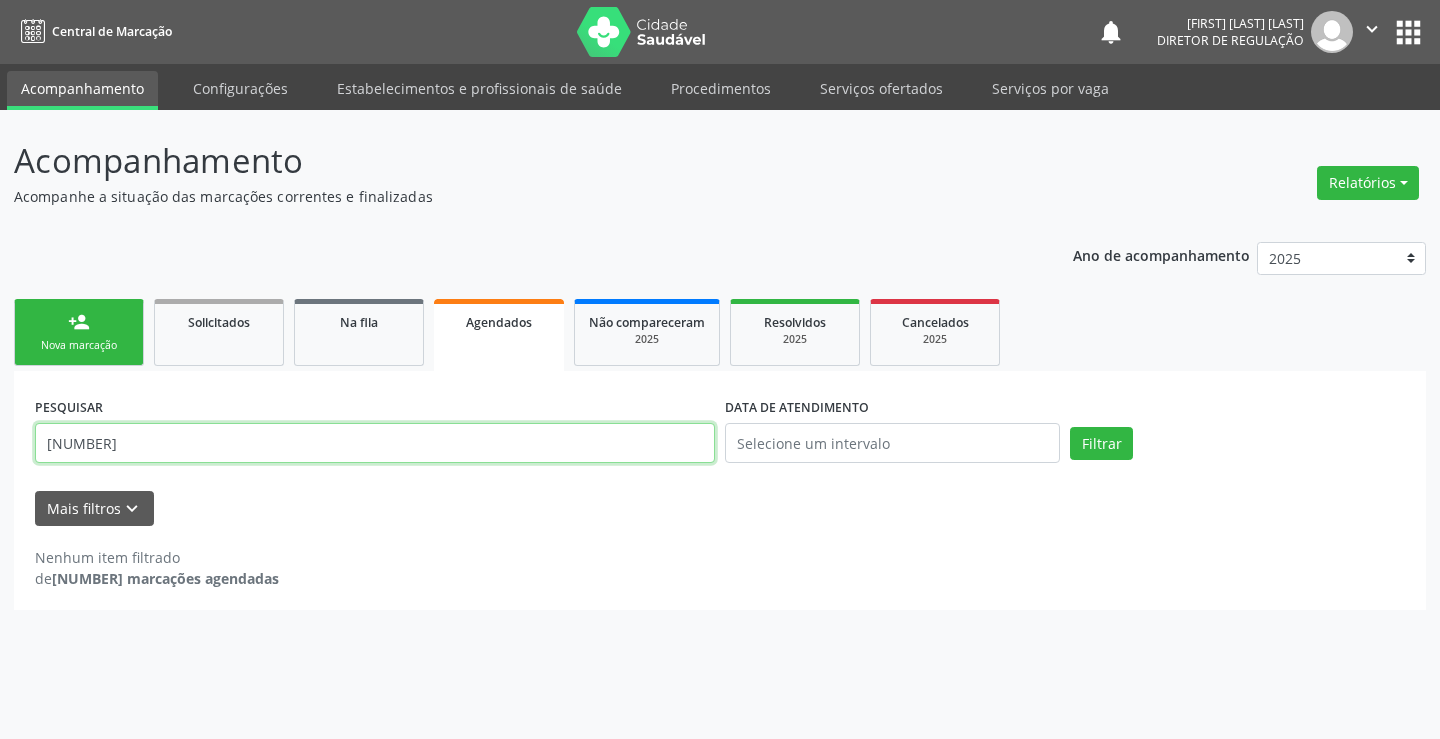 click on "[NUMBER]" at bounding box center [375, 443] 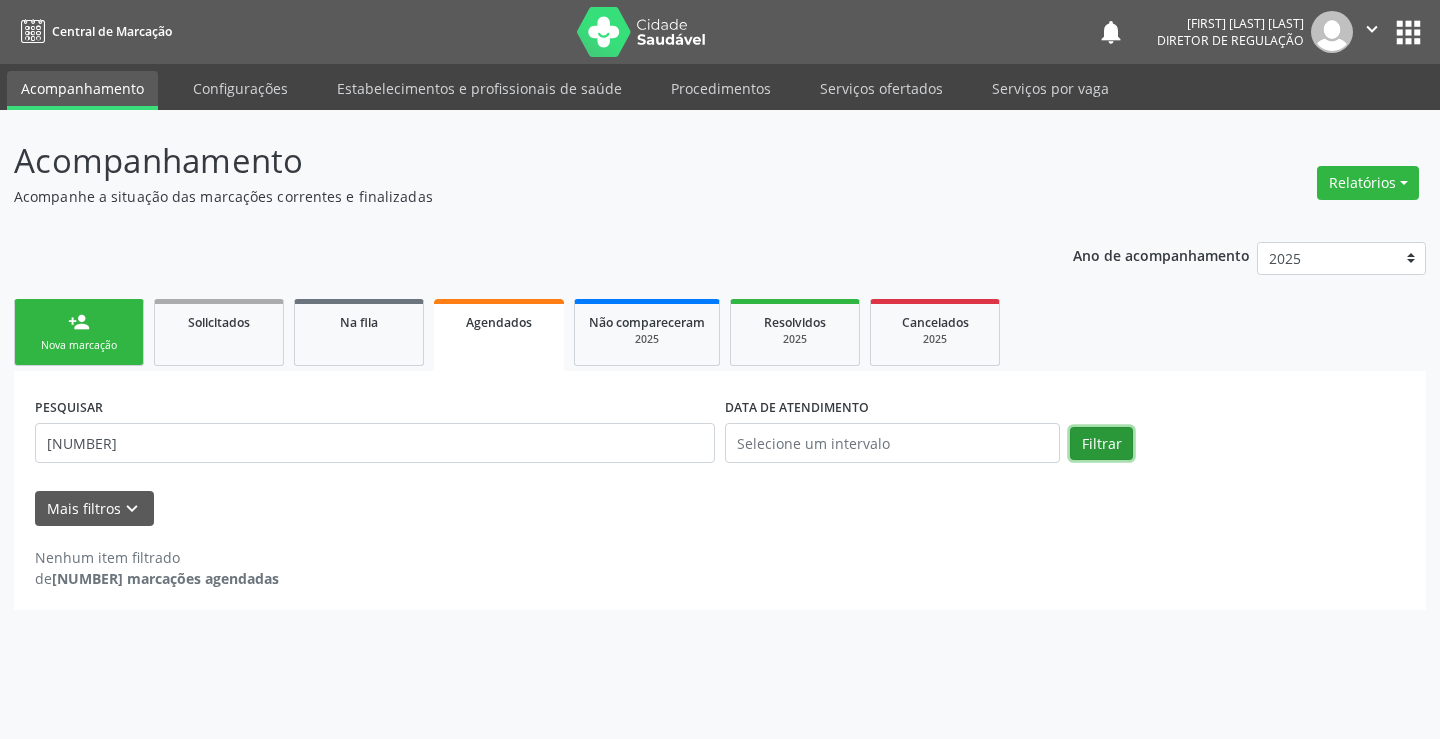 click on "Filtrar" at bounding box center (1101, 444) 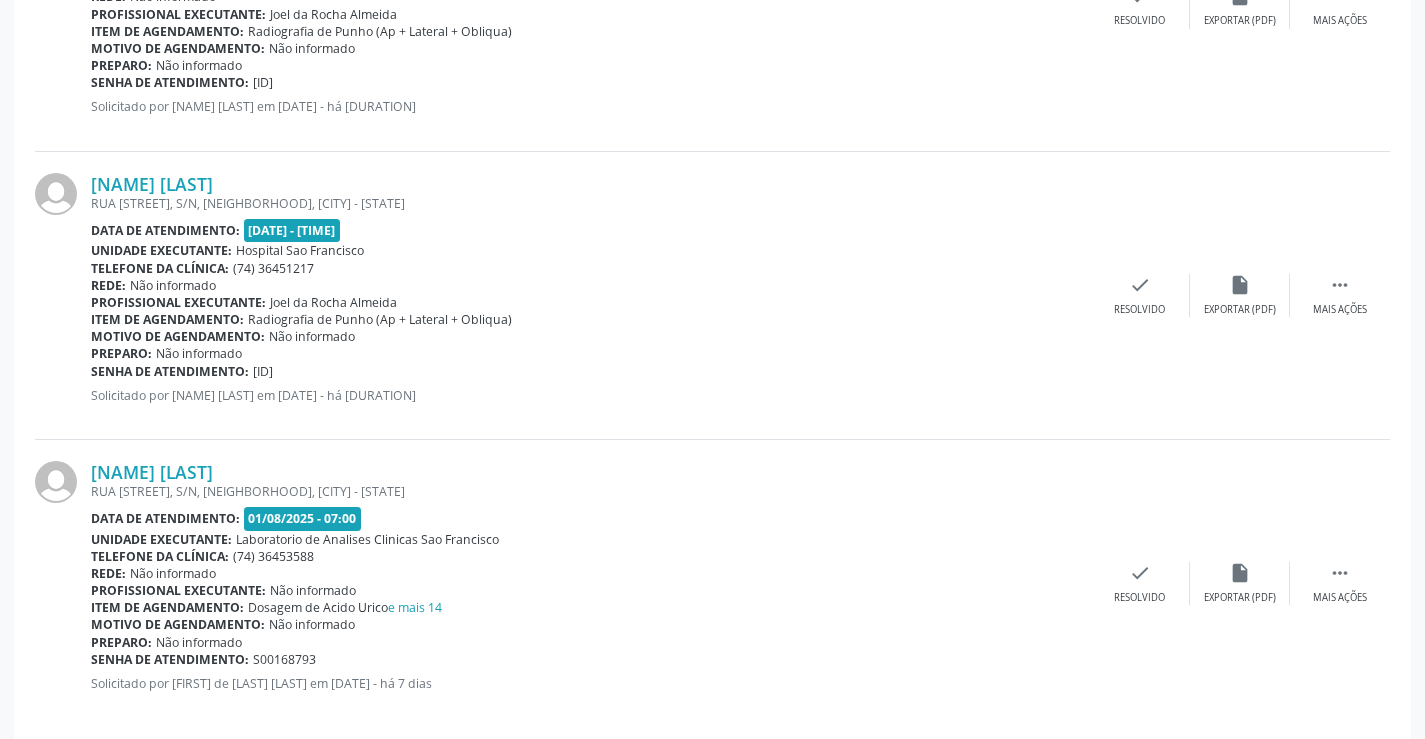 scroll, scrollTop: 1630, scrollLeft: 0, axis: vertical 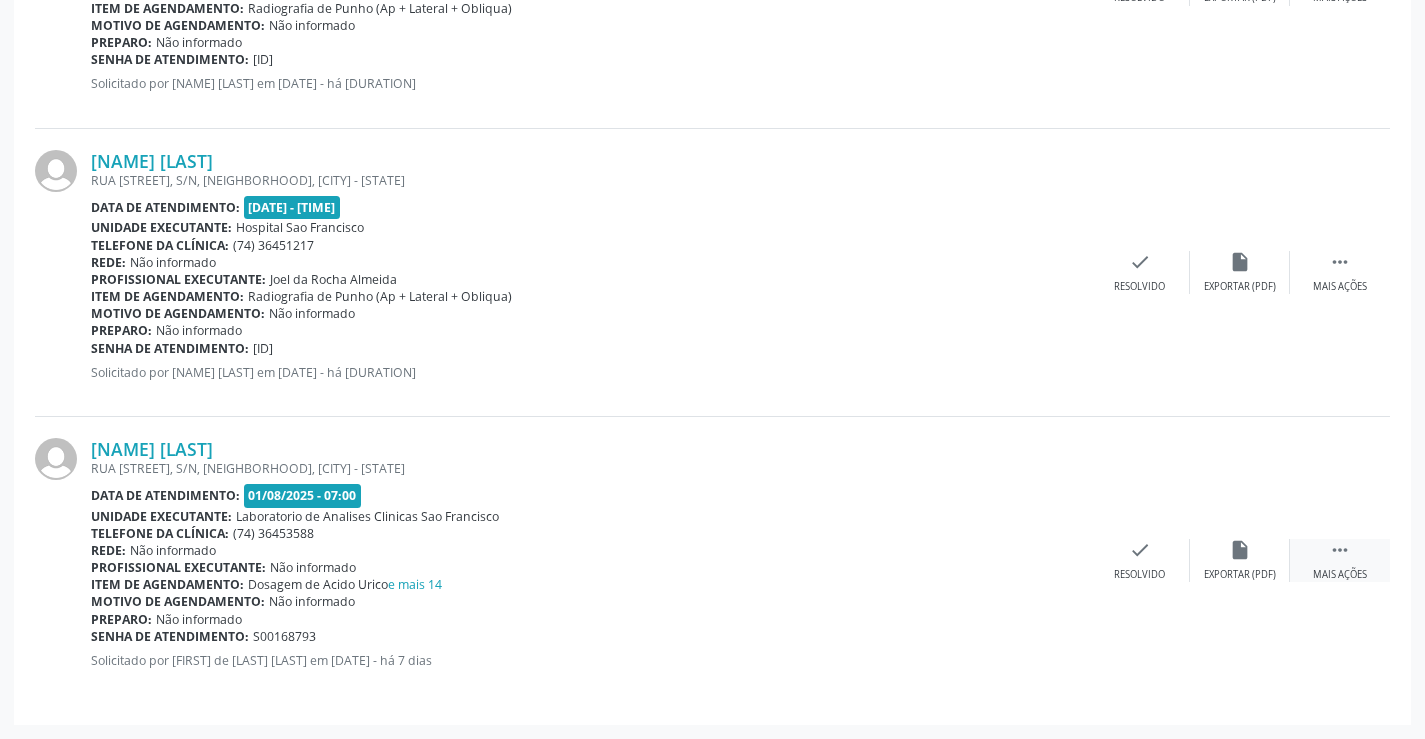 click on "
Mais ações" at bounding box center (1340, 560) 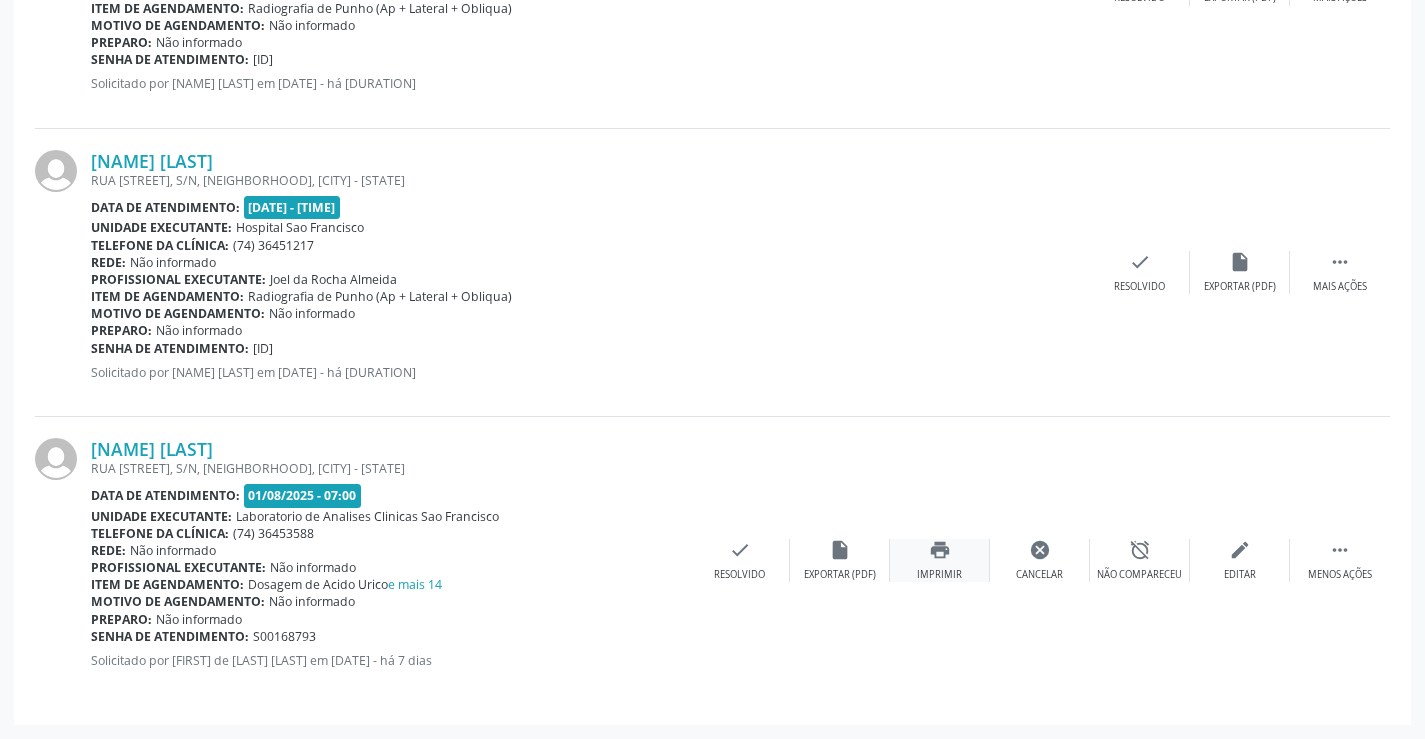 click on "print" at bounding box center [940, 550] 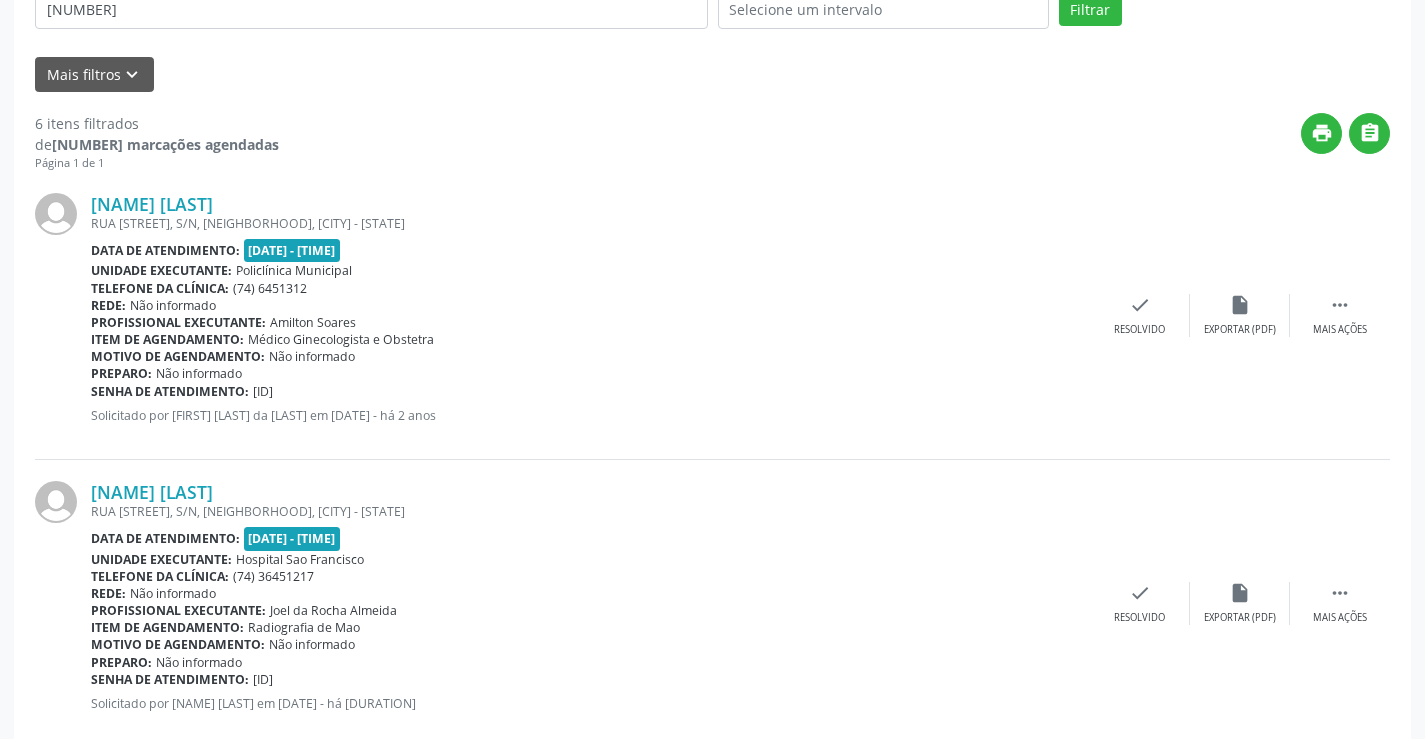 scroll, scrollTop: 130, scrollLeft: 0, axis: vertical 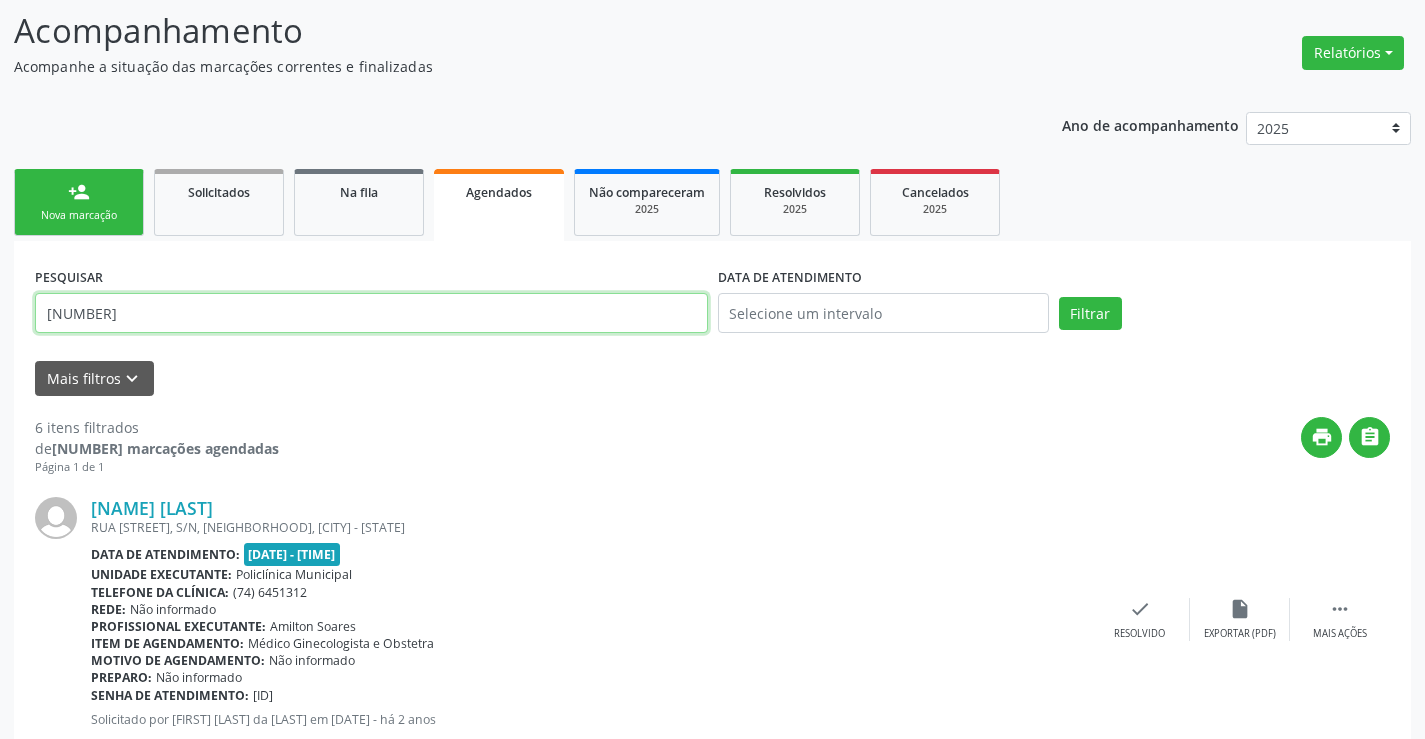 click on "[NUMBER]" at bounding box center (371, 313) 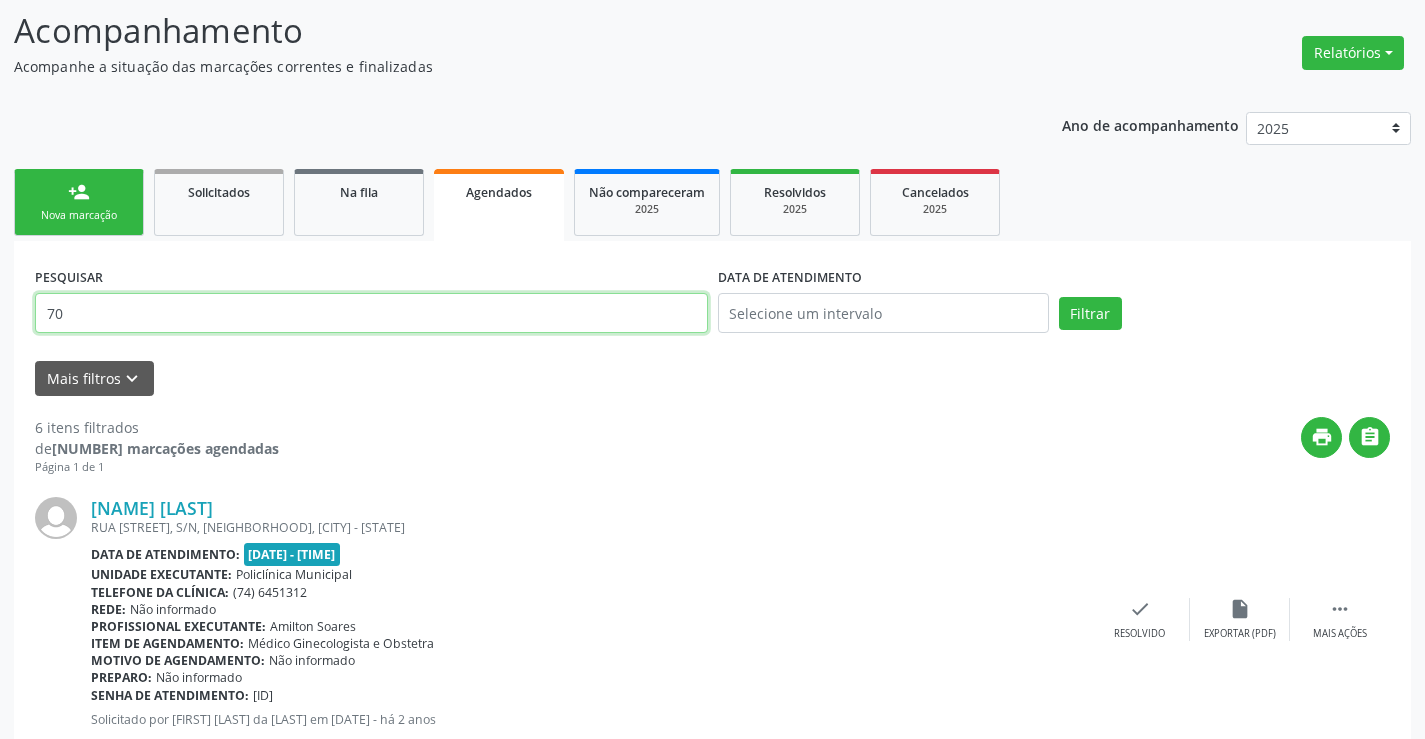 type on "7" 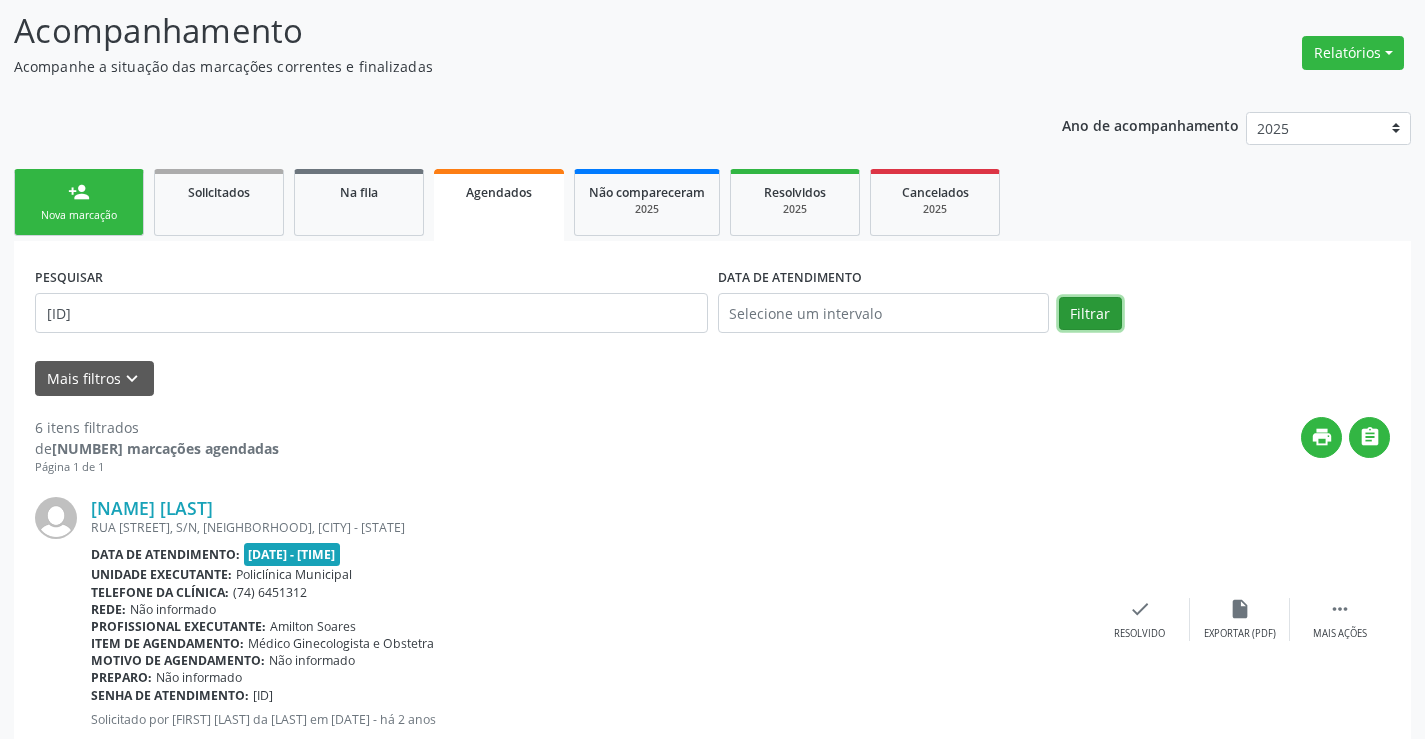 click on "Filtrar" at bounding box center [1090, 314] 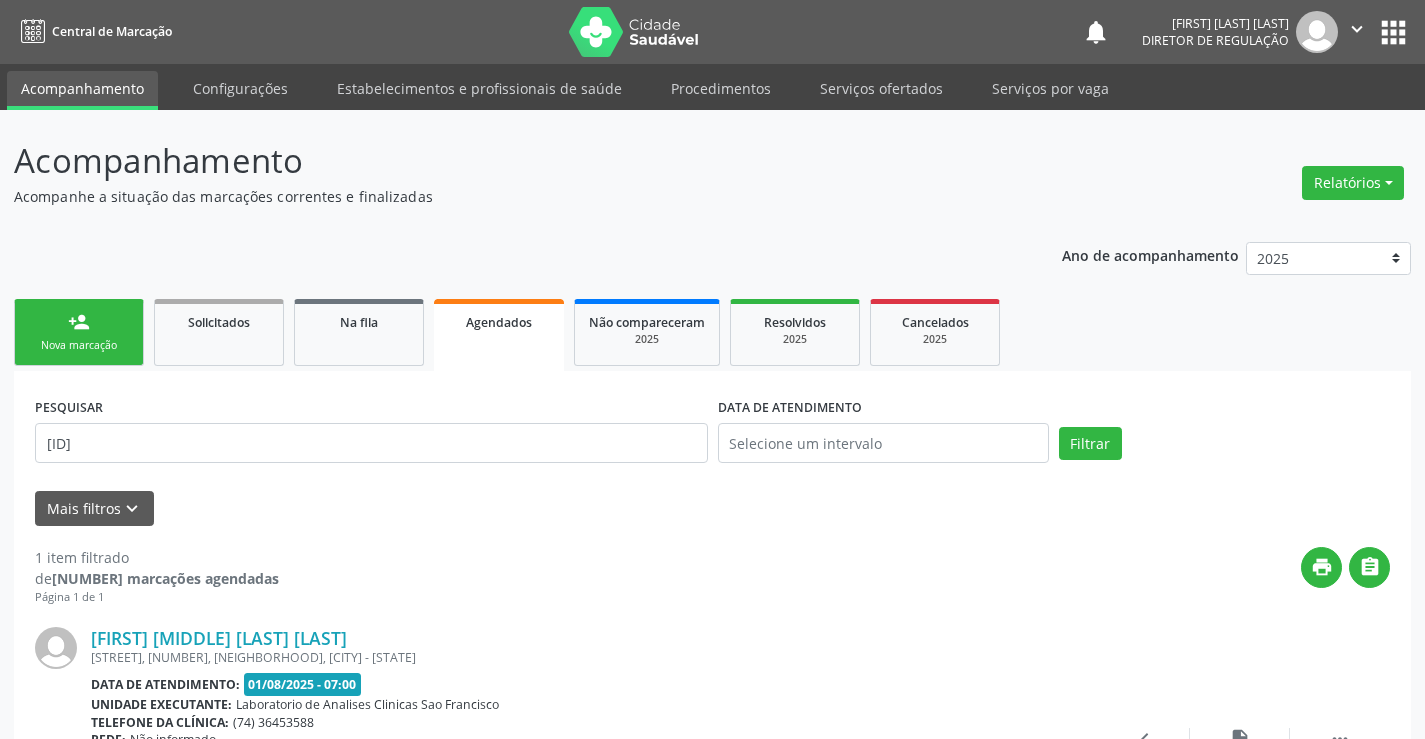 scroll, scrollTop: 189, scrollLeft: 0, axis: vertical 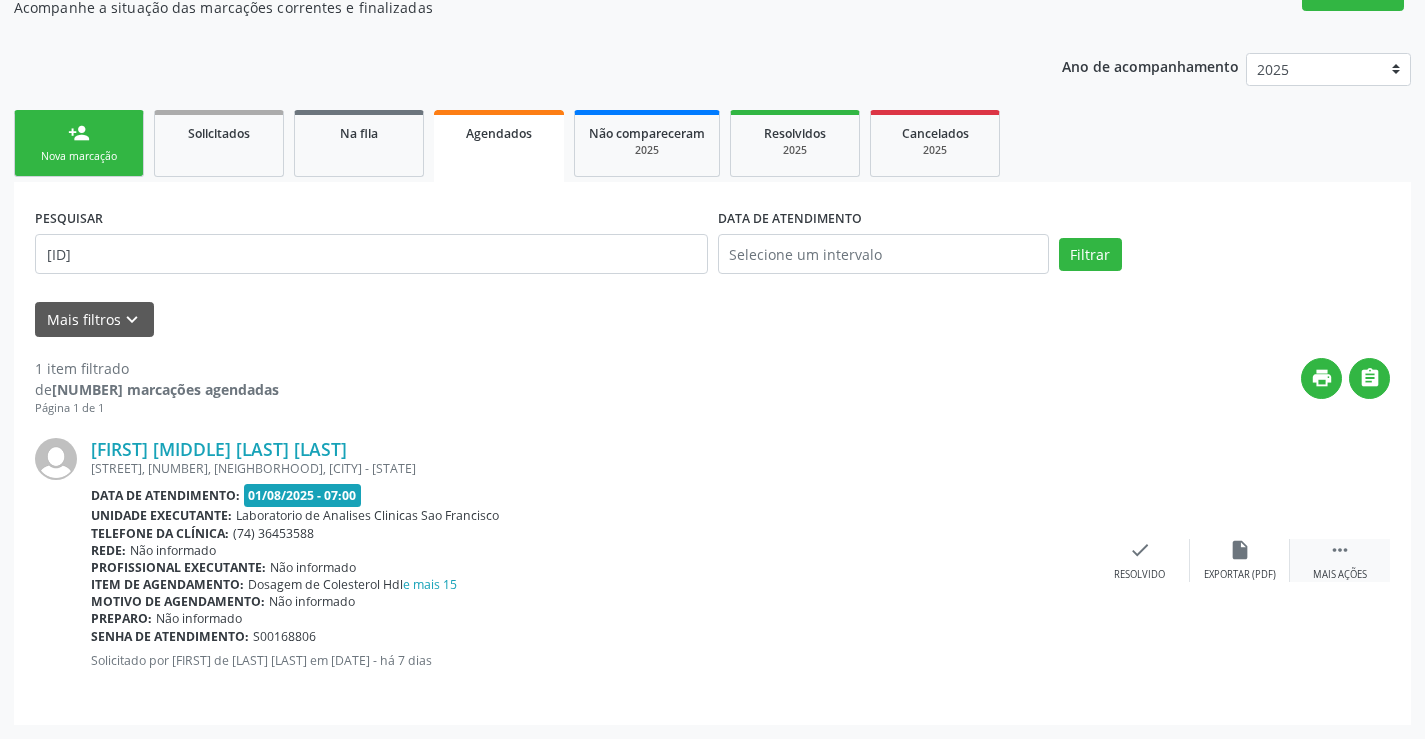 click on "
Mais ações" at bounding box center [1340, 560] 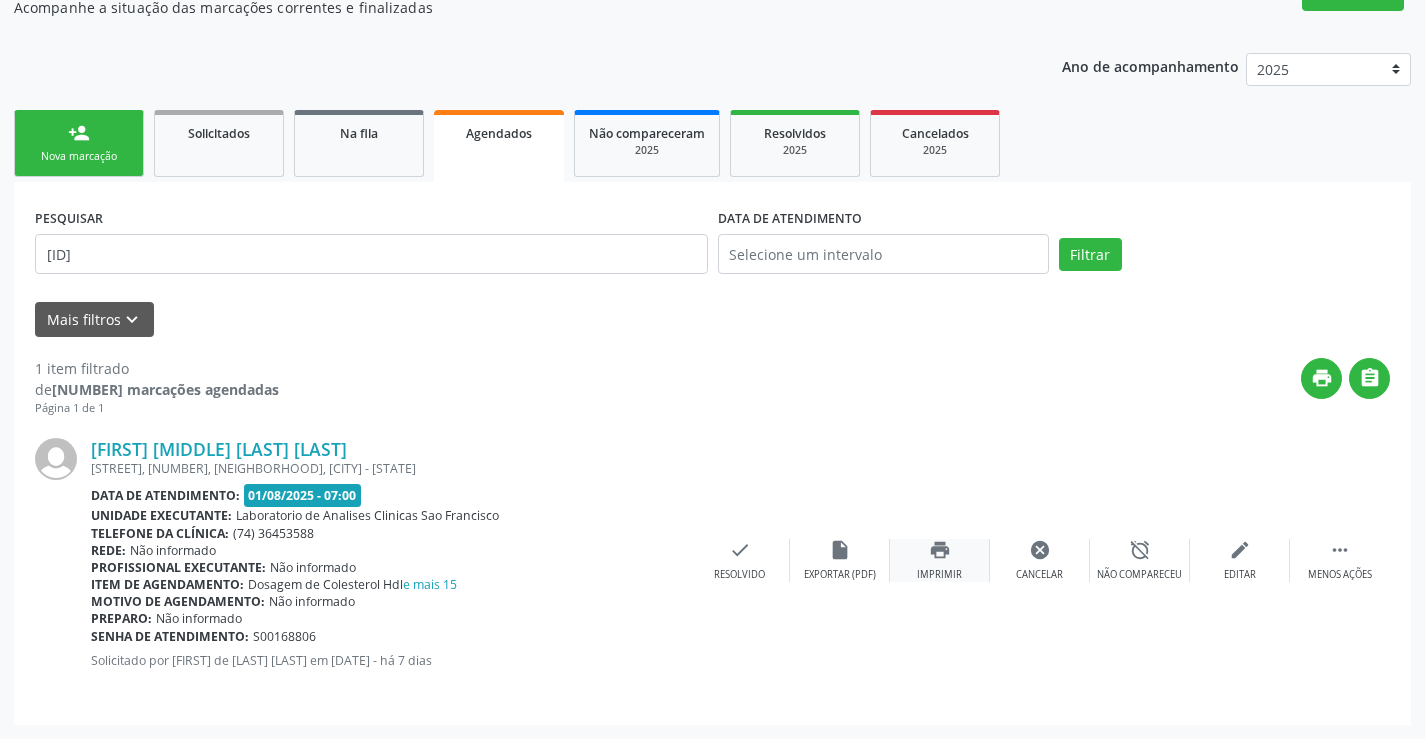 click on "print" at bounding box center [940, 550] 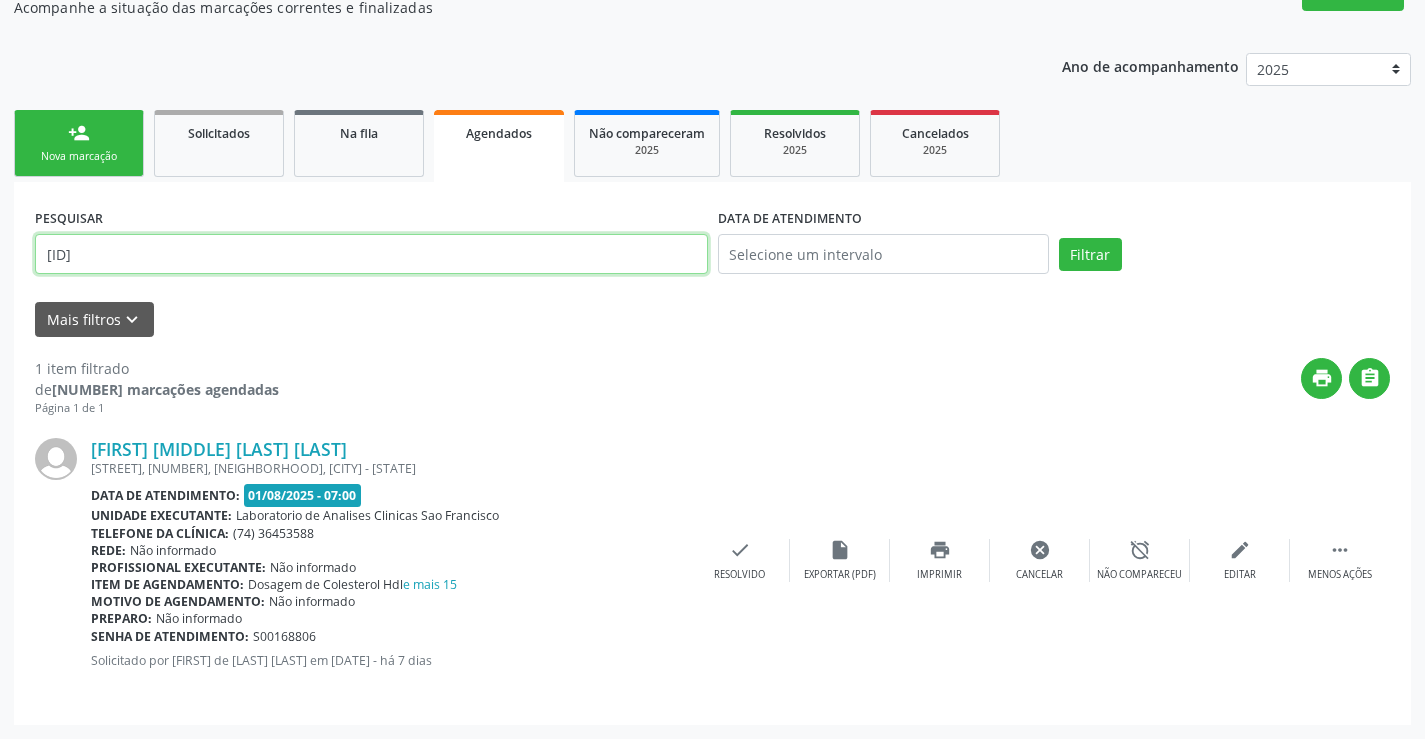 click on "[ID]" at bounding box center [371, 254] 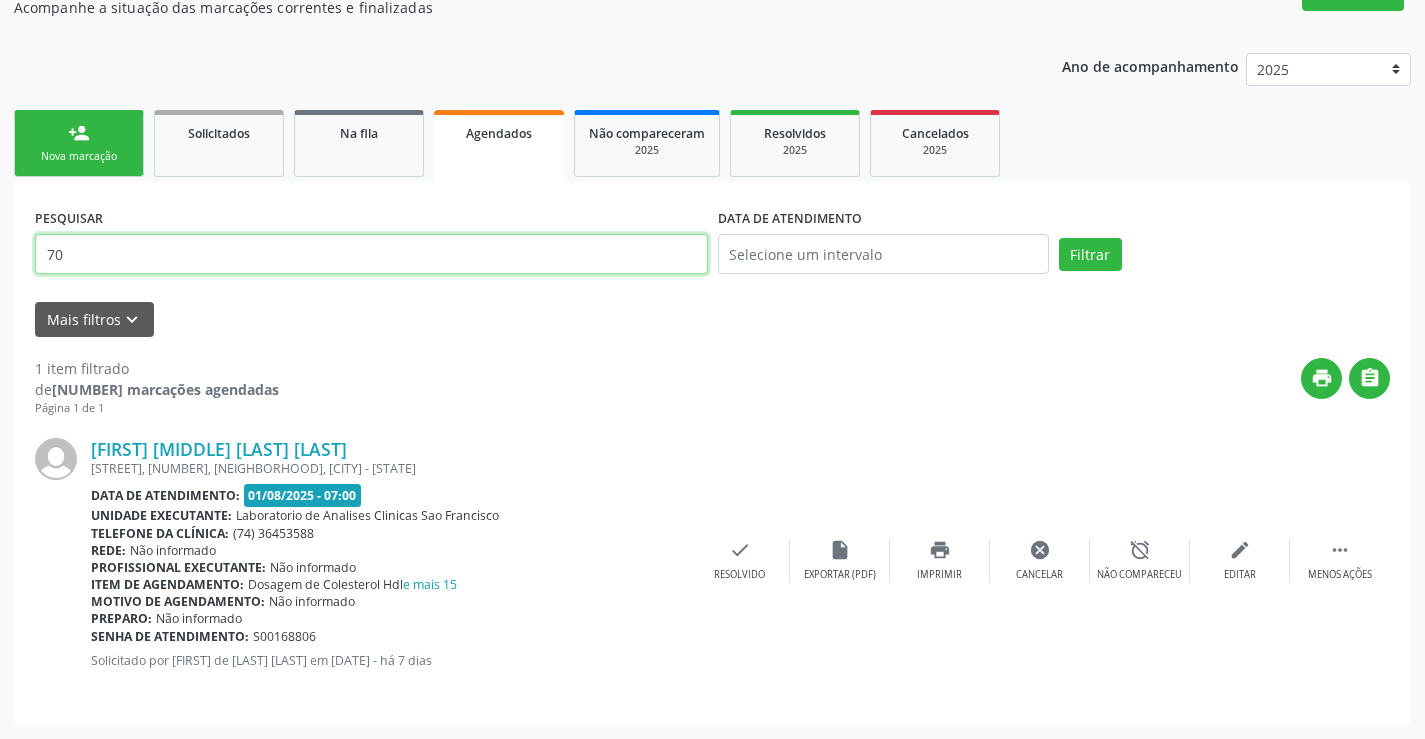 type on "7" 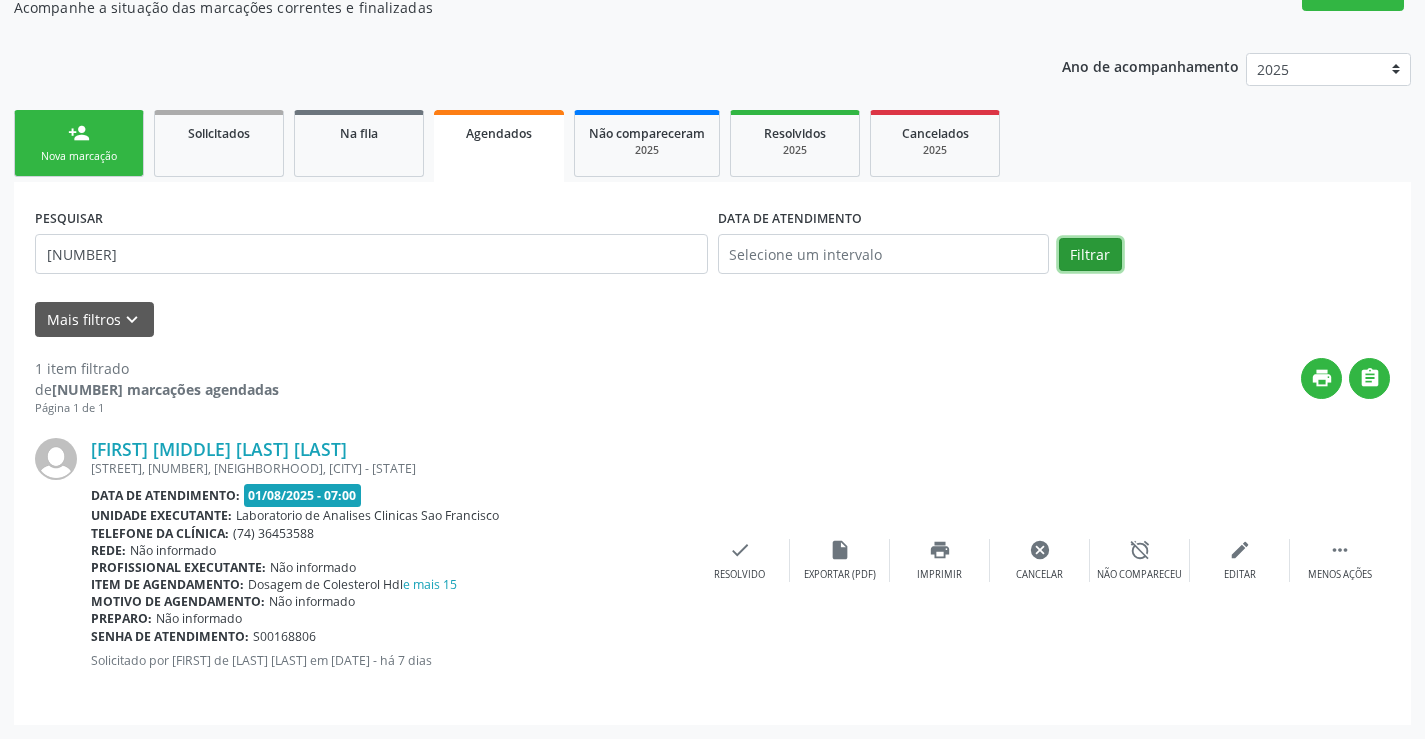 click on "Filtrar" at bounding box center (1090, 255) 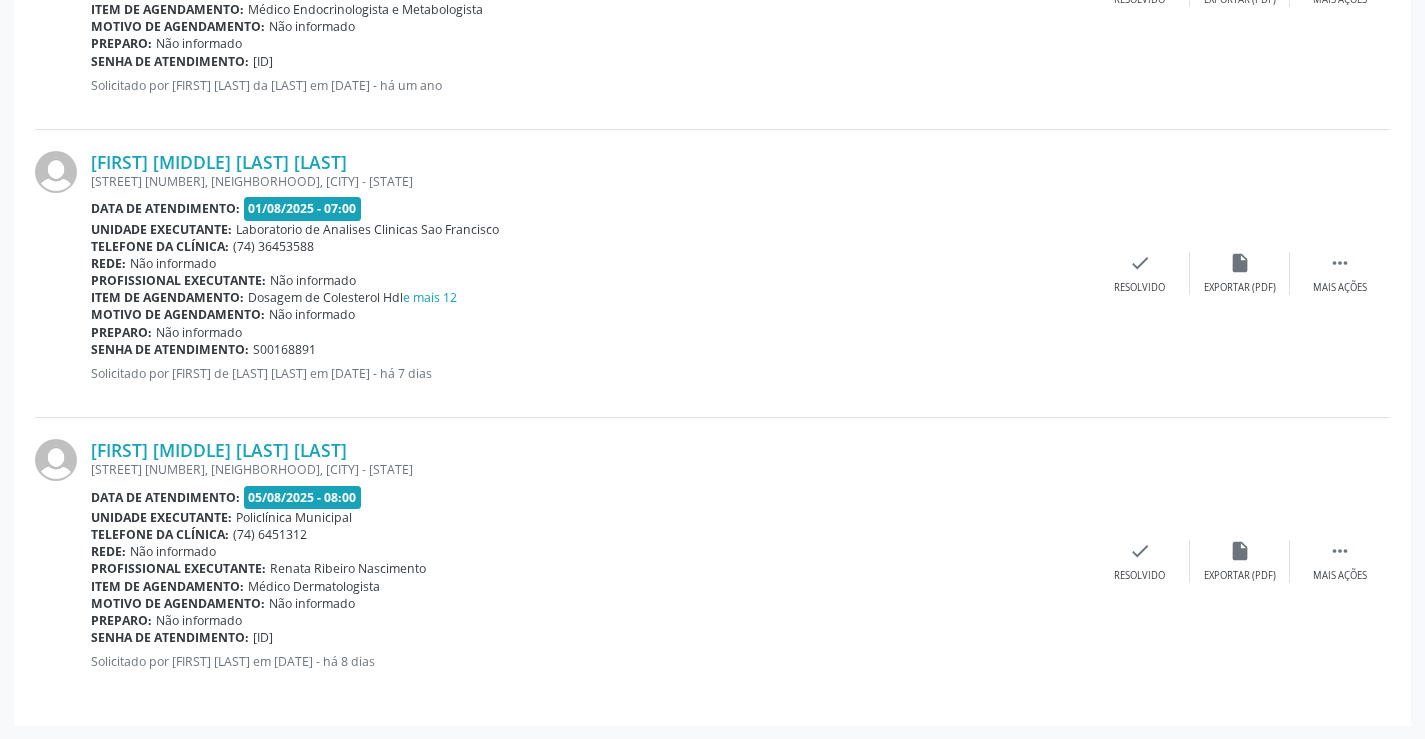 scroll, scrollTop: 765, scrollLeft: 0, axis: vertical 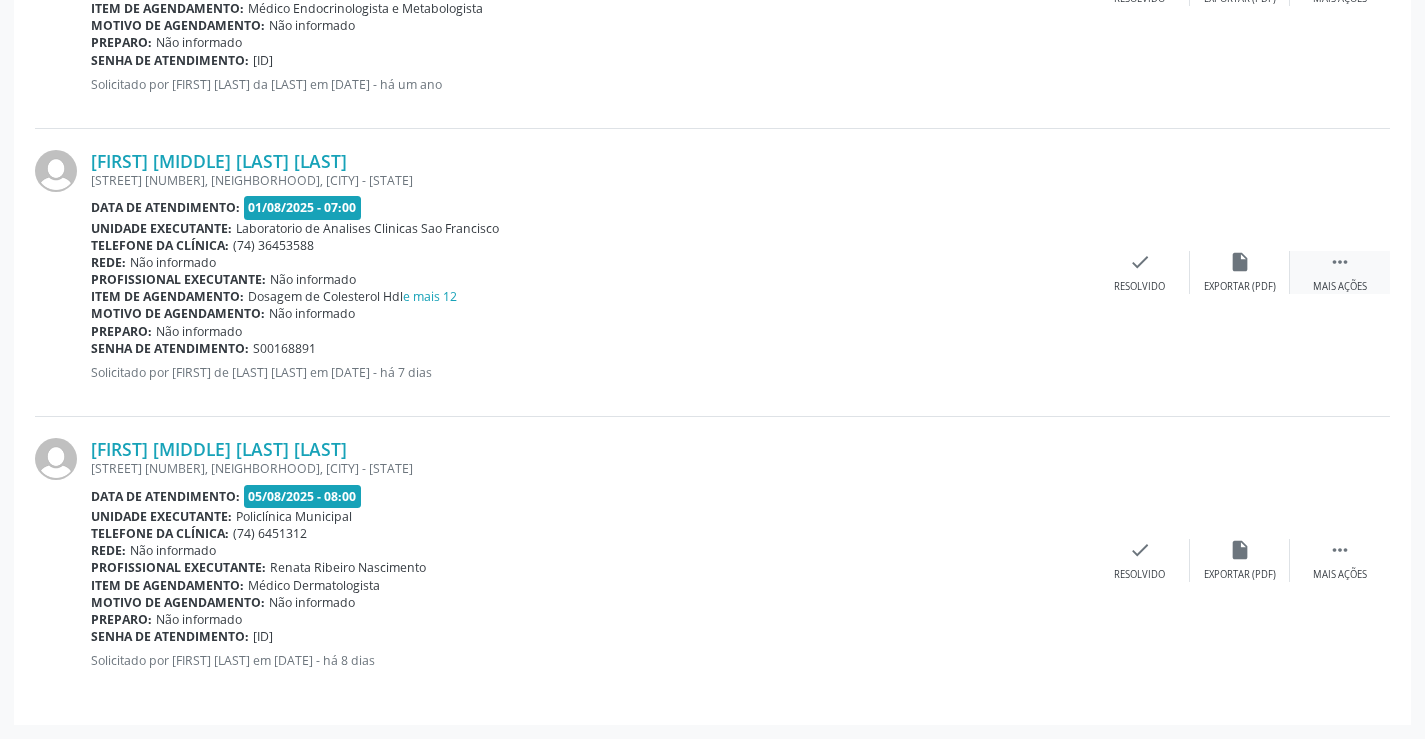 click on "
Mais ações" at bounding box center (1340, 272) 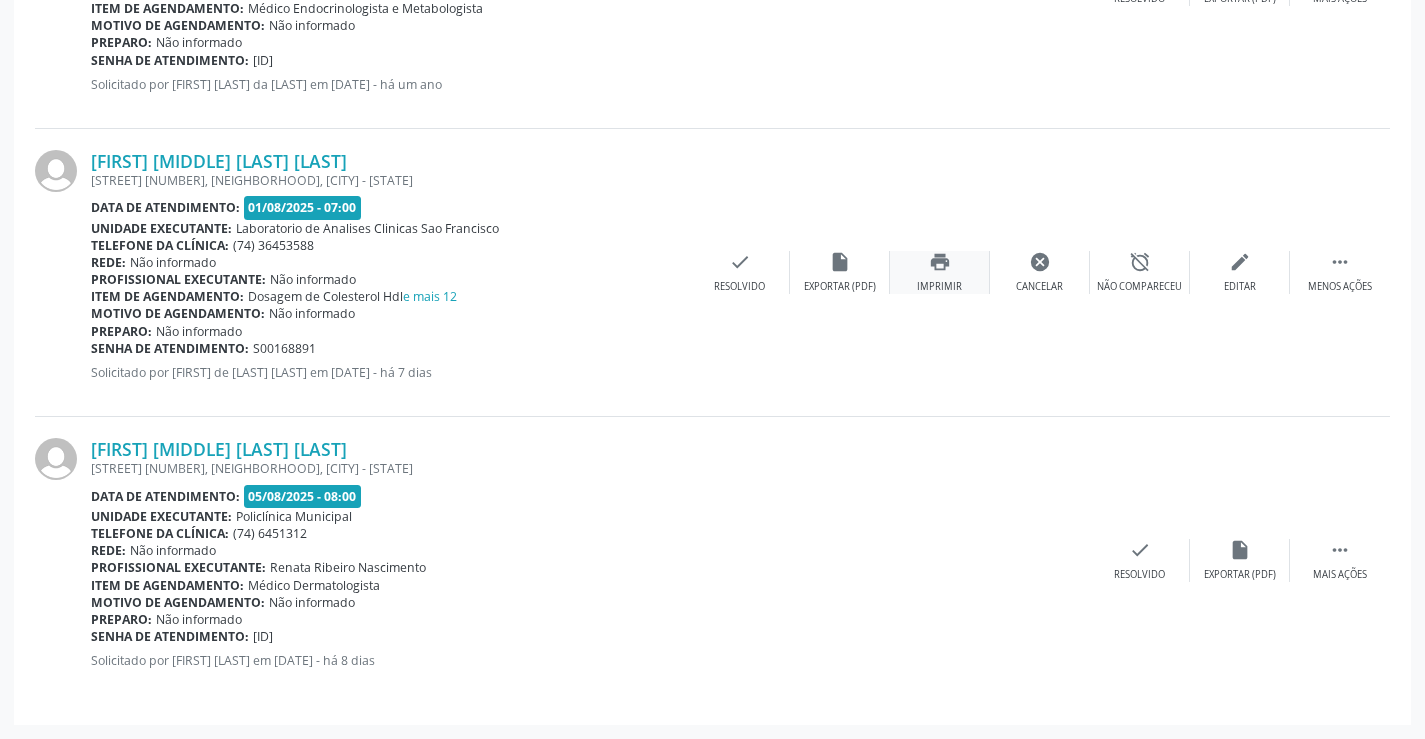 click on "print" at bounding box center (940, 262) 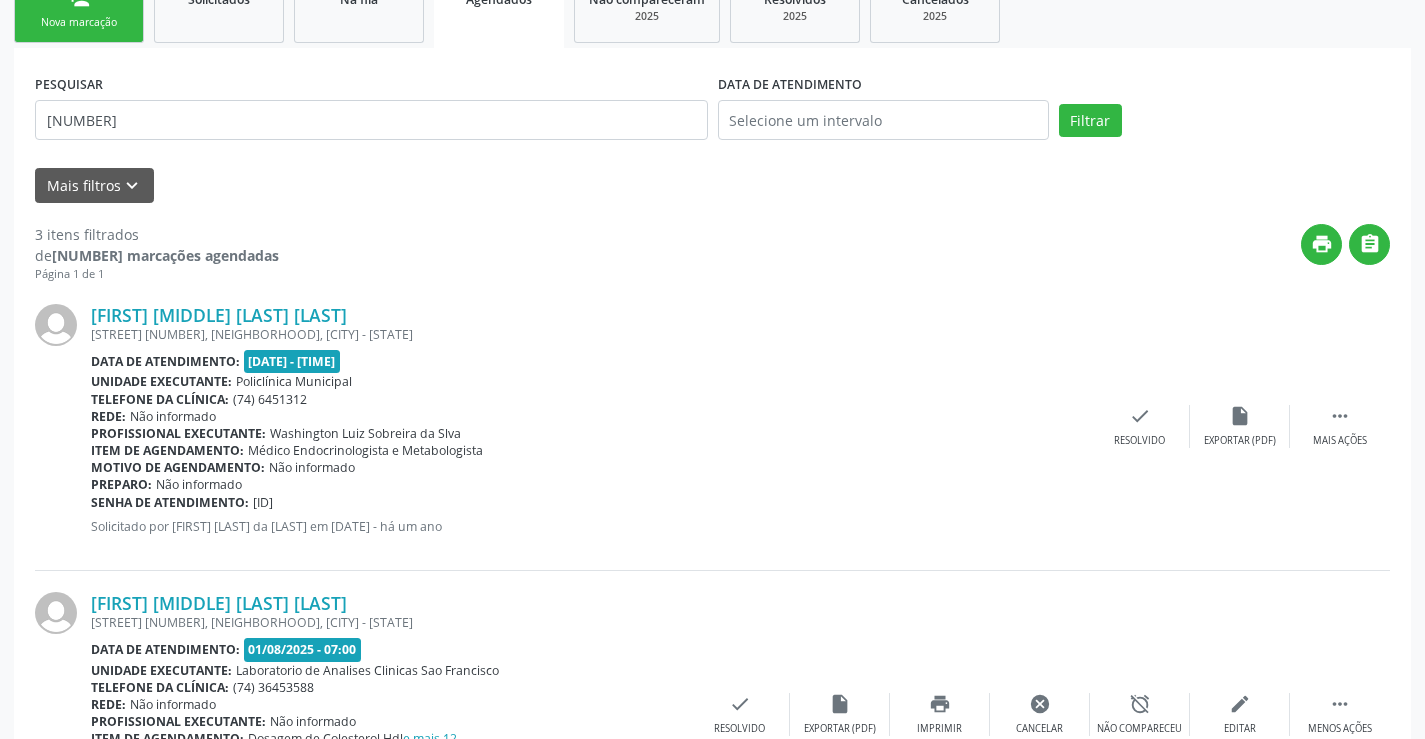 scroll, scrollTop: 265, scrollLeft: 0, axis: vertical 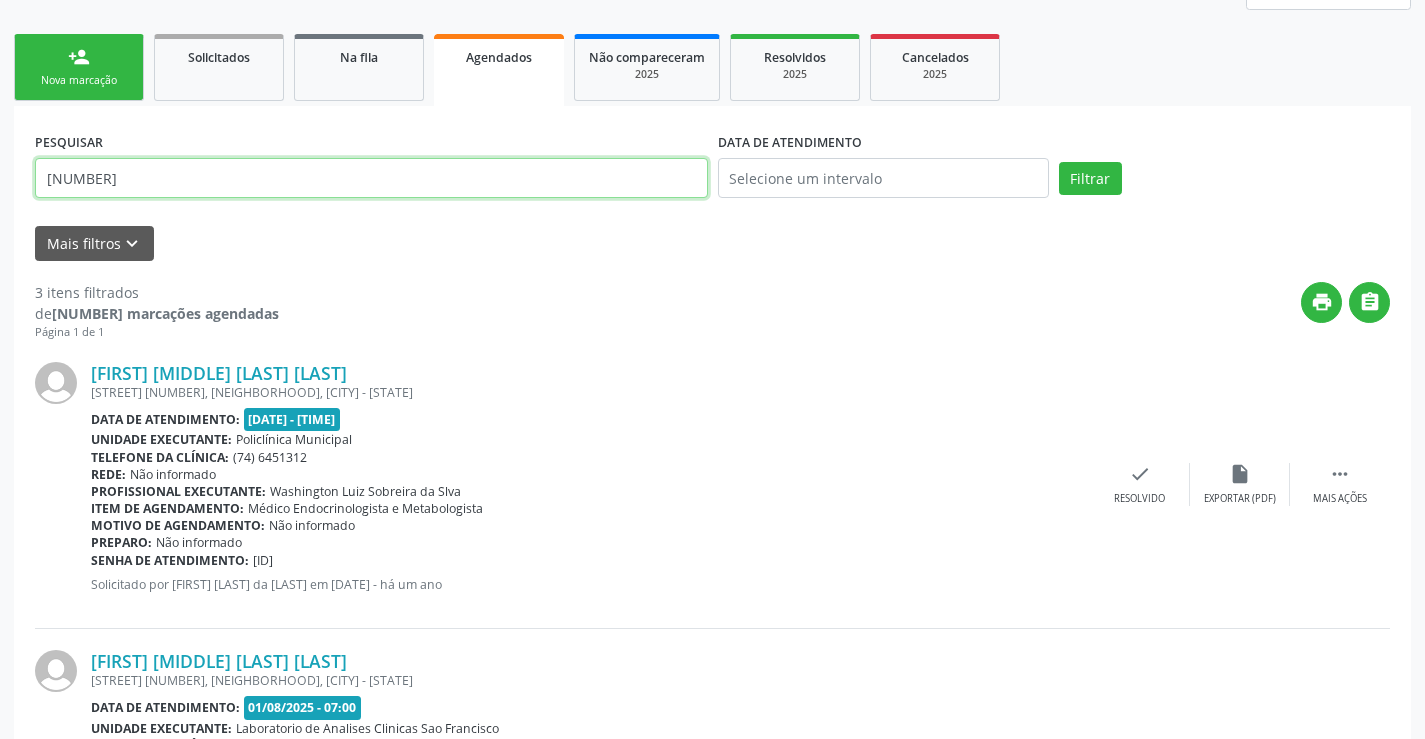 click on "[NUMBER]" at bounding box center [371, 178] 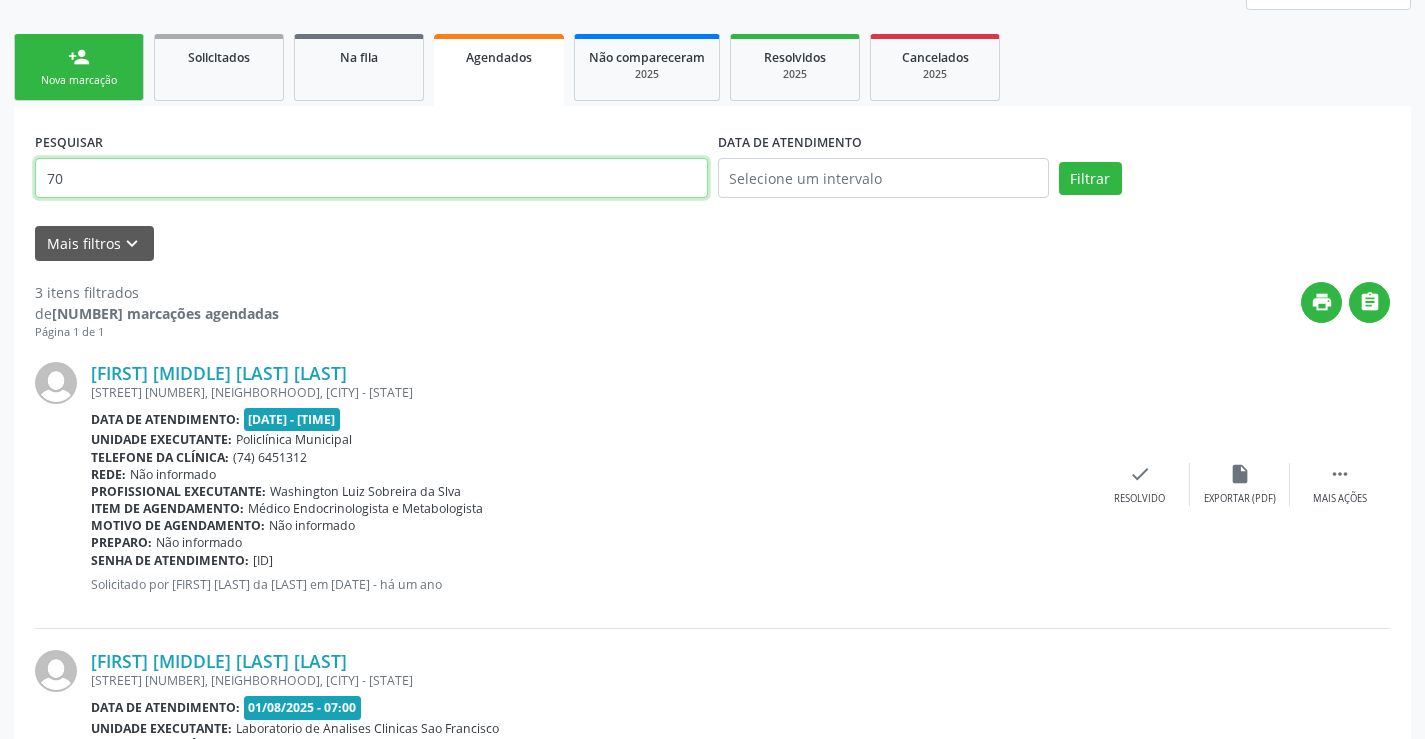 type on "7" 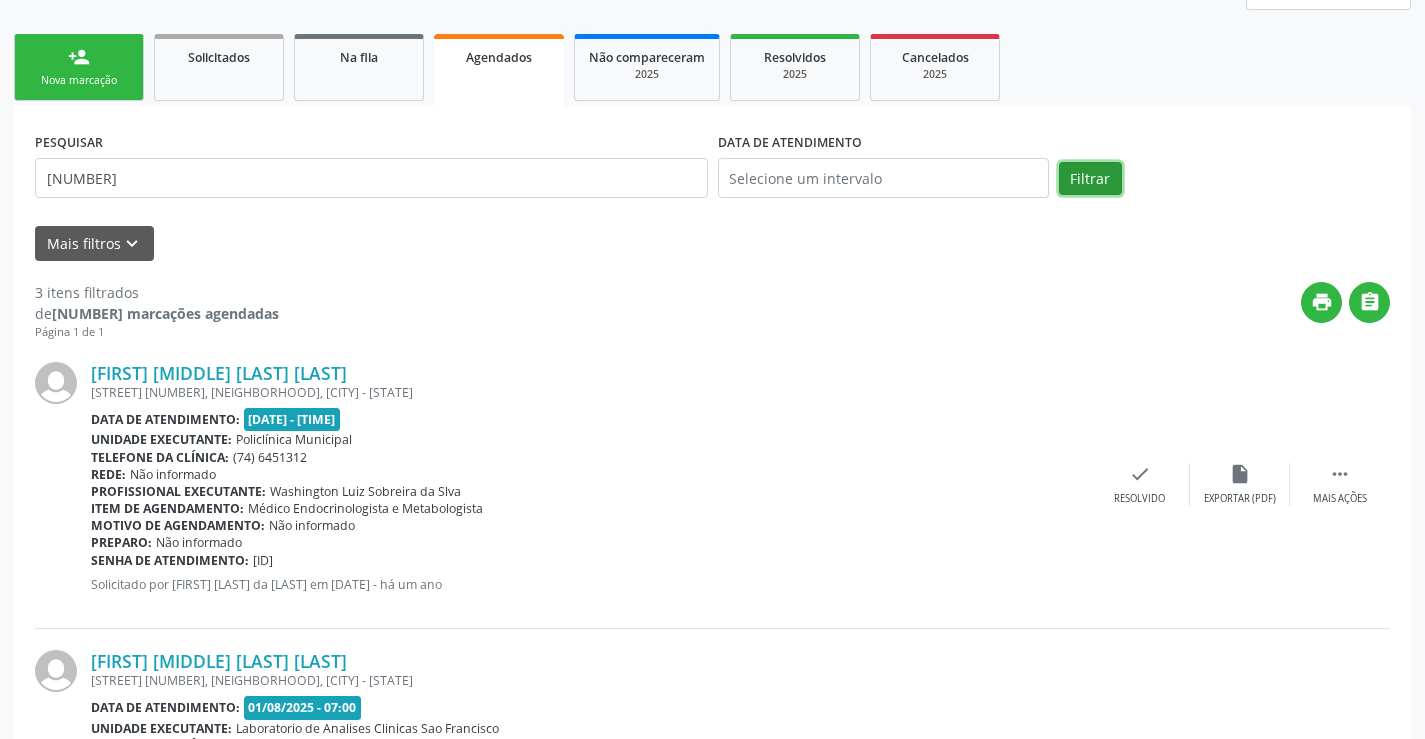 click on "Filtrar" at bounding box center [1090, 179] 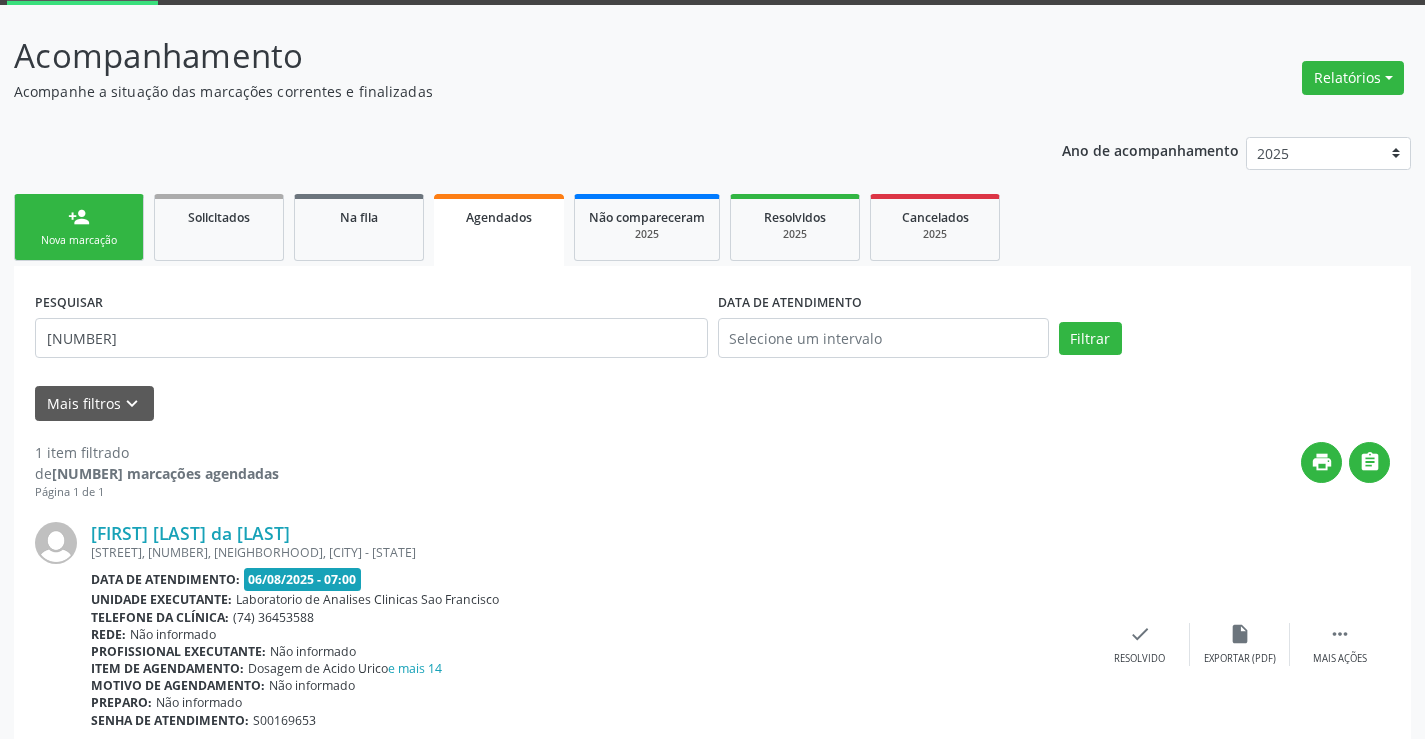 scroll, scrollTop: 189, scrollLeft: 0, axis: vertical 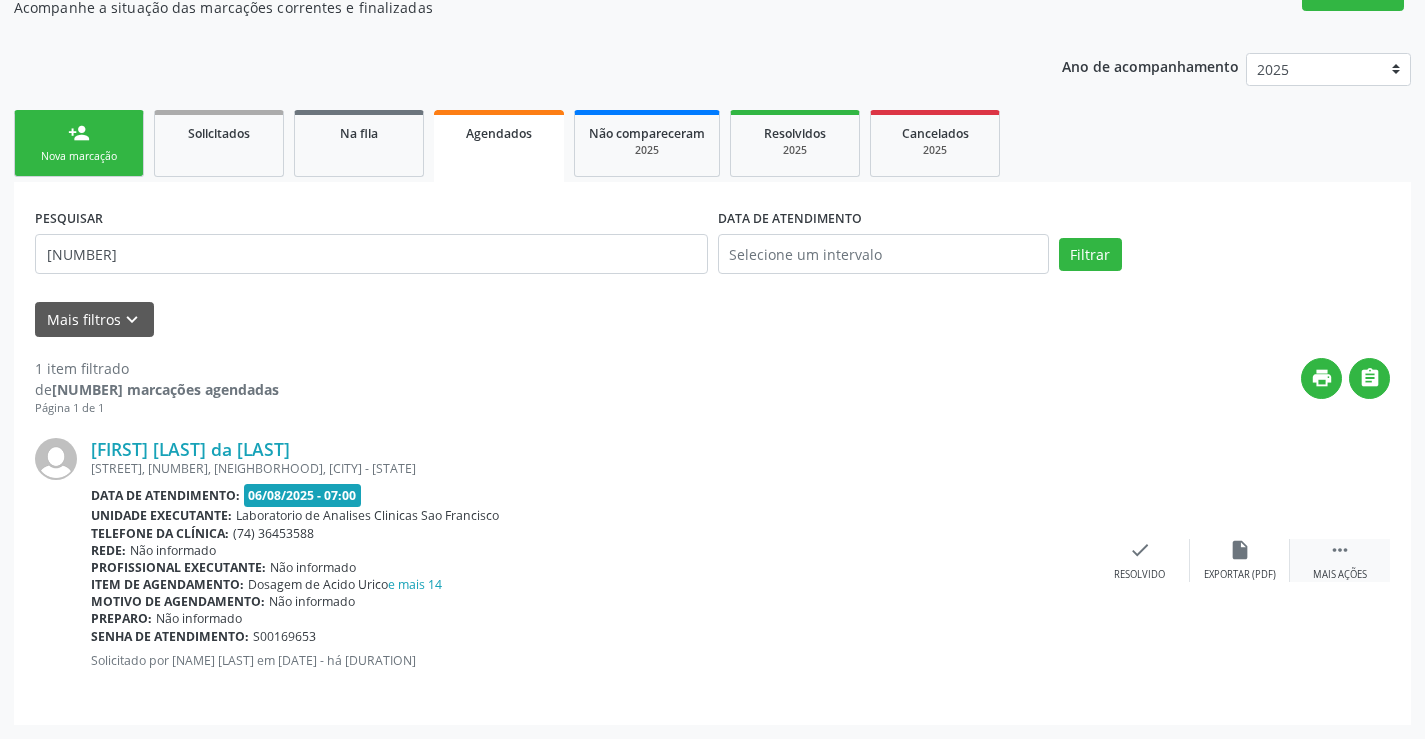 click on "
Mais ações" at bounding box center (1340, 560) 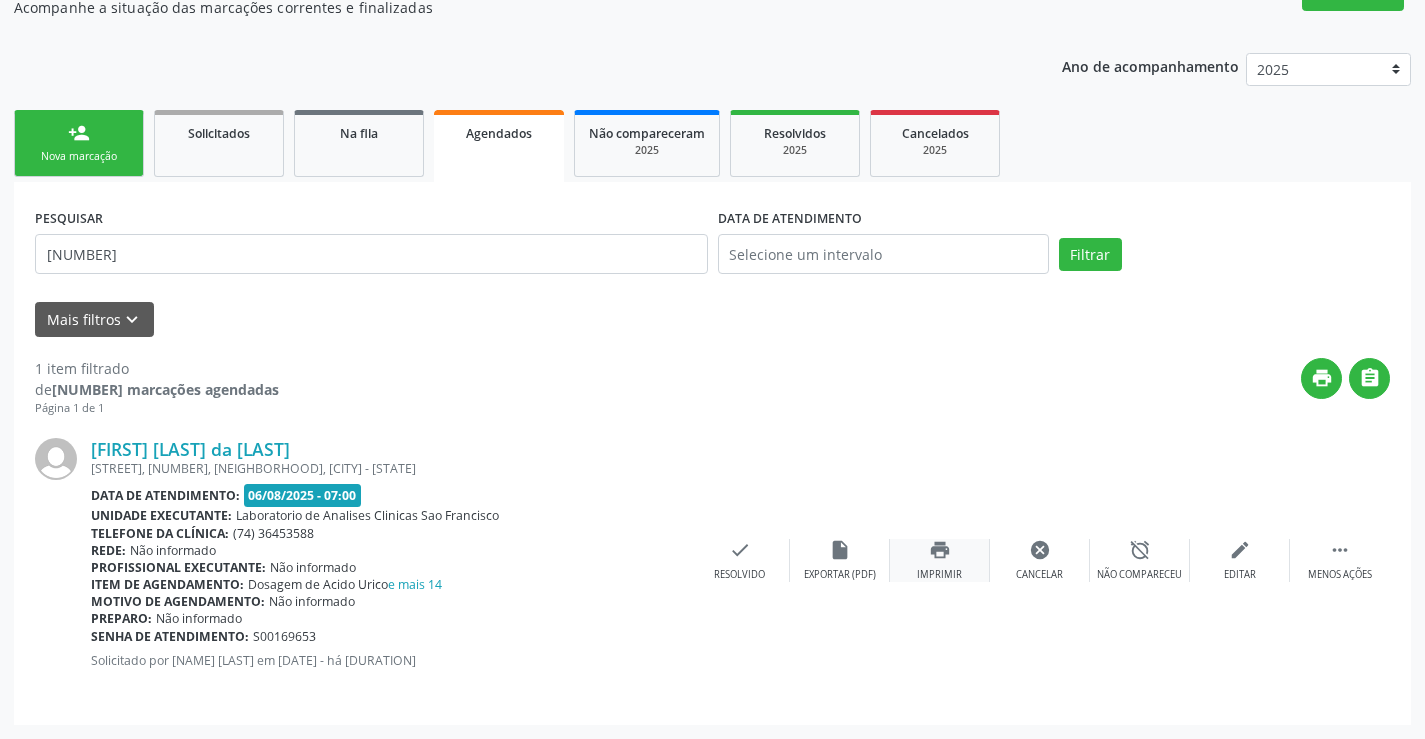 click on "print
Imprimir" at bounding box center (940, 560) 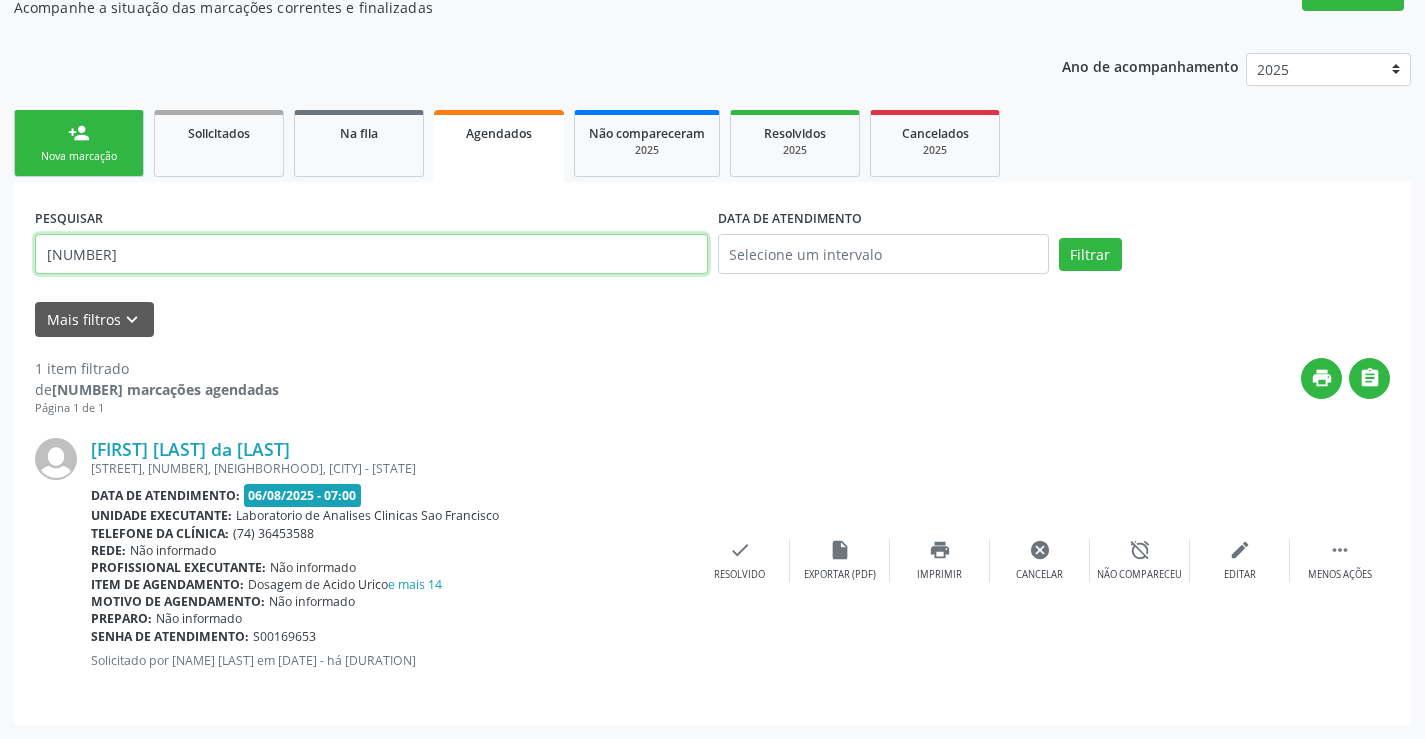 click on "[NUMBER]" at bounding box center (371, 254) 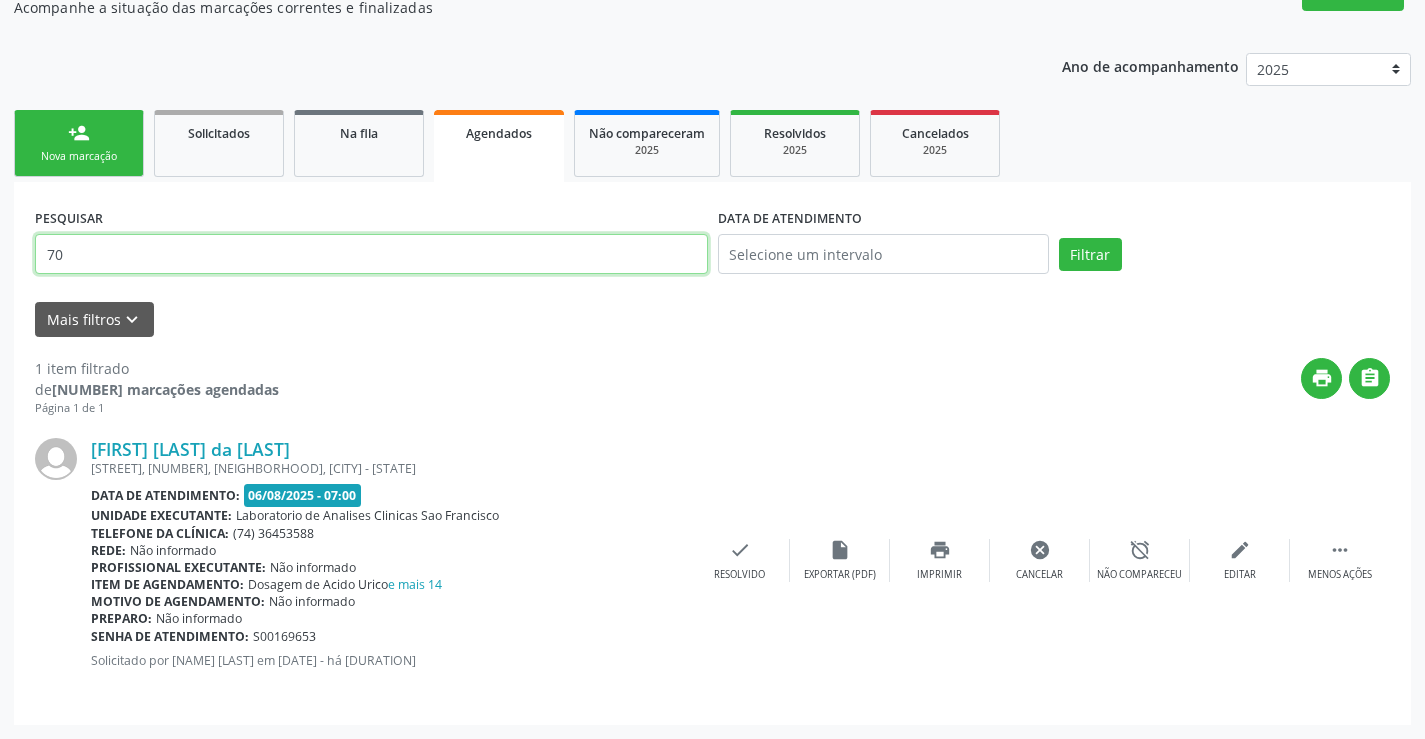 type on "7" 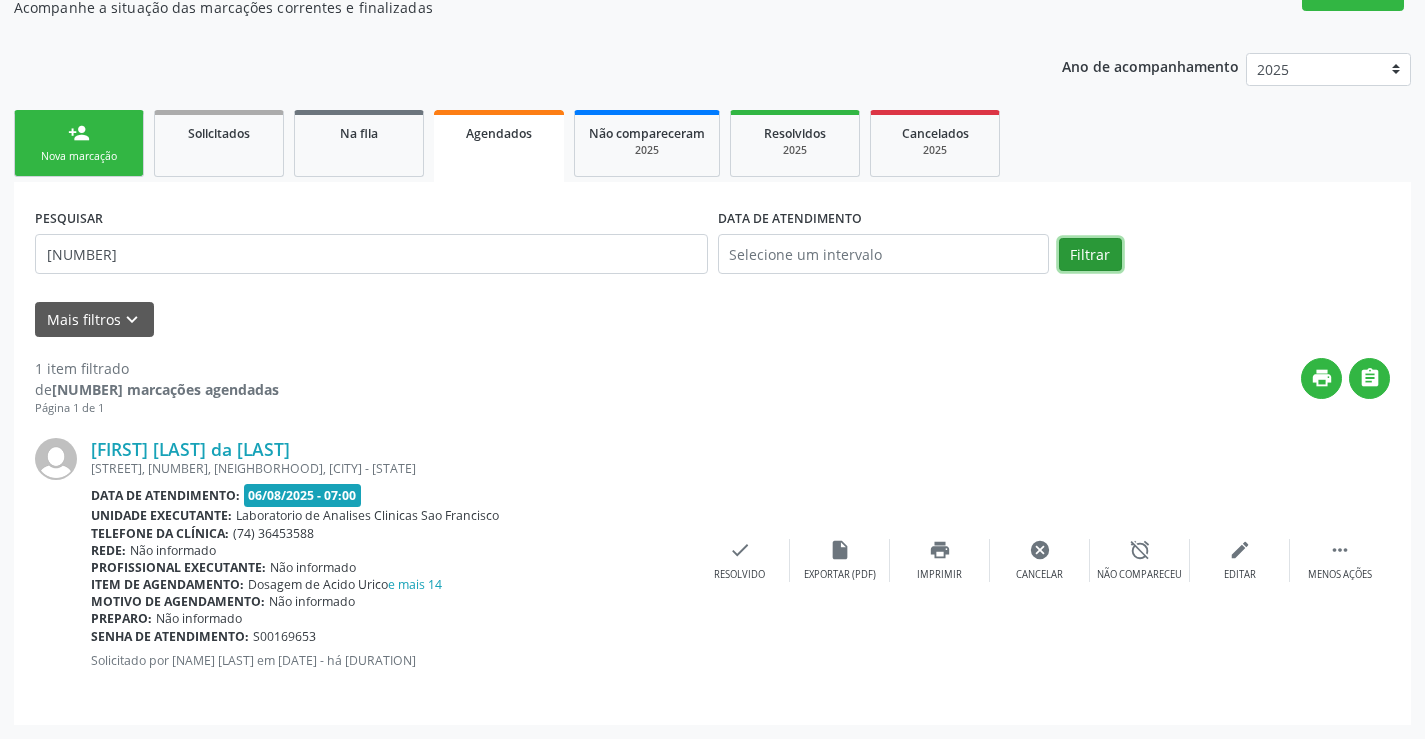 click on "Filtrar" at bounding box center (1090, 255) 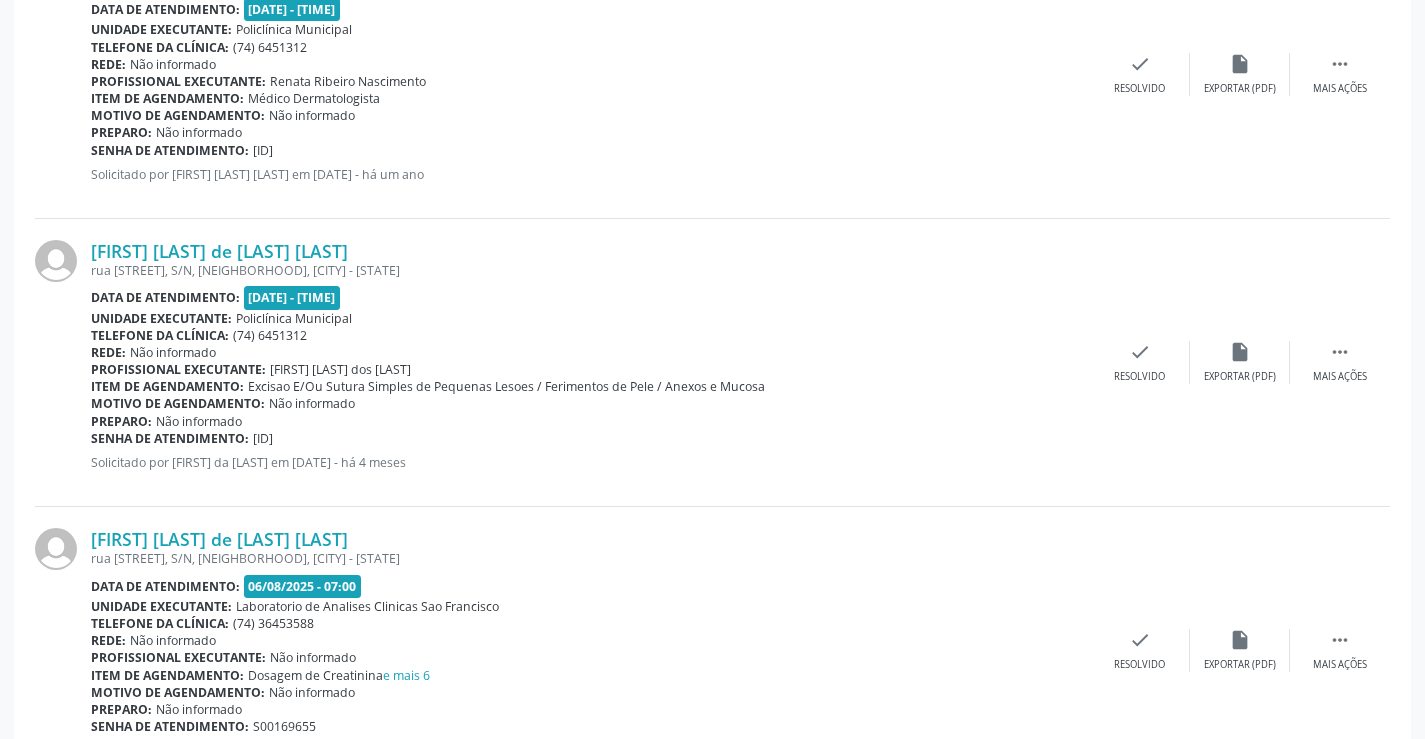 scroll, scrollTop: 765, scrollLeft: 0, axis: vertical 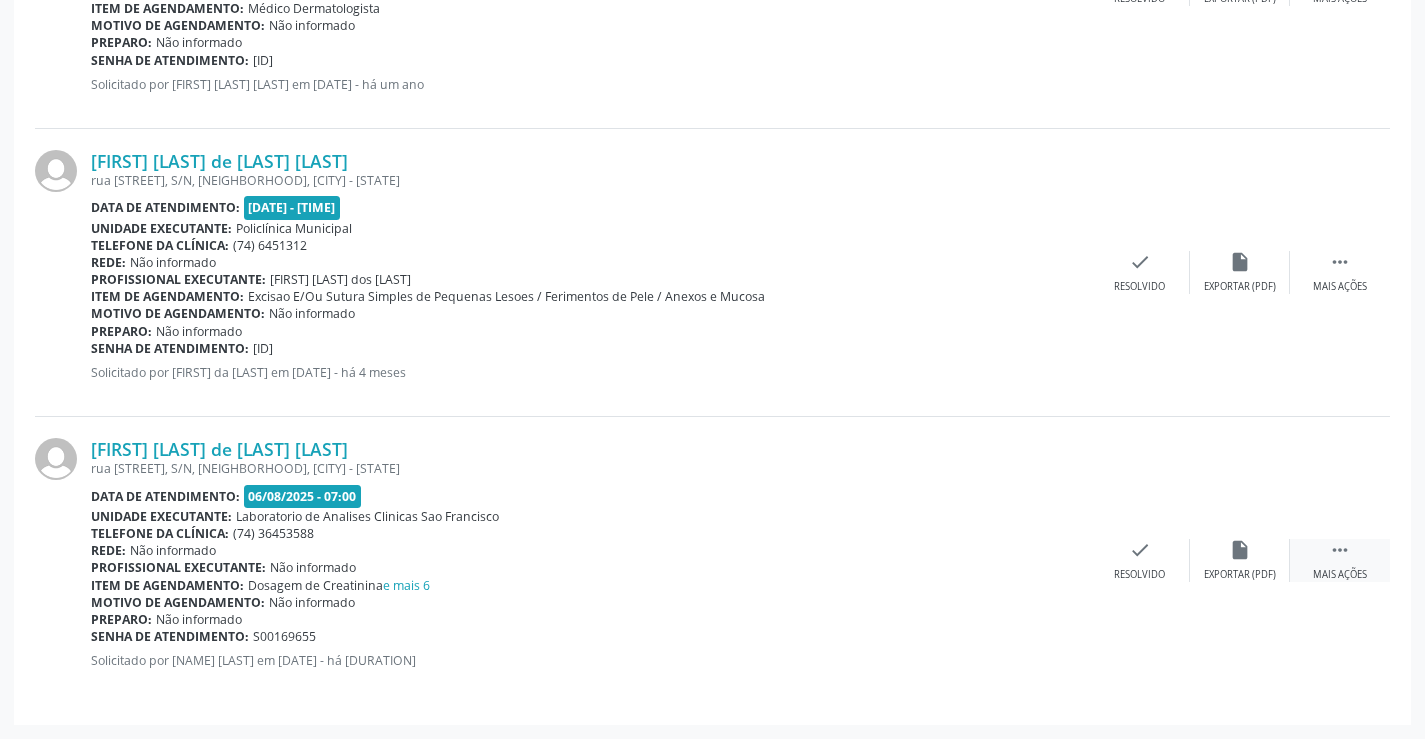 click on "
Mais ações" at bounding box center [1340, 560] 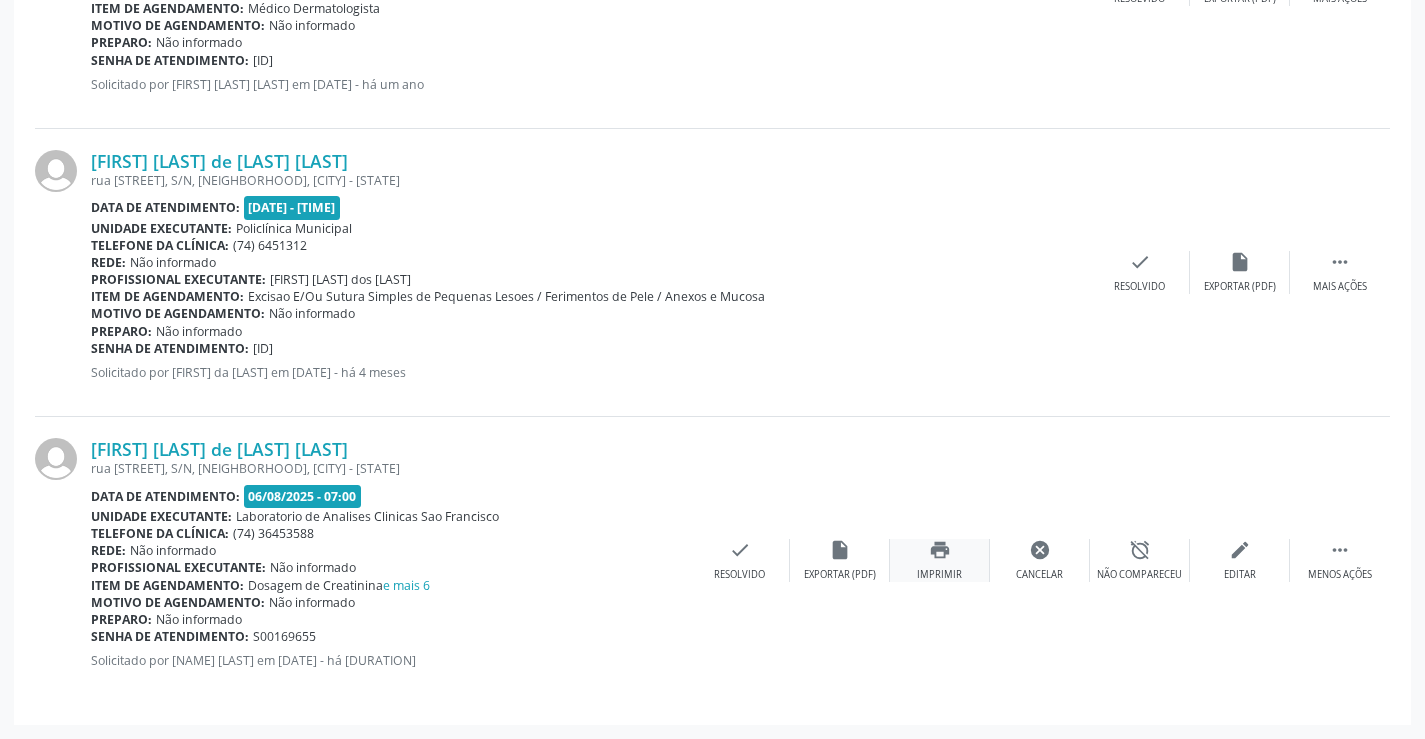 click on "print
Imprimir" at bounding box center (940, 560) 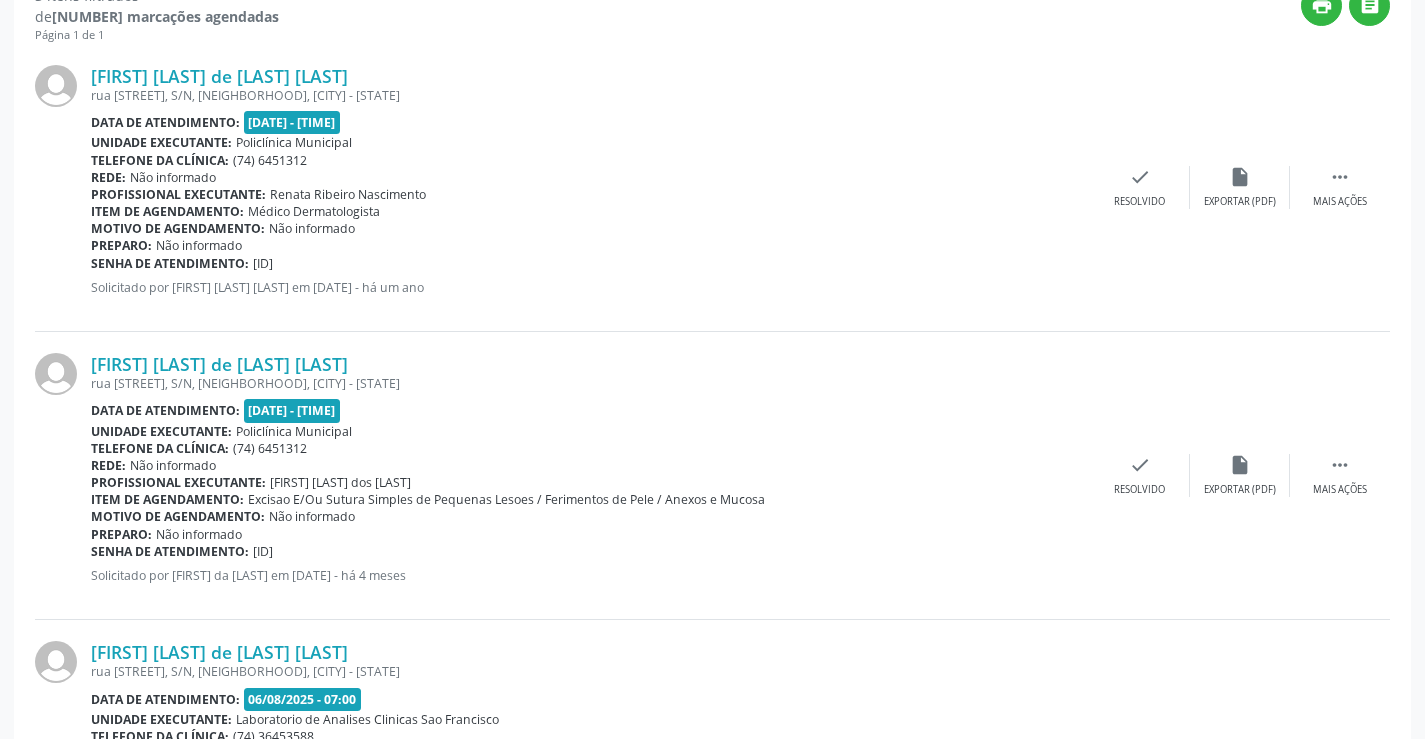 scroll, scrollTop: 265, scrollLeft: 0, axis: vertical 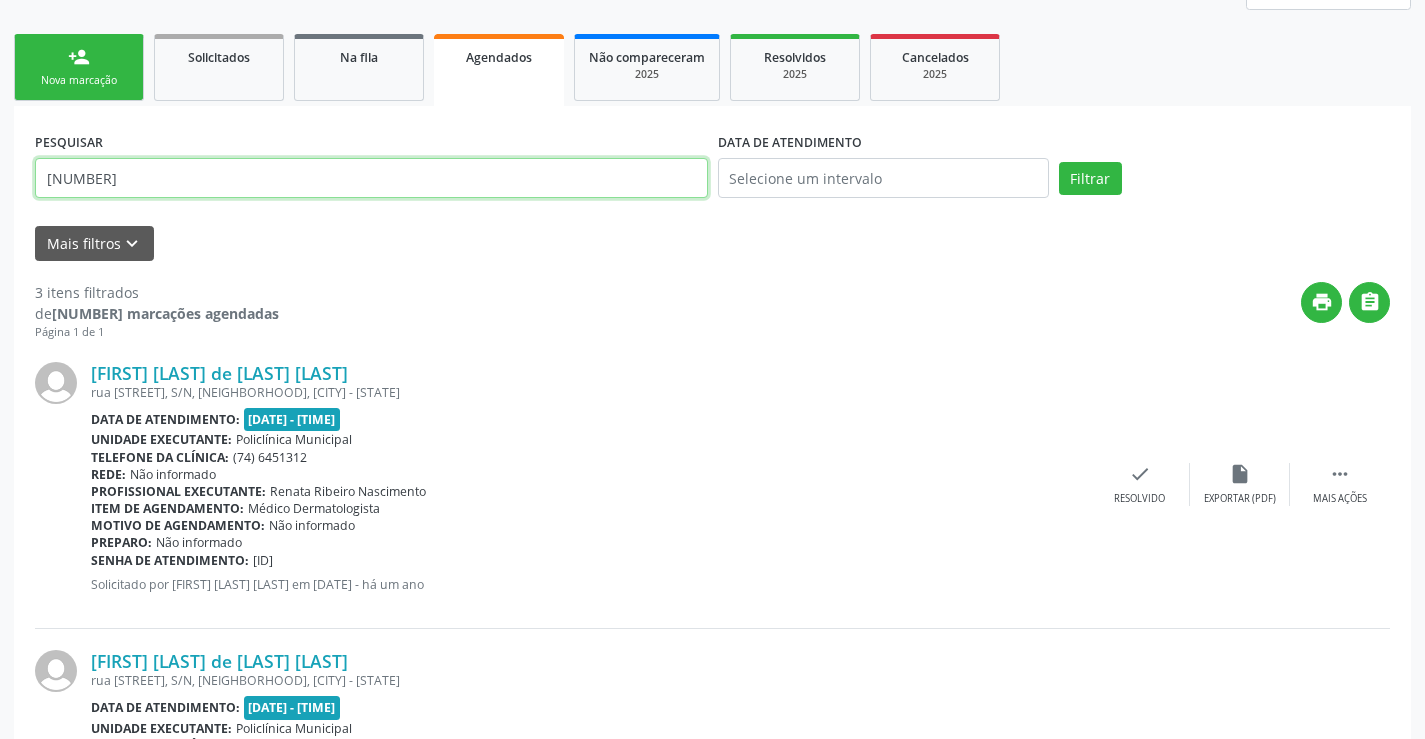 click on "[NUMBER]" at bounding box center (371, 178) 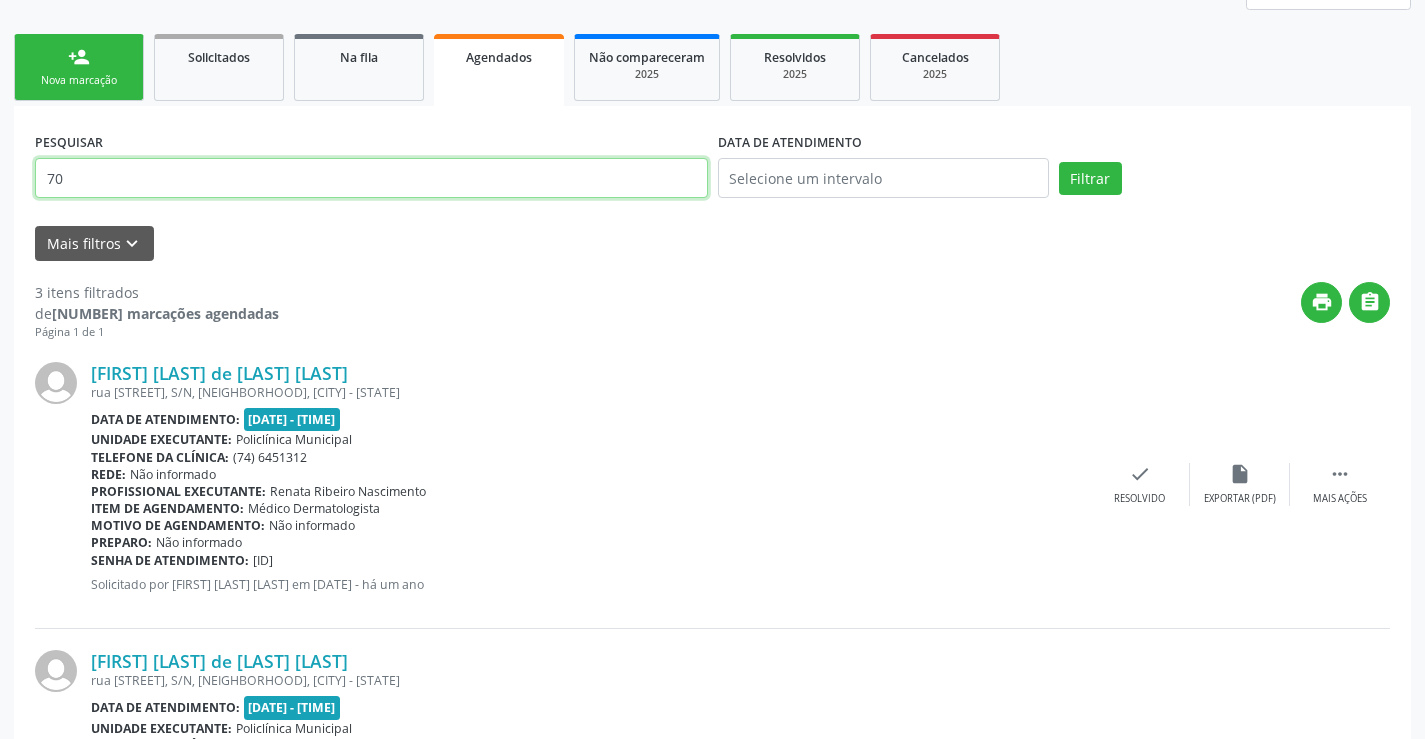 type on "7" 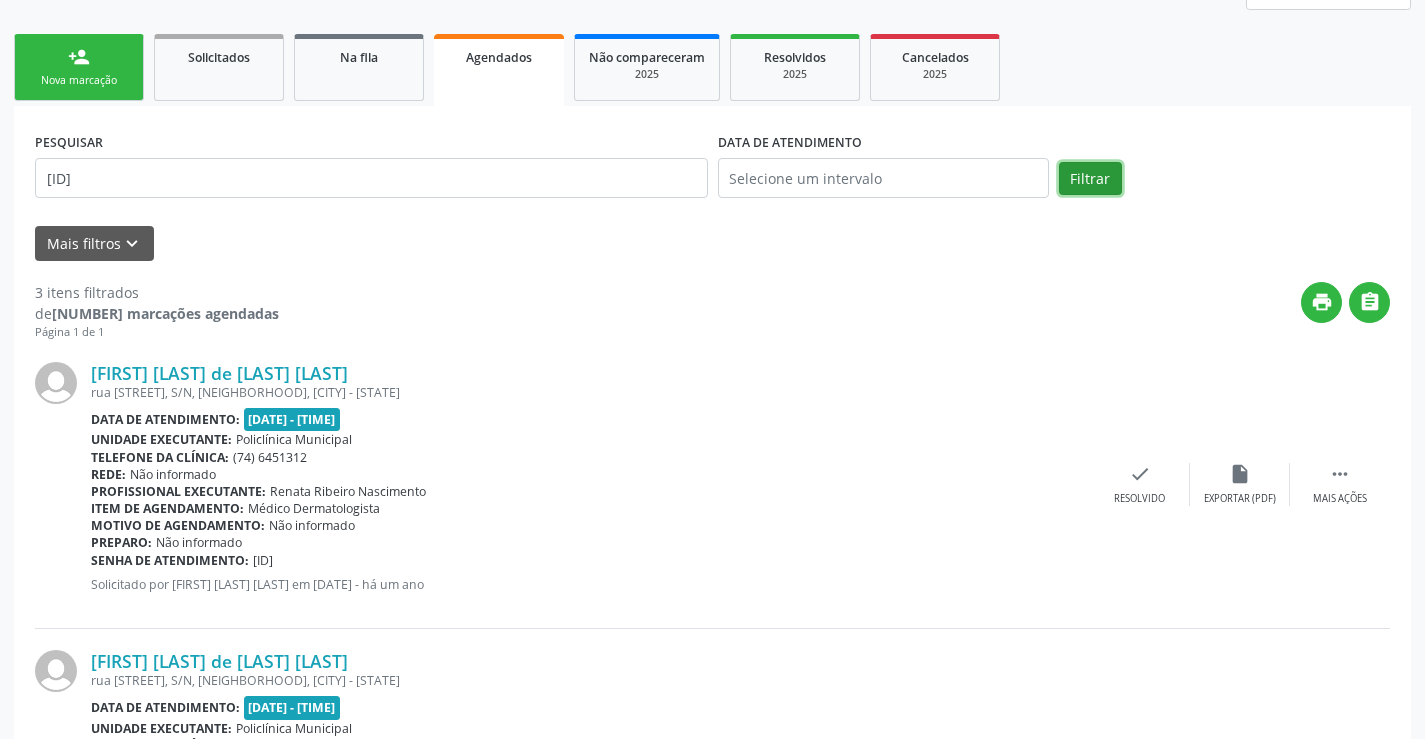 click on "Filtrar" at bounding box center (1090, 179) 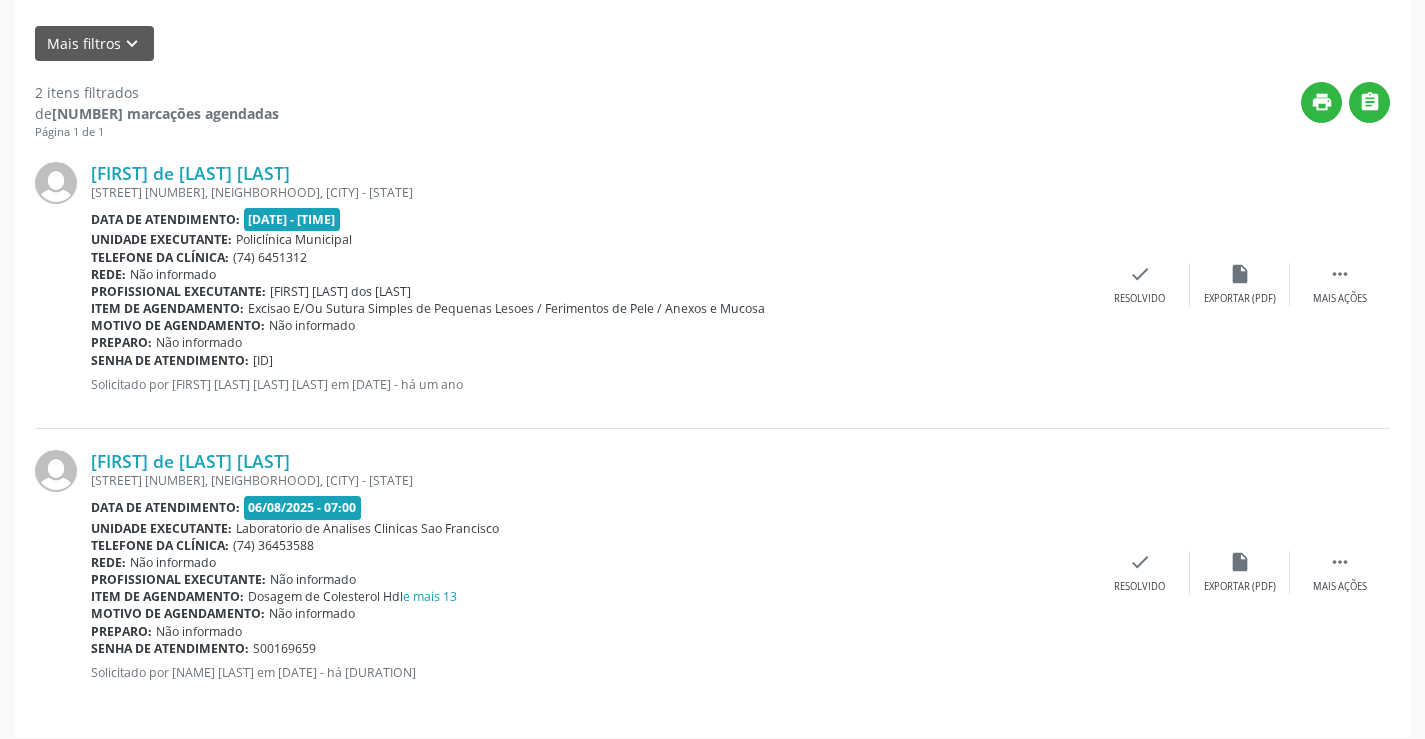 scroll, scrollTop: 477, scrollLeft: 0, axis: vertical 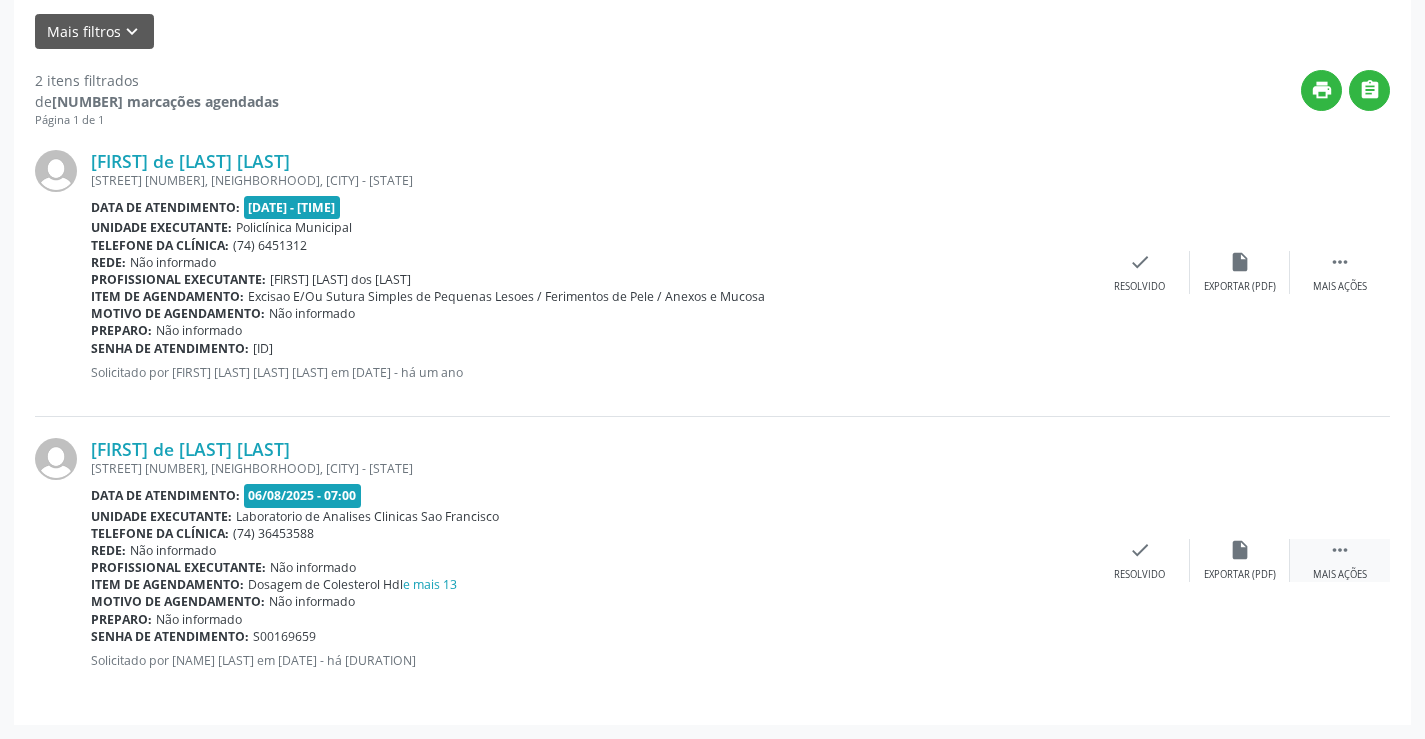 click on "
Mais ações" at bounding box center (1340, 560) 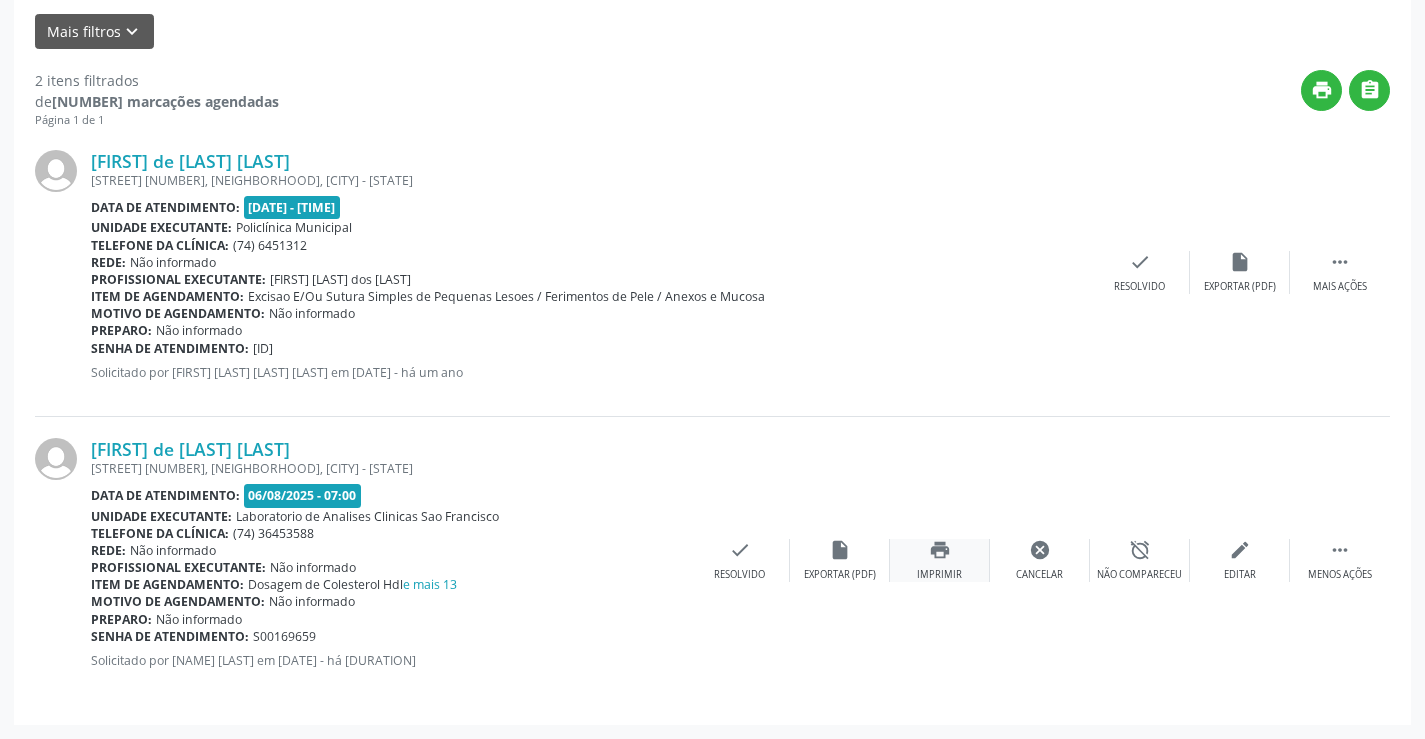 click on "print" at bounding box center [940, 550] 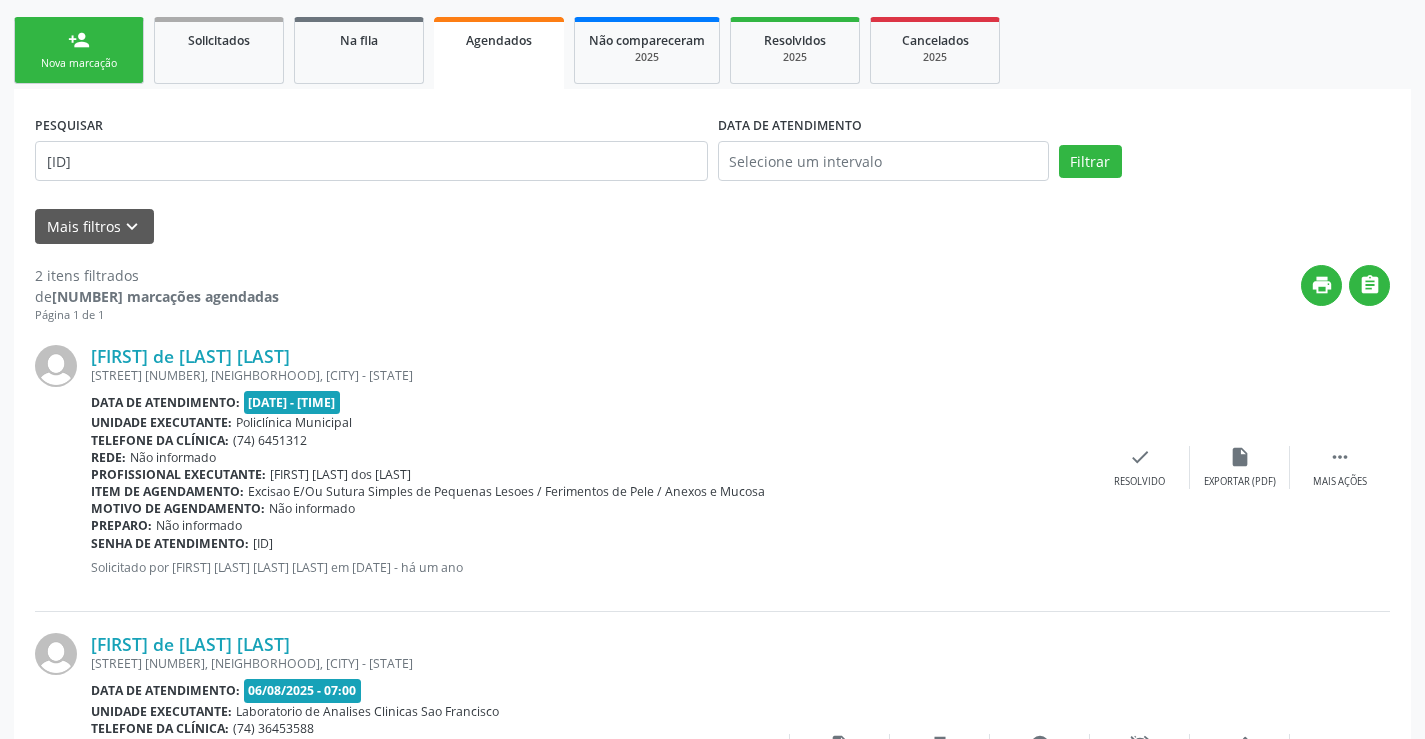 scroll, scrollTop: 277, scrollLeft: 0, axis: vertical 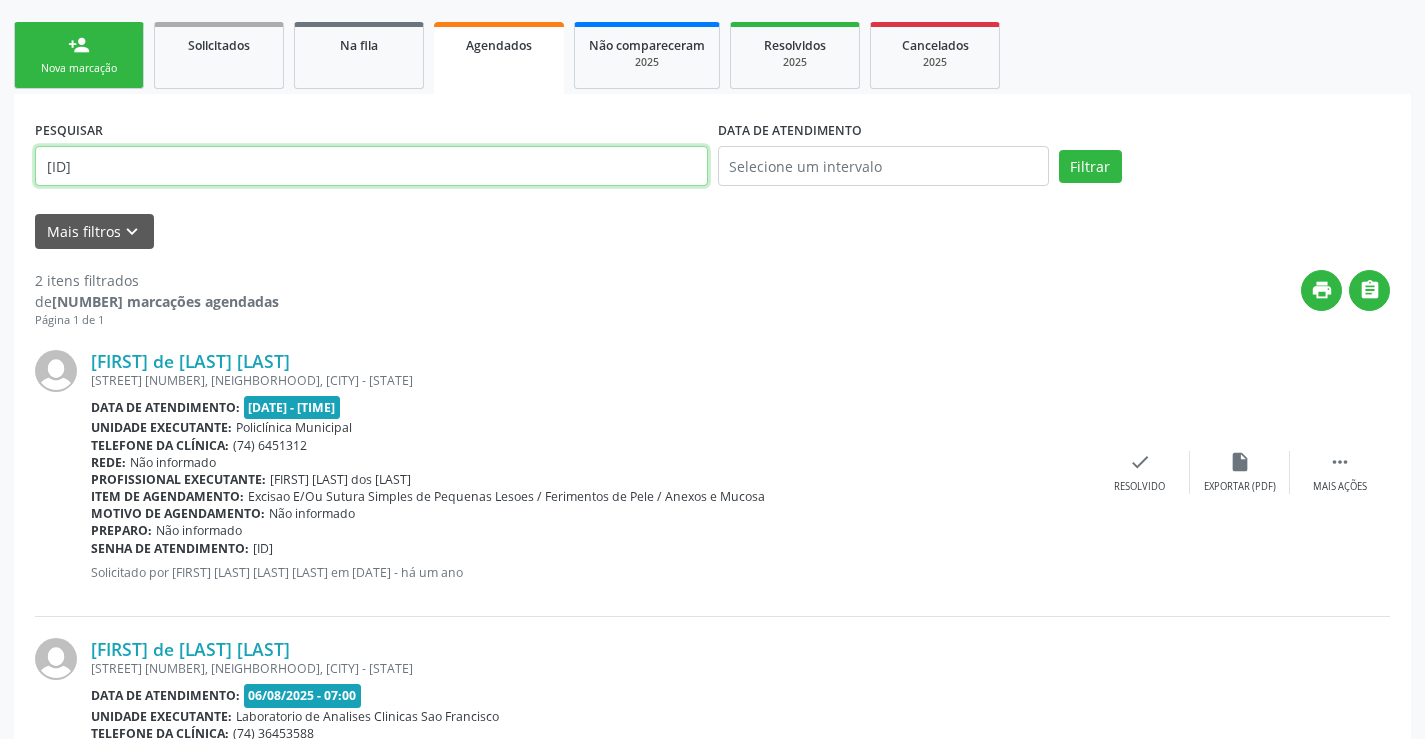 click on "[ID]" at bounding box center (371, 166) 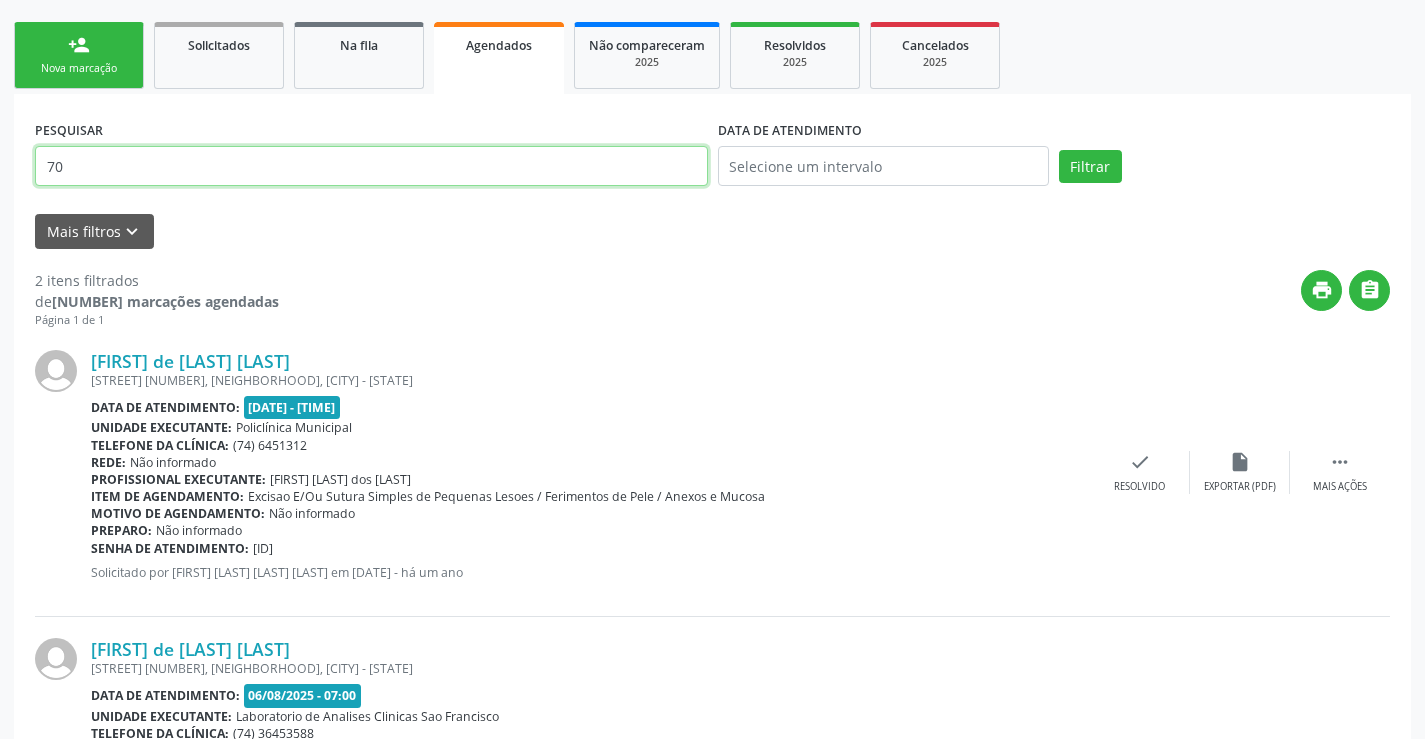 type on "7" 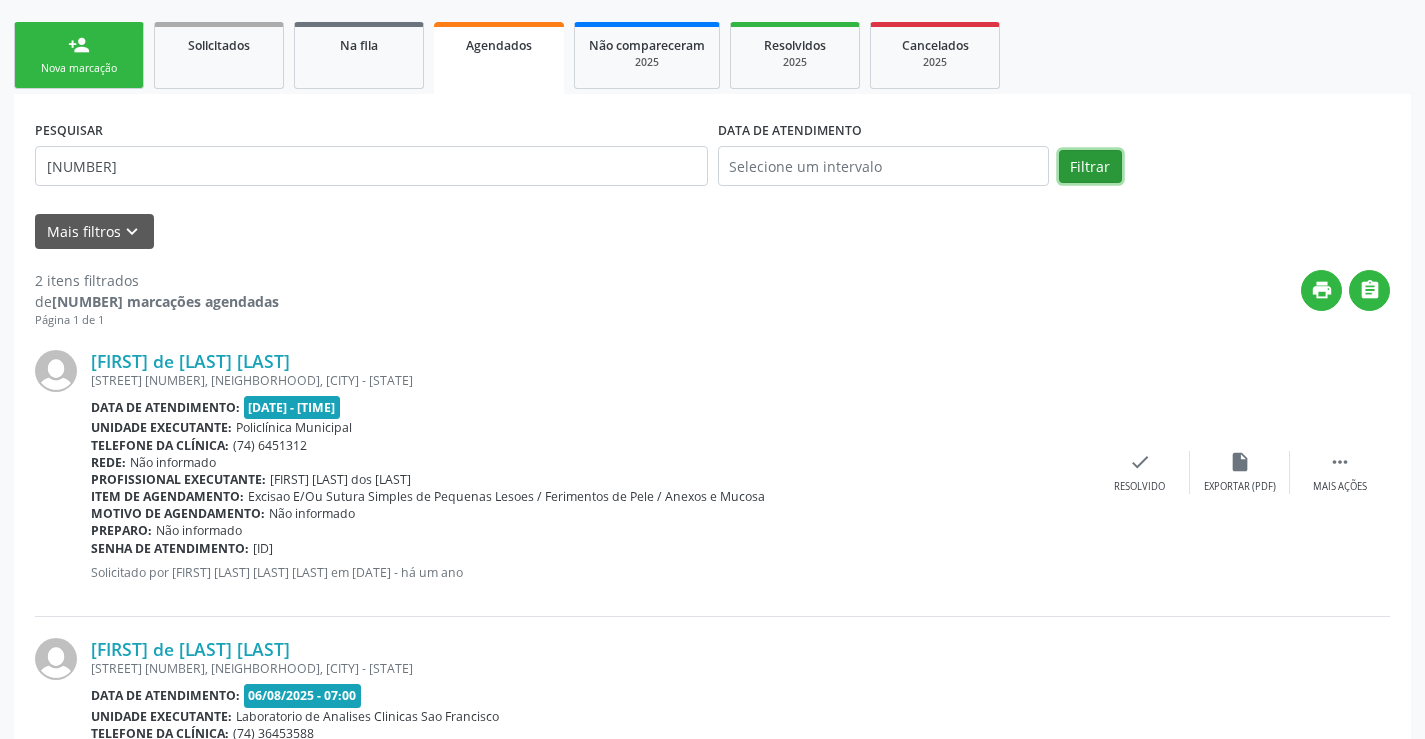 click on "Filtrar" at bounding box center (1090, 167) 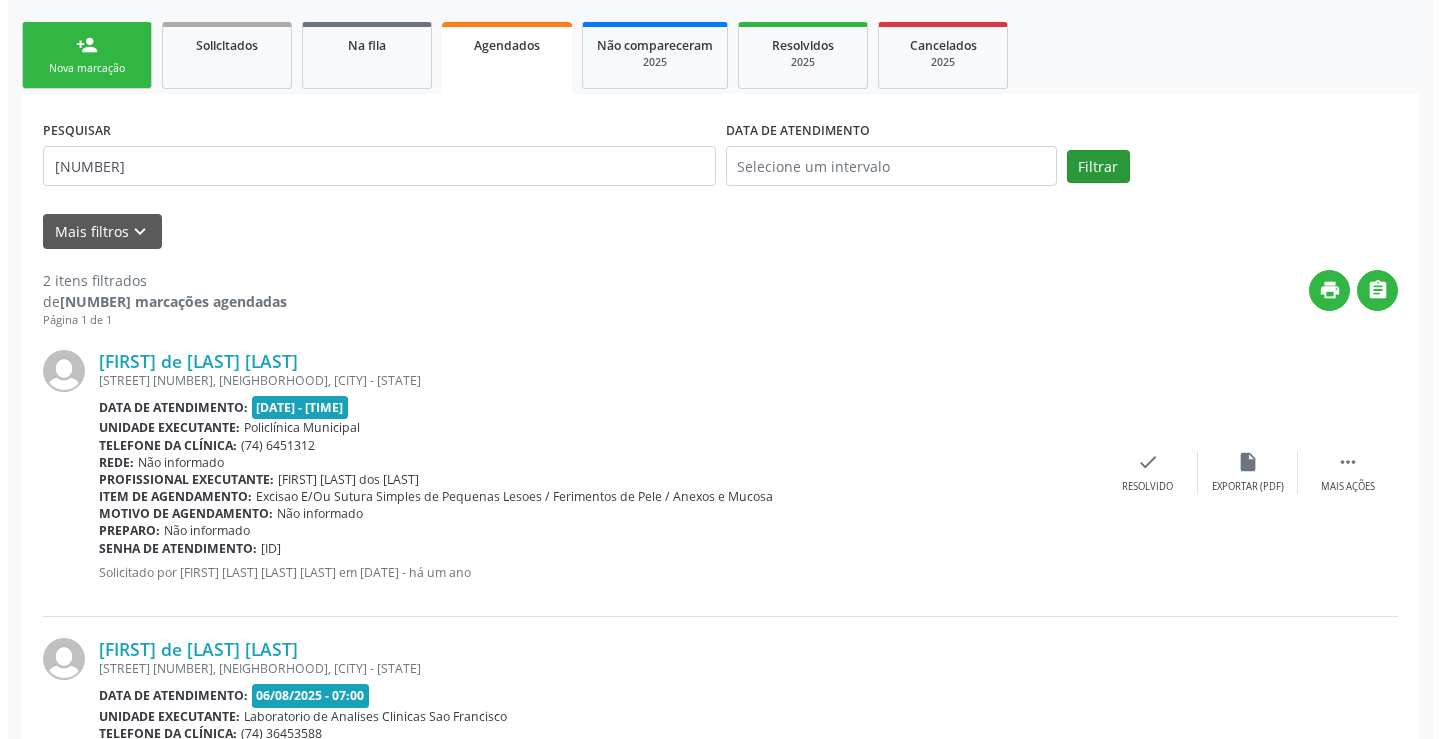 scroll, scrollTop: 0, scrollLeft: 0, axis: both 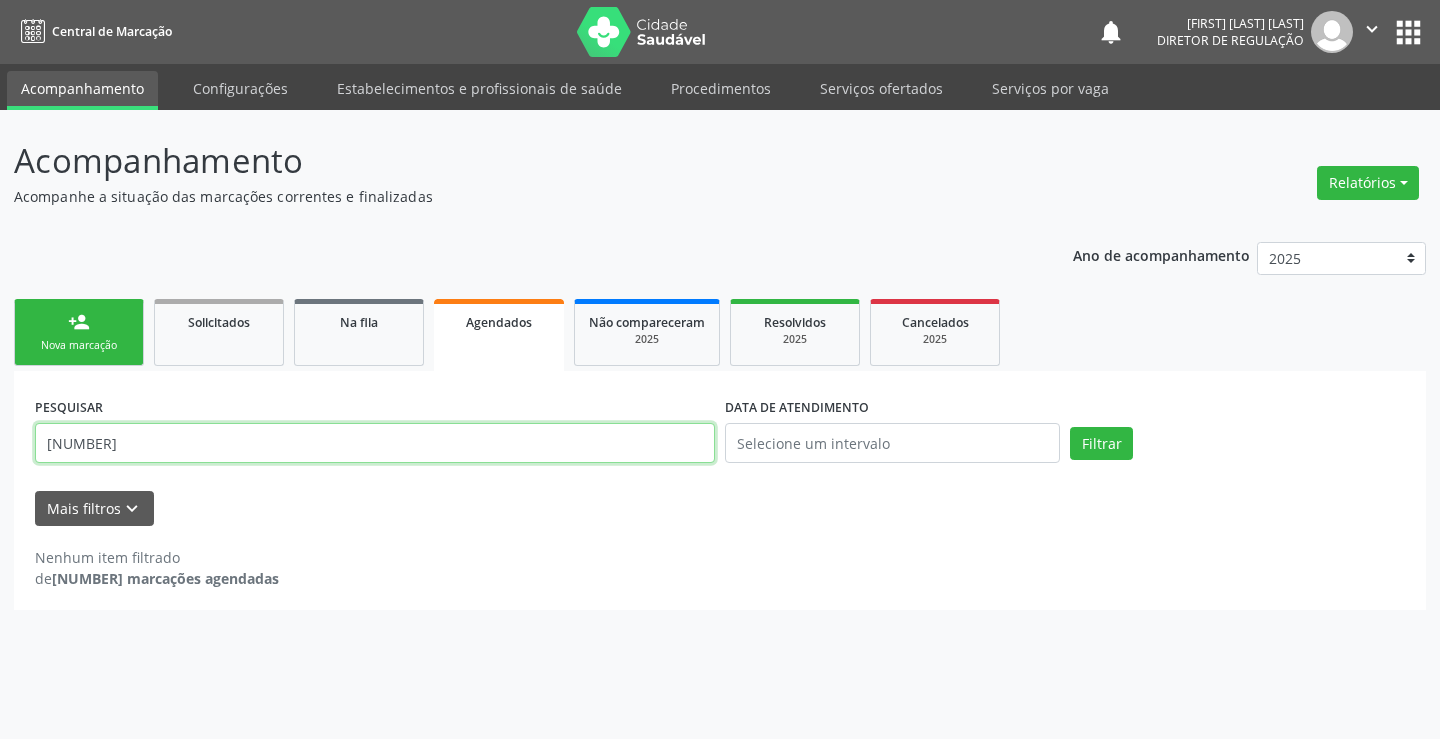 click on "[NUMBER]" at bounding box center [375, 443] 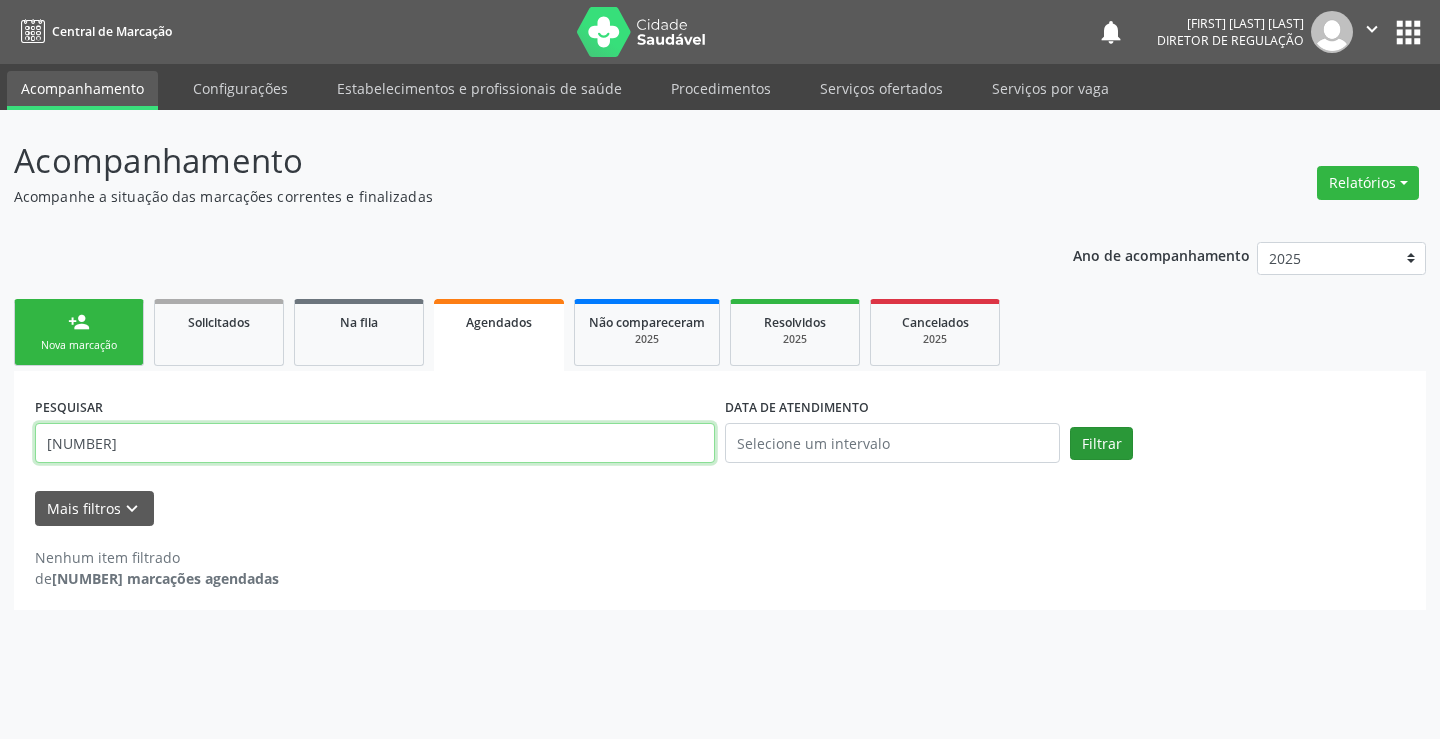 type on "[NUMBER]" 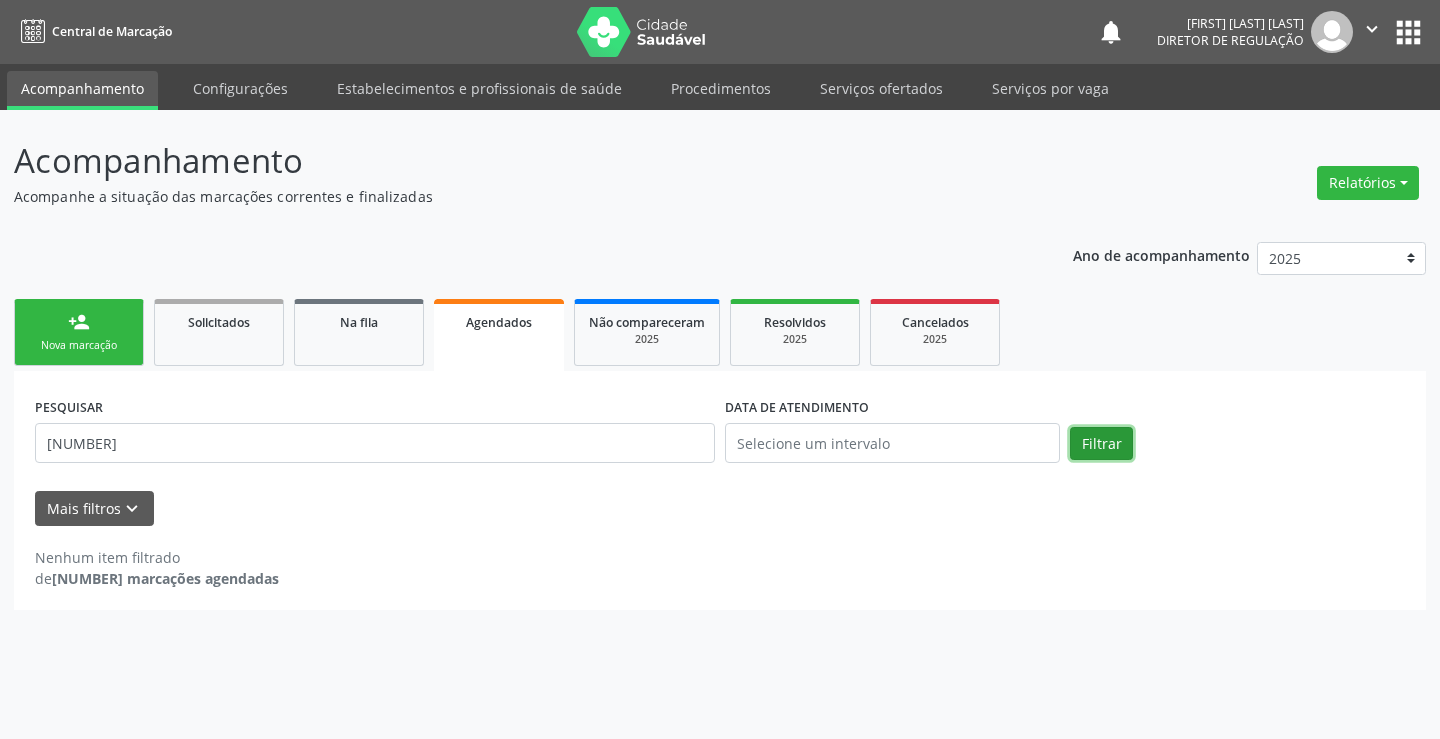 click on "Filtrar" at bounding box center [1101, 444] 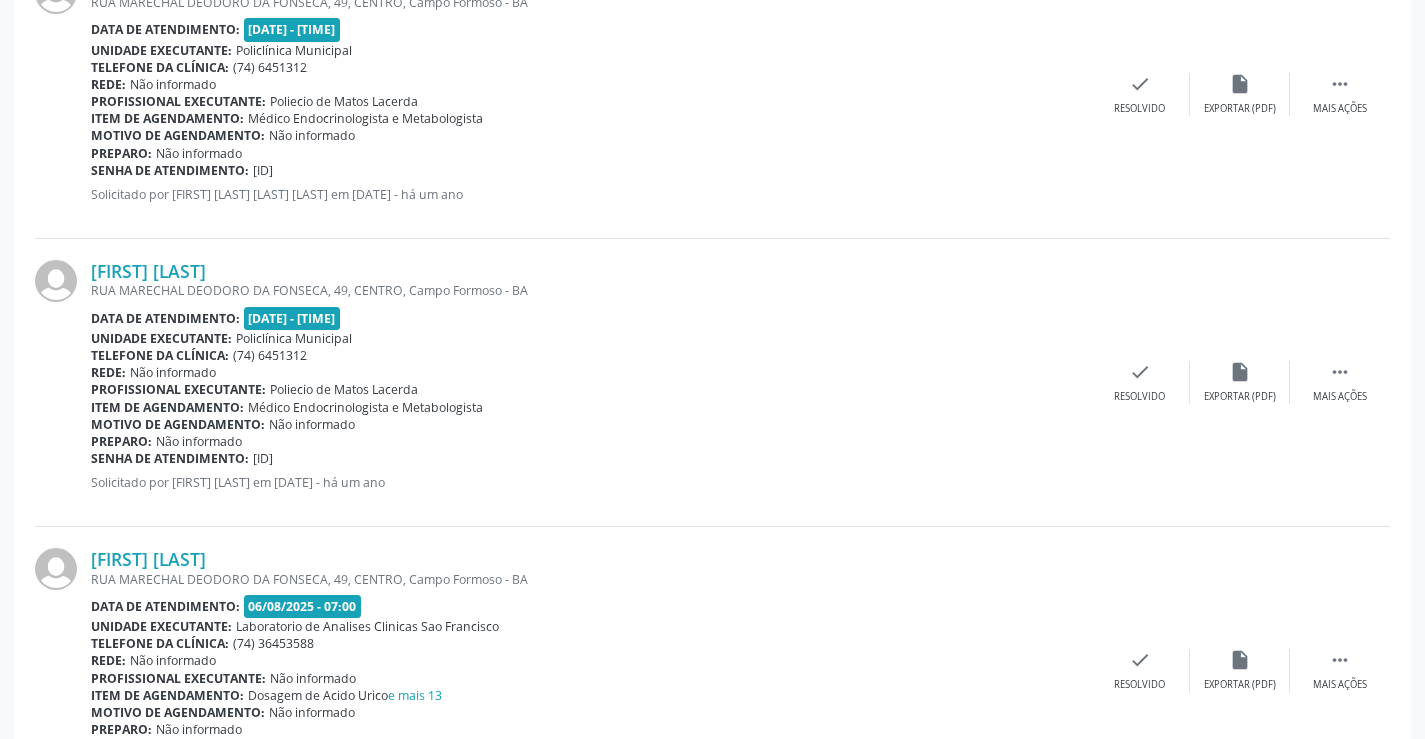 scroll, scrollTop: 1054, scrollLeft: 0, axis: vertical 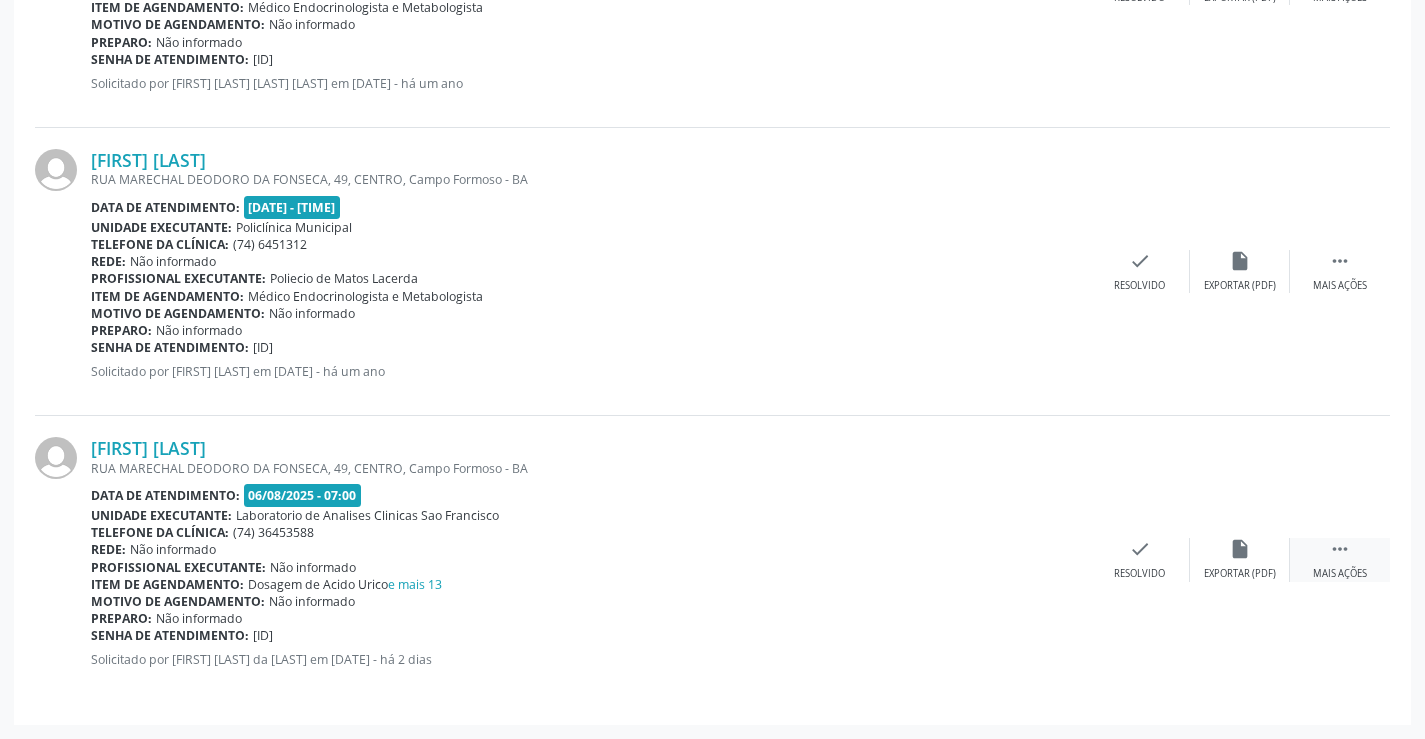 click on "Mais ações" at bounding box center (1340, 574) 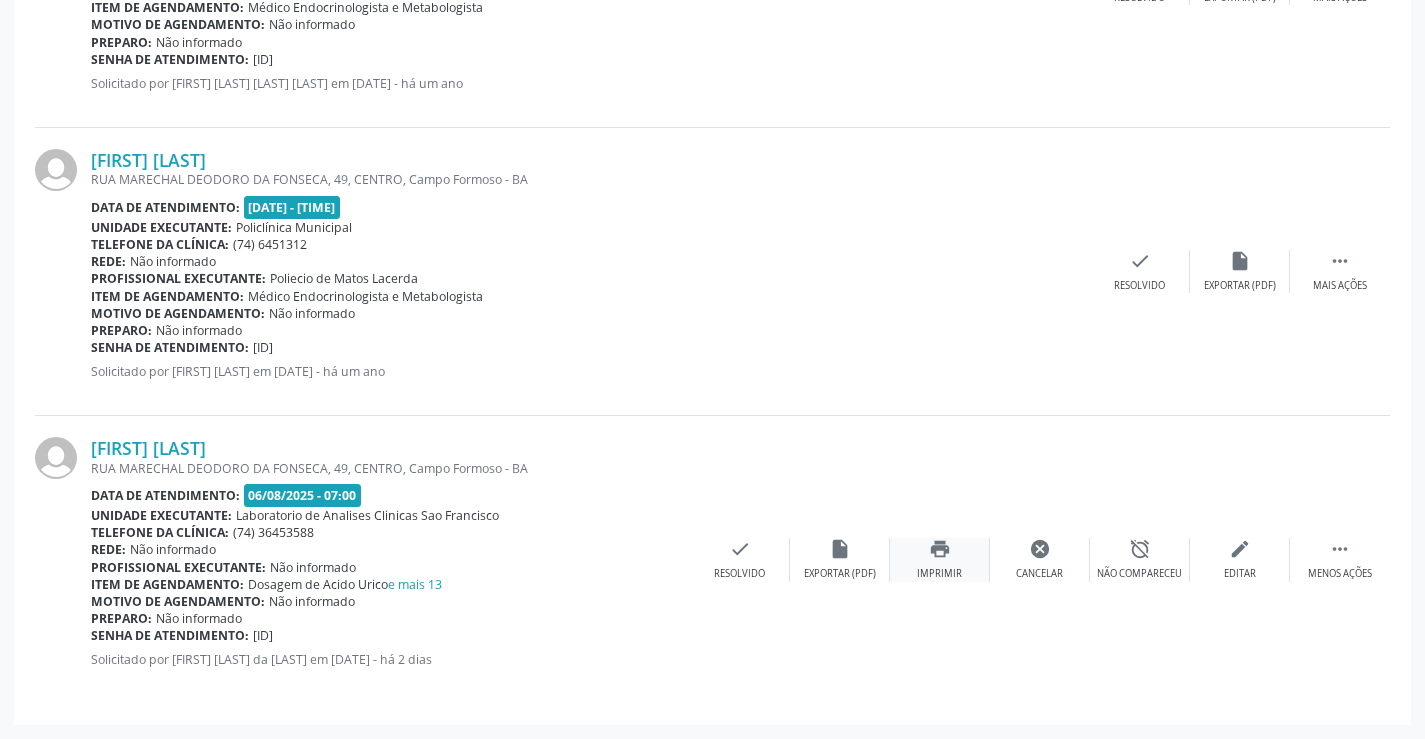 click on "print
Imprimir" at bounding box center (940, 559) 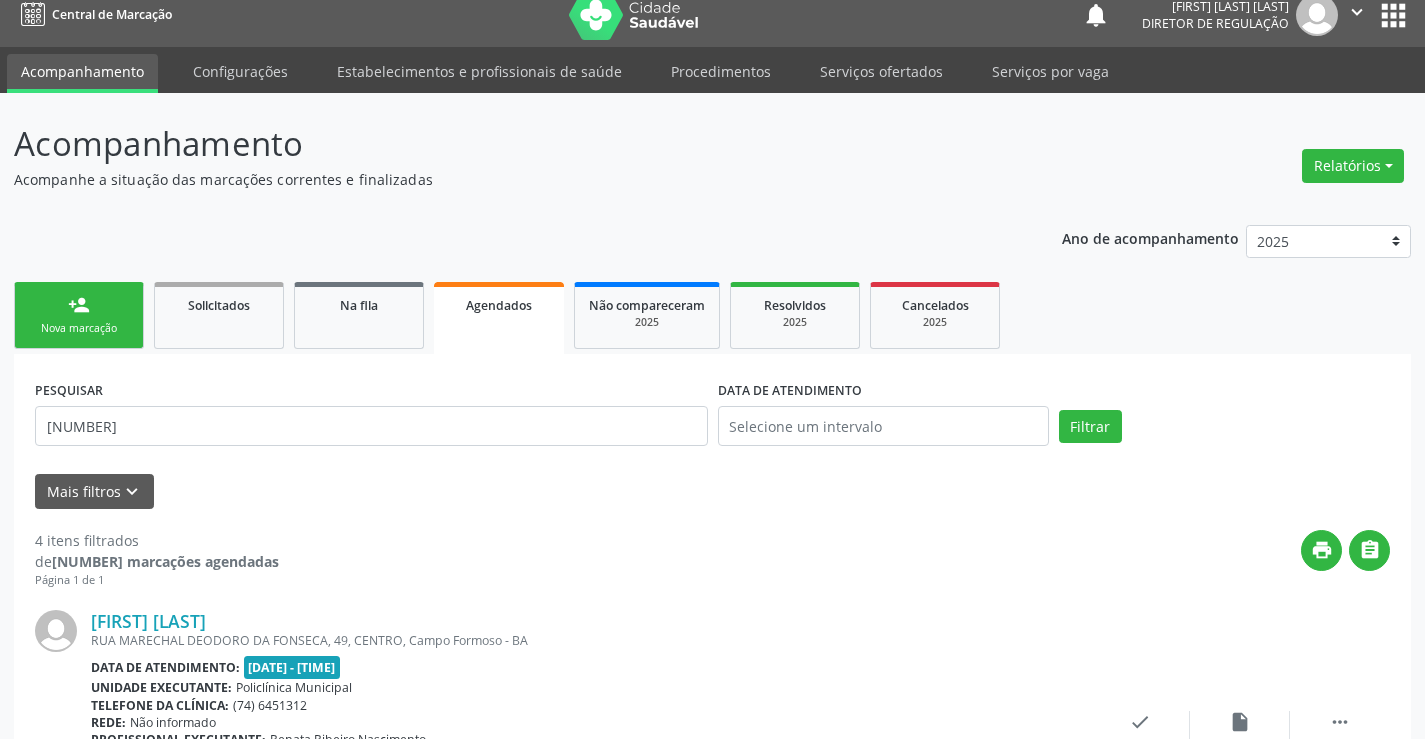 scroll, scrollTop: 0, scrollLeft: 0, axis: both 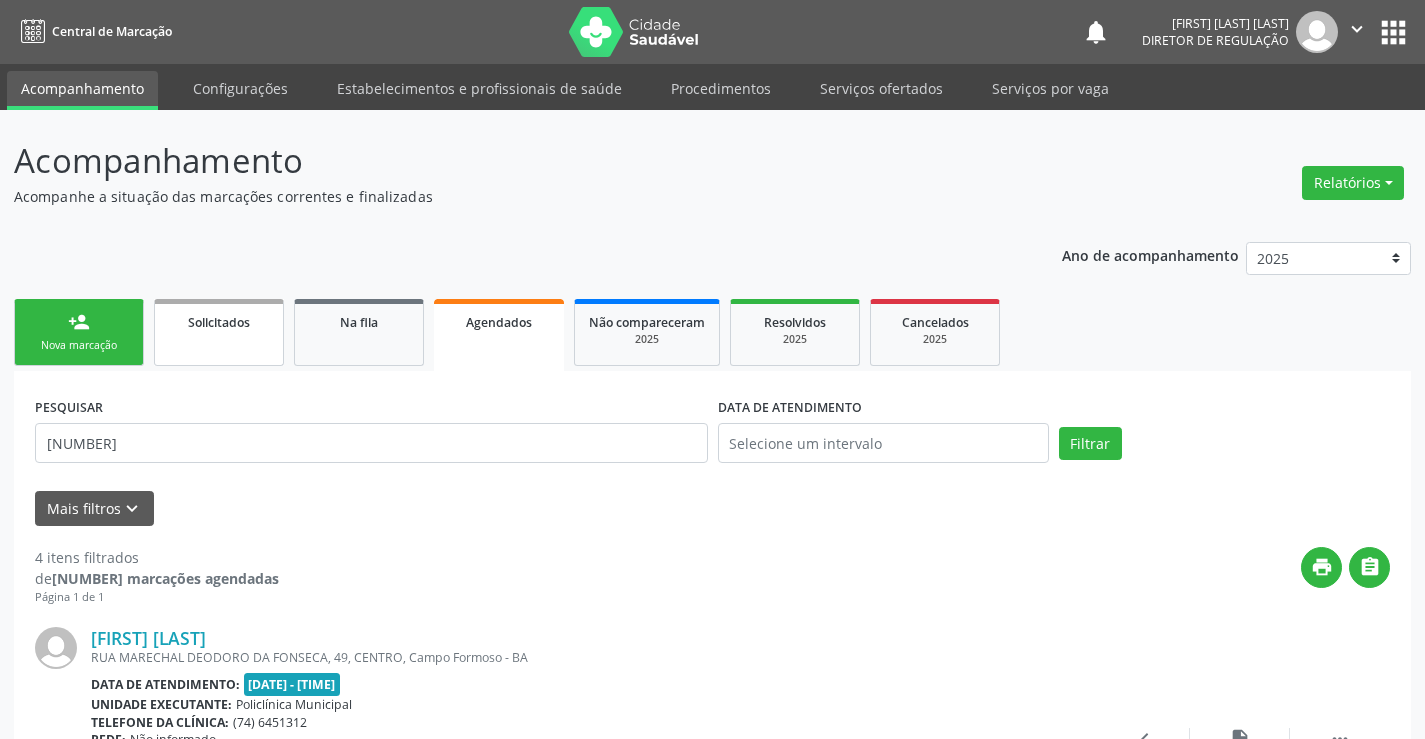click on "Solicitados" at bounding box center [219, 332] 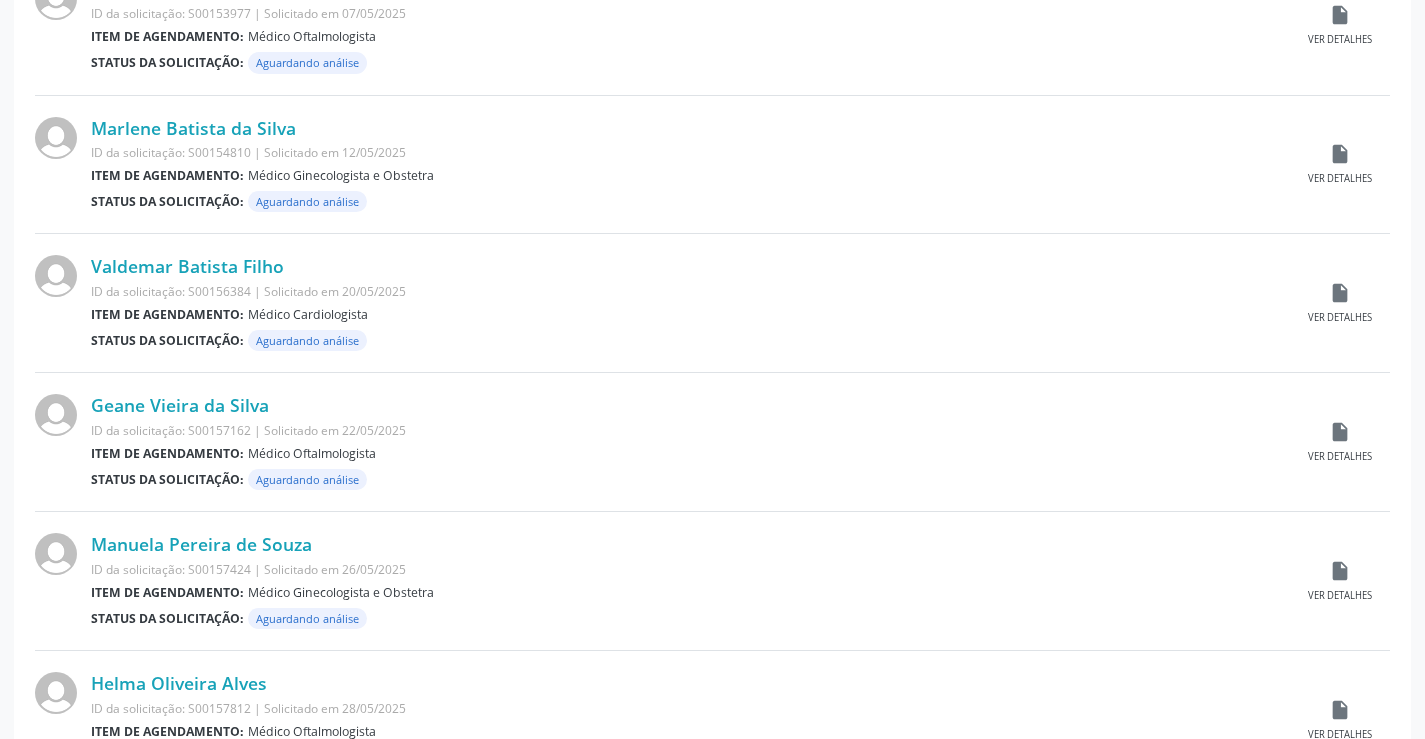 scroll, scrollTop: 1972, scrollLeft: 0, axis: vertical 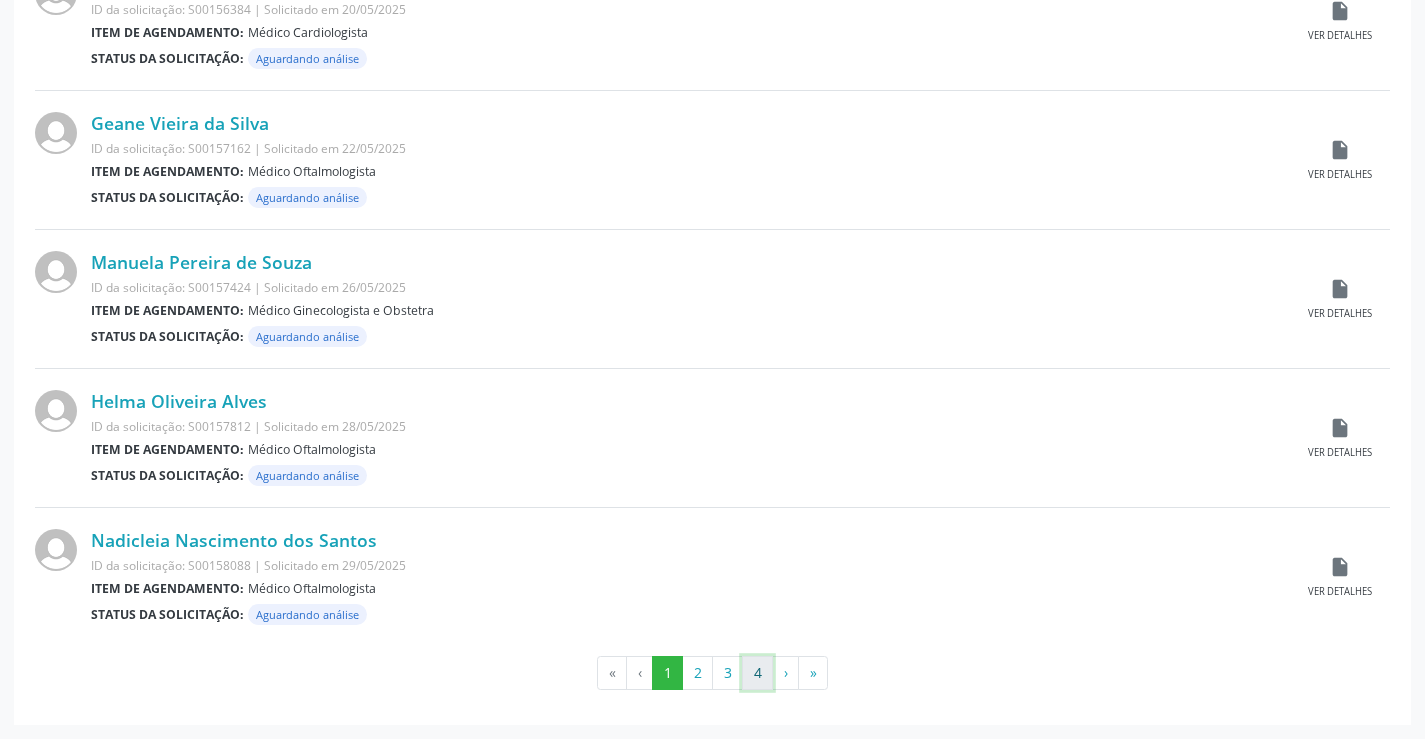 click on "4" at bounding box center [757, 673] 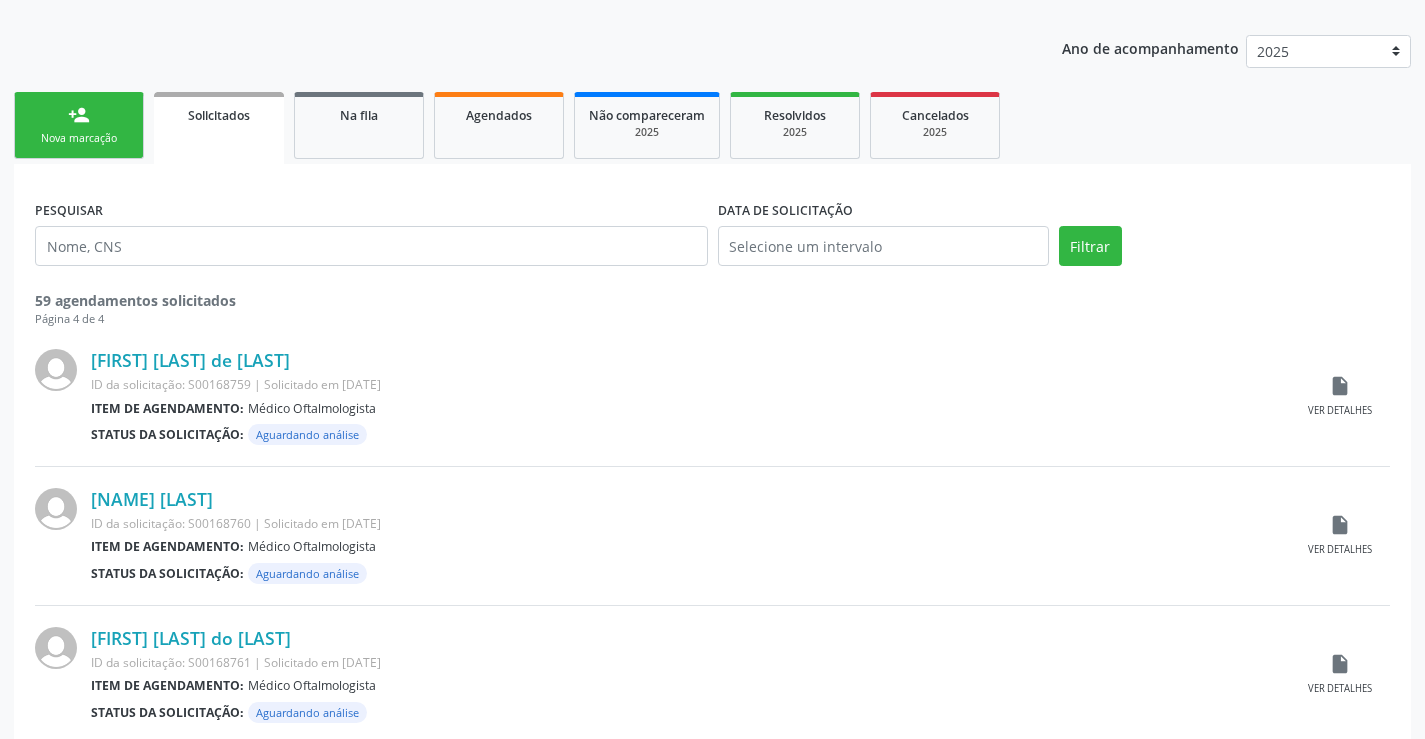 scroll, scrollTop: 0, scrollLeft: 0, axis: both 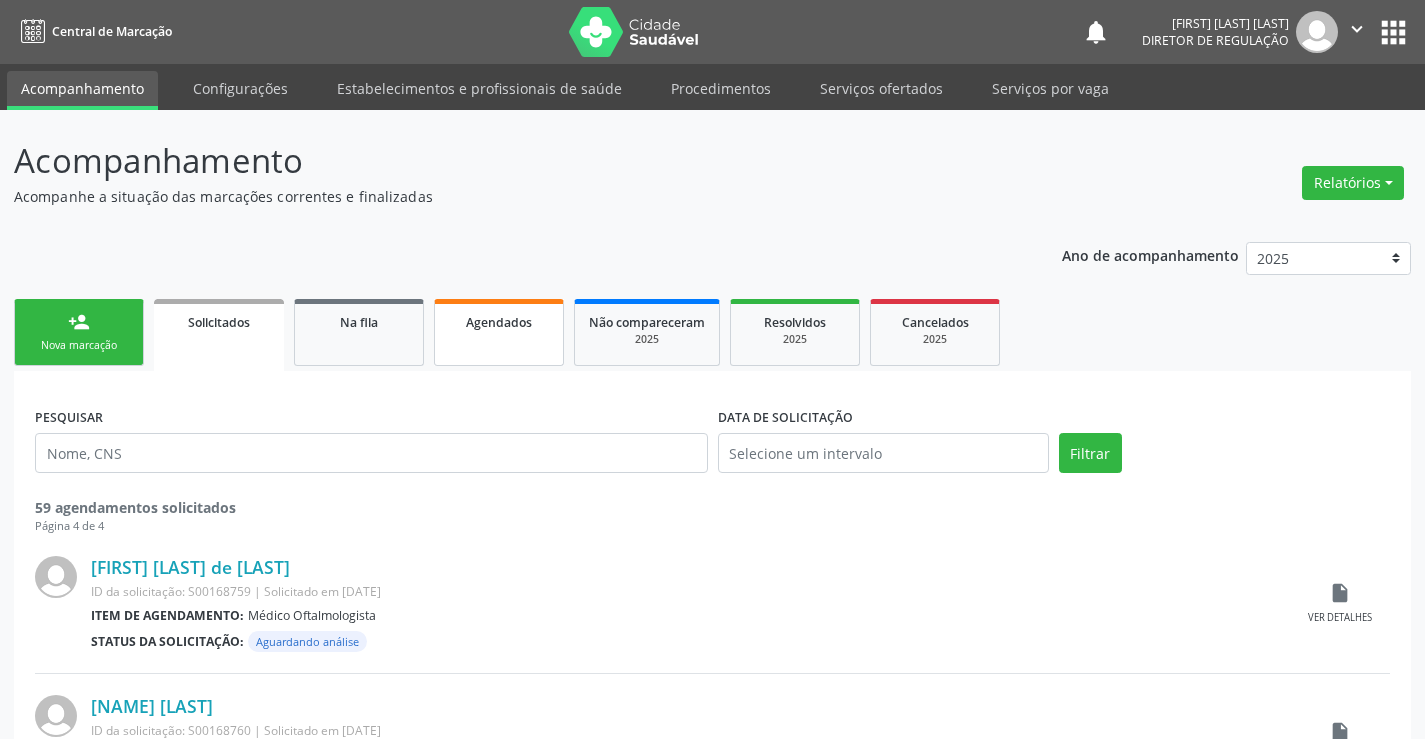 click on "Agendados" at bounding box center [499, 322] 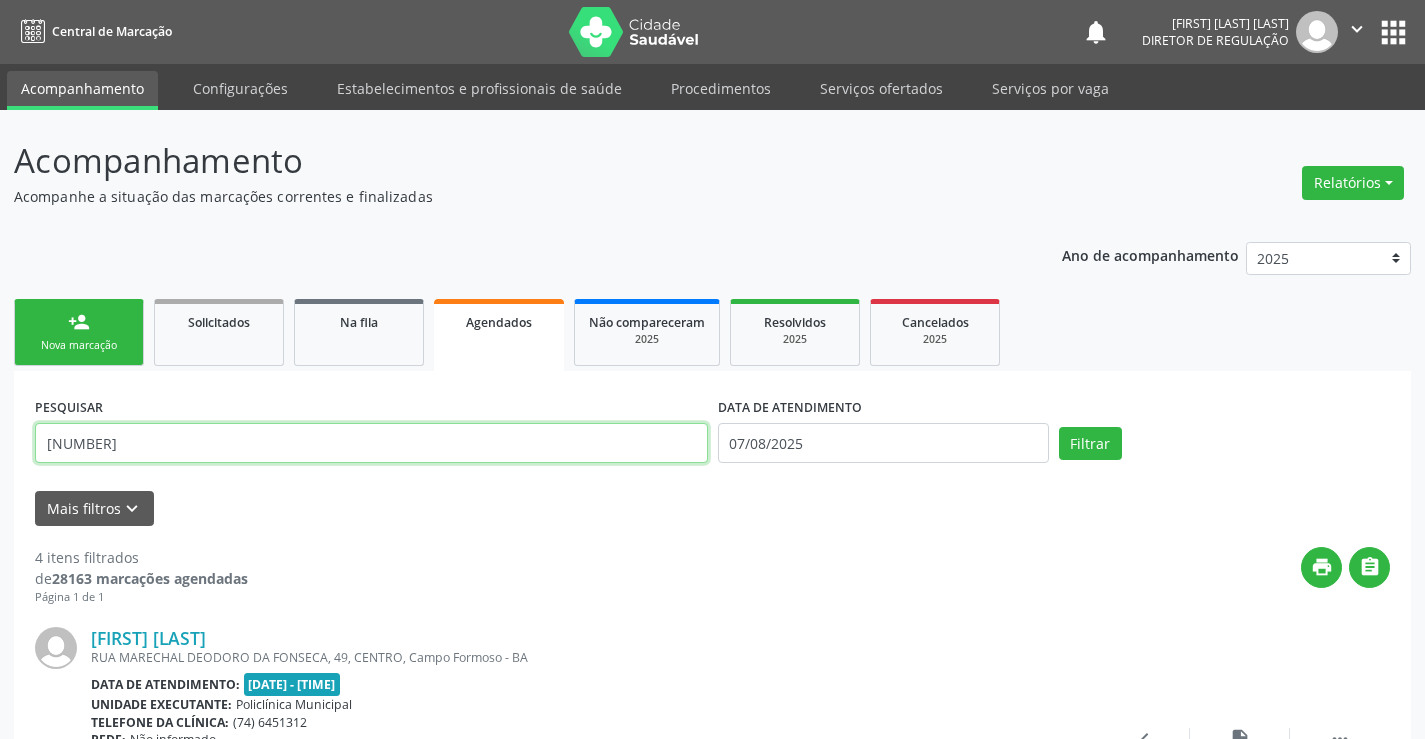 click on "[NUMBER]" at bounding box center (371, 443) 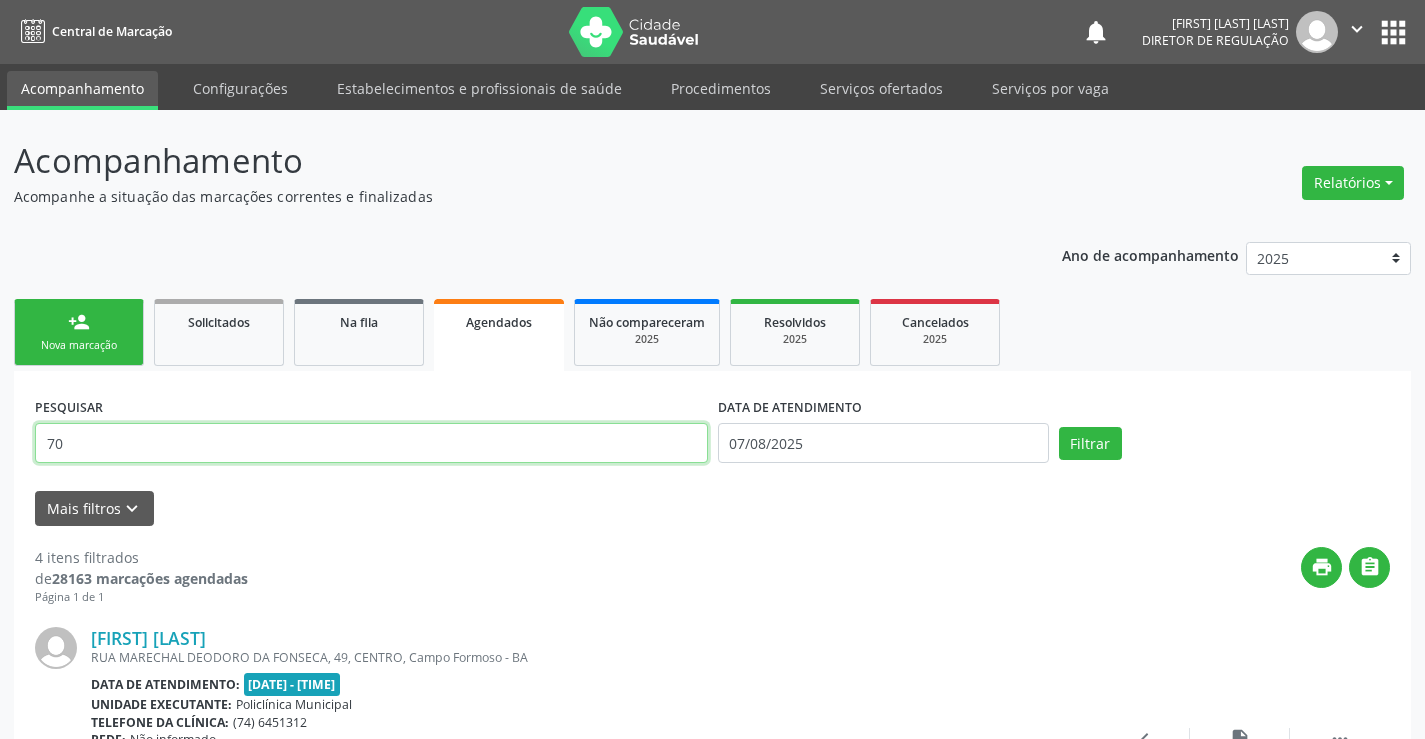 type on "7" 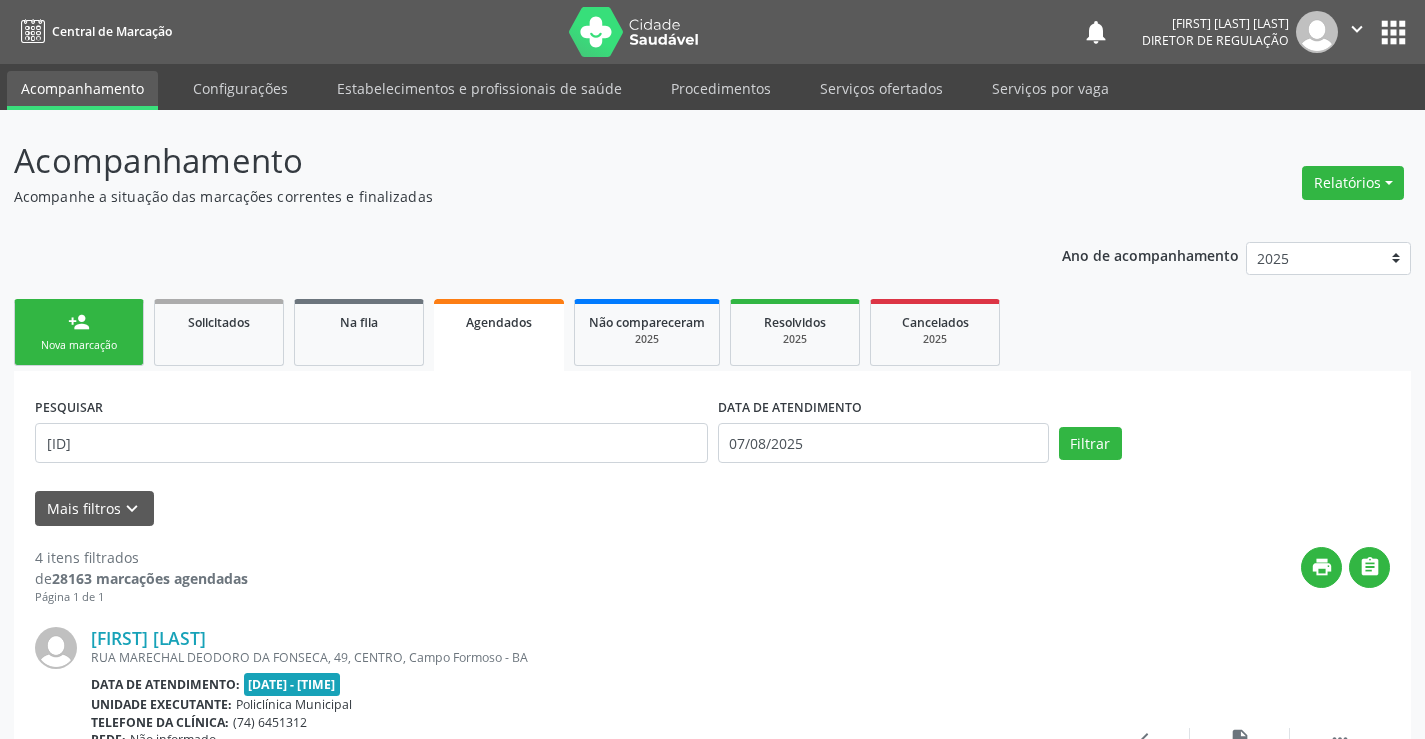 click on "DATA DE ATENDIMENTO" at bounding box center [790, 407] 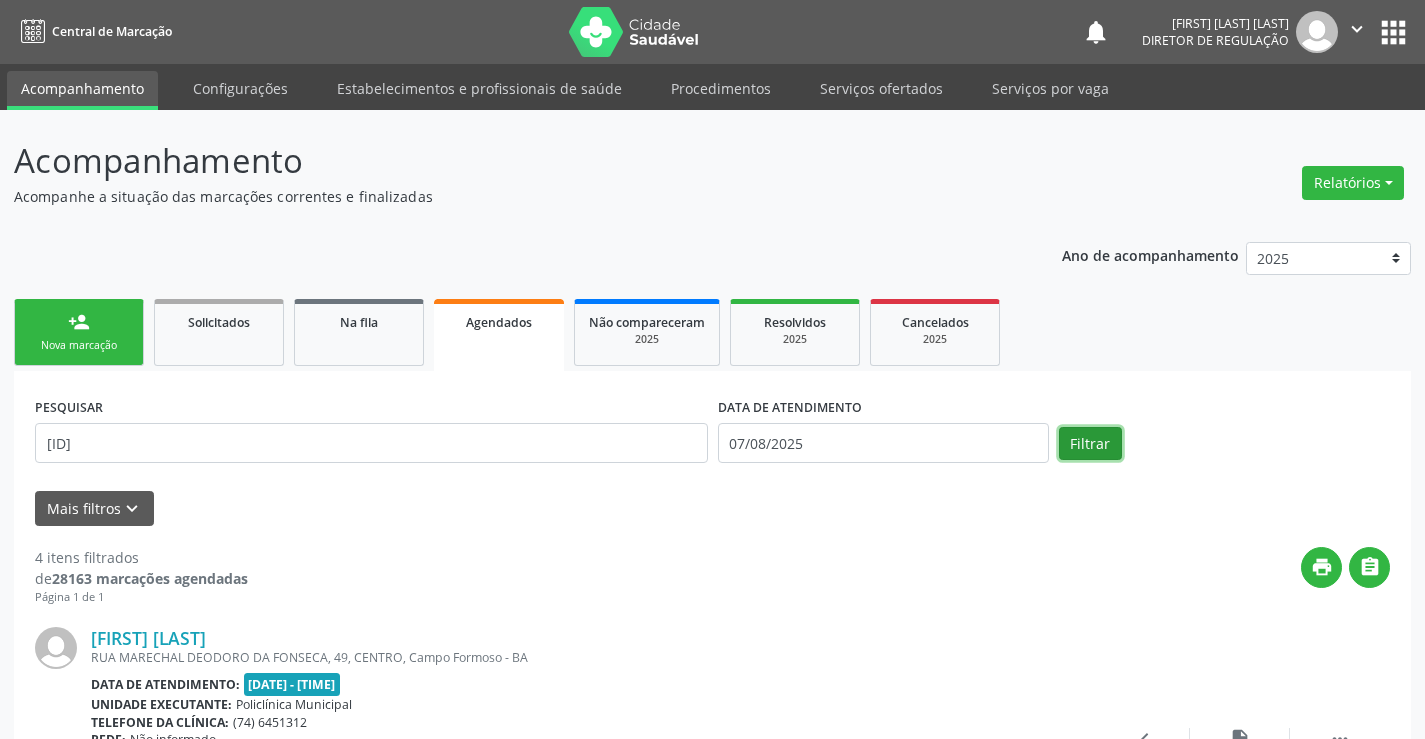click on "Filtrar" at bounding box center (1090, 444) 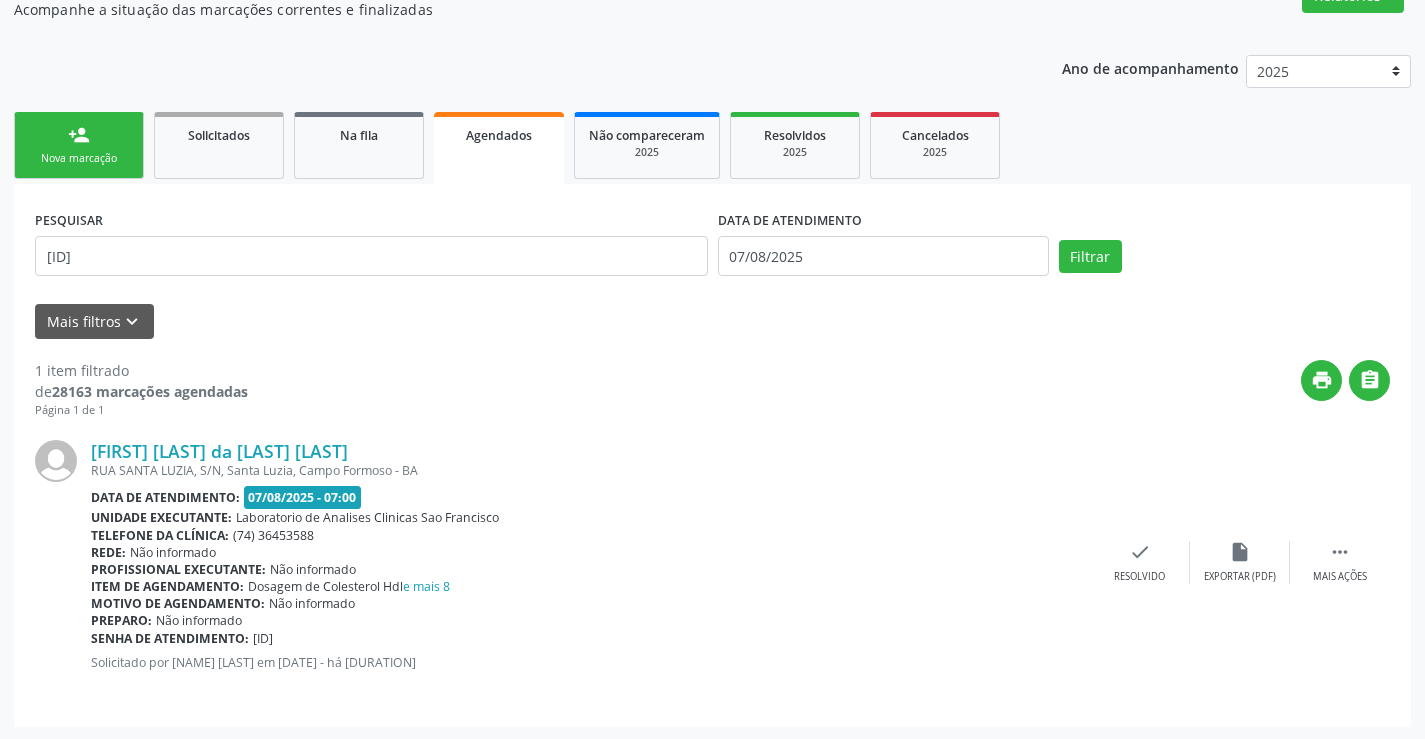 scroll, scrollTop: 189, scrollLeft: 0, axis: vertical 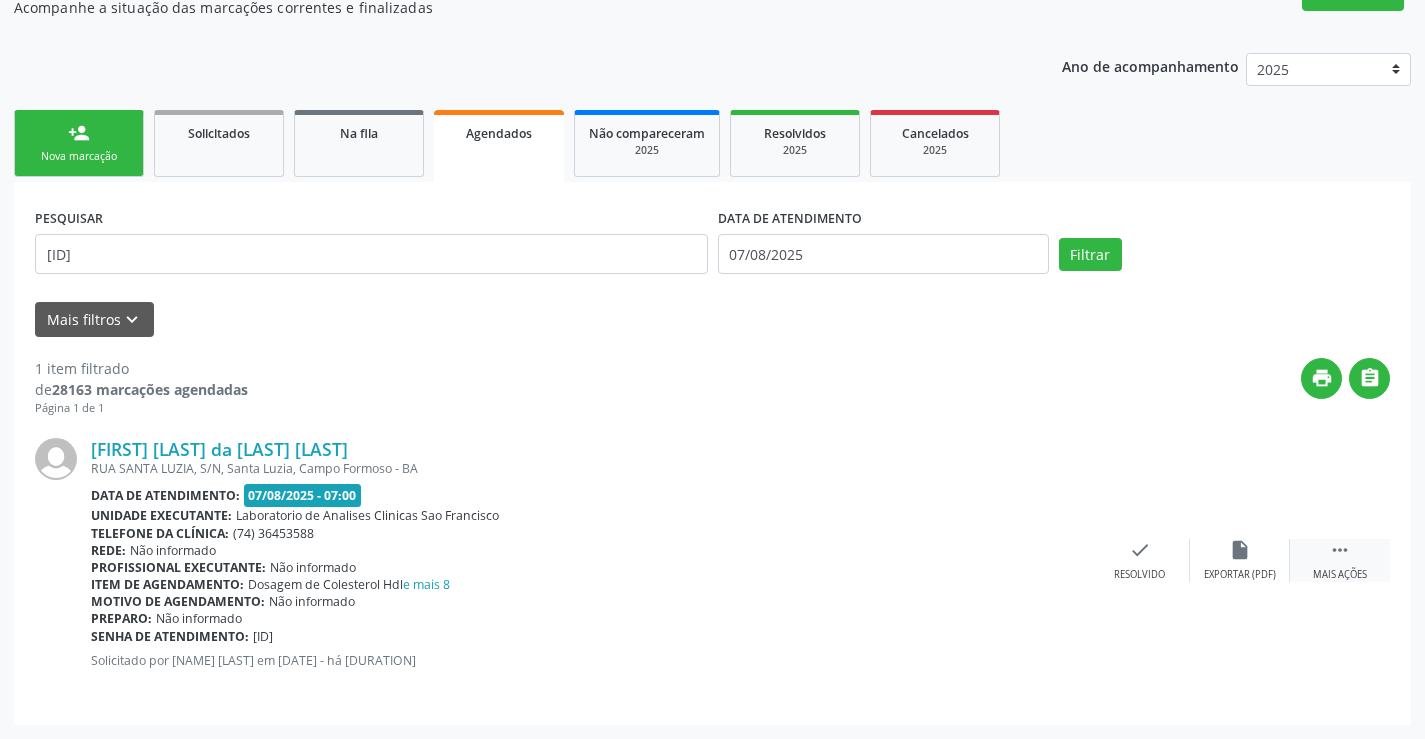 click on "
Mais ações" at bounding box center (1340, 560) 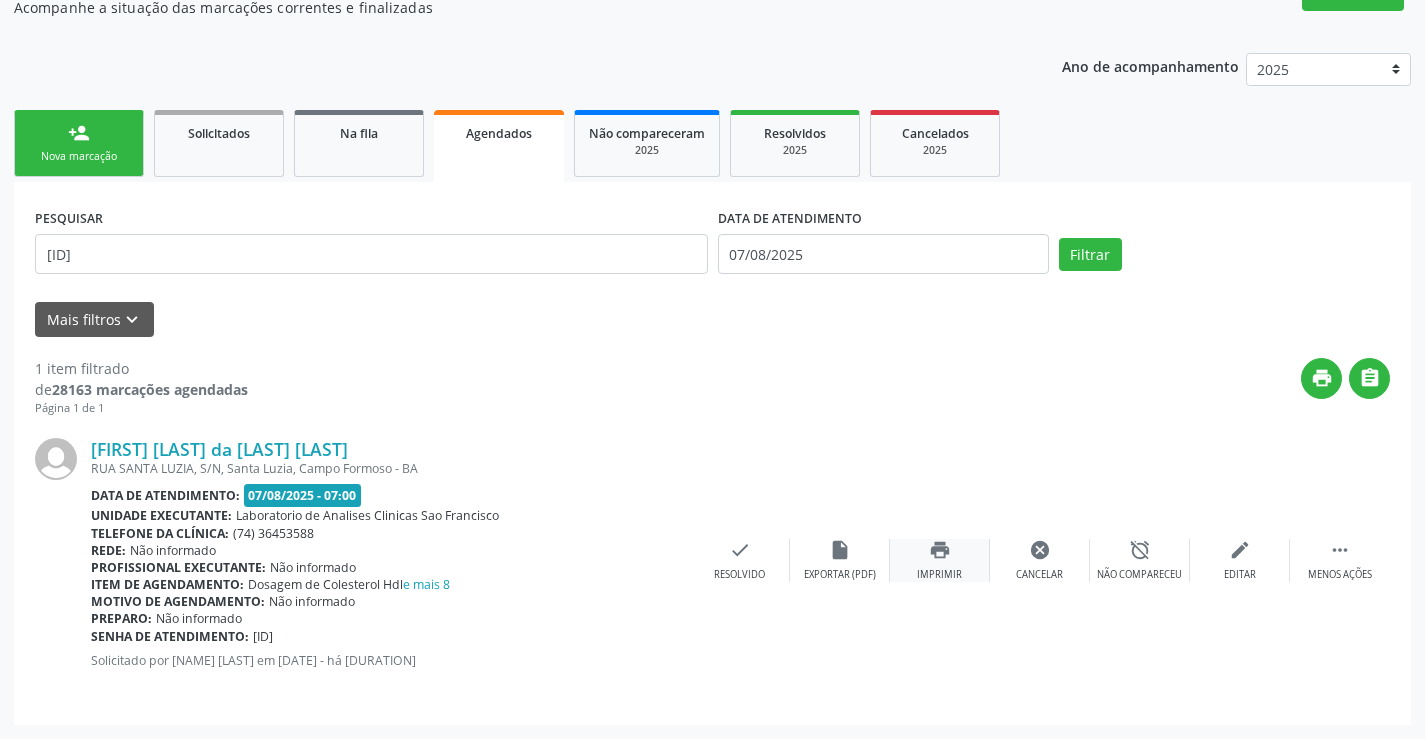 click on "print
Imprimir" at bounding box center [940, 560] 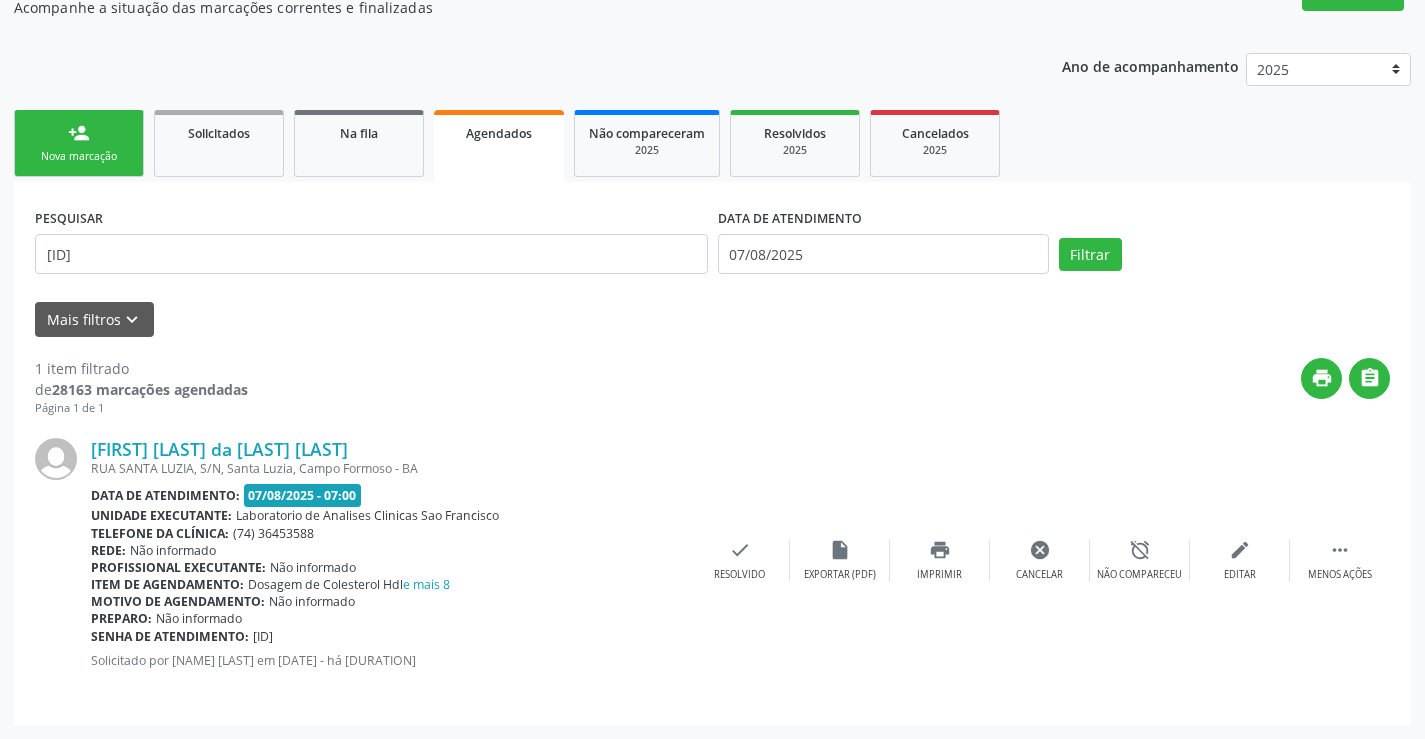drag, startPoint x: 244, startPoint y: 292, endPoint x: 255, endPoint y: 253, distance: 40.5216 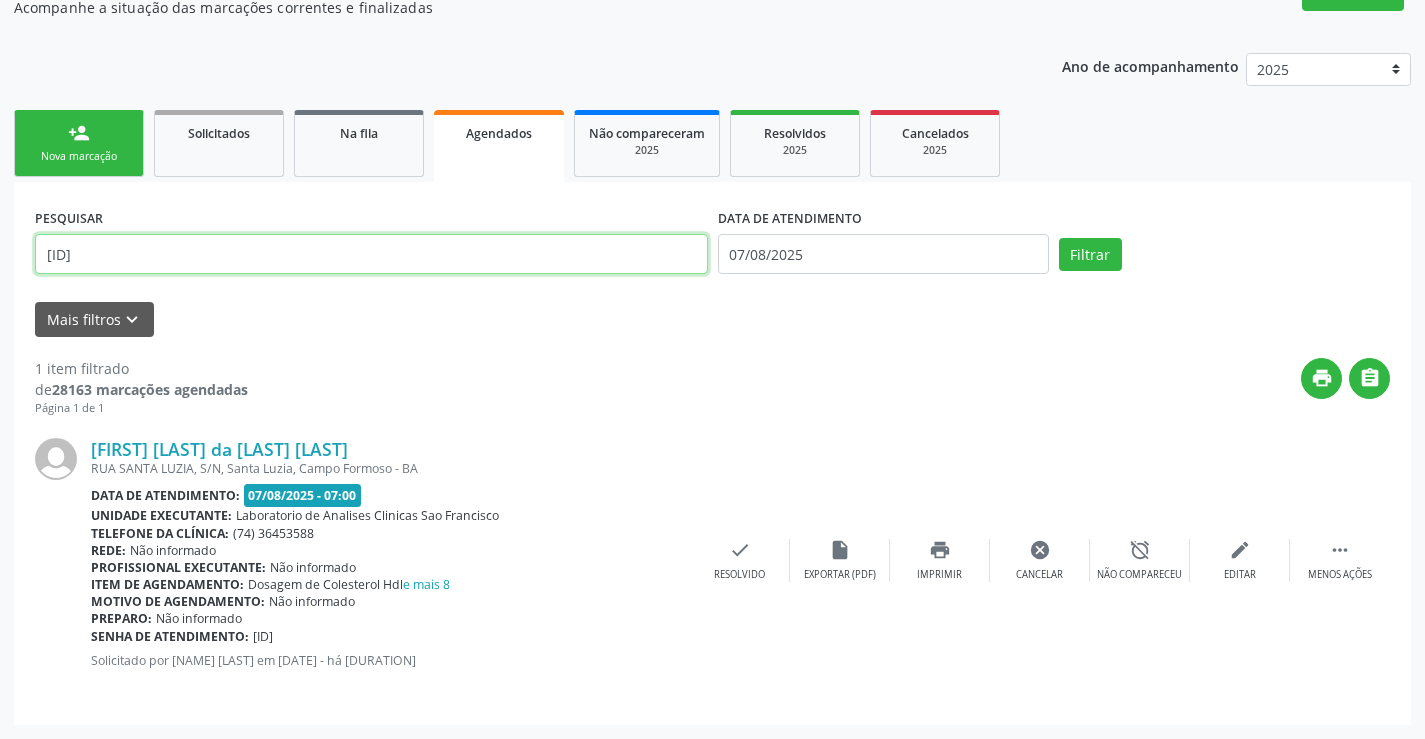 click on "[ID]" at bounding box center [371, 254] 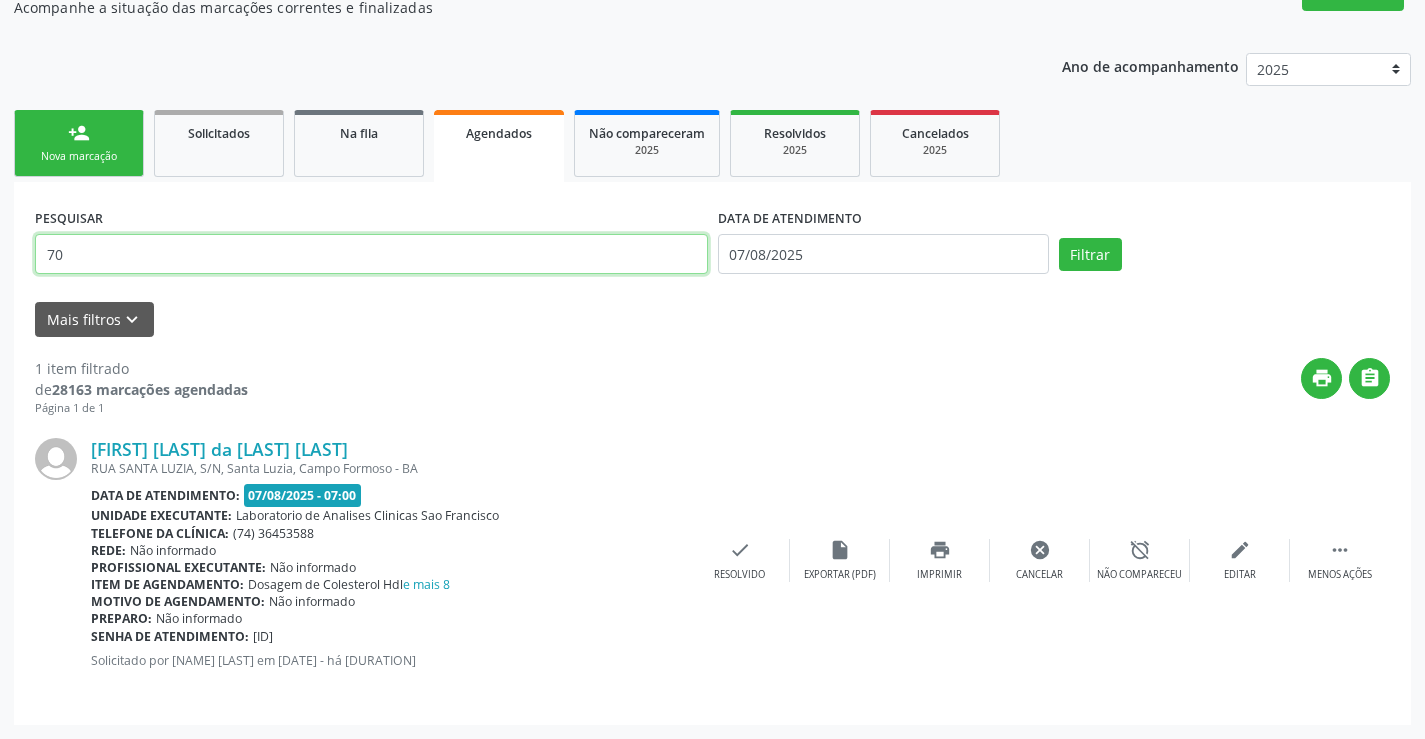 type on "7" 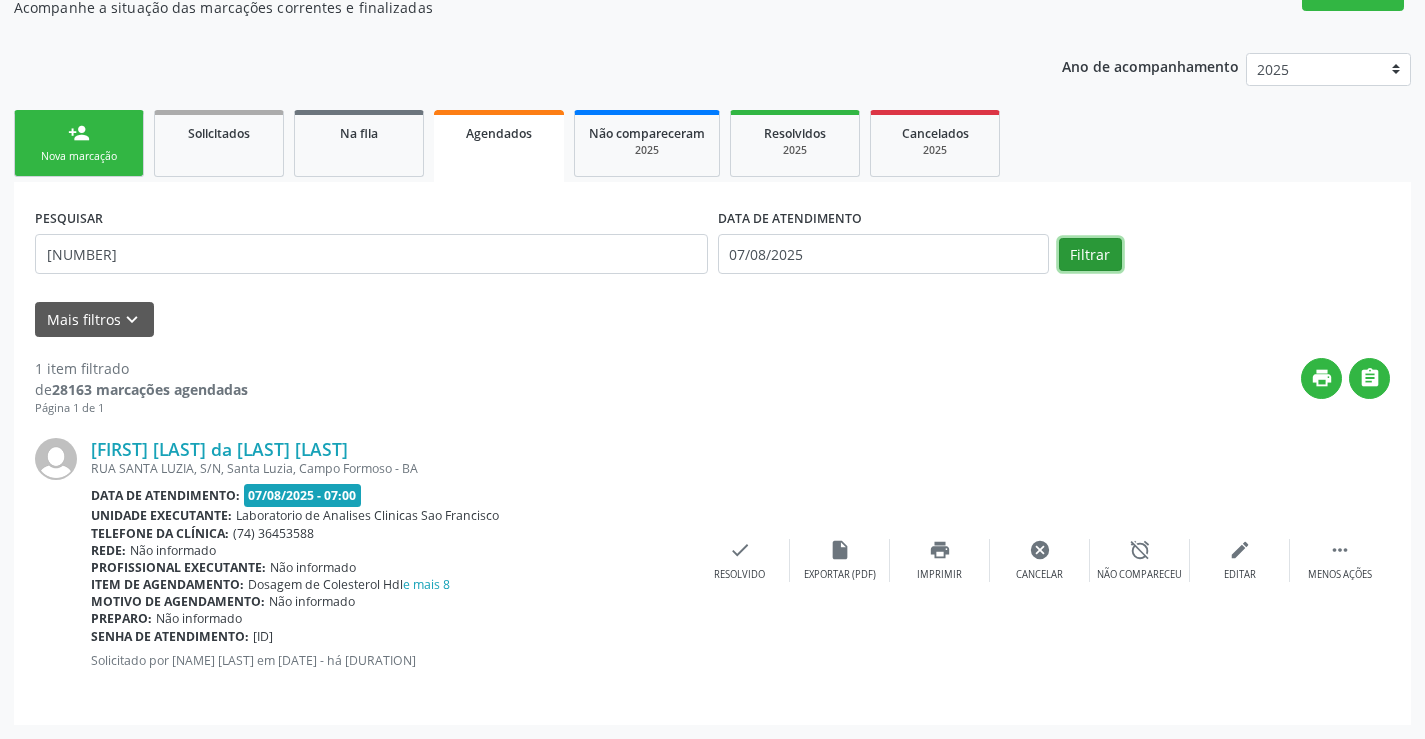 click on "Filtrar" at bounding box center (1090, 255) 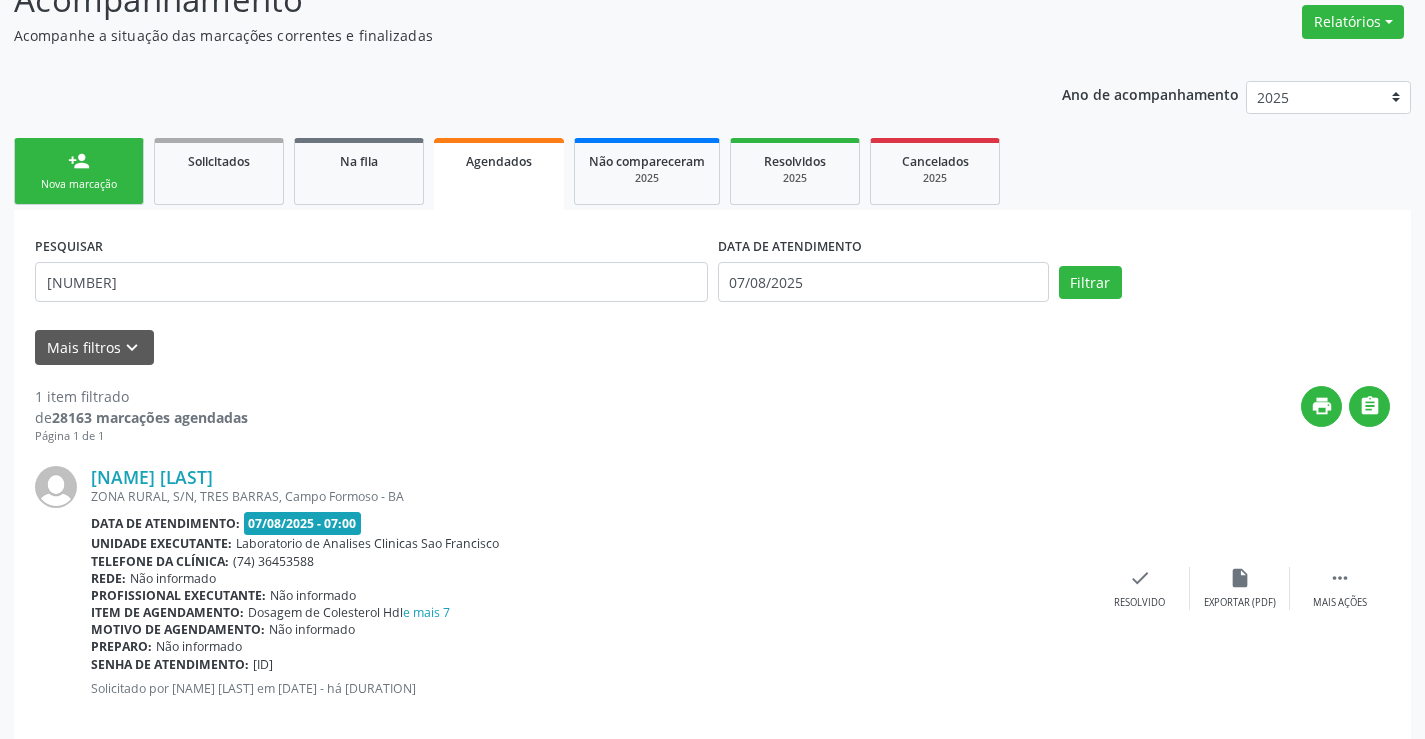 scroll, scrollTop: 189, scrollLeft: 0, axis: vertical 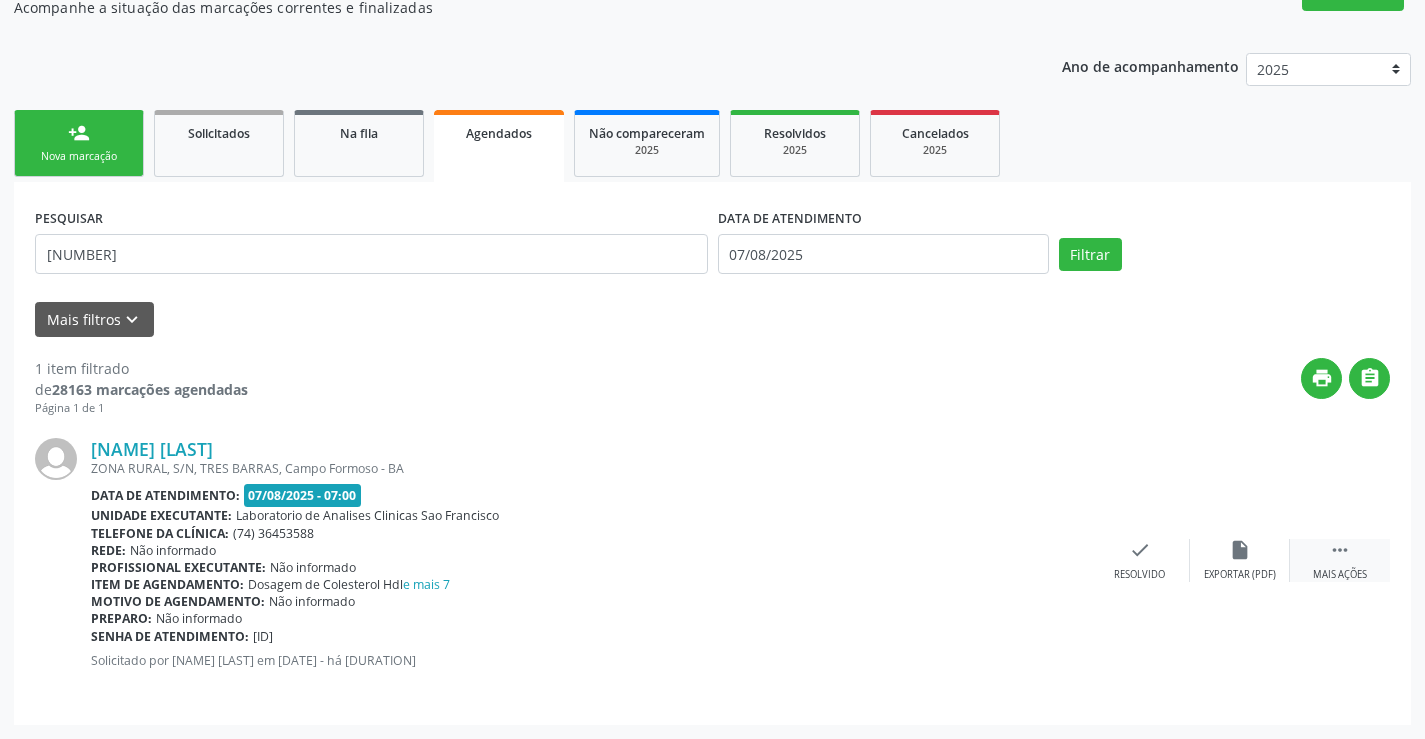 click on "
Mais ações" at bounding box center (1340, 560) 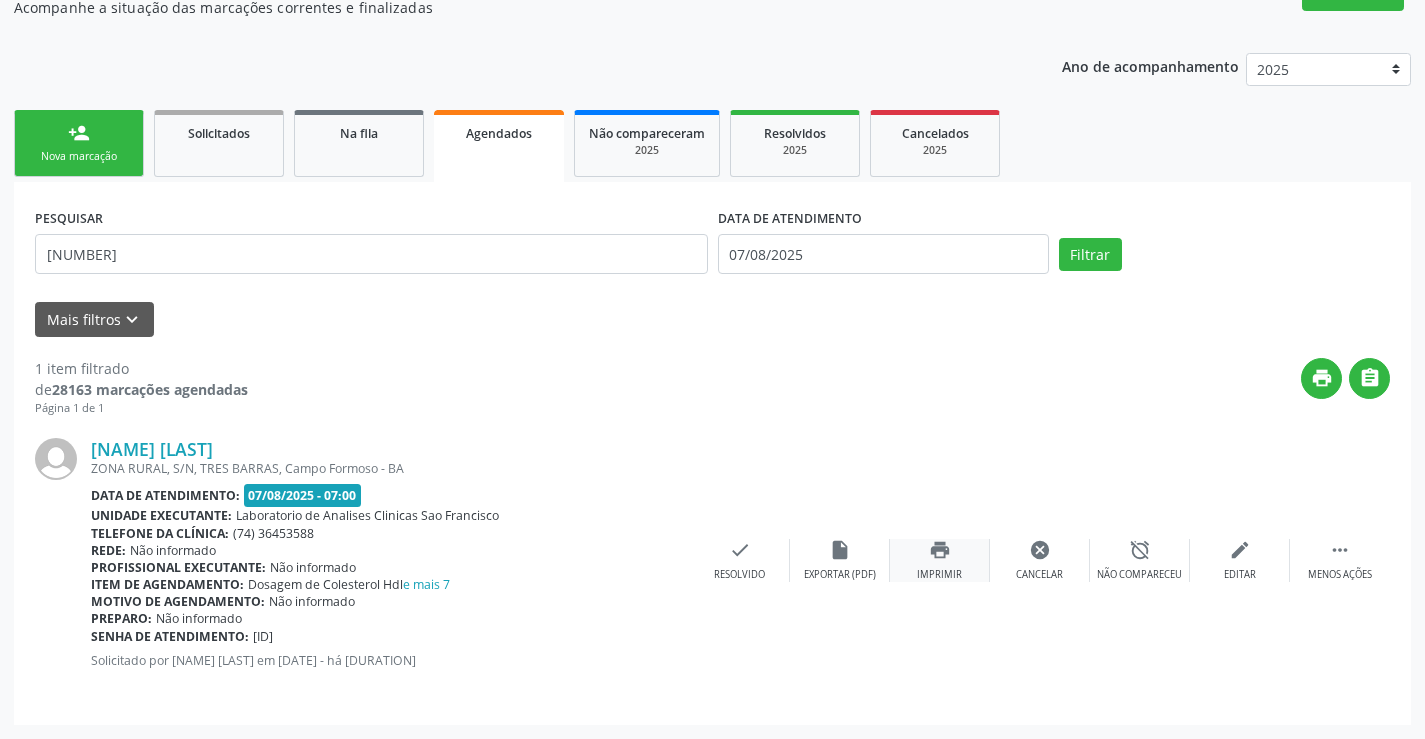 click on "print
Imprimir" at bounding box center [940, 560] 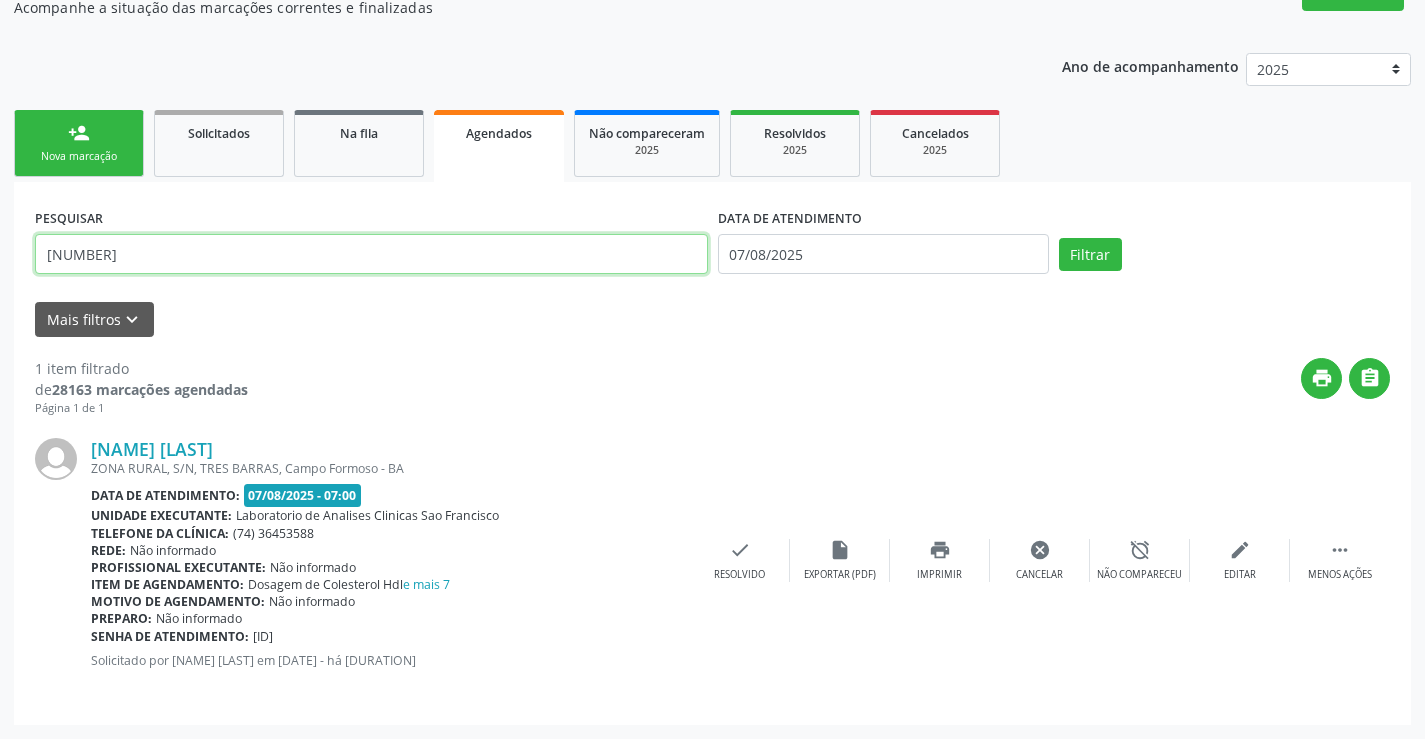 click on "[NUMBER]" at bounding box center [371, 254] 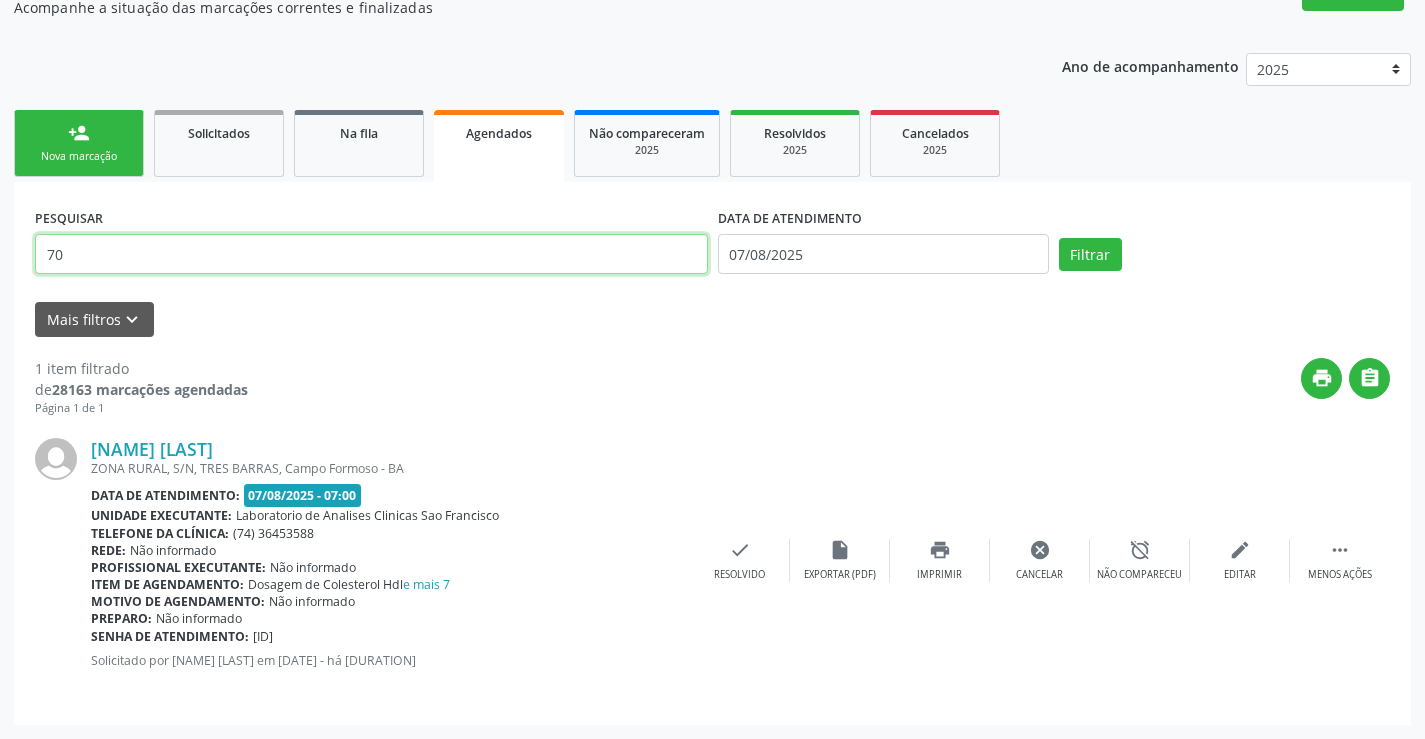type on "7" 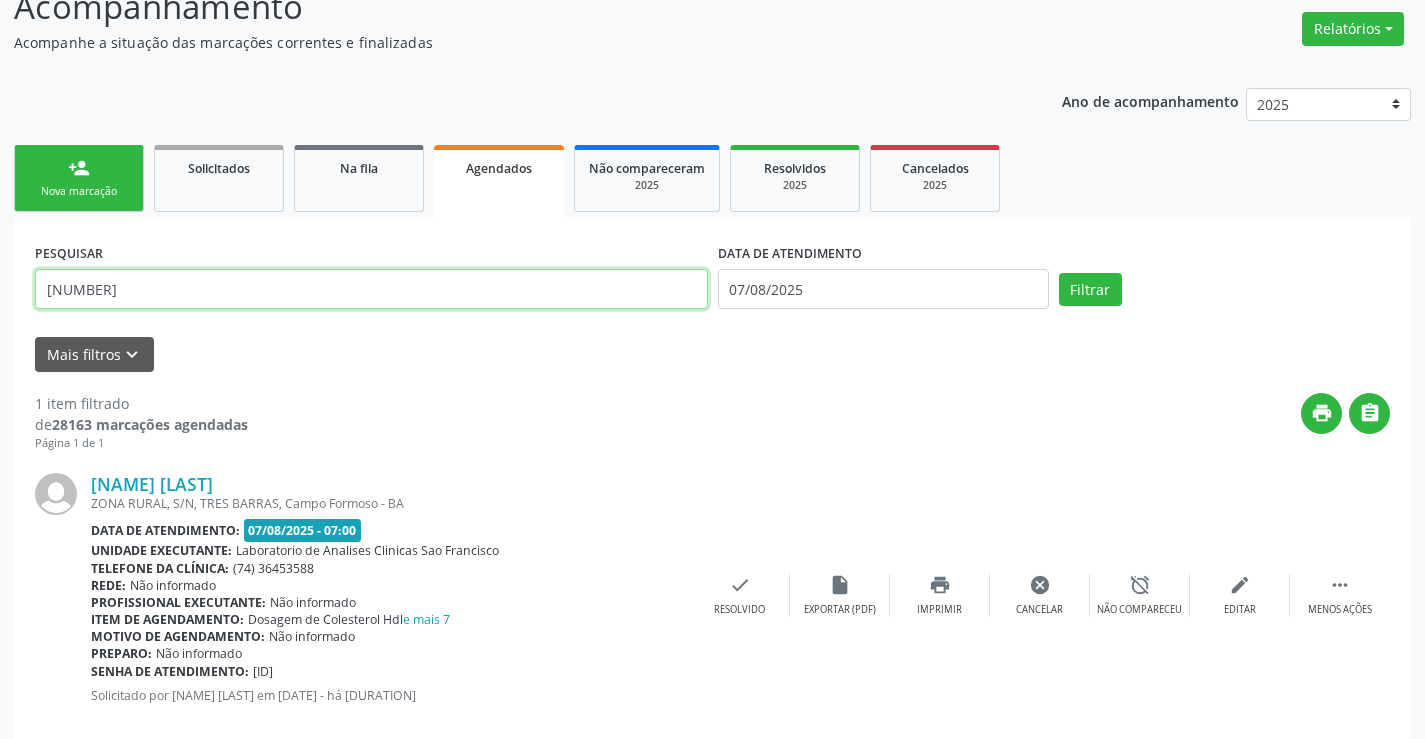 scroll, scrollTop: 189, scrollLeft: 0, axis: vertical 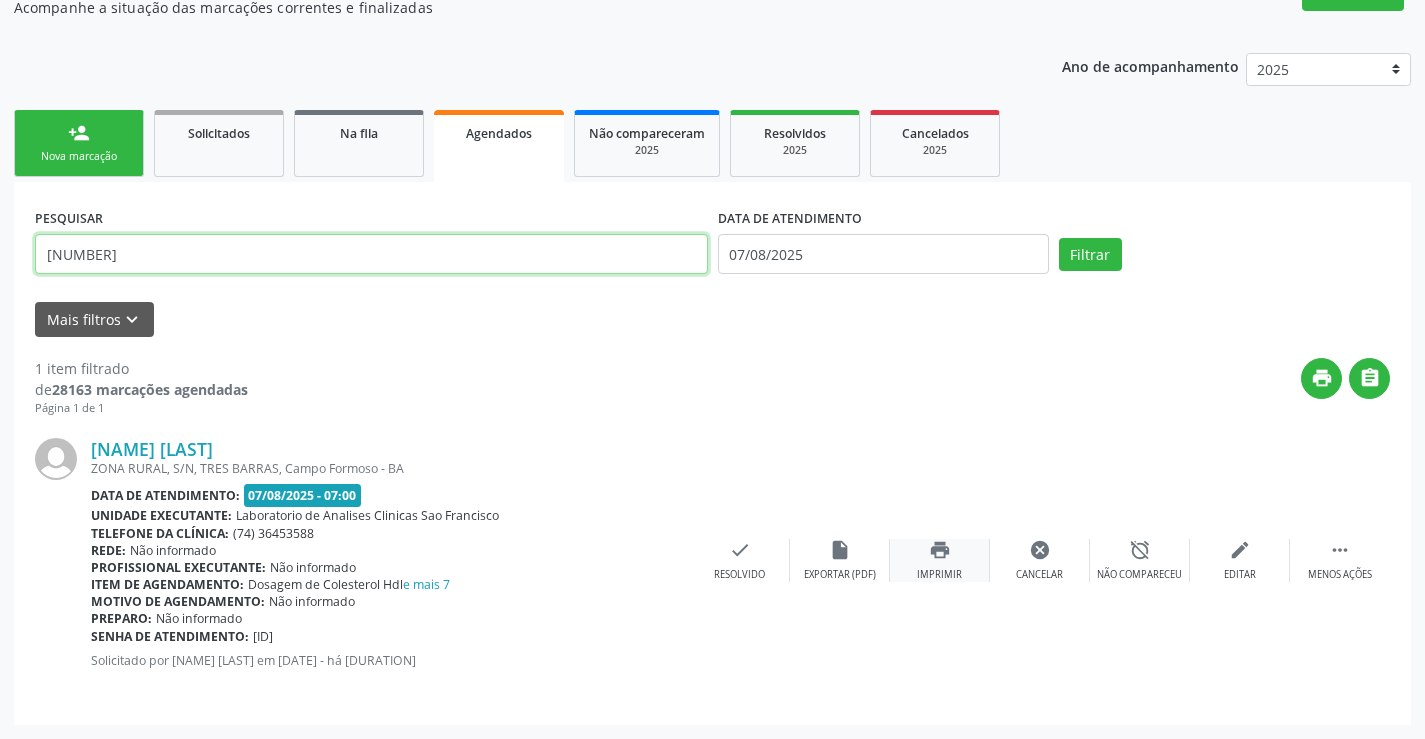 type on "[NUMBER]" 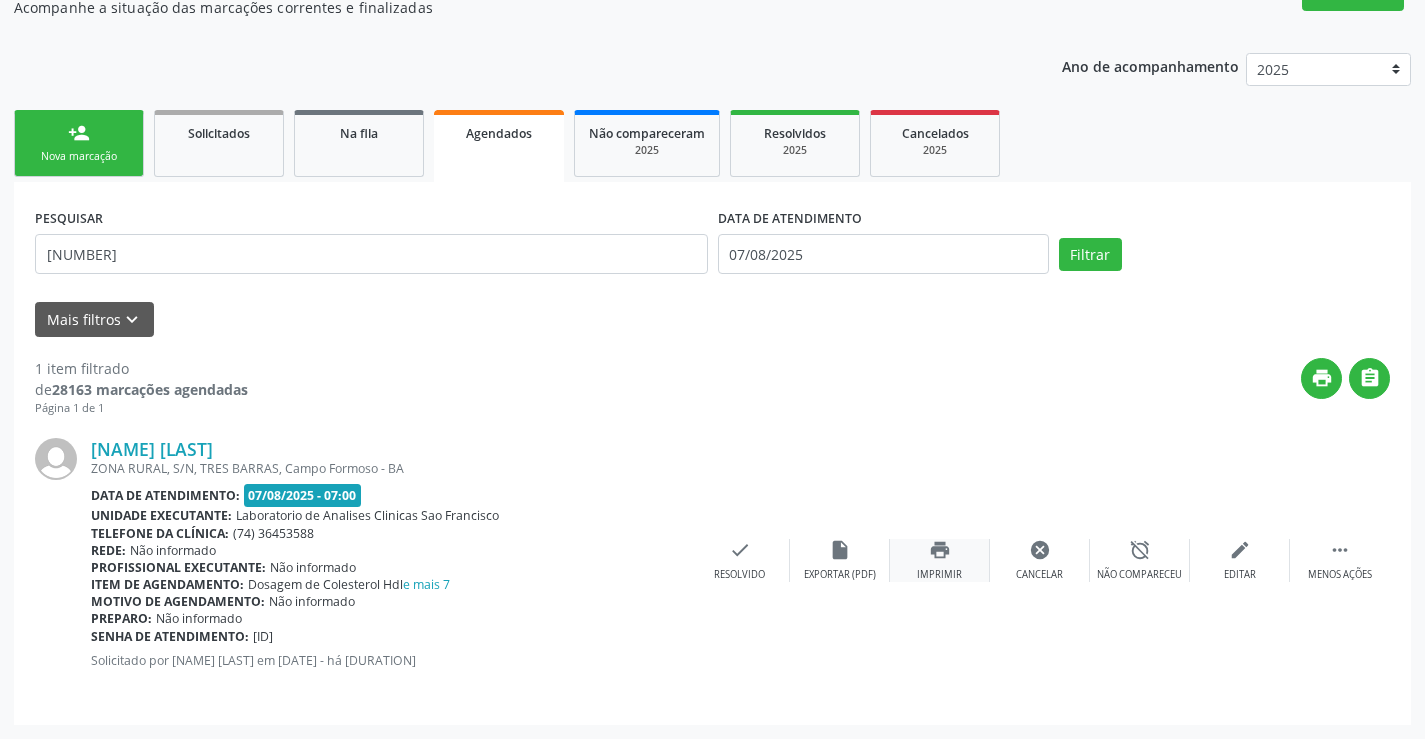 click on "print
Imprimir" at bounding box center [940, 560] 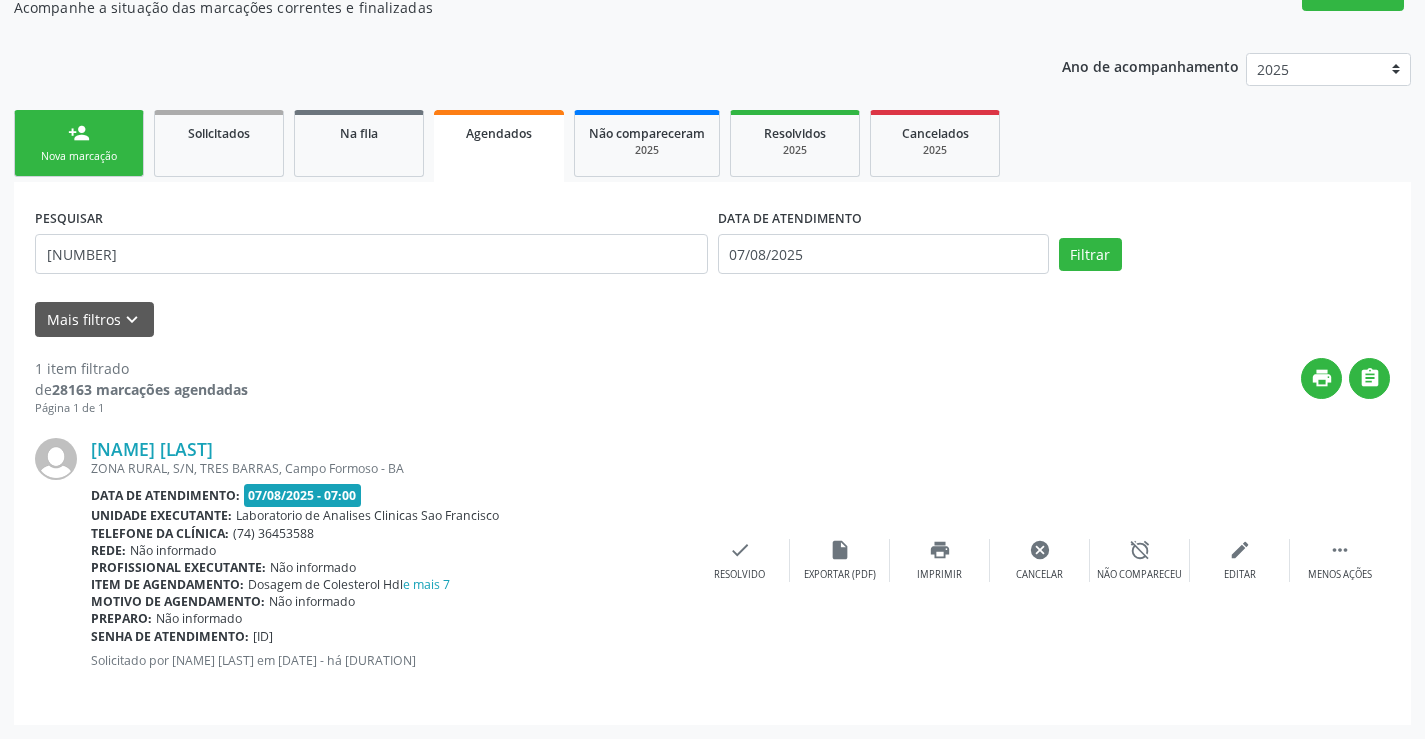 click on "PESQUISAR
[NUMBER]" at bounding box center (371, 245) 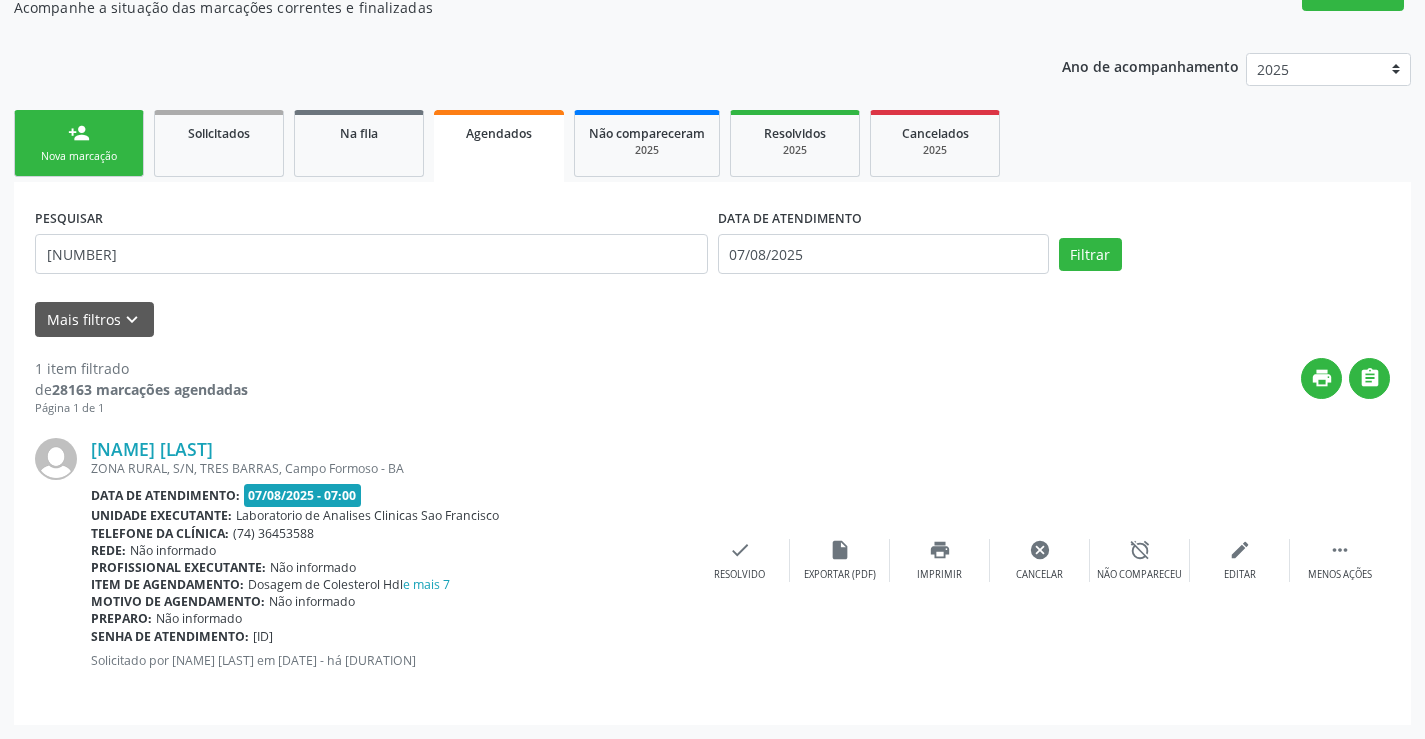 click on "person_add
Nova marcação" at bounding box center [79, 143] 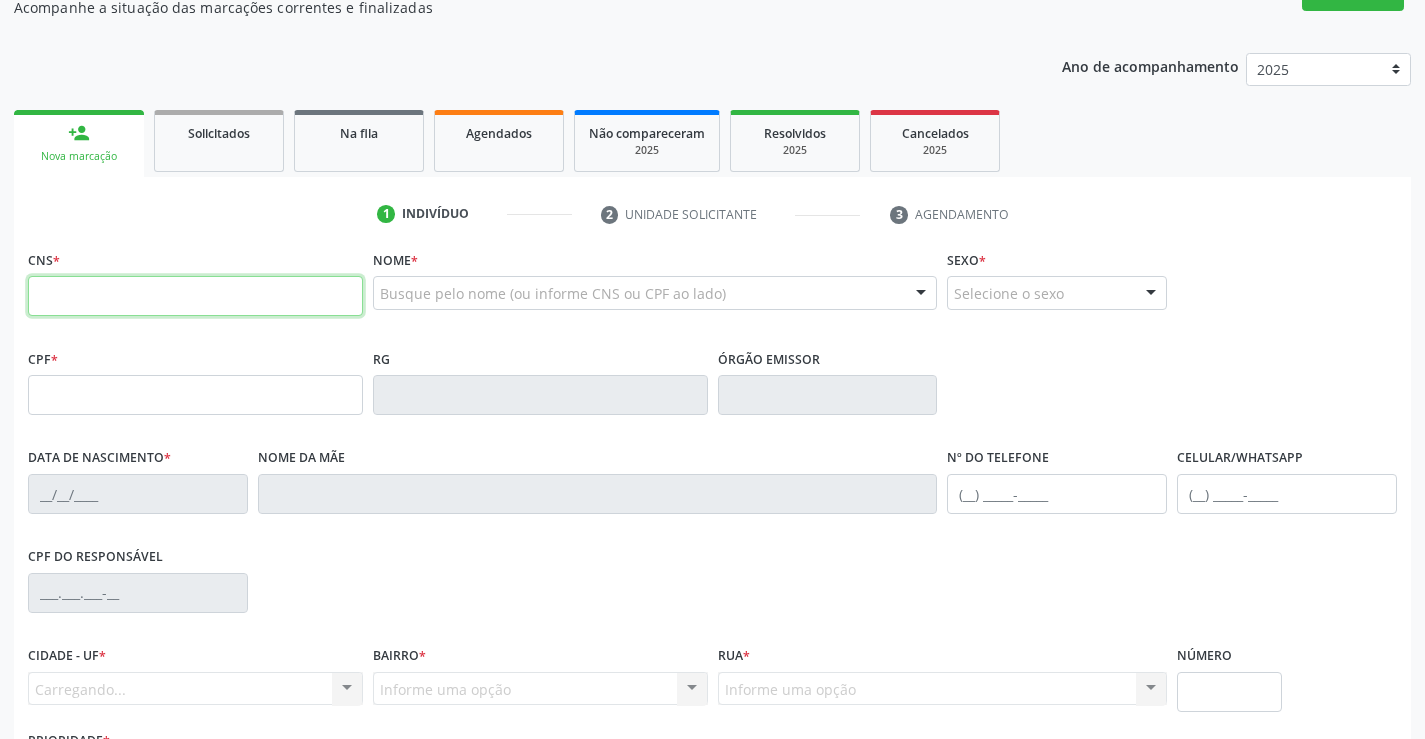click at bounding box center (195, 296) 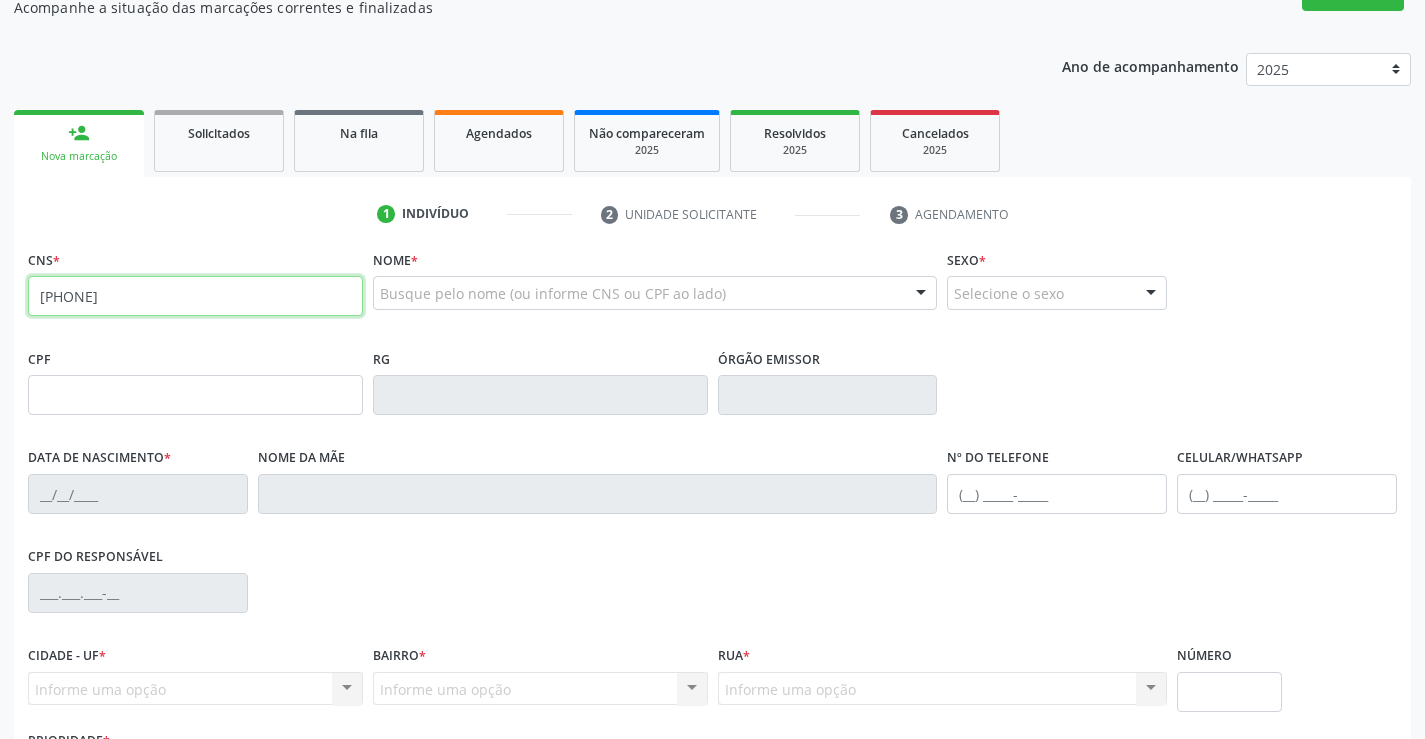 type on "[PHONE]" 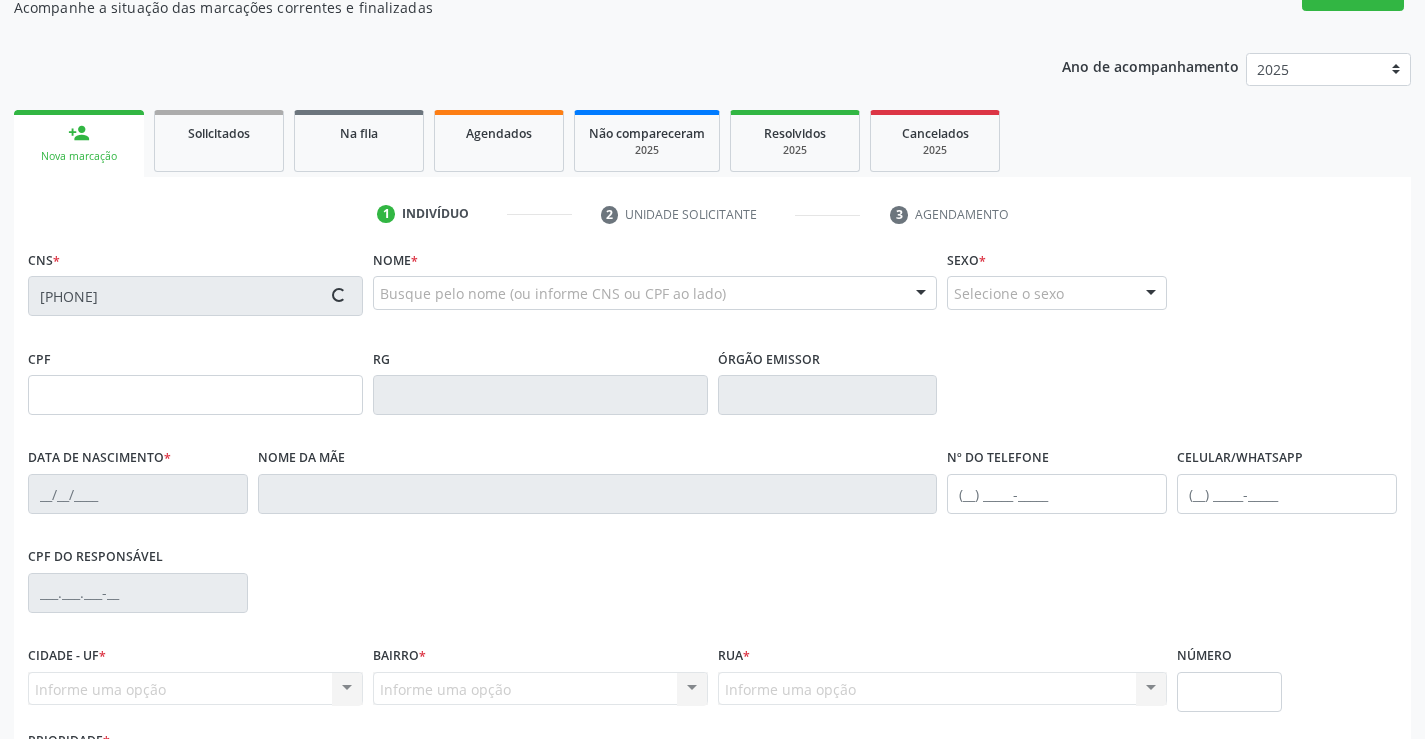 type on "[CPF]" 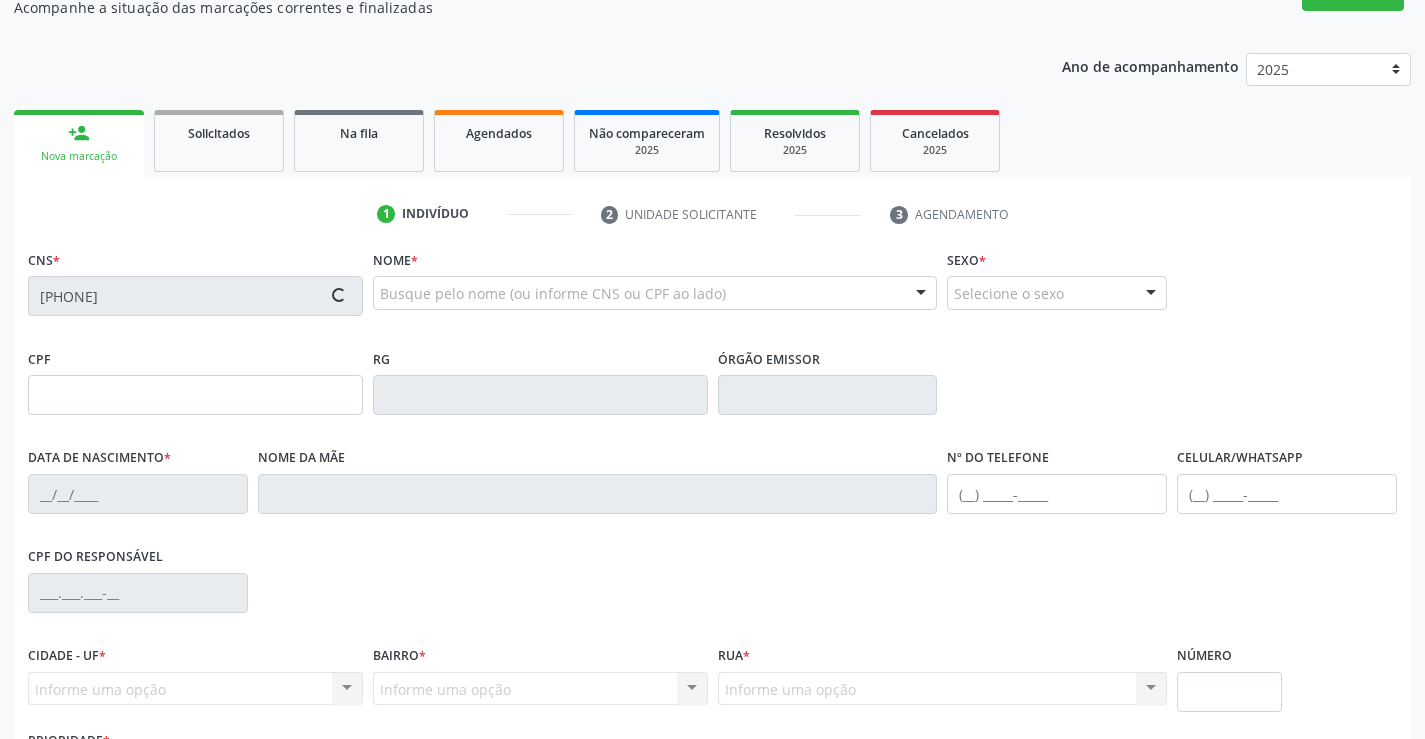 type on "[NUMBER]" 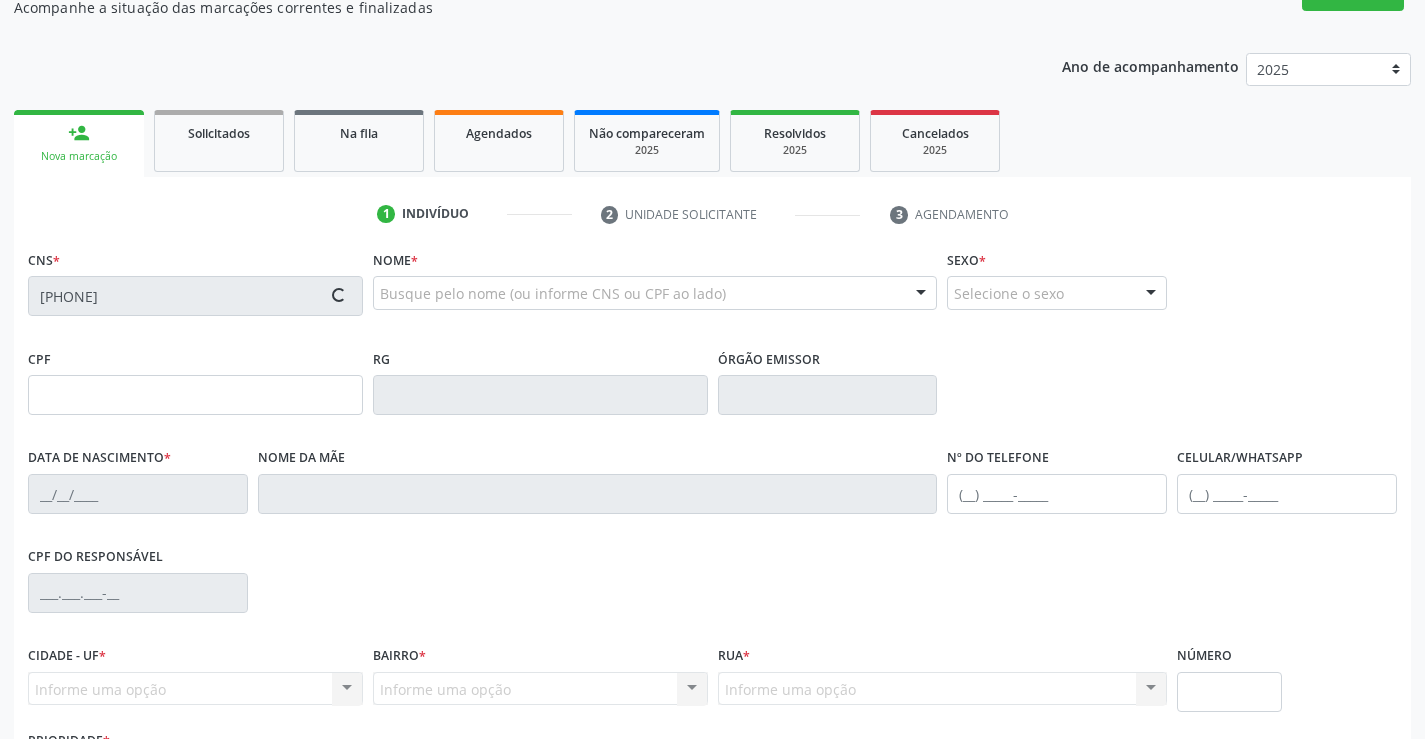 type on "([AREA]) [PHONE]" 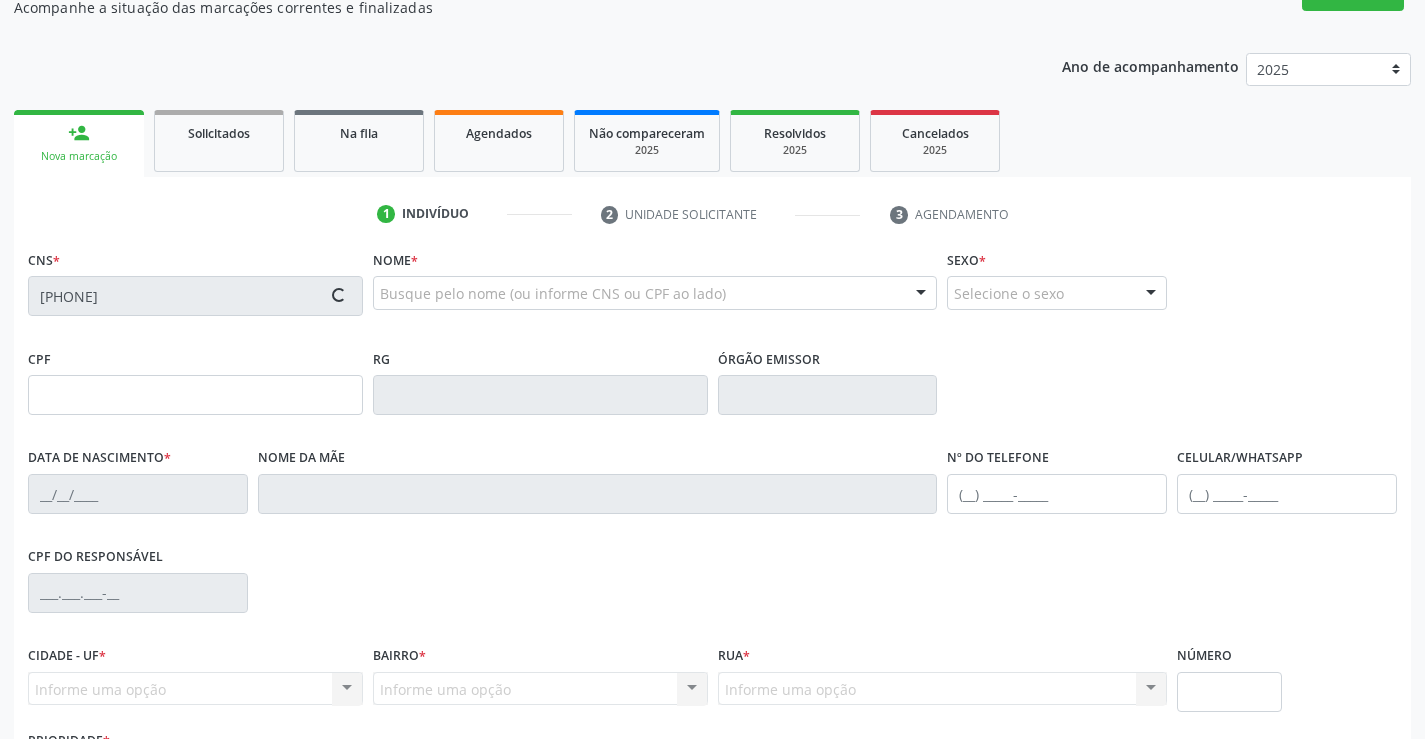 type on "201" 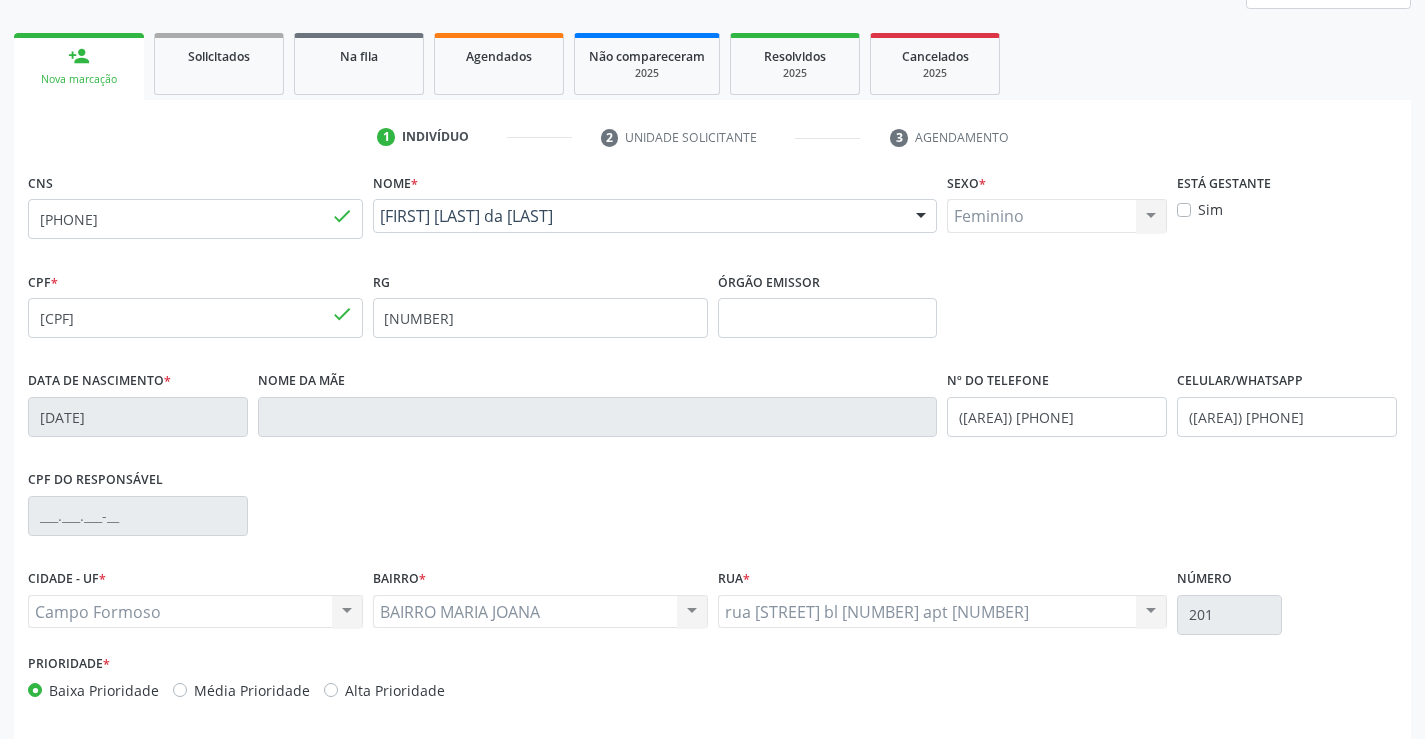 scroll, scrollTop: 345, scrollLeft: 0, axis: vertical 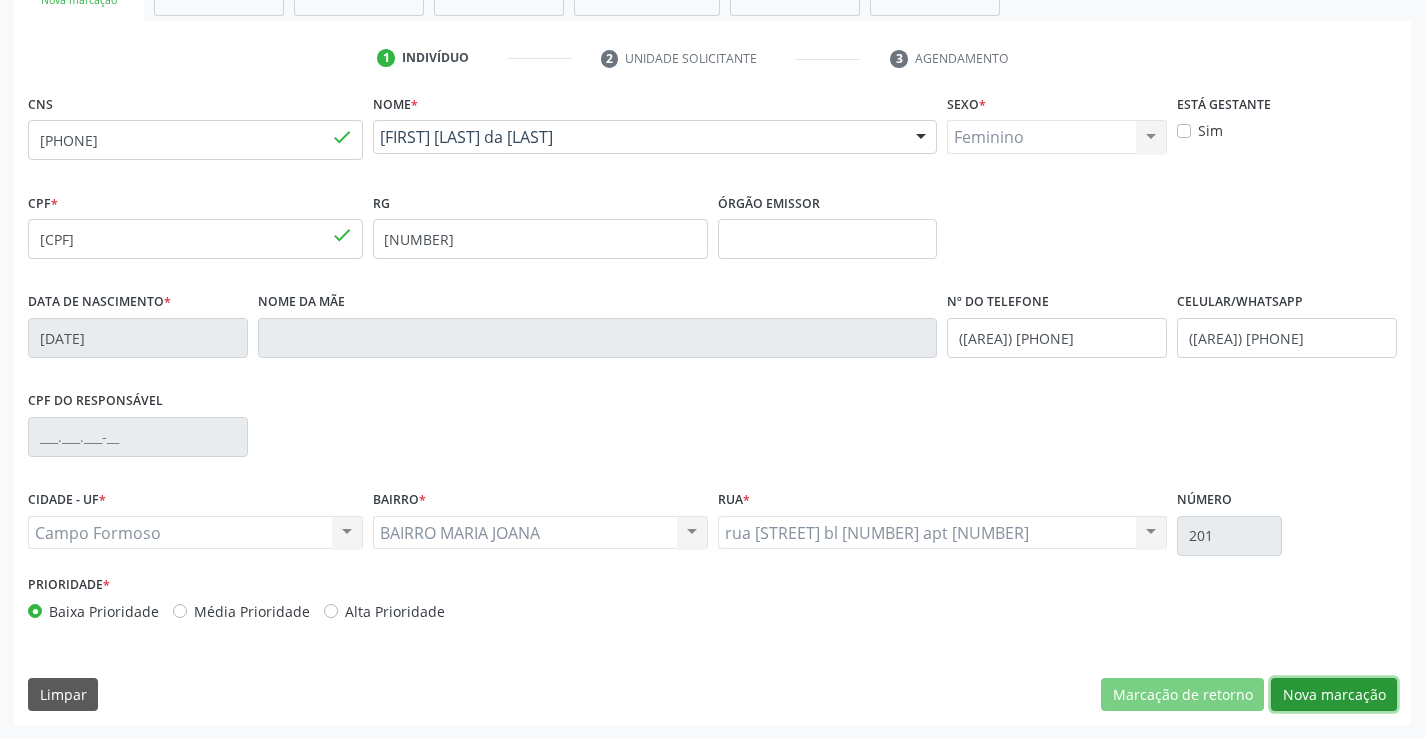 click on "Nova marcação" at bounding box center (1334, 695) 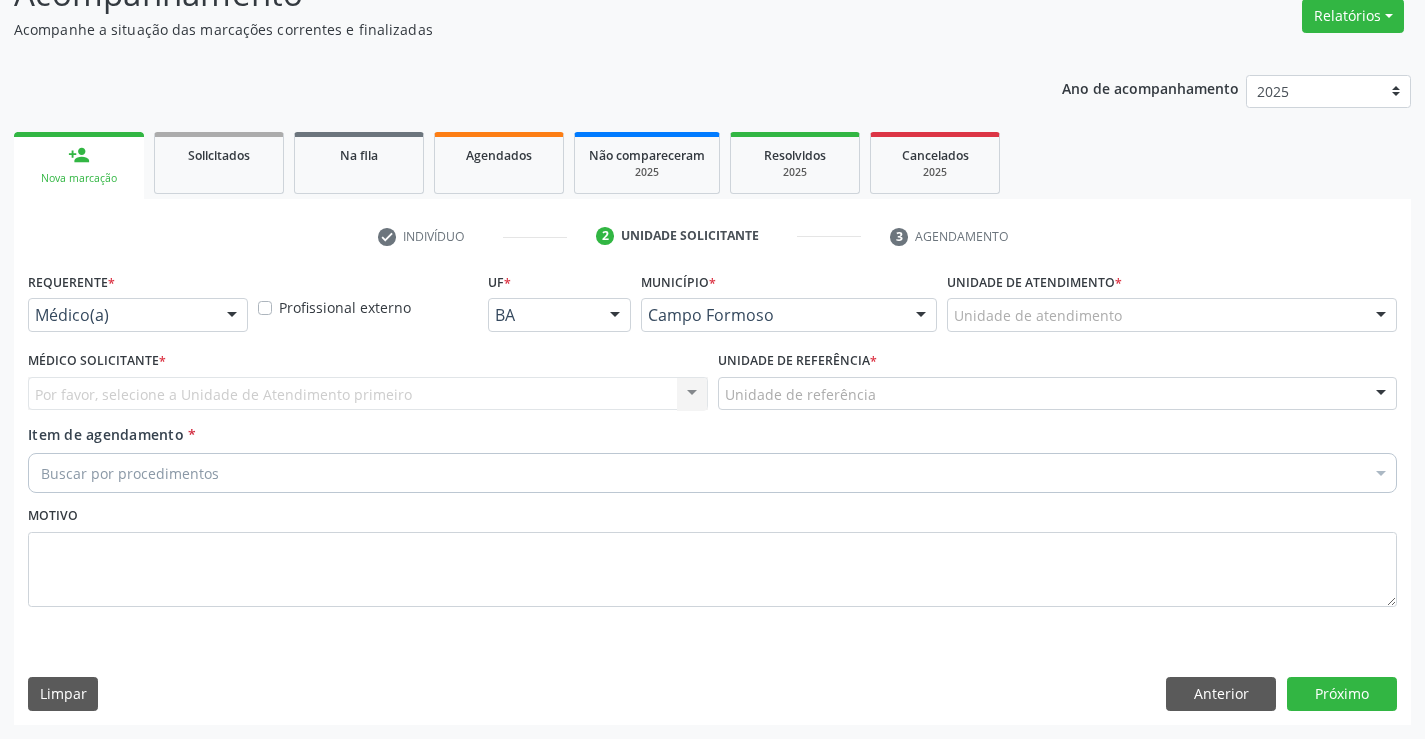 scroll, scrollTop: 167, scrollLeft: 0, axis: vertical 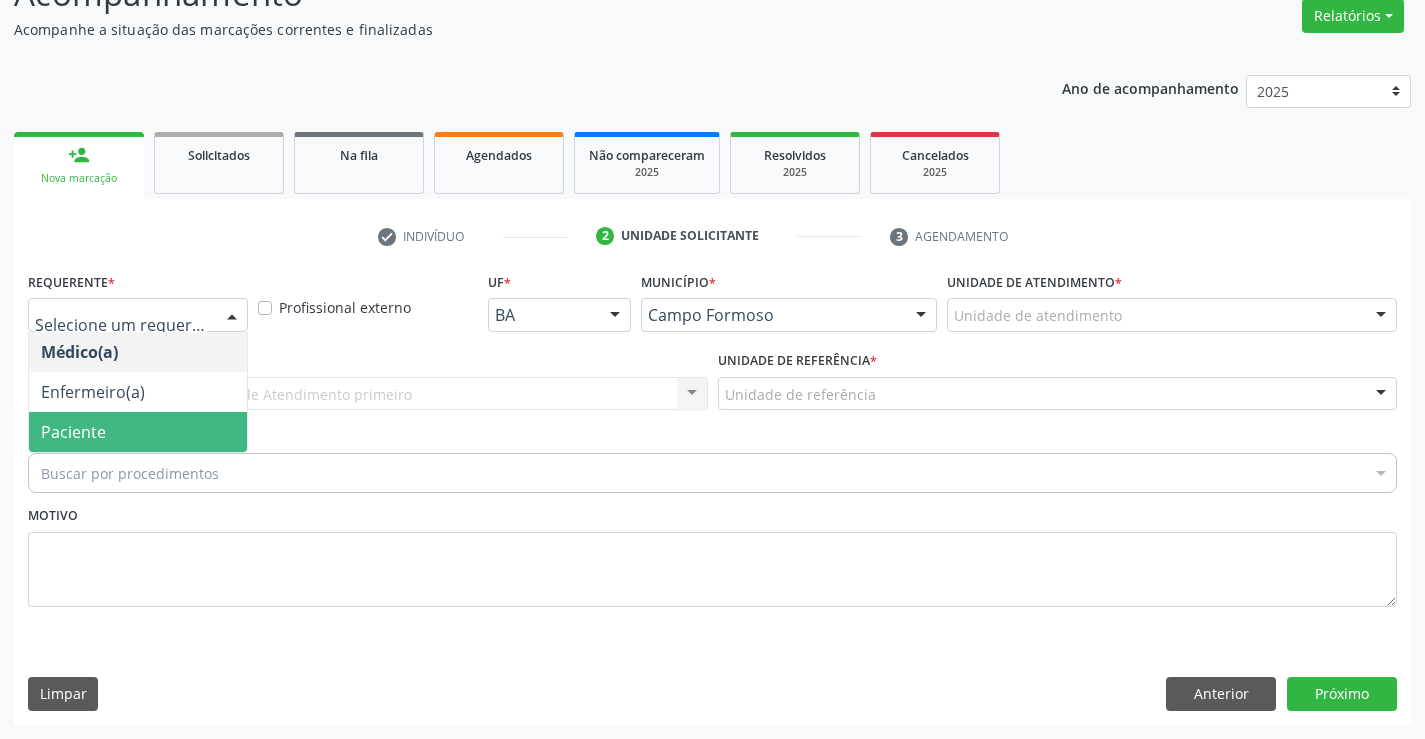 drag, startPoint x: 189, startPoint y: 426, endPoint x: 341, endPoint y: 395, distance: 155.12898 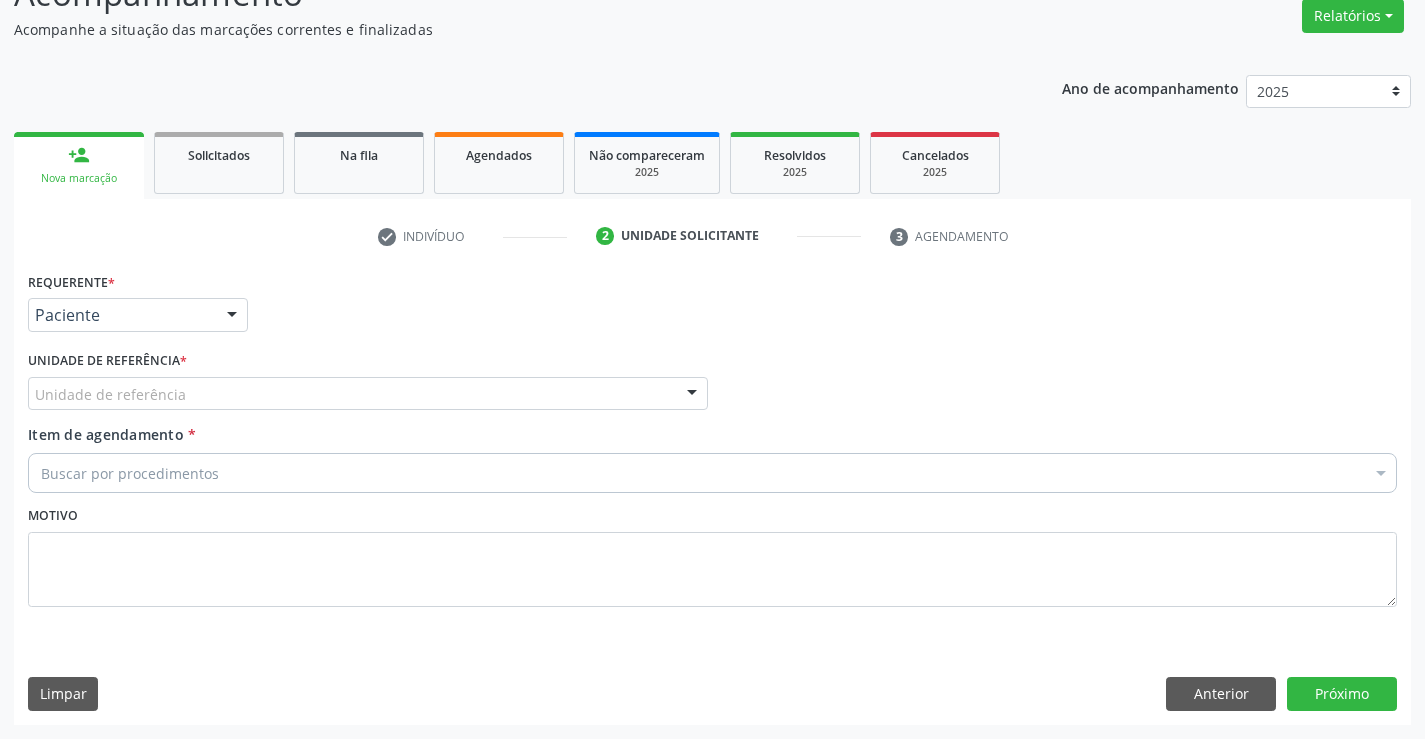 click on "Unidade de referência" at bounding box center [368, 394] 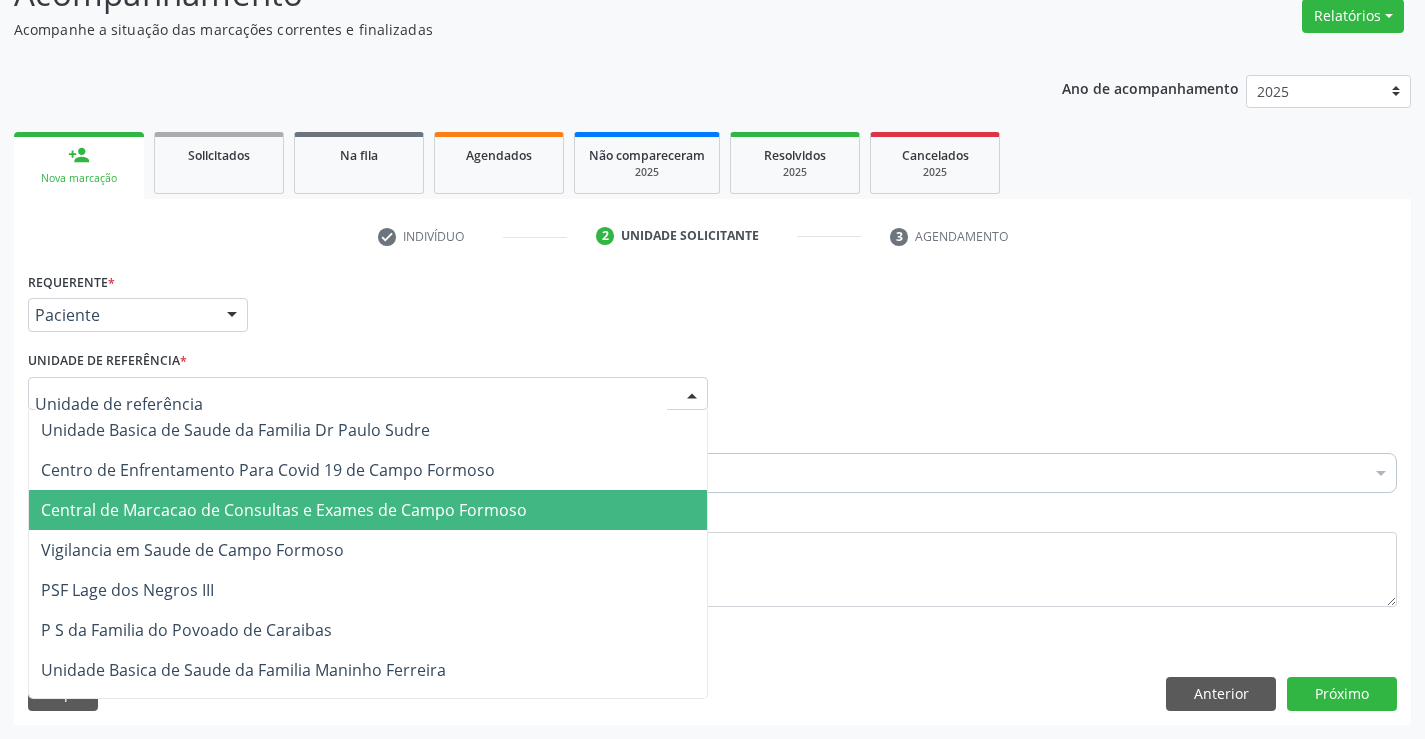 drag, startPoint x: 342, startPoint y: 520, endPoint x: 397, endPoint y: 504, distance: 57.280014 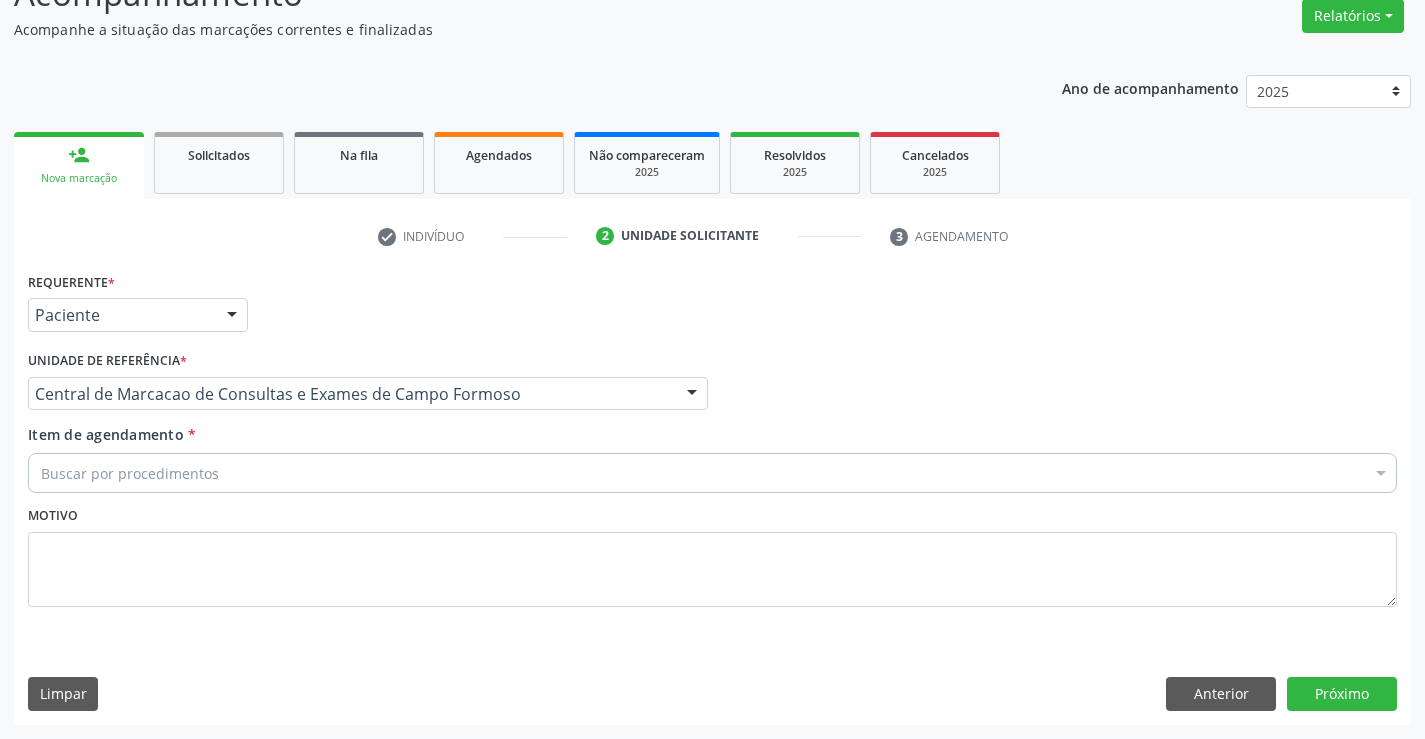 click on "Buscar por procedimentos" at bounding box center (712, 473) 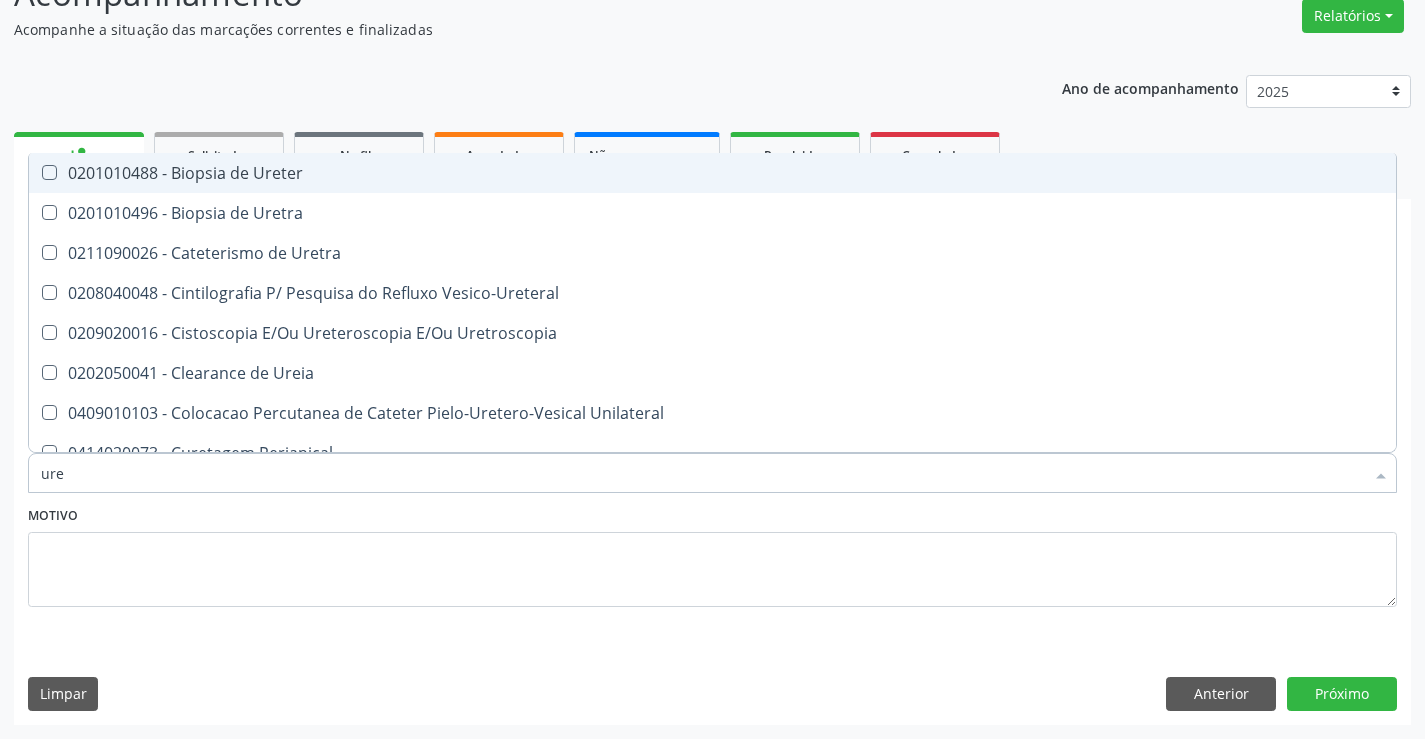 type on "urei" 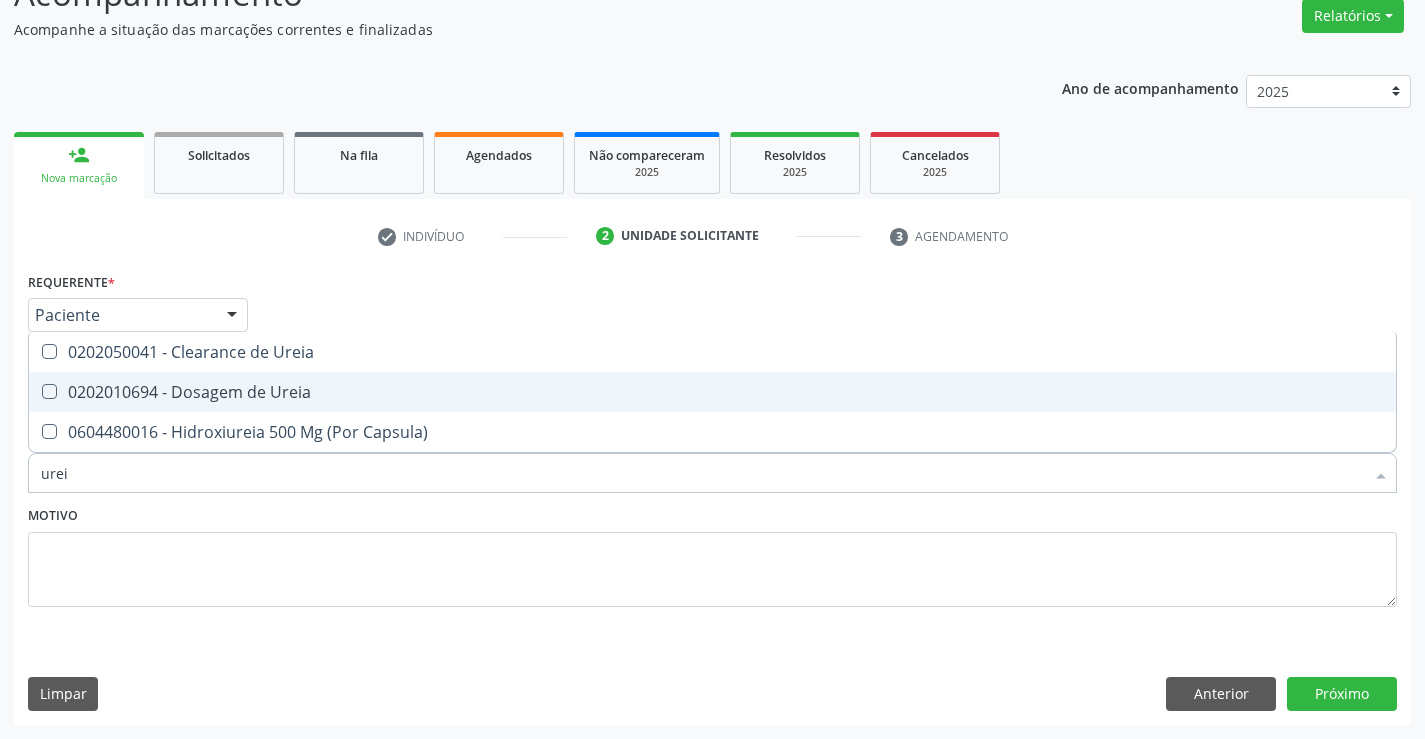 click on "0202010694 - Dosagem de Ureia" at bounding box center (712, 392) 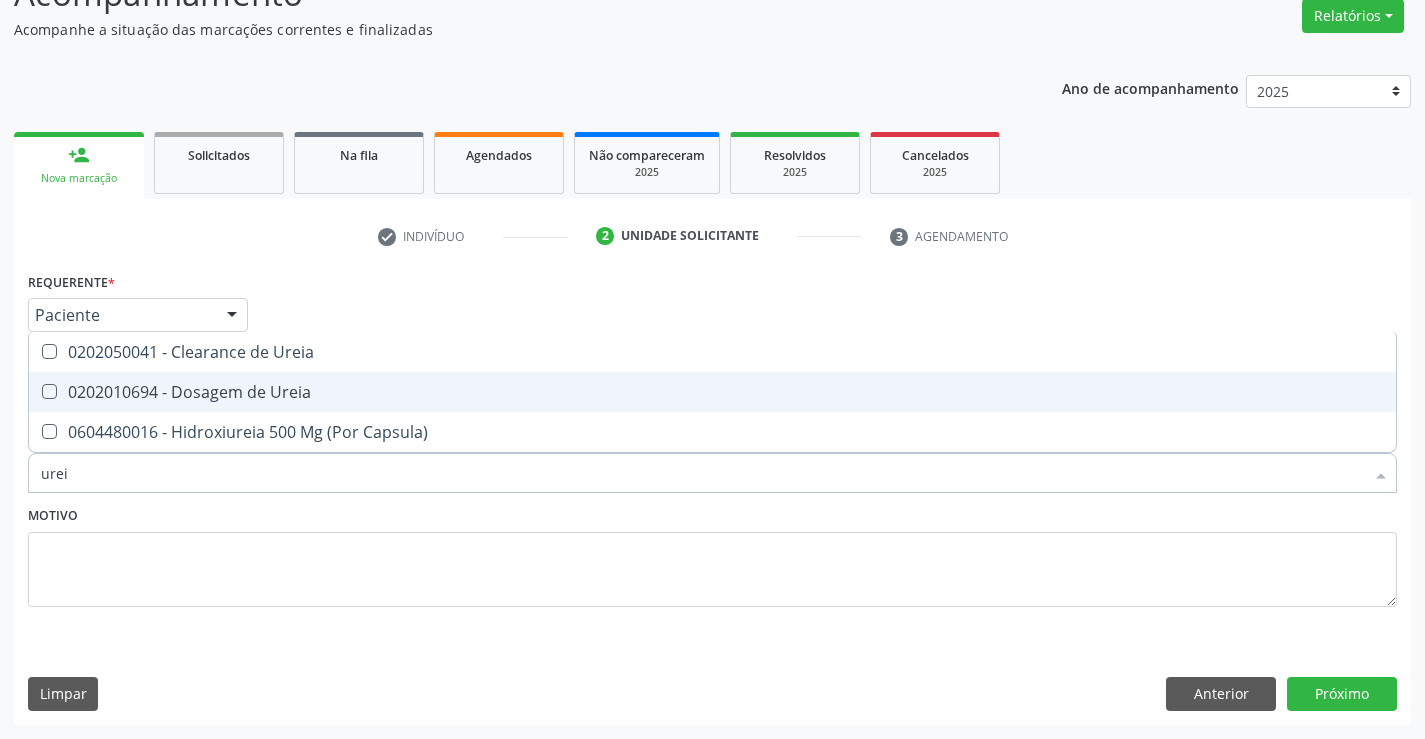 checkbox on "true" 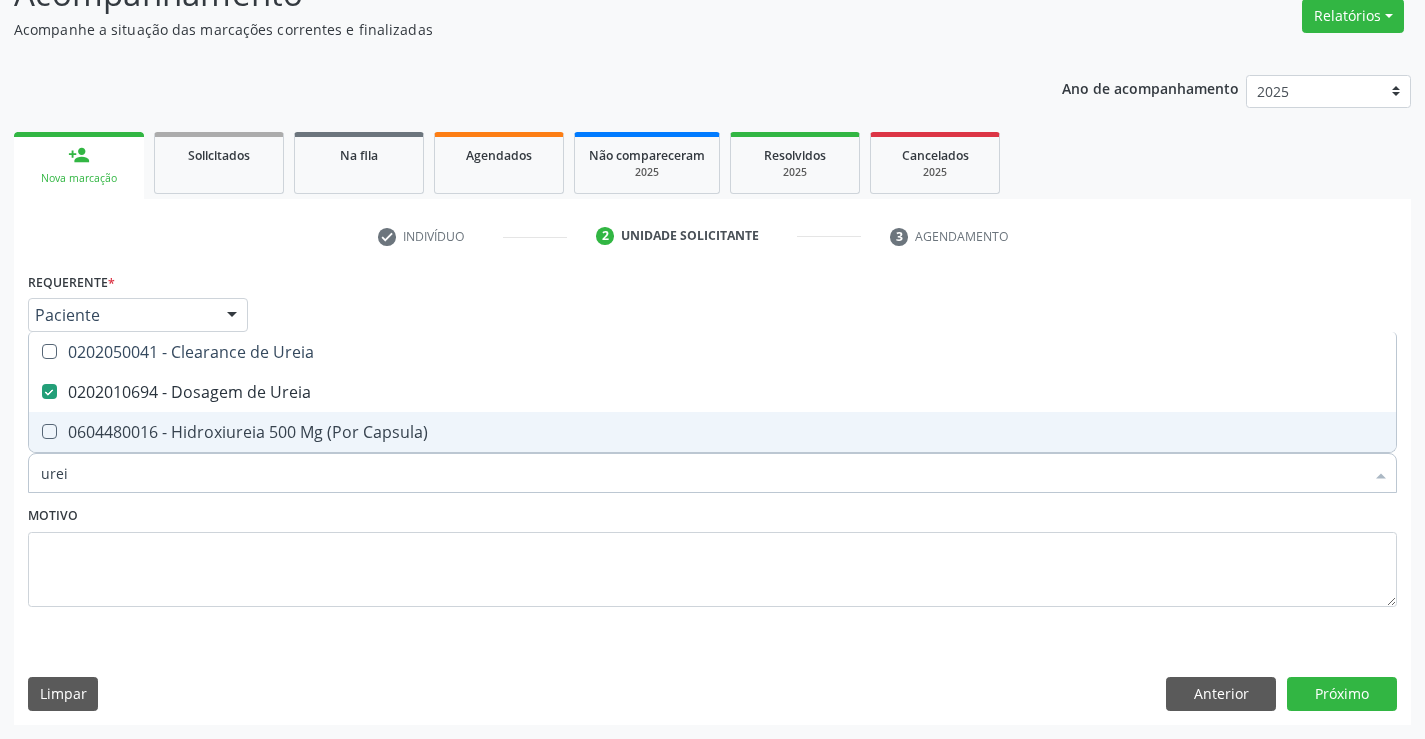 type on "urei" 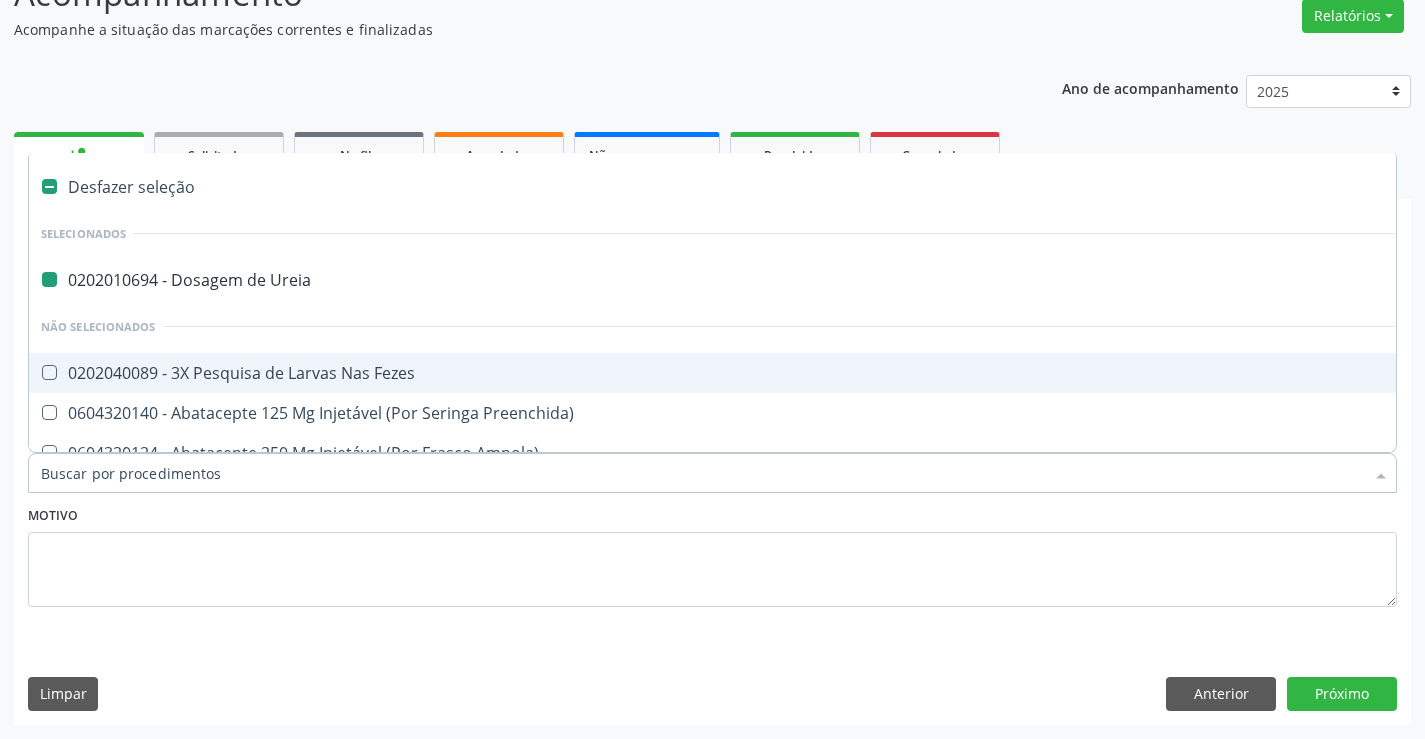 type on "c" 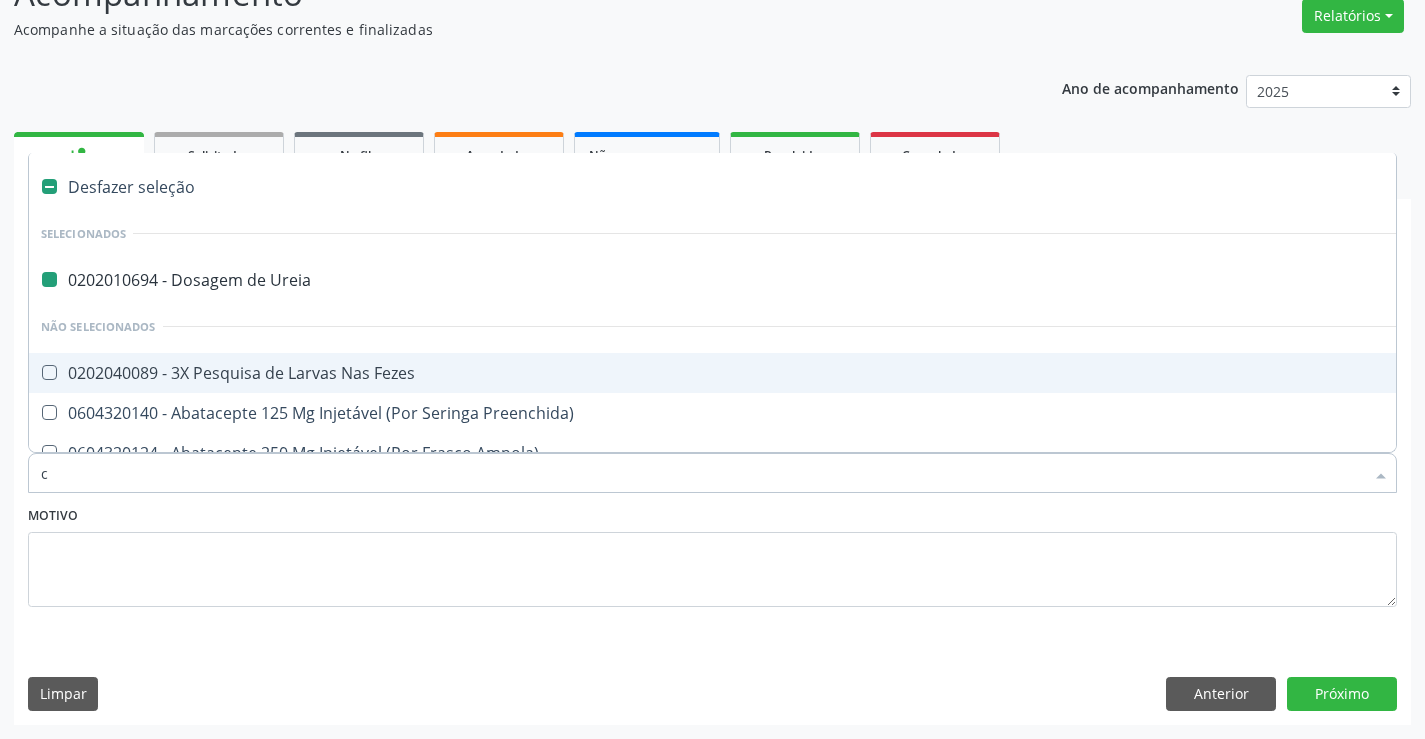 checkbox on "false" 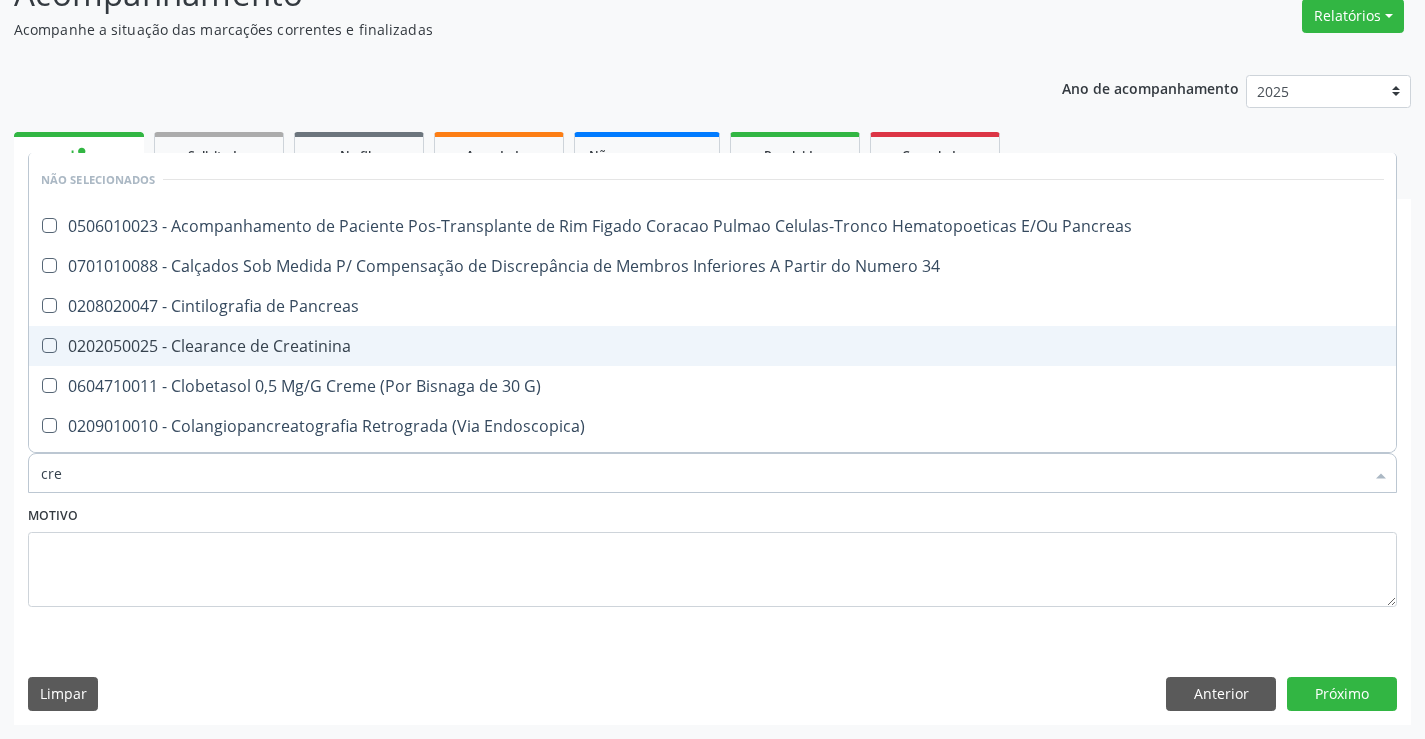 type on "crea" 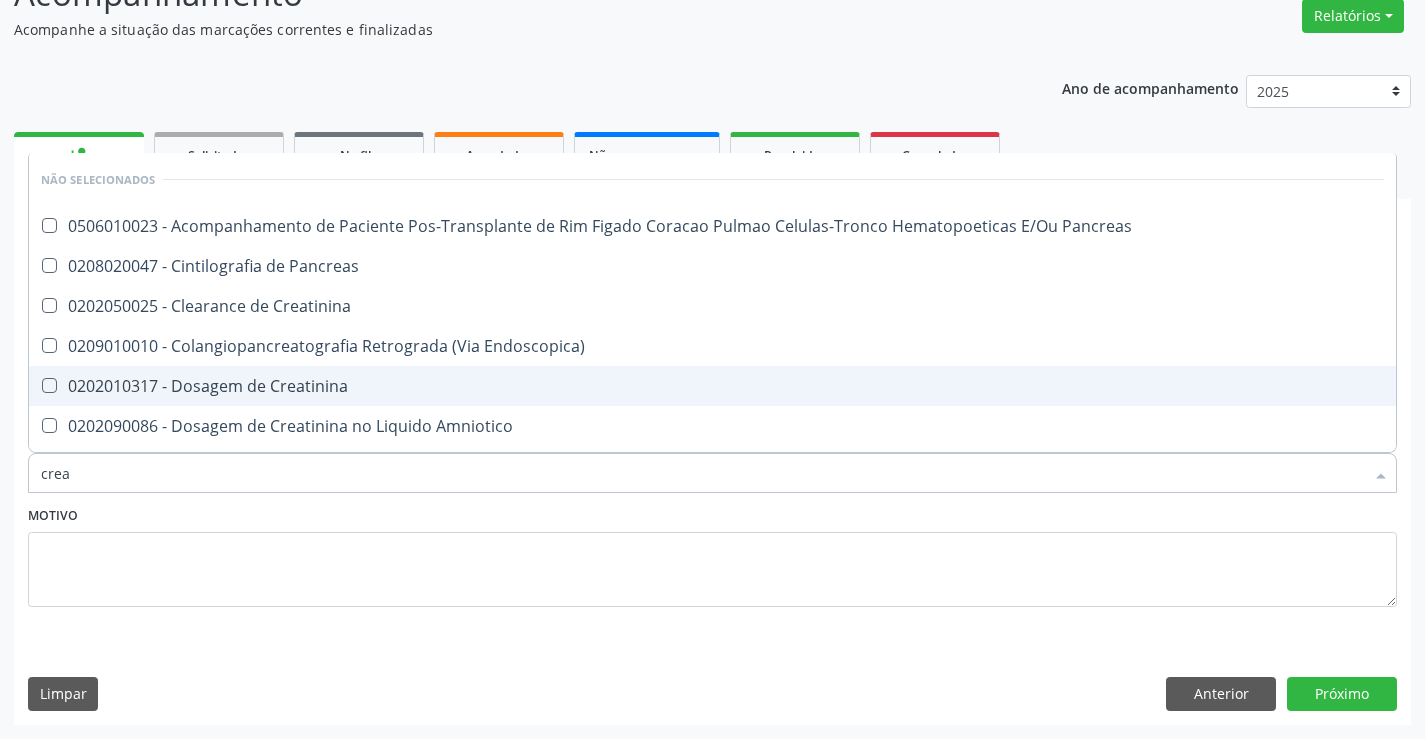 click on "0202010317 - Dosagem de Creatinina" at bounding box center [712, 386] 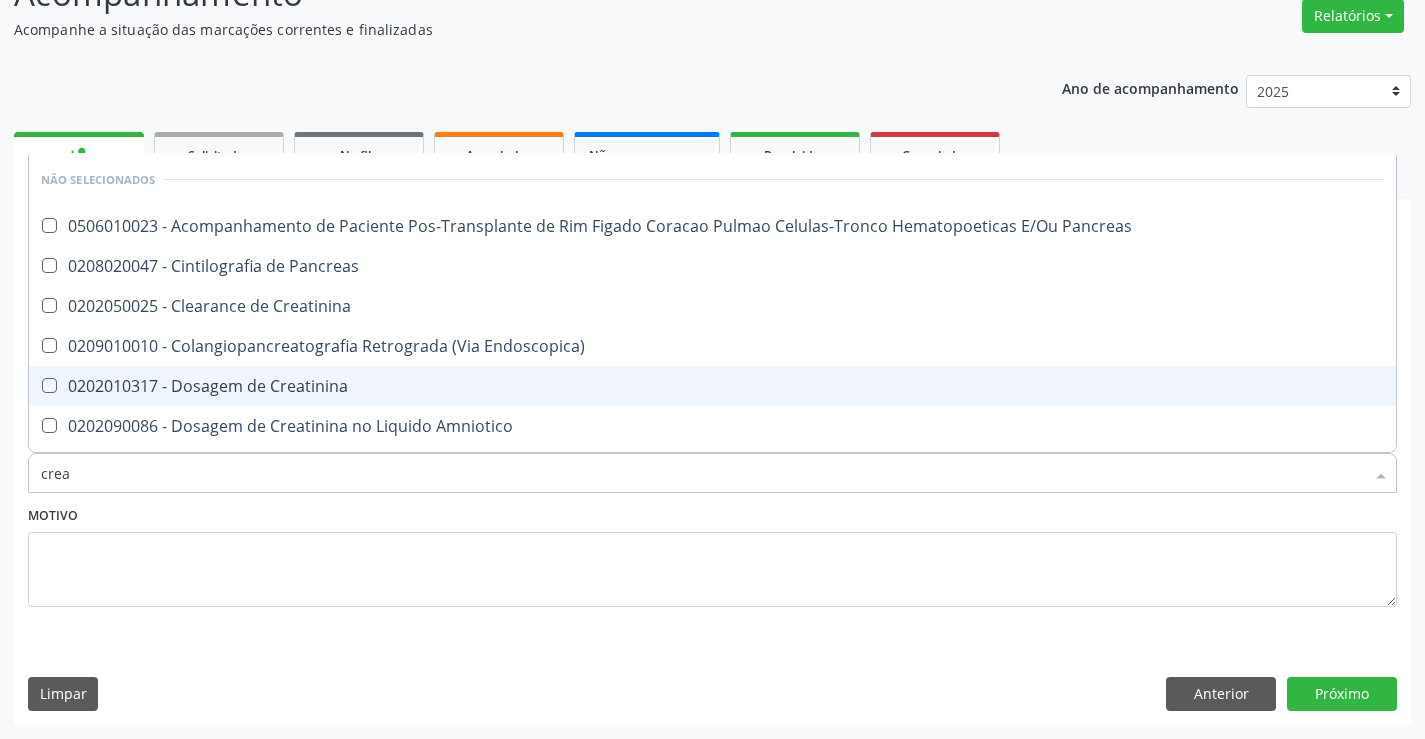 checkbox on "true" 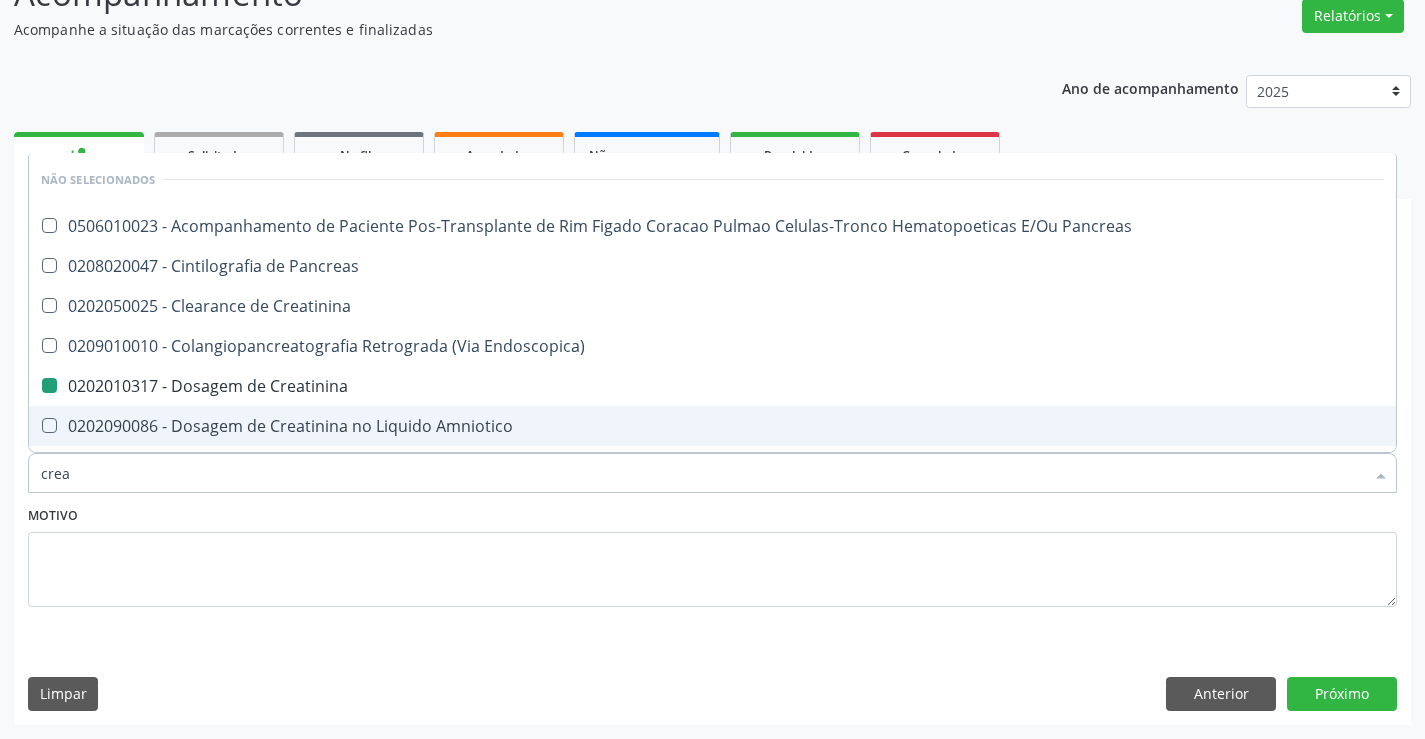 click on "Motivo" at bounding box center (712, 554) 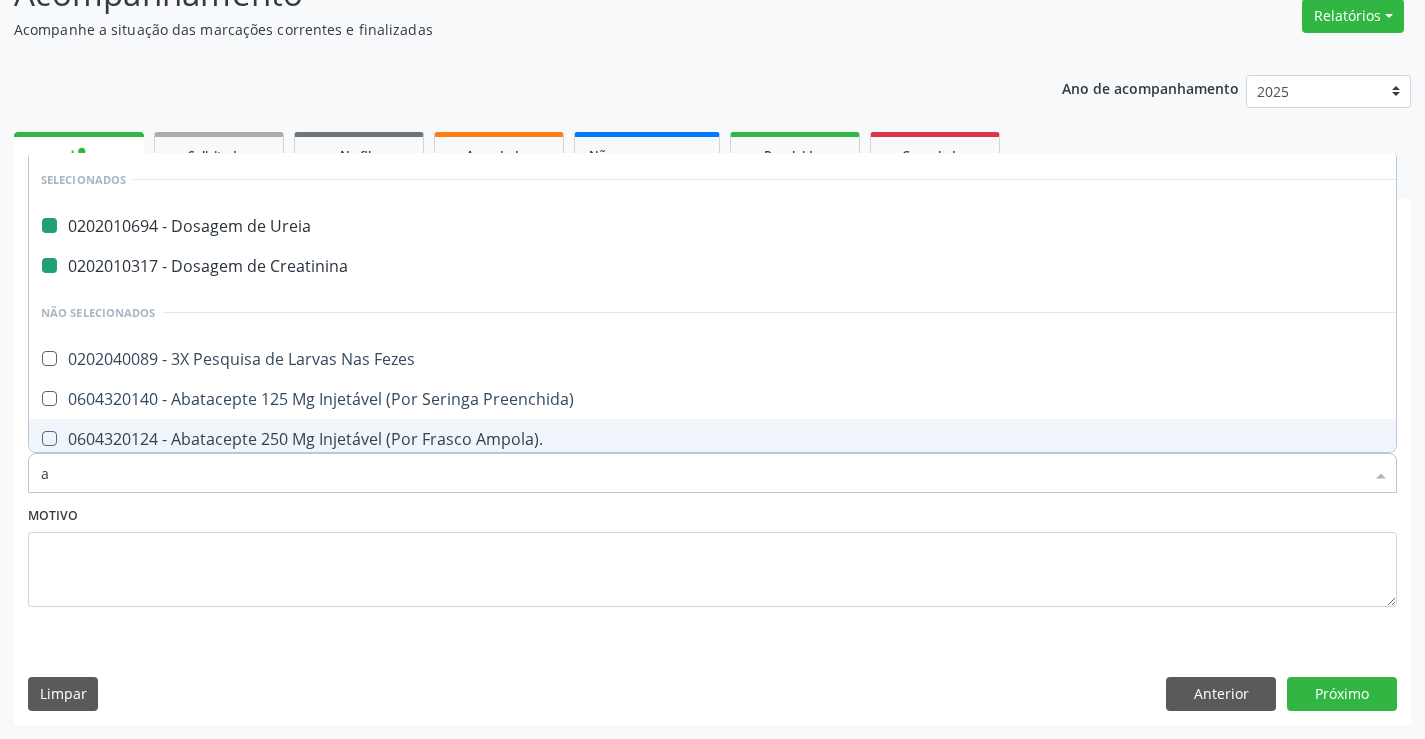 type on "ac" 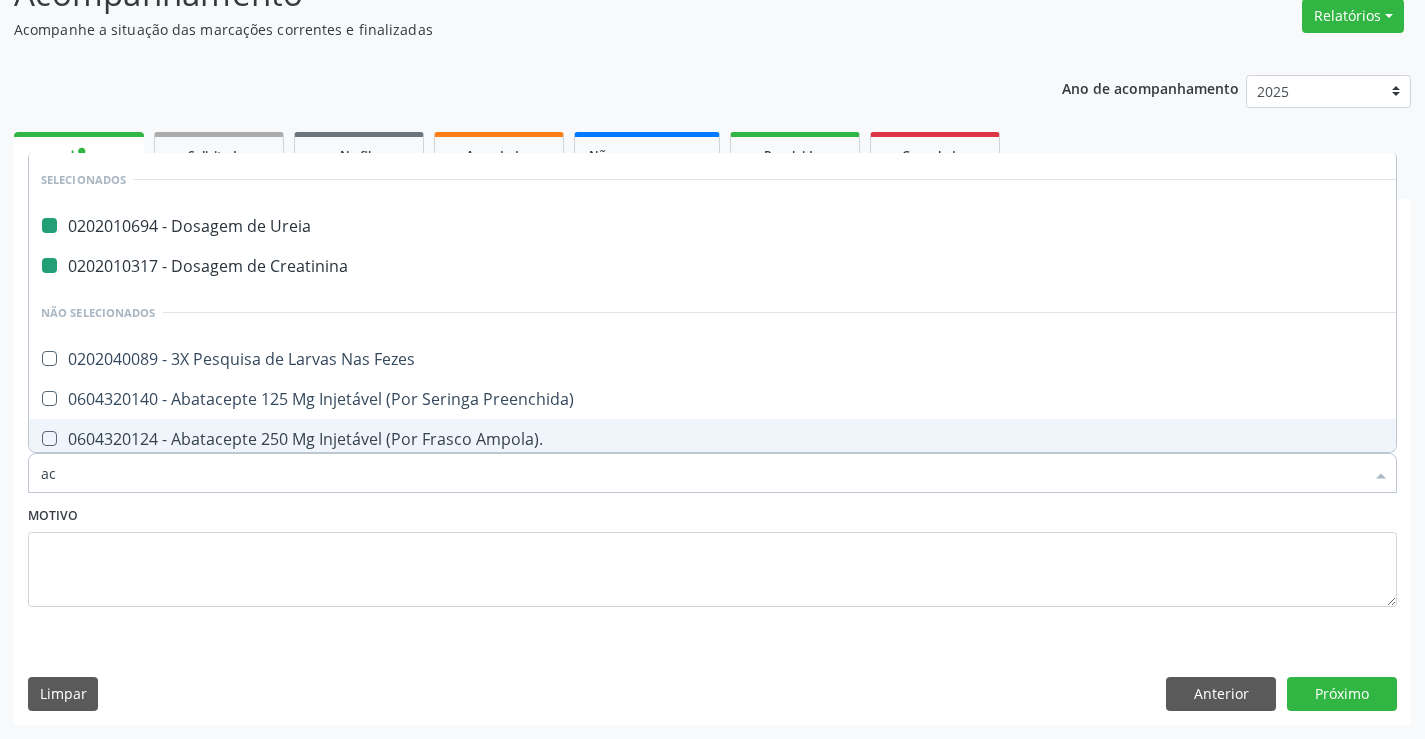checkbox on "false" 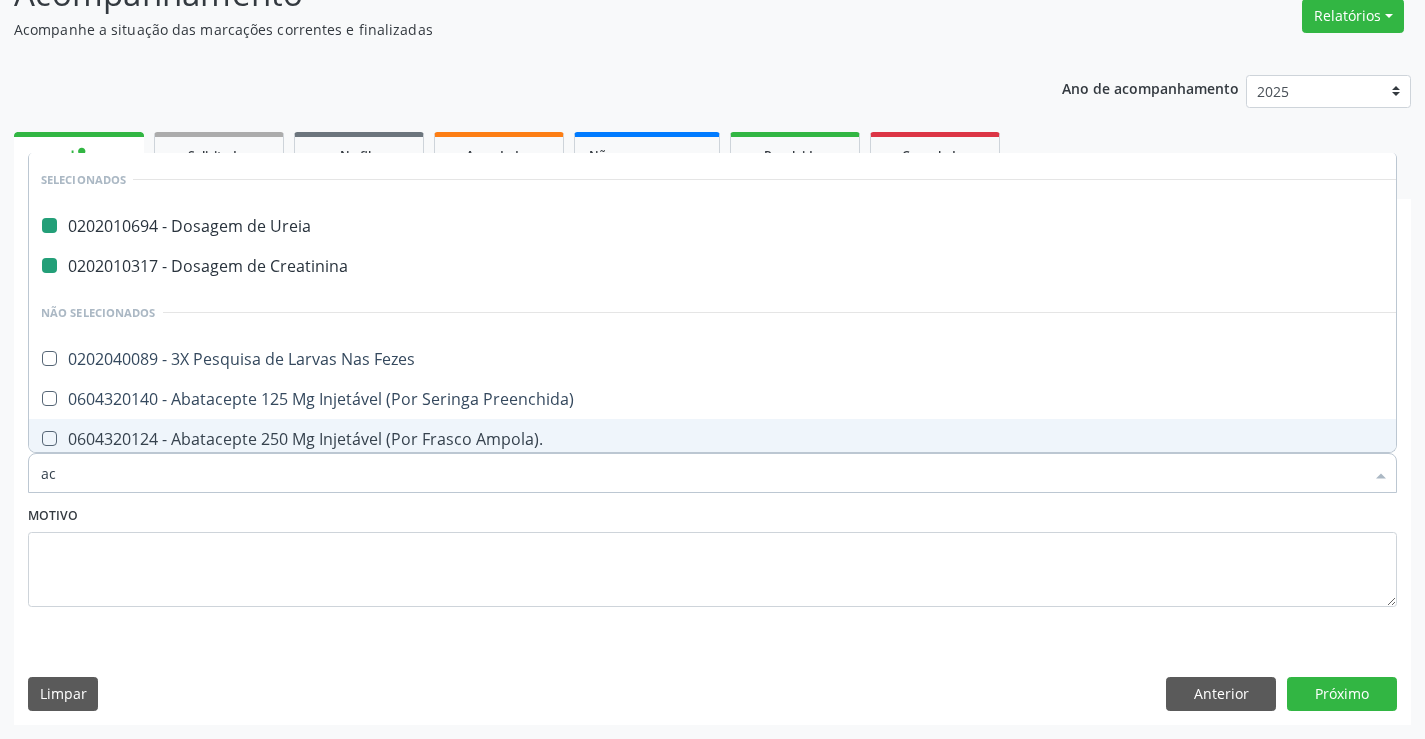 checkbox on "false" 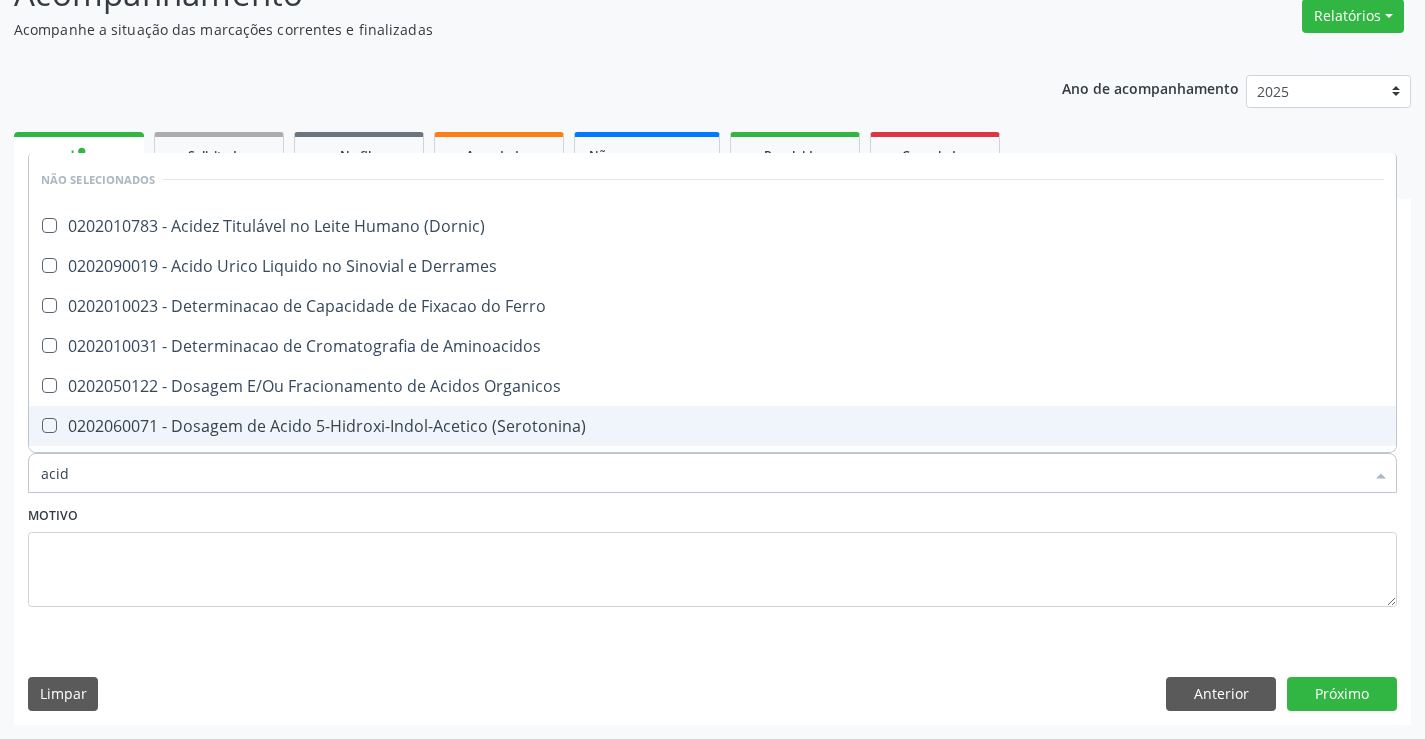 type on "acido" 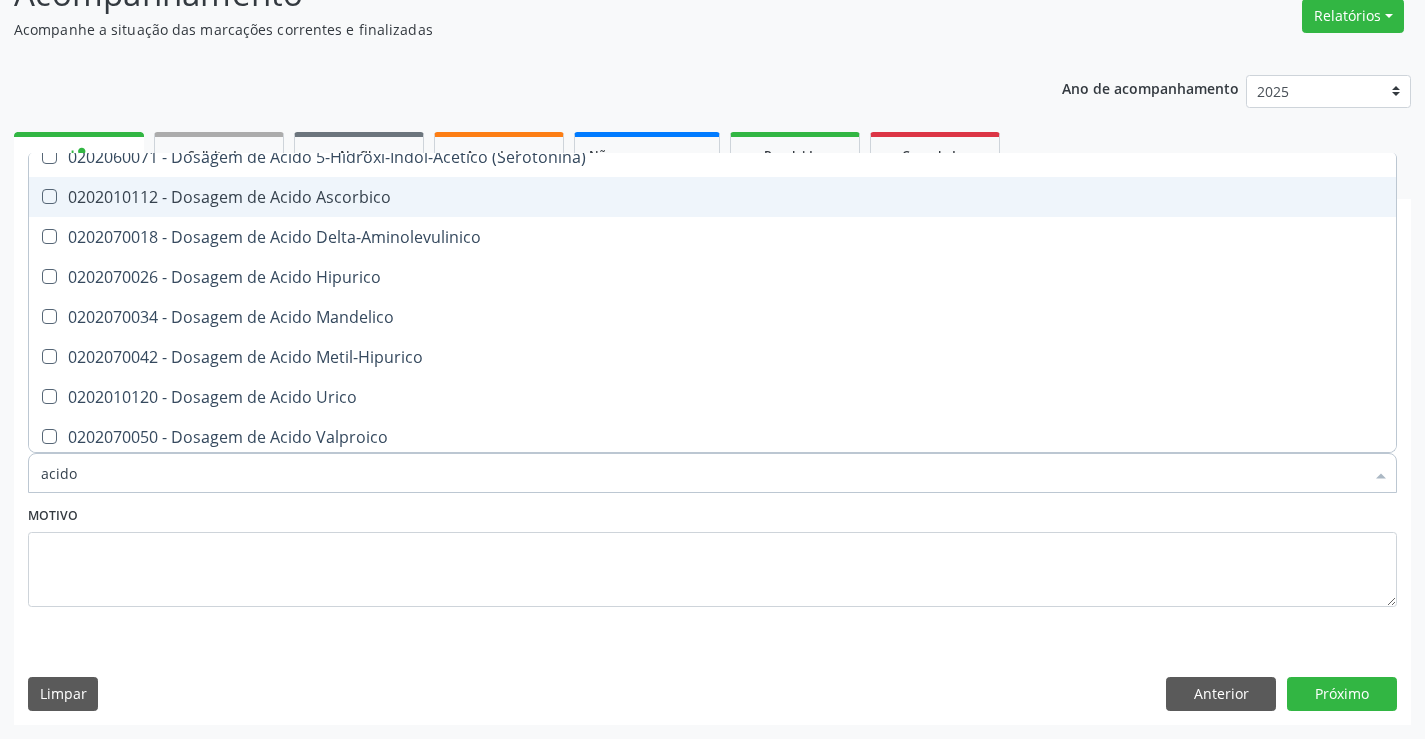 scroll, scrollTop: 200, scrollLeft: 0, axis: vertical 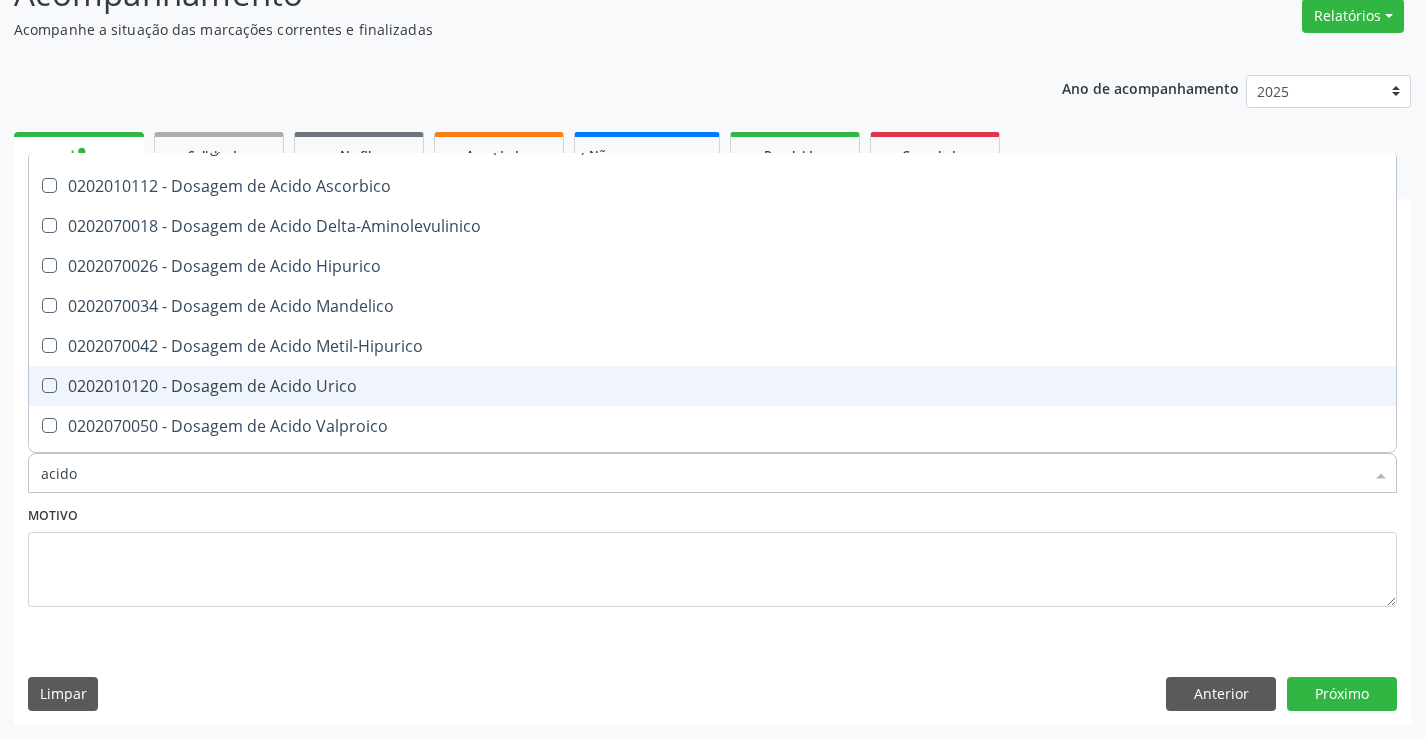 click on "0202010120 - Dosagem de Acido Urico" at bounding box center [712, 386] 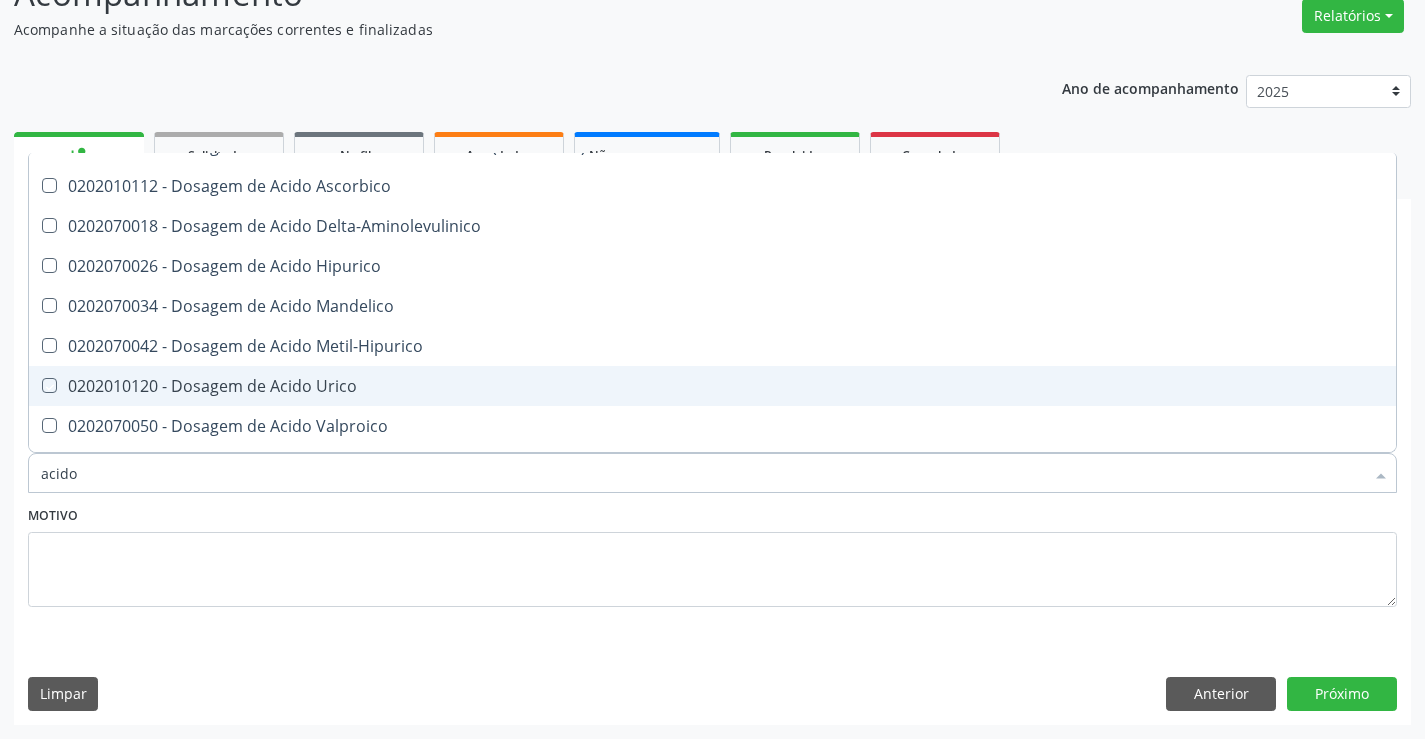 checkbox on "true" 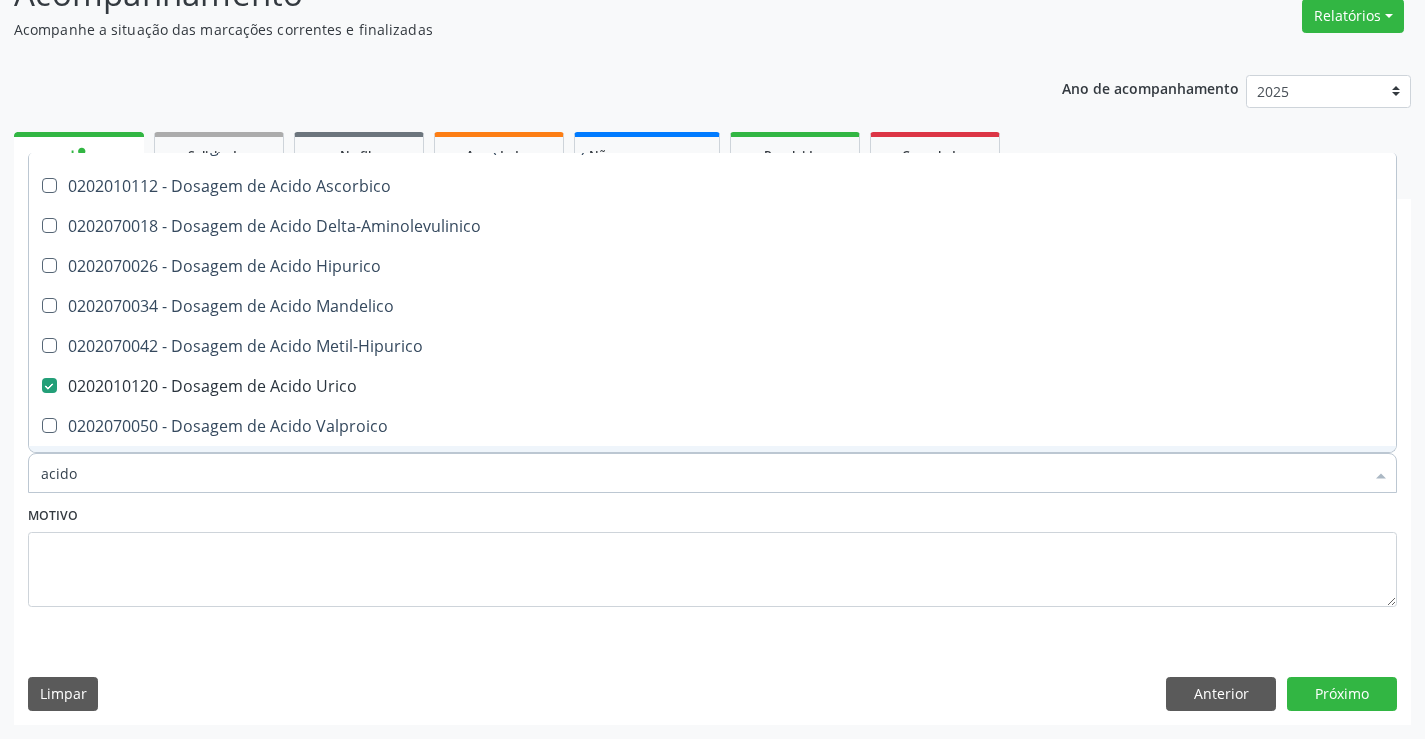 click on "Motivo" at bounding box center (712, 554) 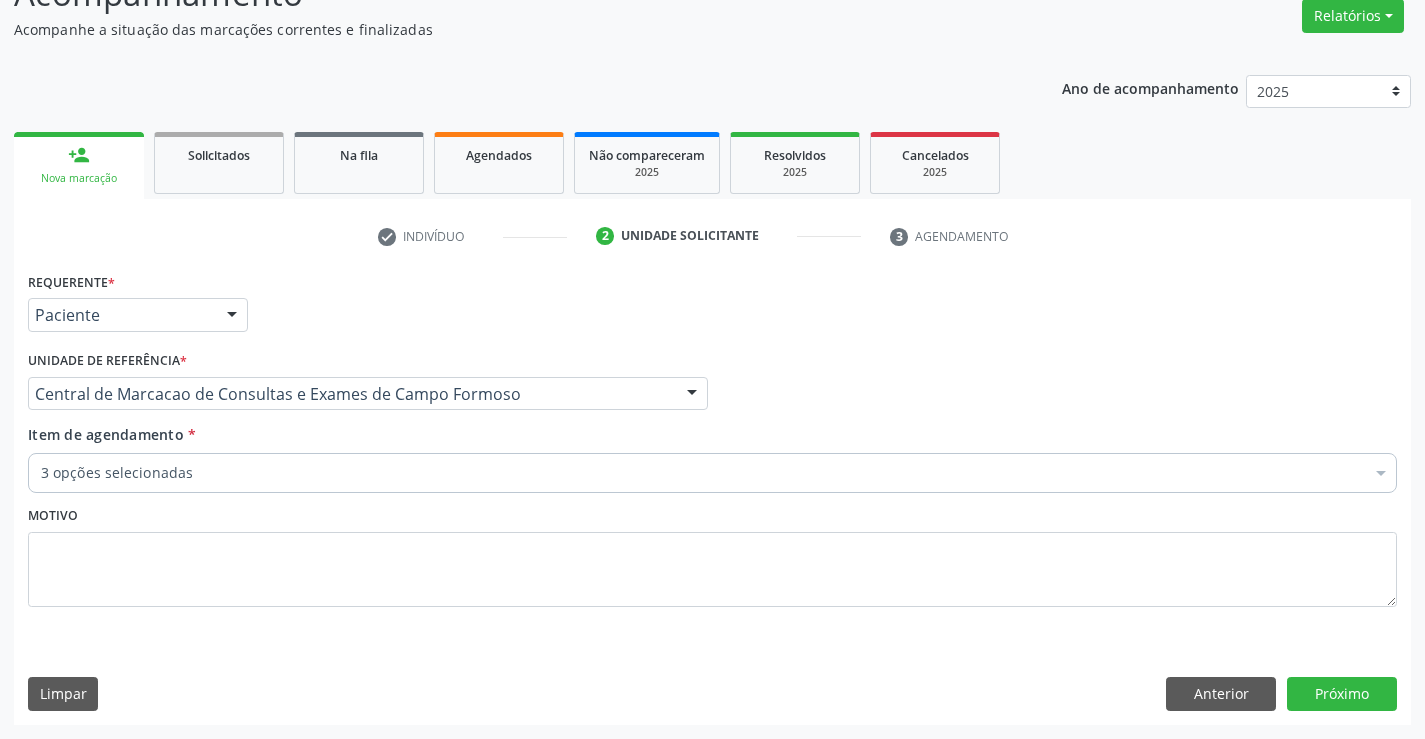 scroll, scrollTop: 0, scrollLeft: 0, axis: both 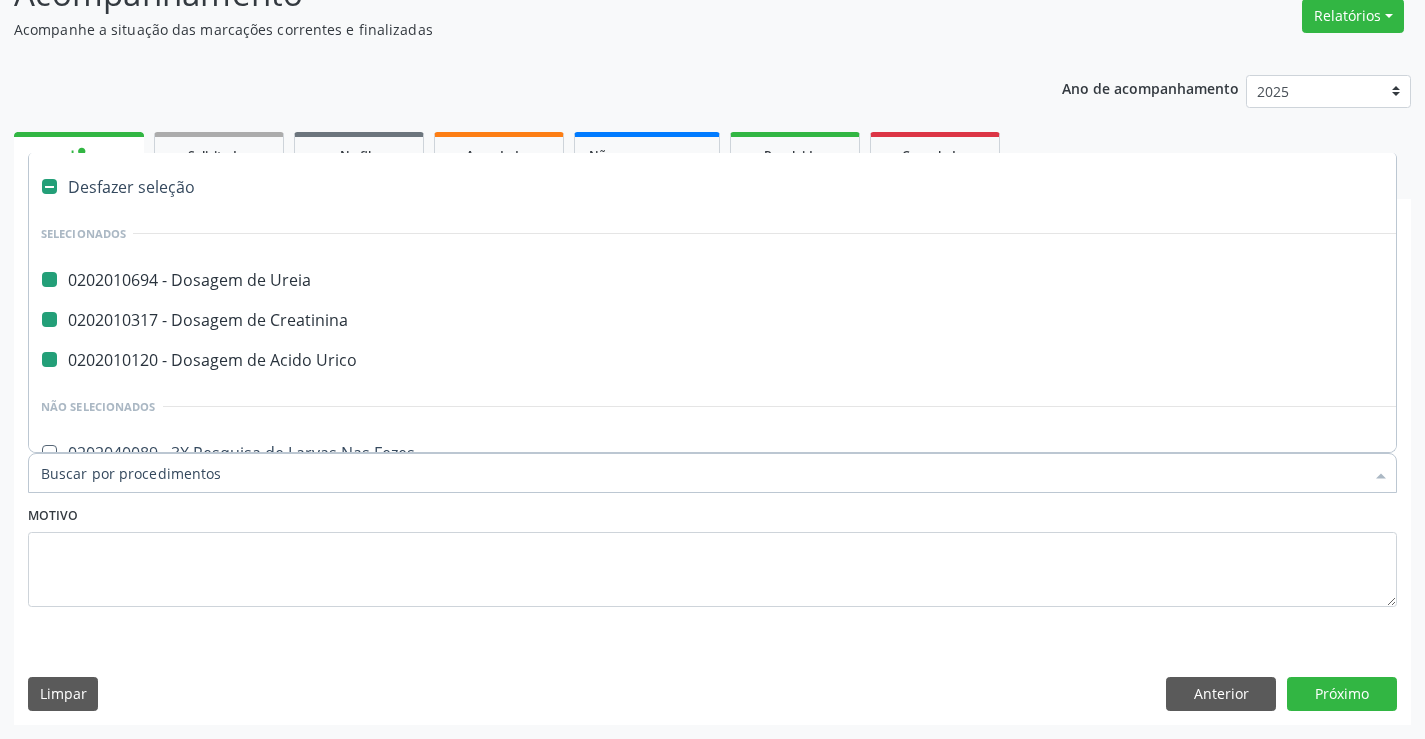 type on "v" 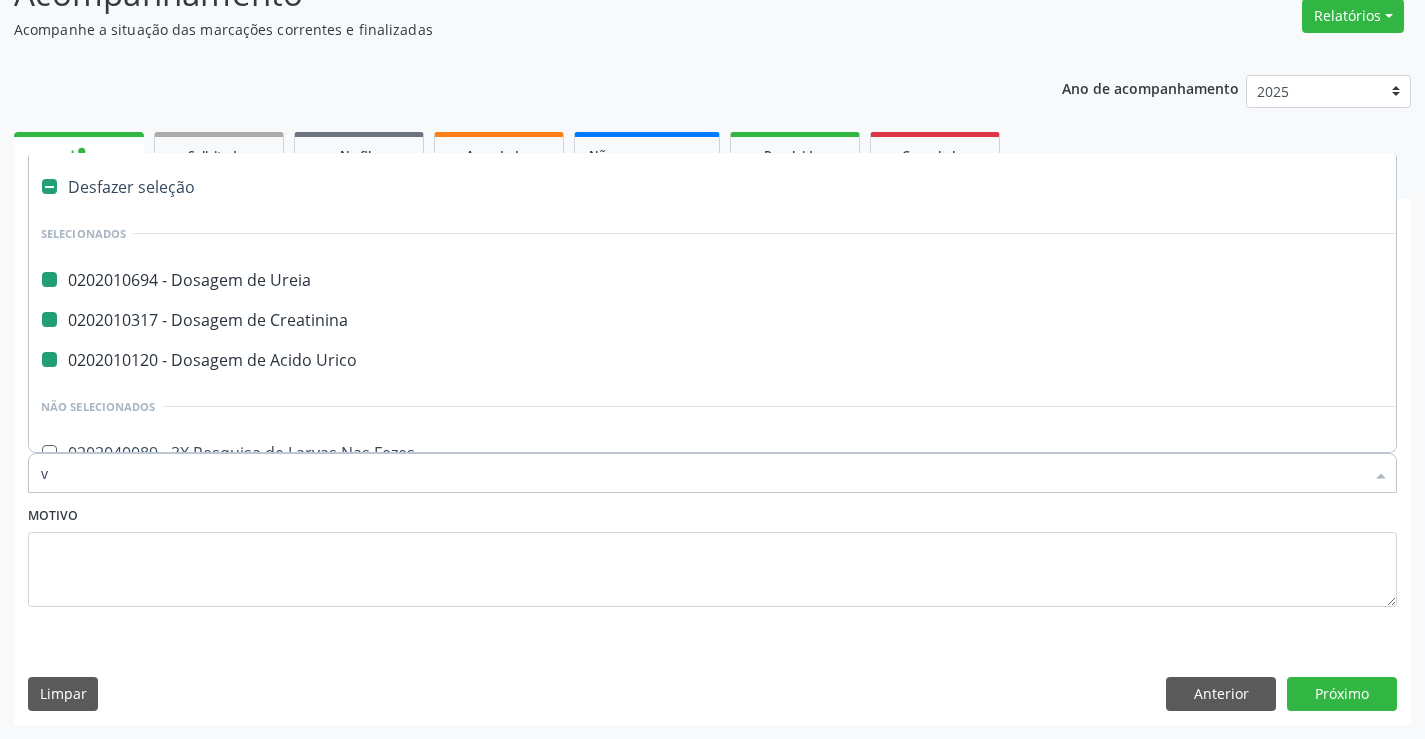 checkbox on "false" 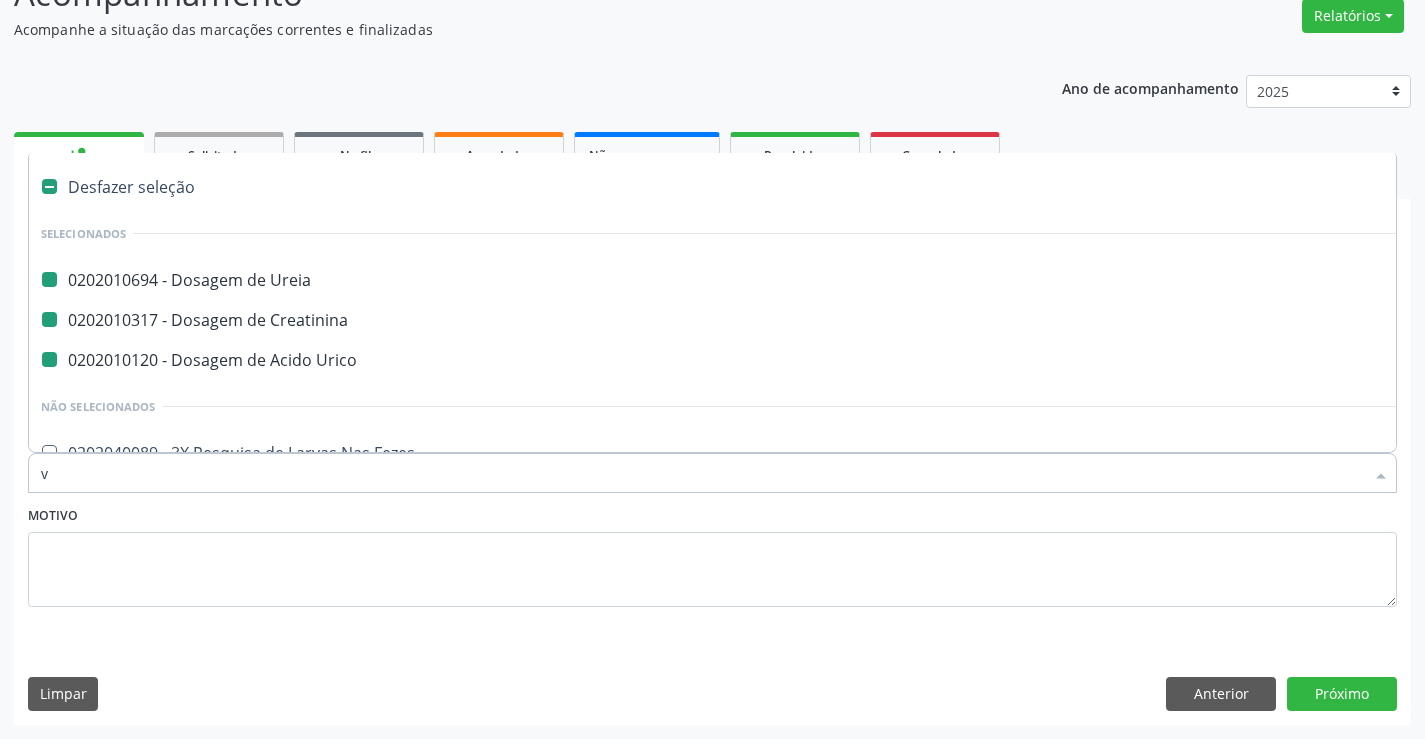 checkbox on "false" 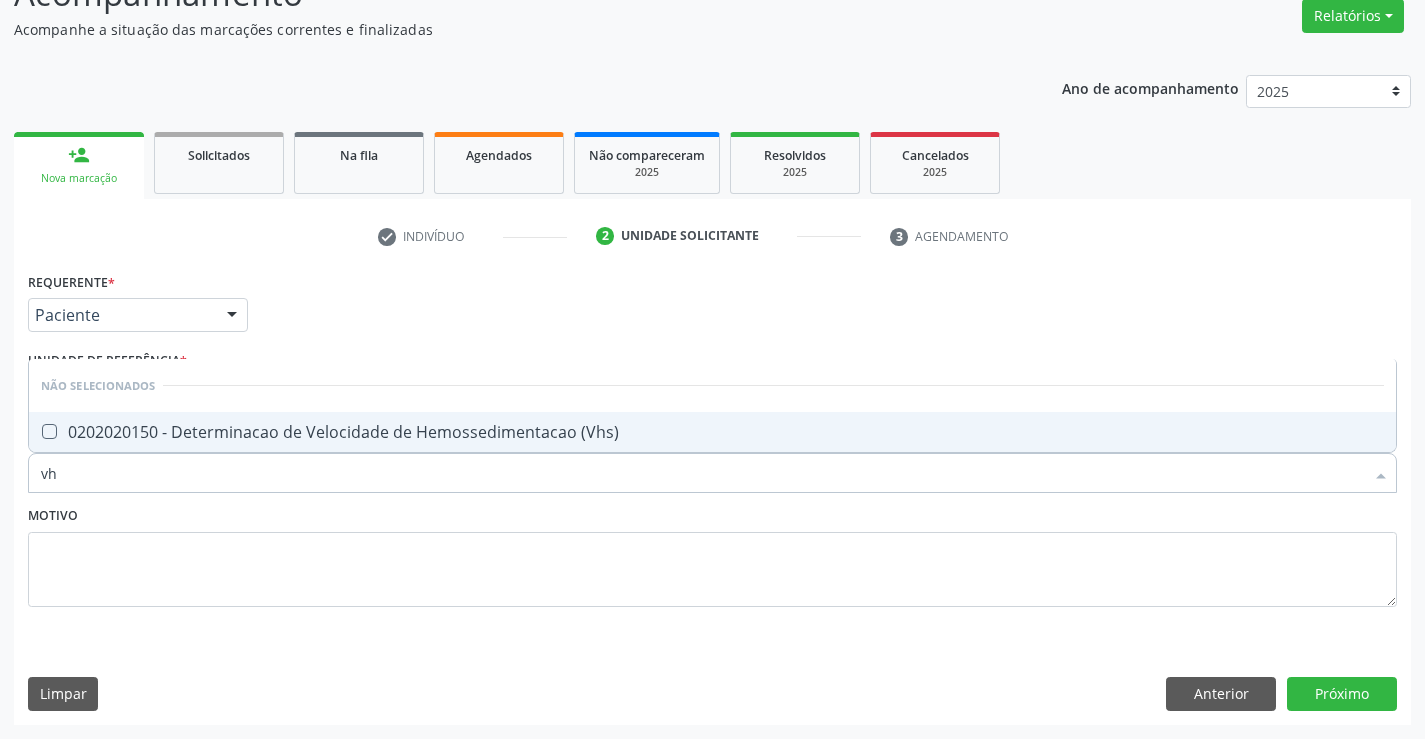 type on "vhs" 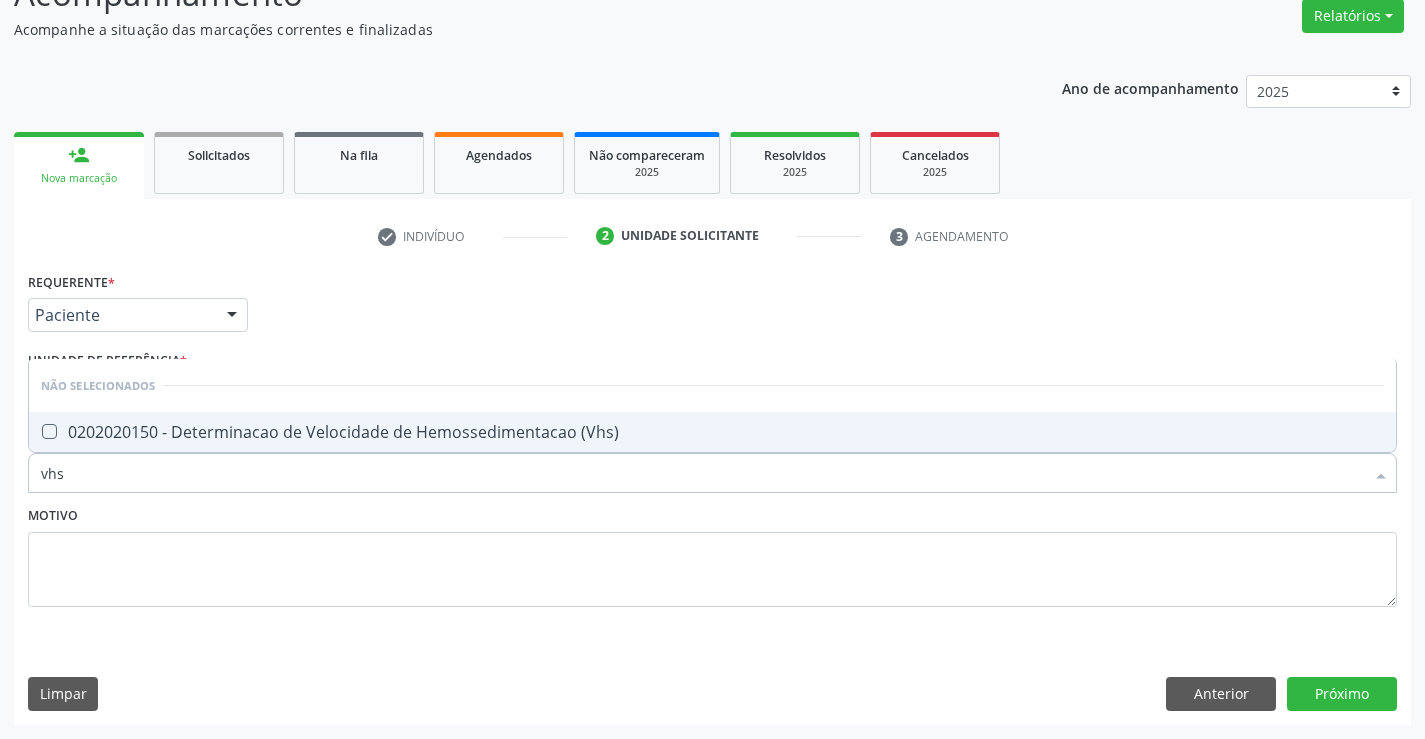 click on "0202020150 - Determinacao de Velocidade de Hemossedimentacao (Vhs)" at bounding box center (712, 432) 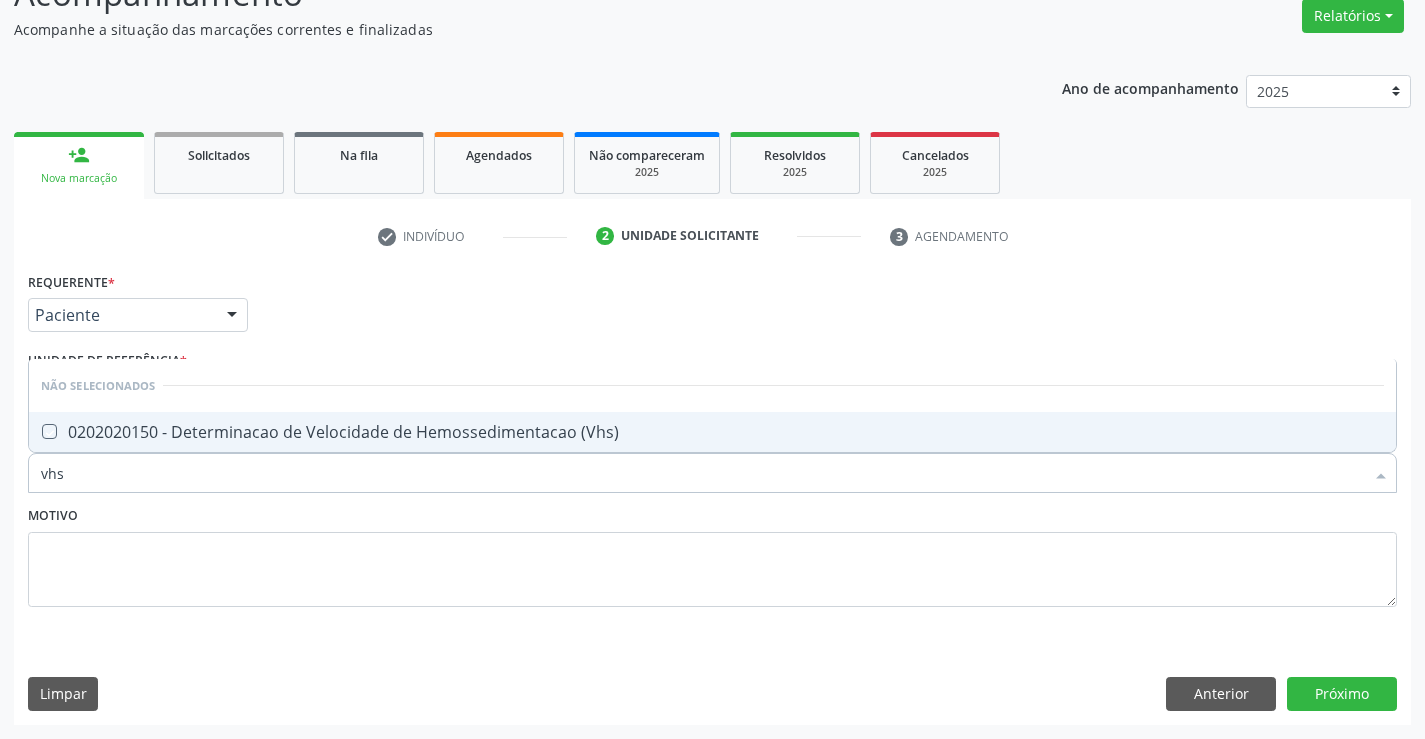 checkbox on "true" 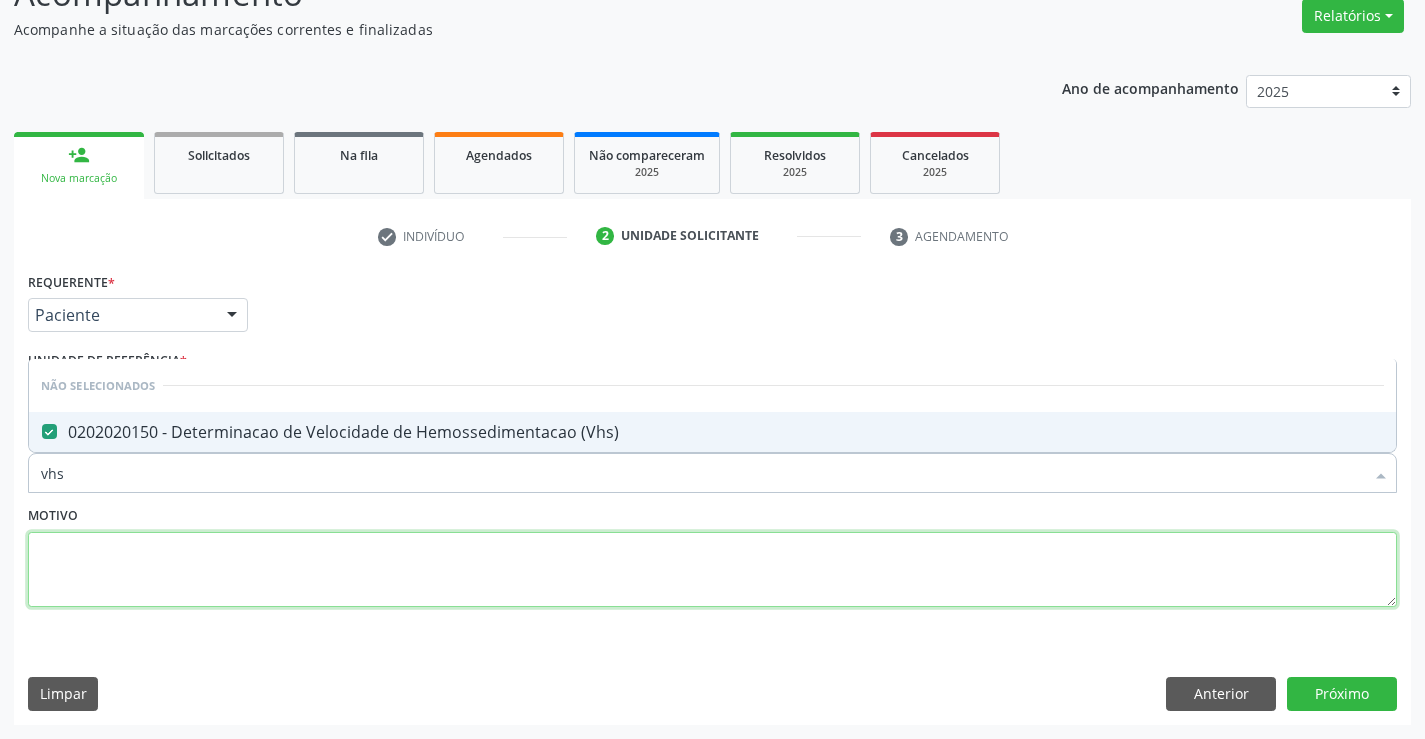 click at bounding box center [712, 570] 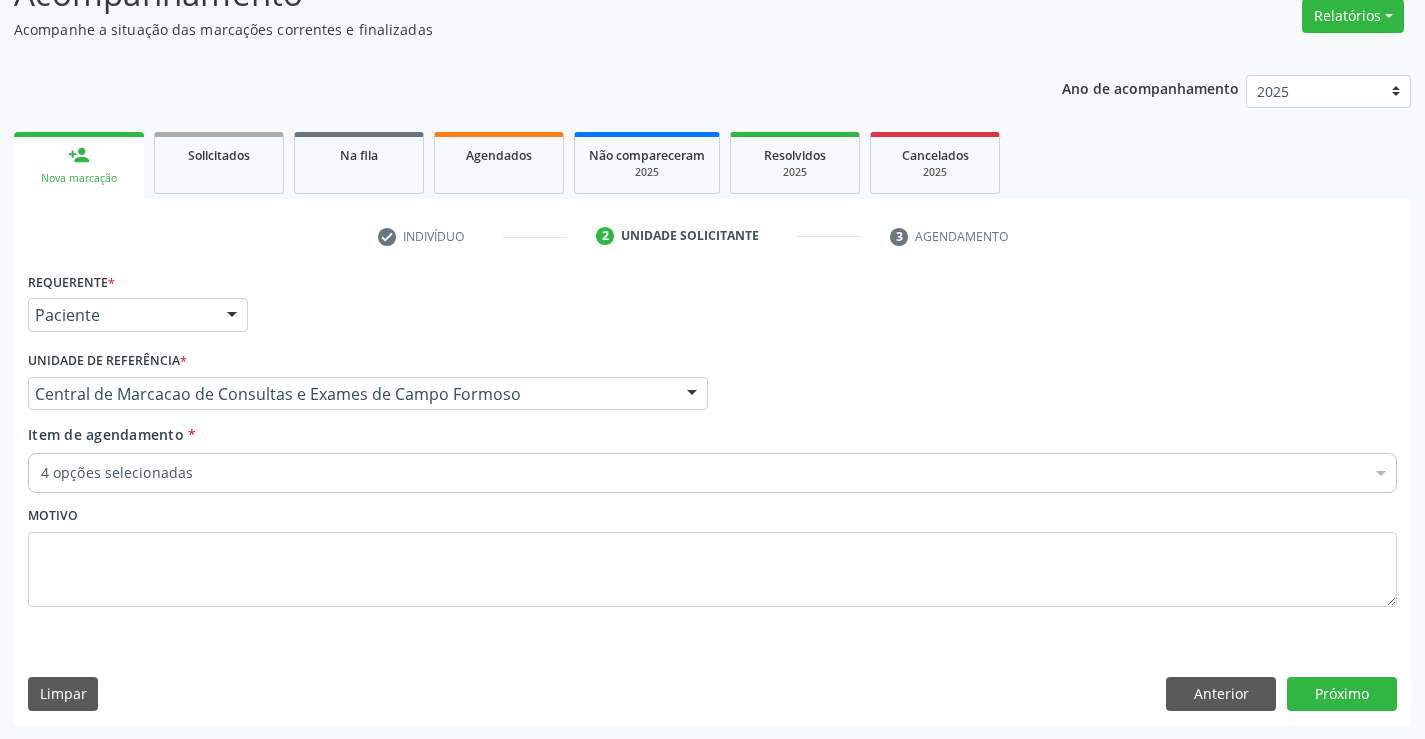 click on "4 opções selecionadas" at bounding box center (712, 473) 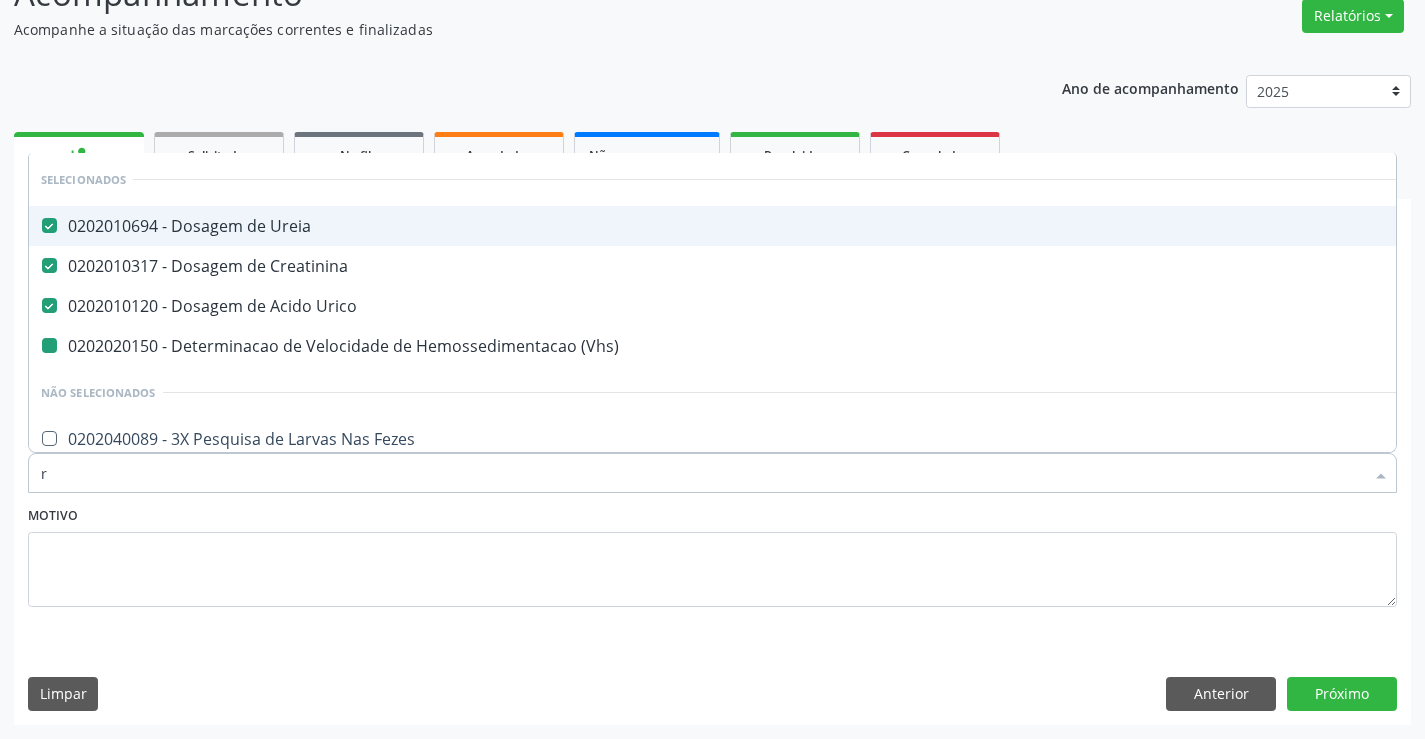 type on "re" 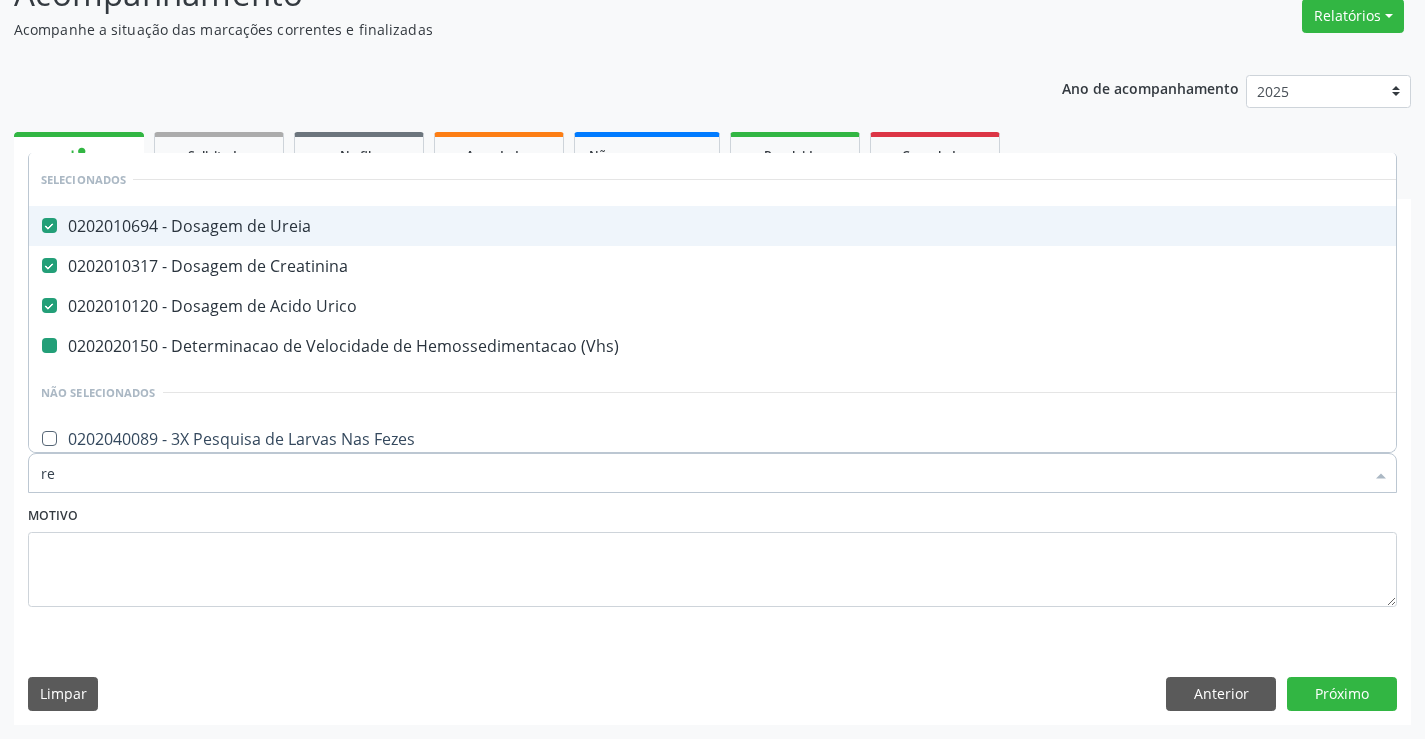 checkbox on "false" 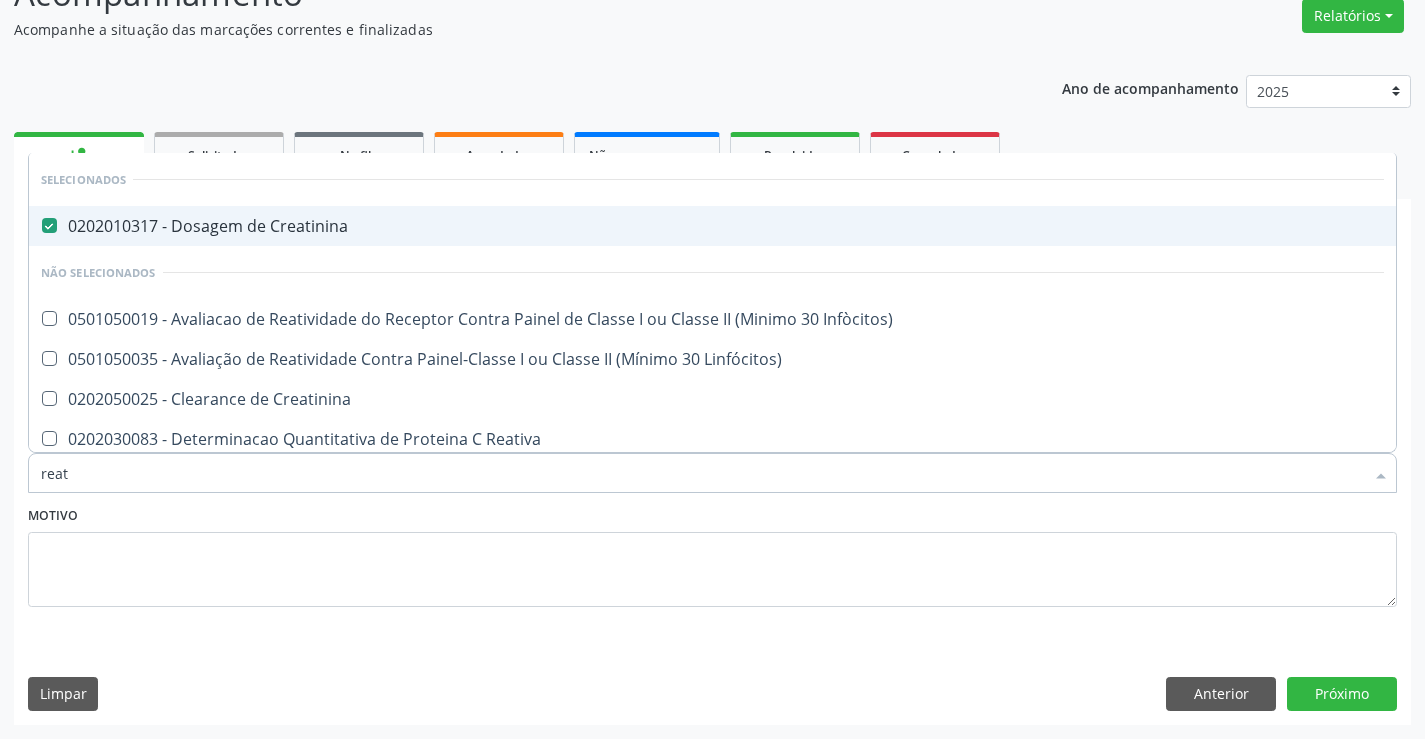type on "reati" 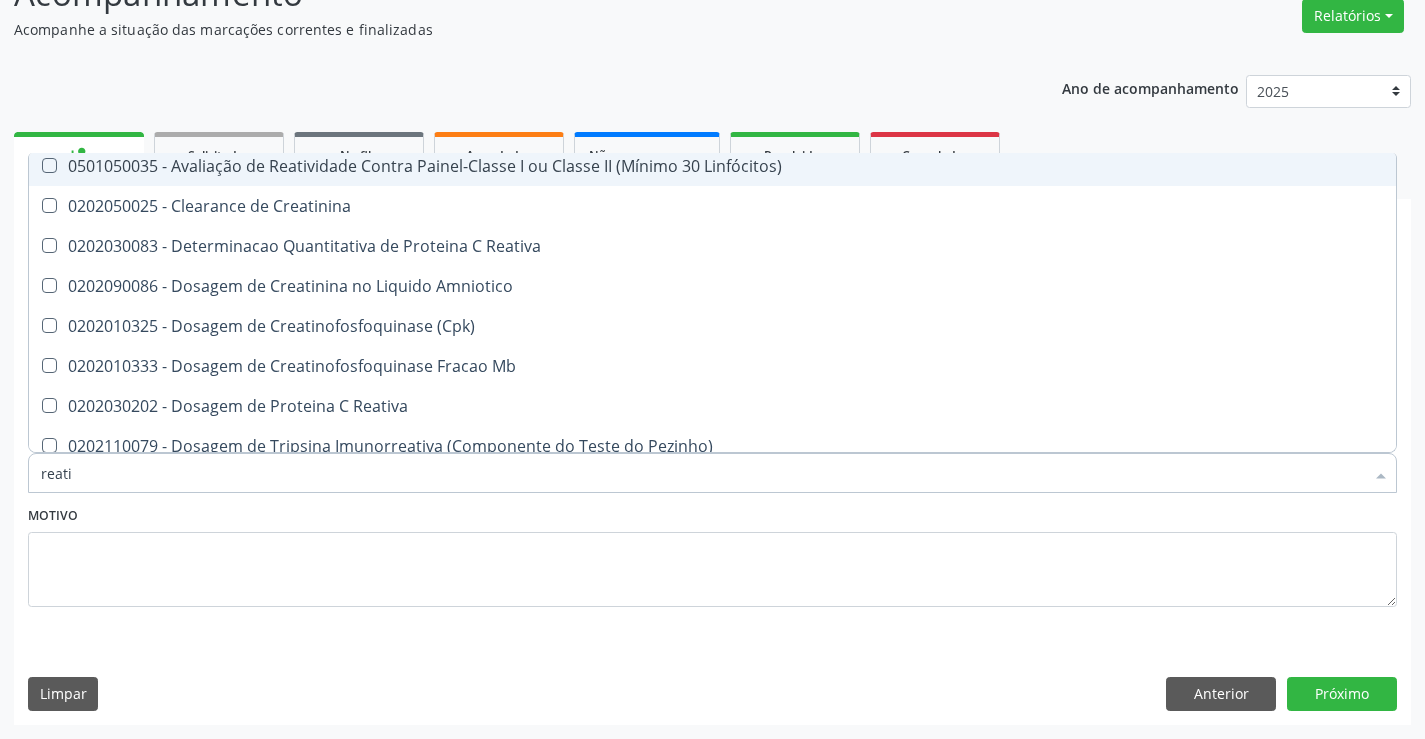 scroll, scrollTop: 200, scrollLeft: 0, axis: vertical 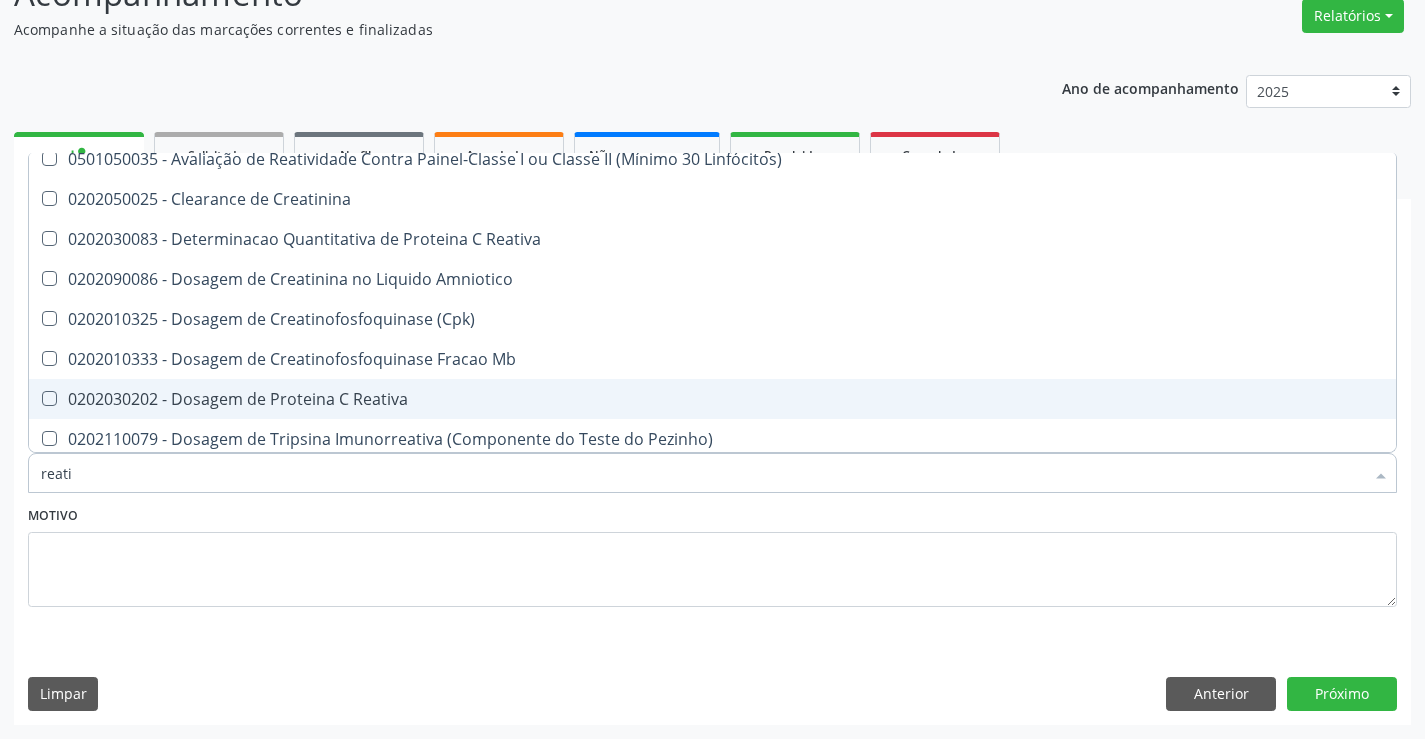 click on "0202030202 - Dosagem de Proteina C Reativa" at bounding box center (712, 399) 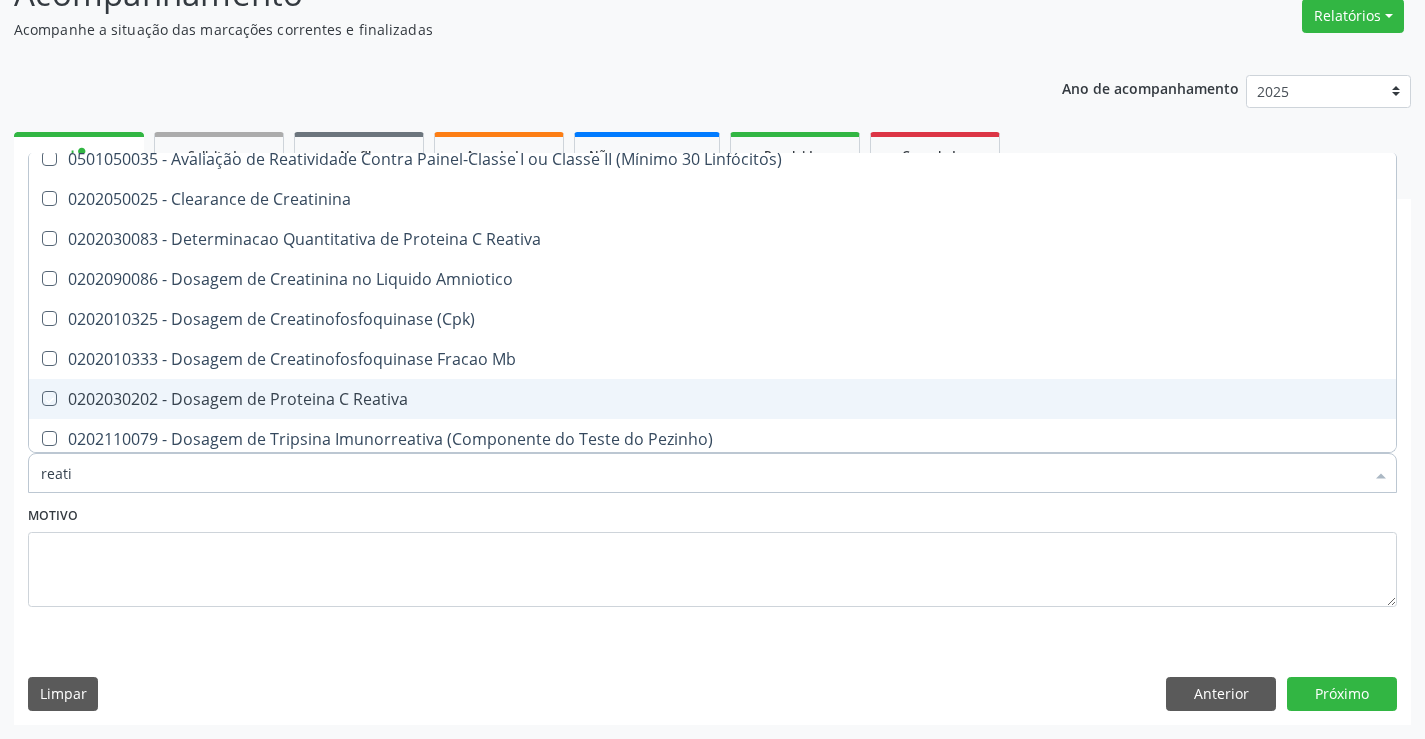 checkbox on "true" 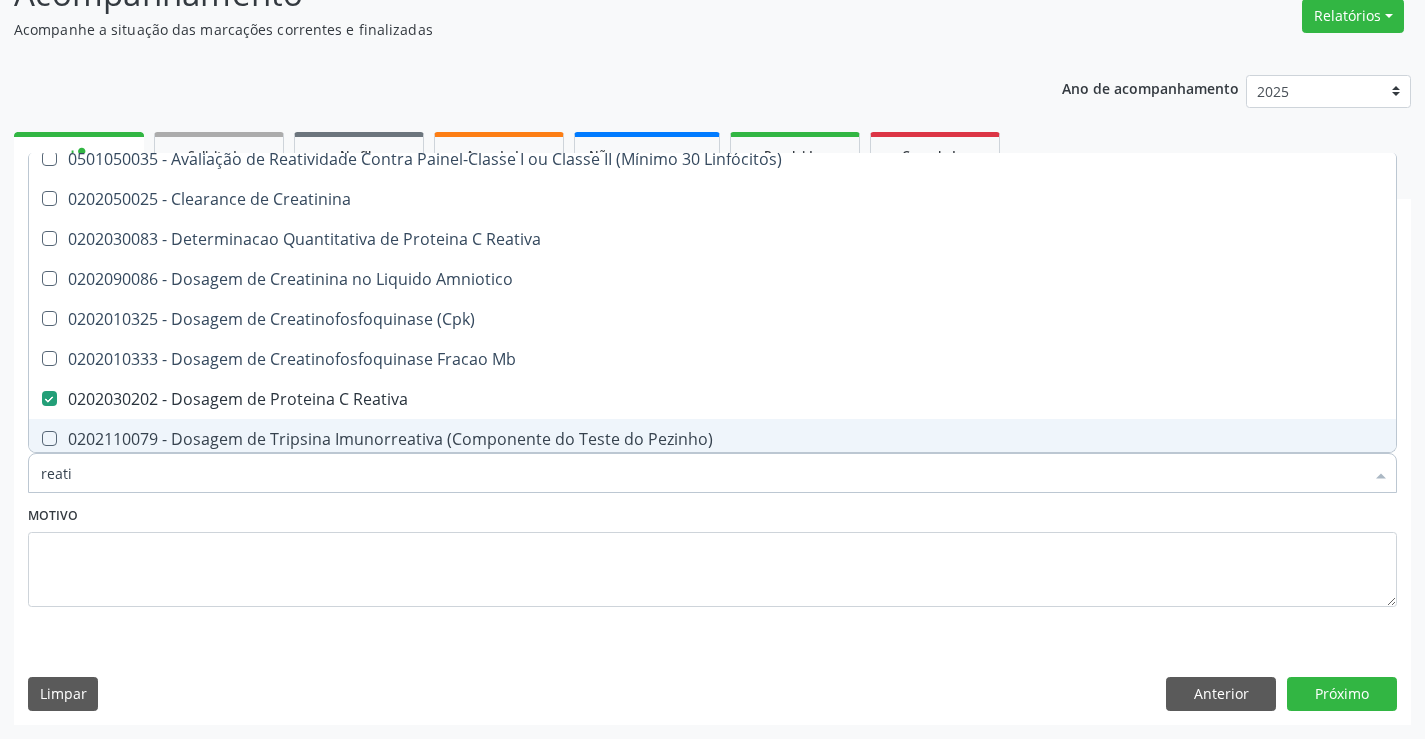 click on "Motivo" at bounding box center [712, 554] 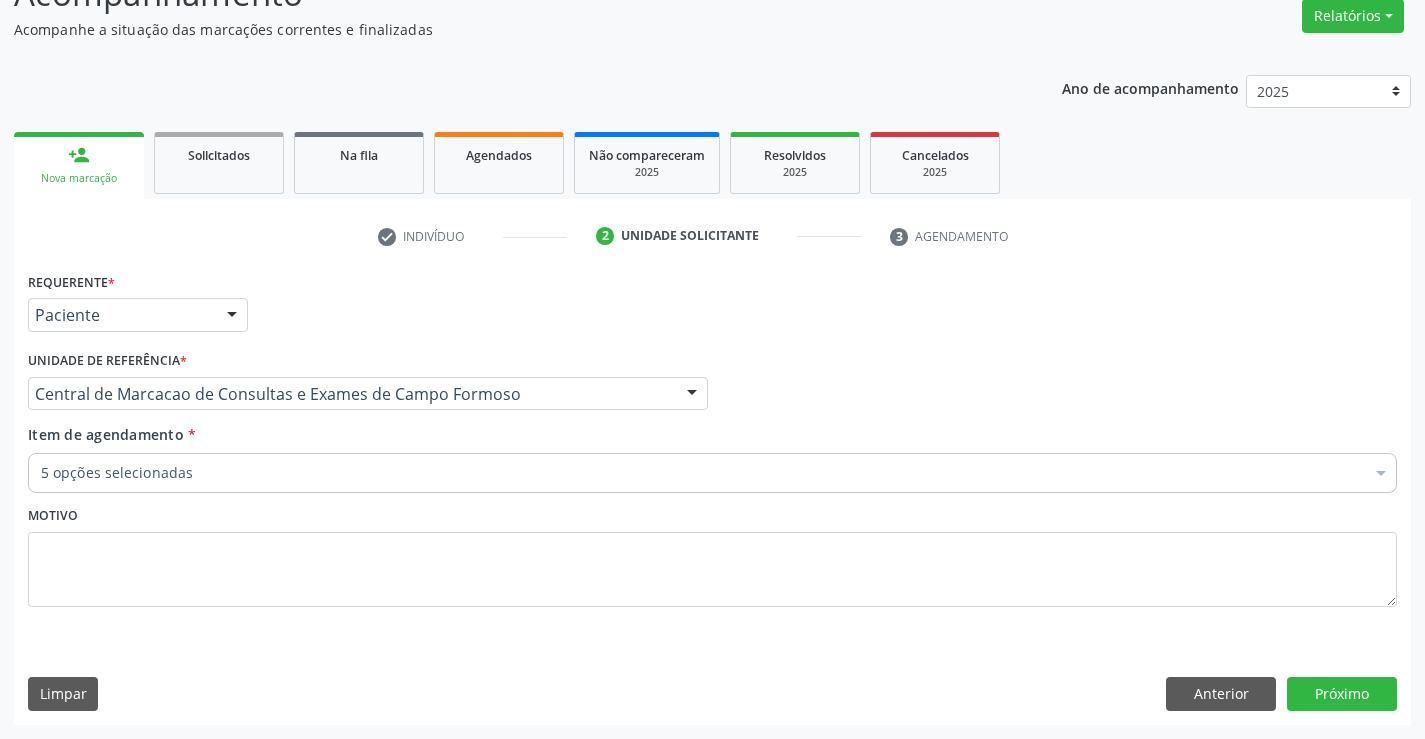 scroll, scrollTop: 0, scrollLeft: 0, axis: both 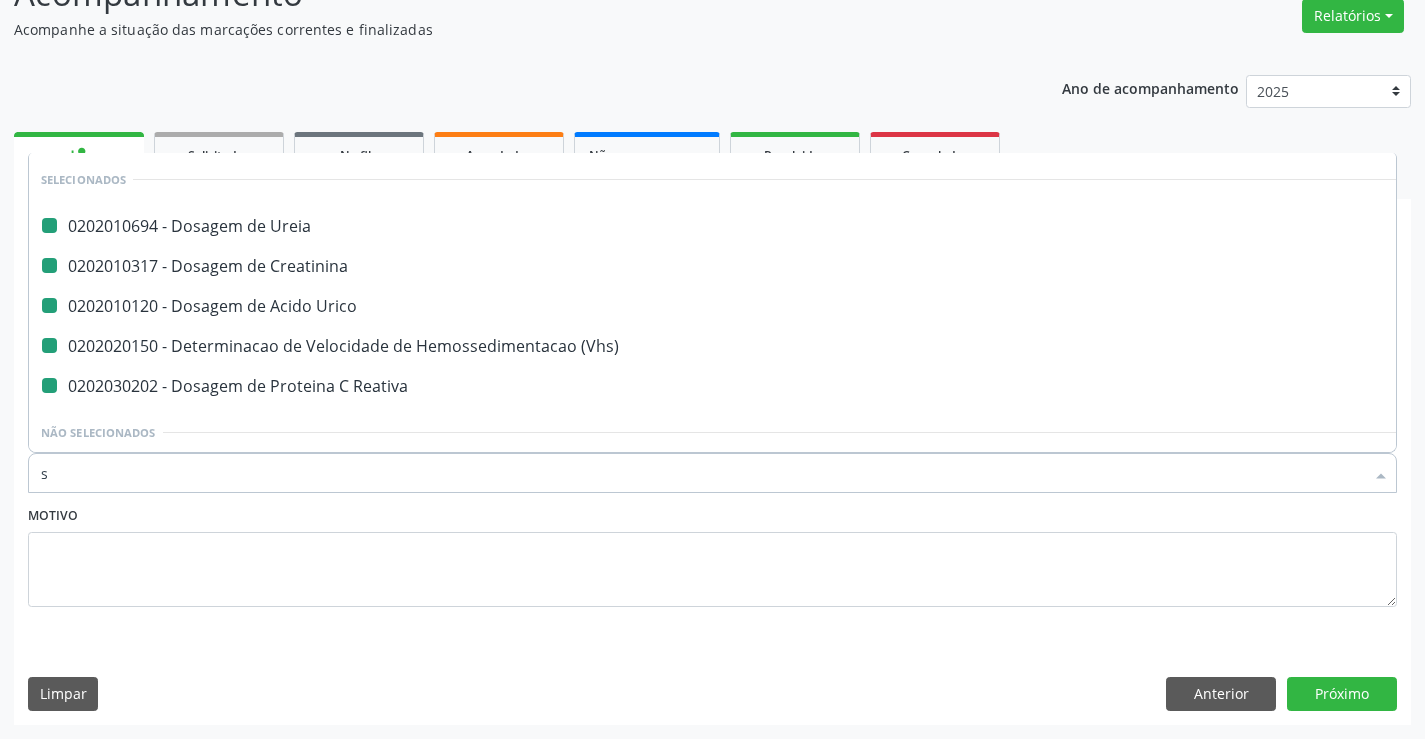 type on "si" 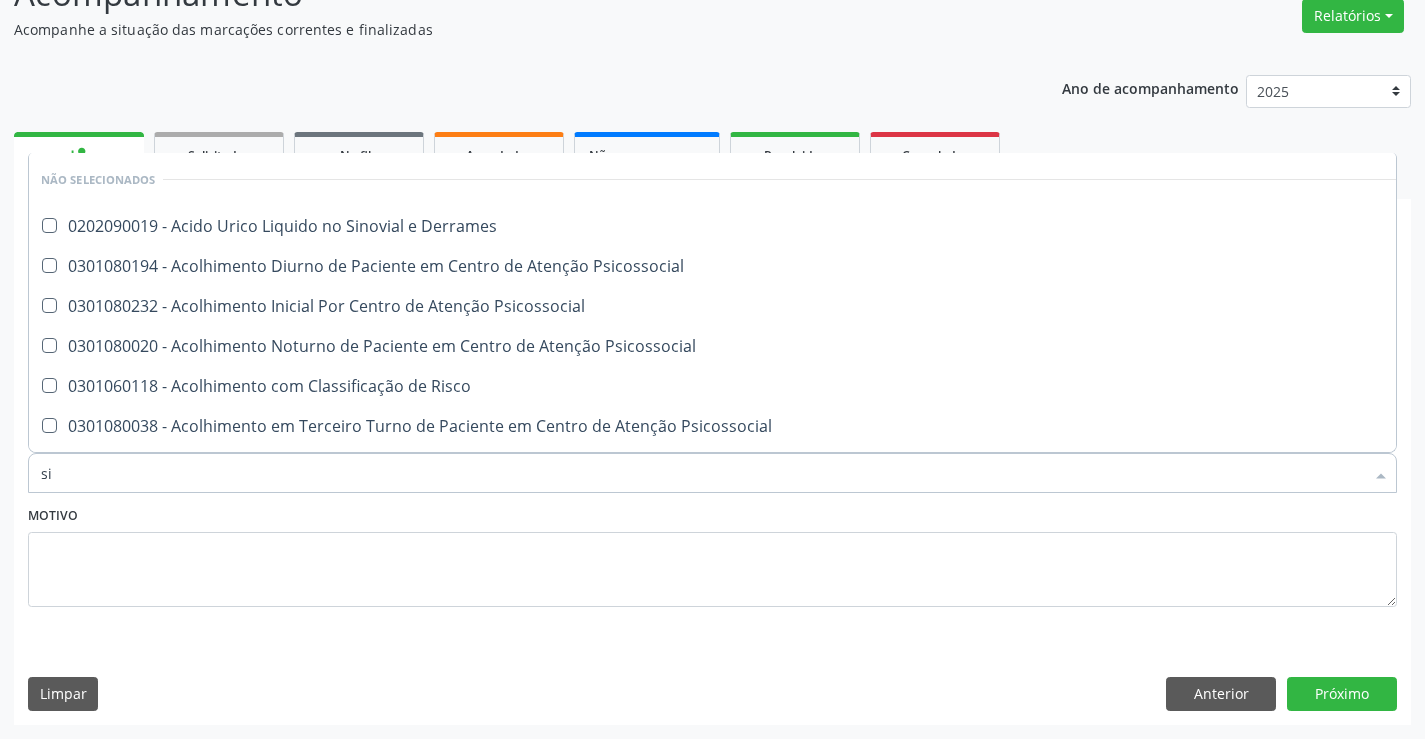 checkbox on "false" 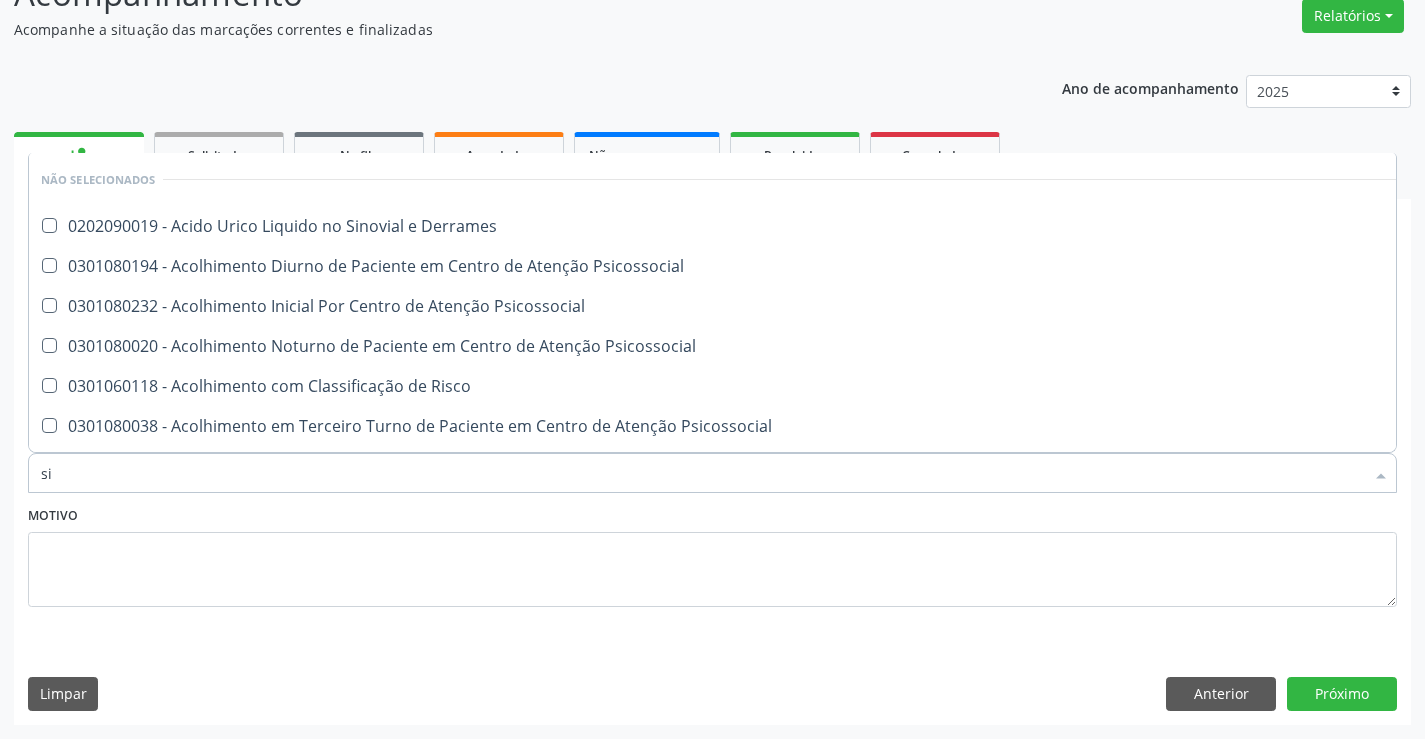 checkbox on "false" 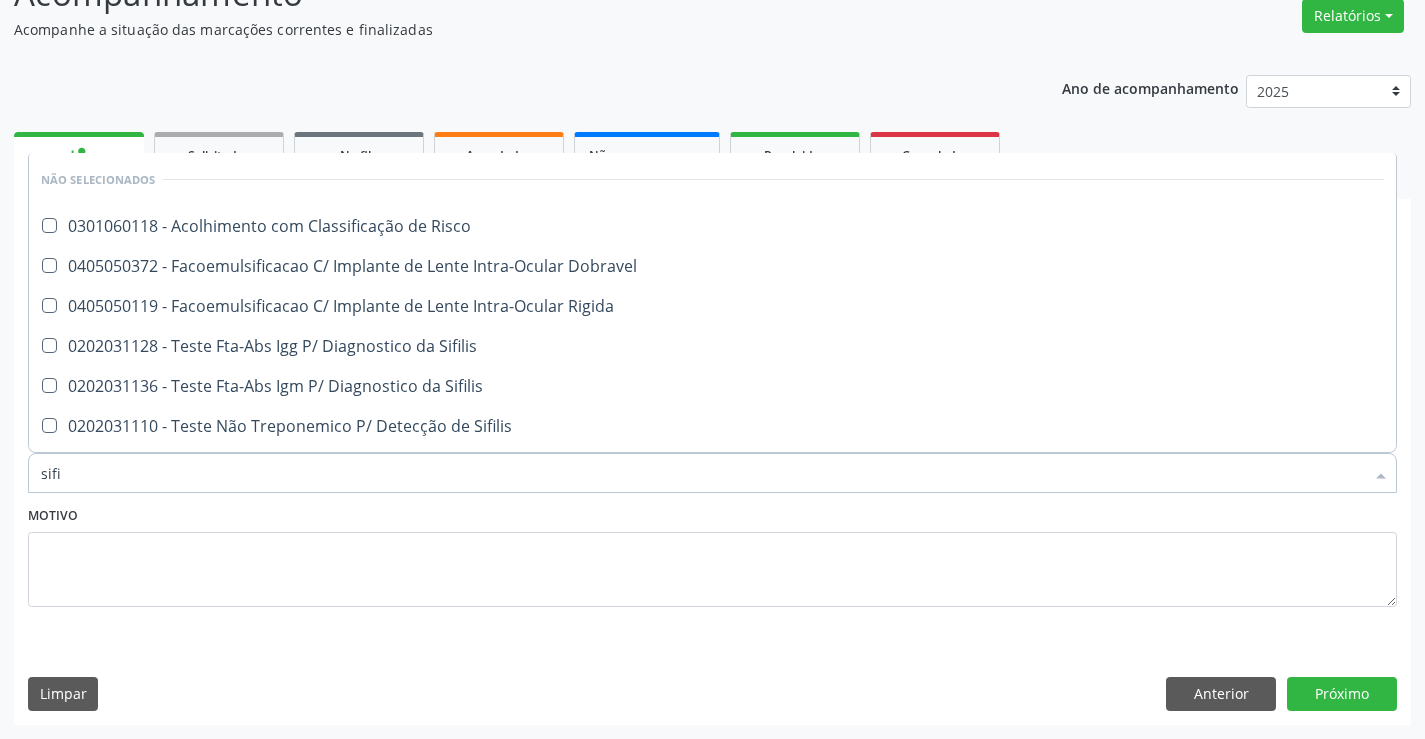 type on "sifil" 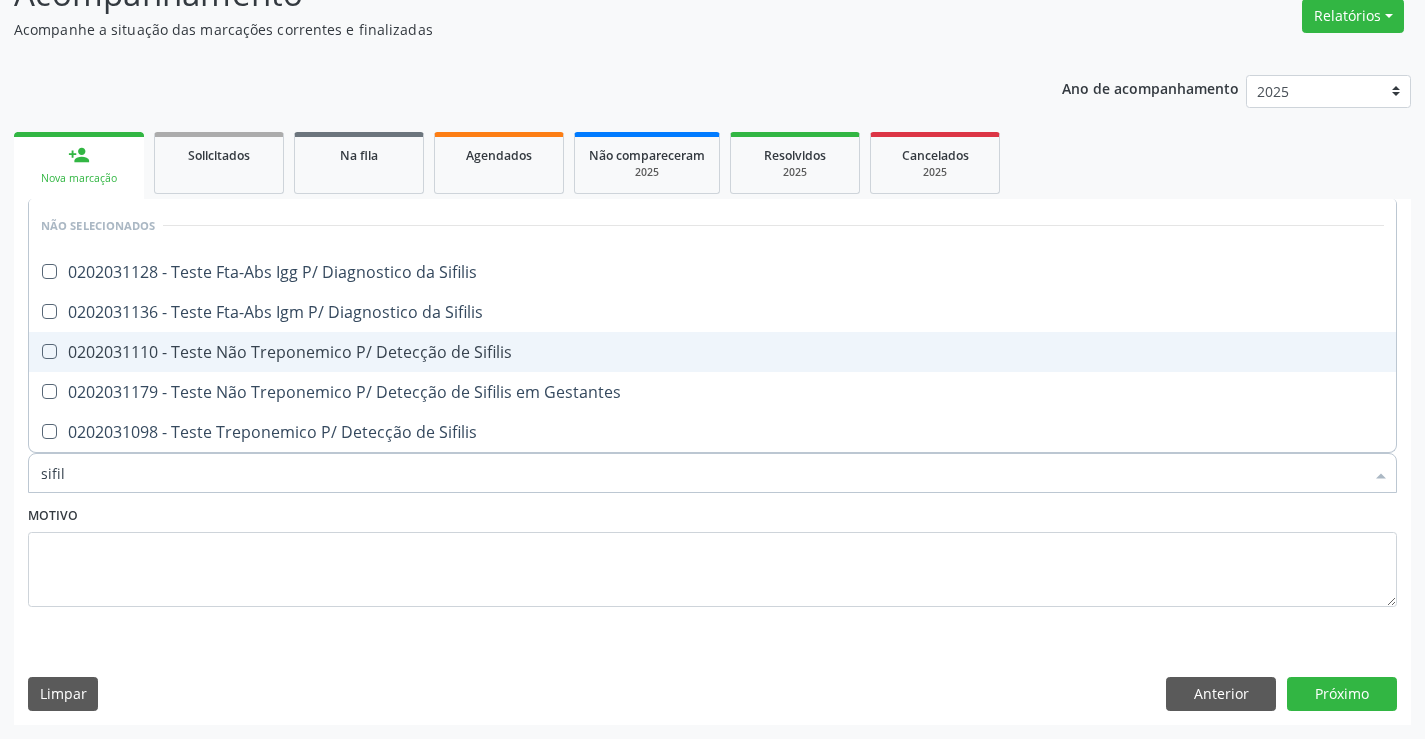 click on "0202031110 - Teste Não Treponemico P/ Detecção de Sifilis" at bounding box center (712, 352) 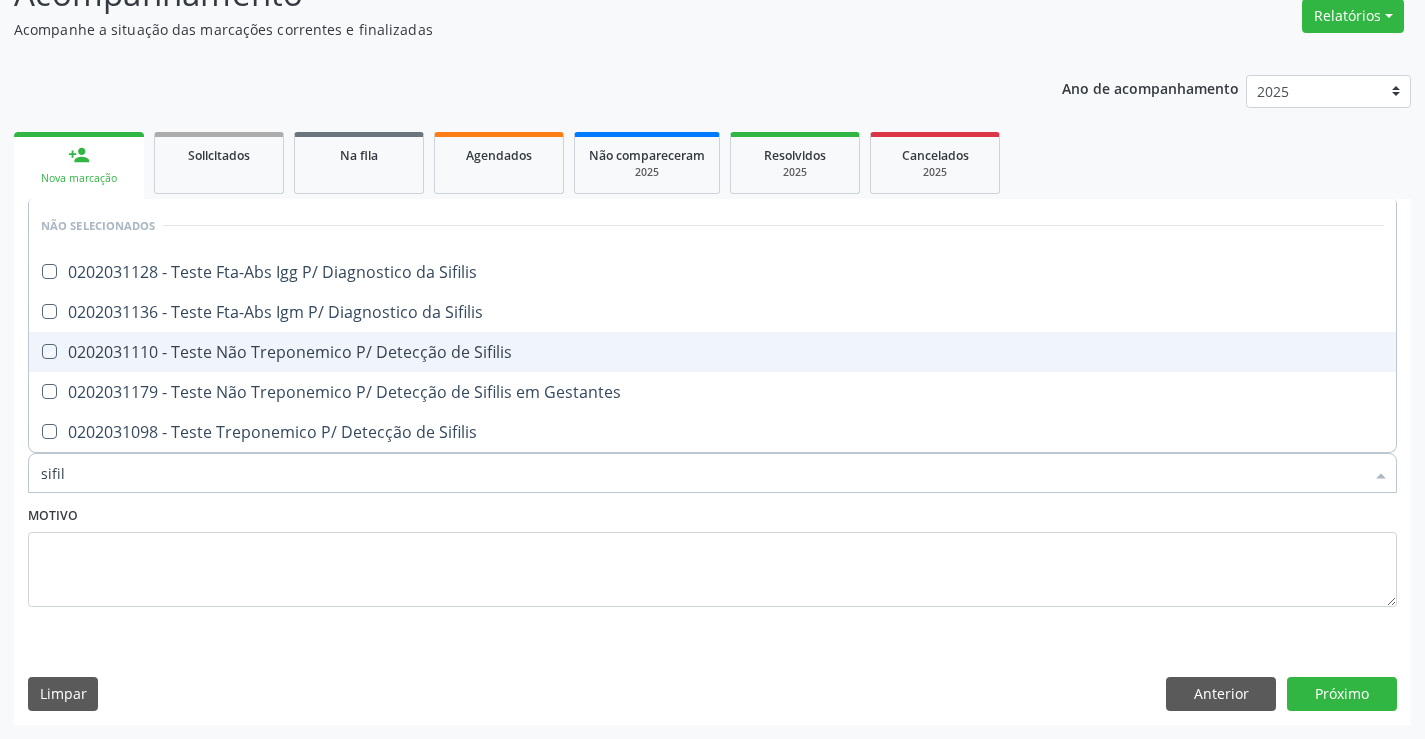 checkbox on "true" 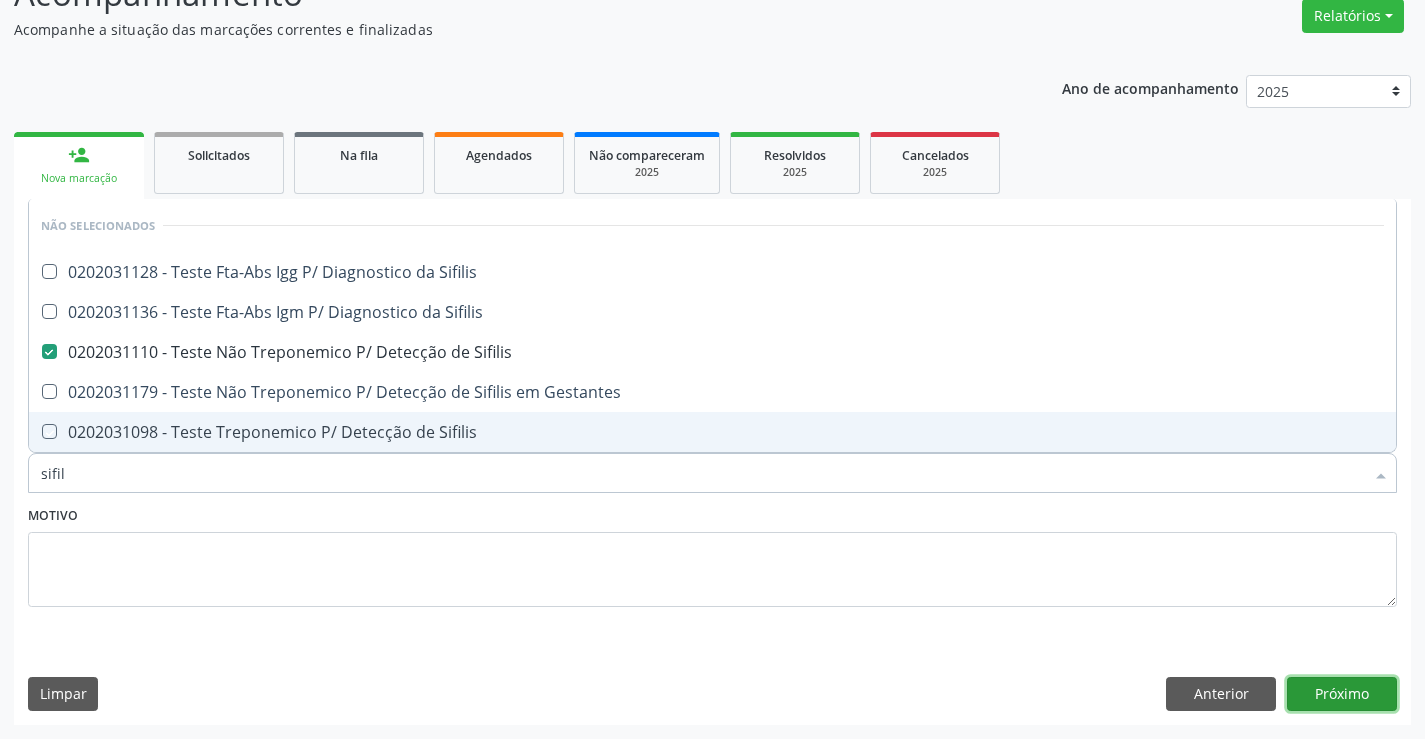 click on "Próximo" at bounding box center [1342, 694] 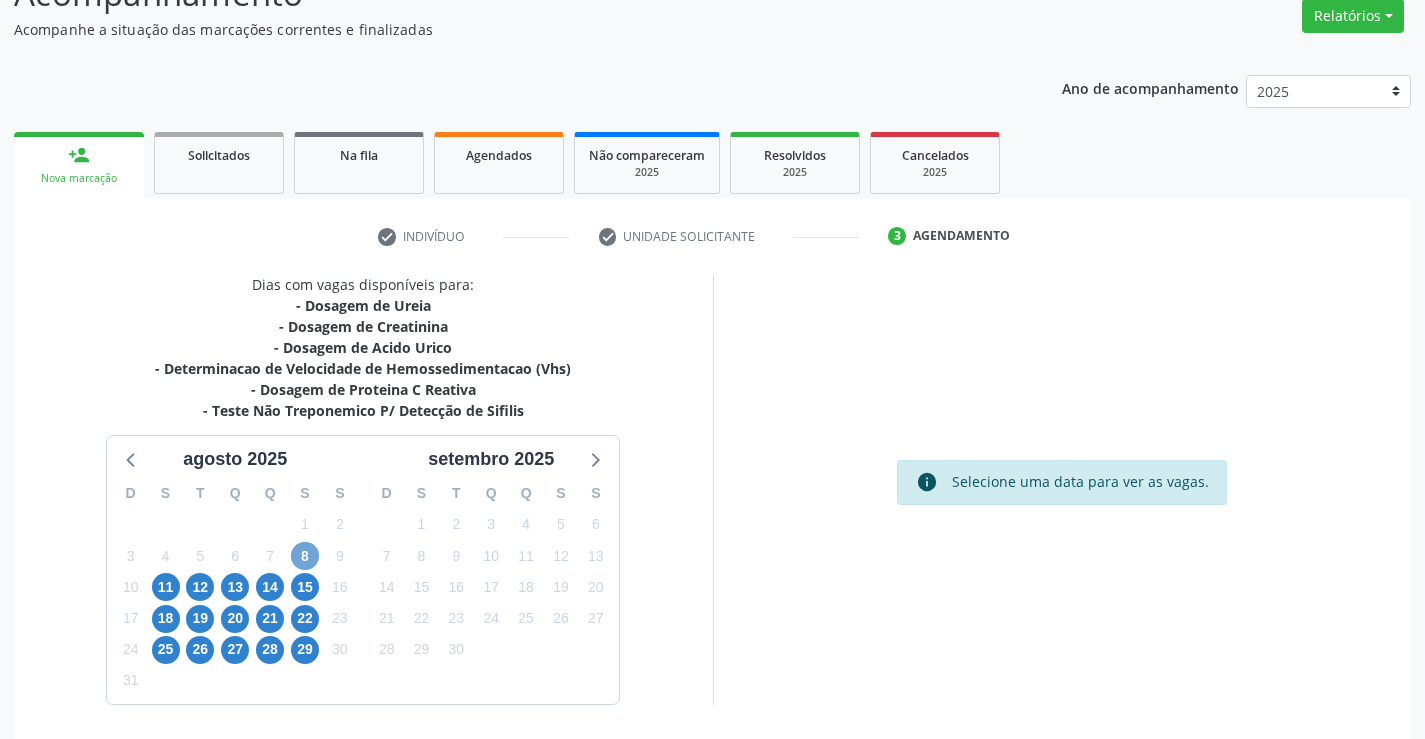 click on "8" at bounding box center (305, 556) 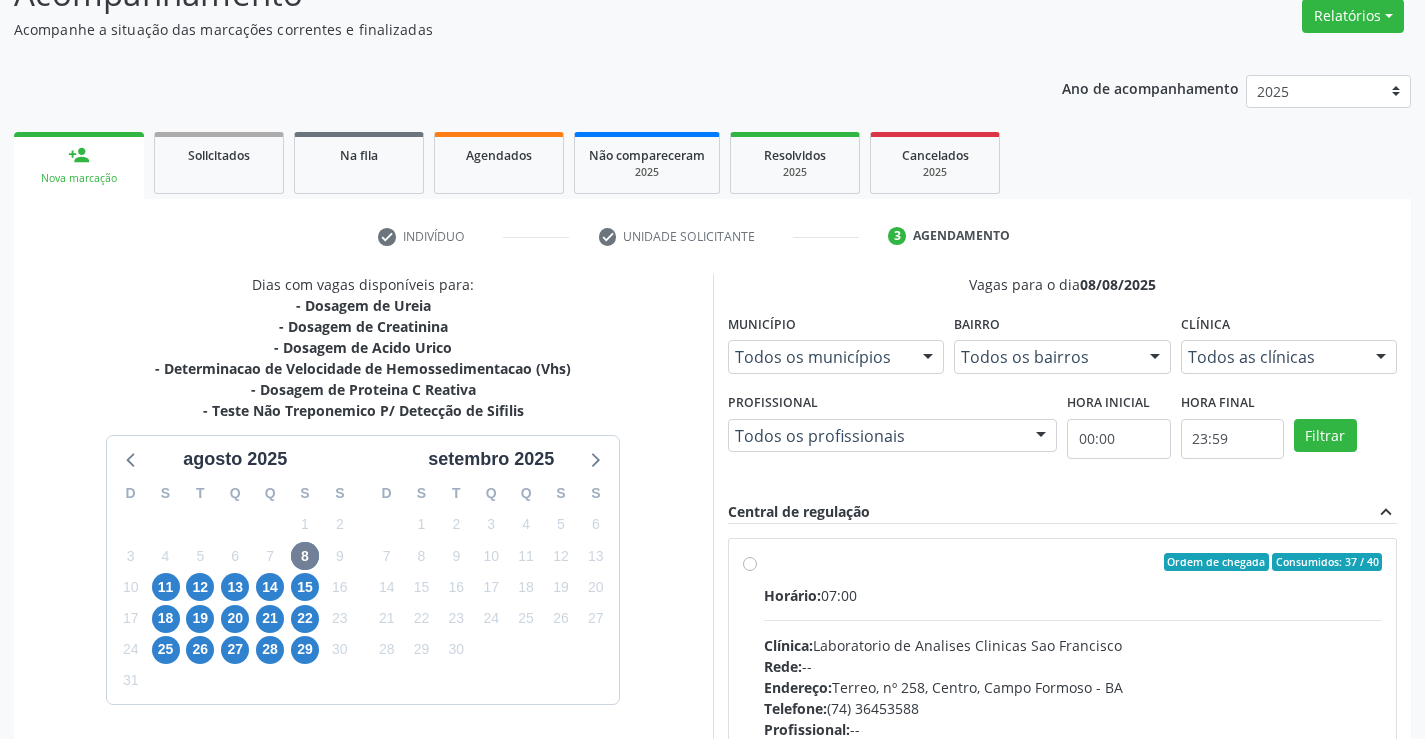 click on "Clínica:  Laboratorio de Analises Clinicas Sao Francisco" at bounding box center (1073, 645) 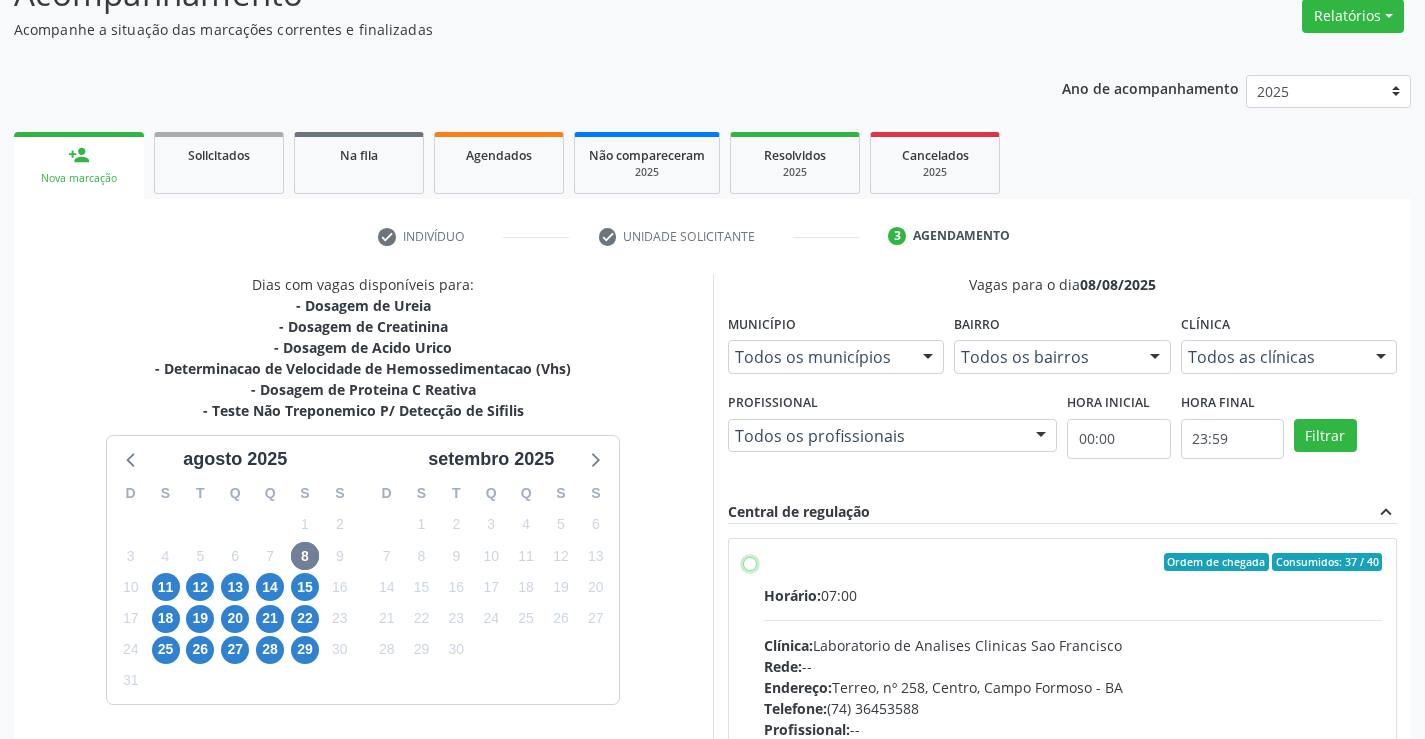 click on "Ordem de chegada
Consumidos: 37 / 40
Horário:   07:00
Clínica:  Laboratorio de Analises Clinicas Sao Francisco
Rede:
--
Endereço:   Terreo, nº 258, Centro, Campo Formoso - BA
Telefone:   (74) 36453588
Profissional:
--
Informações adicionais sobre o atendimento
Idade de atendimento:
Sem restrição
Gênero(s) atendido(s):
Sem restrição
Informações adicionais:
--" at bounding box center (750, 562) 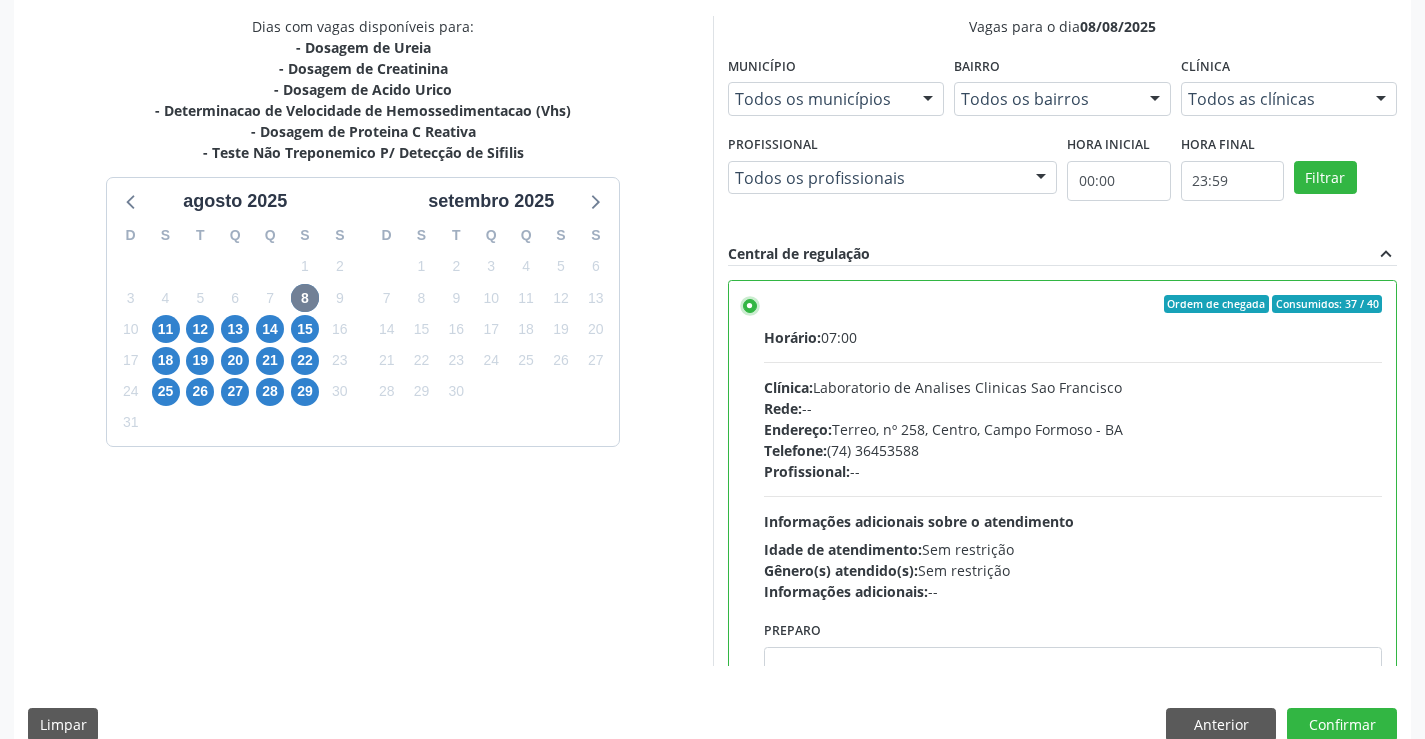 scroll, scrollTop: 456, scrollLeft: 0, axis: vertical 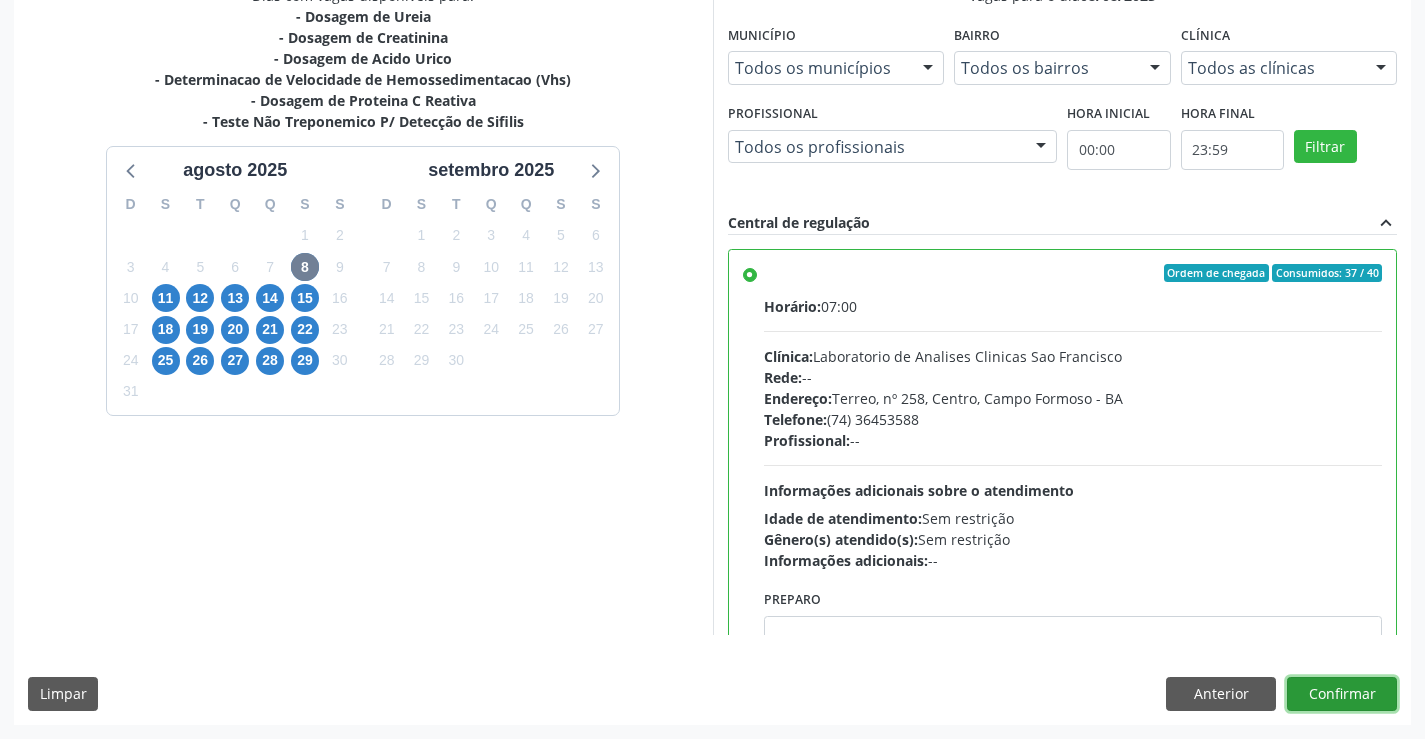 click on "Confirmar" at bounding box center (1342, 694) 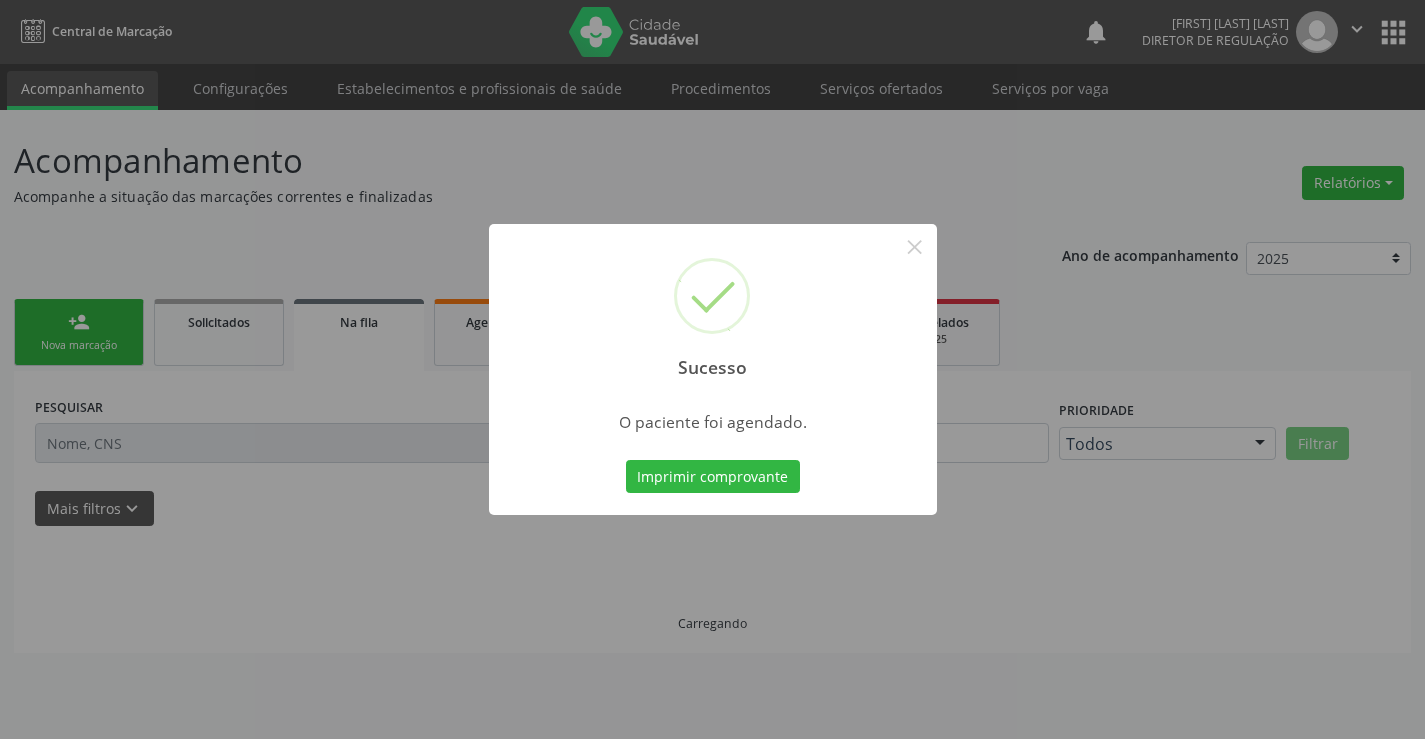 scroll, scrollTop: 0, scrollLeft: 0, axis: both 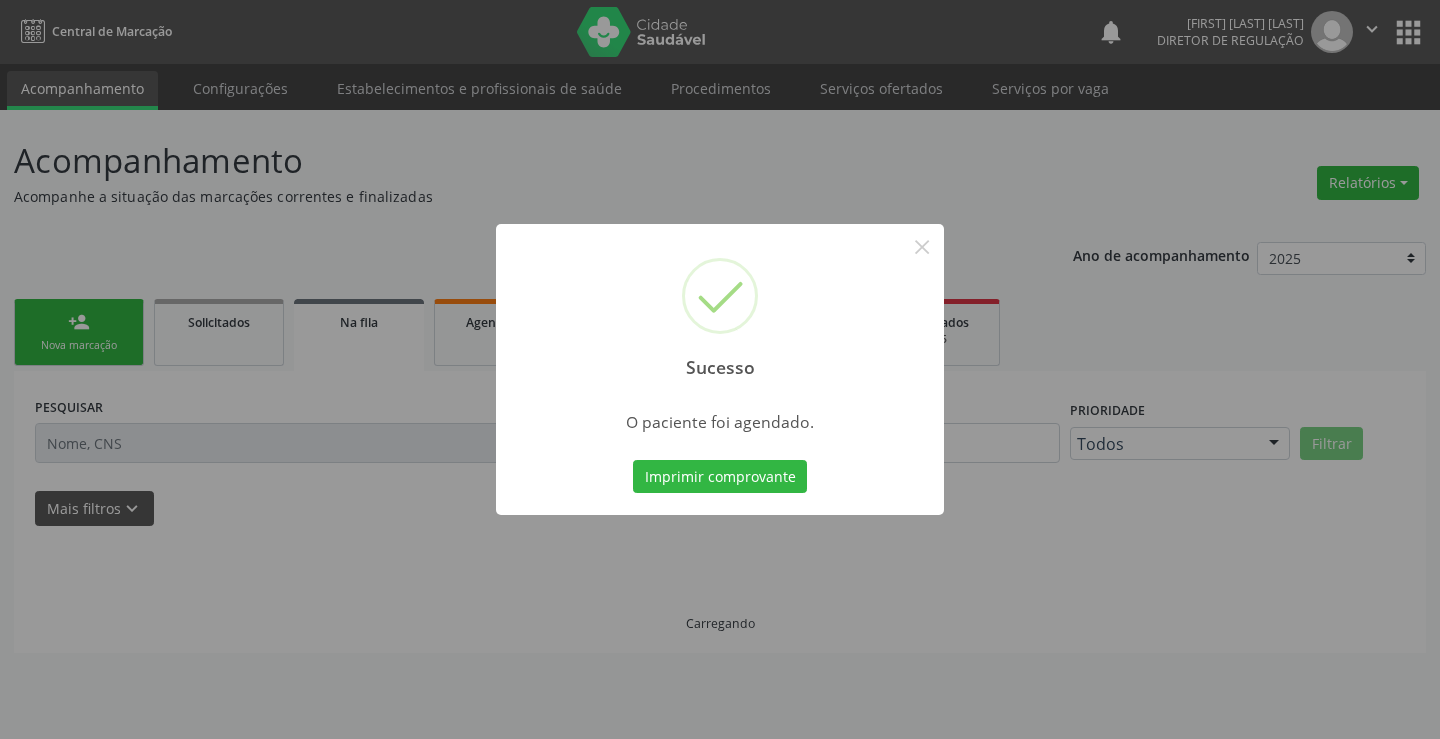 type 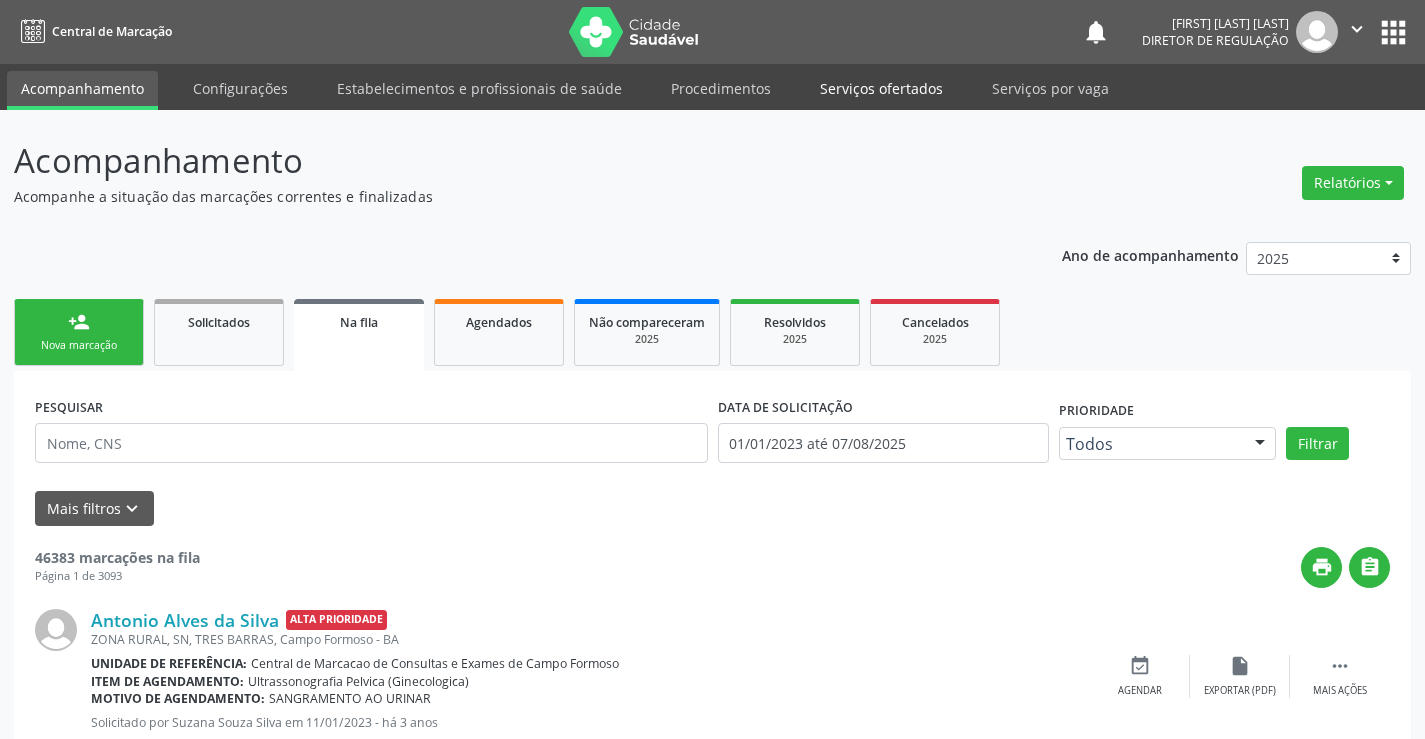 click on "Serviços ofertados" at bounding box center (881, 88) 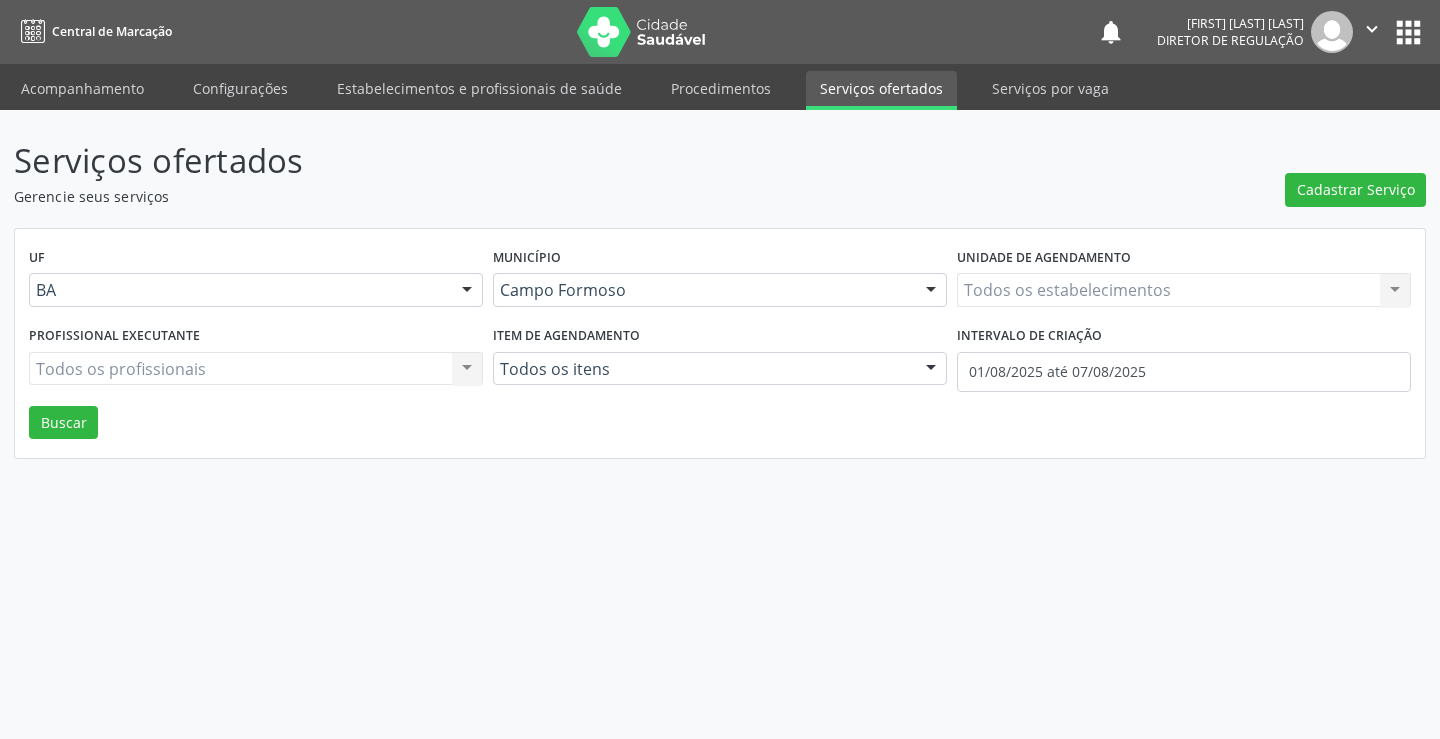click on "Todos os estabelecimentos         Todos os estabelecimentos
Nenhum resultado encontrado para: "   "
Não há nenhuma opção para ser exibida." at bounding box center (1184, 290) 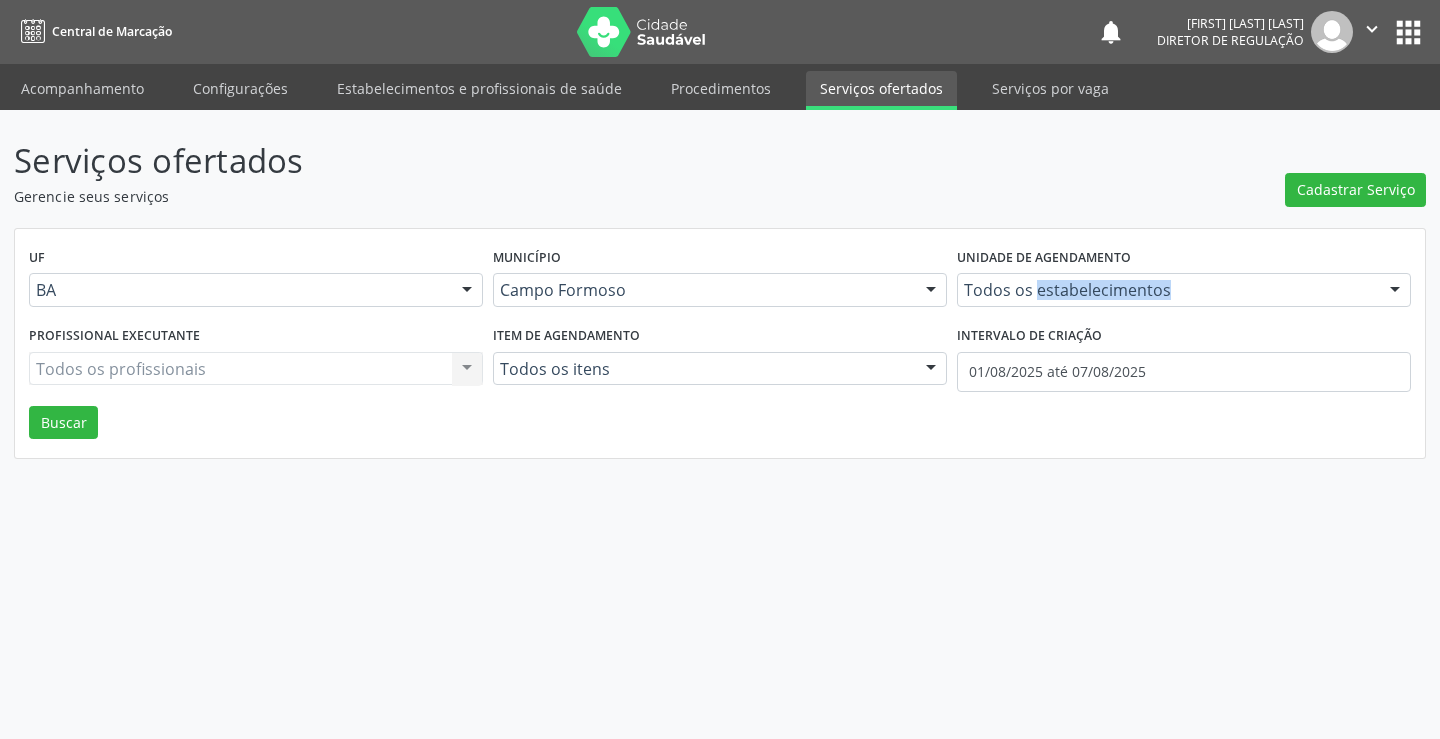click on "Todos os estabelecimentos         Todos os estabelecimentos   Academia da Saude   Analise Diagnostico Laboratorial   Biolab   Caf Central de Abastecimento Farmaceutico de Campo Formoso   Caps Centro de Atencao Psicossocial   Central de Marcacao de Consultas e Exames de Campo Formoso   Centro Medico Campo Formoso   Centro de Enfrentamento Para Covid 19 de Campo Formoso   Centro de Reabilitacao   Centro de Saúde Ocular   Clinica Dr Jose Alberto   Clinica Dr Silvio Matos   Clinica Multimed   Clinica de Reabilitacao Nova Mente e Novo Corpo   Clinlab   Clinodonto   Consultorio Dr Adailton Menezes   Consultorio Dr Cristovao Jose de Lima Silva   Consultorio Odontologico Dr Bruno Ribeiro Mendes   Consultorio Odontologico Dra Marilia Hilariao Ferreira   Dialab Diagnostico Laboratorial   Ecoseg Consultoria Gestao e Treinamentos   Estrategia de Saude da Familia Lages dos Negros II   Farmacia Basica   Farmacias Paque Menos   Fisiocare   Fisiolates   Fisiomais Campo Formoso   Fisiomed                 Labvida" at bounding box center (1184, 290) 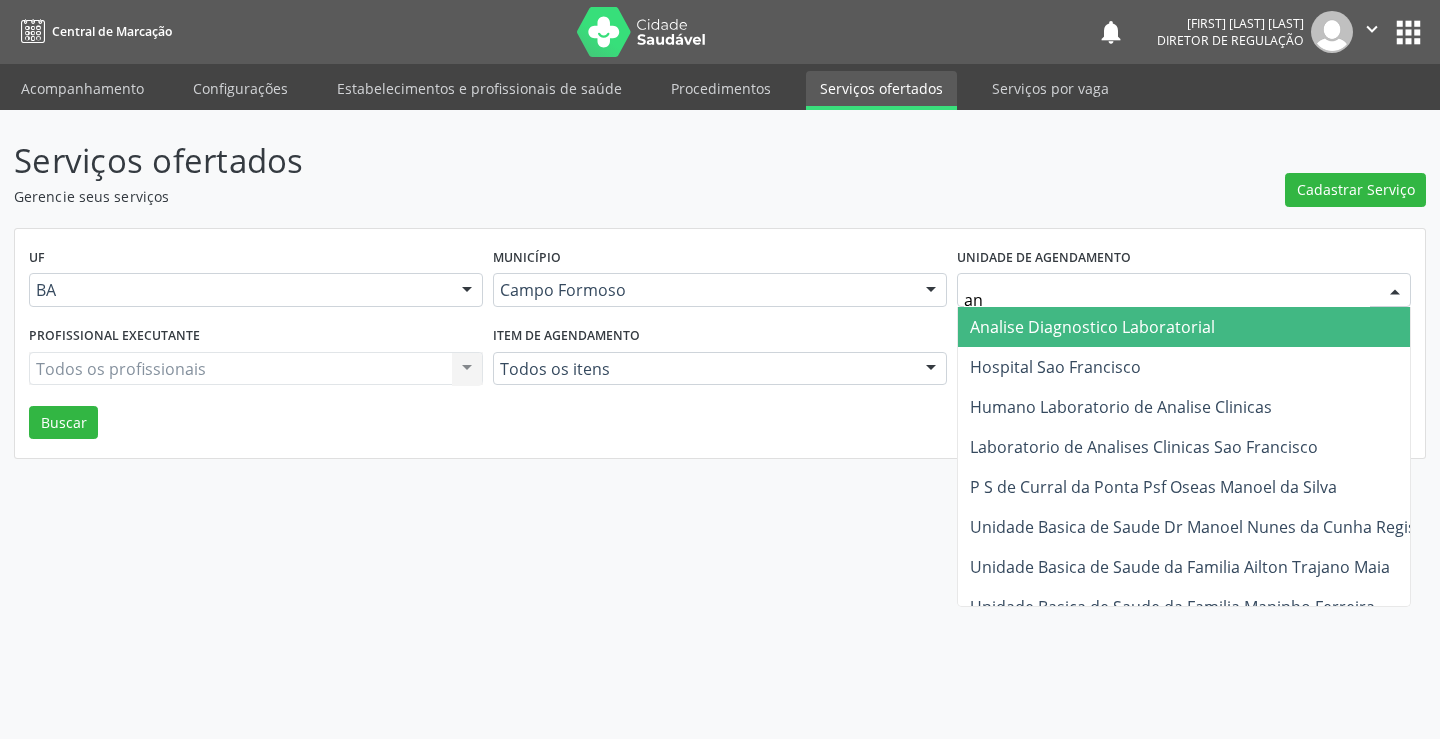 type on "ana" 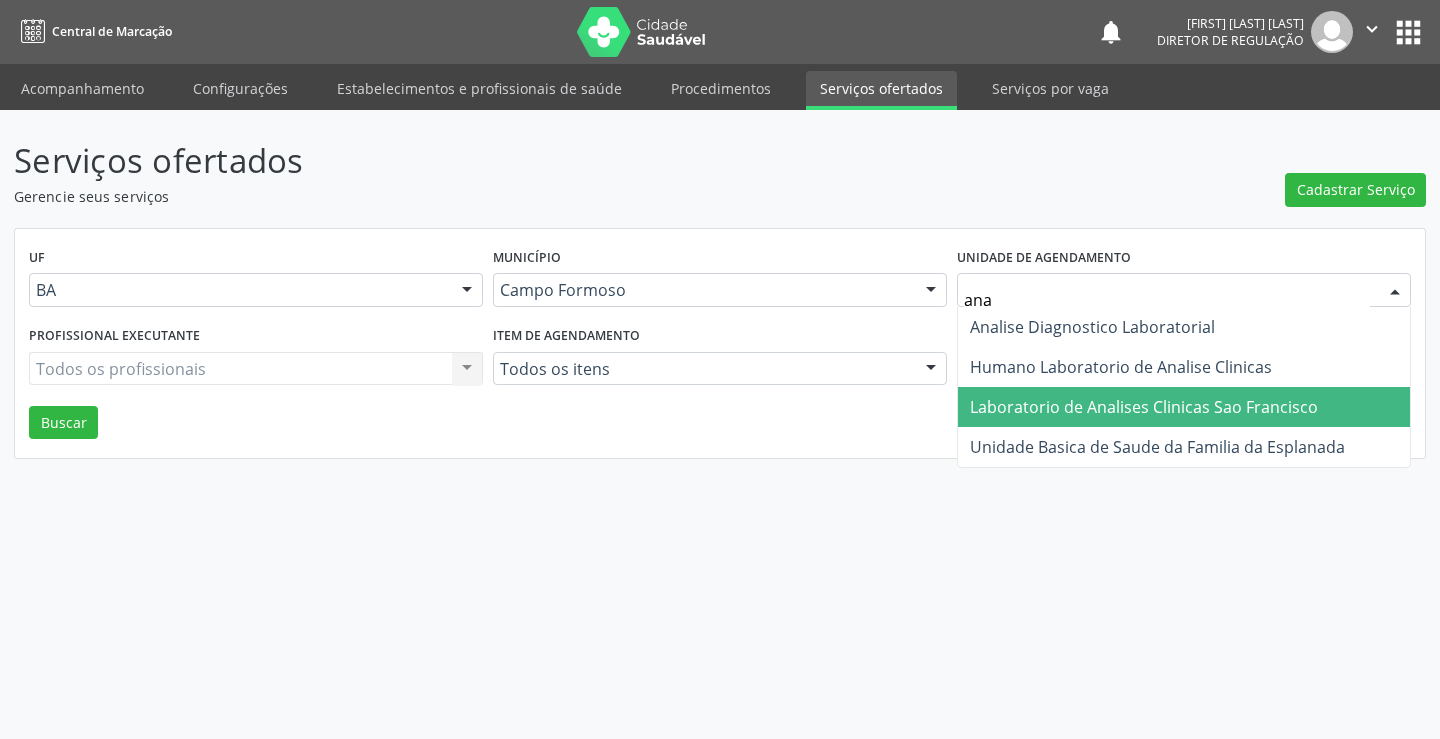 click on "Laboratorio de Analises Clinicas Sao Francisco" at bounding box center (1184, 407) 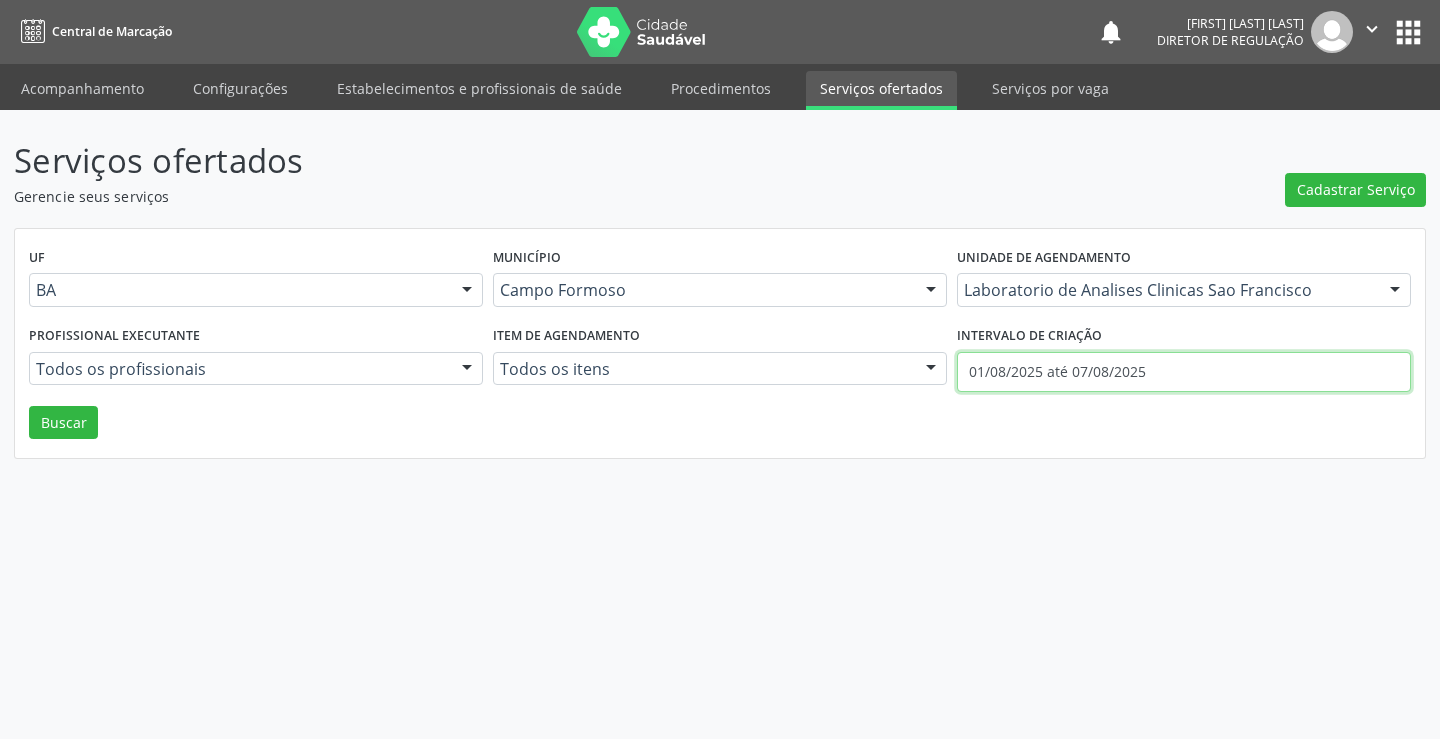 click on "01/08/2025 até 07/08/2025" at bounding box center [1184, 372] 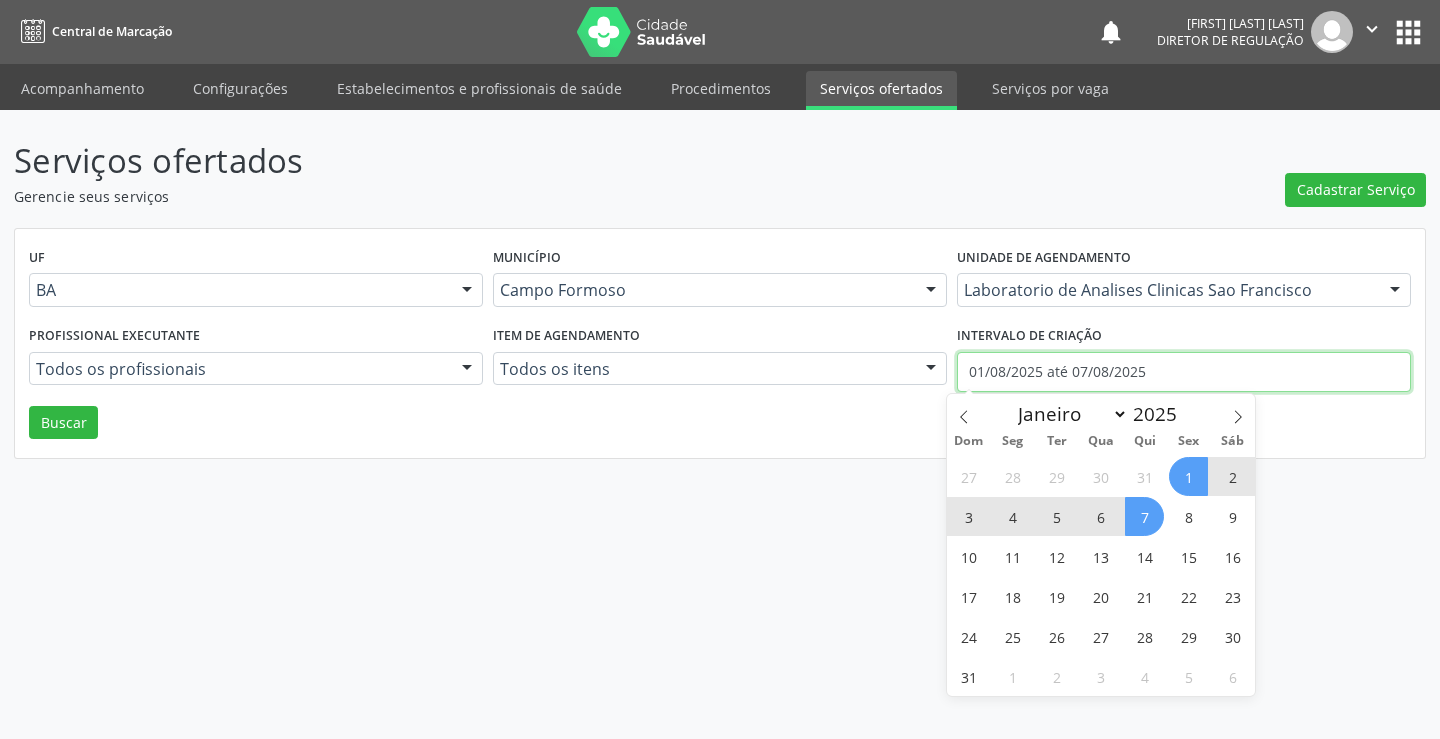type 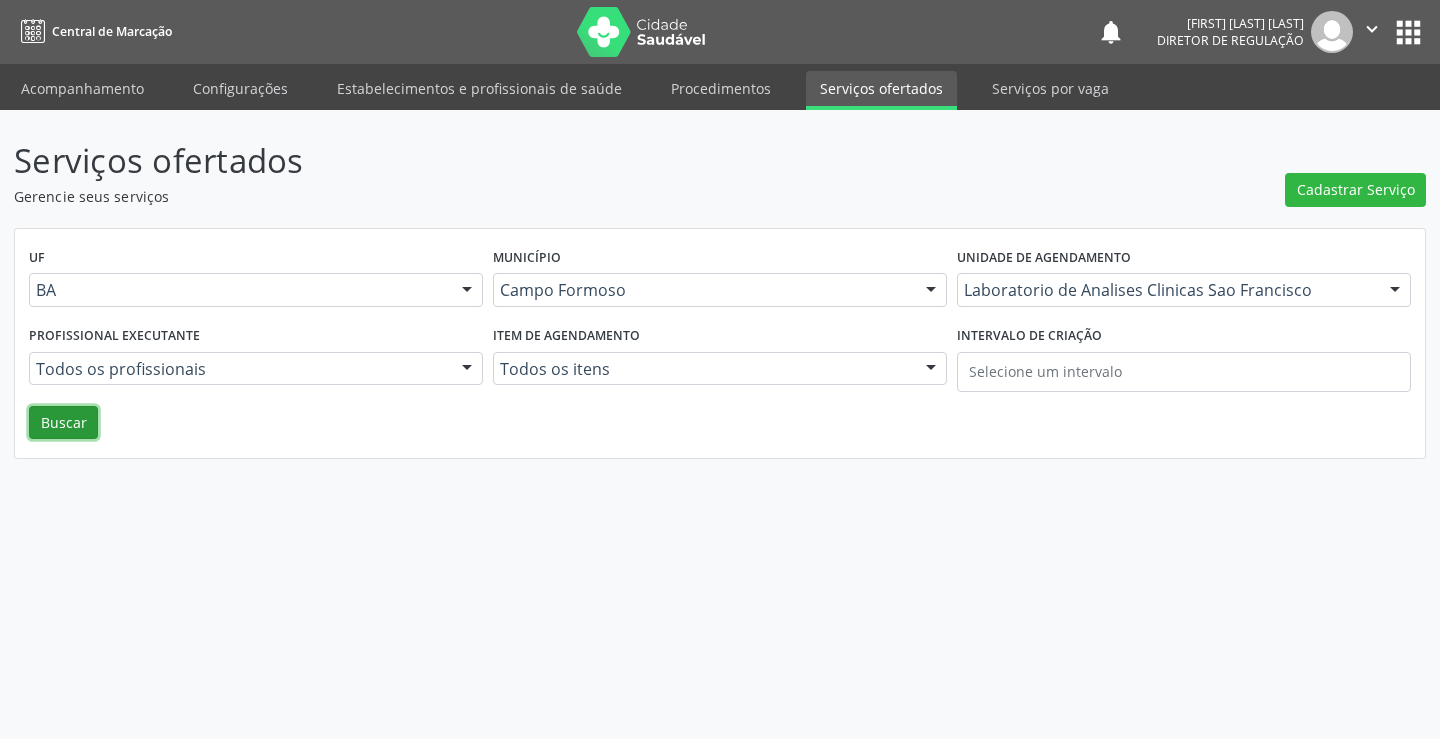 click on "Buscar" at bounding box center (63, 423) 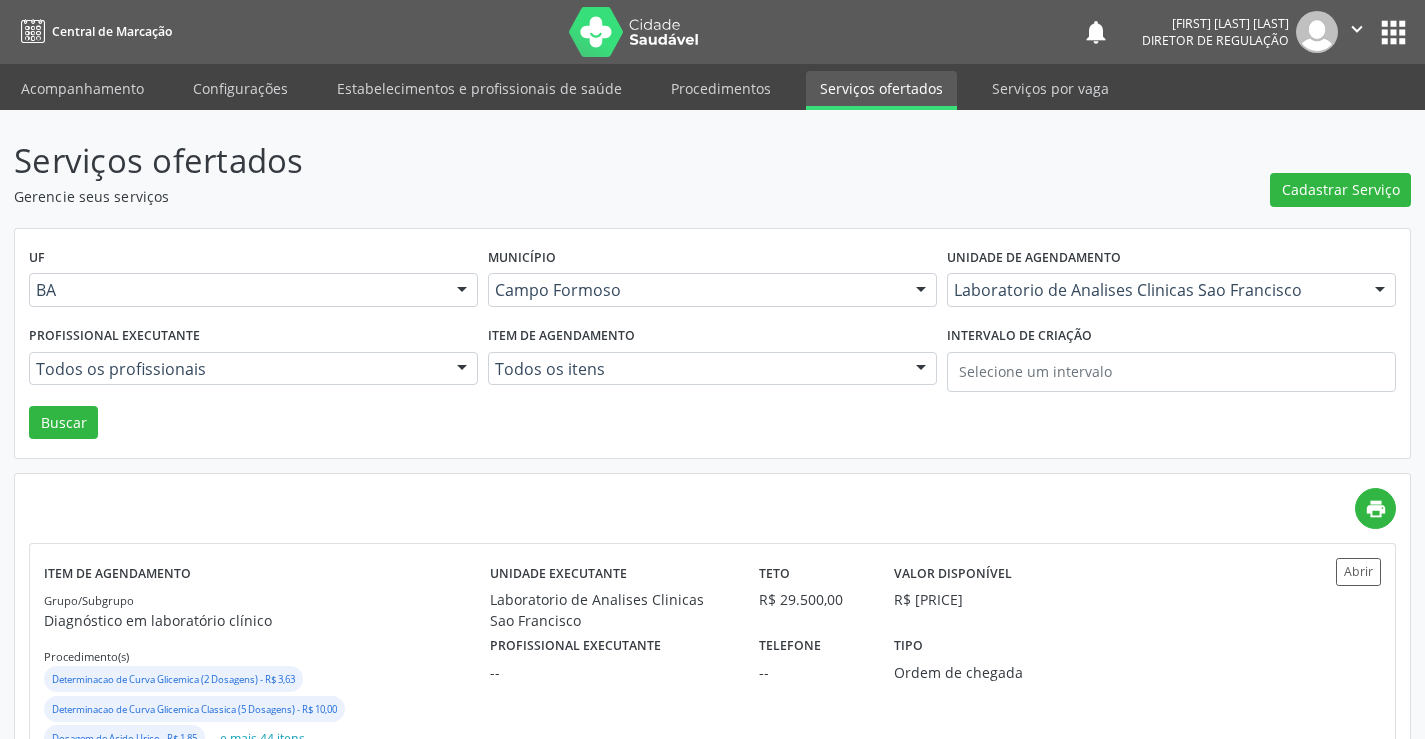 scroll, scrollTop: 200, scrollLeft: 0, axis: vertical 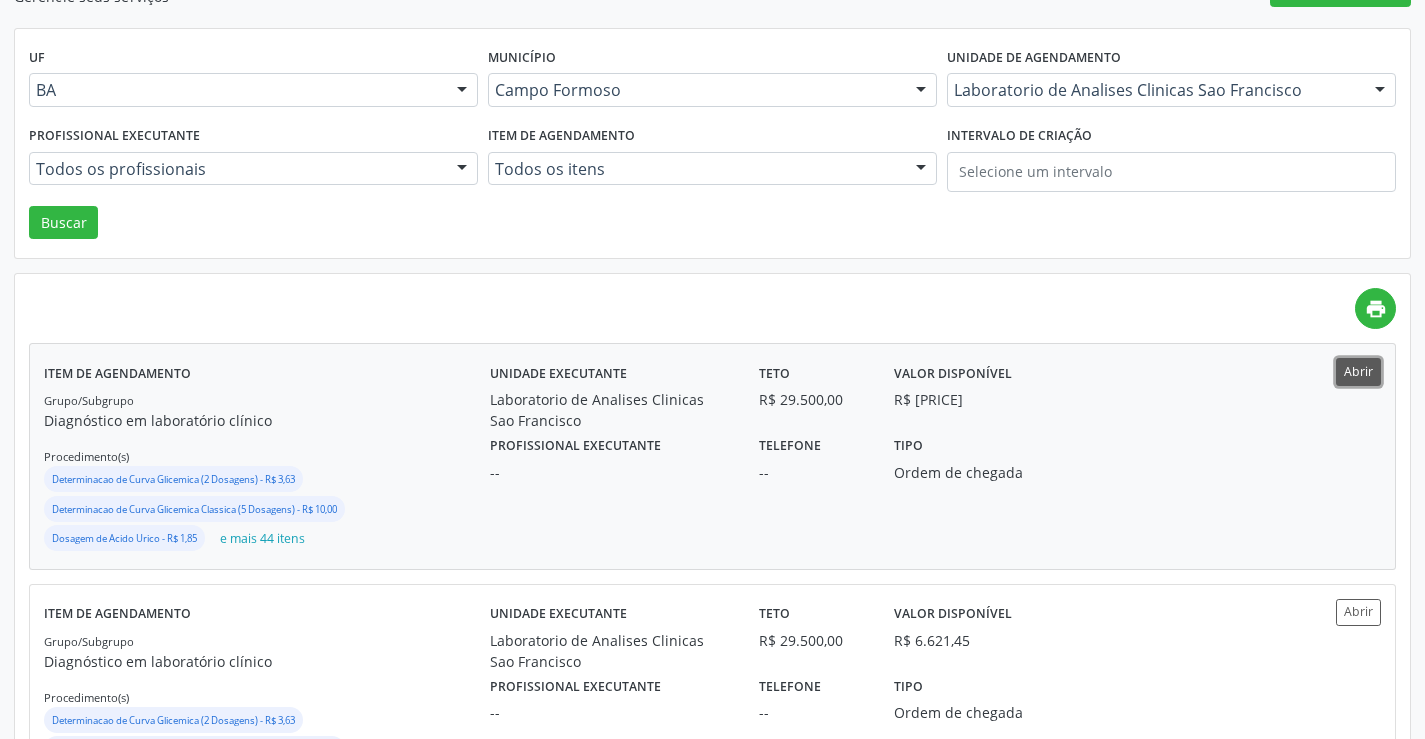 click on "Abrir" at bounding box center [1358, 371] 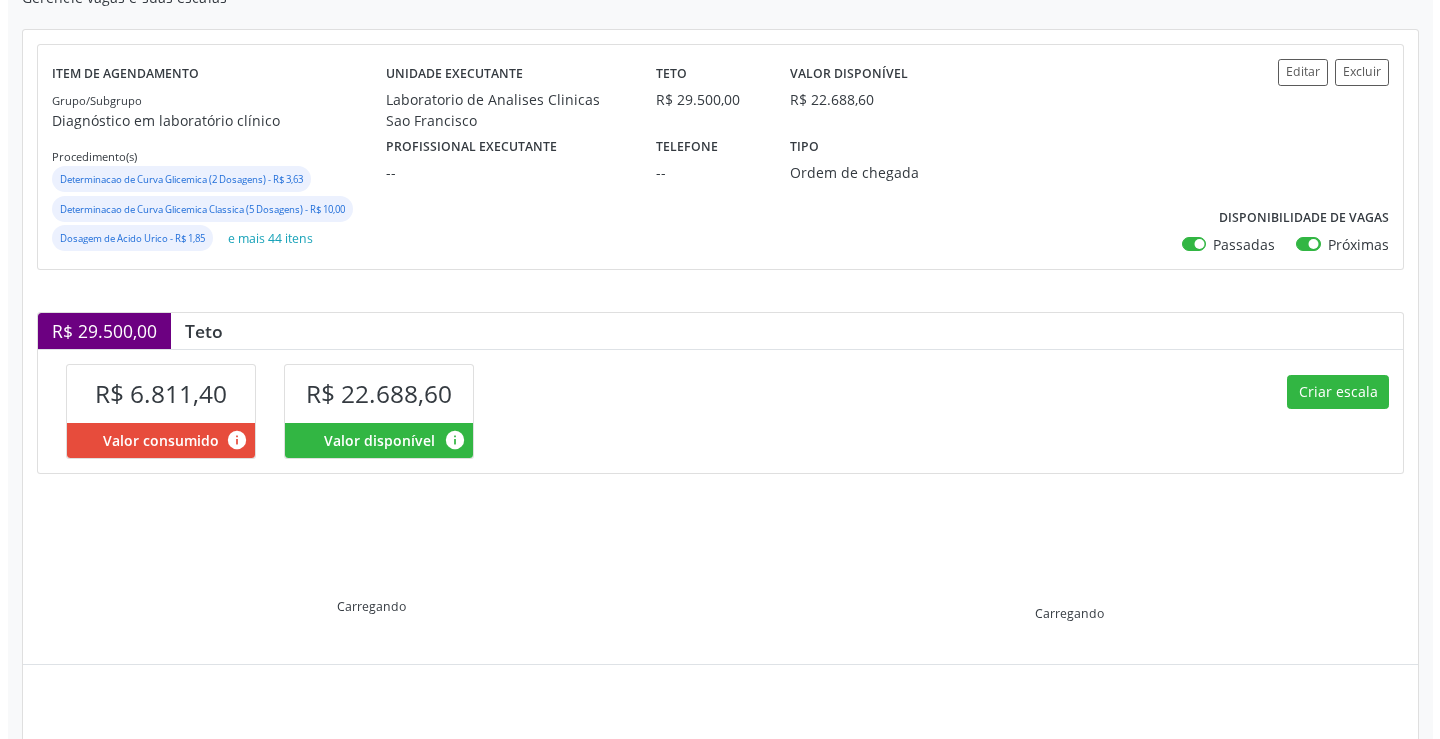 scroll, scrollTop: 246, scrollLeft: 0, axis: vertical 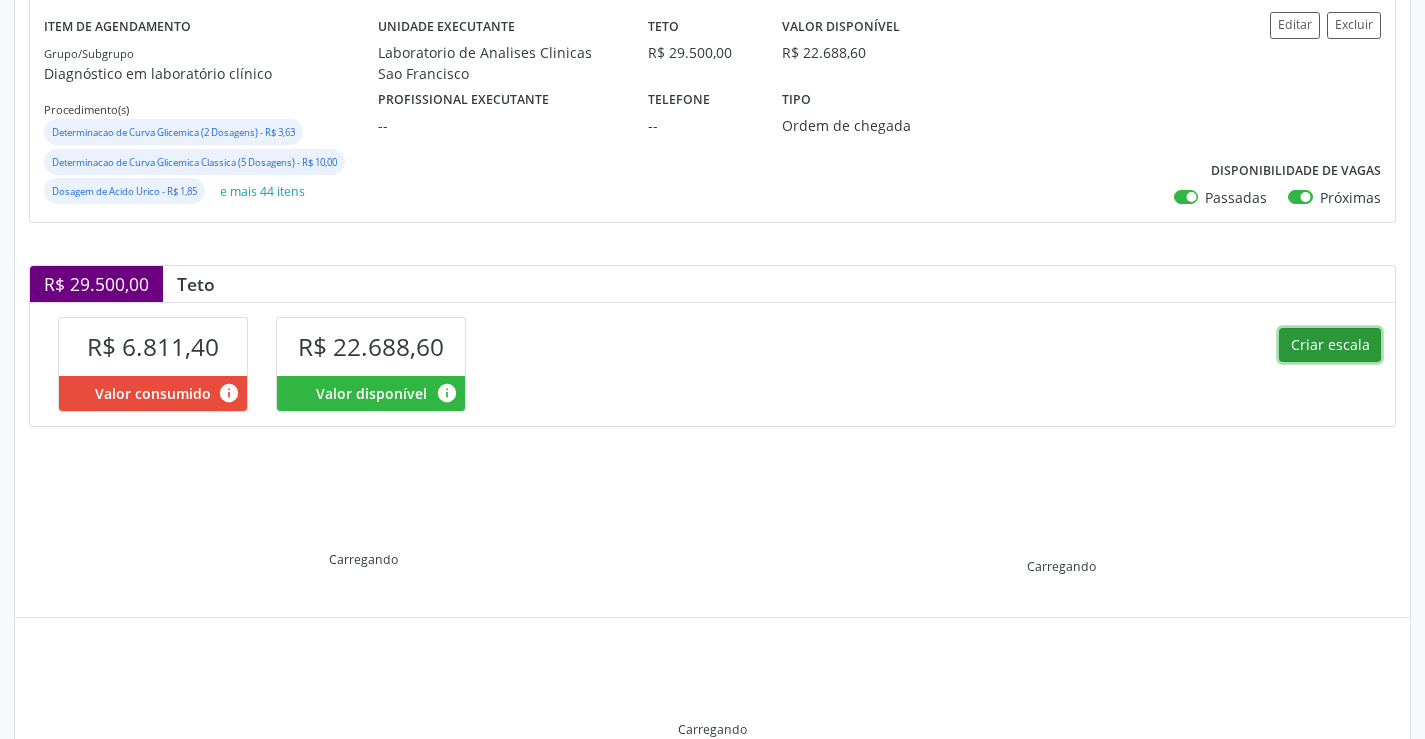 click on "Criar escala" at bounding box center [1330, 345] 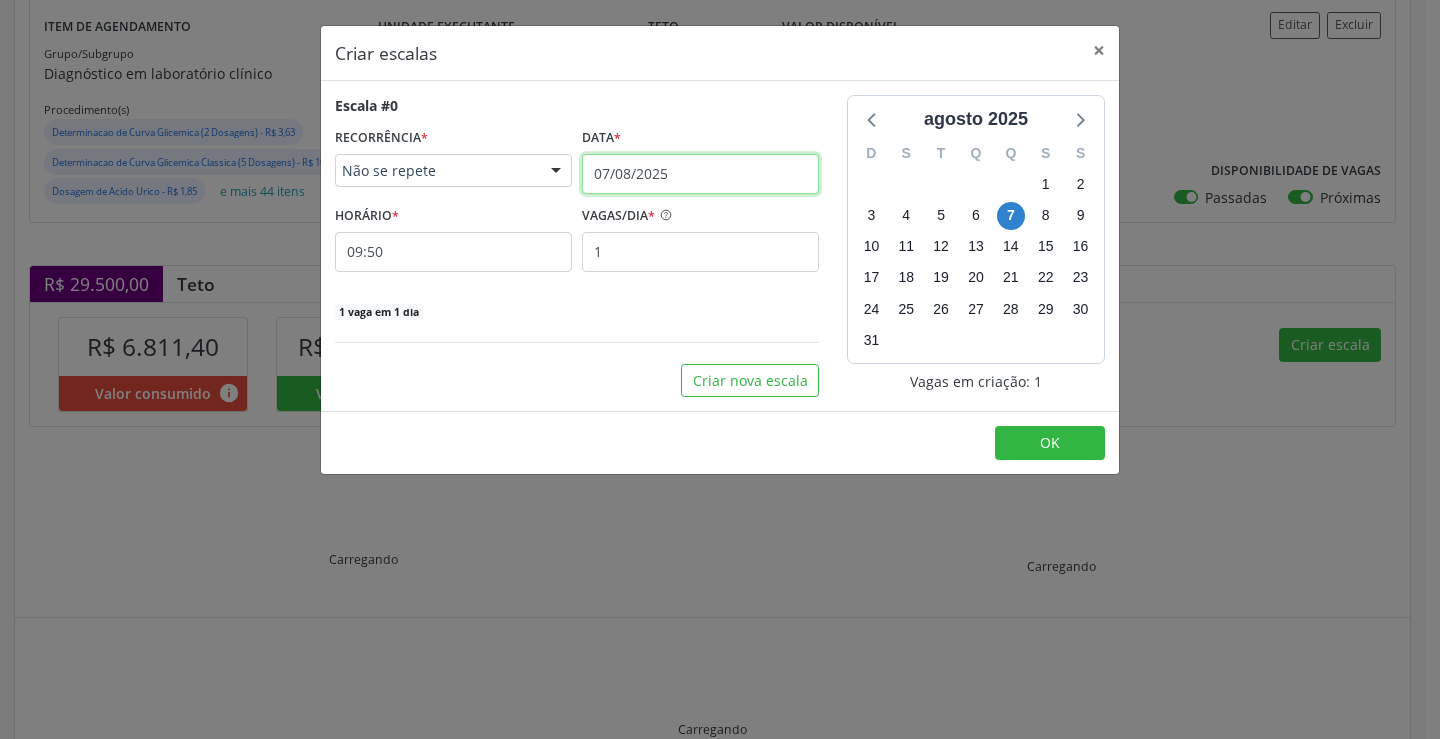 click on "07/08/2025" at bounding box center (700, 174) 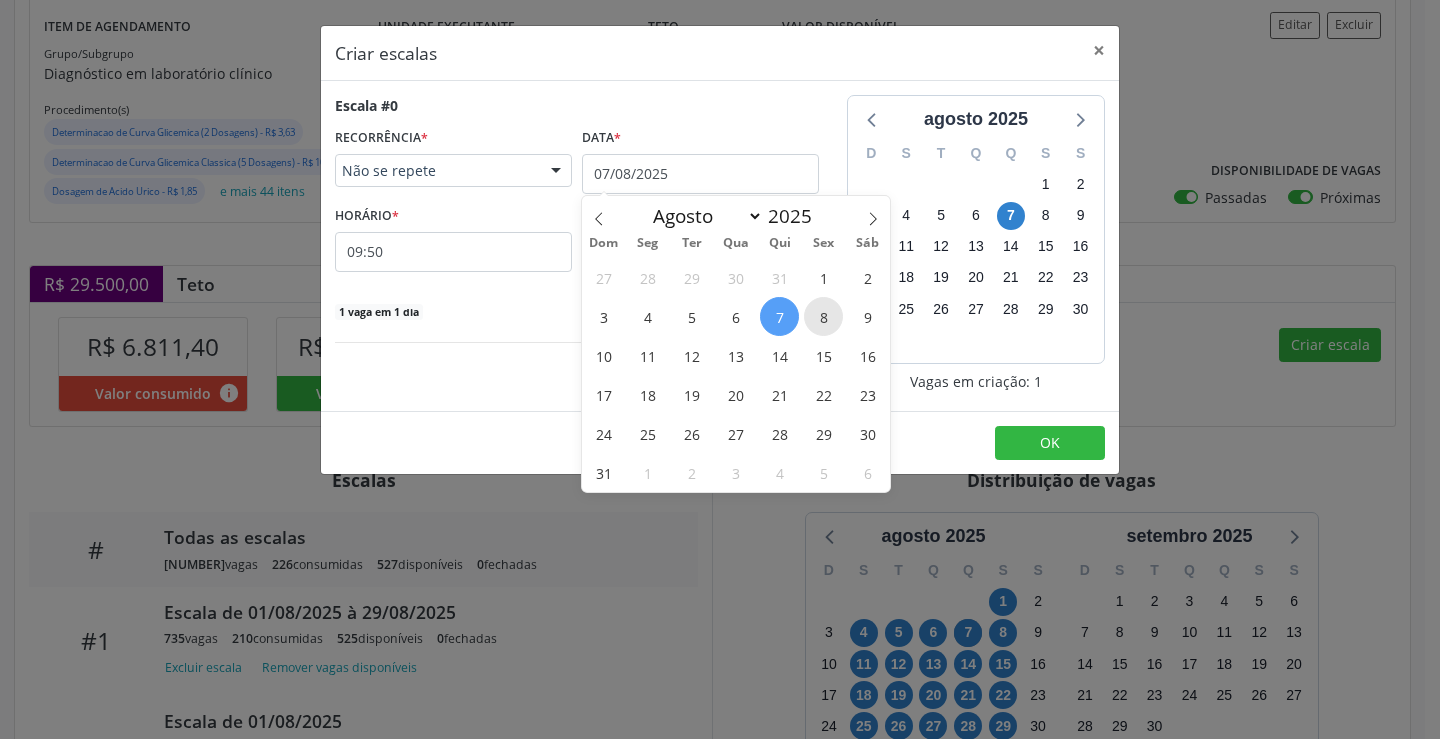 click on "8" at bounding box center (823, 316) 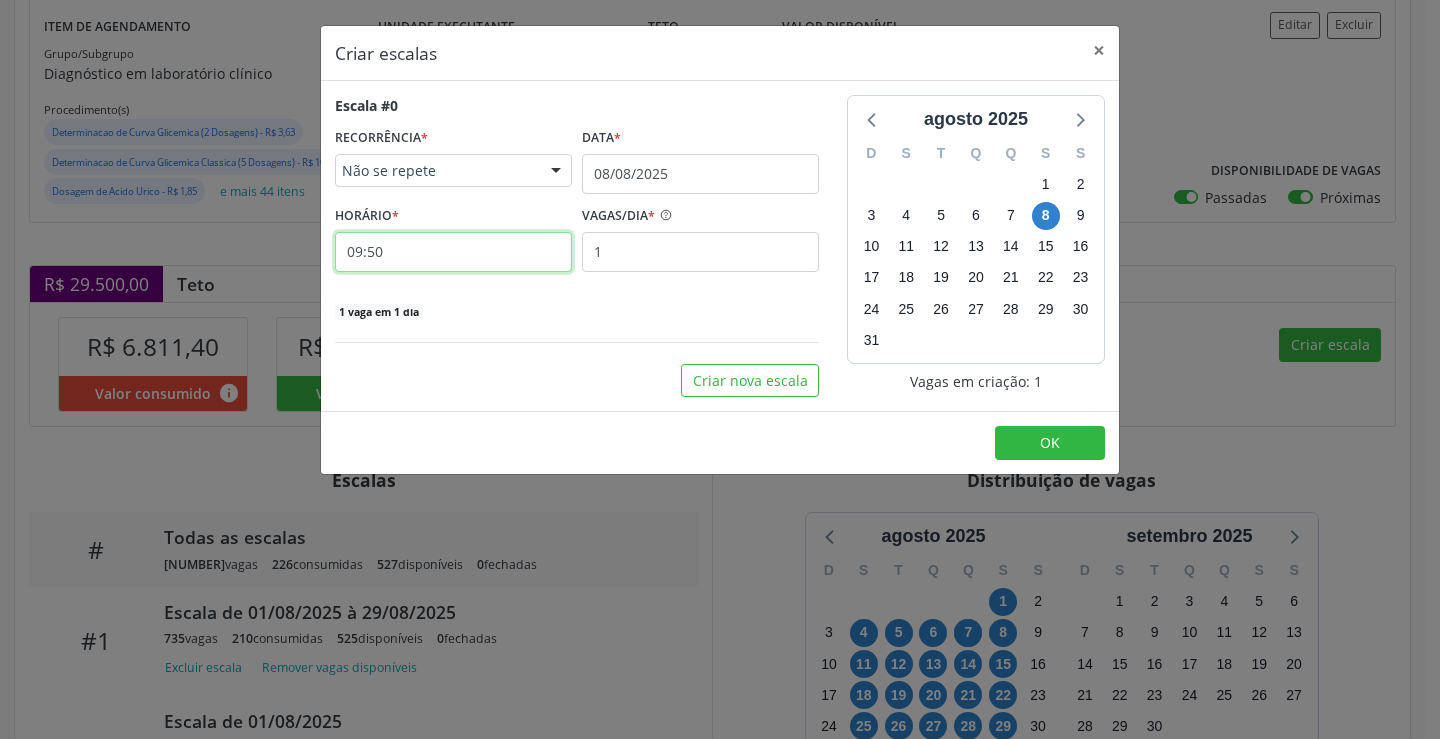 click on "09:50" at bounding box center (453, 252) 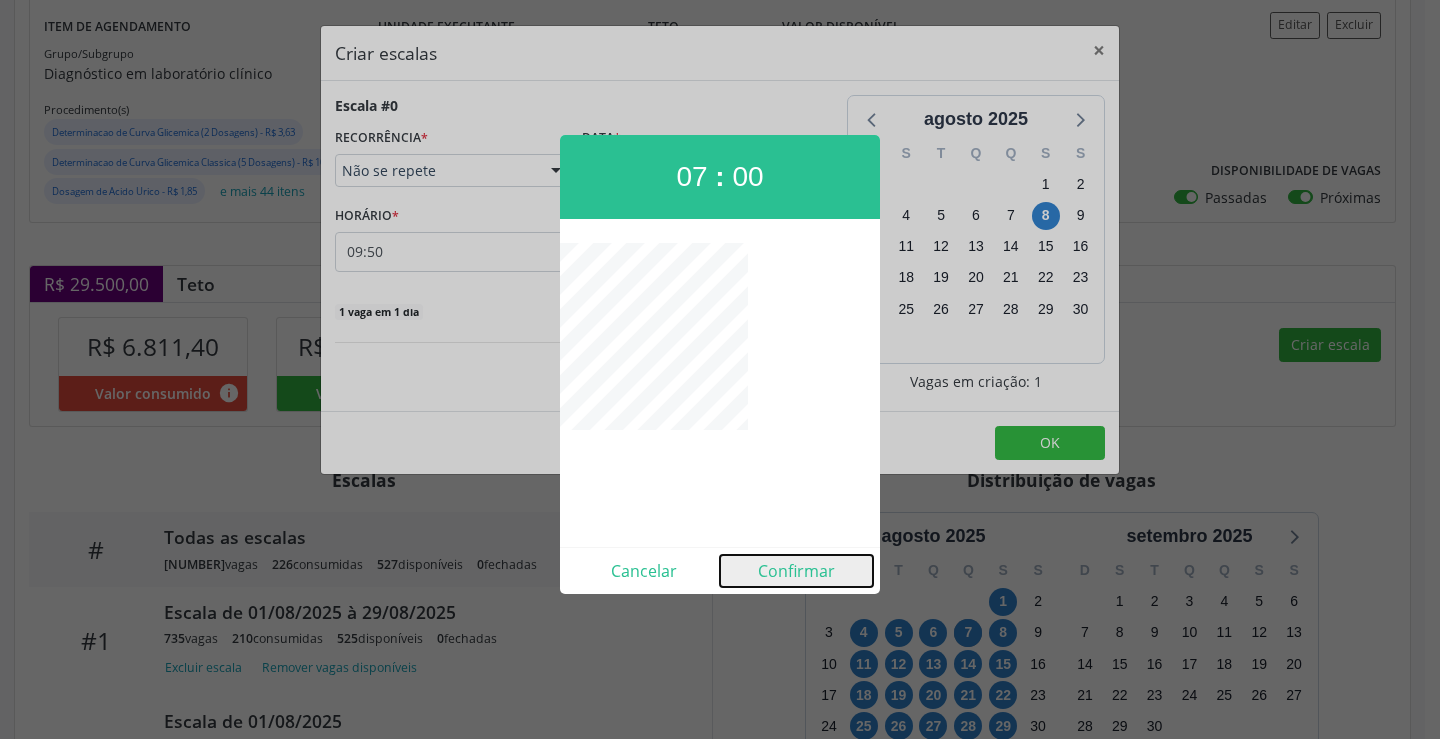 click on "Confirmar" at bounding box center (796, 571) 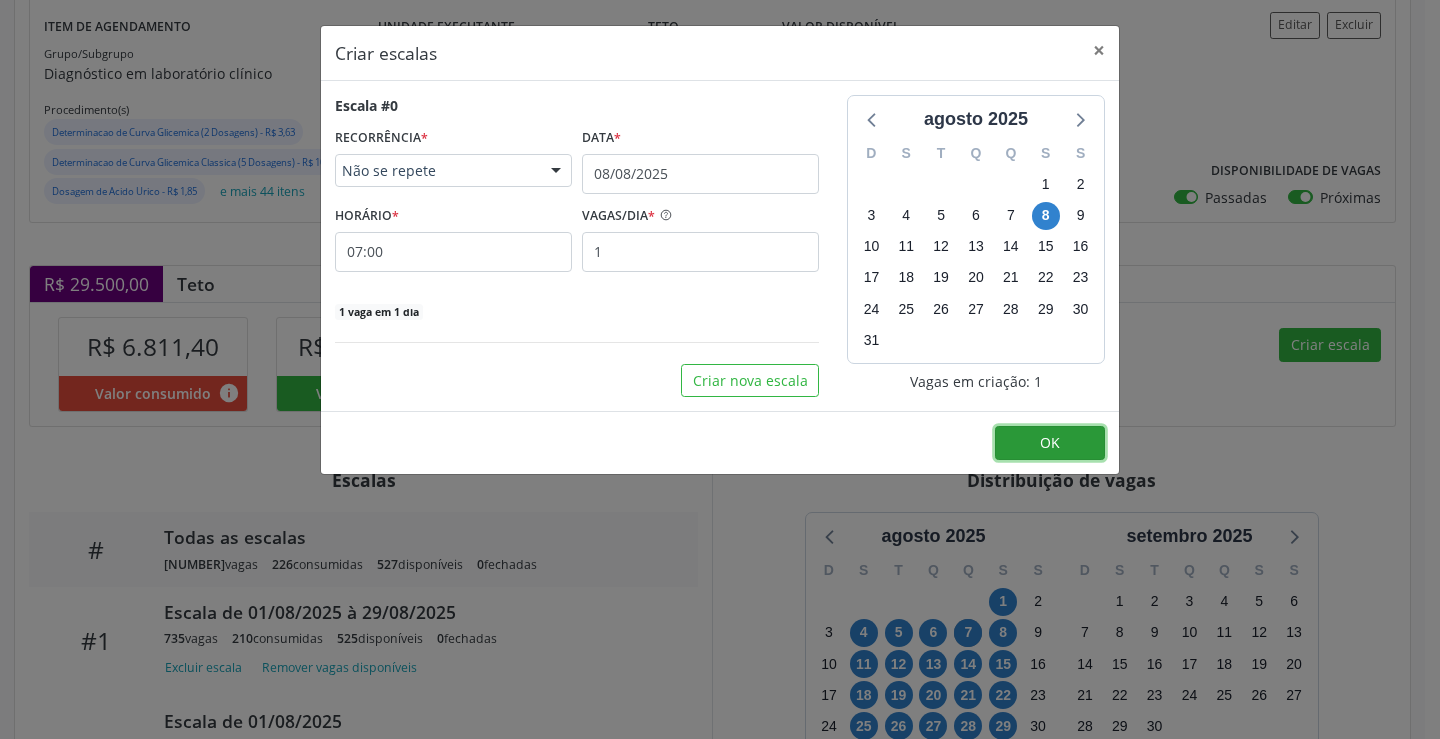 click on "OK" at bounding box center (1050, 443) 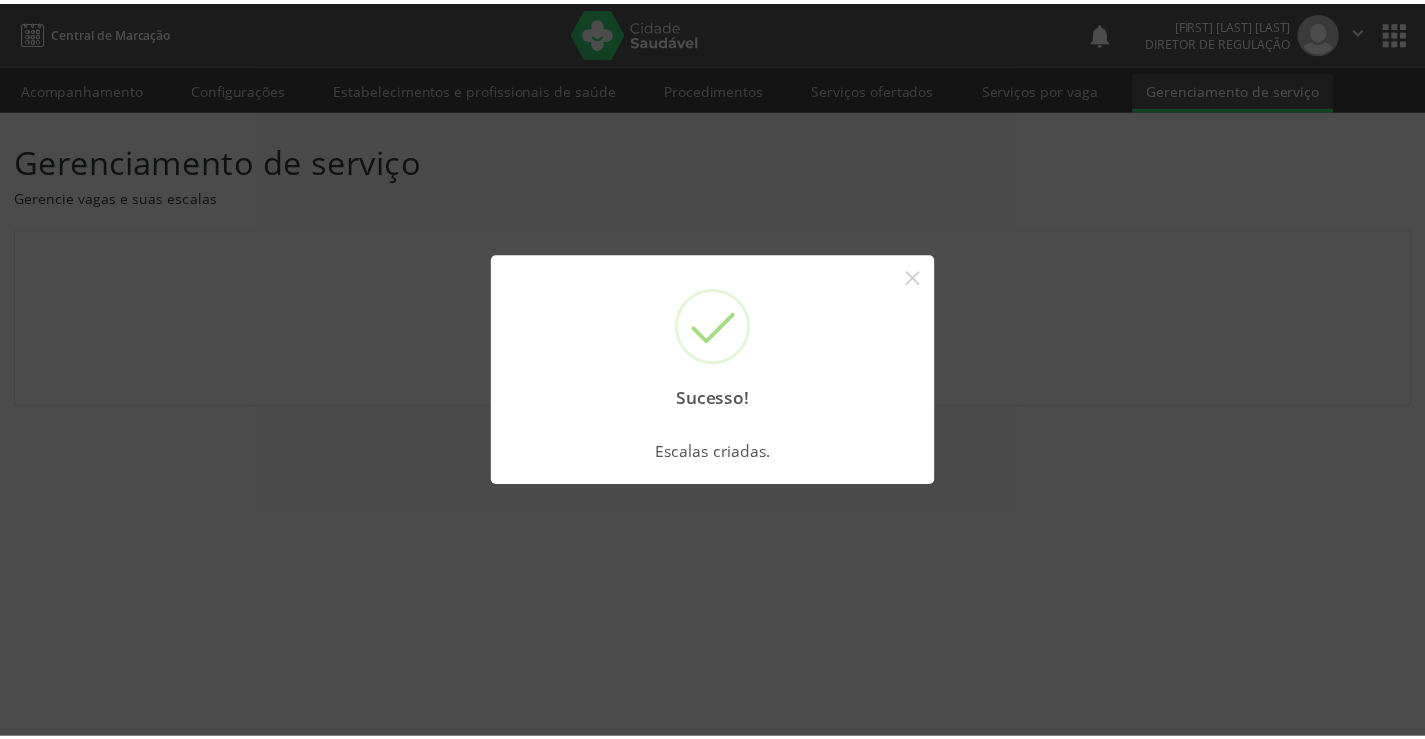 scroll, scrollTop: 0, scrollLeft: 0, axis: both 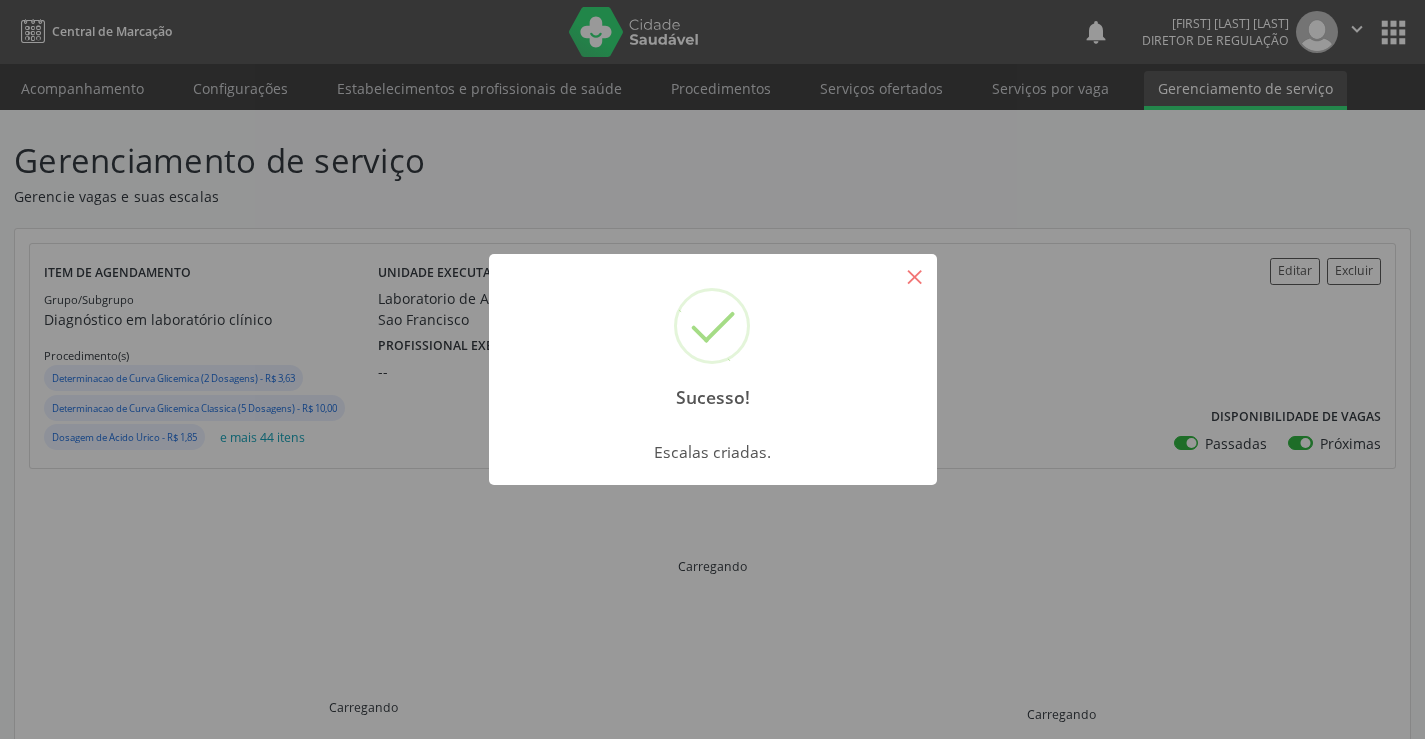 click on "×" at bounding box center (915, 276) 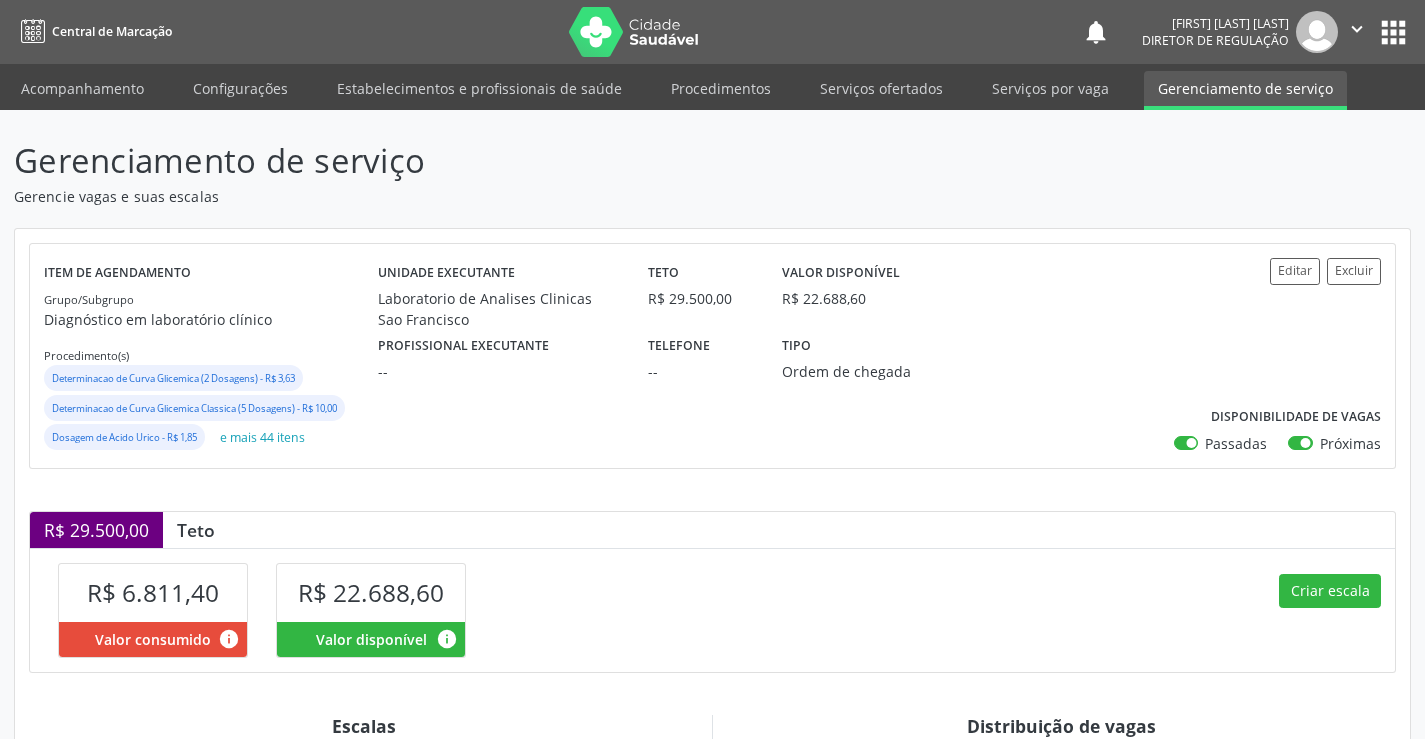 click on "Acompanhamento
Configurações
Estabelecimentos e profissionais de saúde
Procedimentos
Serviços ofertados
Serviços por vaga
Gerenciamento de serviço" at bounding box center [712, 87] 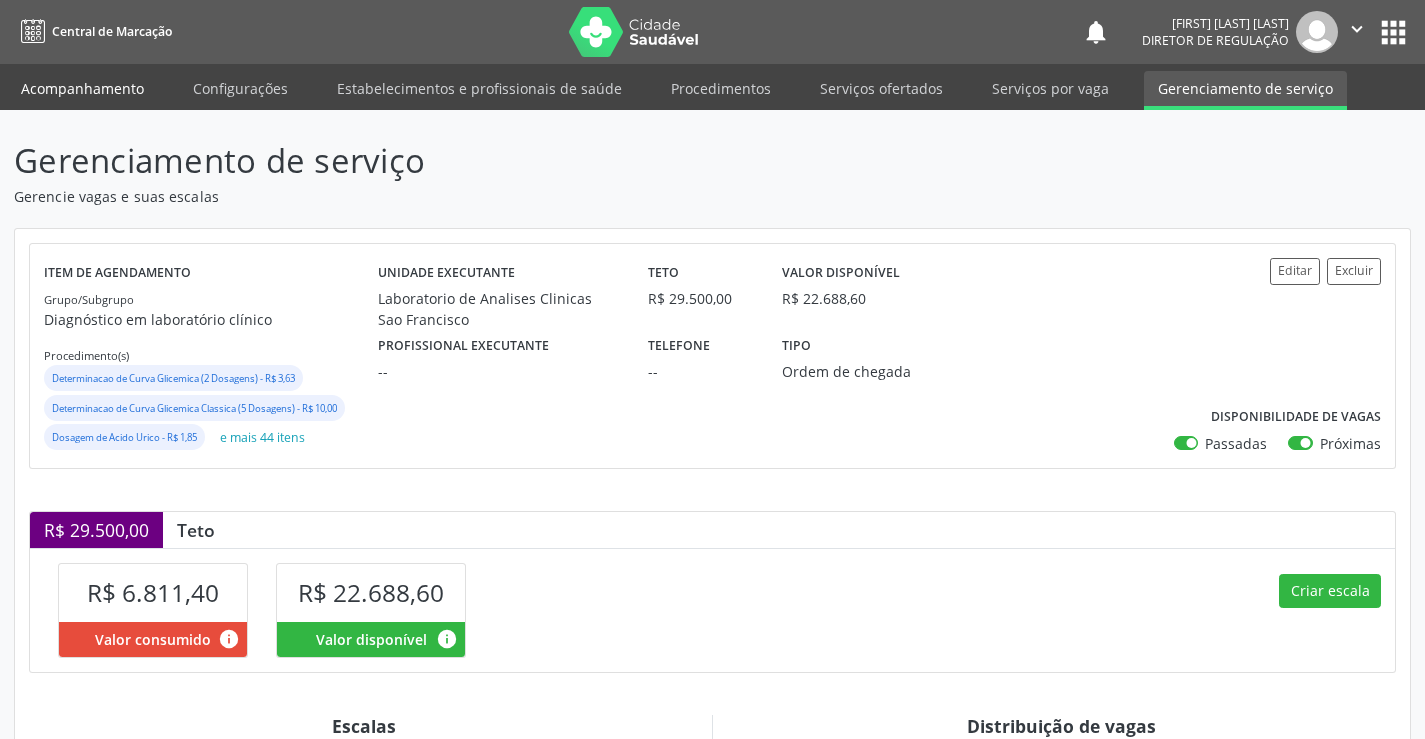 click on "Acompanhamento" at bounding box center (82, 88) 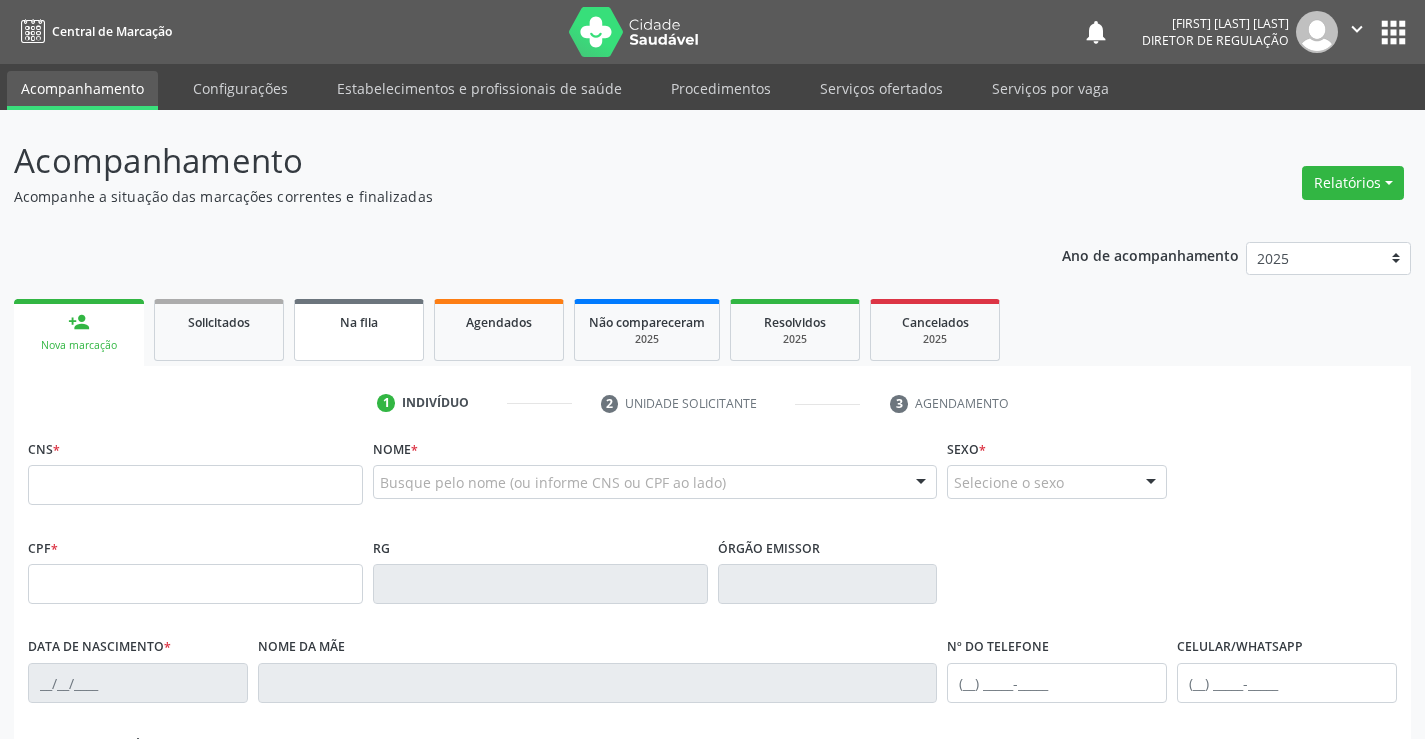 click on "Na fila" at bounding box center (359, 321) 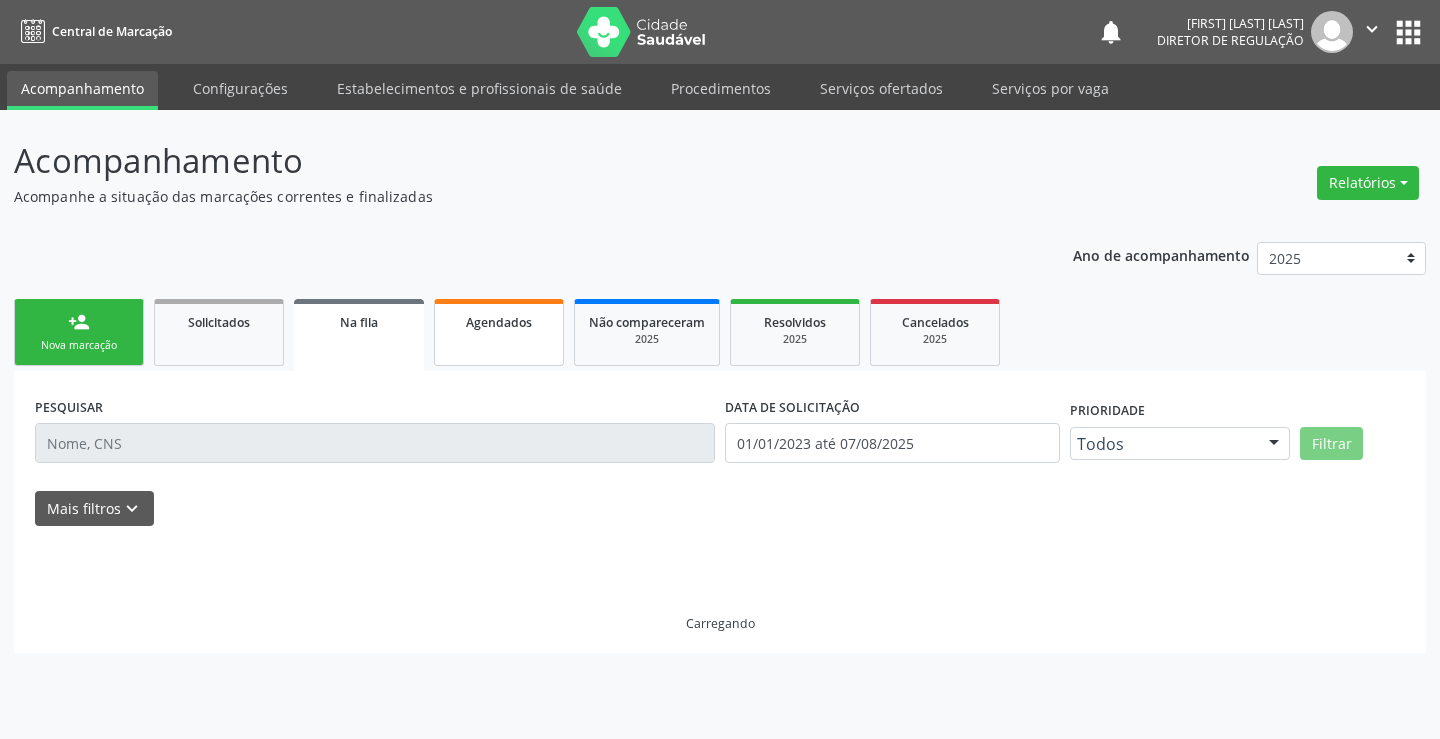 click on "Agendados" at bounding box center [499, 332] 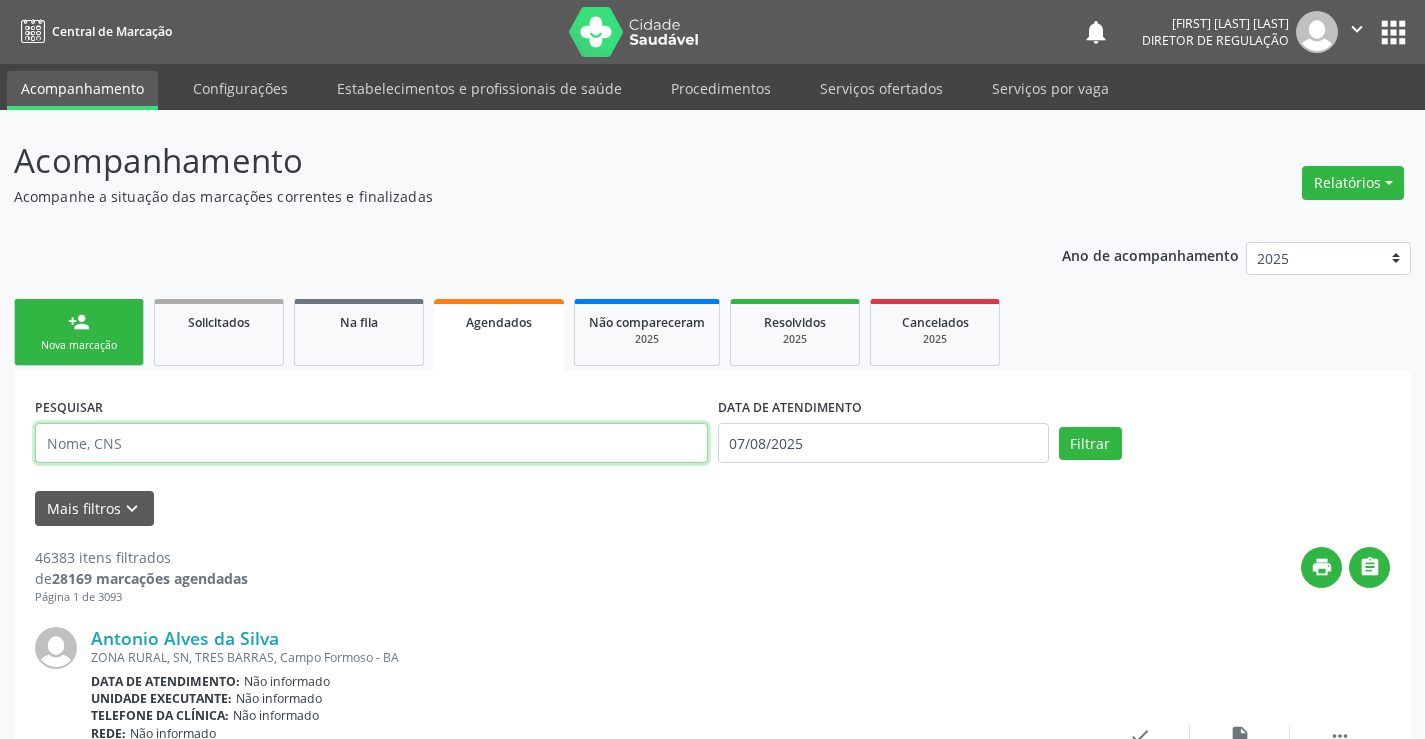 click at bounding box center (371, 443) 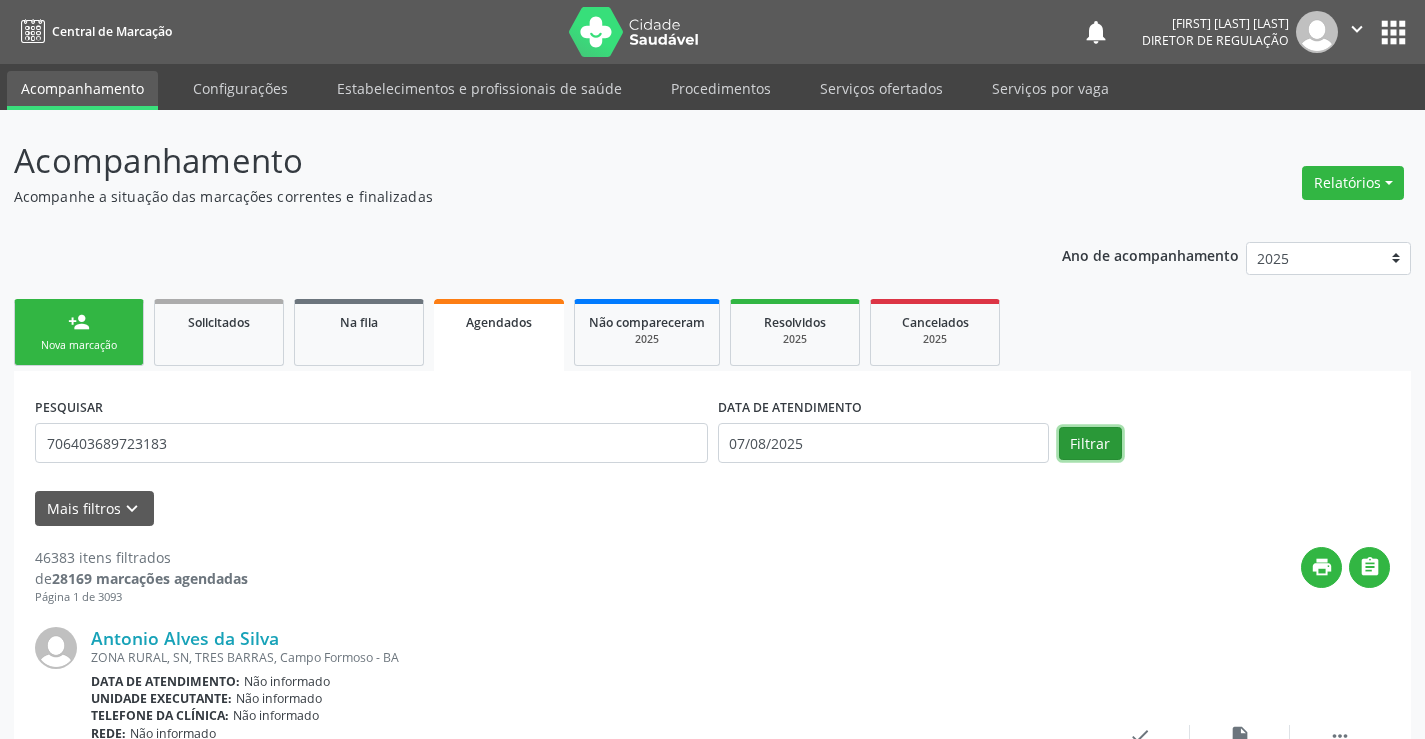 click on "Filtrar" at bounding box center [1090, 444] 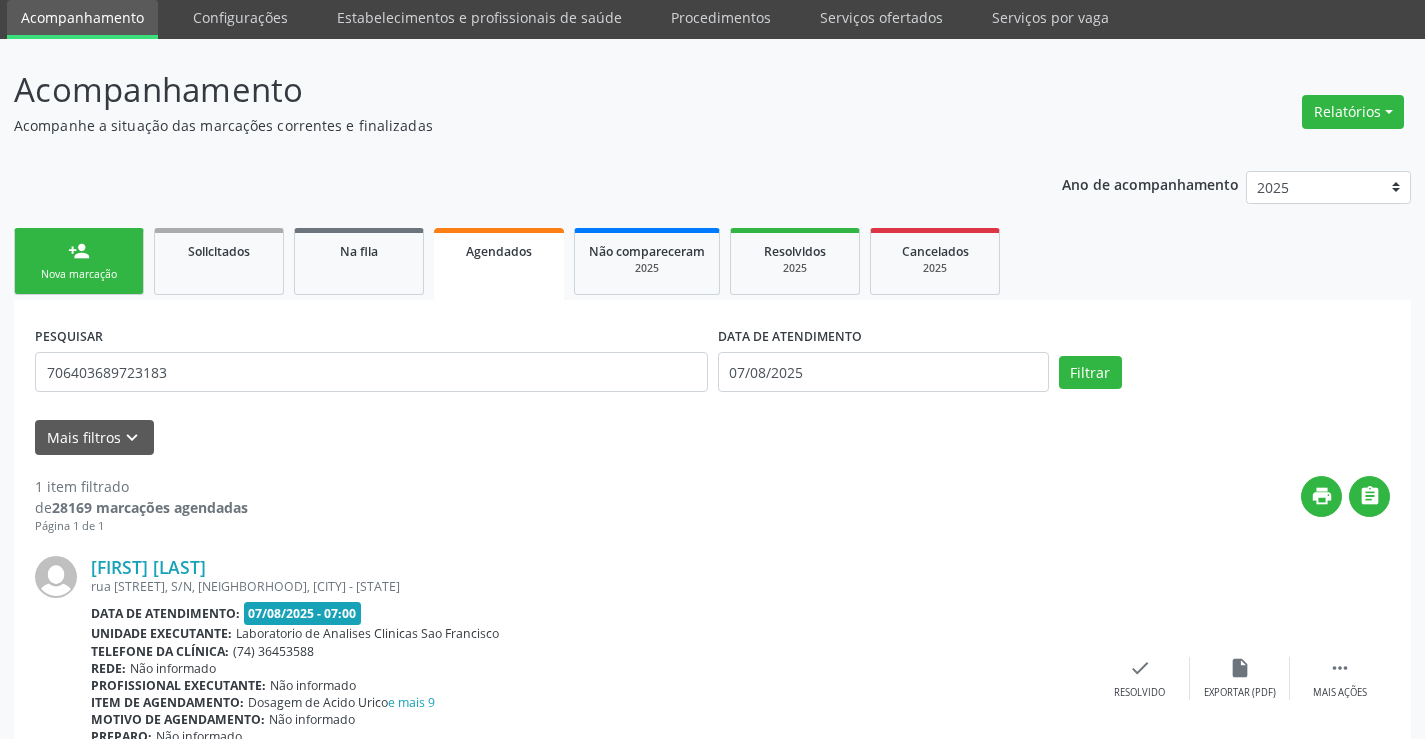 scroll, scrollTop: 189, scrollLeft: 0, axis: vertical 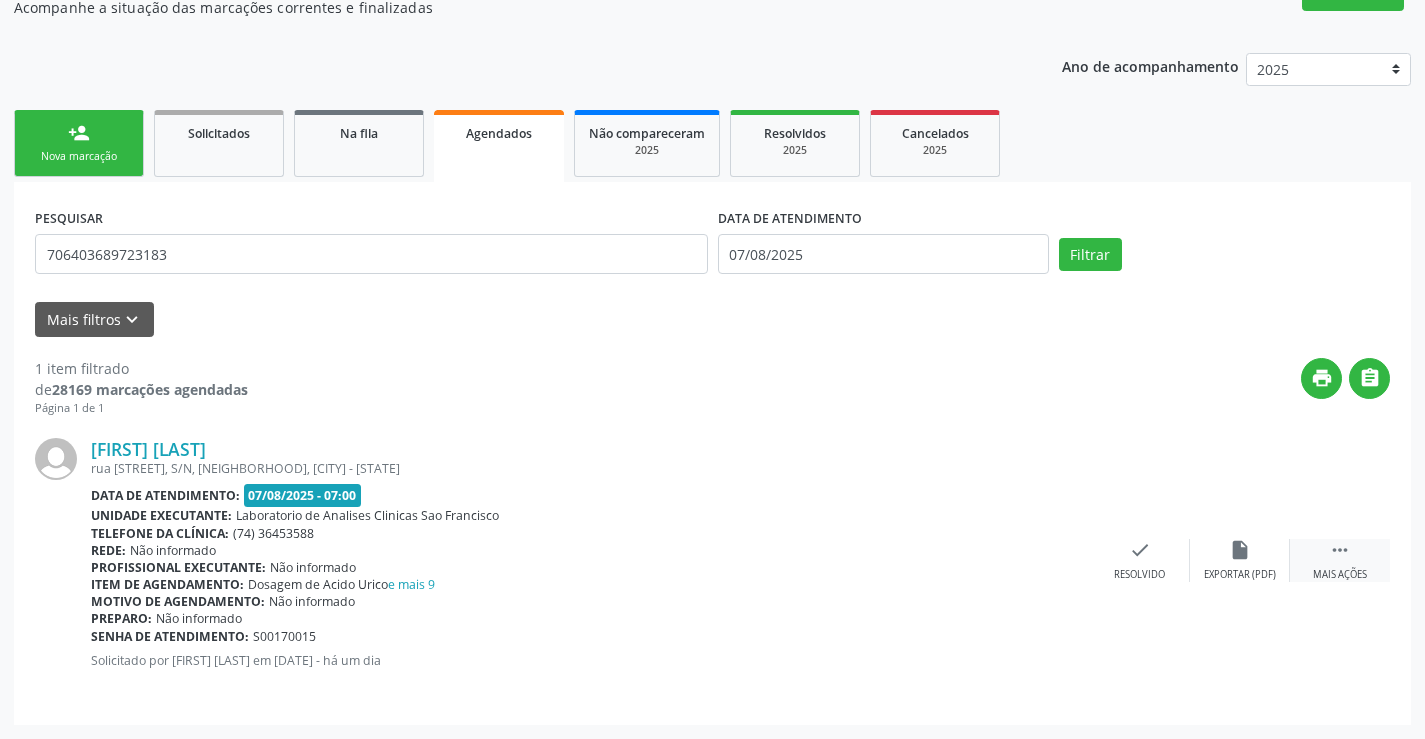click on "
Mais ações" at bounding box center (1340, 560) 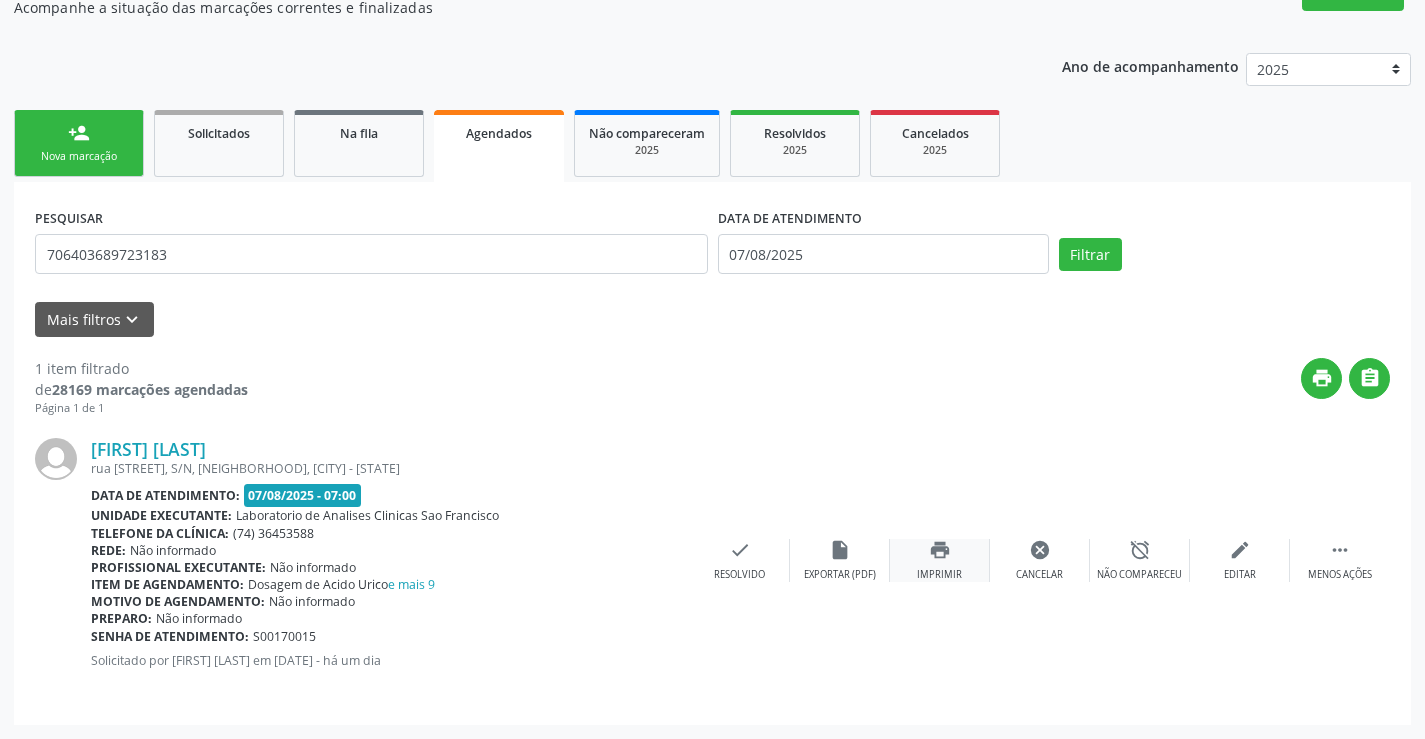 click on "print
Imprimir" at bounding box center [940, 560] 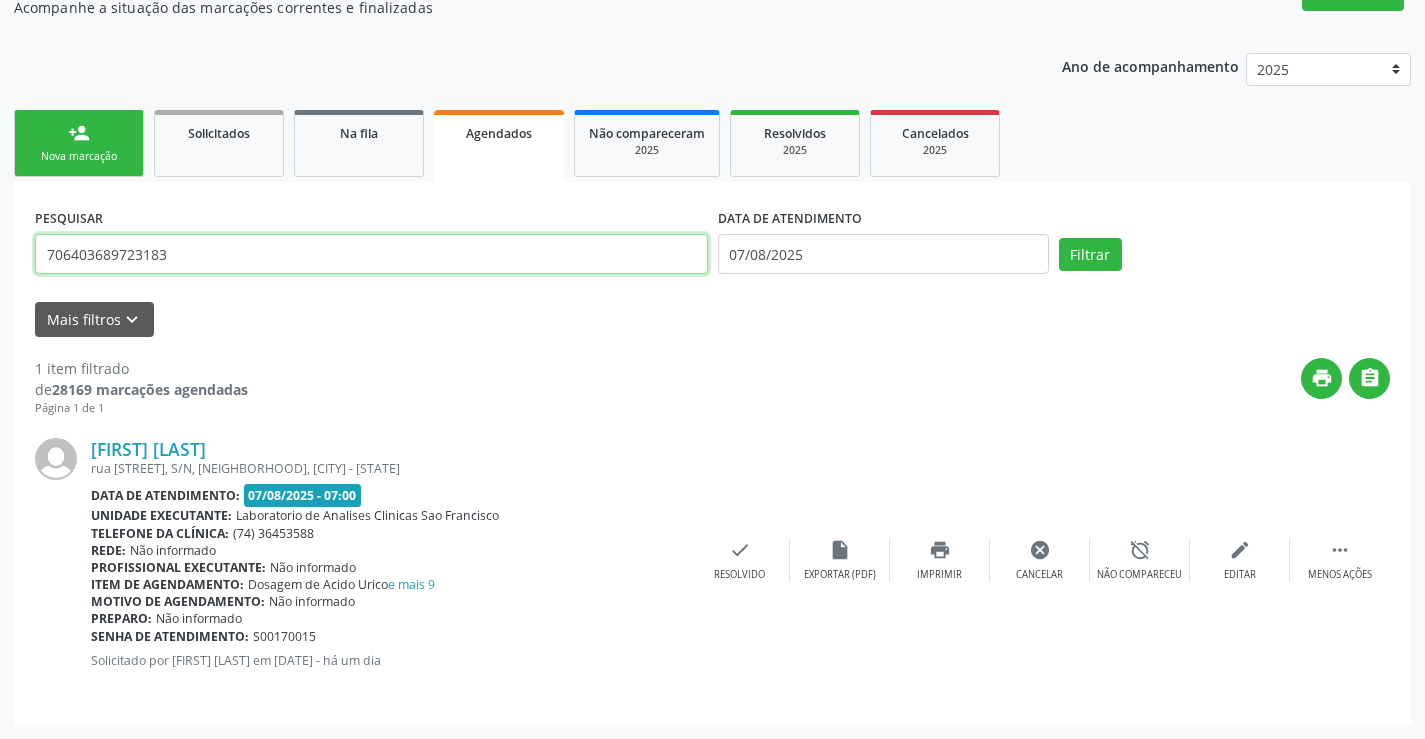 click on "706403689723183" at bounding box center [371, 254] 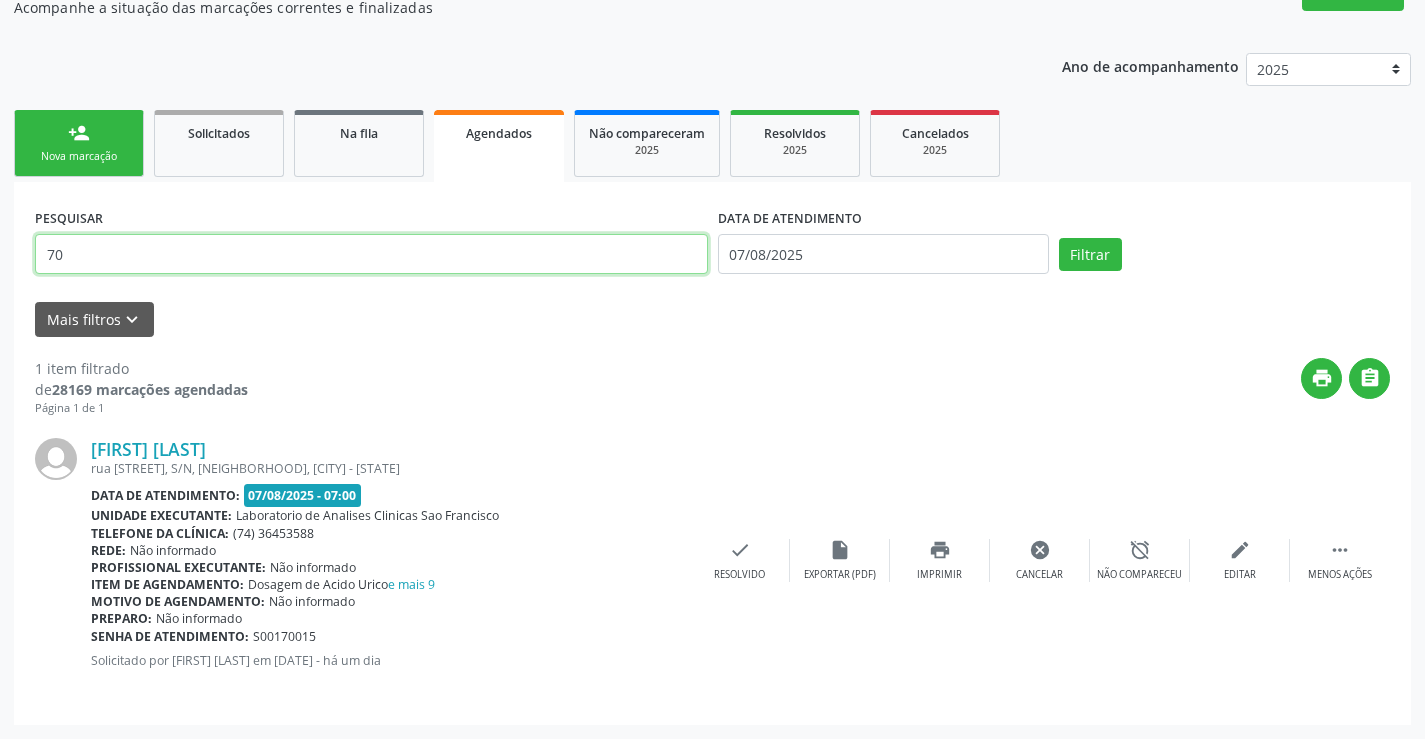type on "7" 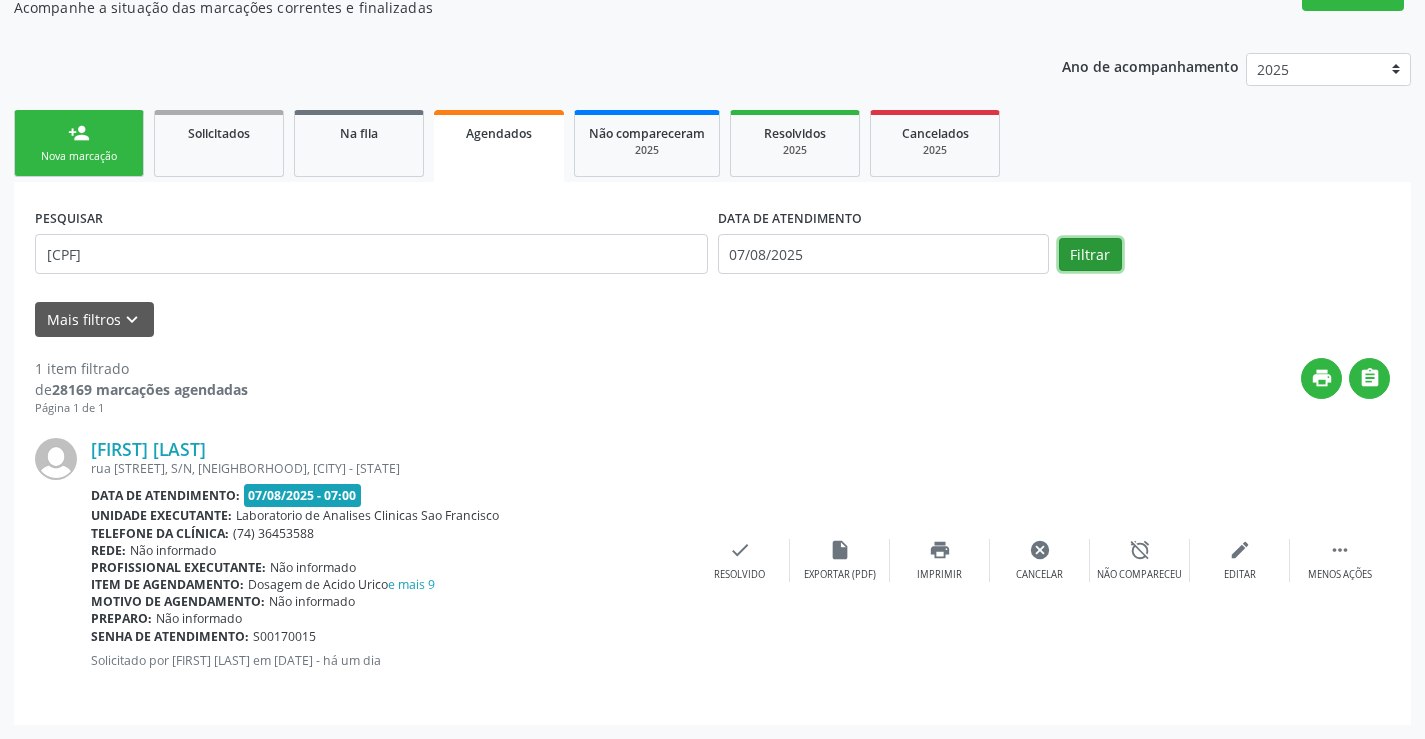 click on "Filtrar" at bounding box center (1090, 255) 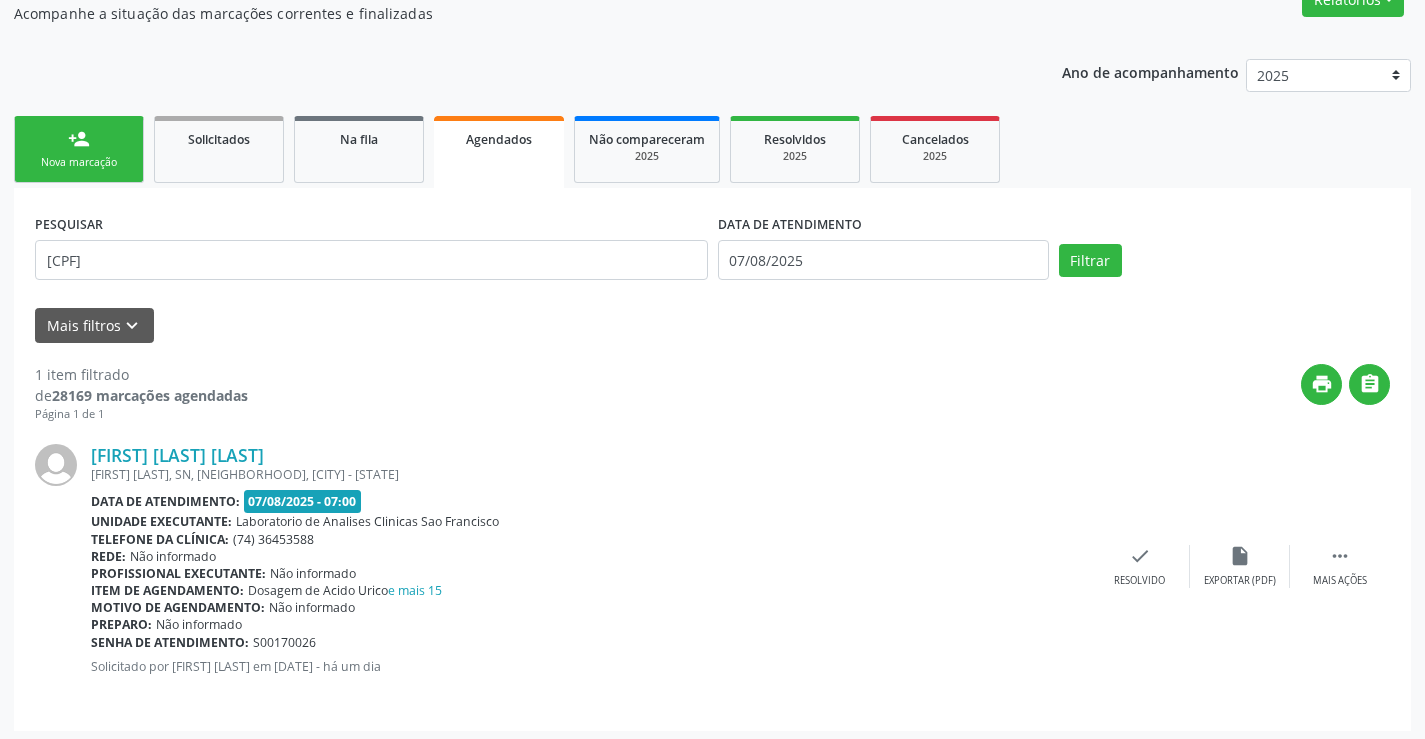 scroll, scrollTop: 189, scrollLeft: 0, axis: vertical 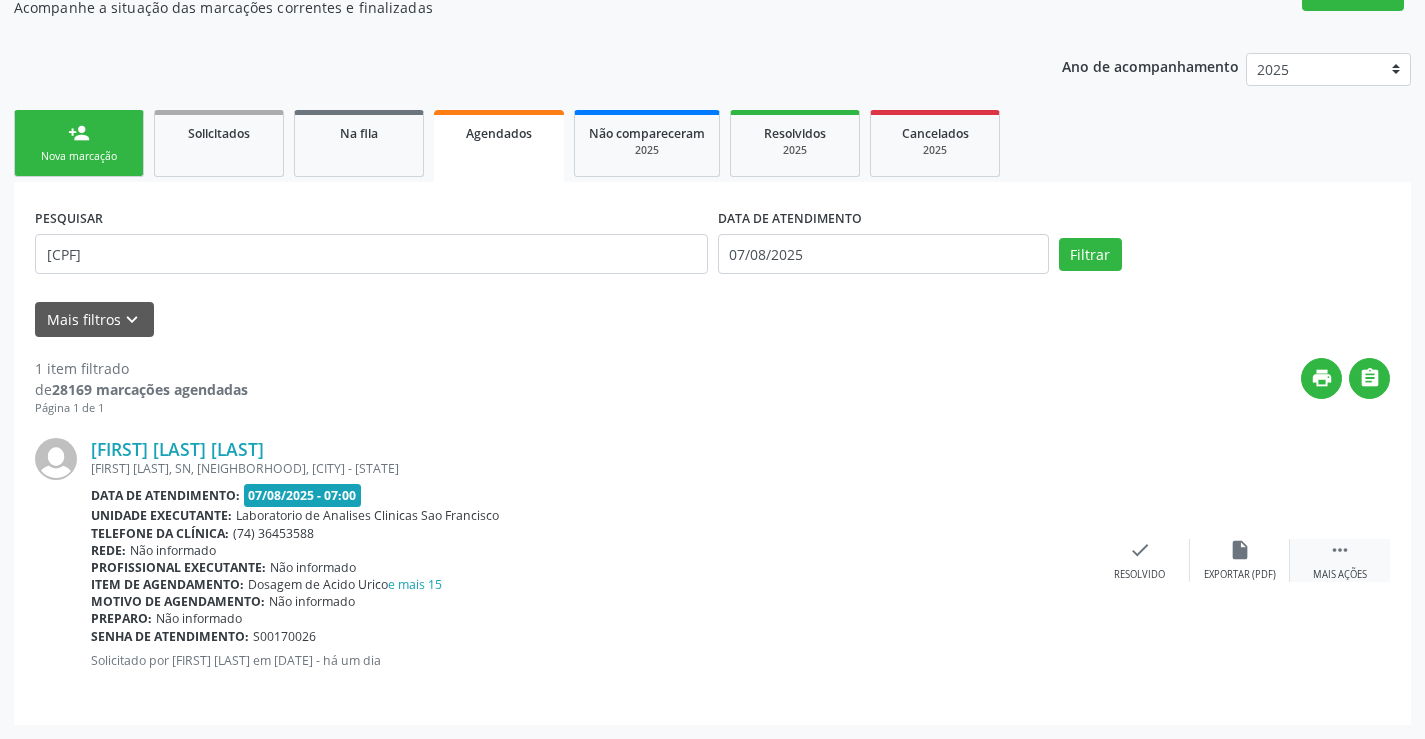 click on "
Mais ações" at bounding box center [1340, 560] 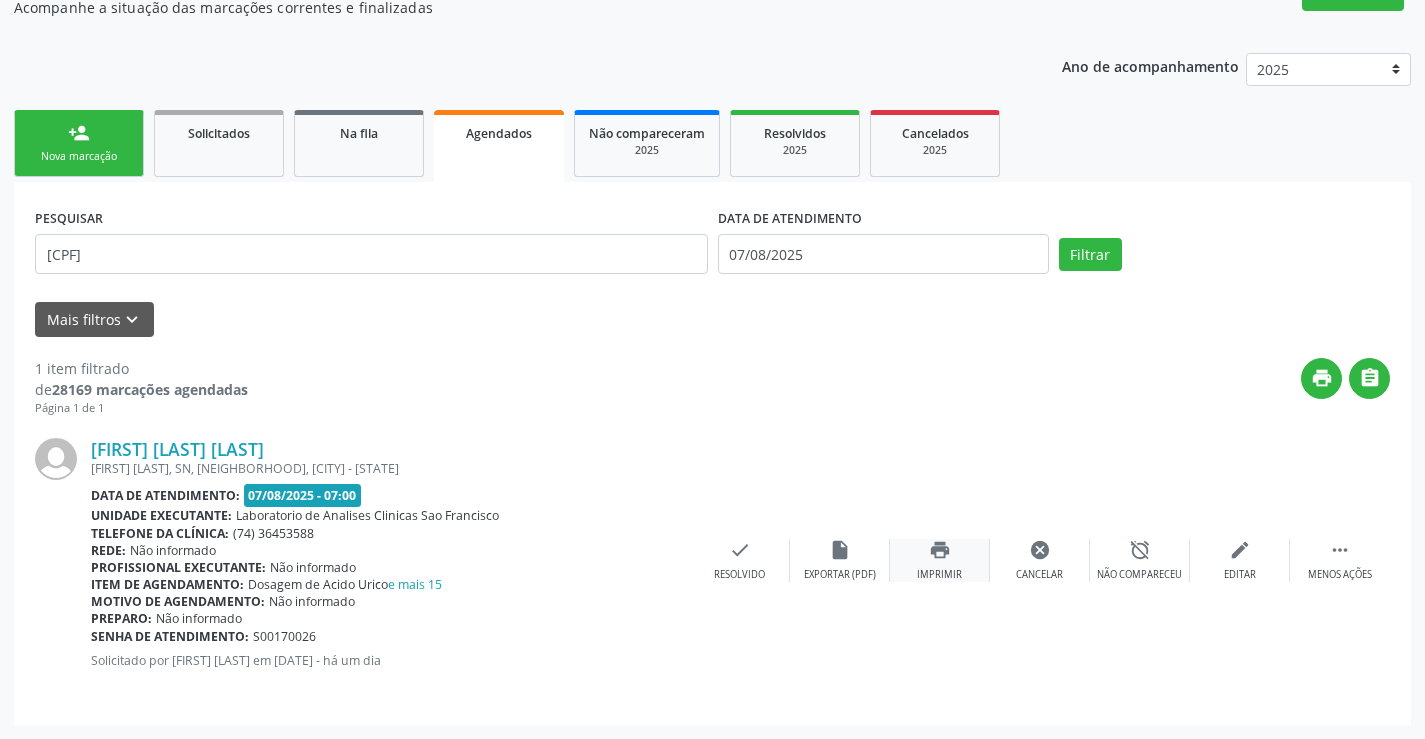 click on "print
Imprimir" at bounding box center (940, 560) 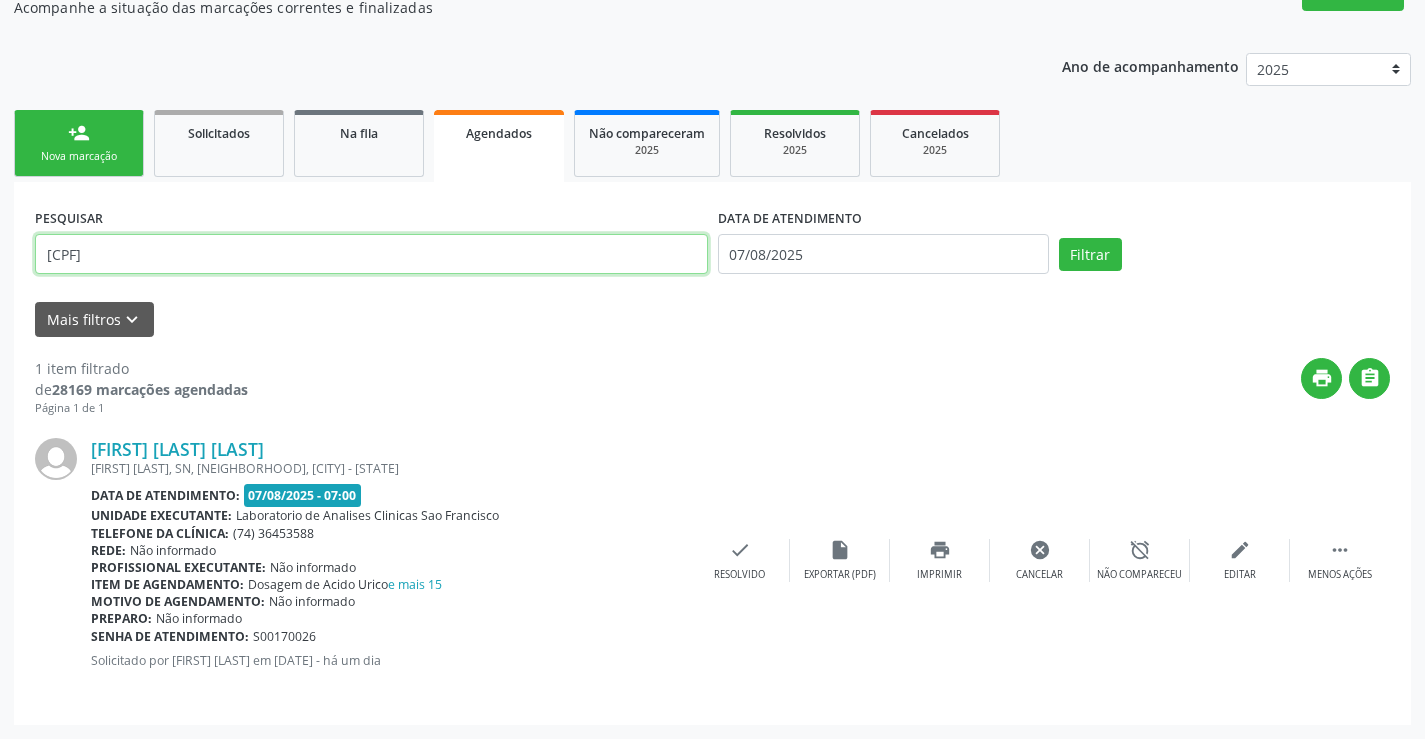 click on "701009866235192" at bounding box center [371, 254] 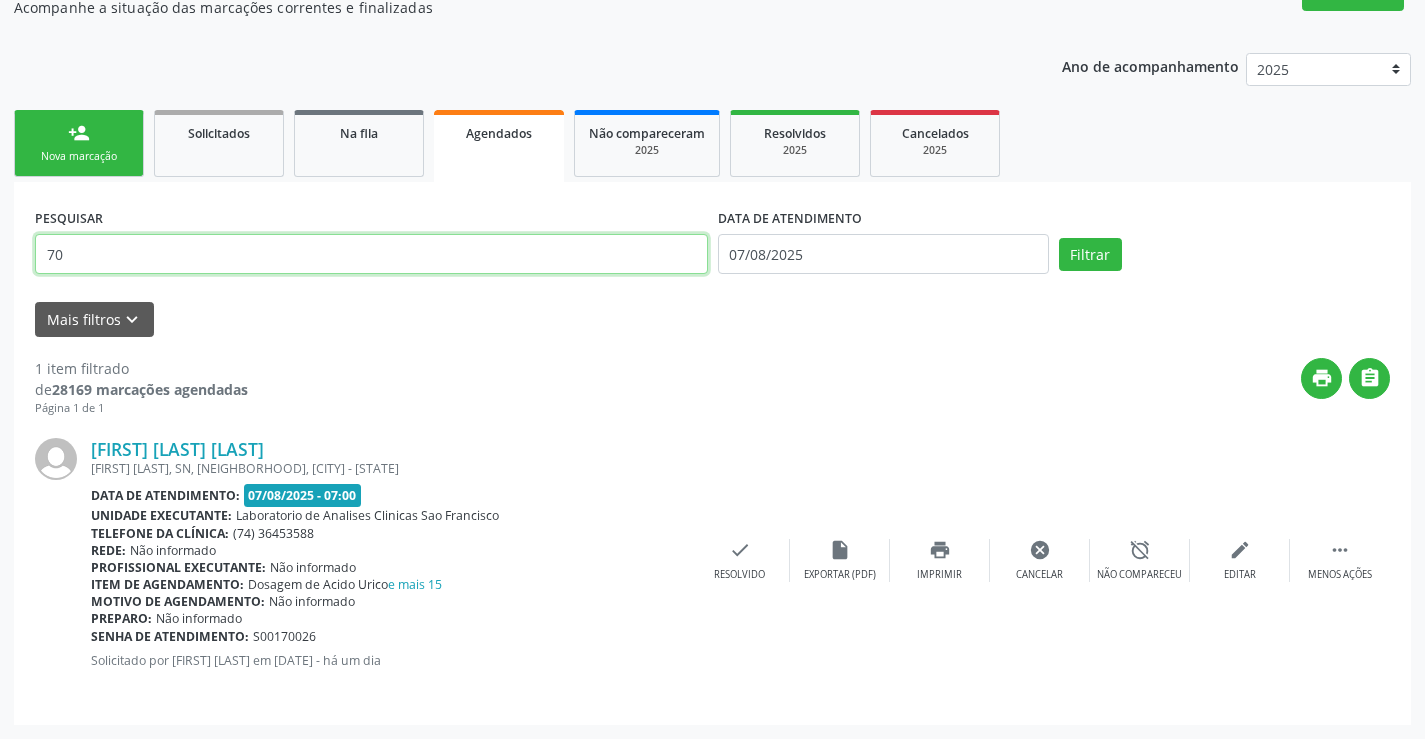 type on "7" 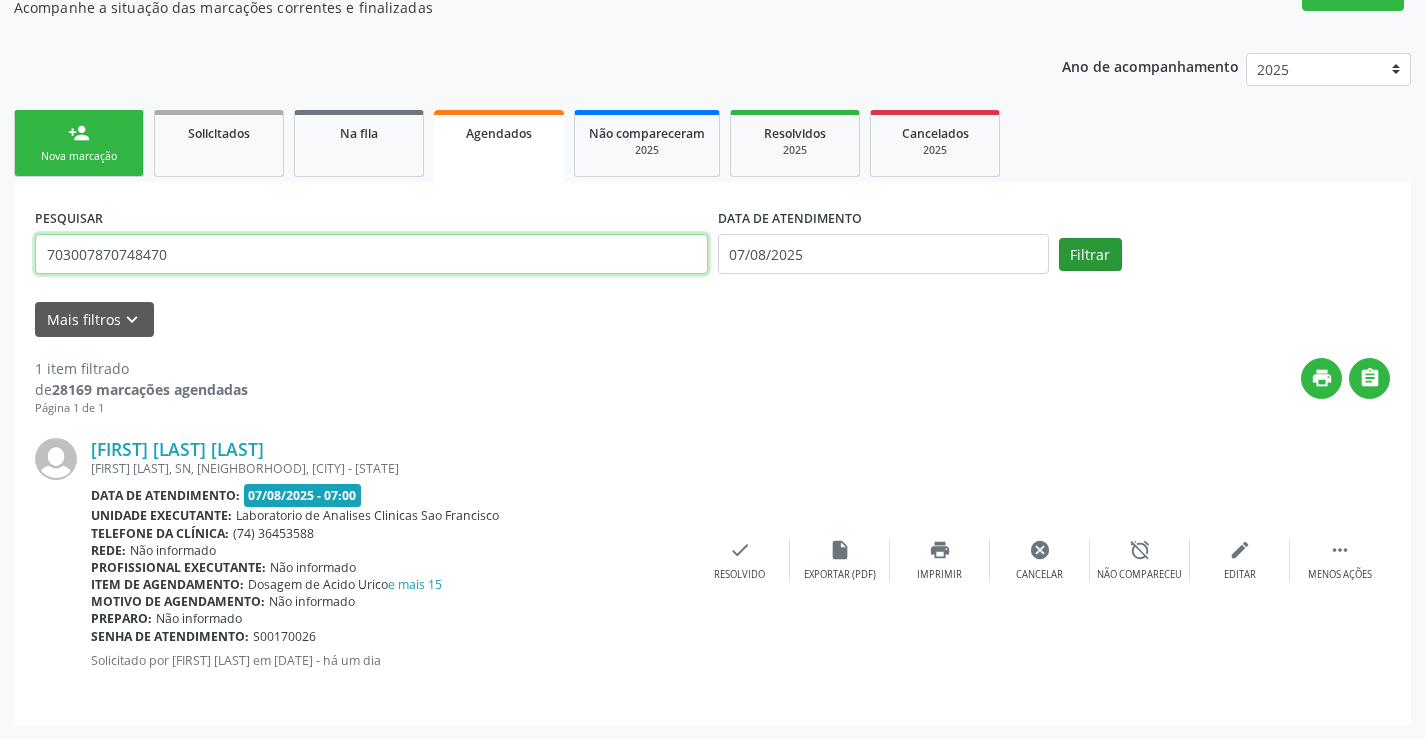 type on "703007870748470" 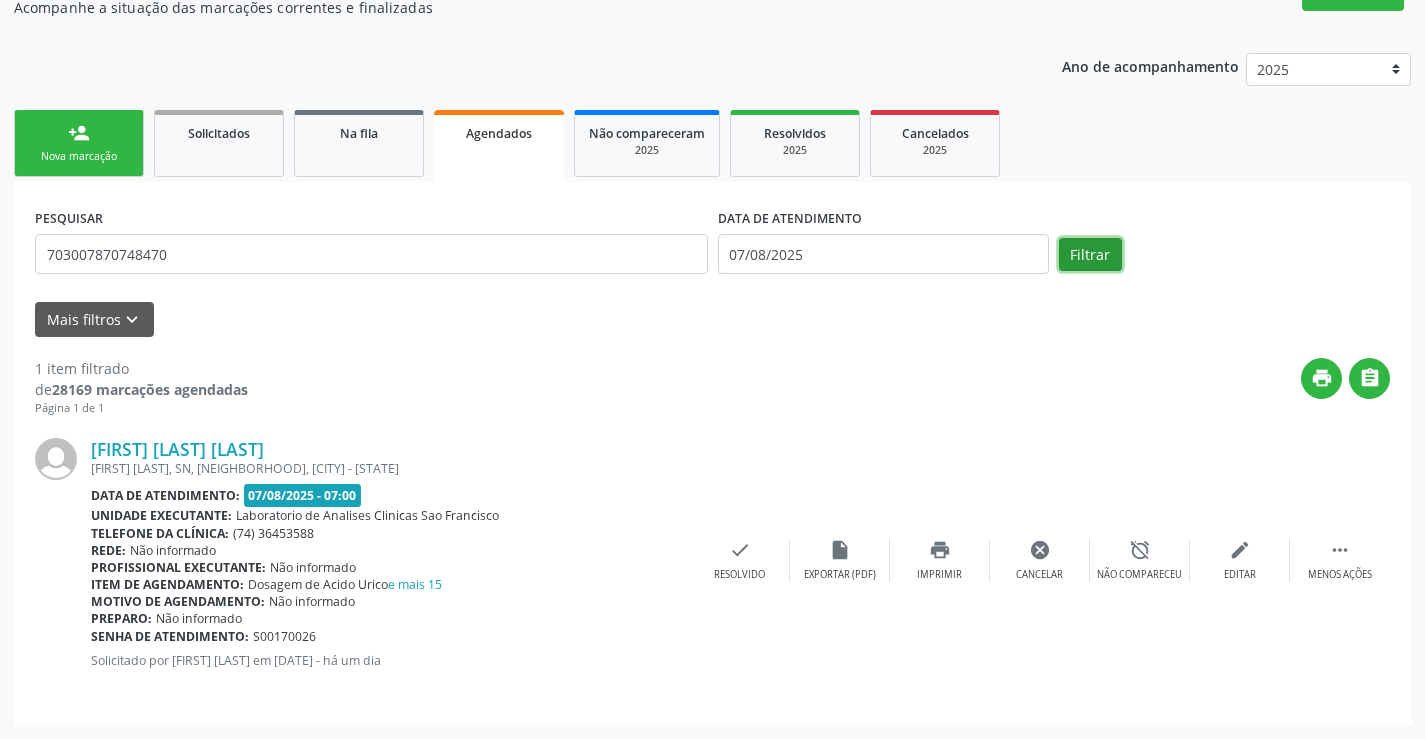 click on "Filtrar" at bounding box center (1090, 255) 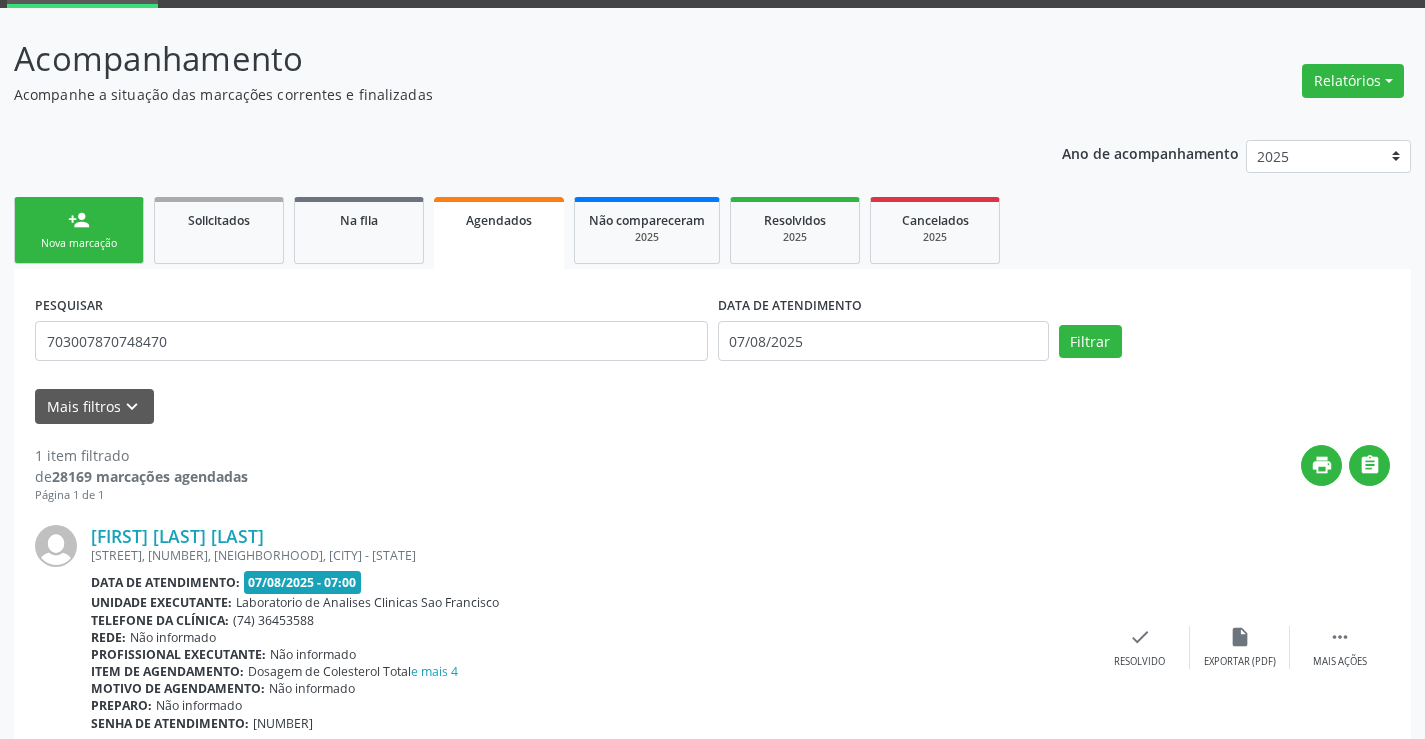 scroll, scrollTop: 189, scrollLeft: 0, axis: vertical 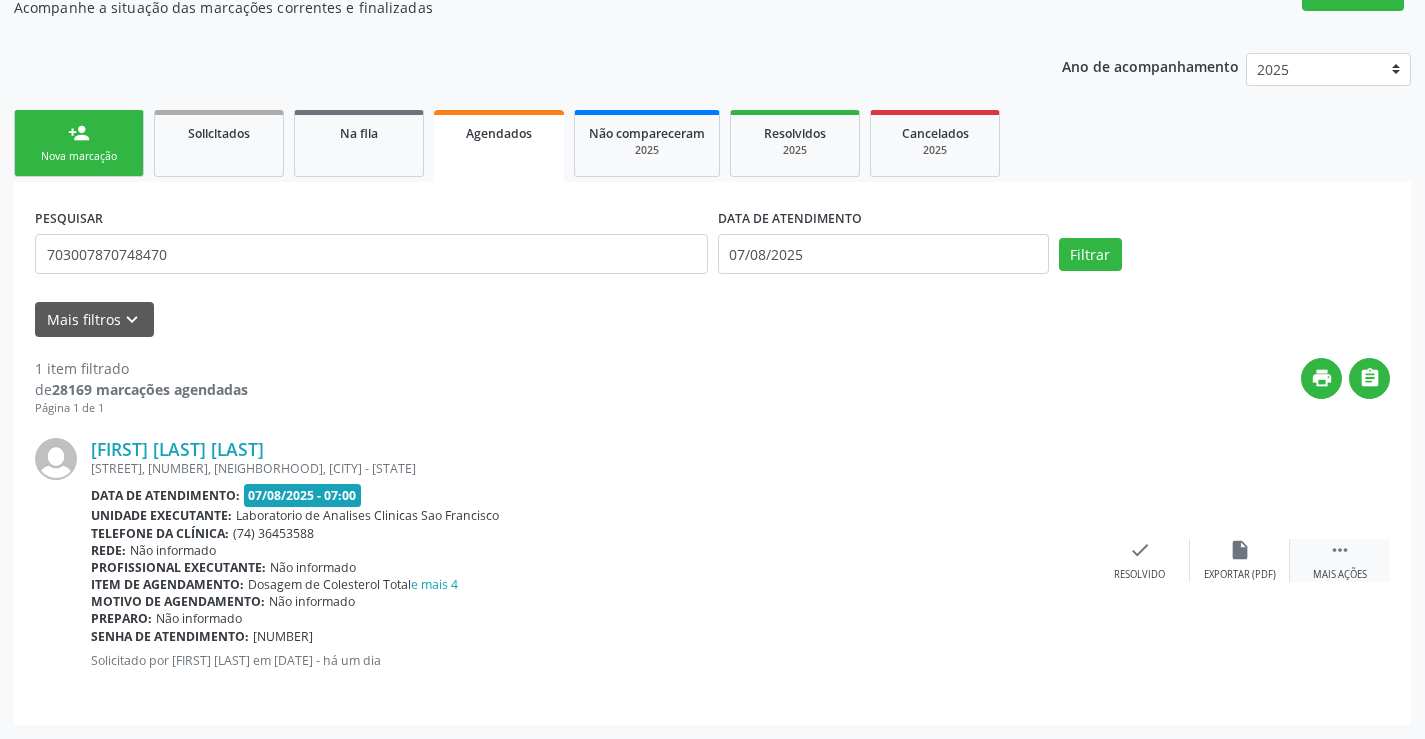 click on "
Mais ações" at bounding box center (1340, 560) 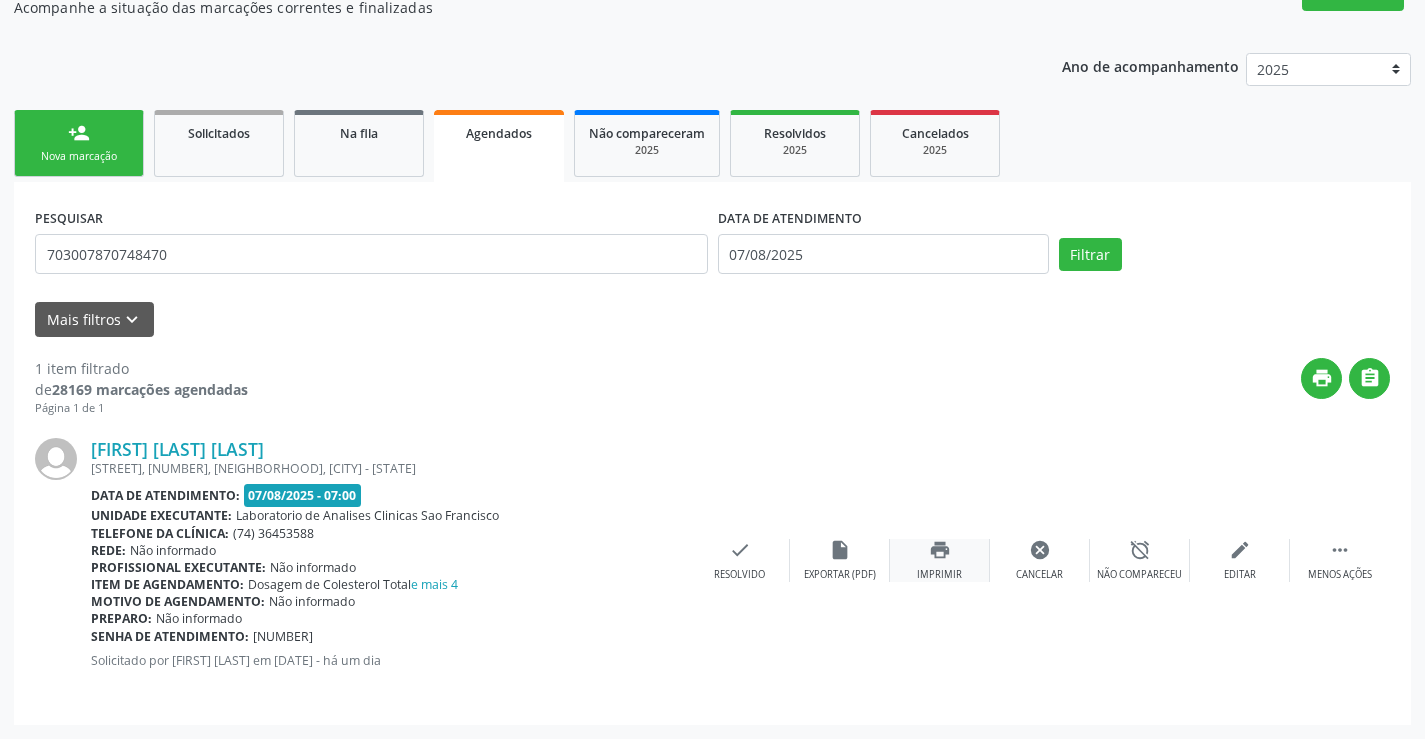 click on "print
Imprimir" at bounding box center [940, 560] 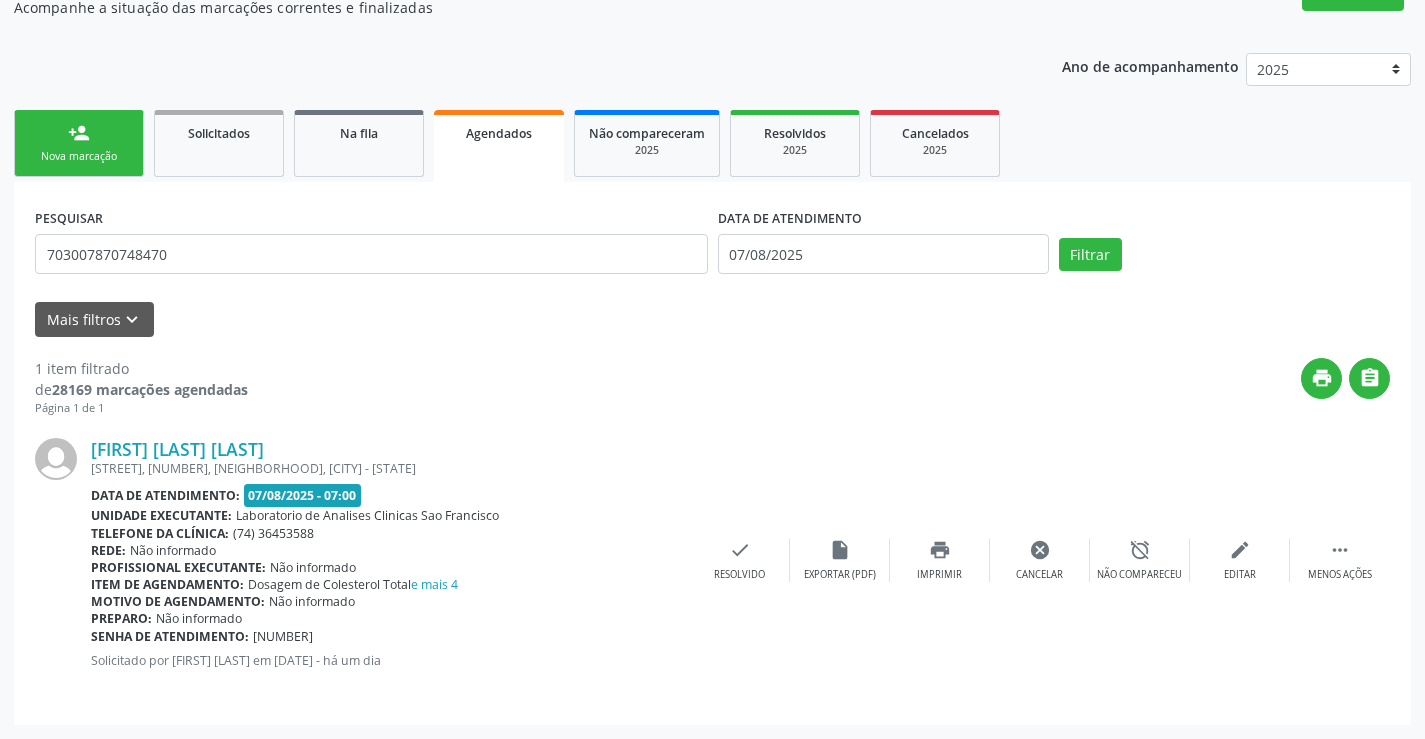 click on "Nova marcação" at bounding box center (79, 156) 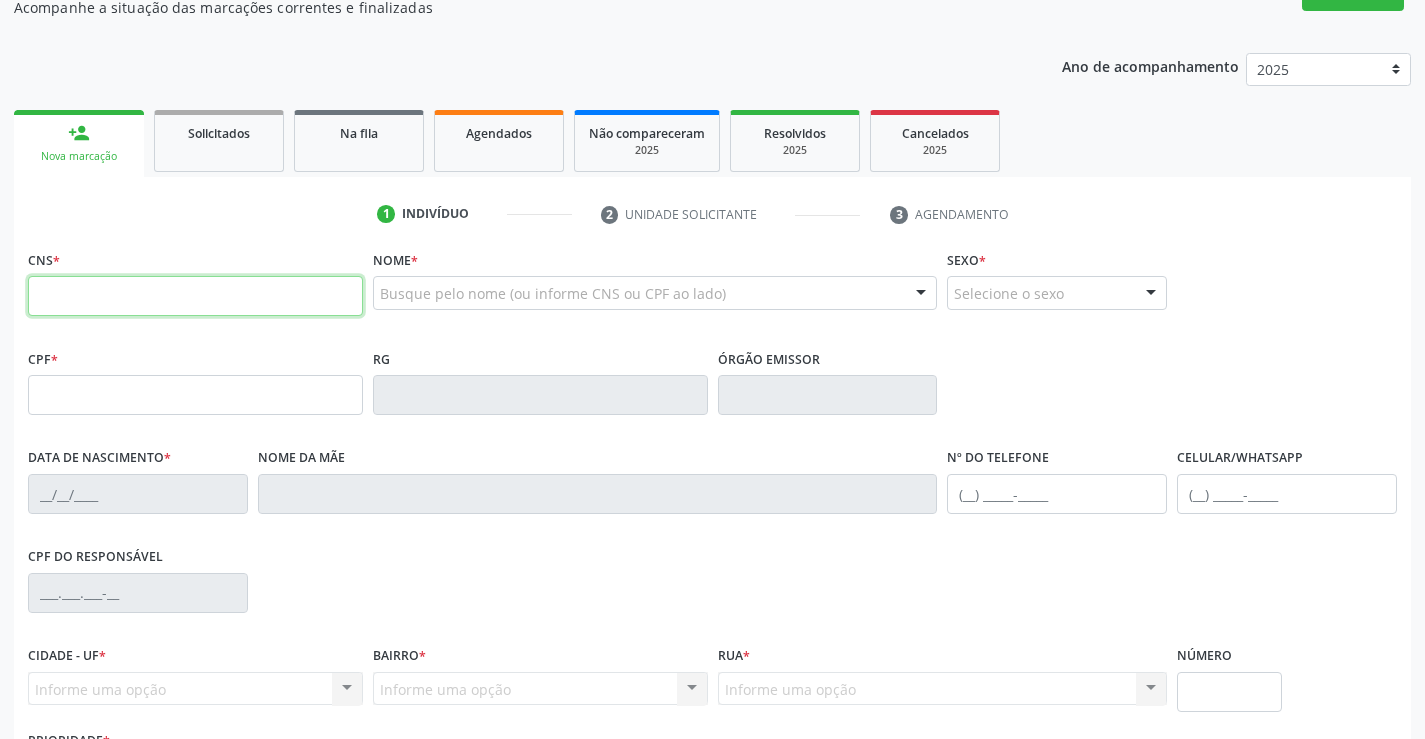 click at bounding box center [195, 296] 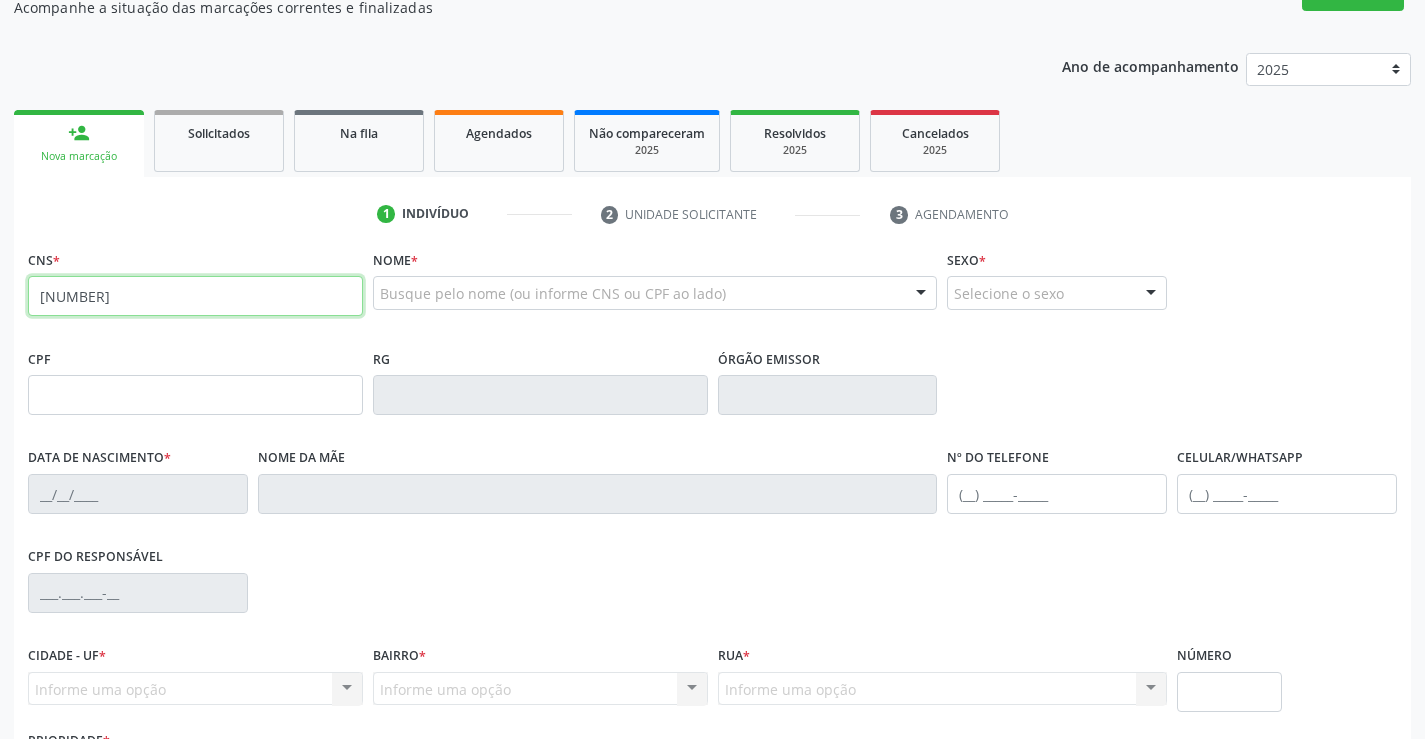 type on "700 5091 8652 4453" 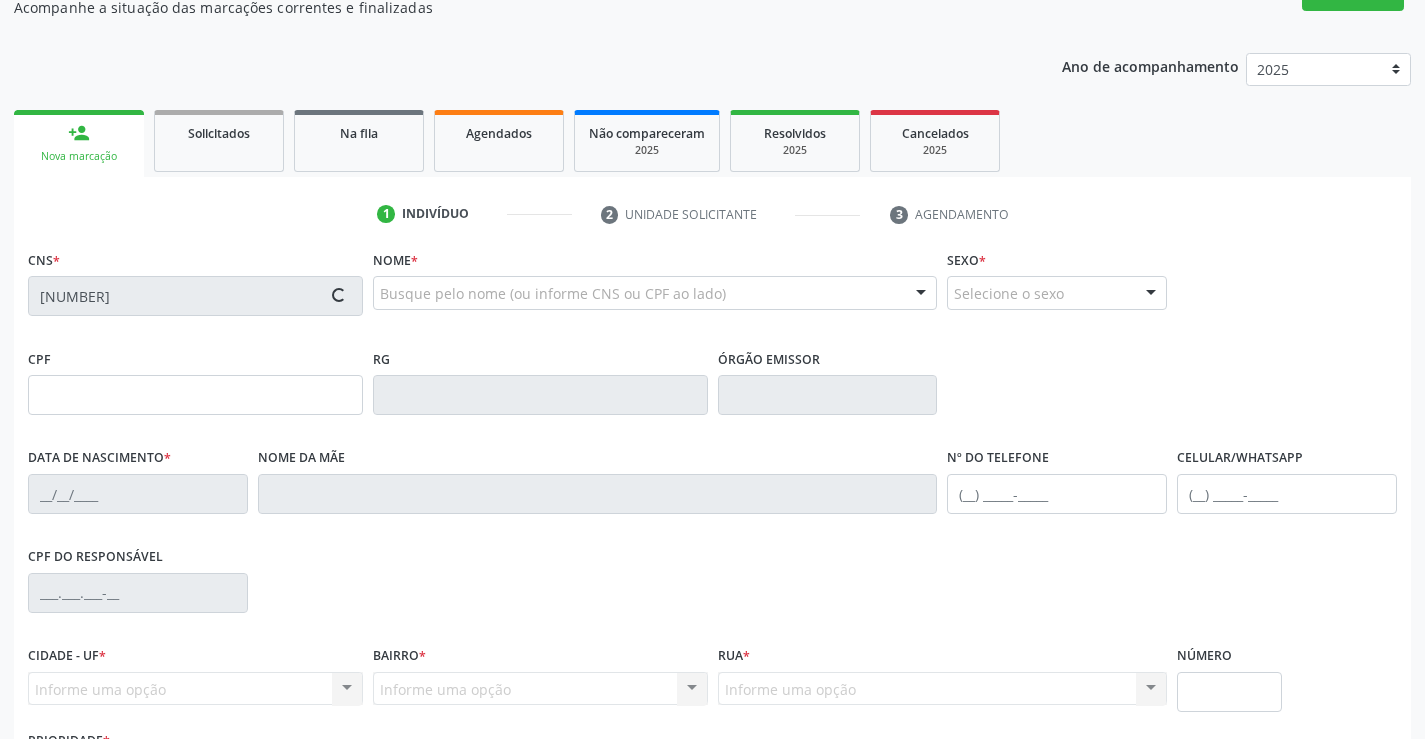 type on "0500418438" 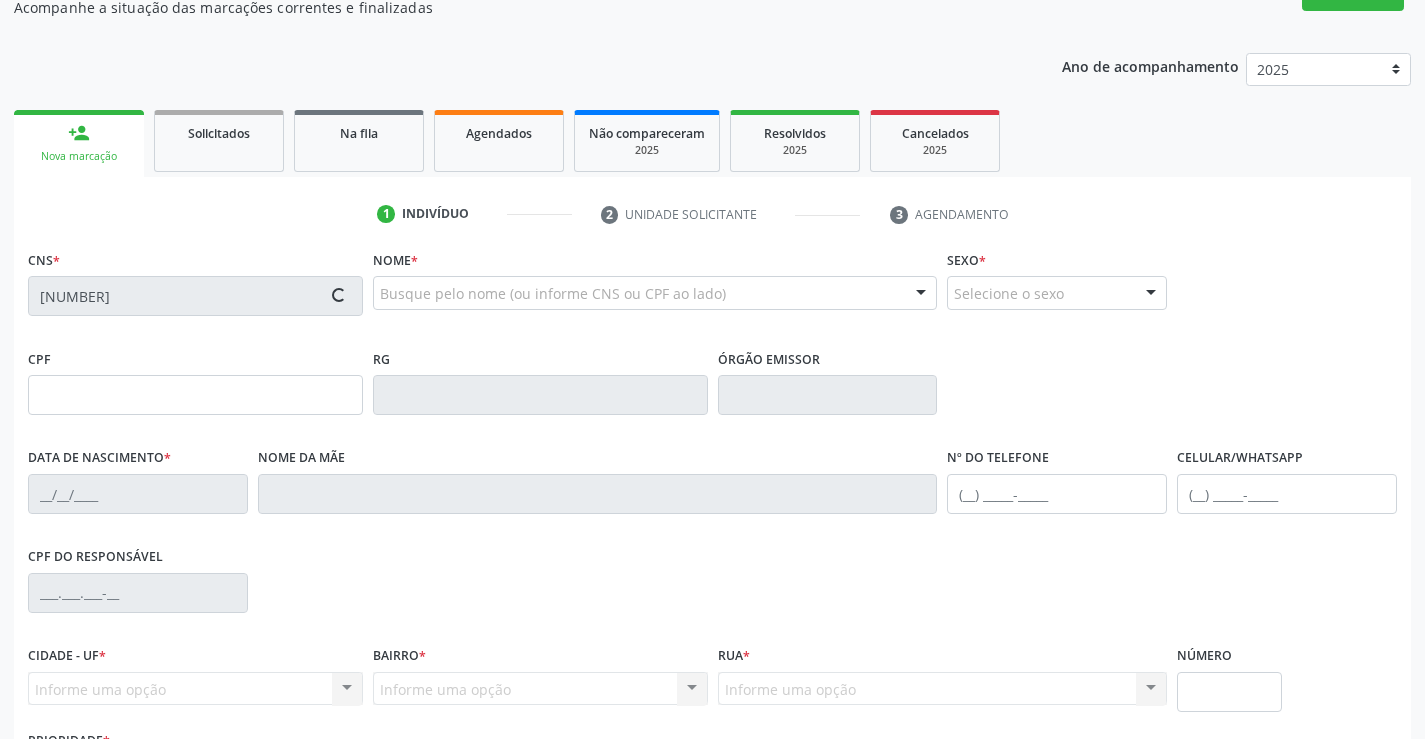 type on "13/03/1969" 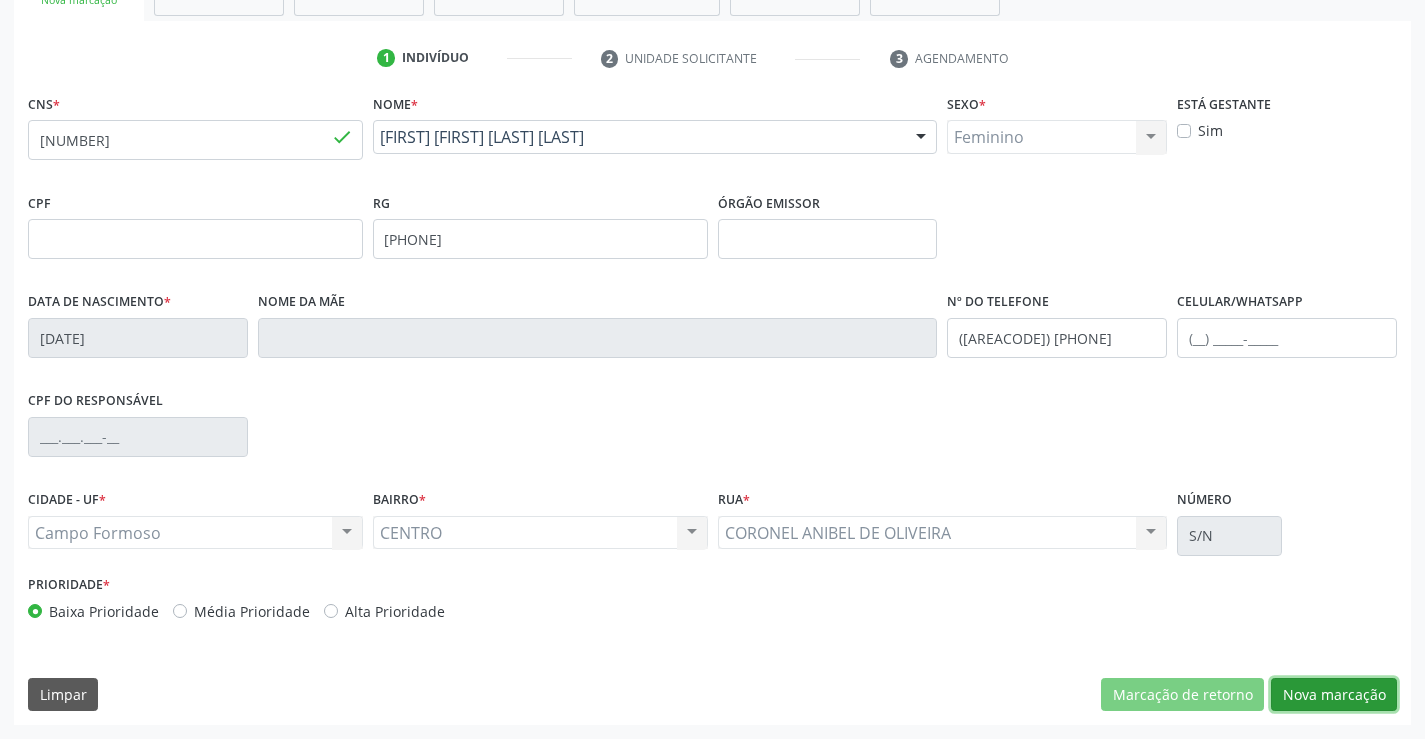 click on "Nova marcação" at bounding box center [1334, 695] 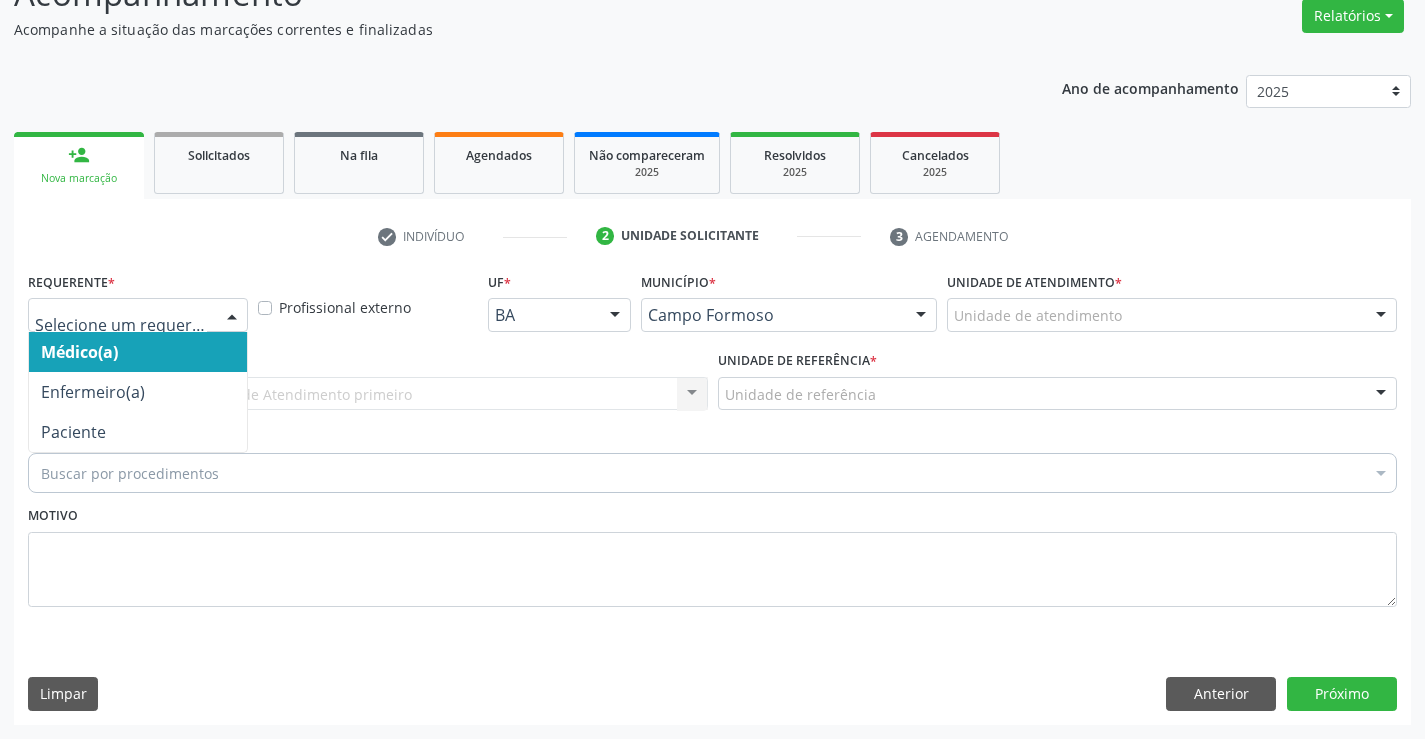click on "Médico(a)   Enfermeiro(a)   Paciente
Nenhum resultado encontrado para: "   "
Não há nenhuma opção para ser exibida." at bounding box center [138, 315] 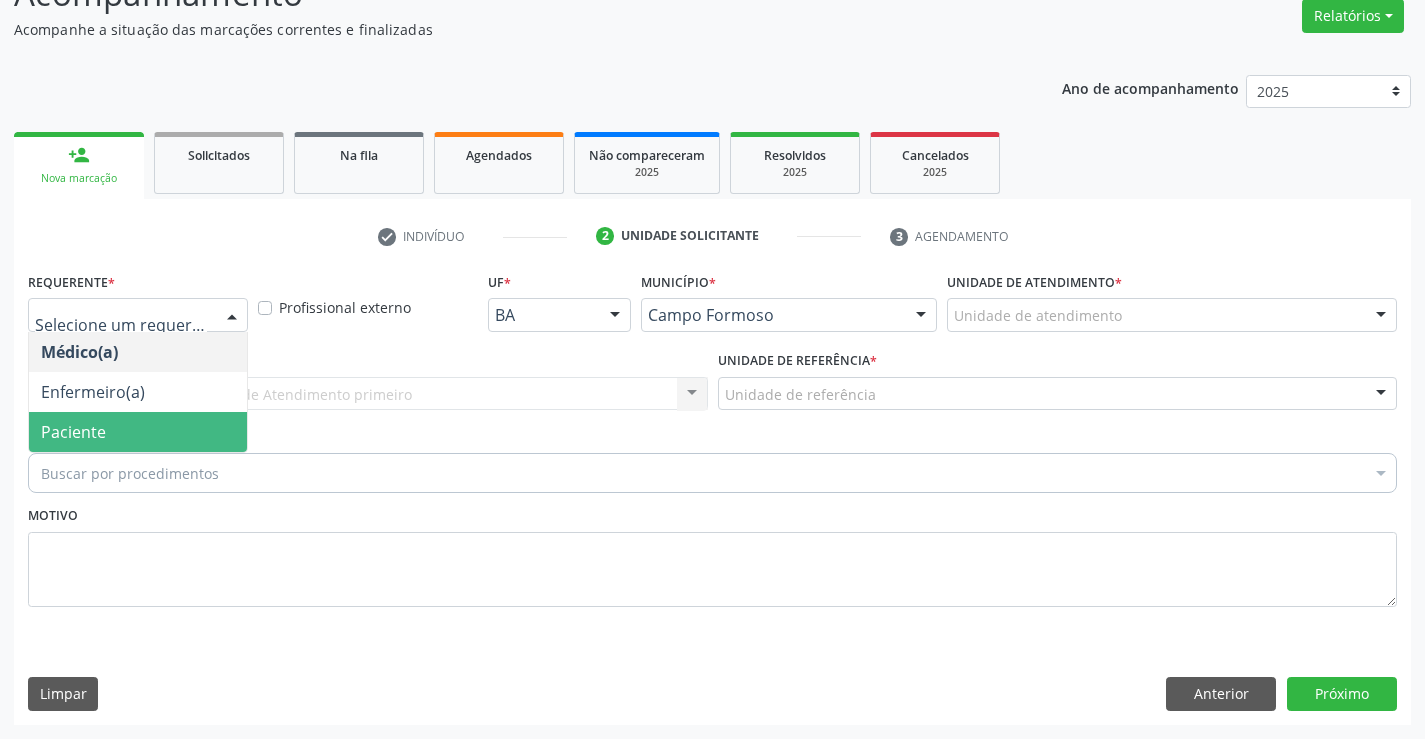 drag, startPoint x: 183, startPoint y: 438, endPoint x: 375, endPoint y: 395, distance: 196.7562 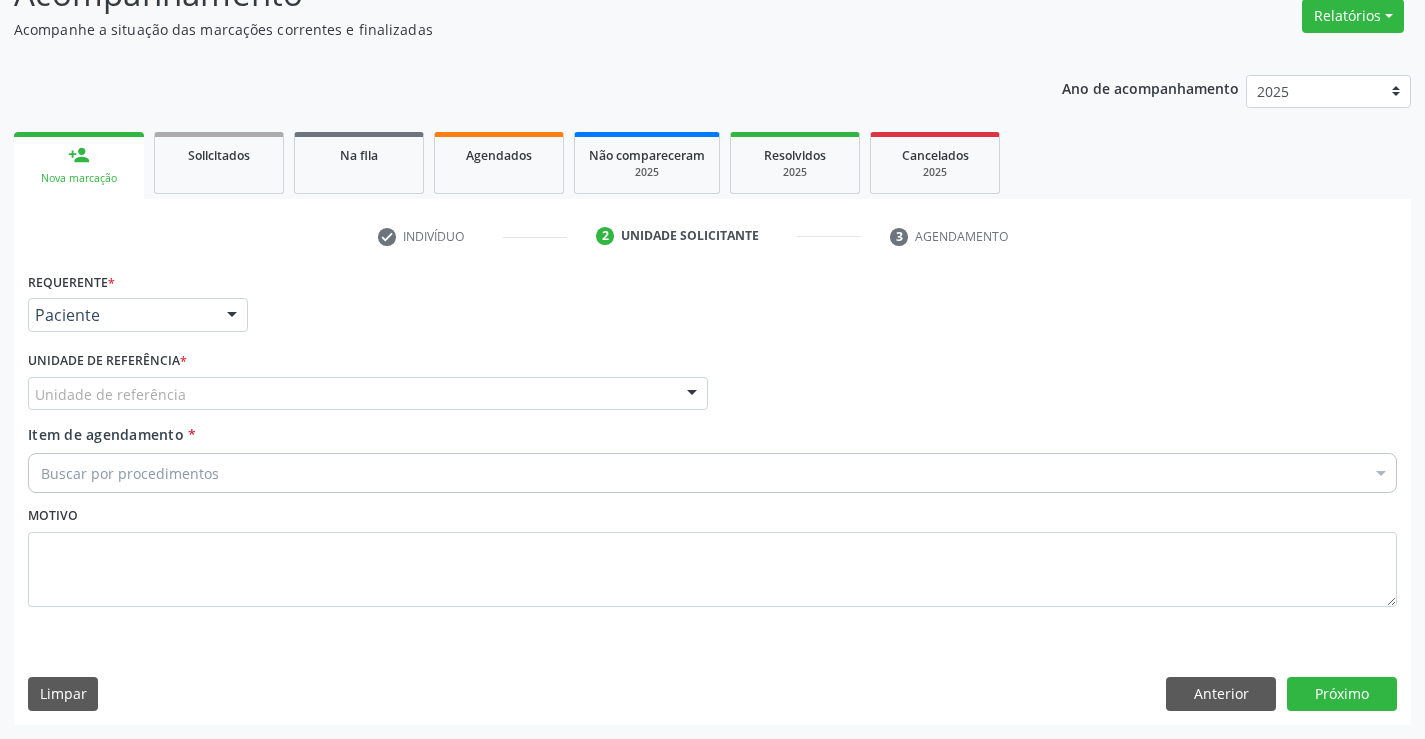 click on "Unidade de referência" at bounding box center (368, 394) 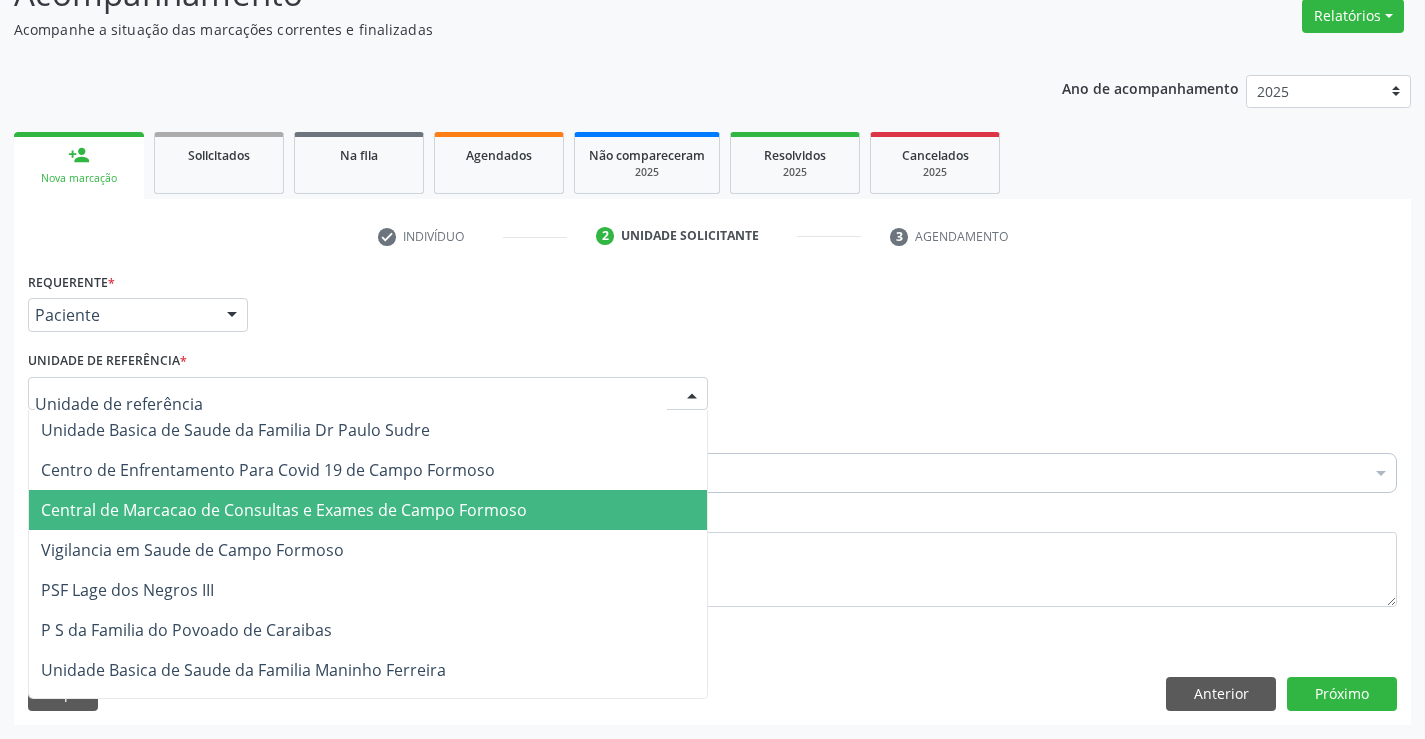 click on "Central de Marcacao de Consultas e Exames de Campo Formoso" at bounding box center [368, 510] 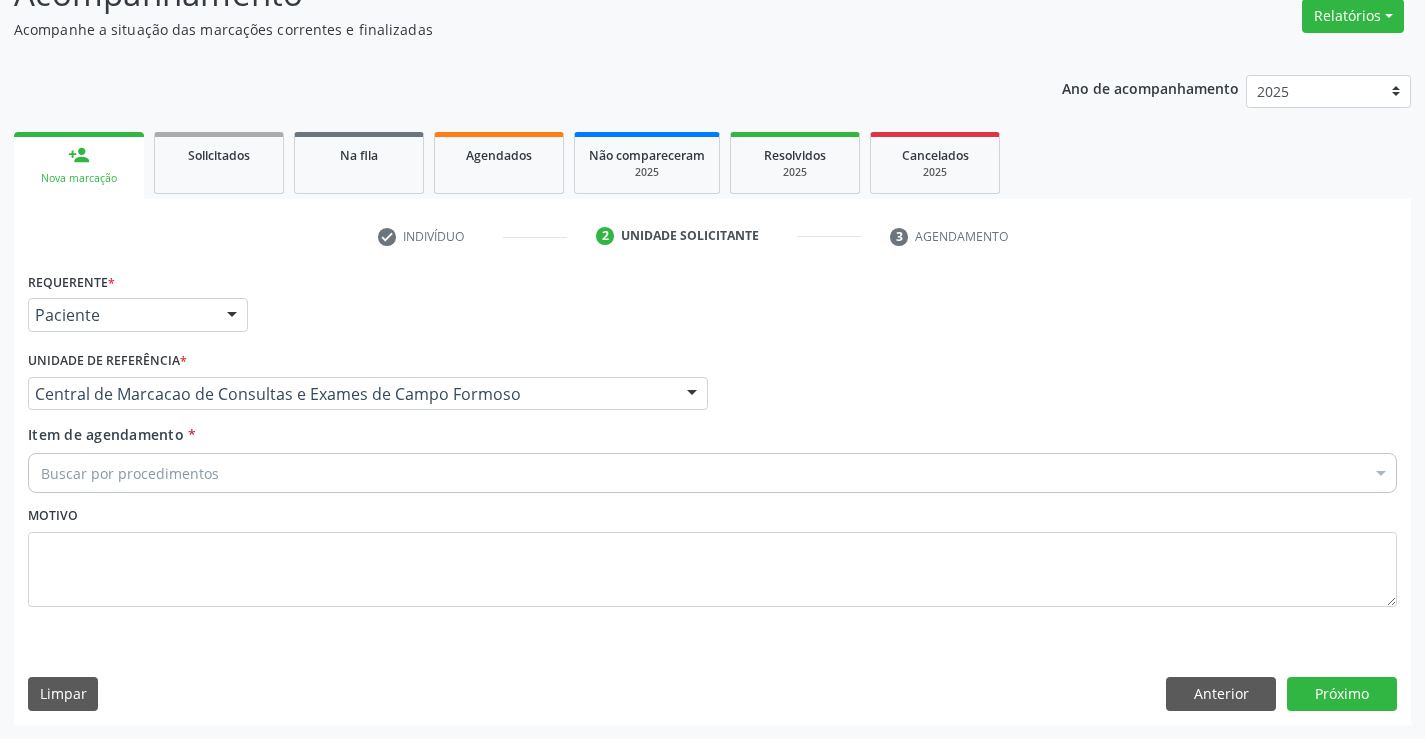 click on "Buscar por procedimentos" at bounding box center [712, 473] 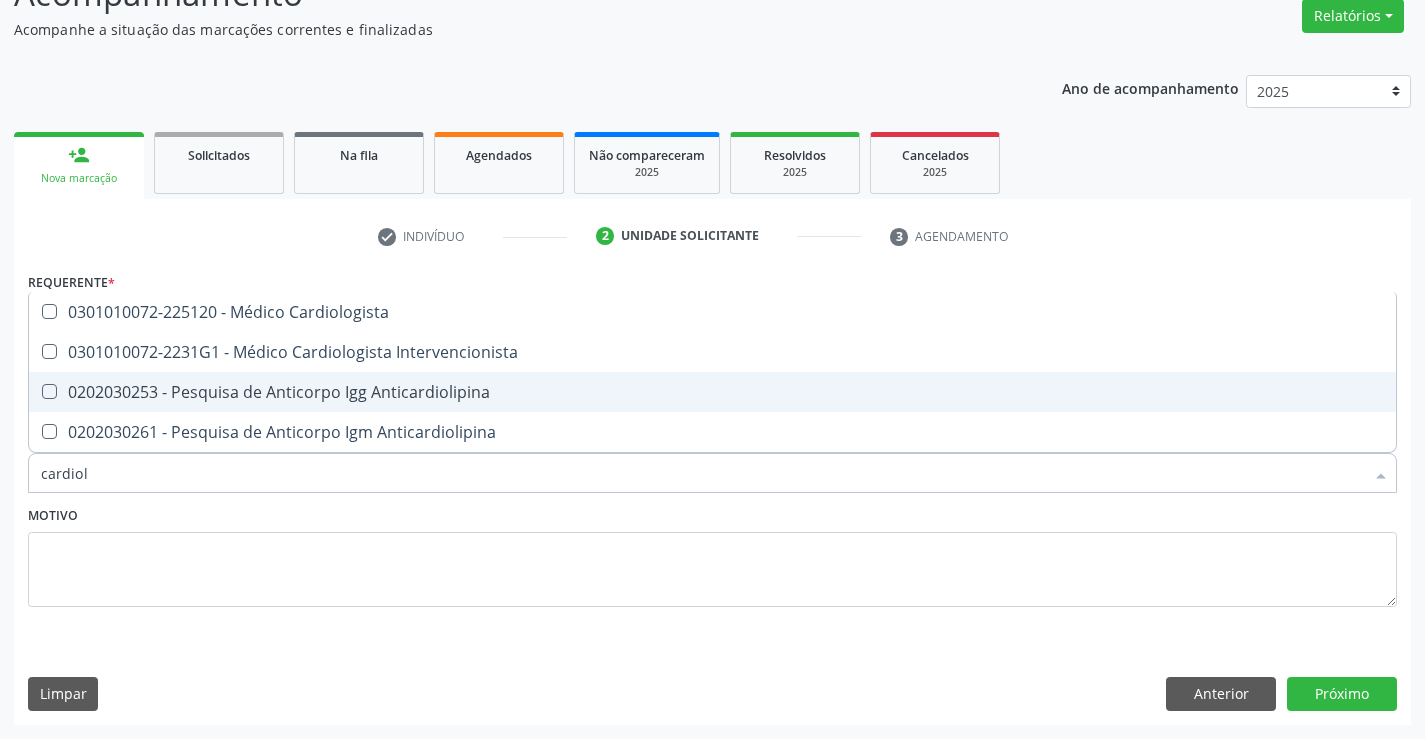 scroll, scrollTop: 0, scrollLeft: 0, axis: both 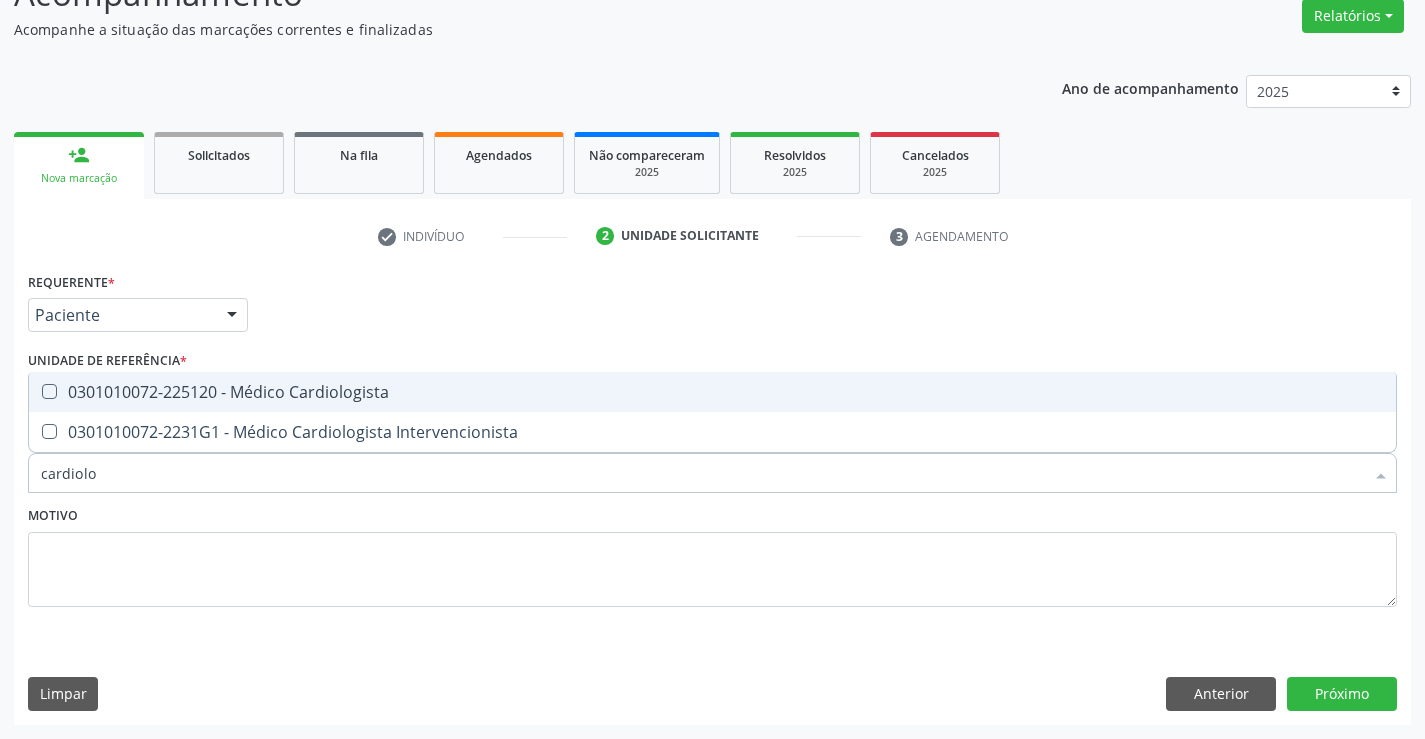 click on "0301010072-225120 - Médico Cardiologista" at bounding box center [712, 392] 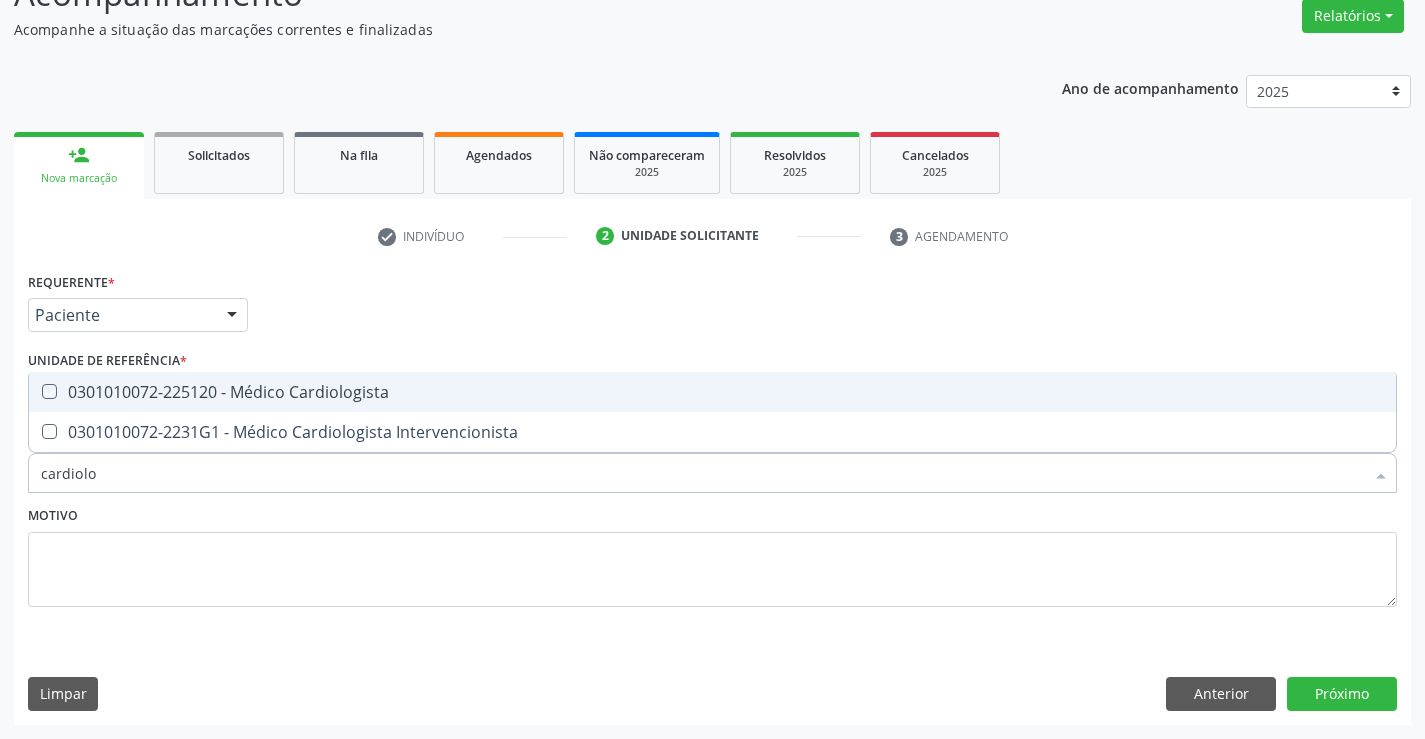 checkbox on "true" 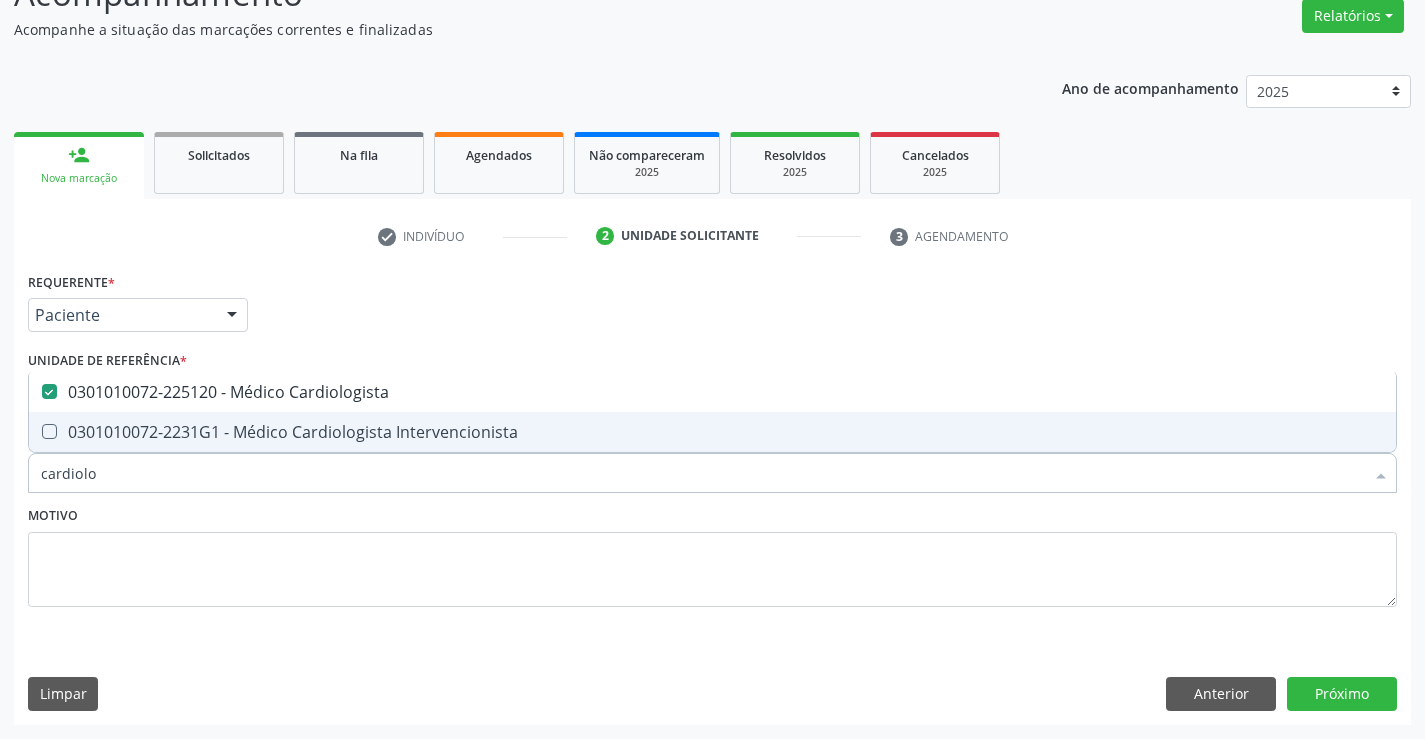 type on "cardiolo" 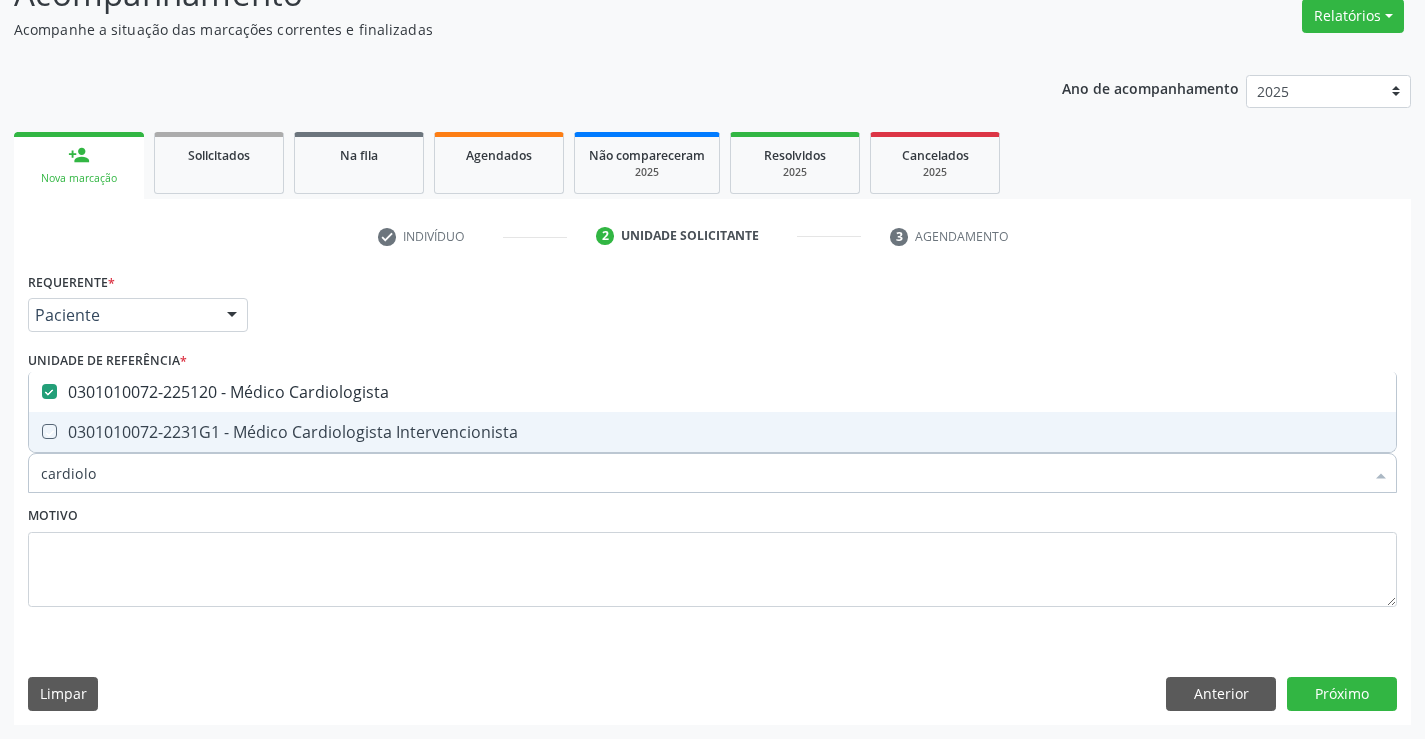 click on "Motivo" at bounding box center [712, 554] 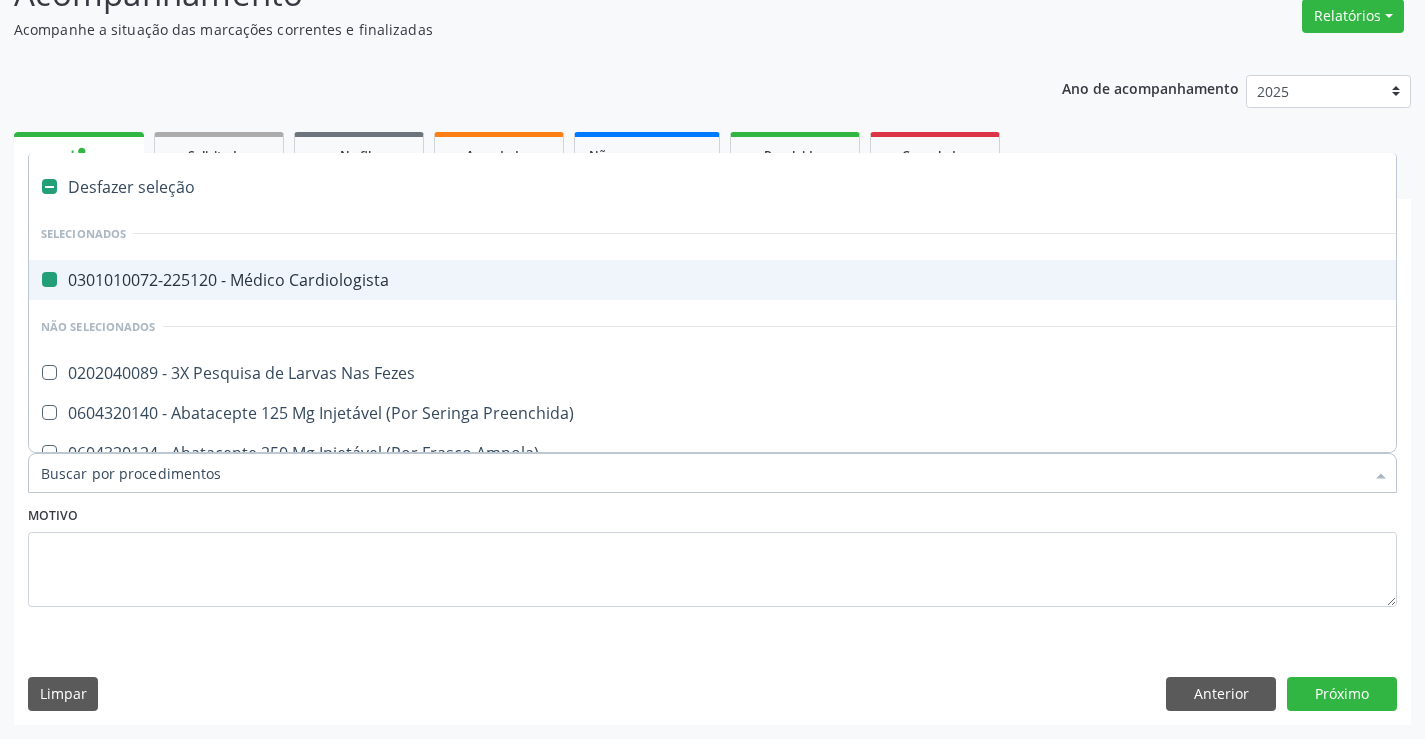 type on "n" 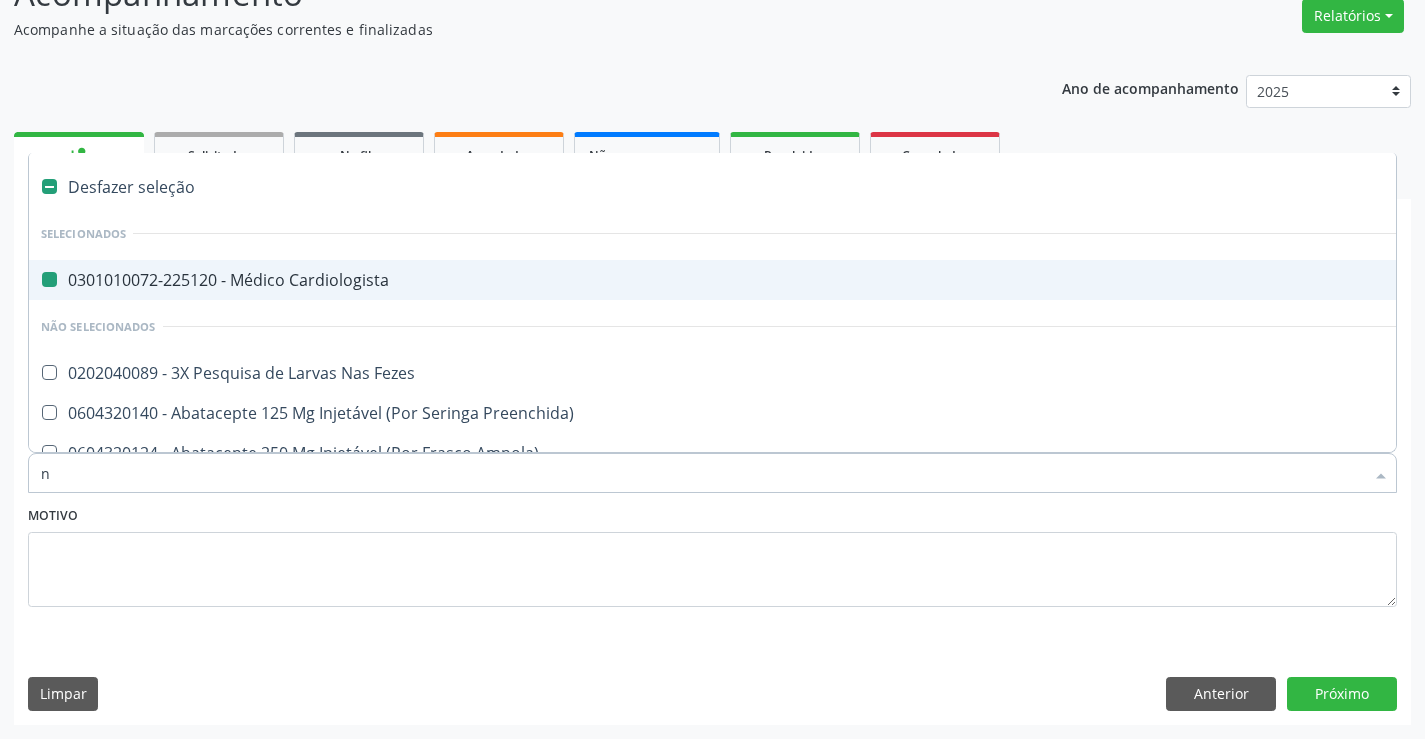 checkbox on "false" 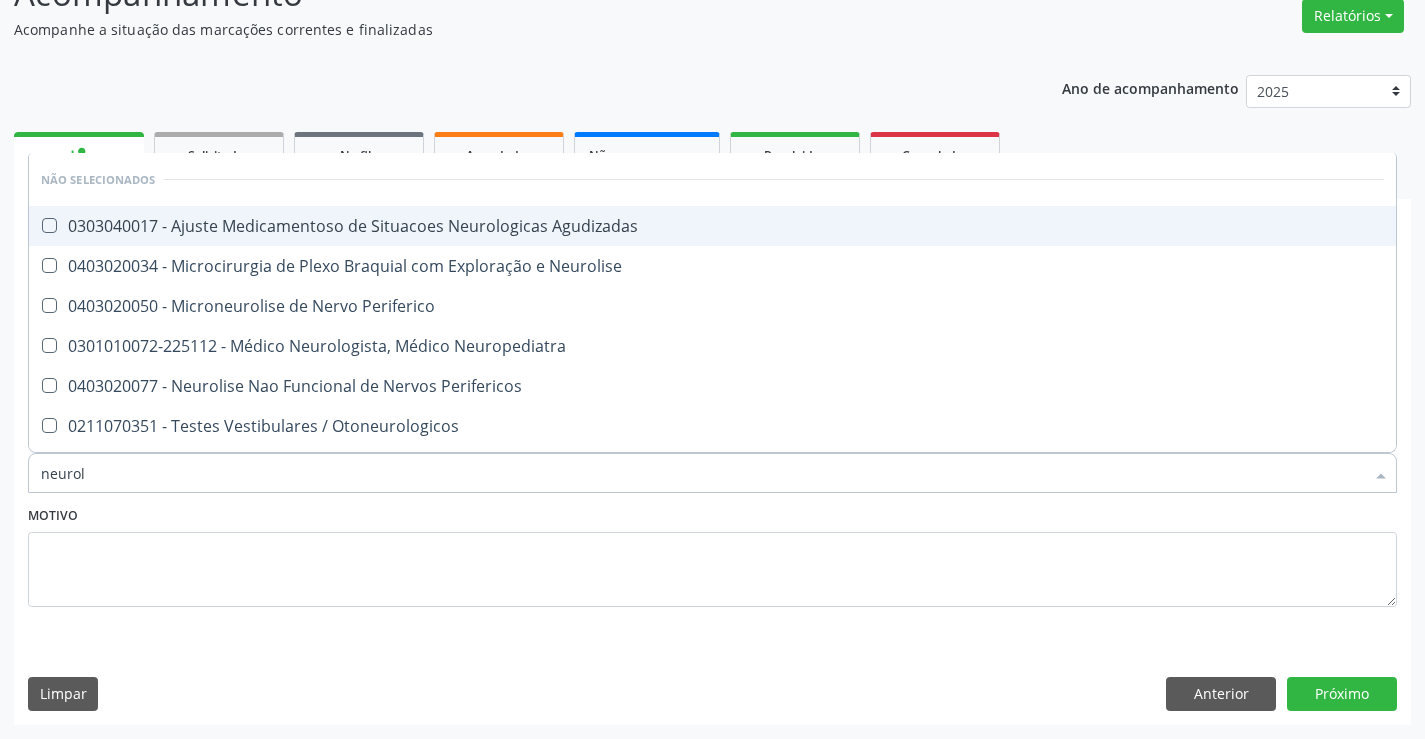 type on "neurolo" 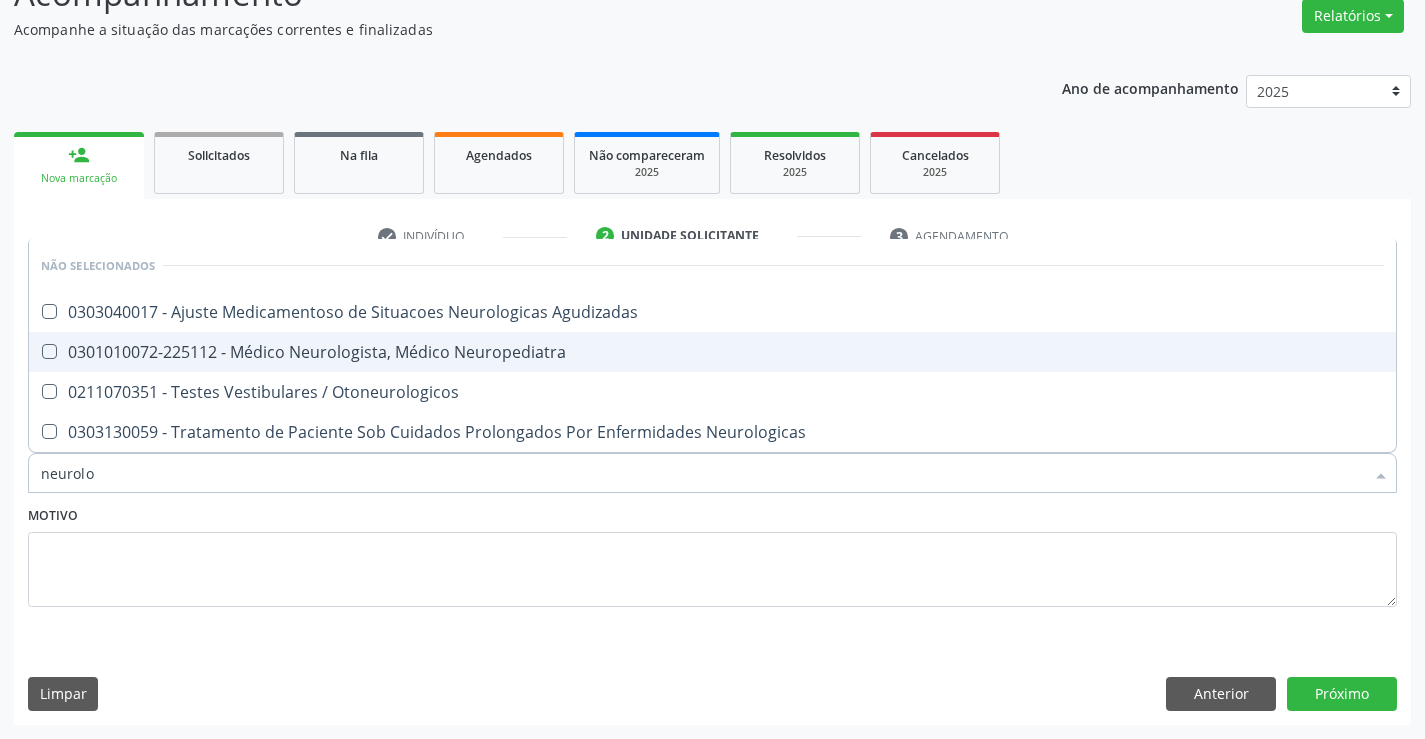 click on "0301010072-225112 - Médico Neurologista, Médico Neuropediatra" at bounding box center (712, 352) 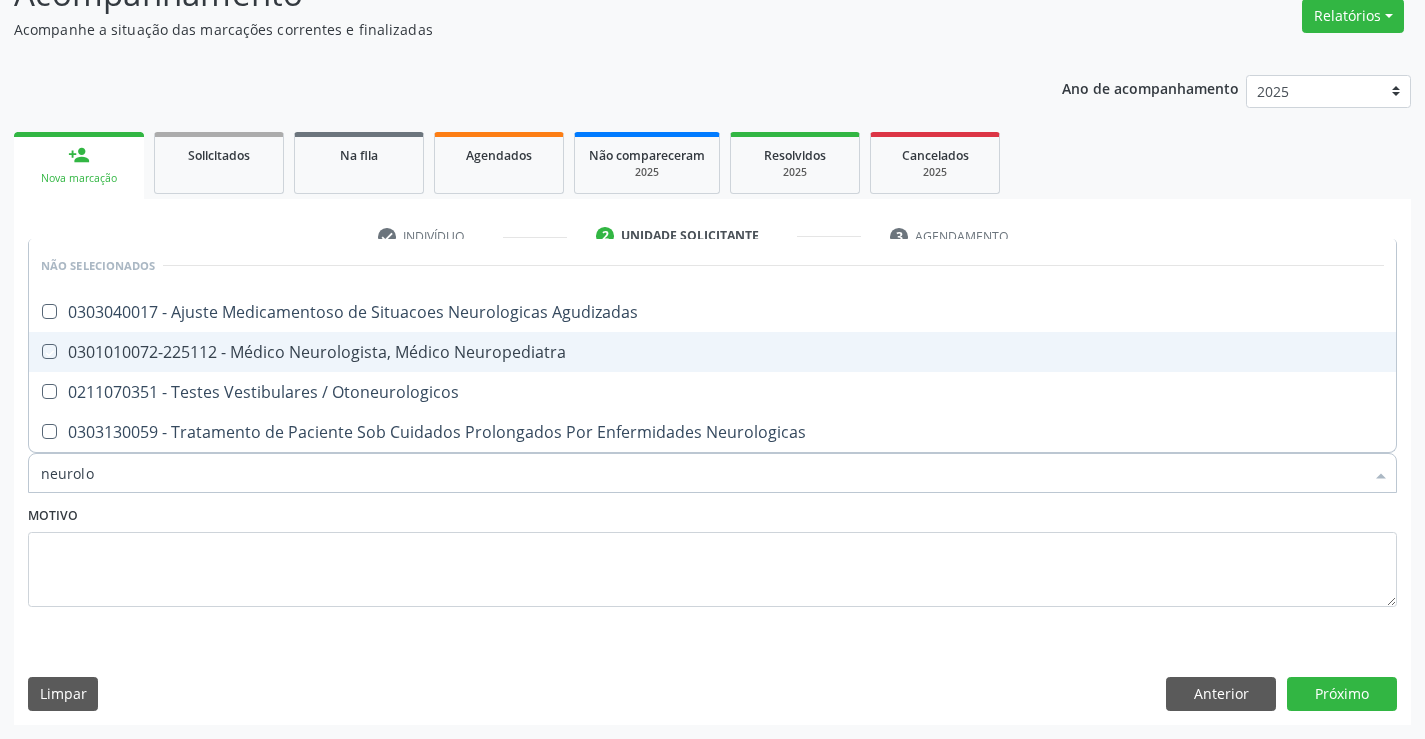 checkbox on "true" 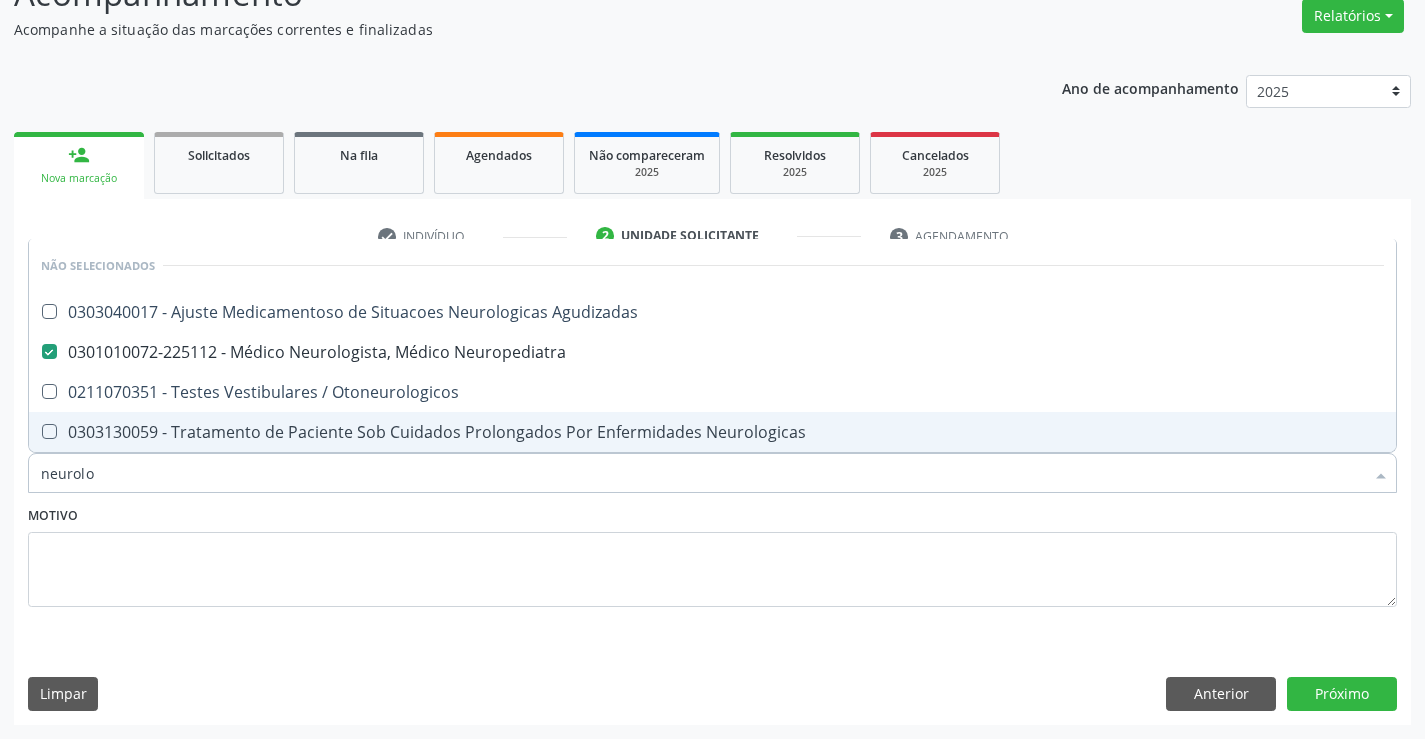 type on "neurolo" 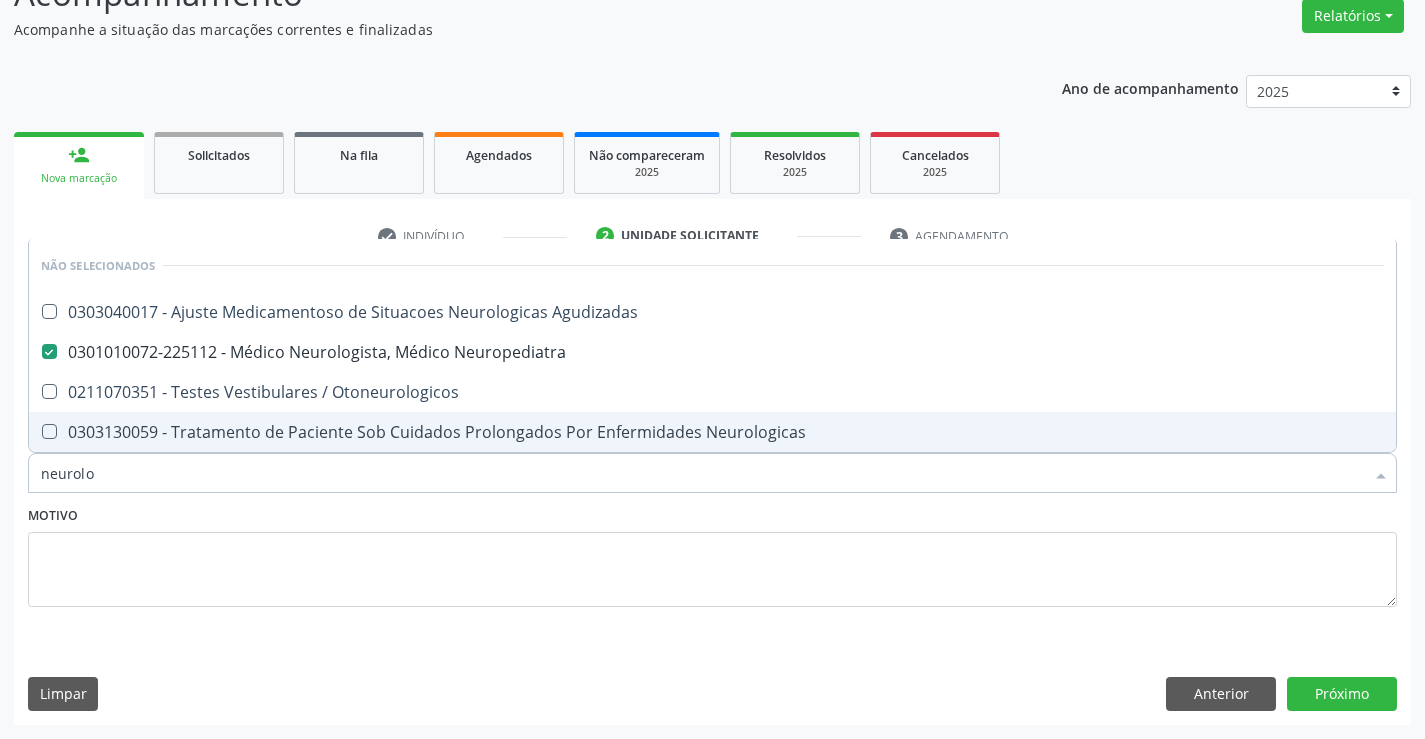 click on "Item de agendamento
*
neurolo
Desfazer seleção
Não selecionados
0303040017 - Ajuste Medicamentoso de Situacoes Neurologicas Agudizadas
0301010072-225112 - Médico Neurologista, Médico Neuropediatra
0211070351 - Testes Vestibulares / Otoneurologicos
0303130059 - Tratamento de Paciente Sob Cuidados Prolongados Por Enfermidades Neurologicas
Nenhum resultado encontrado para: " neurolo  "
Não há nenhuma opção para ser exibida." at bounding box center [712, 462] 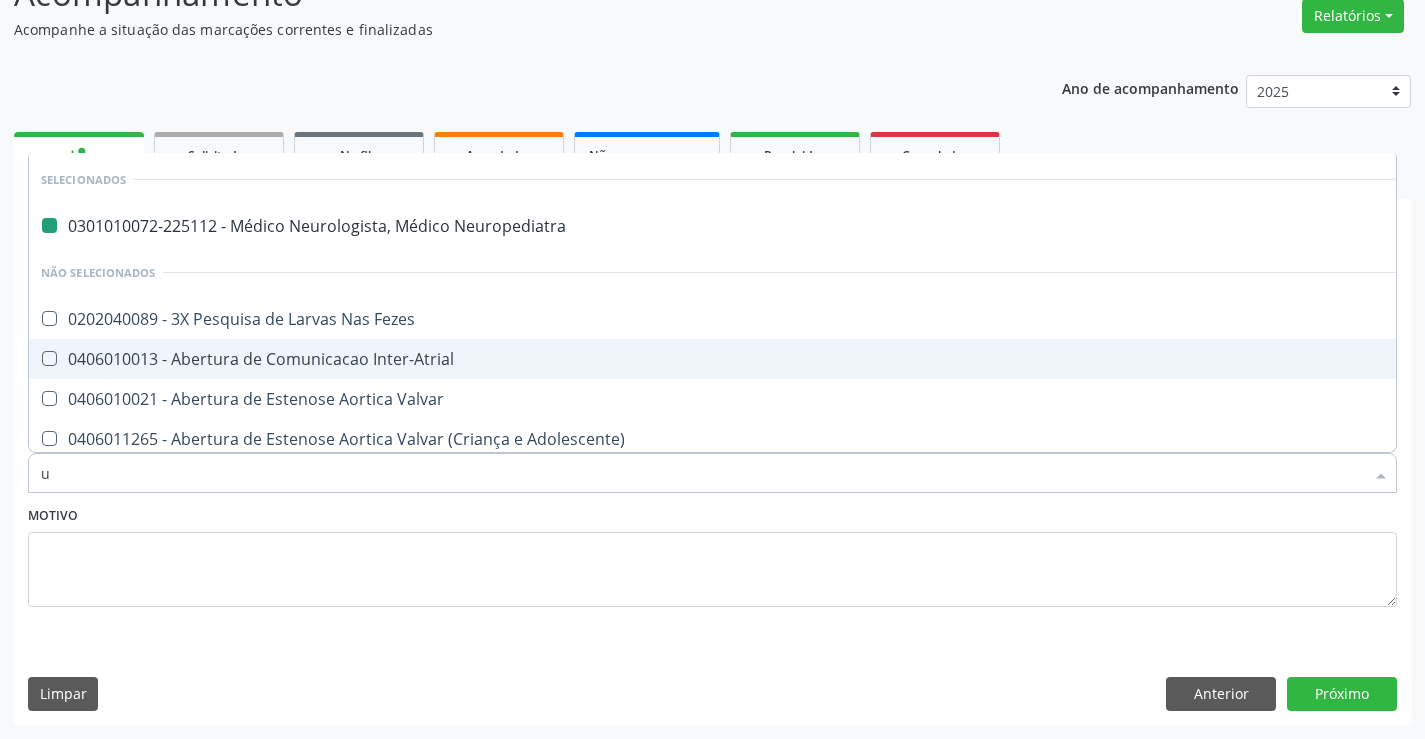 type on "ul" 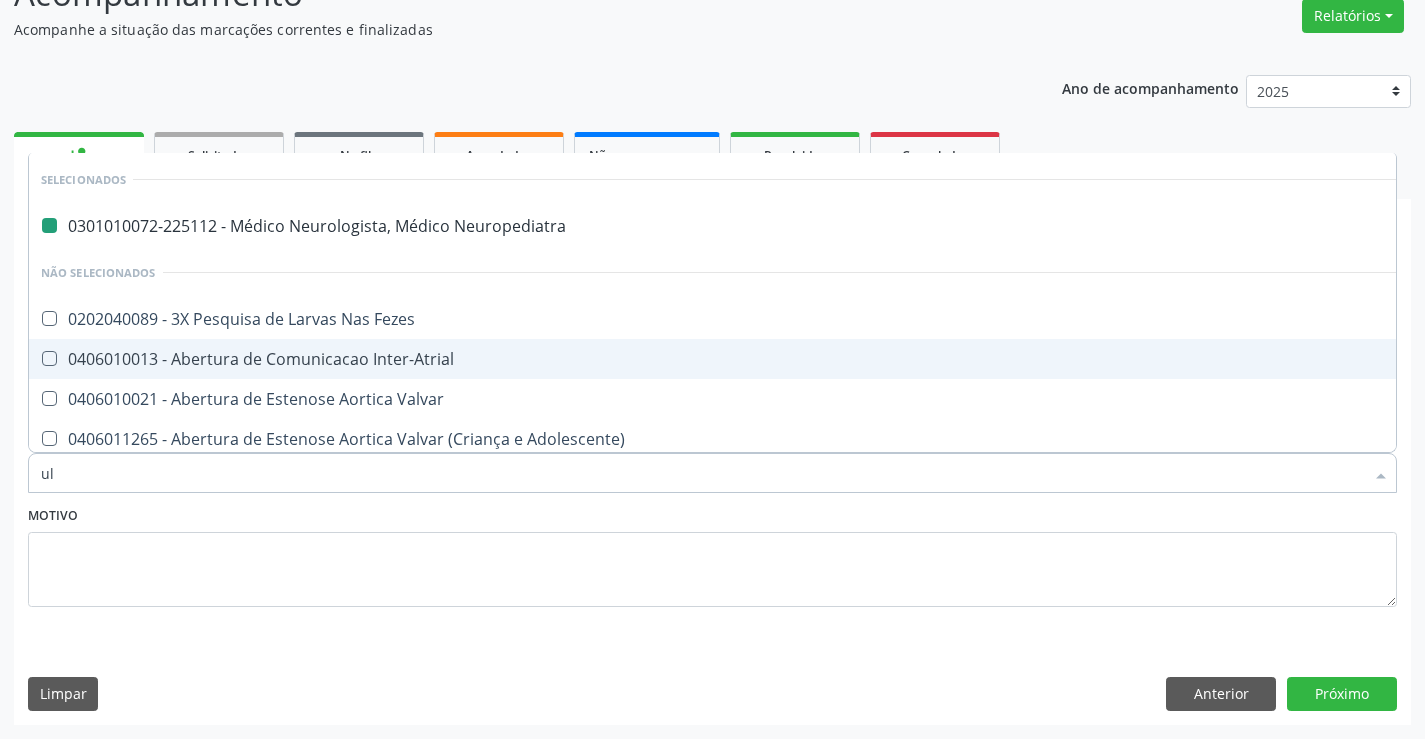 checkbox on "false" 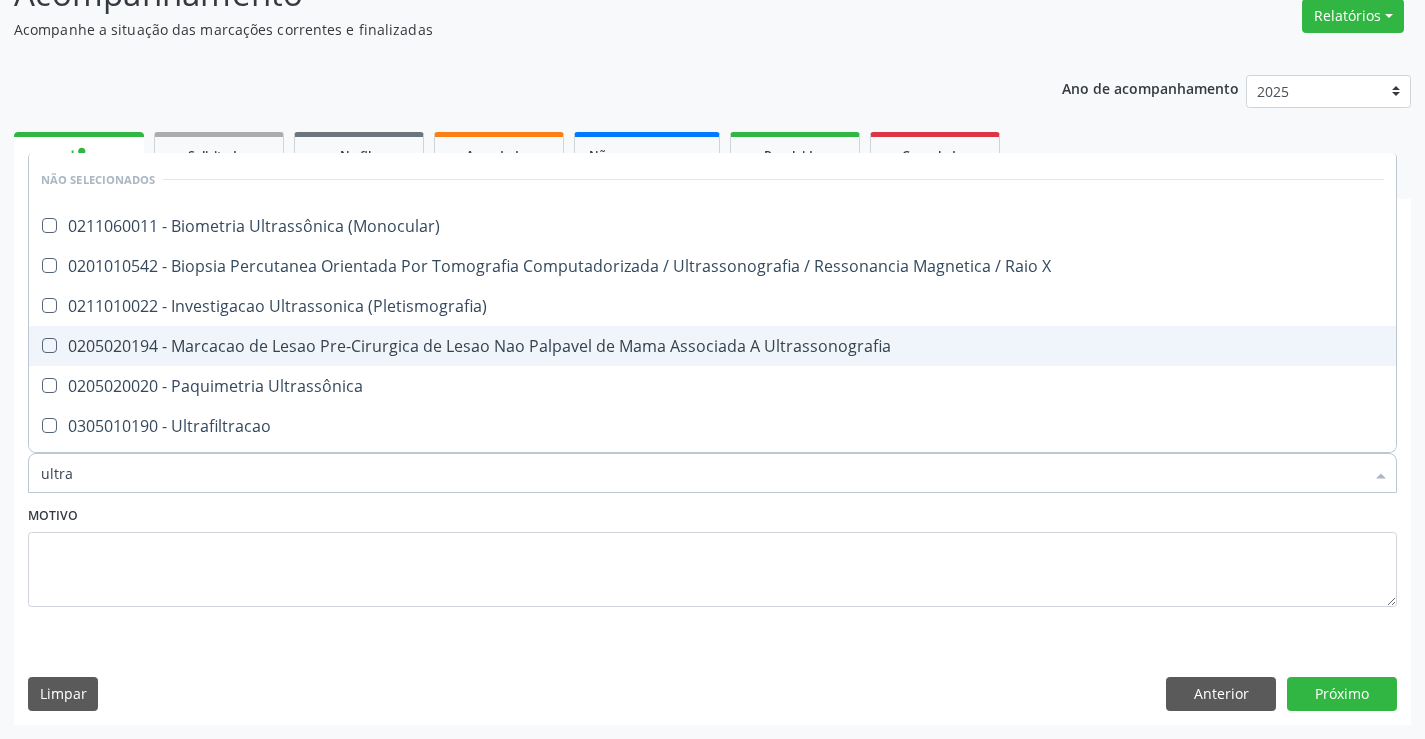 type on "ultras" 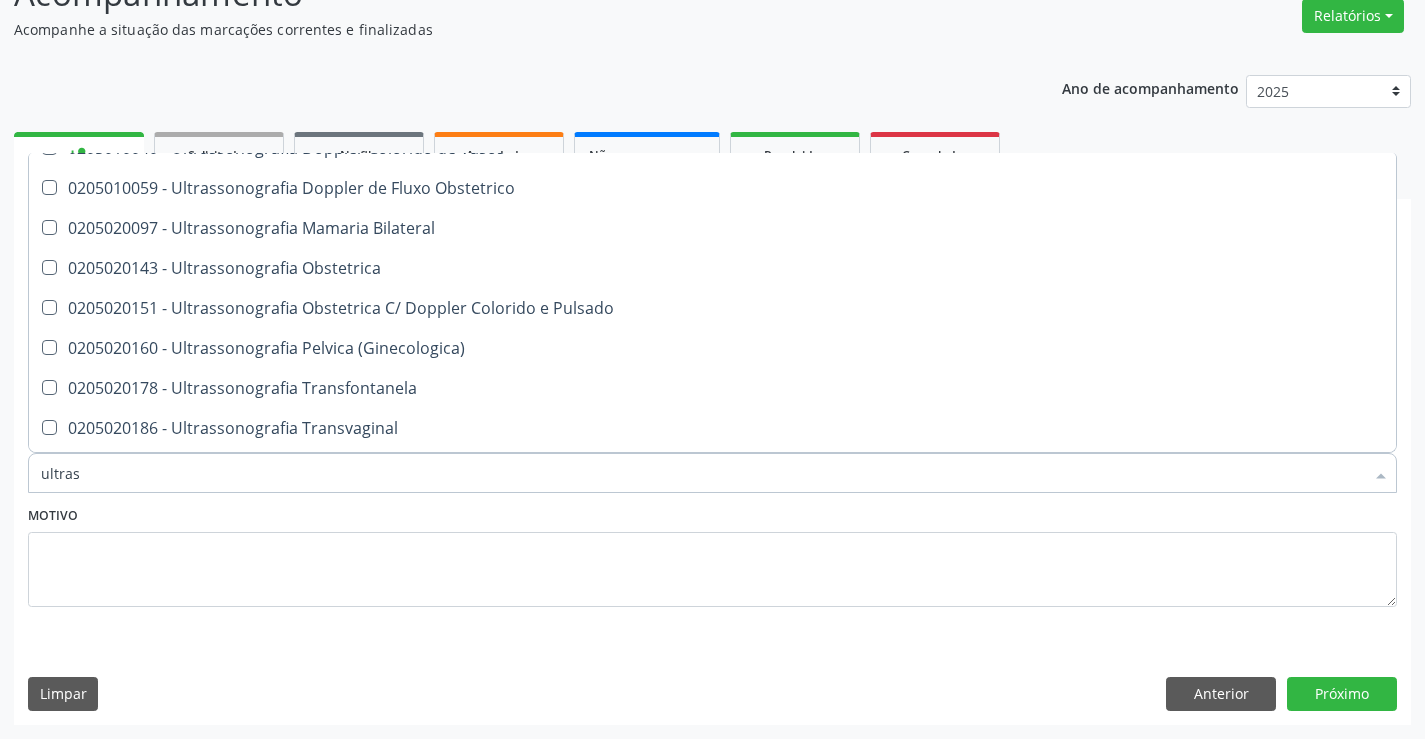 scroll, scrollTop: 400, scrollLeft: 0, axis: vertical 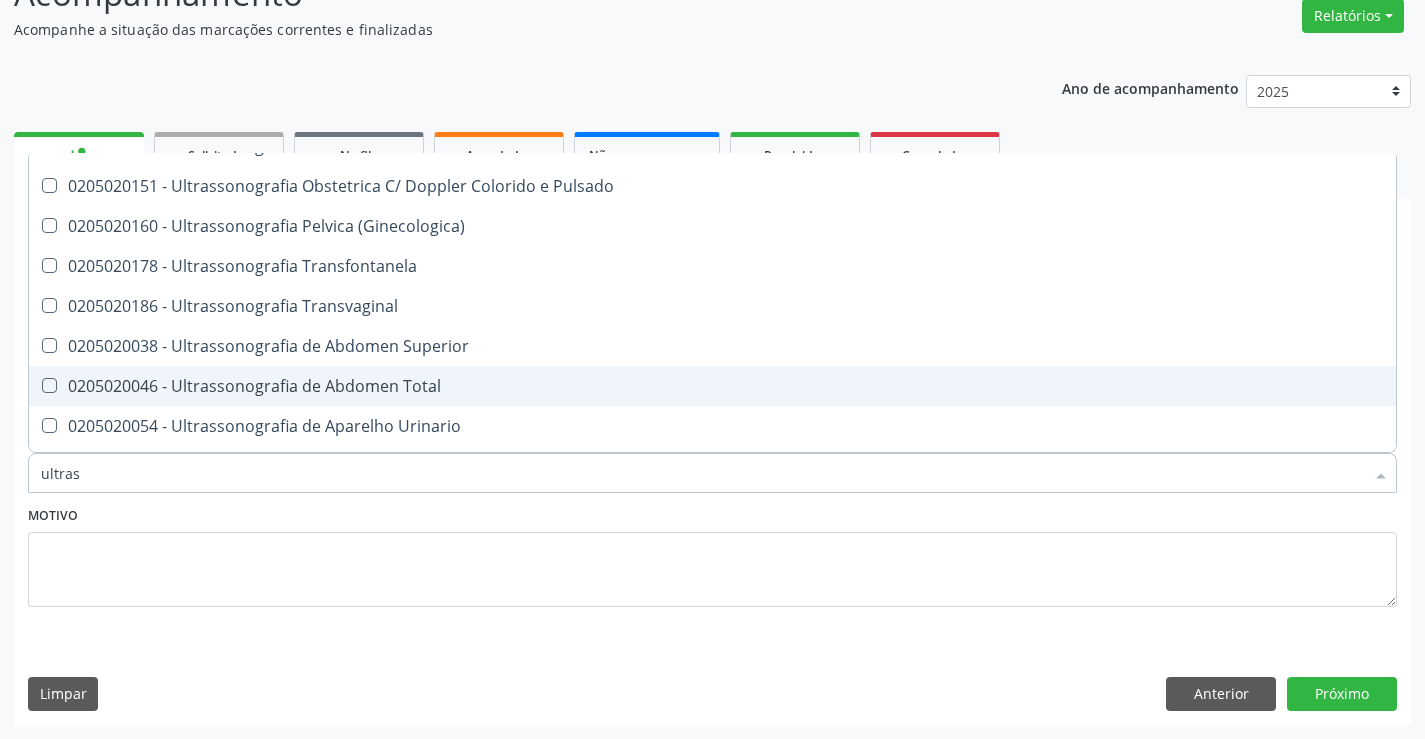 click on "0205020046 - Ultrassonografia de Abdomen Total" at bounding box center [712, 386] 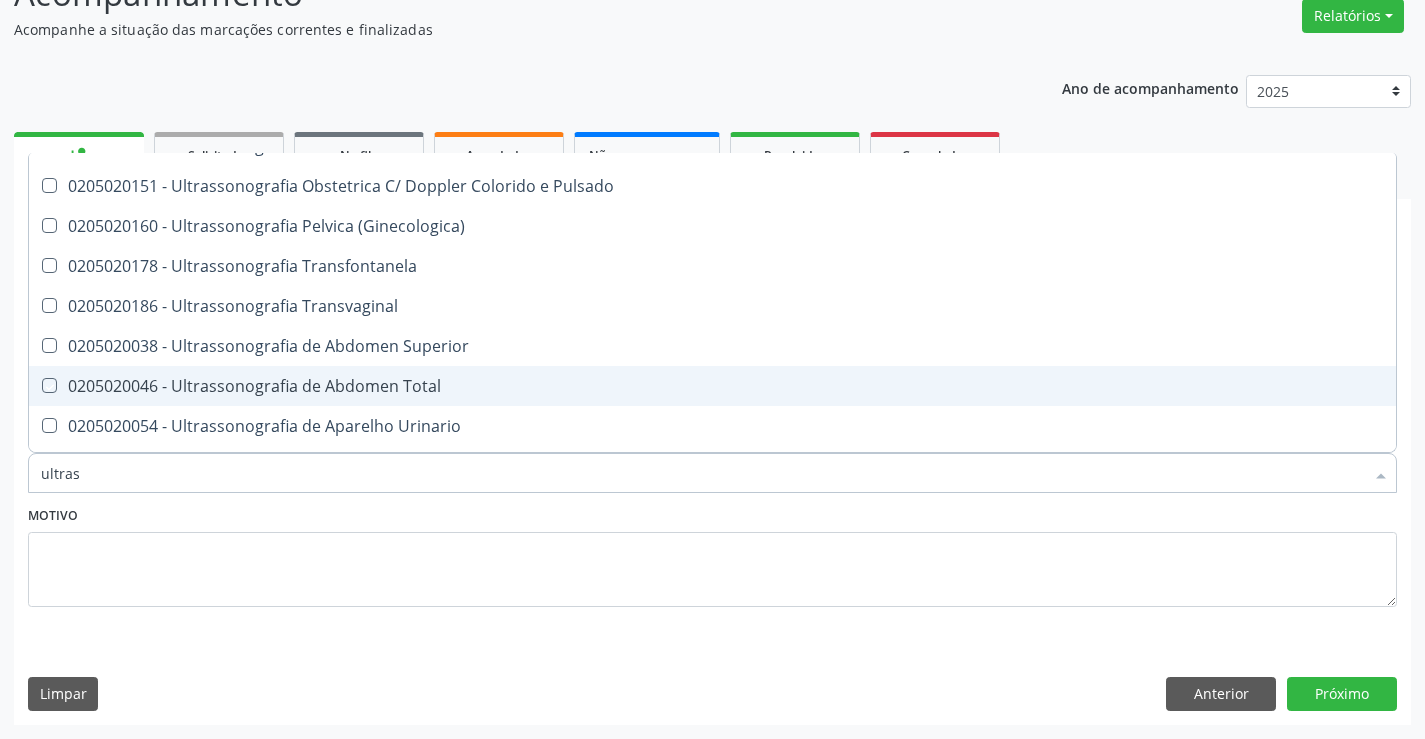 checkbox on "true" 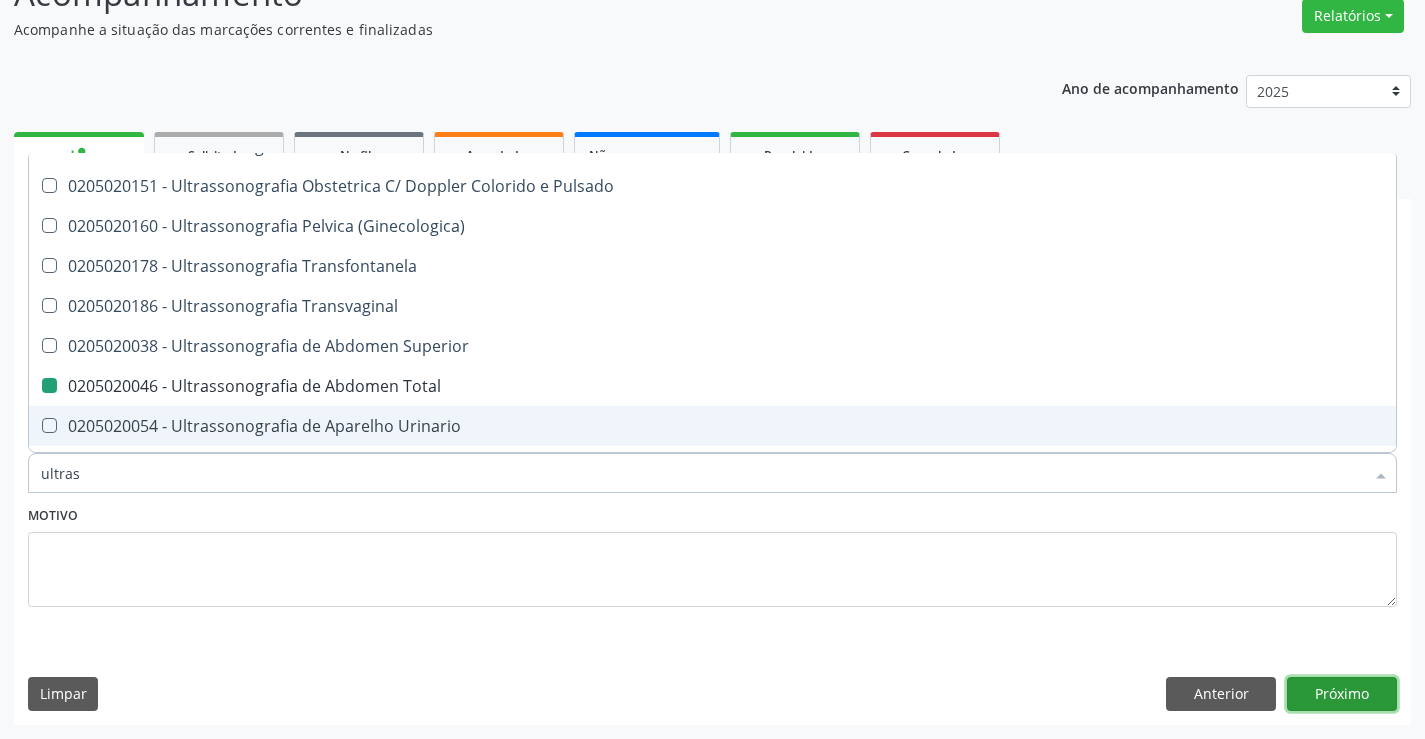 click on "Próximo" at bounding box center [1342, 694] 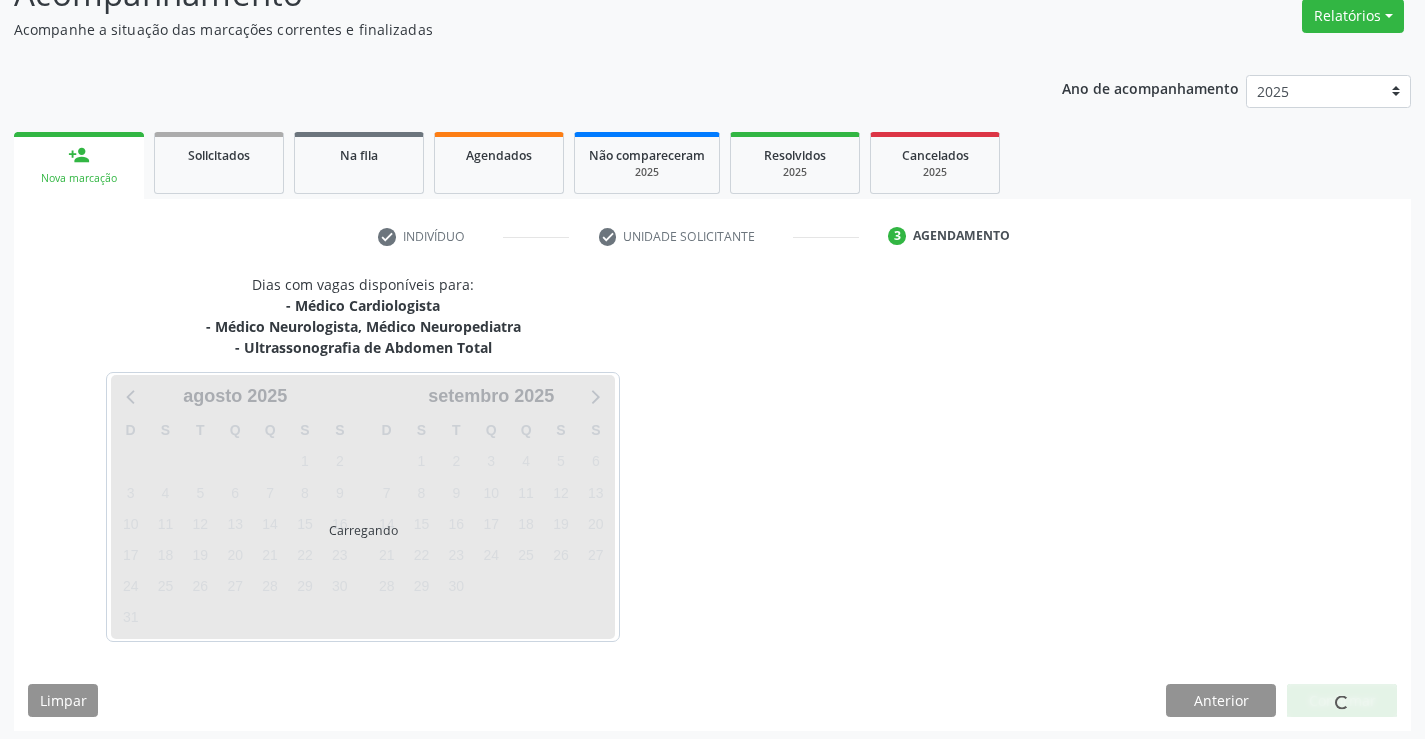 scroll, scrollTop: 0, scrollLeft: 0, axis: both 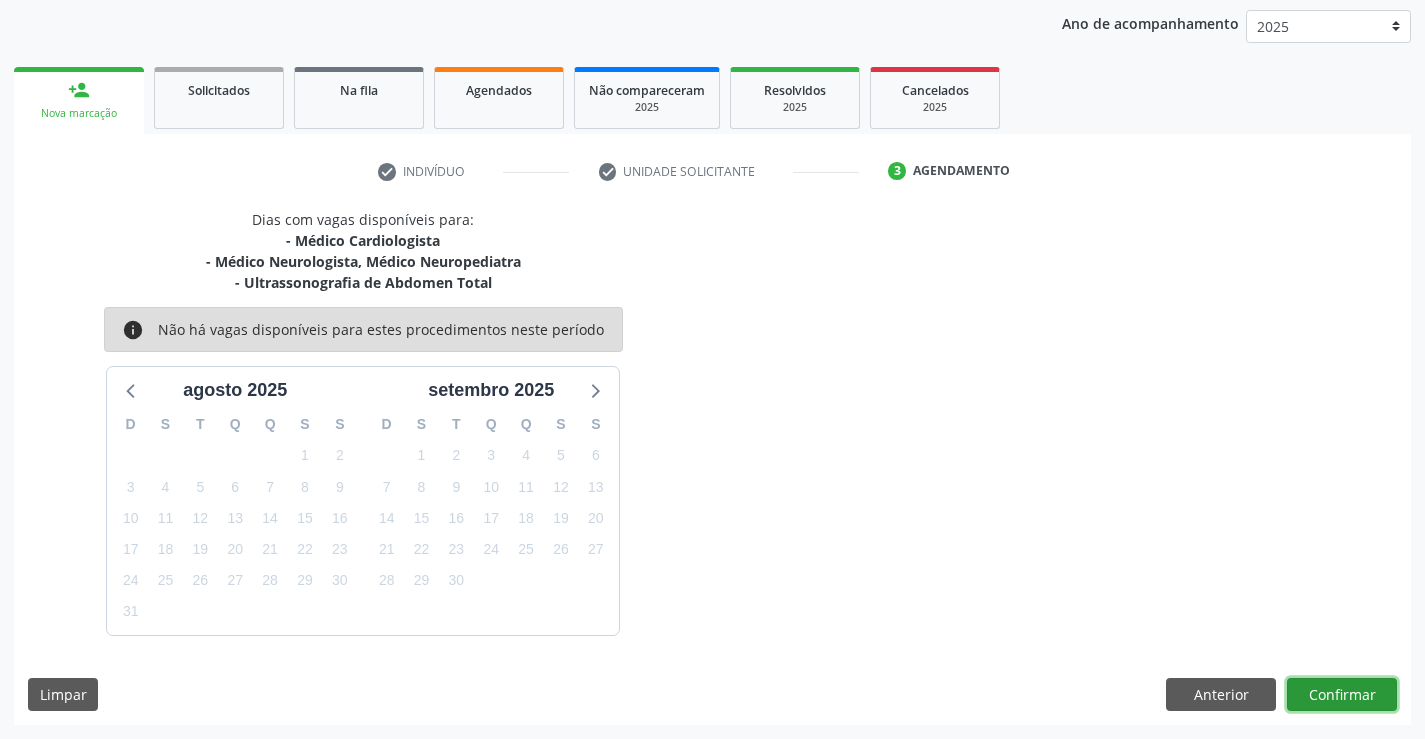 click on "Confirmar" at bounding box center [1342, 695] 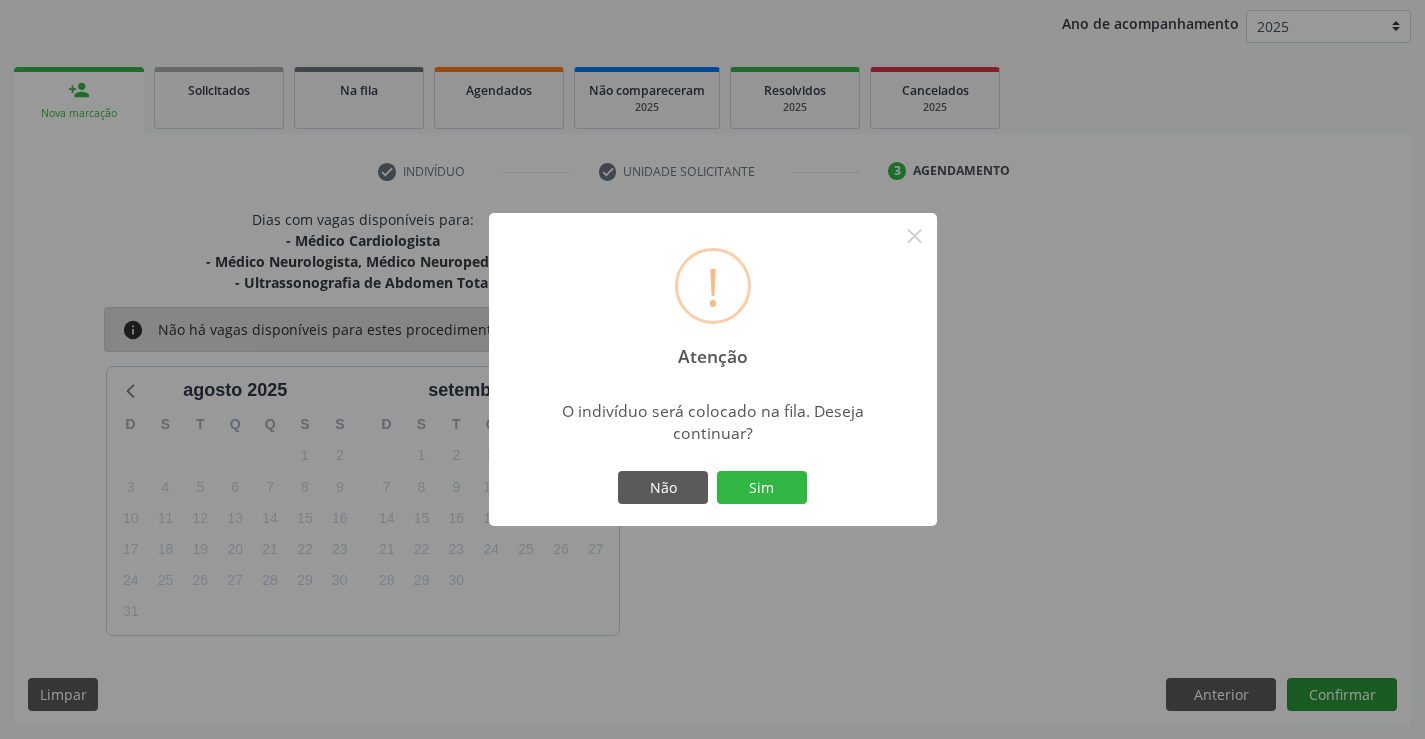 type 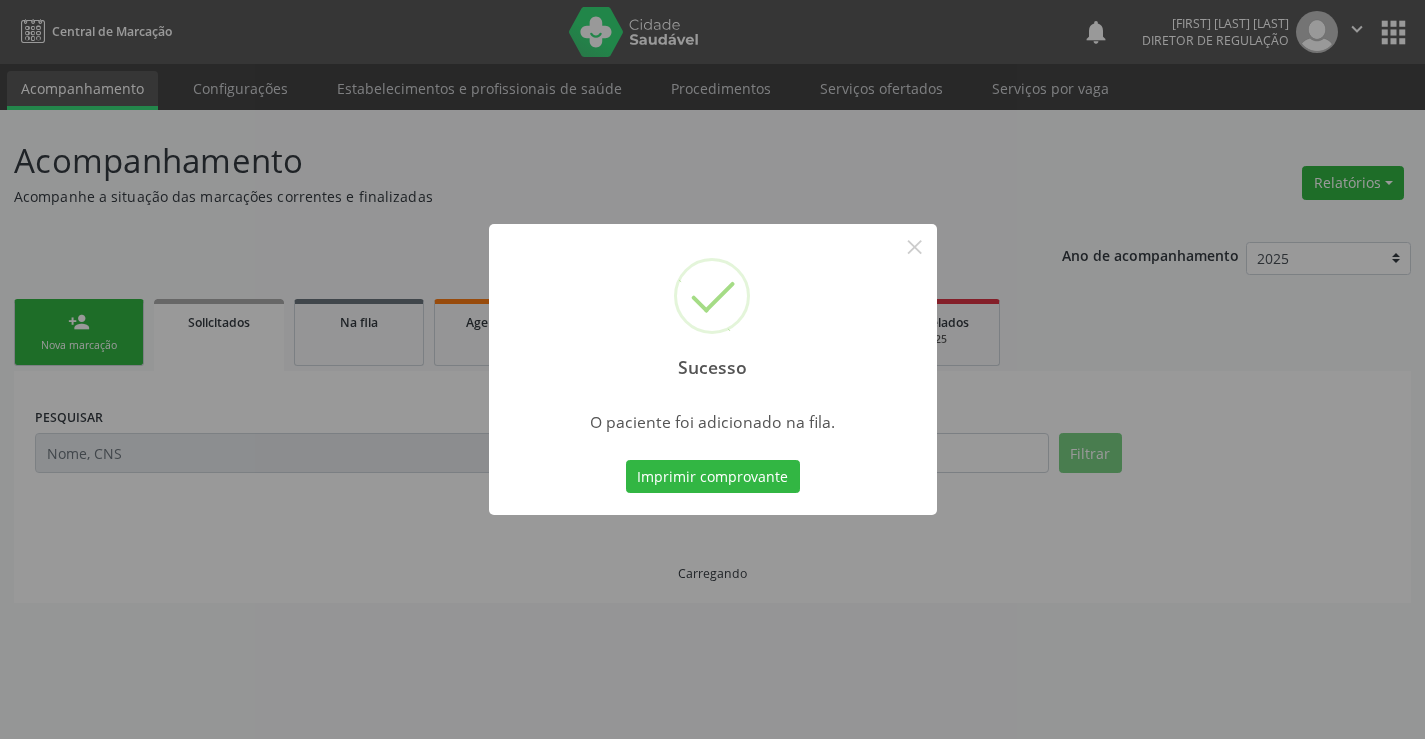 scroll, scrollTop: 0, scrollLeft: 0, axis: both 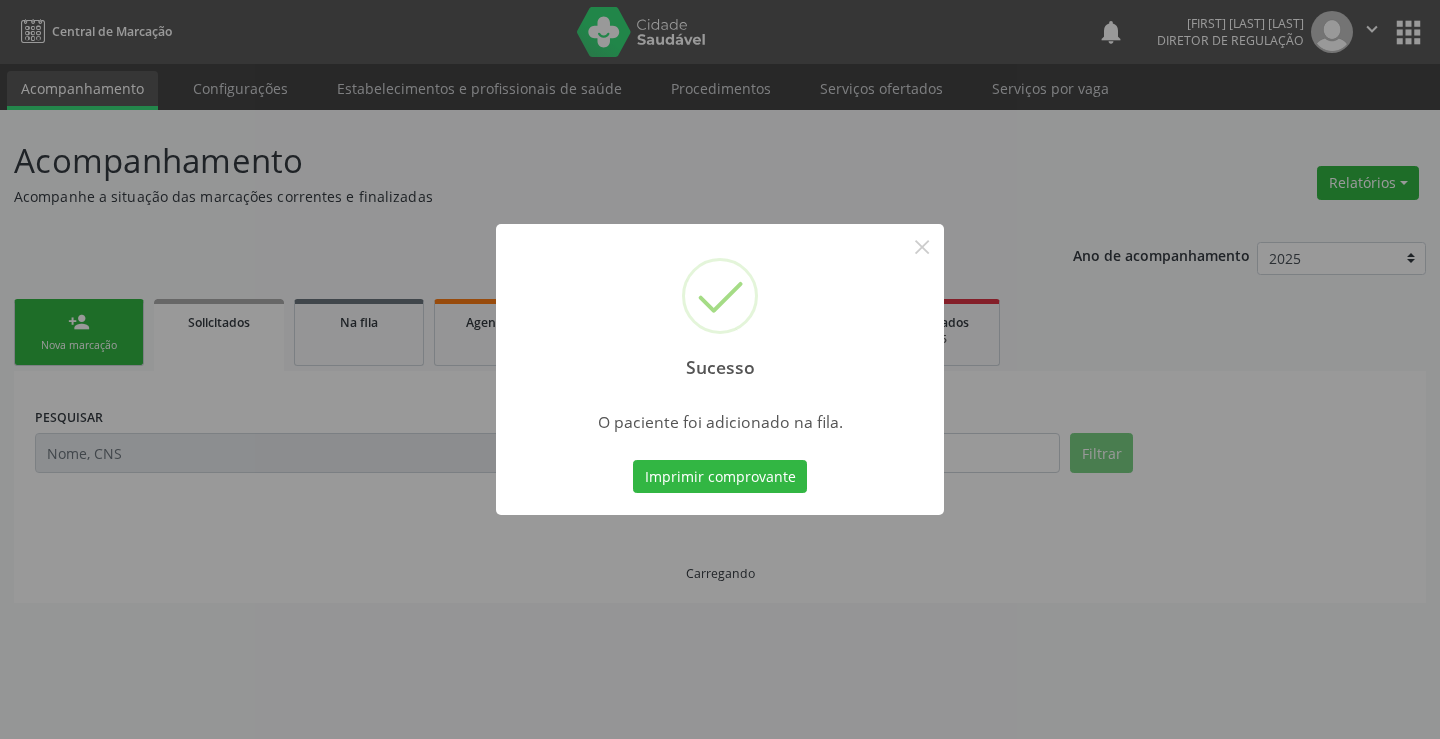 type 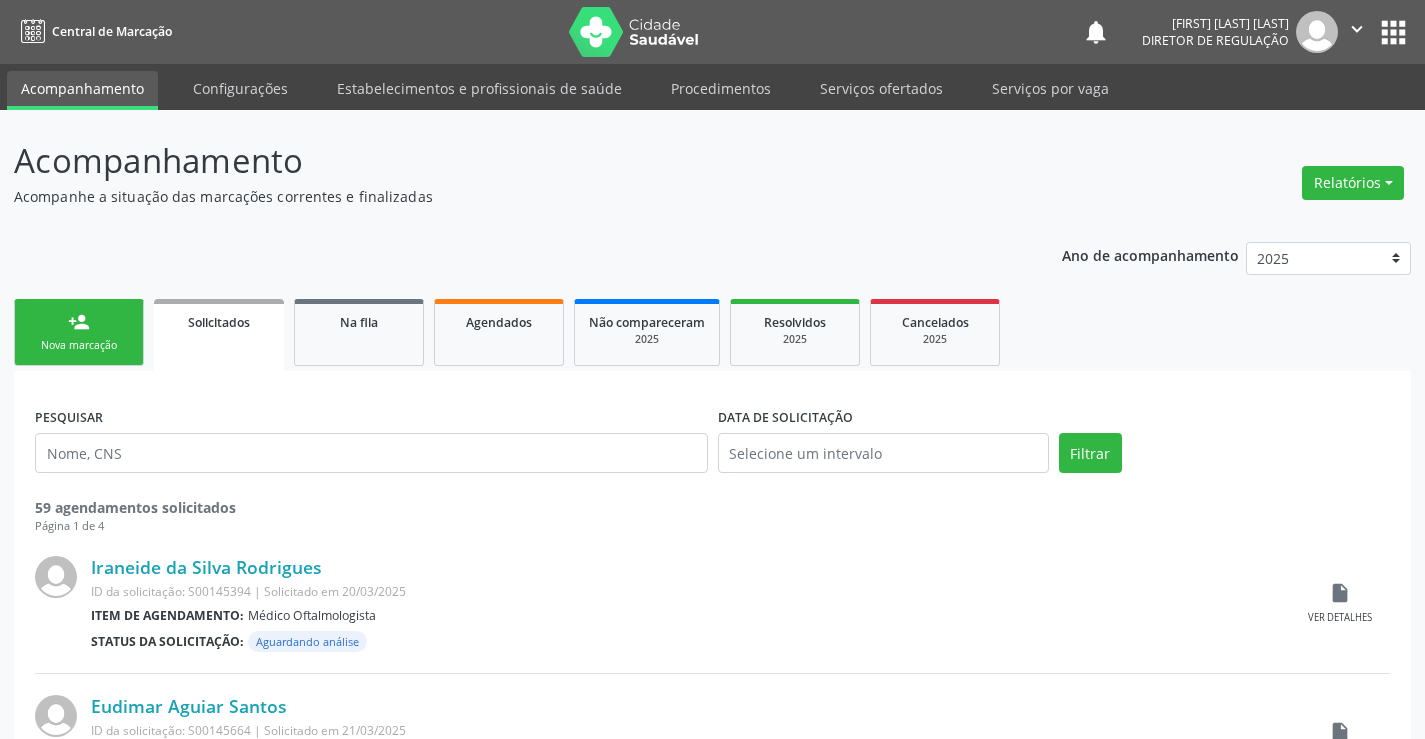 click on "person_add
Nova marcação" at bounding box center (79, 332) 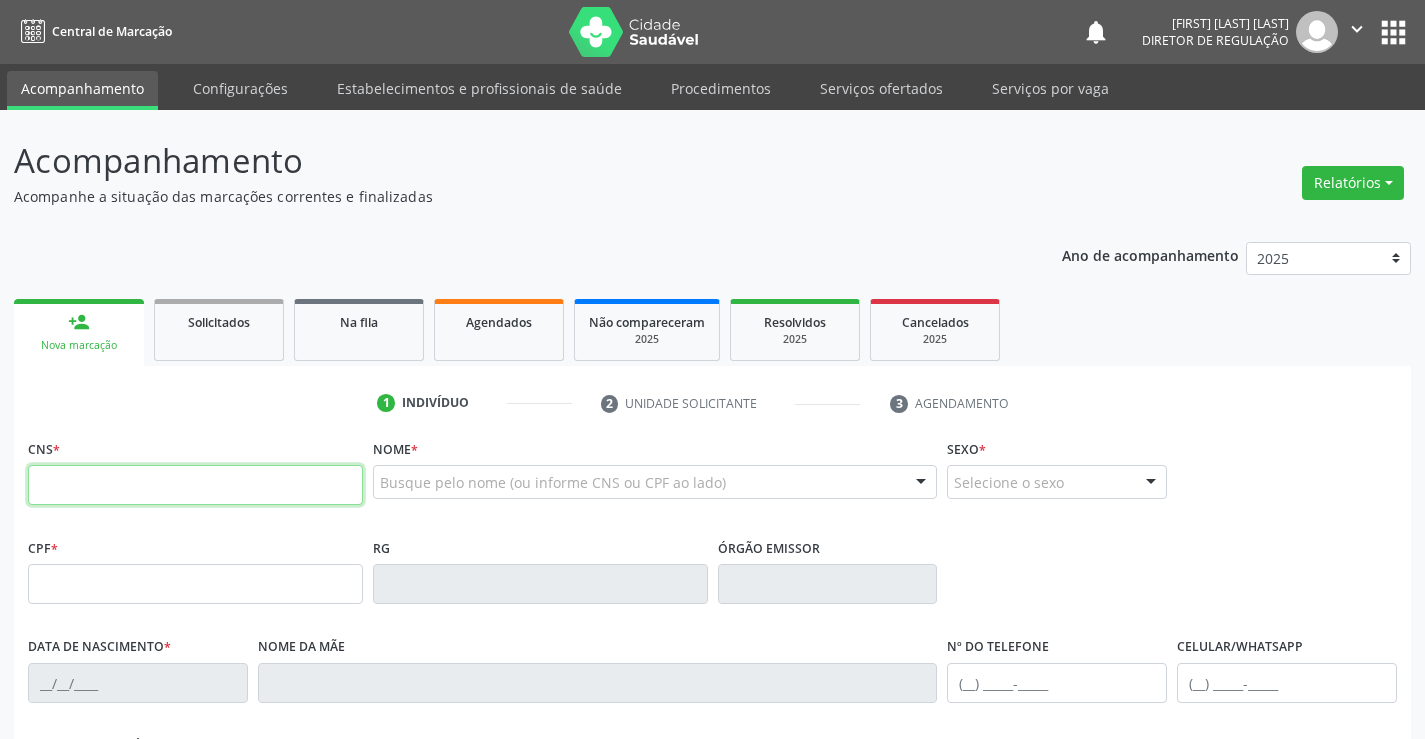 click at bounding box center [195, 485] 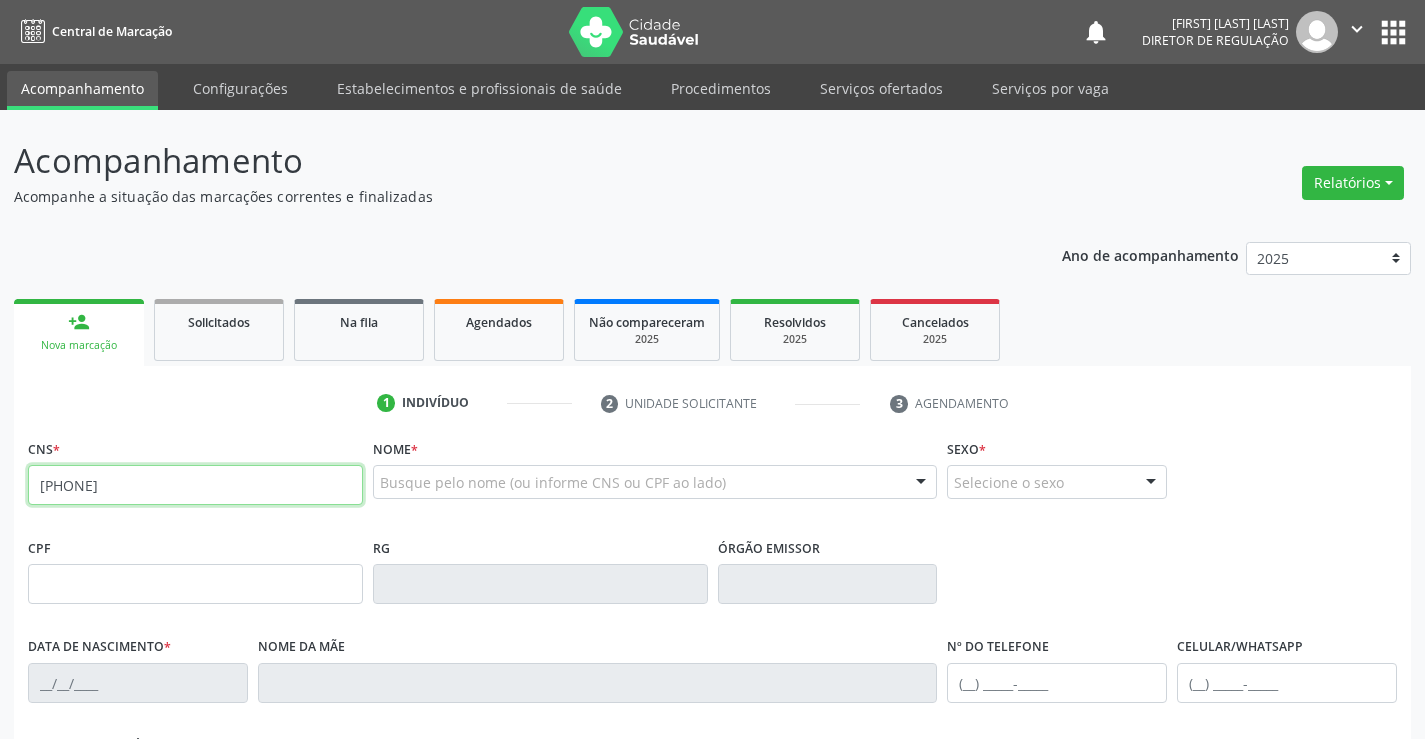type on "708 1035 0754 4139" 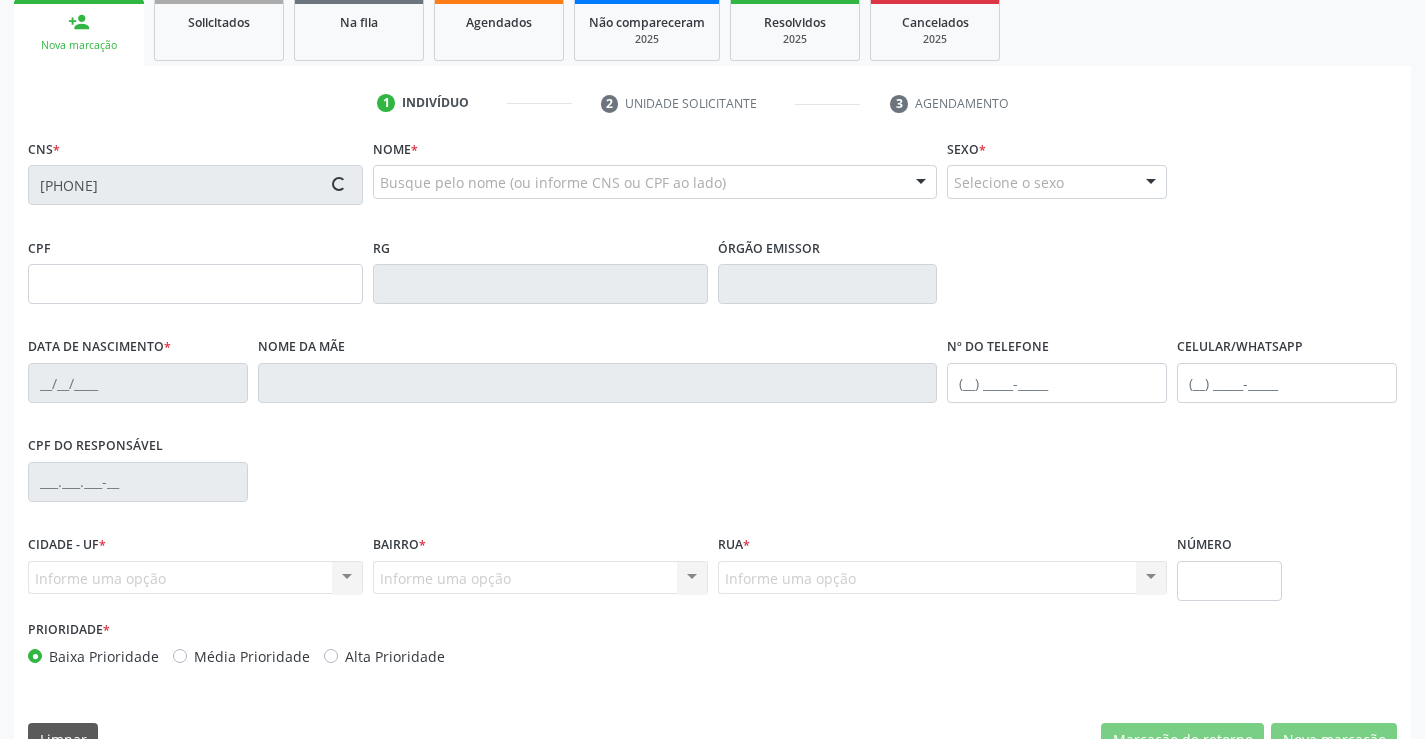 type on "0431409986" 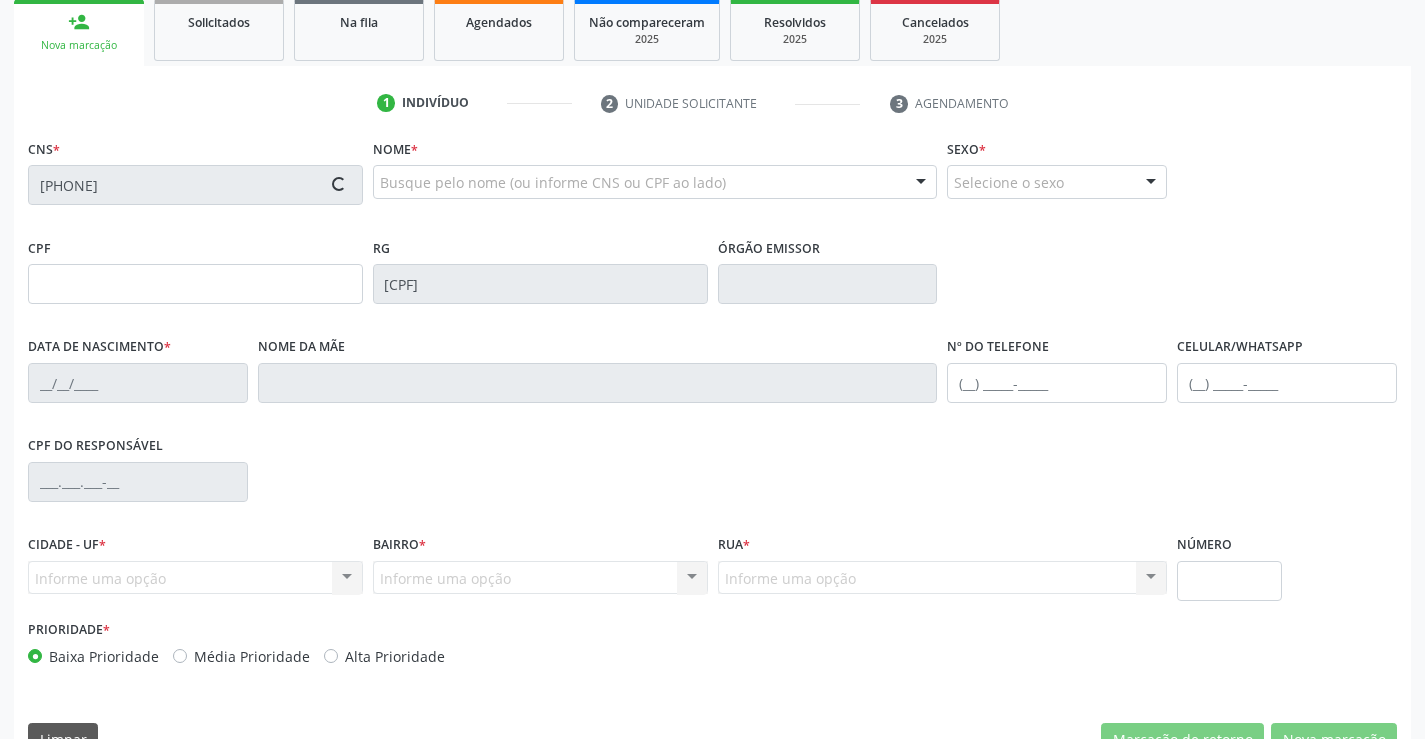 type on "14/06/1964" 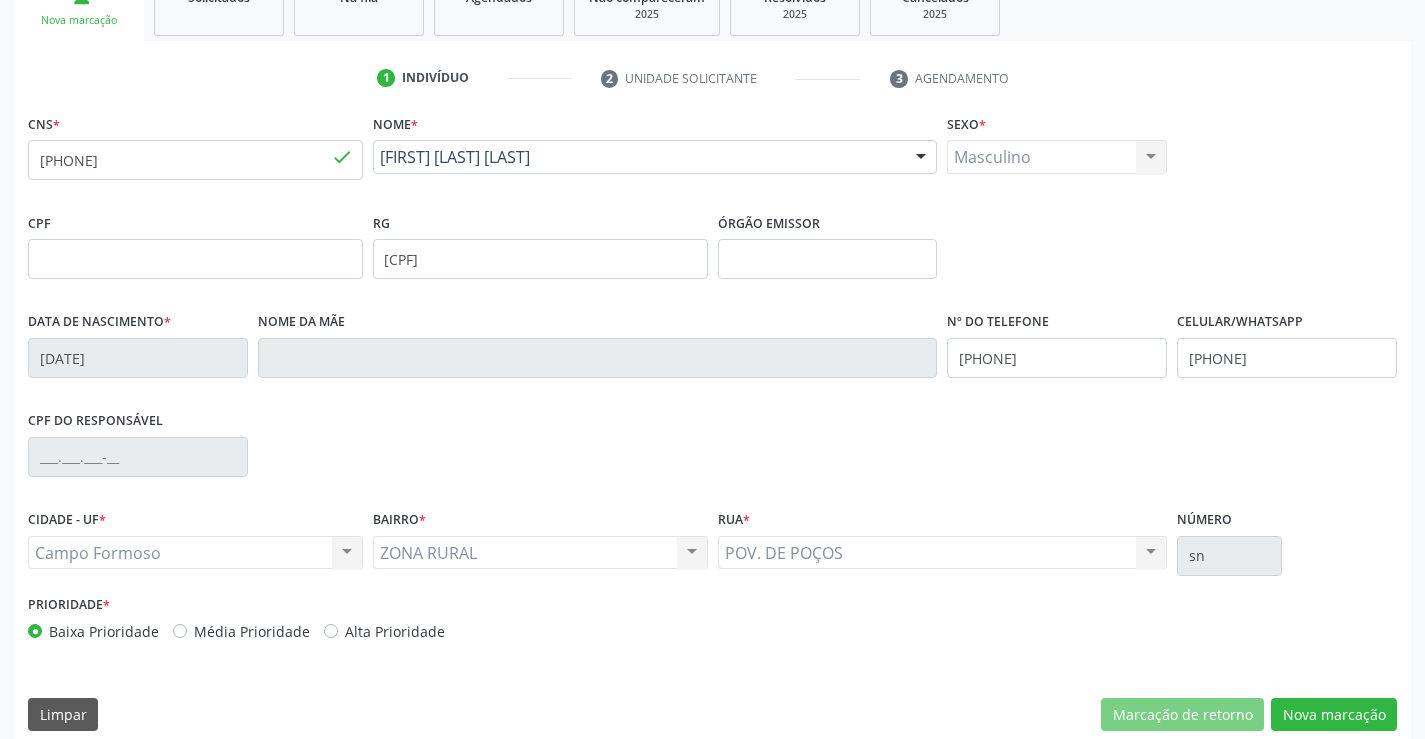 scroll, scrollTop: 345, scrollLeft: 0, axis: vertical 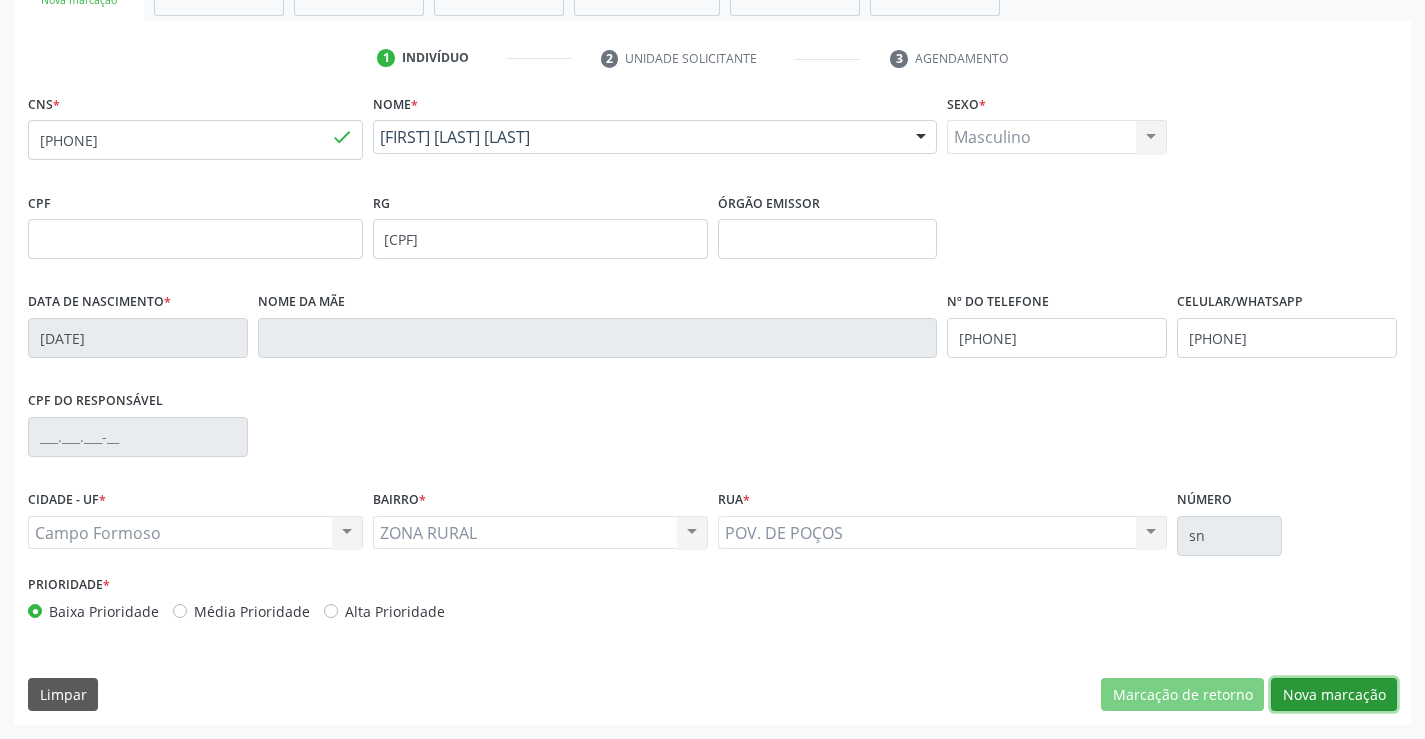 drag, startPoint x: 1314, startPoint y: 692, endPoint x: 882, endPoint y: 531, distance: 461.02603 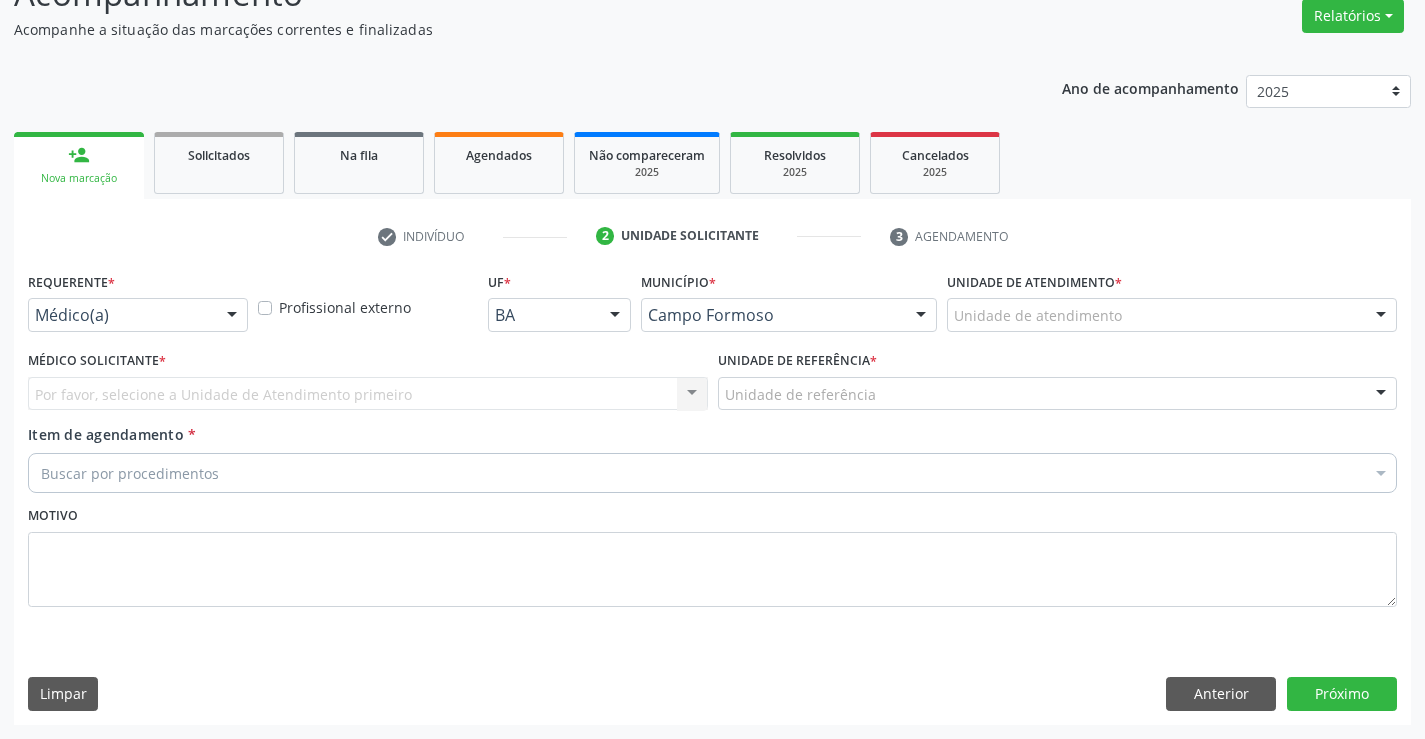 scroll, scrollTop: 167, scrollLeft: 0, axis: vertical 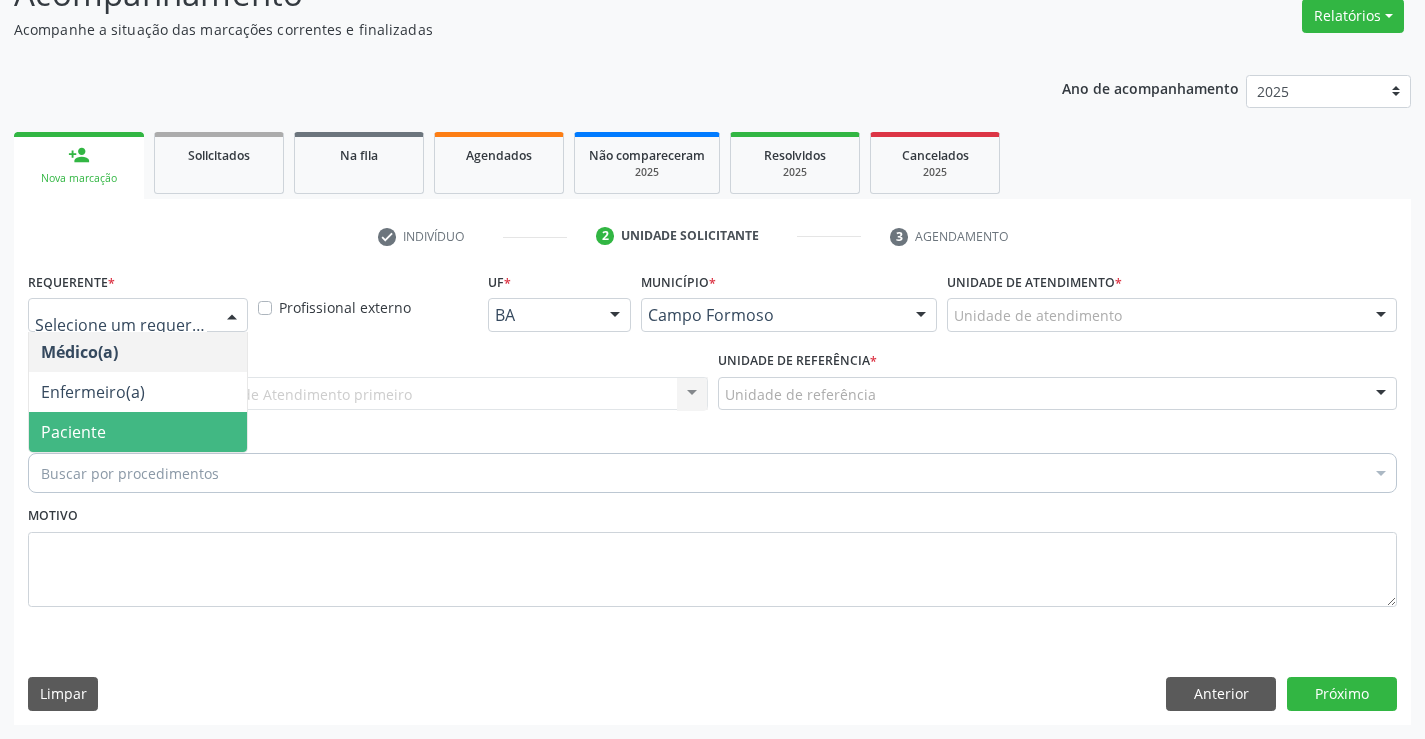 drag, startPoint x: 183, startPoint y: 434, endPoint x: 372, endPoint y: 386, distance: 195 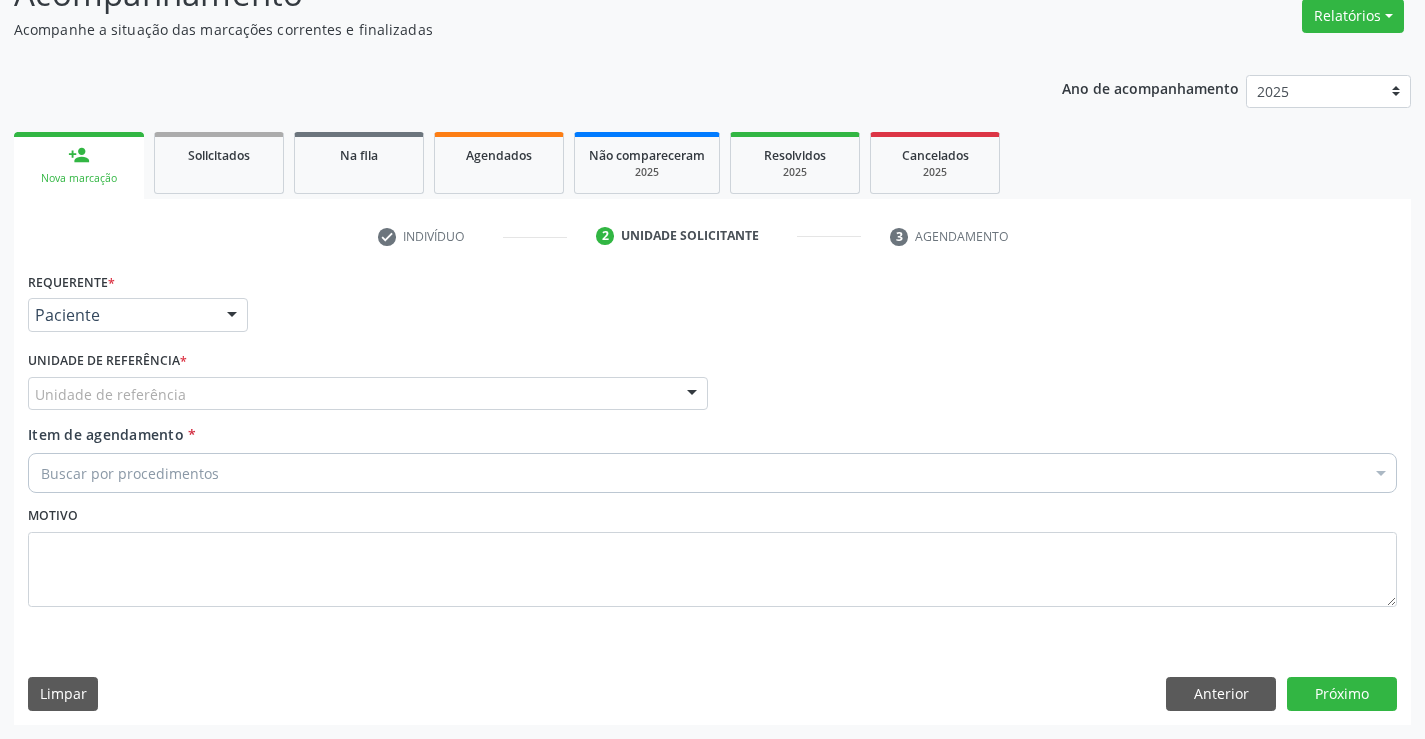click on "Unidade de referência" at bounding box center (368, 394) 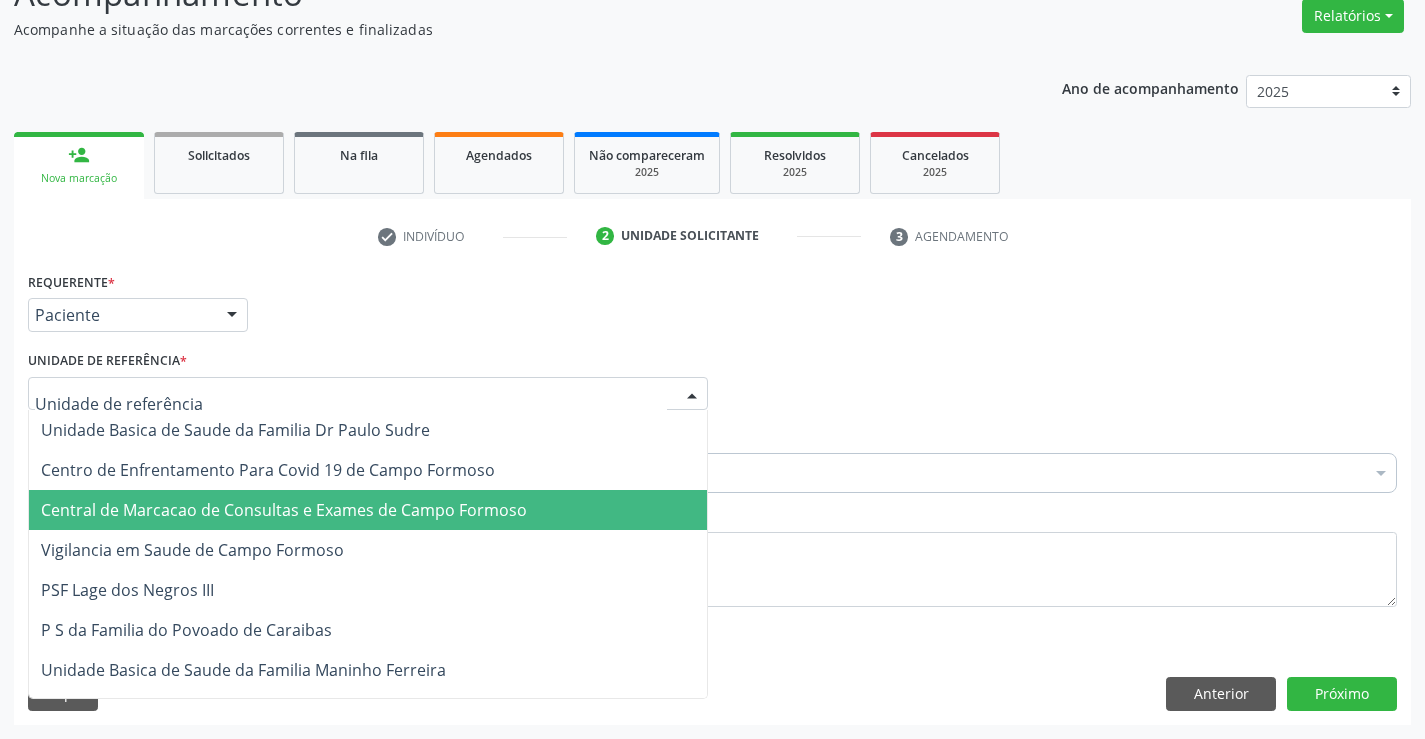 drag, startPoint x: 372, startPoint y: 484, endPoint x: 372, endPoint y: 507, distance: 23 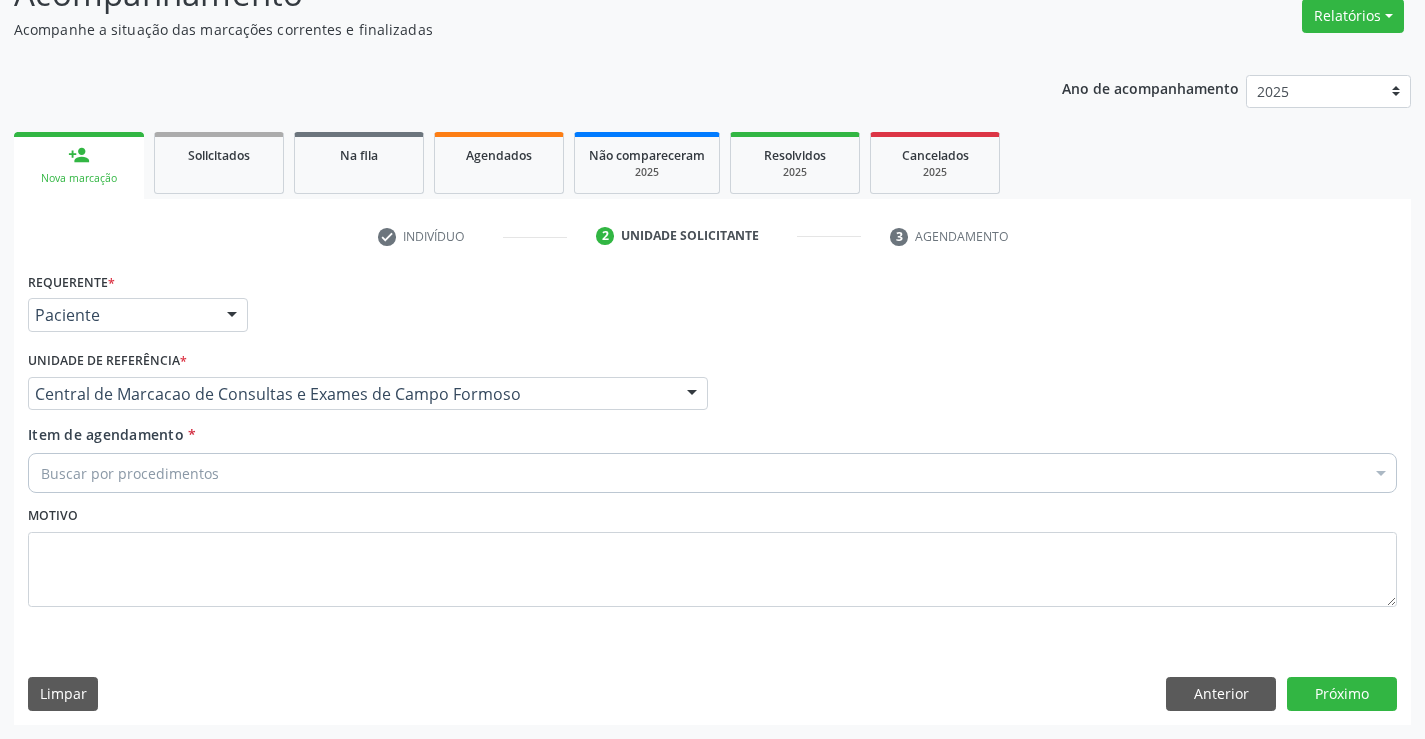 click on "Buscar por procedimentos" at bounding box center (712, 473) 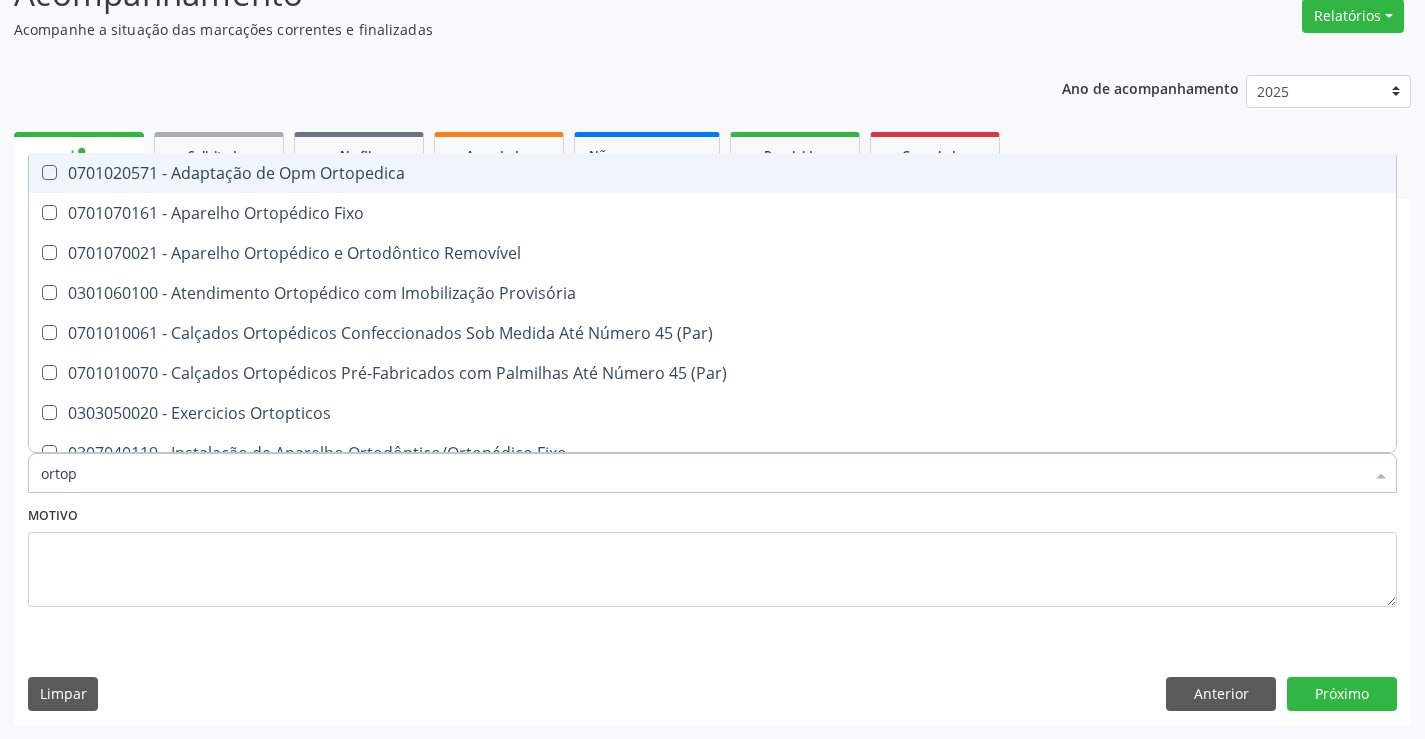 type on "ortope" 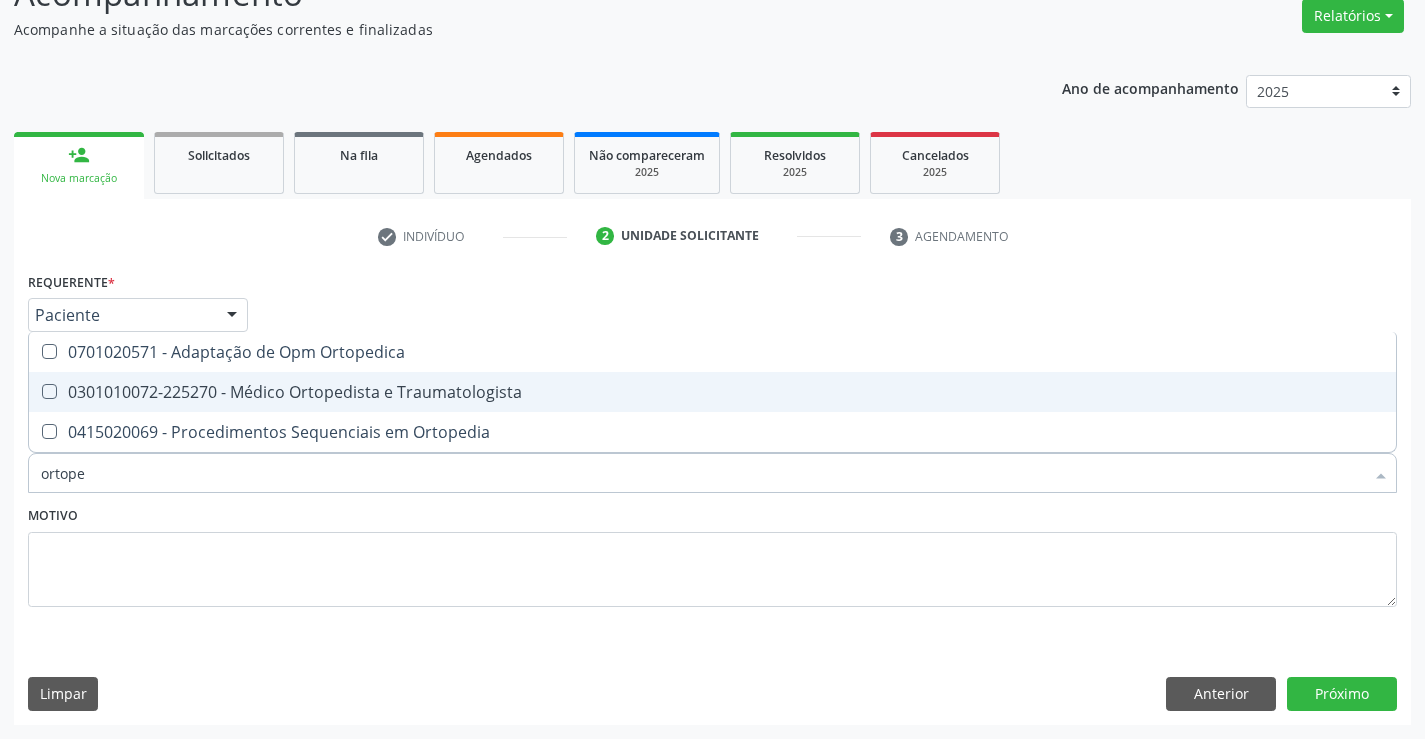 click on "0301010072-225270 - Médico Ortopedista e Traumatologista" at bounding box center [712, 392] 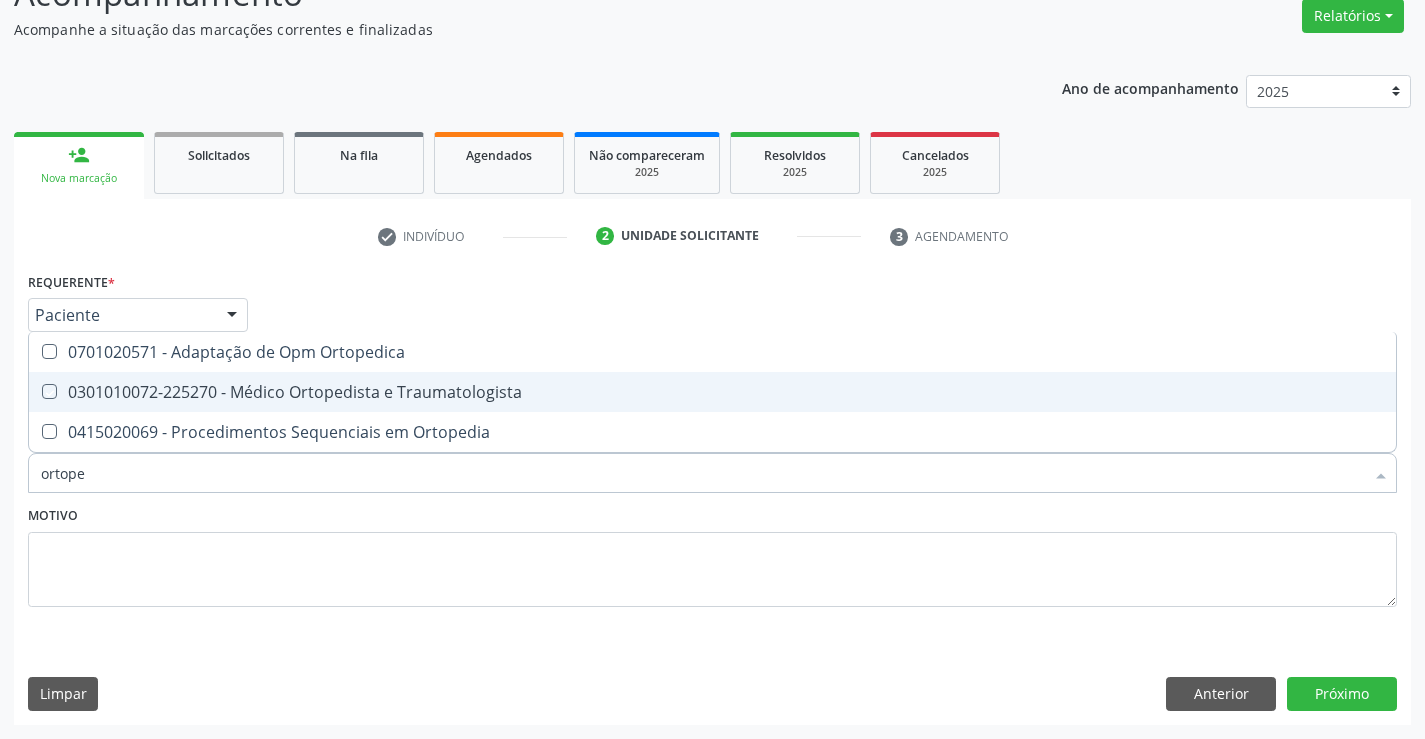 checkbox on "true" 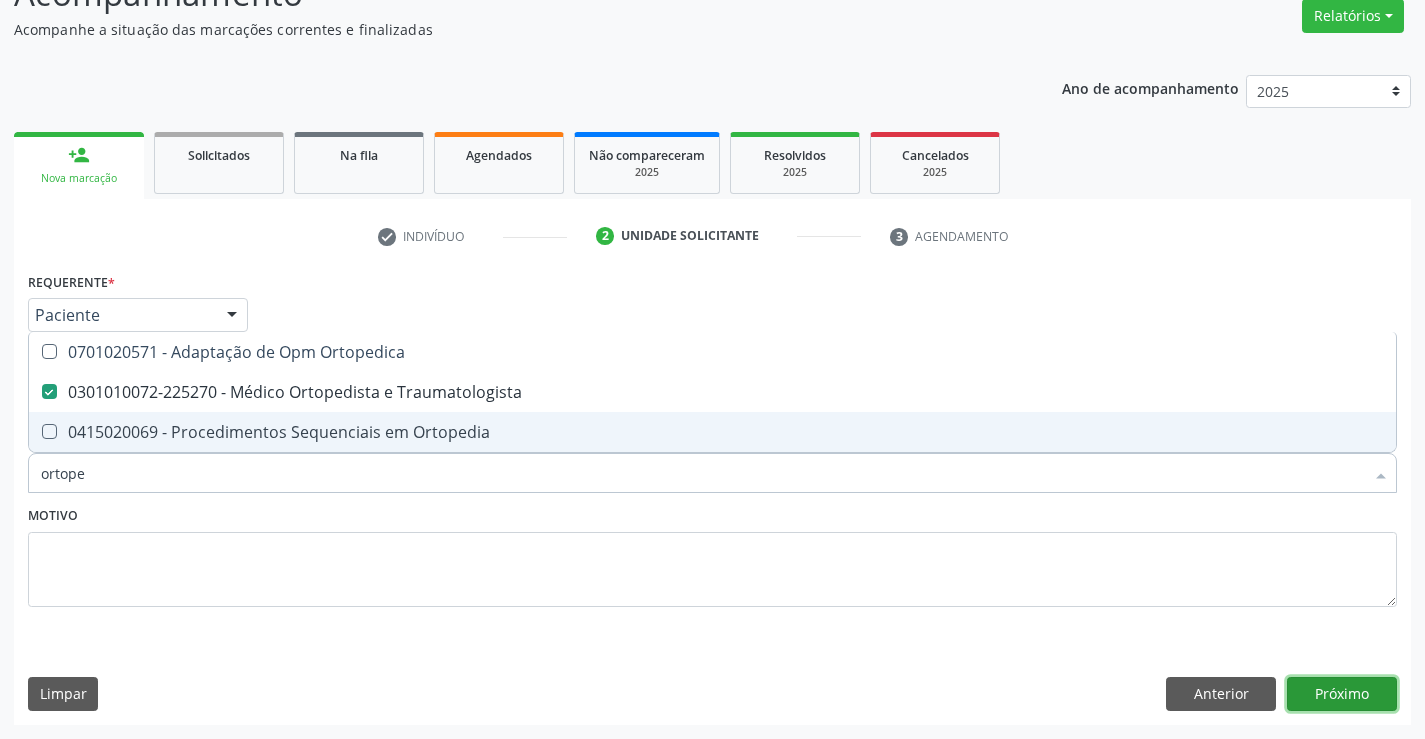 click on "Próximo" at bounding box center (1342, 694) 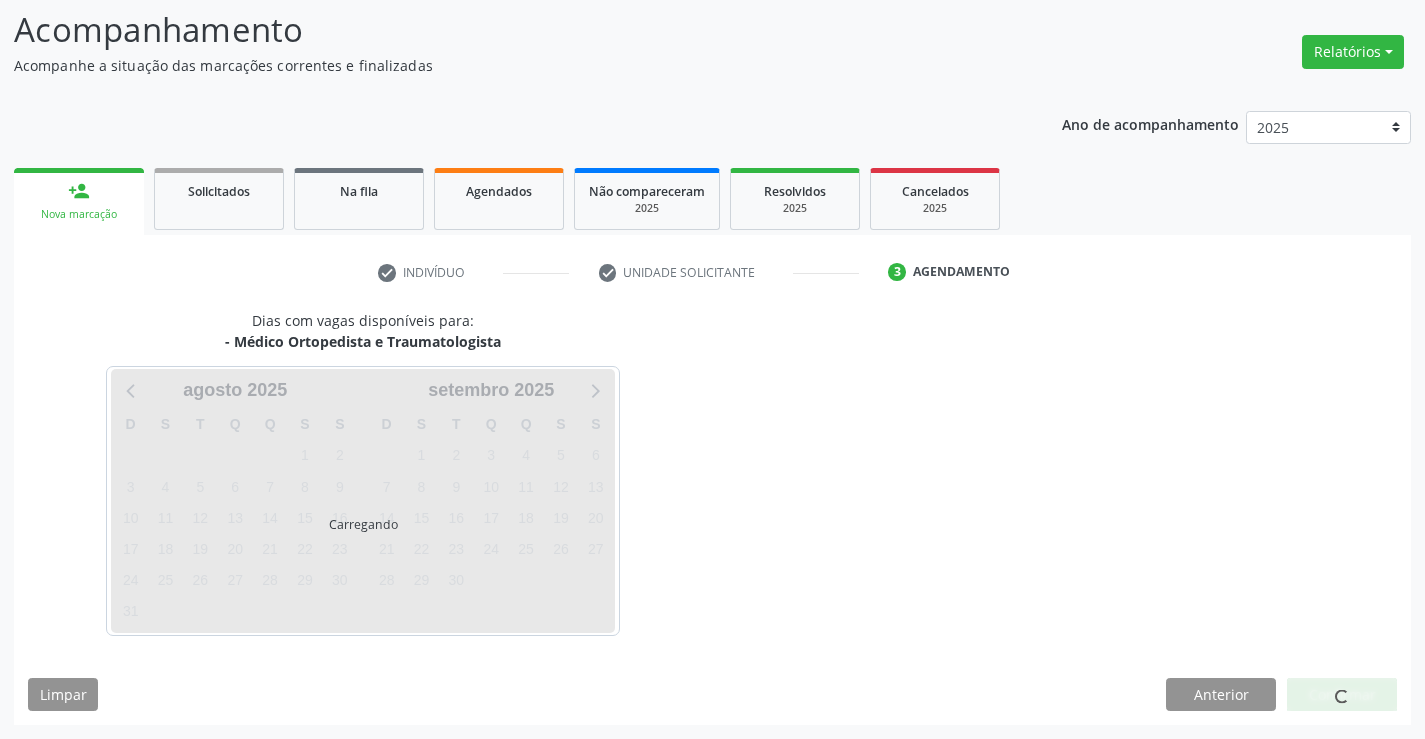 scroll, scrollTop: 131, scrollLeft: 0, axis: vertical 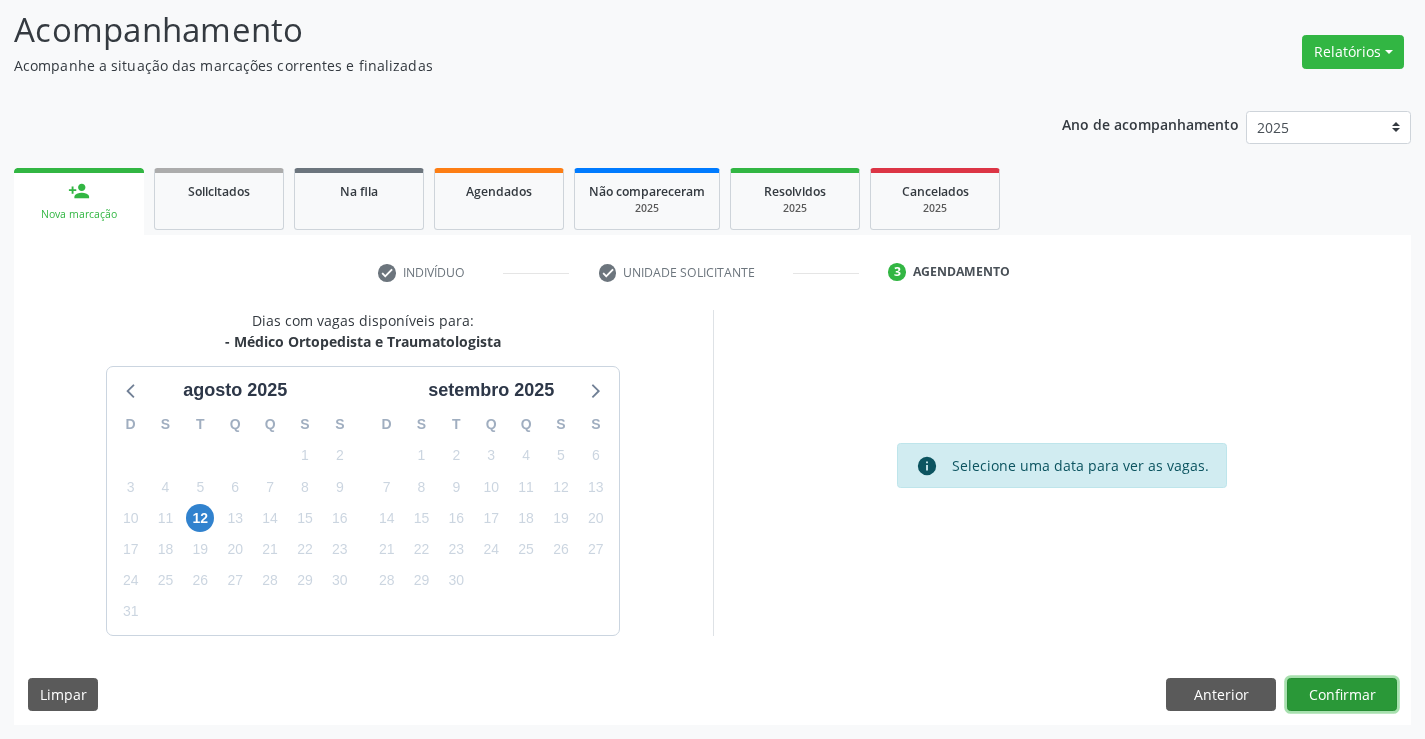 click on "Confirmar" at bounding box center [1342, 695] 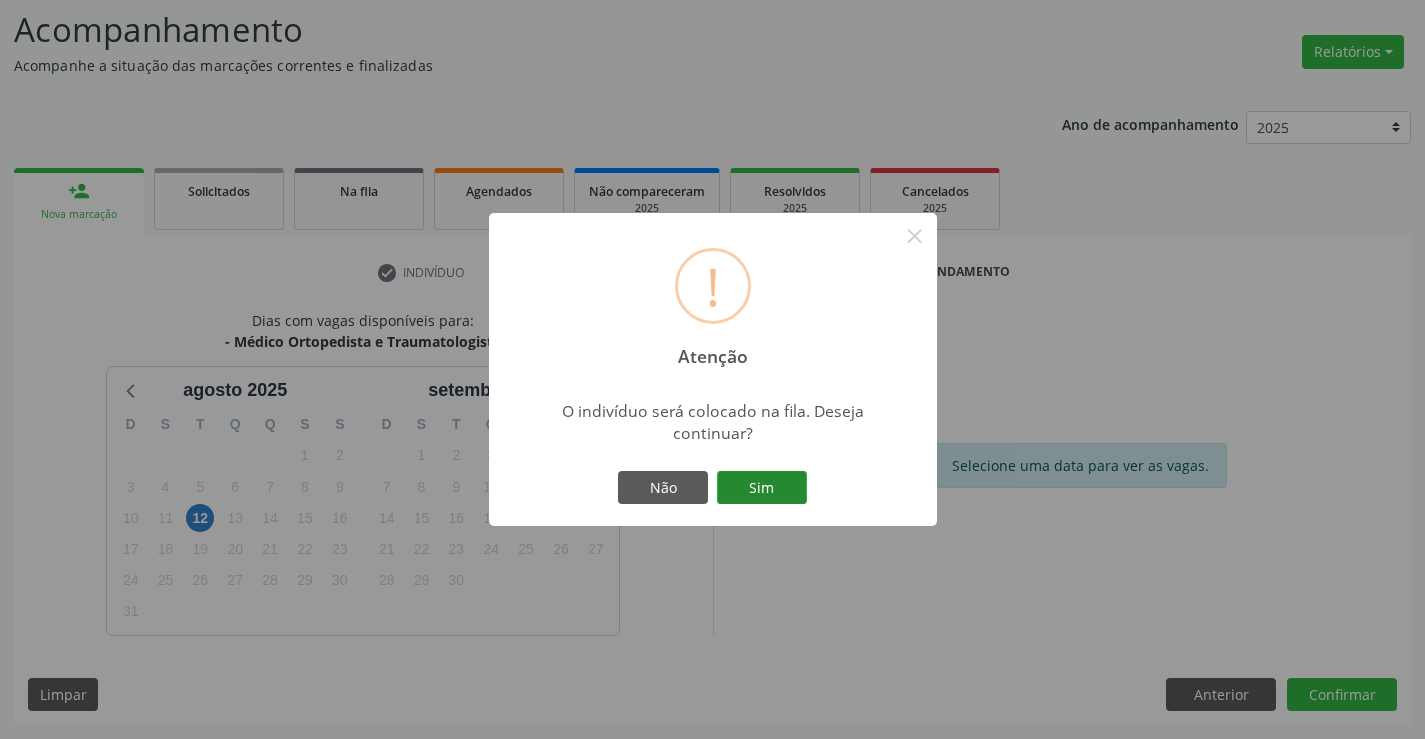 click on "Sim" at bounding box center [762, 488] 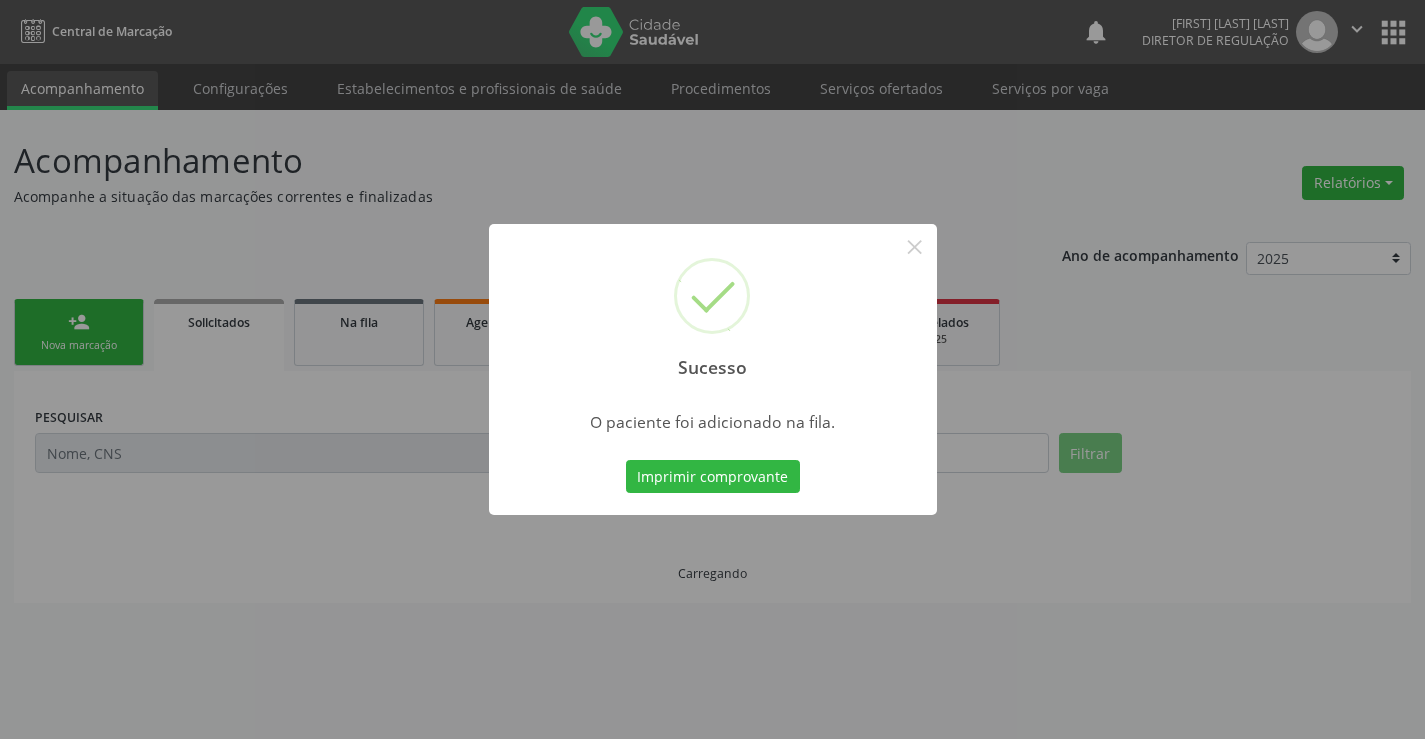 scroll, scrollTop: 0, scrollLeft: 0, axis: both 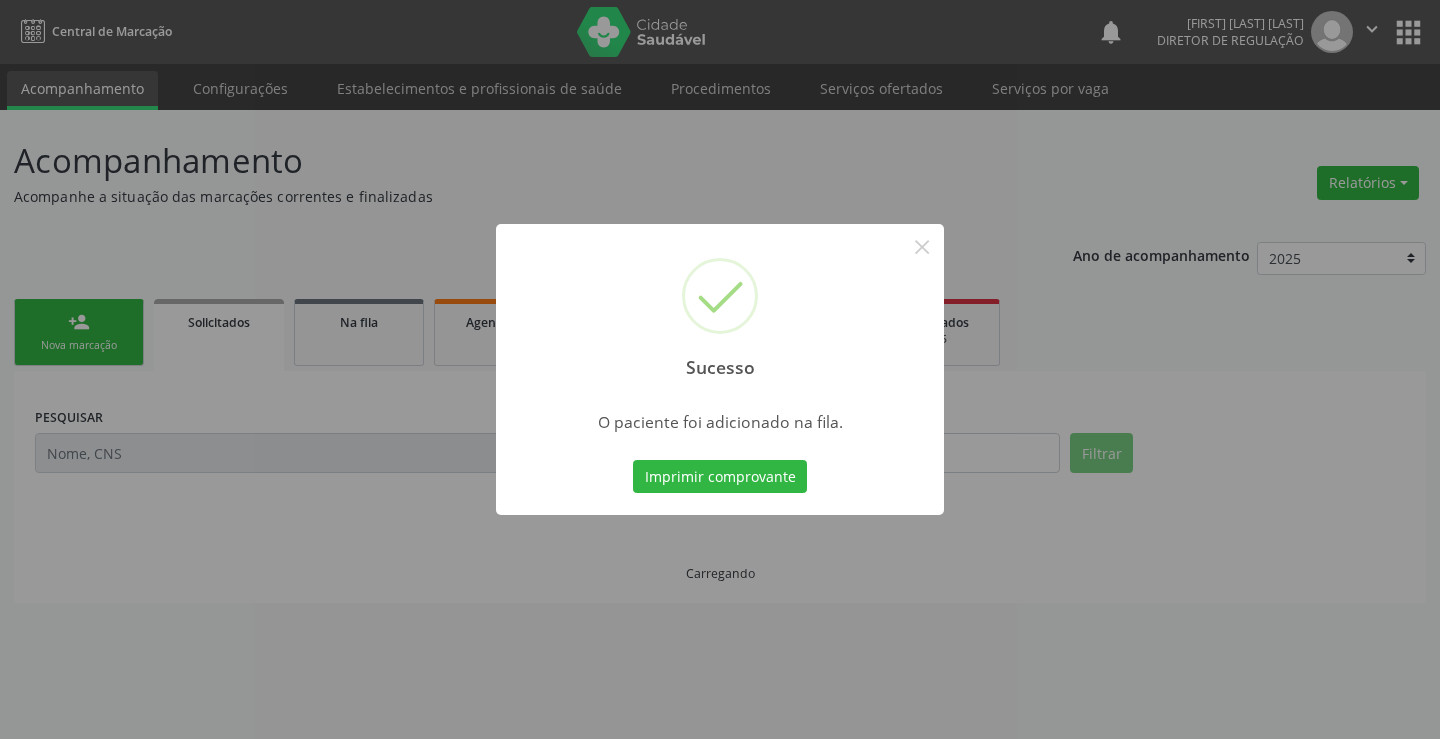 type 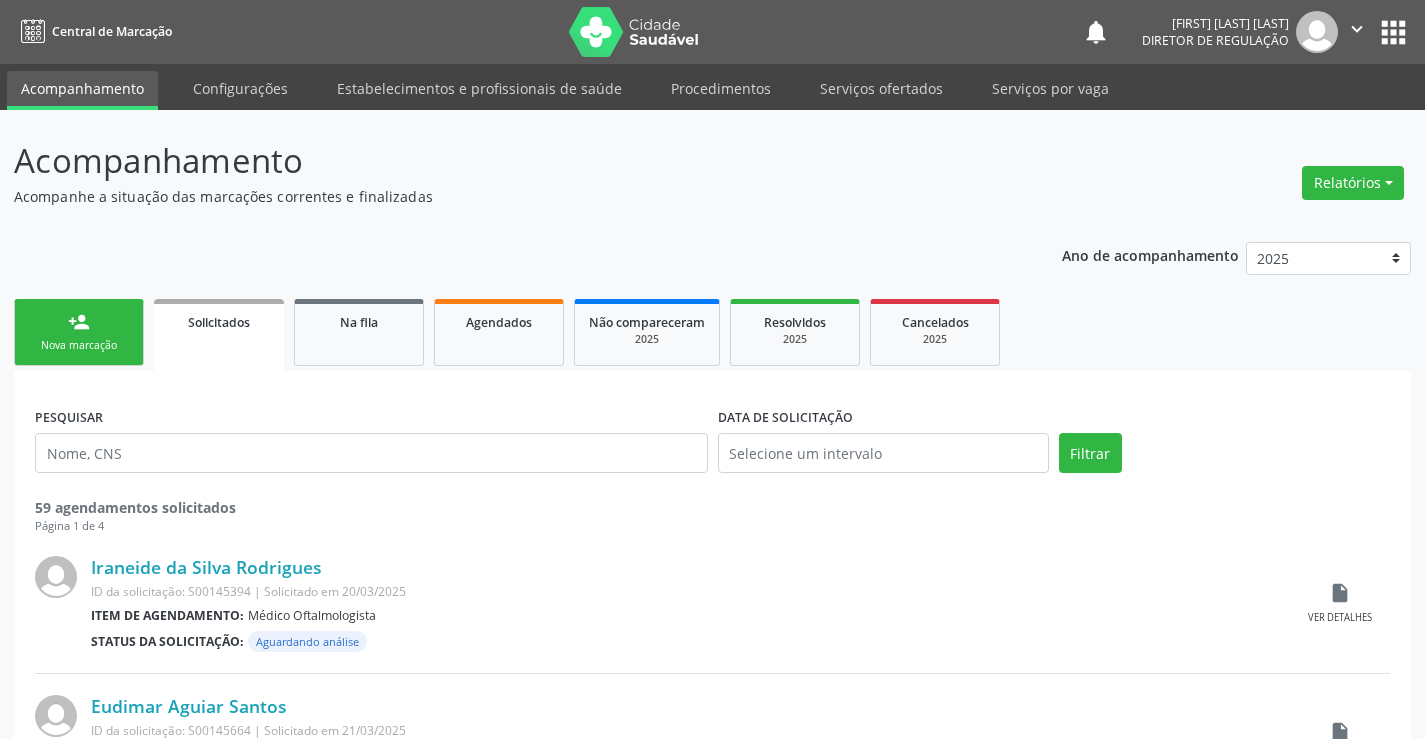 click on "person_add
Nova marcação" at bounding box center [79, 332] 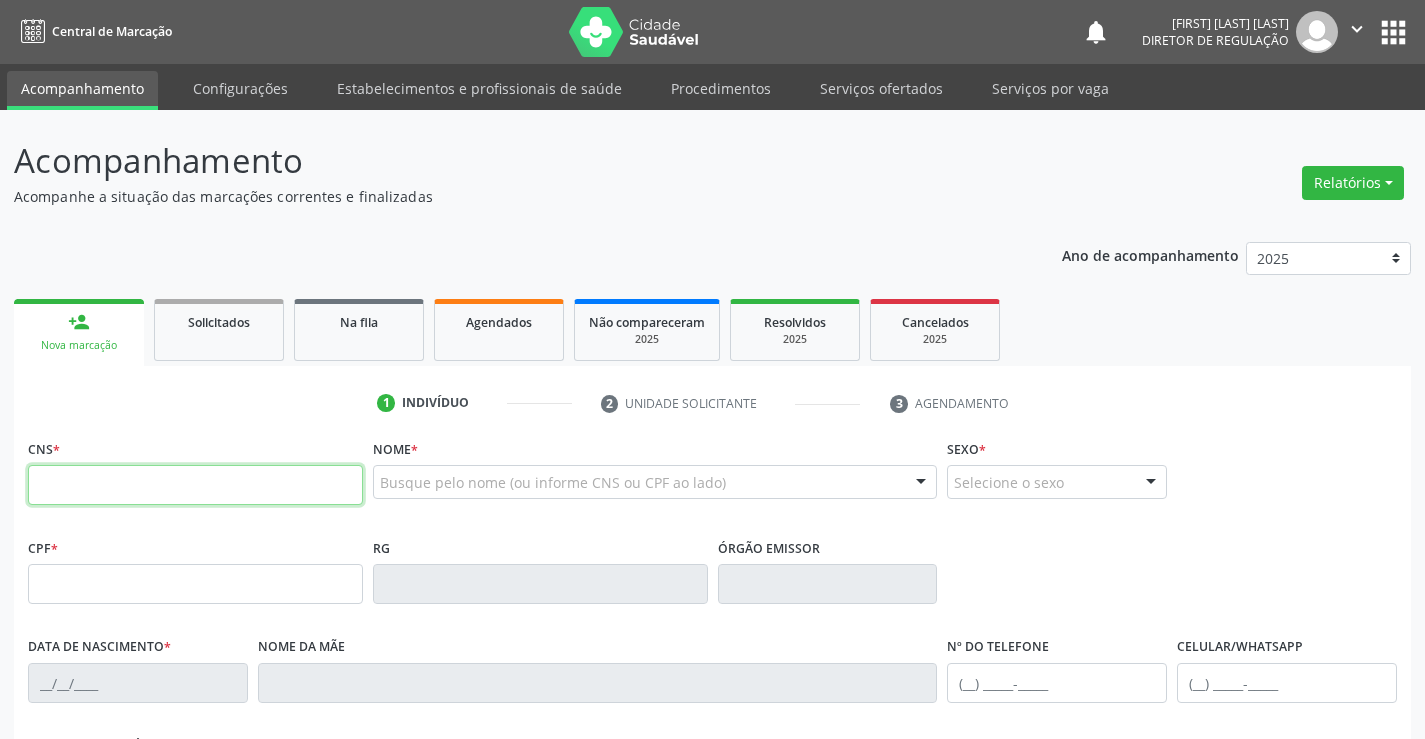 click at bounding box center [195, 485] 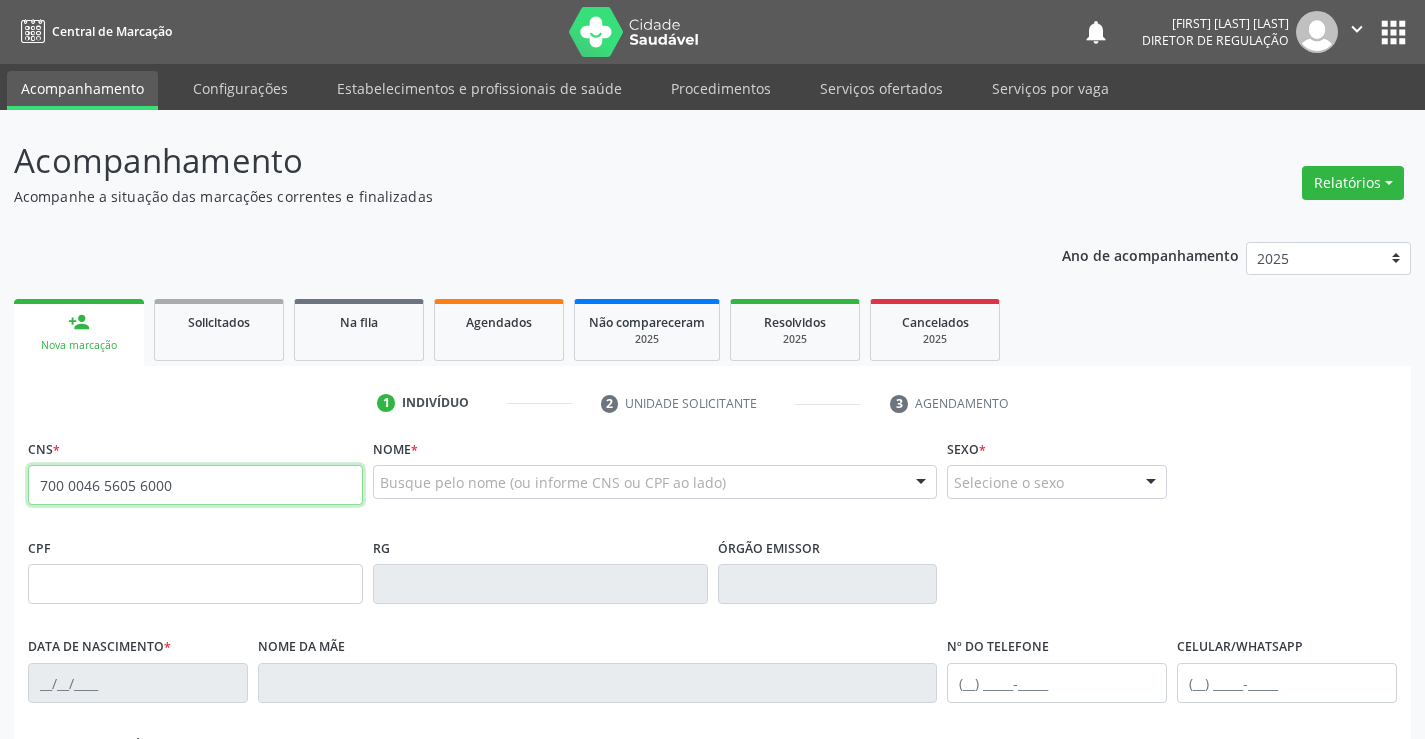 type on "700 0046 5605 6000" 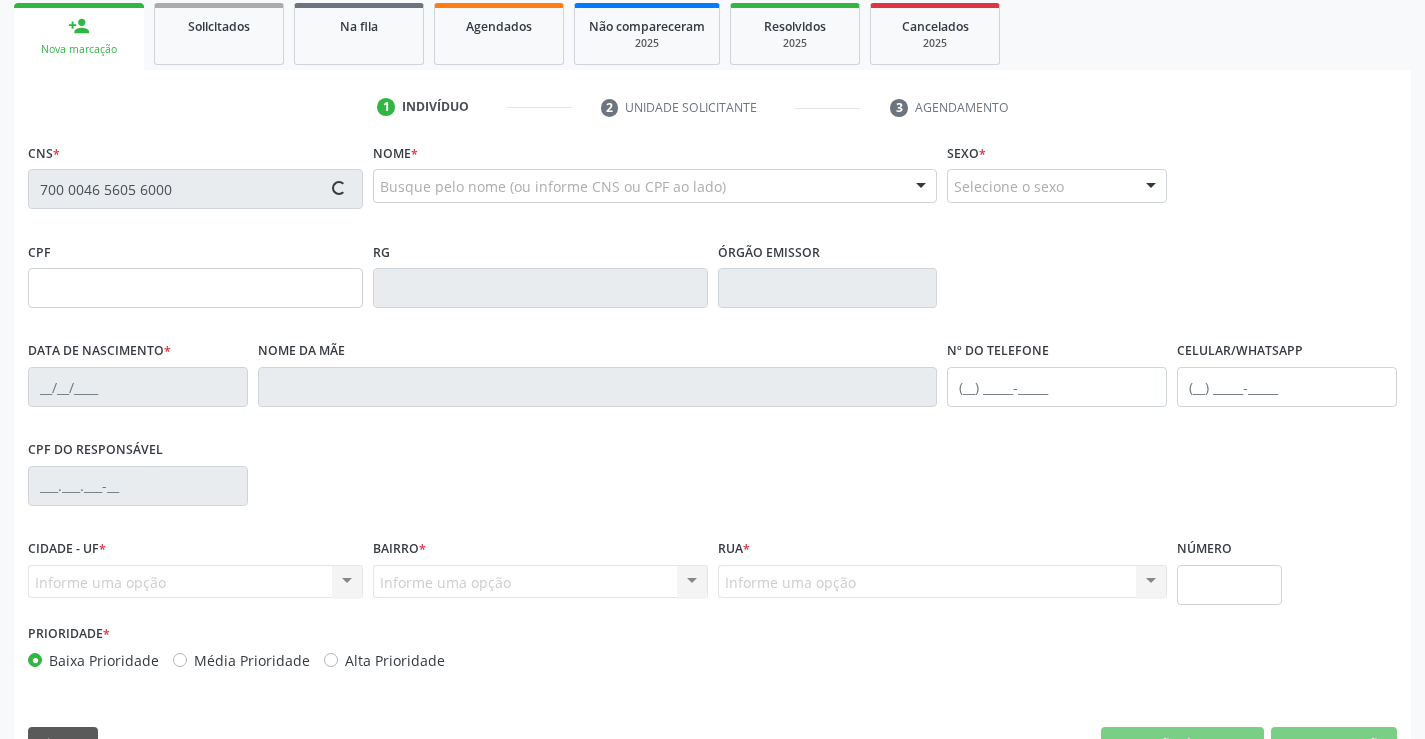 type on "0155278401" 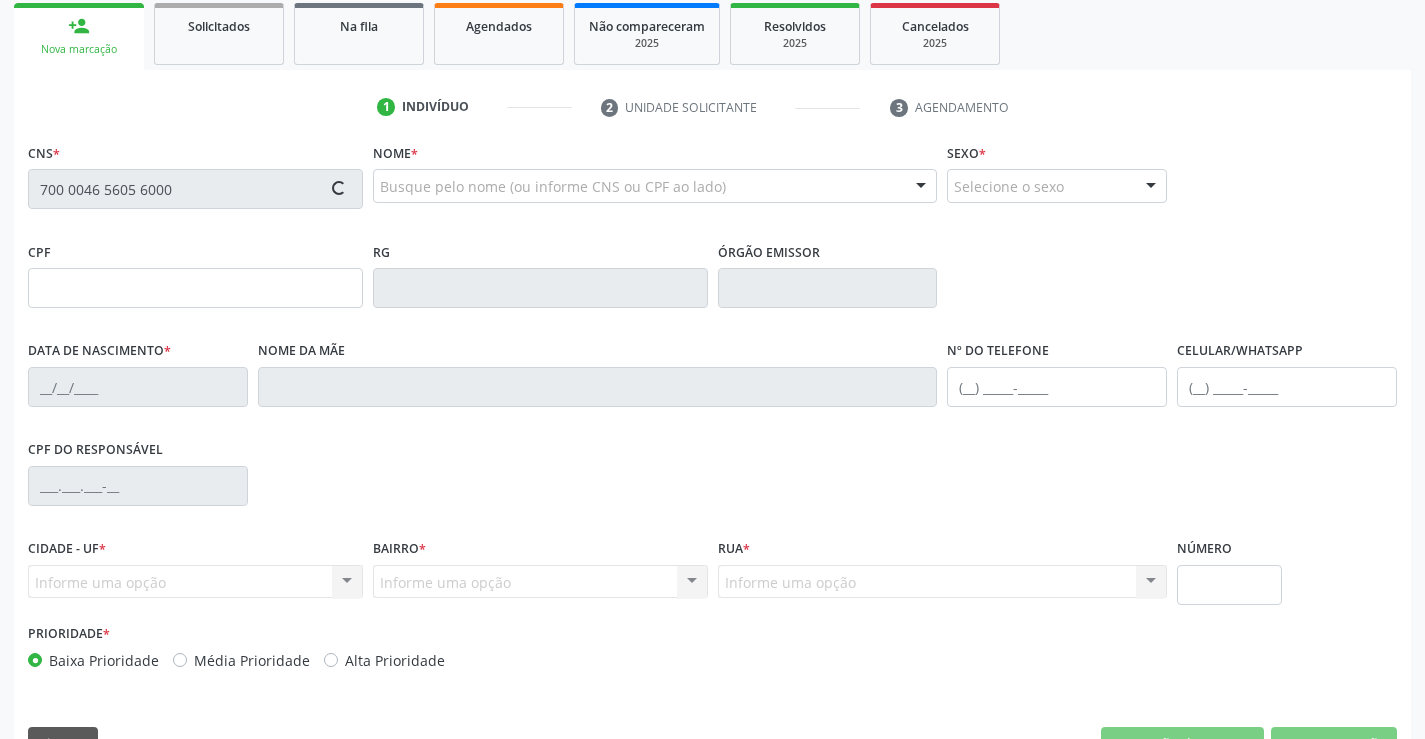 type on "29/04/1935" 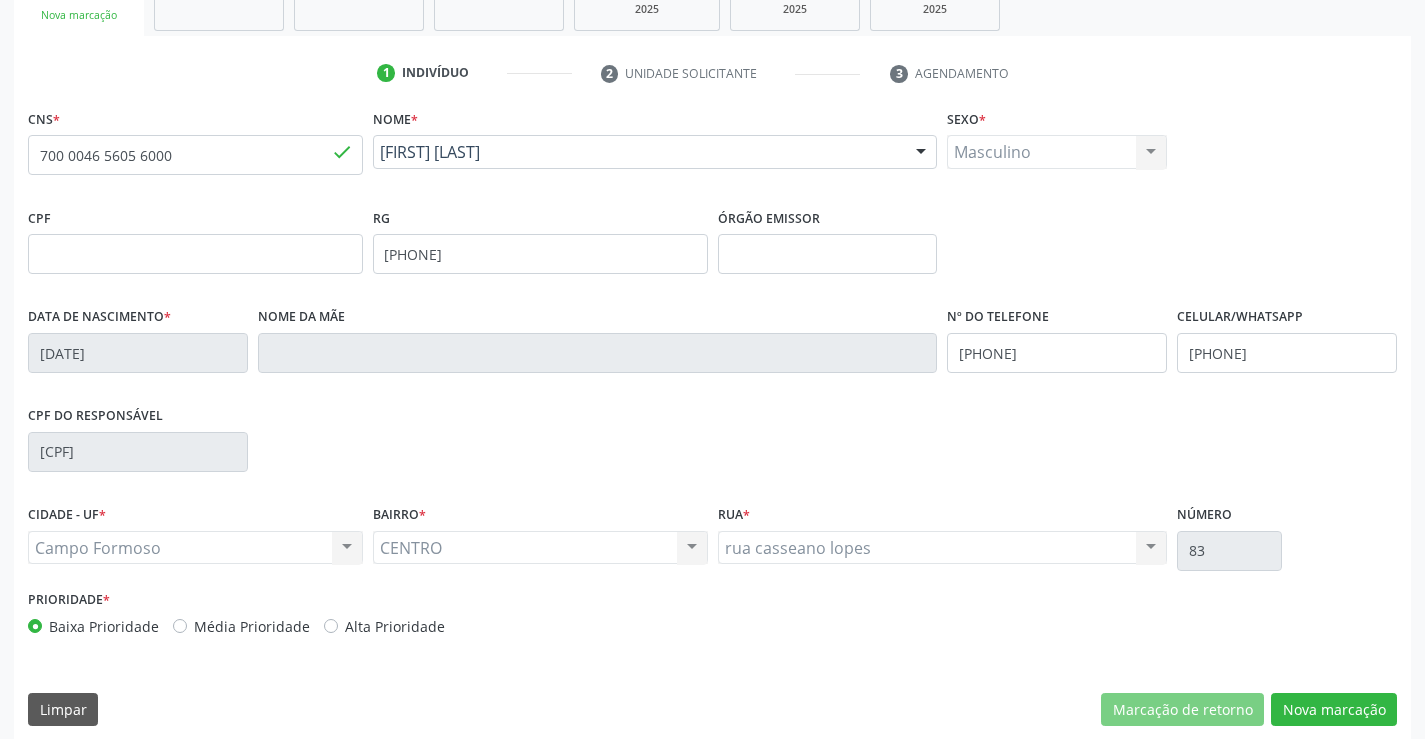 scroll, scrollTop: 345, scrollLeft: 0, axis: vertical 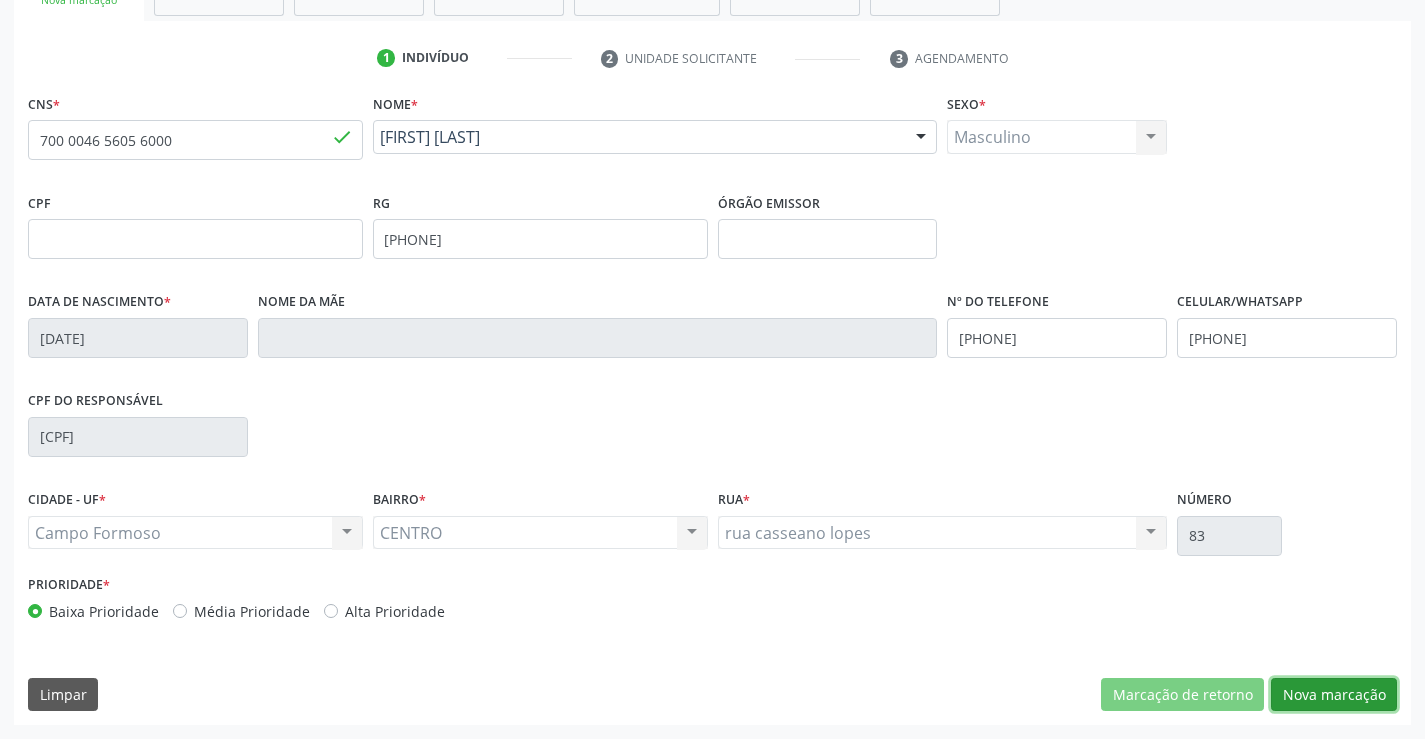 click on "Nova marcação" at bounding box center [1334, 695] 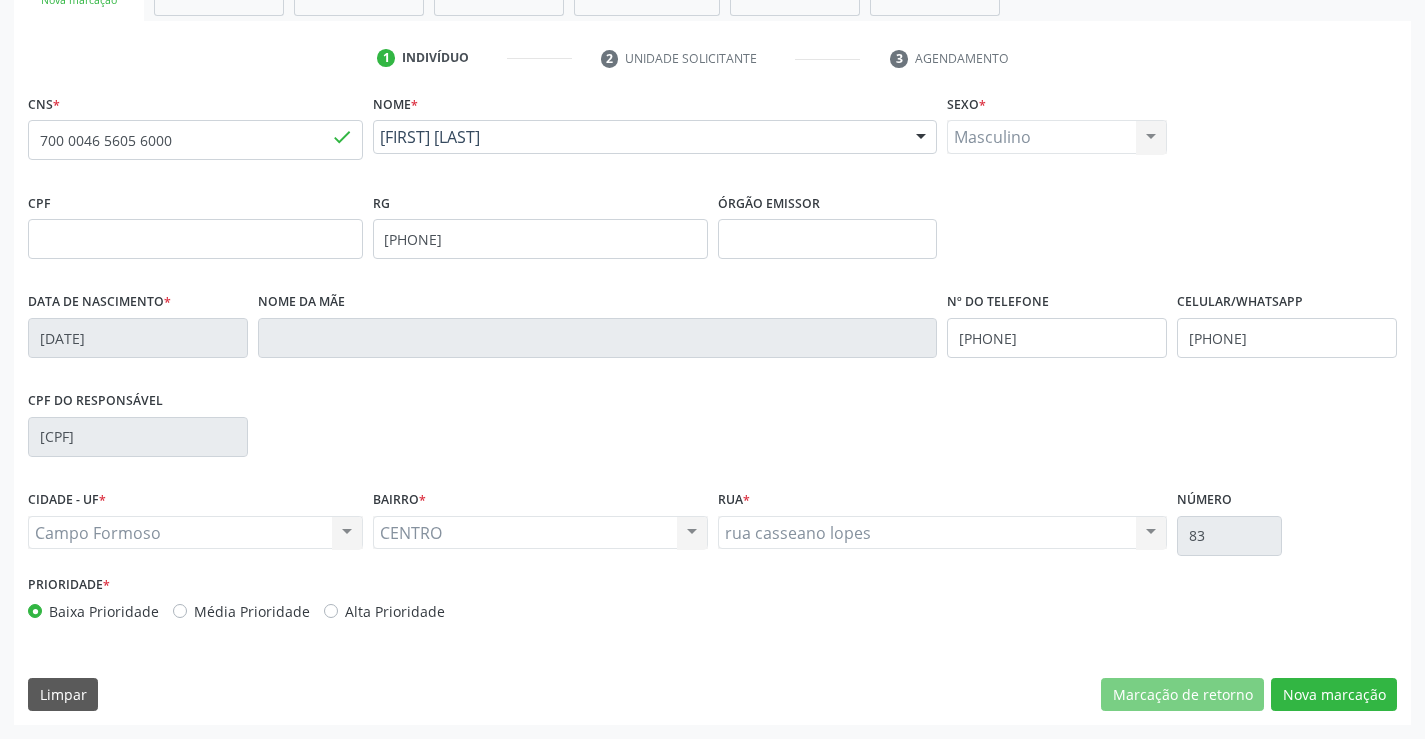 scroll, scrollTop: 167, scrollLeft: 0, axis: vertical 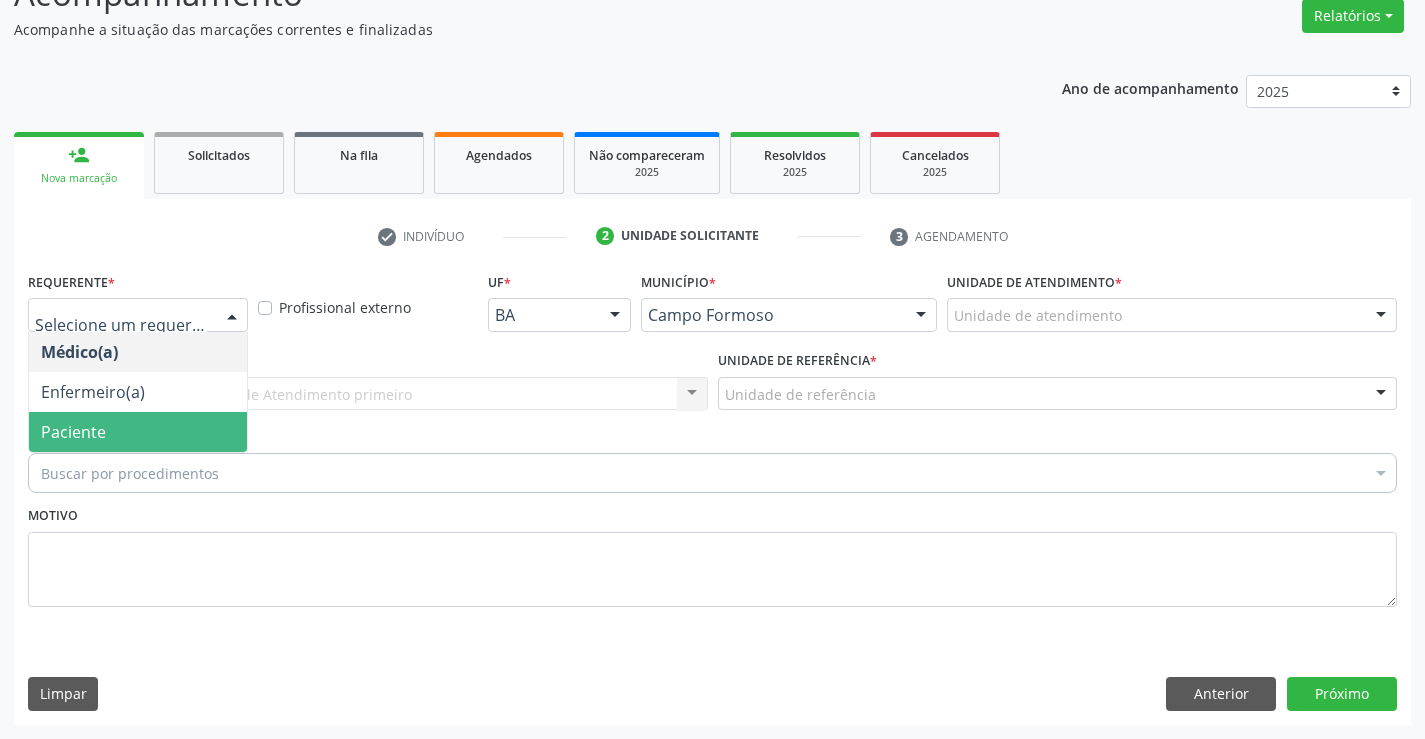 click on "Paciente" at bounding box center [138, 432] 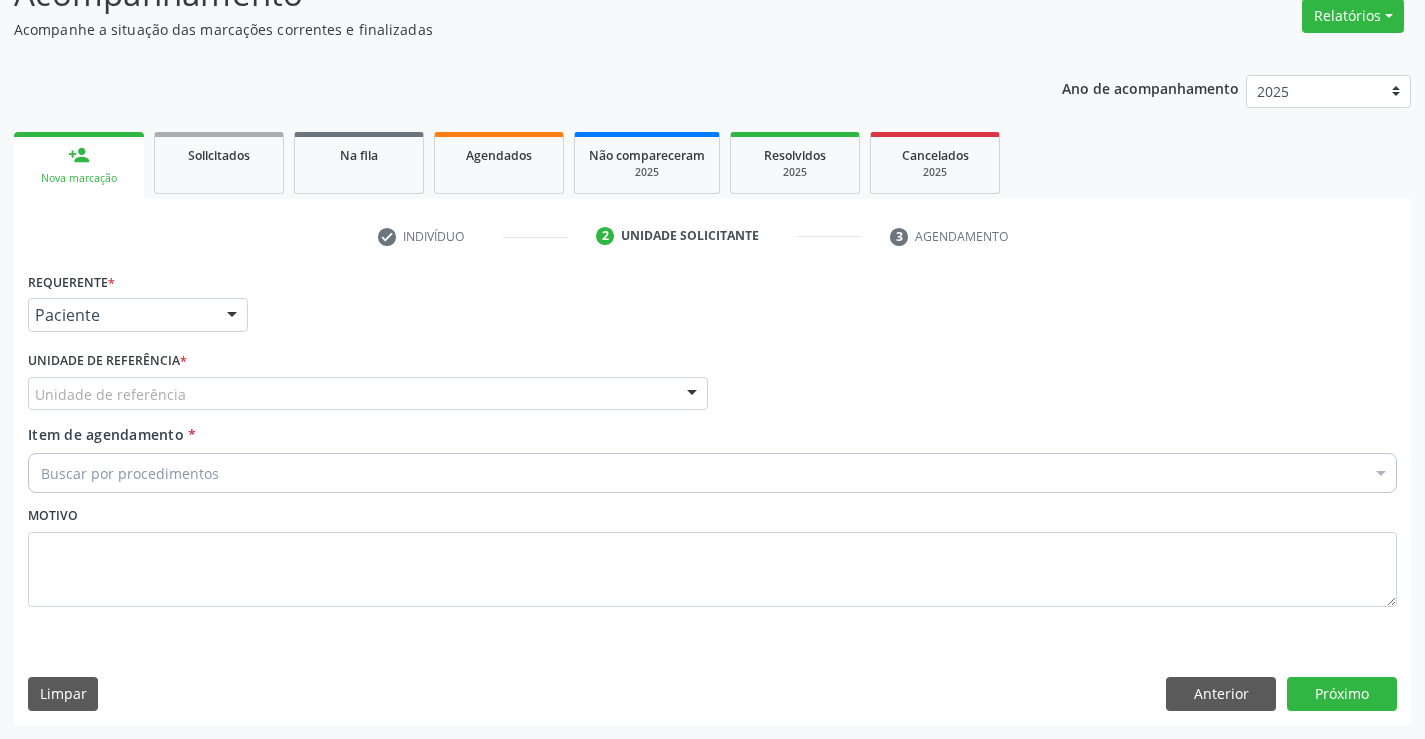 click on "Unidade de referência
*
Unidade de referência
Unidade Basica de Saude da Familia Dr Paulo Sudre   Centro de Enfrentamento Para Covid 19 de Campo Formoso   Central de Marcacao de Consultas e Exames de Campo Formoso   Vigilancia em Saude de Campo Formoso   PSF Lage dos Negros III   P S da Familia do Povoado de Caraibas   Unidade Basica de Saude da Familia Maninho Ferreira   P S de Curral da Ponta Psf Oseas Manoel da Silva   Farmacia Basica   Unidade Basica de Saude da Familia de Brejao da Caatinga   P S da Familia do Povoado de Pocos   P S da Familia do Povoado de Tiquara   P S da Familia do Povoado de Sao Tome   P S de Lages dos Negros   P S da Familia do Povoado de Tuiutiba   P S de Curral Velho   Centro de Saude Mutirao   Caps Centro de Atencao Psicossocial   Unidade Odontologica Movel   Unidade Basica de Saude da Familia Limoeiro   Unidade Basica de Saude da Familia Izabel Godinho de Freitas   Unidade Basica de Saude da Familia de Olho Dagua das Pombas" at bounding box center [368, 385] 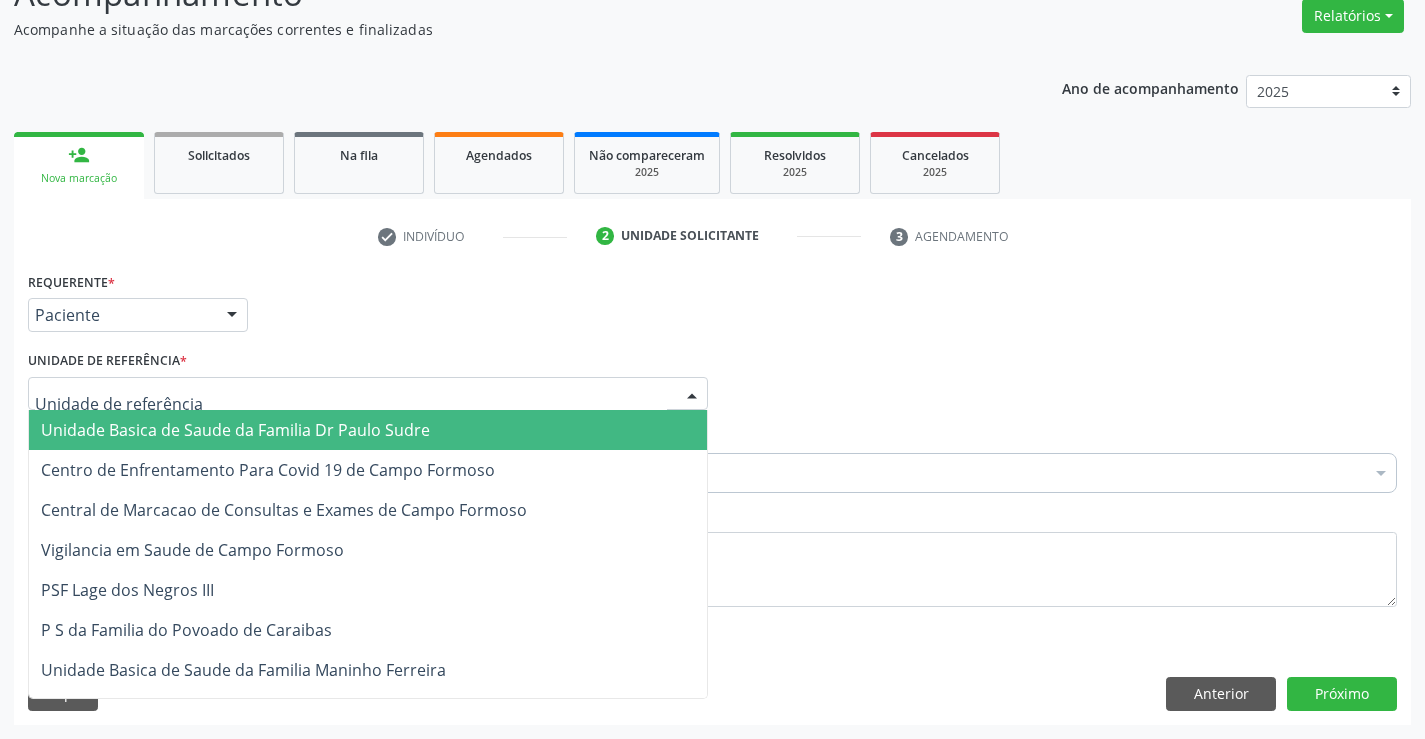 click at bounding box center (368, 394) 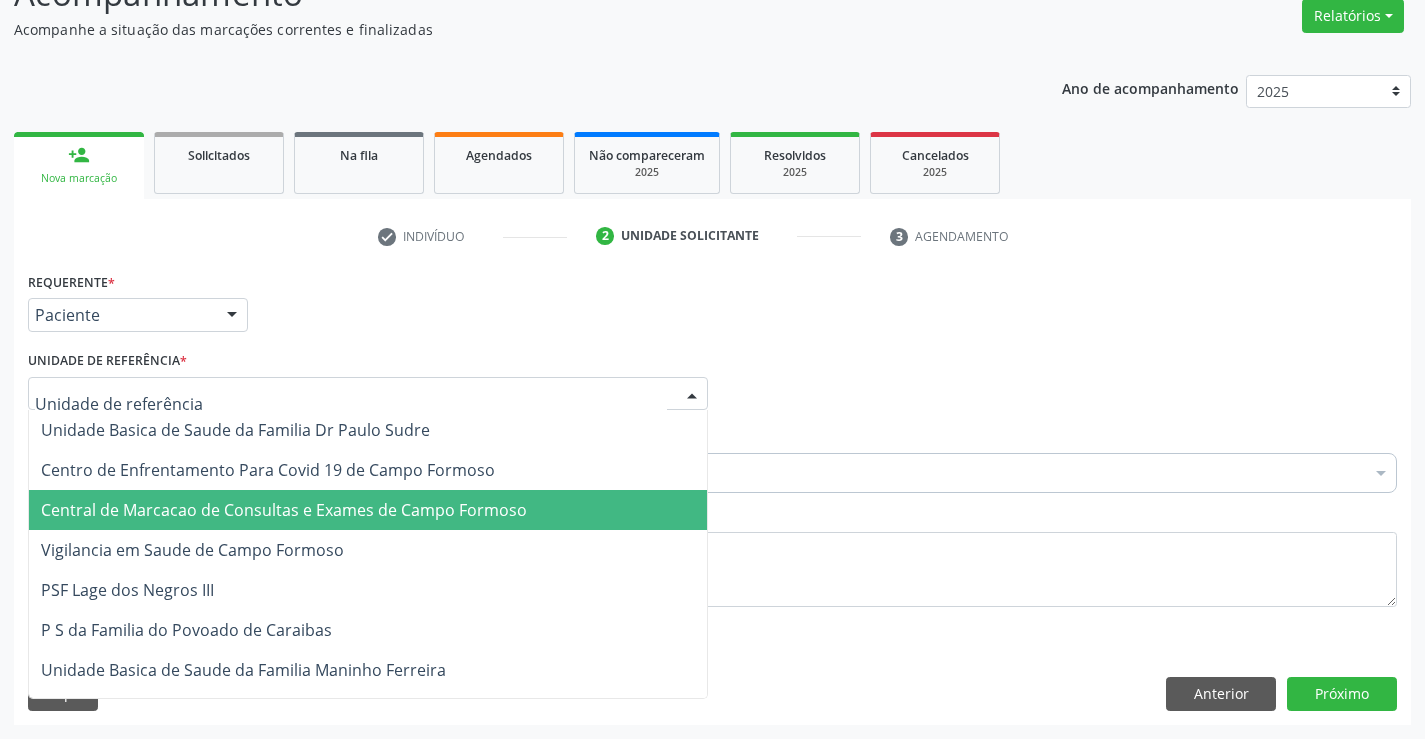 drag, startPoint x: 410, startPoint y: 503, endPoint x: 484, endPoint y: 464, distance: 83.64807 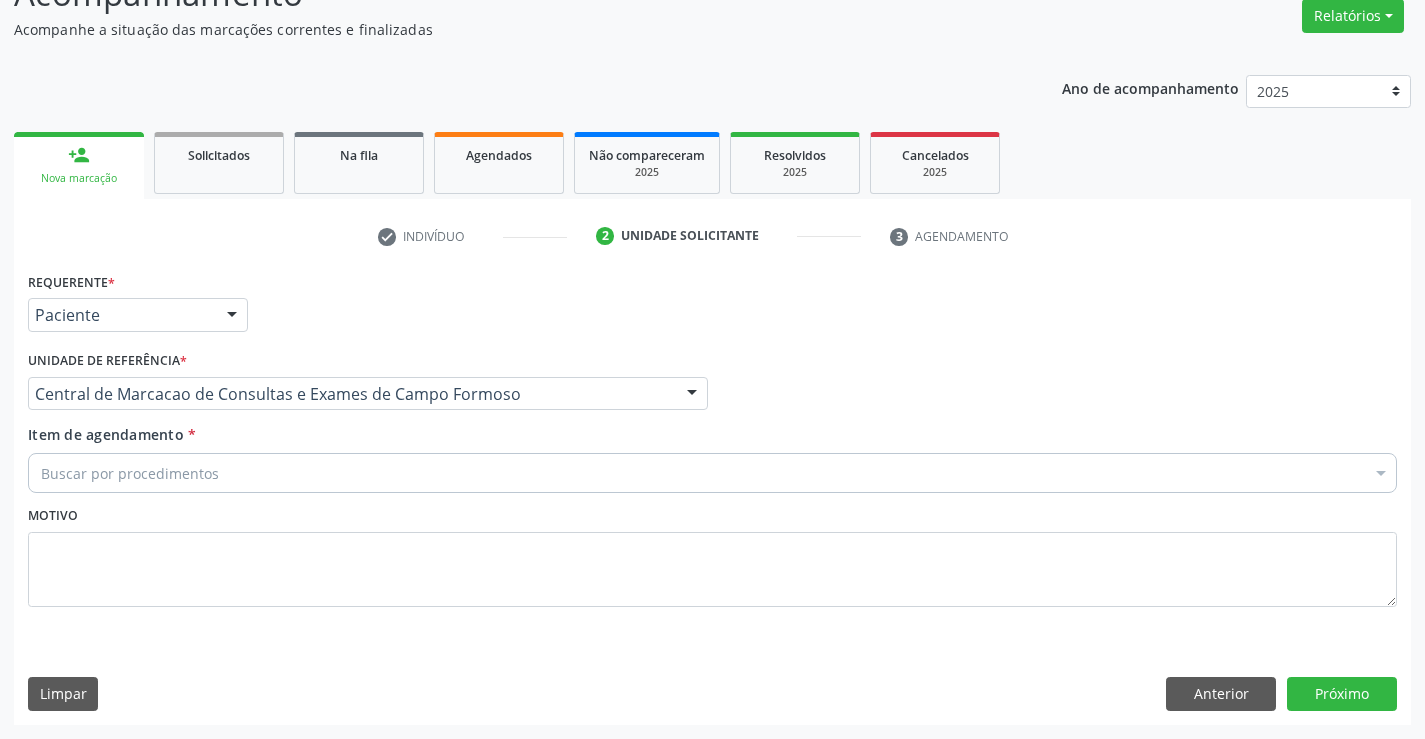 click on "Buscar por procedimentos" at bounding box center [712, 473] 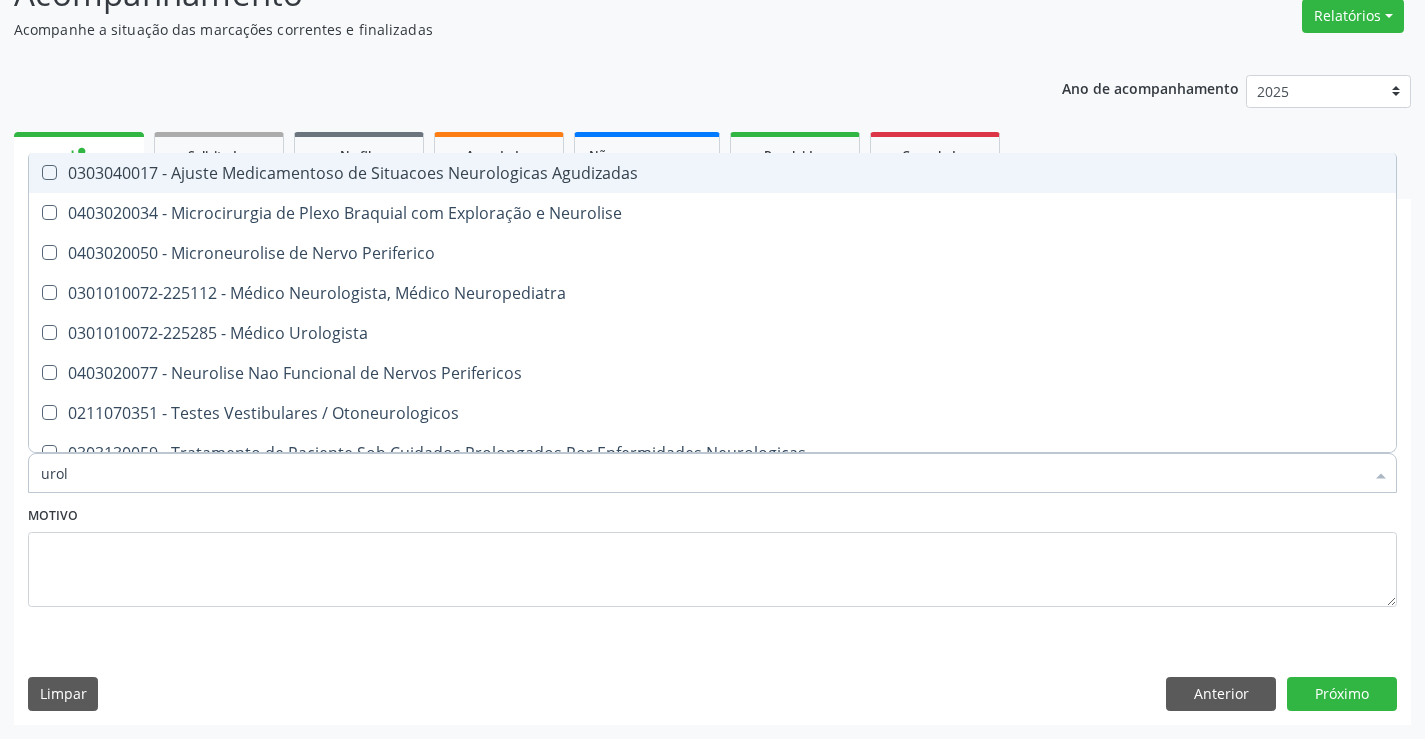 type on "urolo" 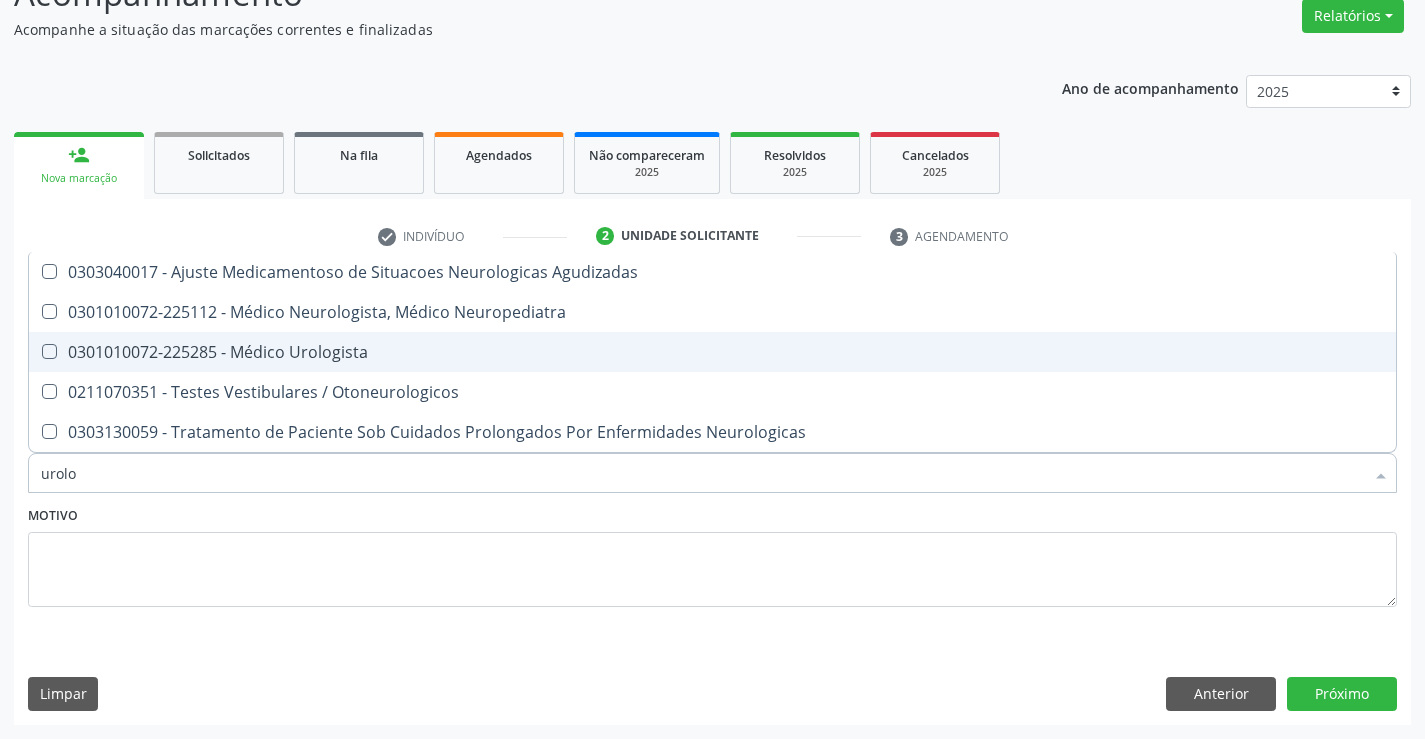 click on "0301010072-225285 - Médico Urologista" at bounding box center [712, 352] 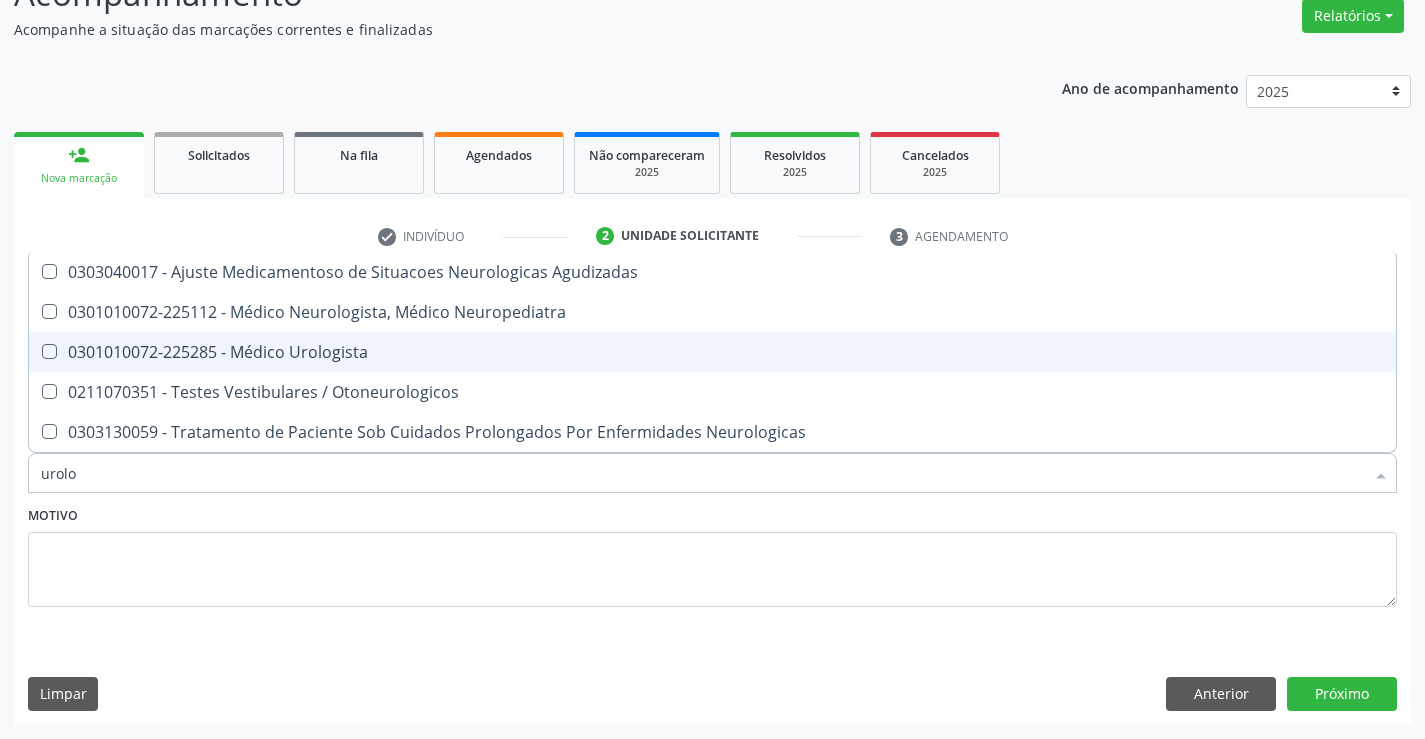 checkbox on "true" 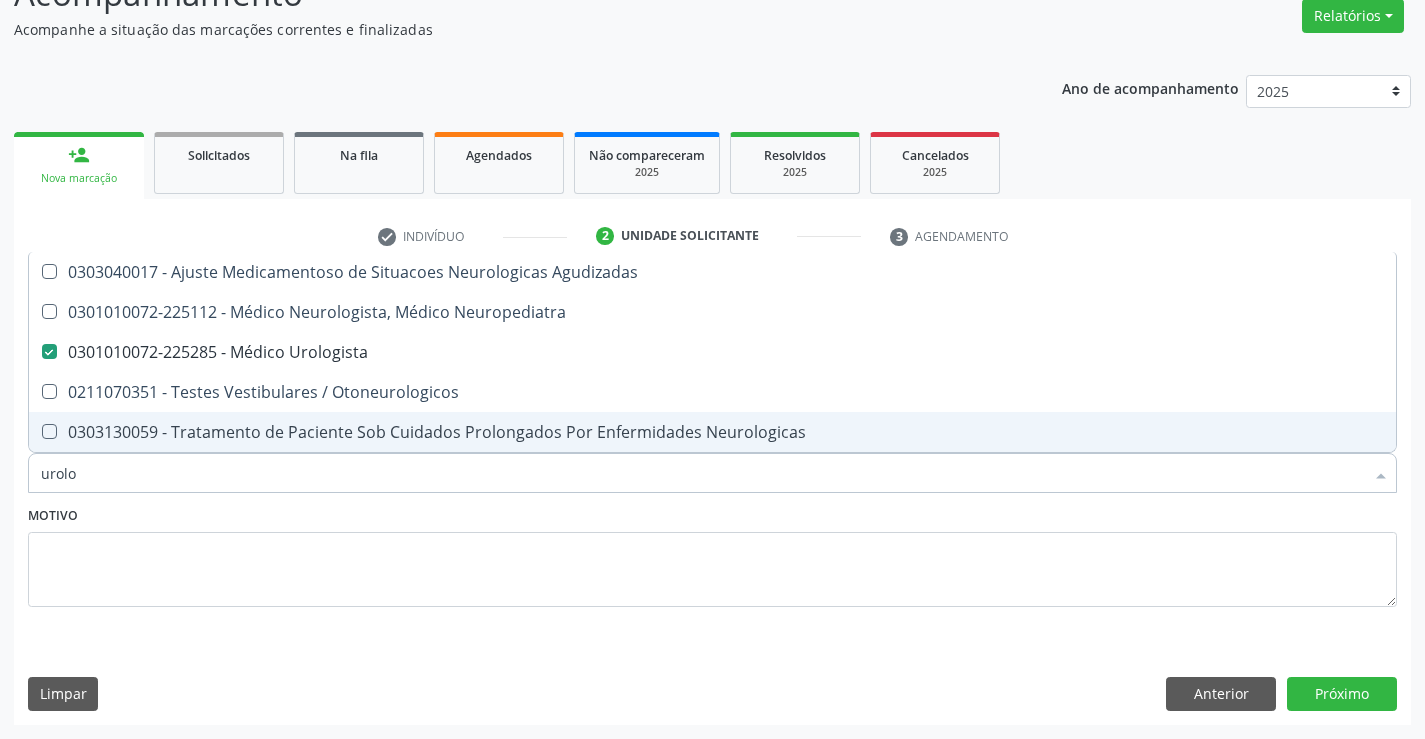 click on "Requerente
*
Paciente         Médico(a)   Enfermeiro(a)   Paciente
Nenhum resultado encontrado para: "   "
Não há nenhuma opção para ser exibida.
UF
BA         BA
Nenhum resultado encontrado para: "   "
Não há nenhuma opção para ser exibida.
Município
Campo Formoso         Campo Formoso
Nenhum resultado encontrado para: "   "
Não há nenhuma opção para ser exibida.
Médico Solicitante
Por favor, selecione a Unidade de Atendimento primeiro
Nenhum resultado encontrado para: "   "
Não há nenhuma opção para ser exibida.
Unidade de referência
*
Central de Marcacao de Consultas e Exames de Campo Formoso         Unidade Basica de Saude da Familia Dr Paulo Sudre   Centro de Enfrentamento Para Covid 19 de Campo Formoso" at bounding box center (712, 495) 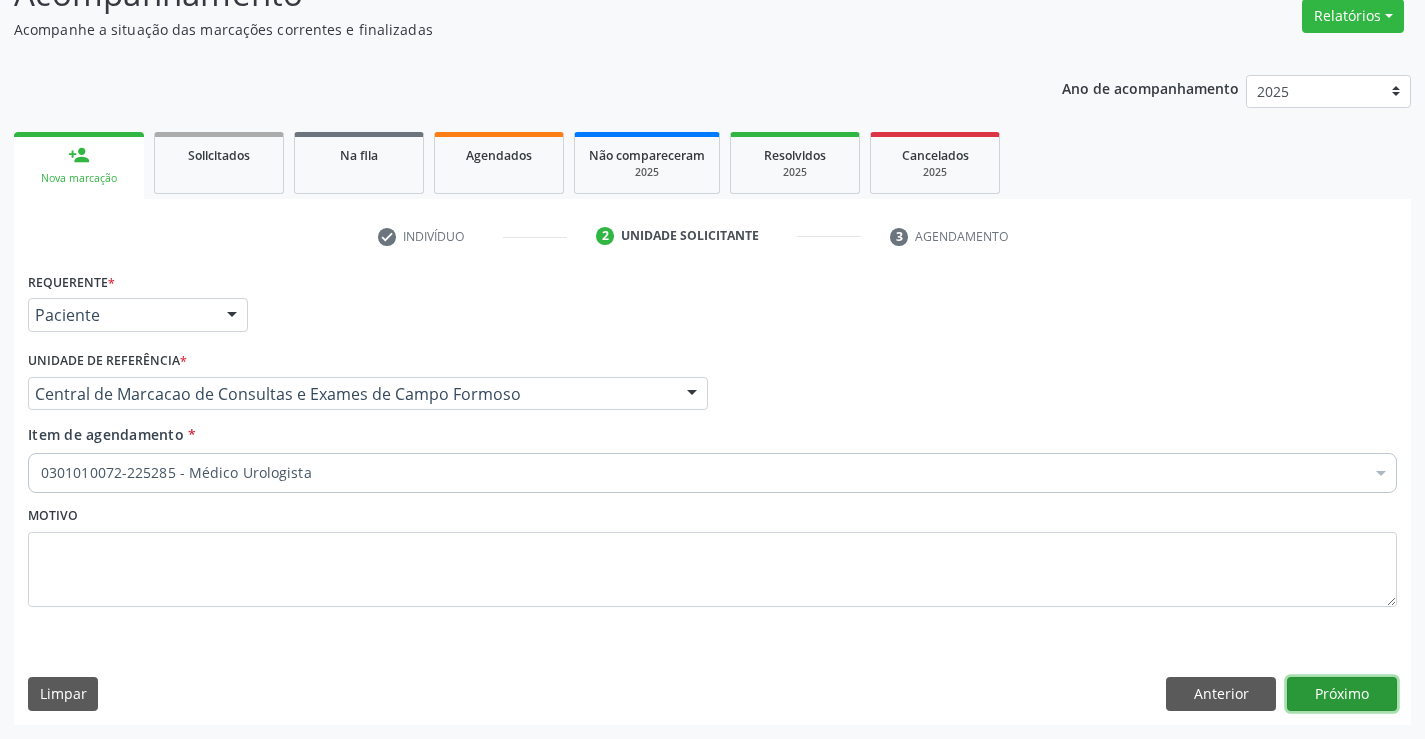 click on "Próximo" at bounding box center [1342, 694] 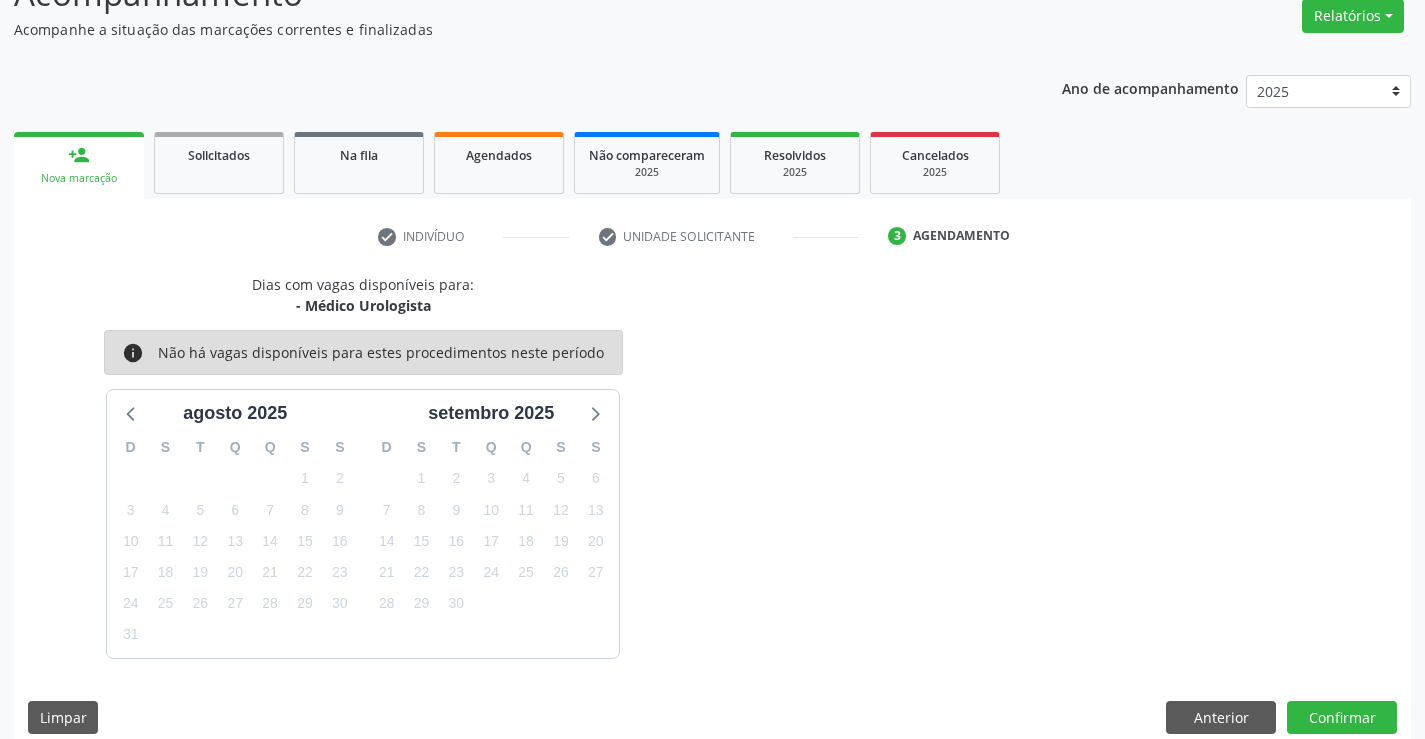 scroll, scrollTop: 190, scrollLeft: 0, axis: vertical 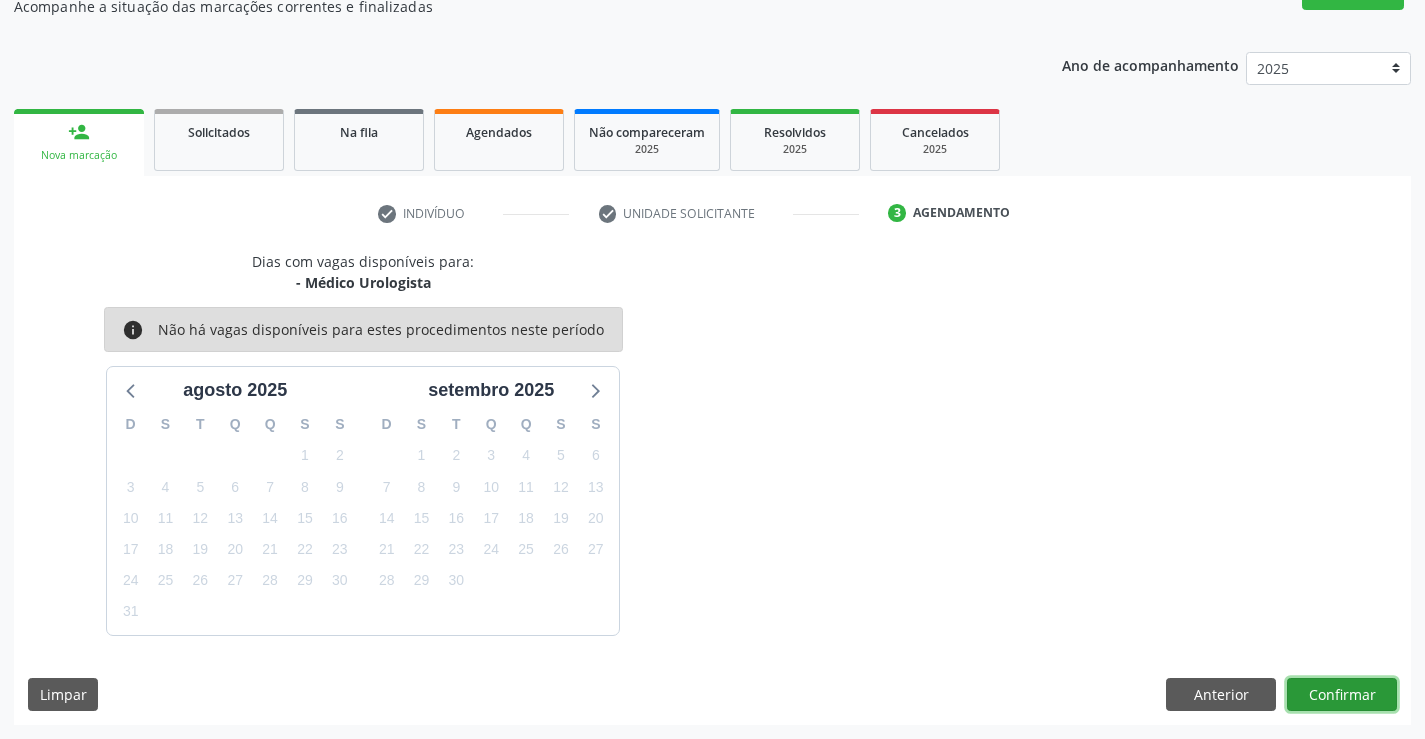 click on "Confirmar" at bounding box center [1342, 695] 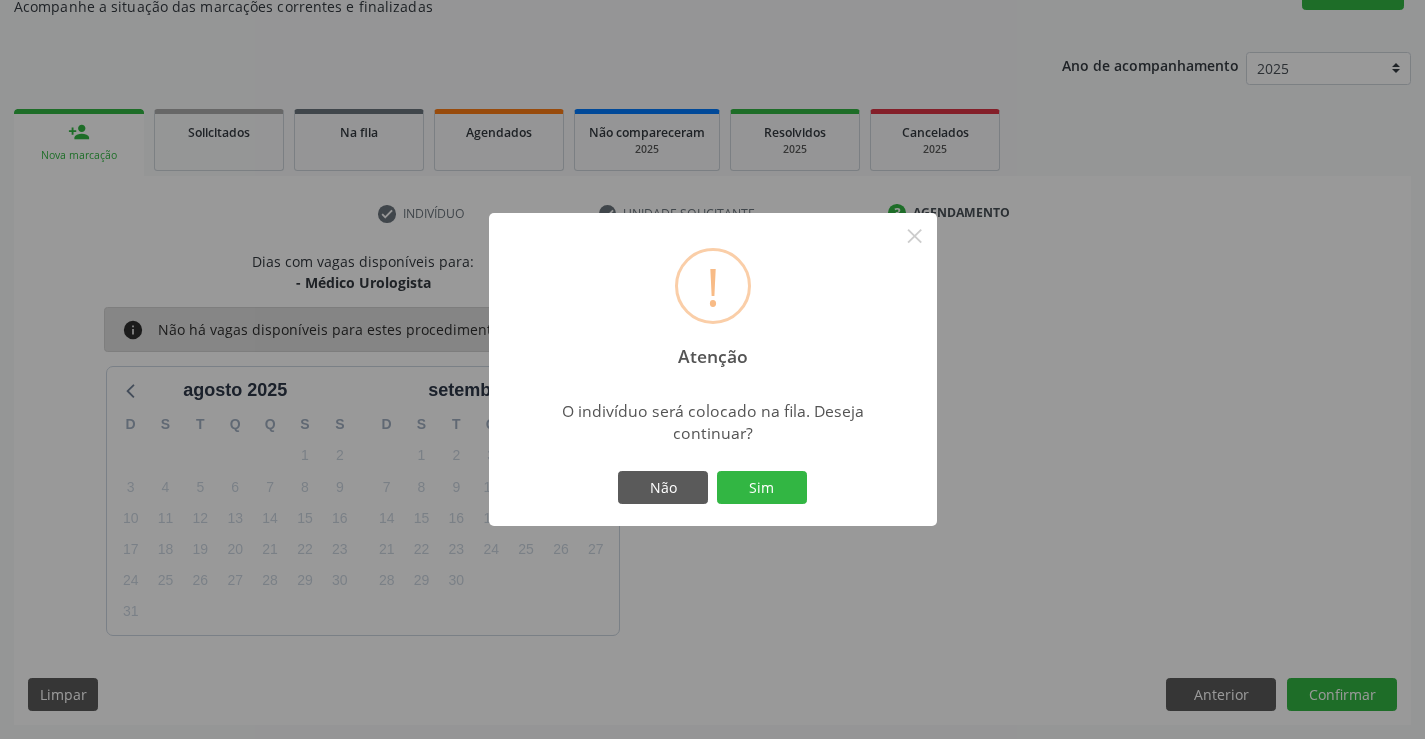 type 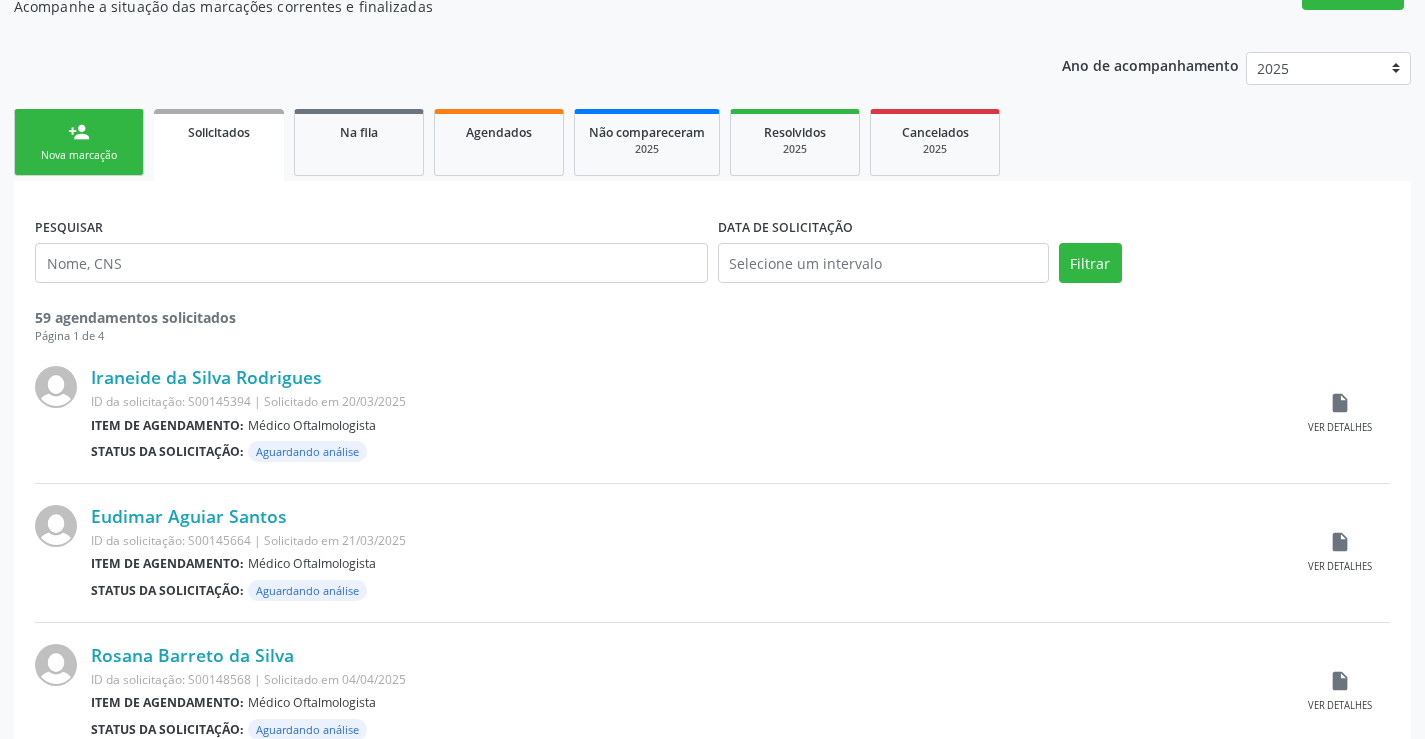 scroll, scrollTop: 0, scrollLeft: 0, axis: both 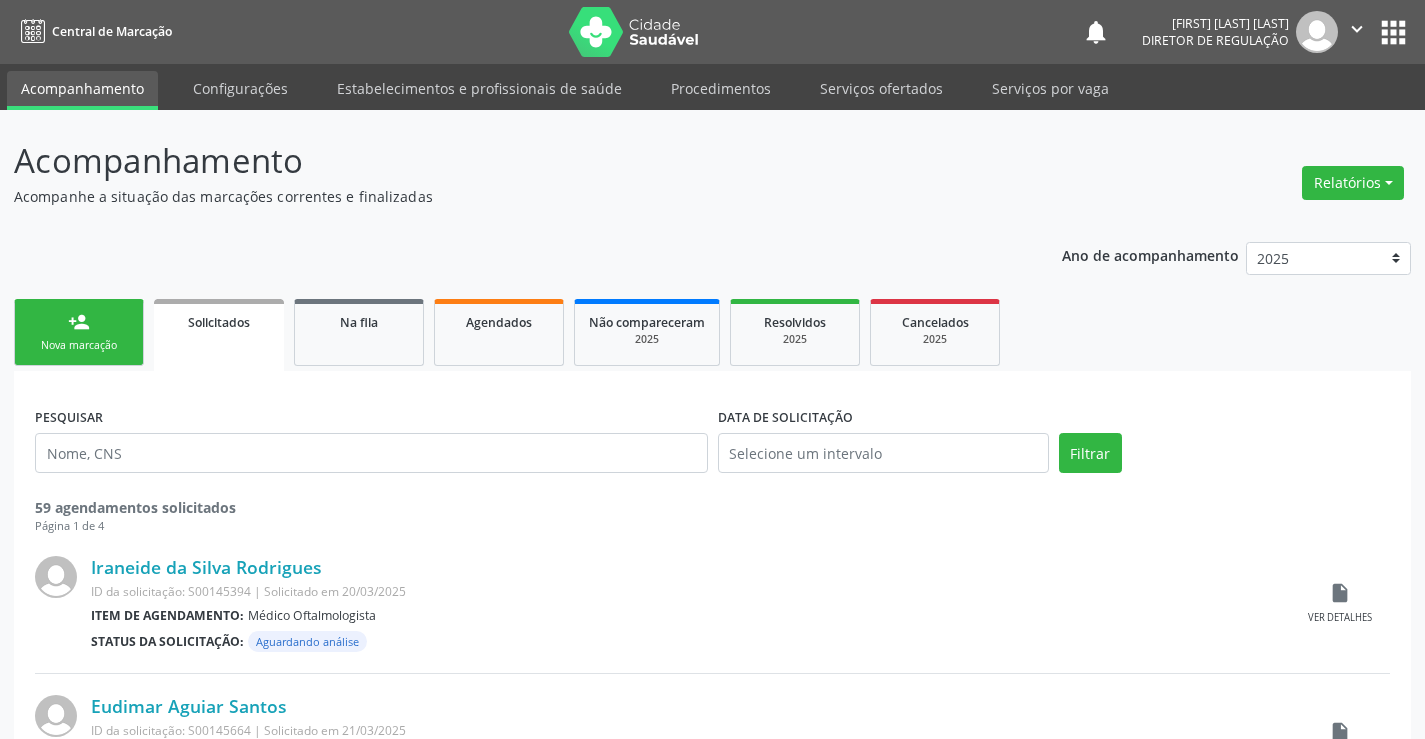 click on "person_add
Nova marcação" at bounding box center [79, 332] 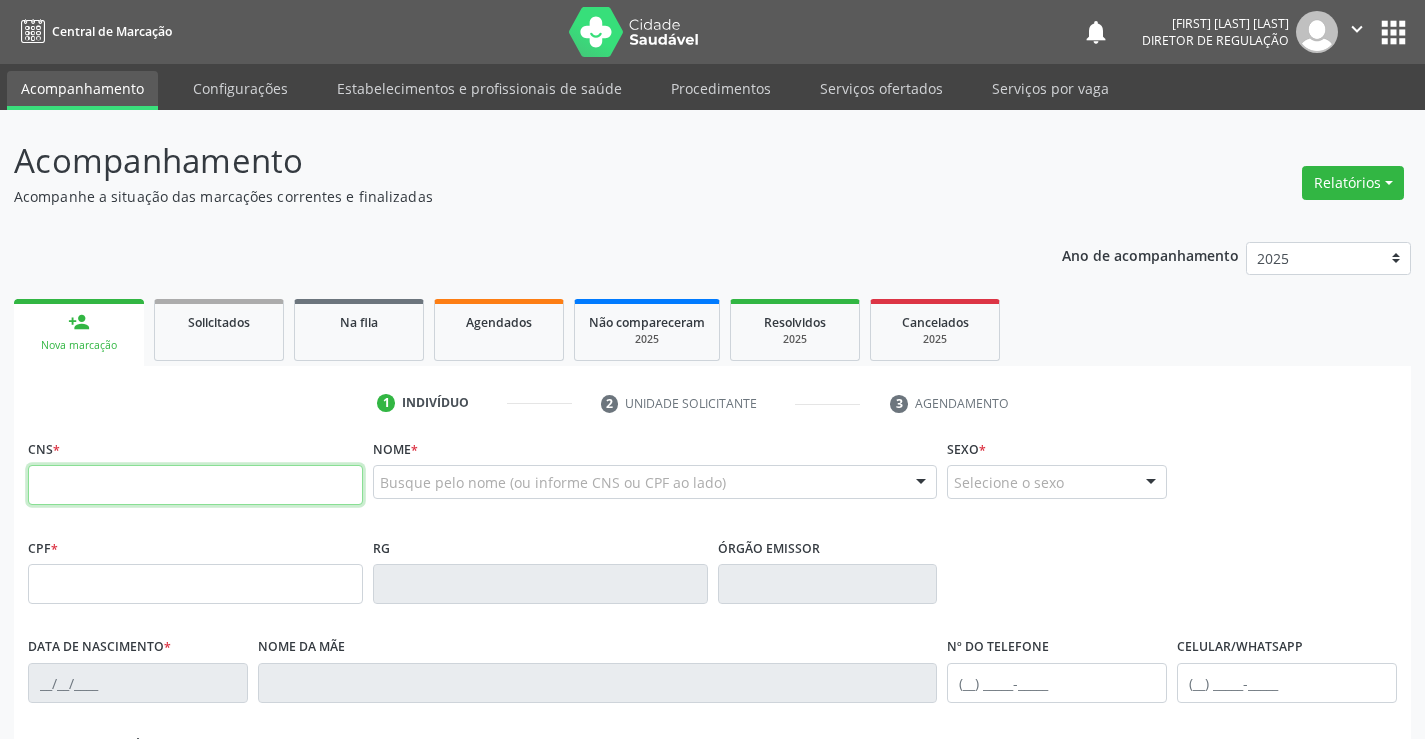 click at bounding box center [195, 485] 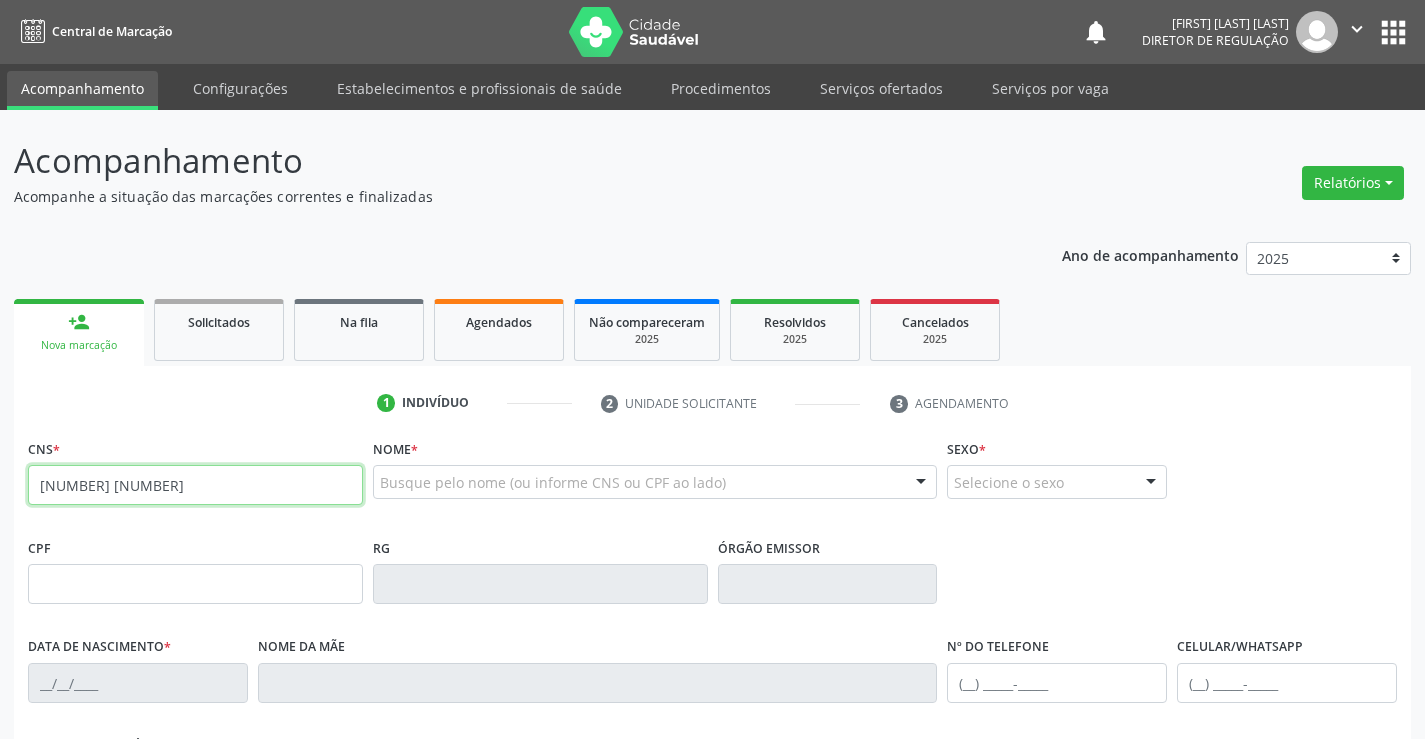 type on "702 2061" 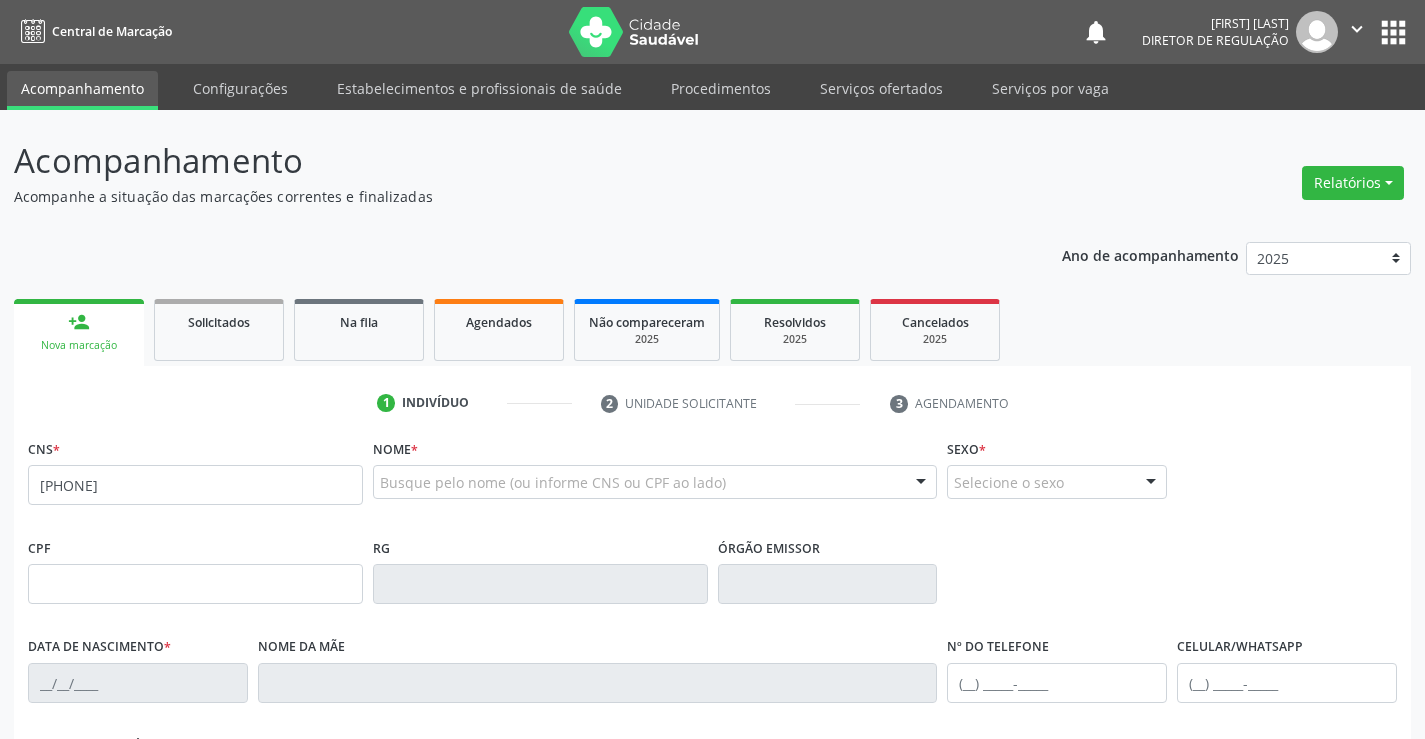 scroll, scrollTop: 0, scrollLeft: 0, axis: both 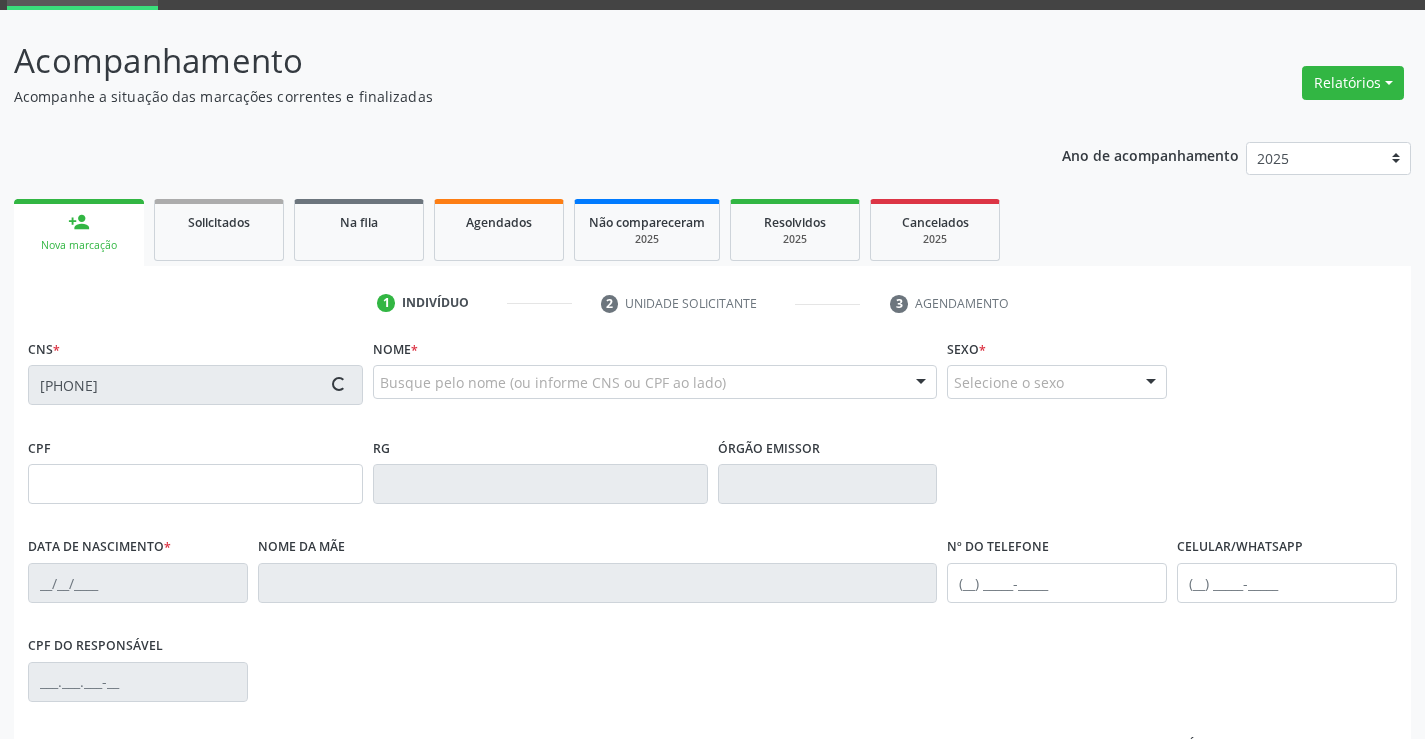 type on "2104848709" 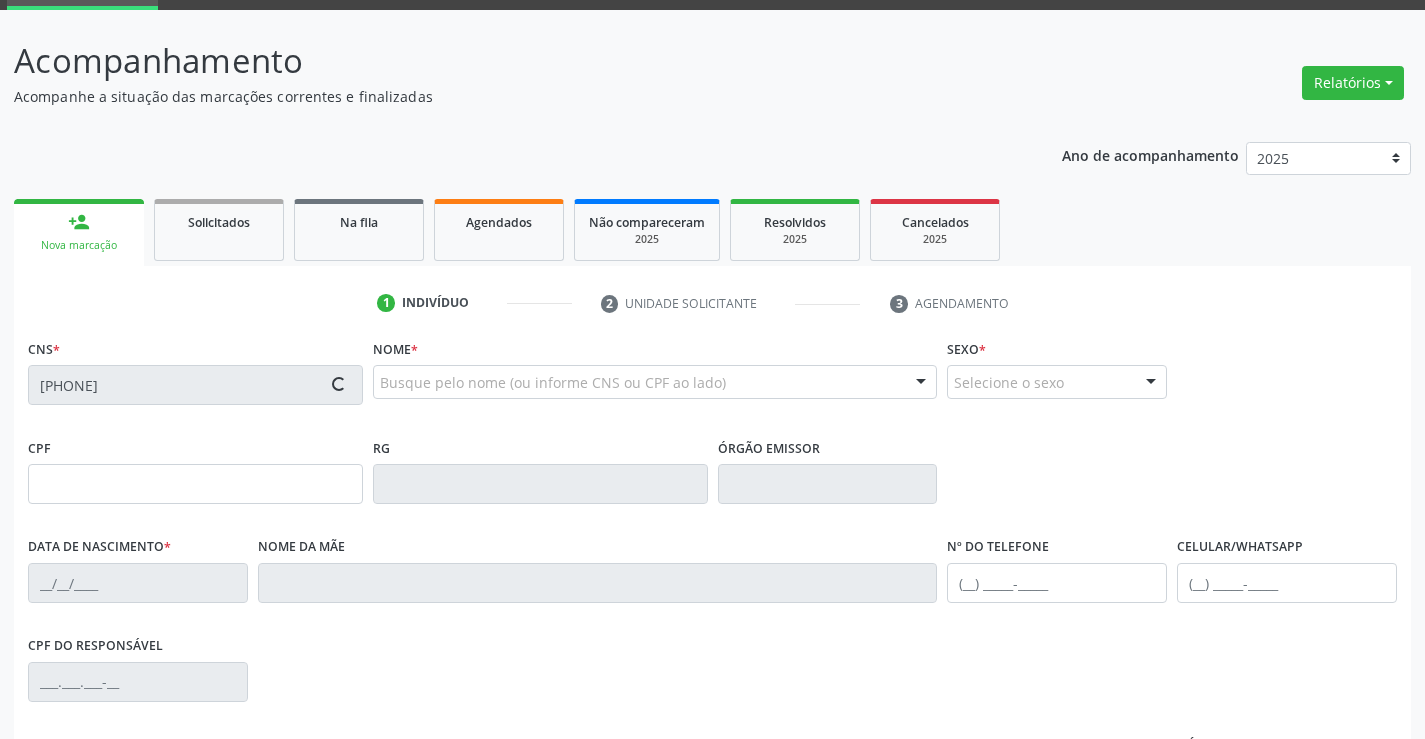 type on "09/02/1997" 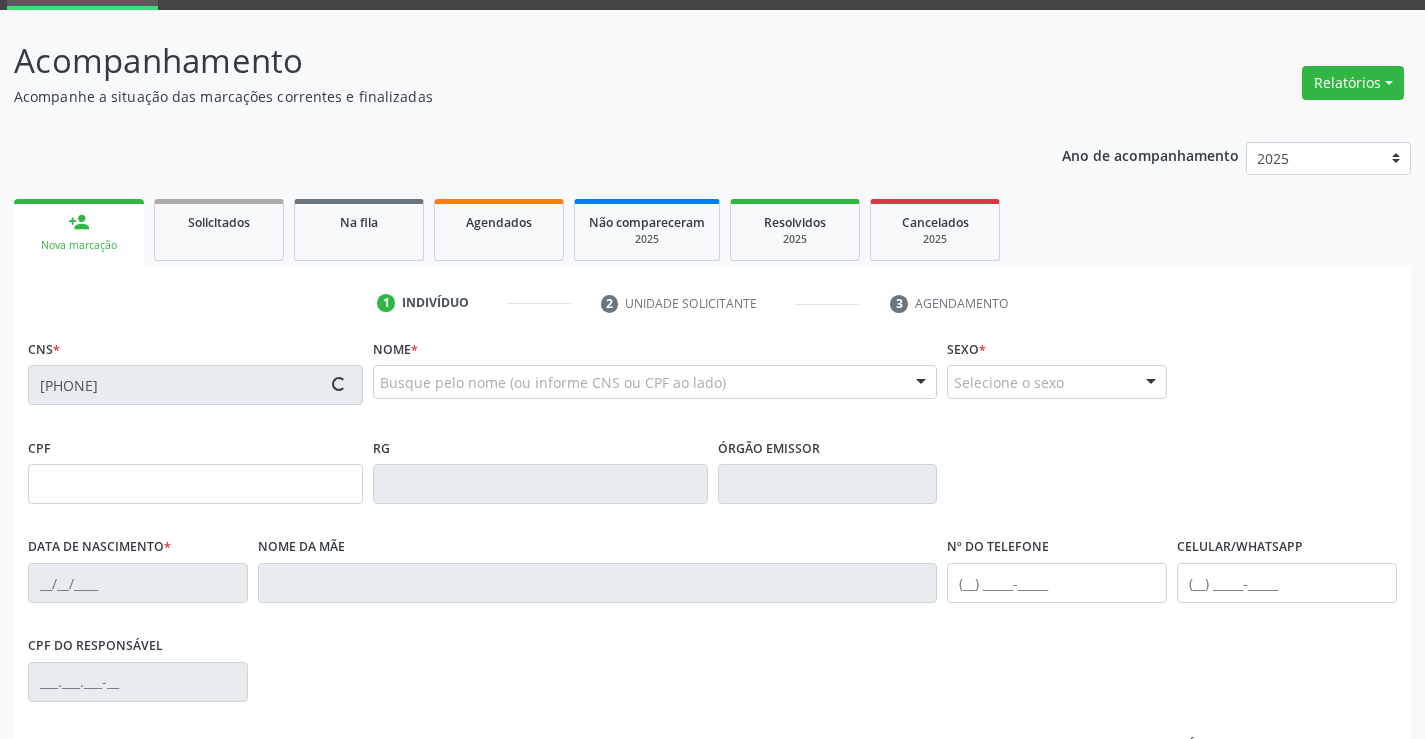 type on "(74) 98805-3268" 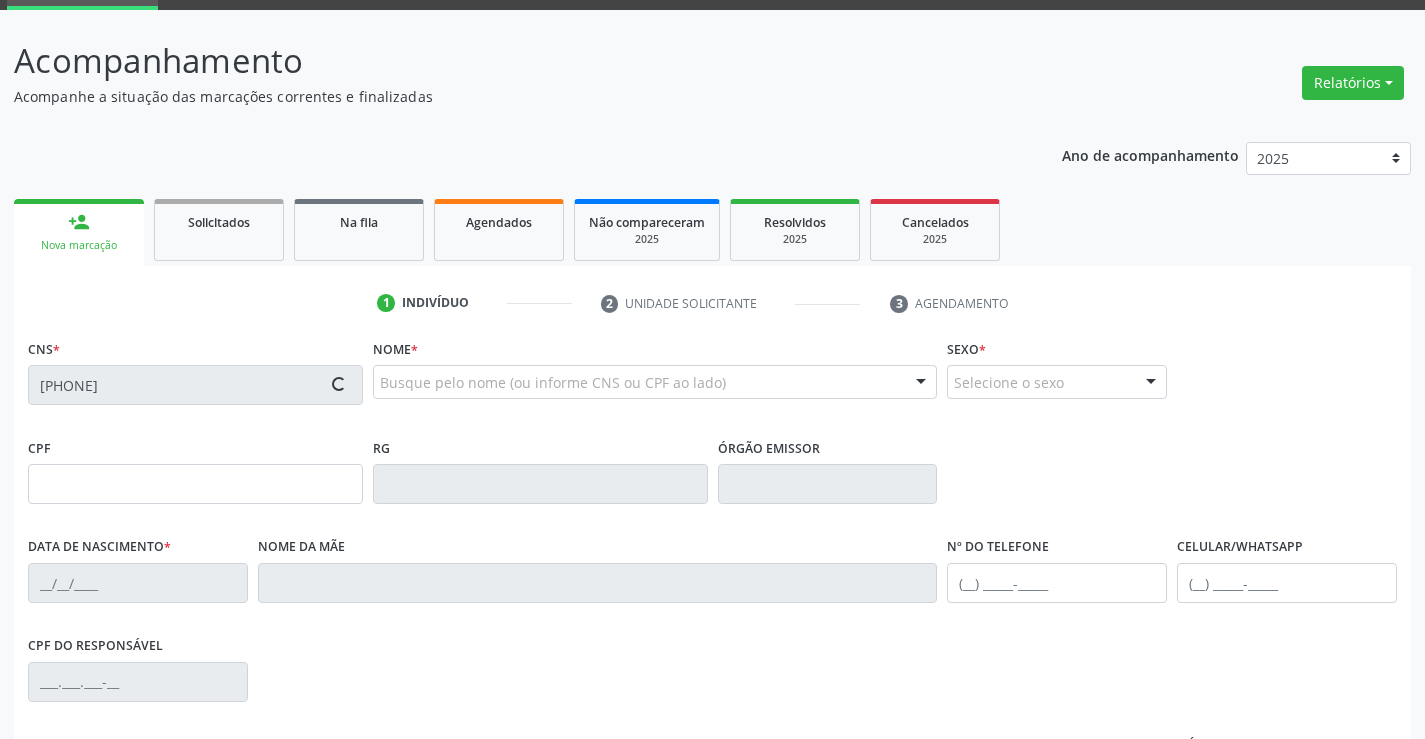 type on "SN" 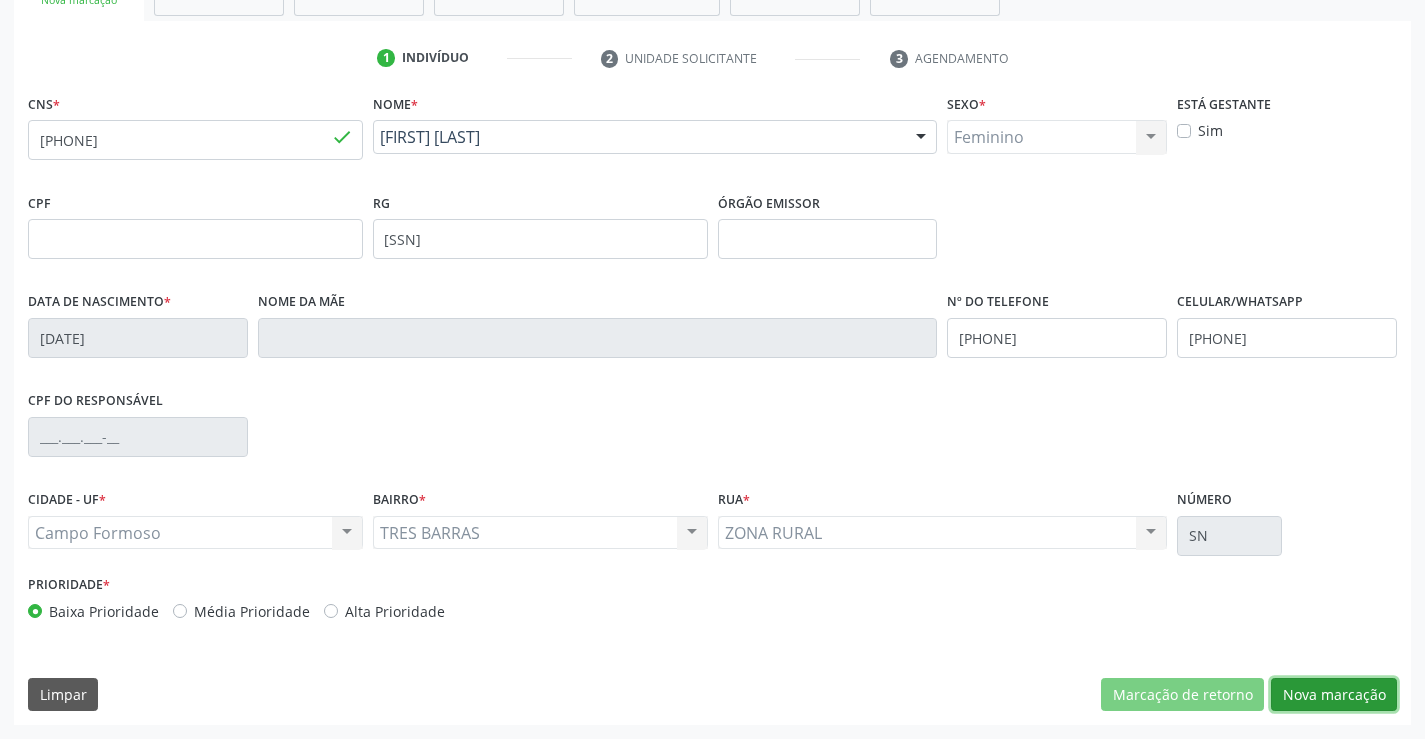 drag, startPoint x: 1334, startPoint y: 701, endPoint x: 847, endPoint y: 441, distance: 552.0589 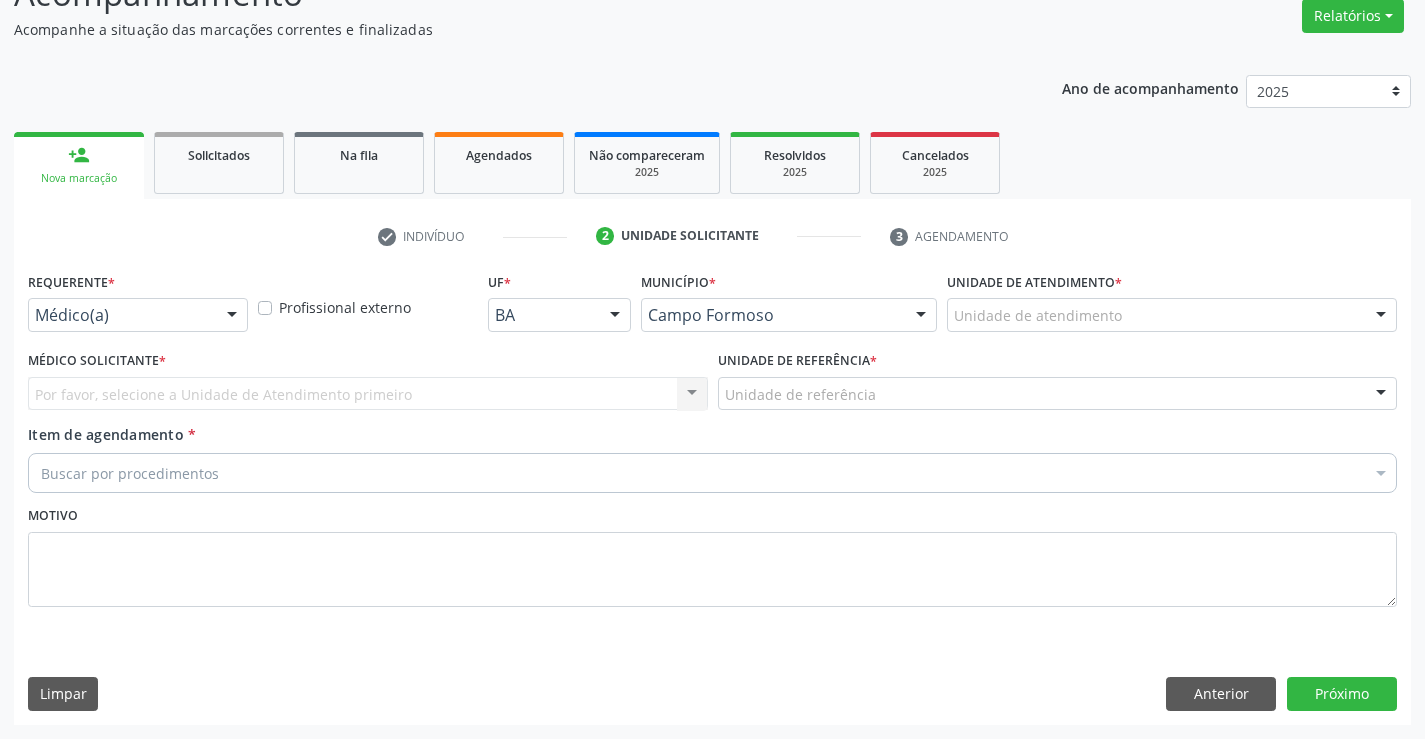 scroll, scrollTop: 167, scrollLeft: 0, axis: vertical 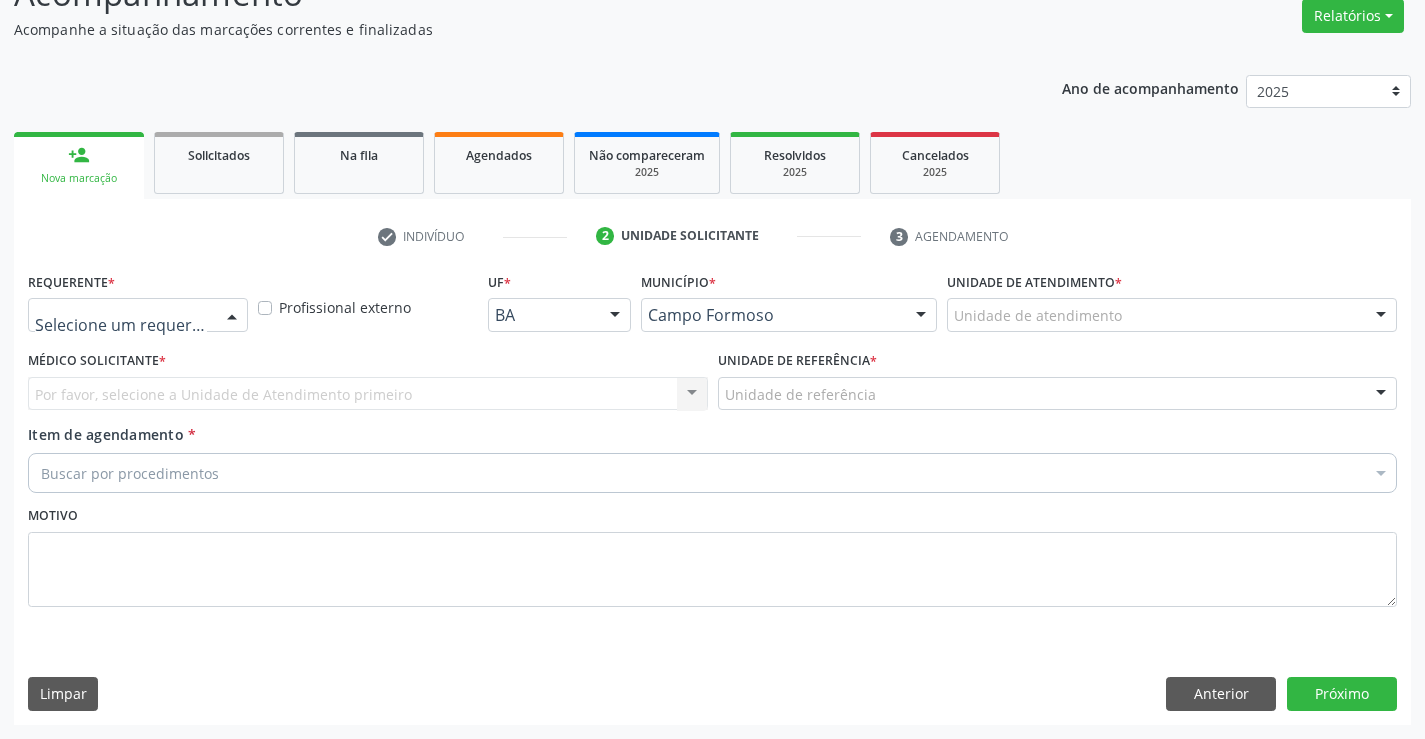 drag, startPoint x: 200, startPoint y: 310, endPoint x: 160, endPoint y: 409, distance: 106.77547 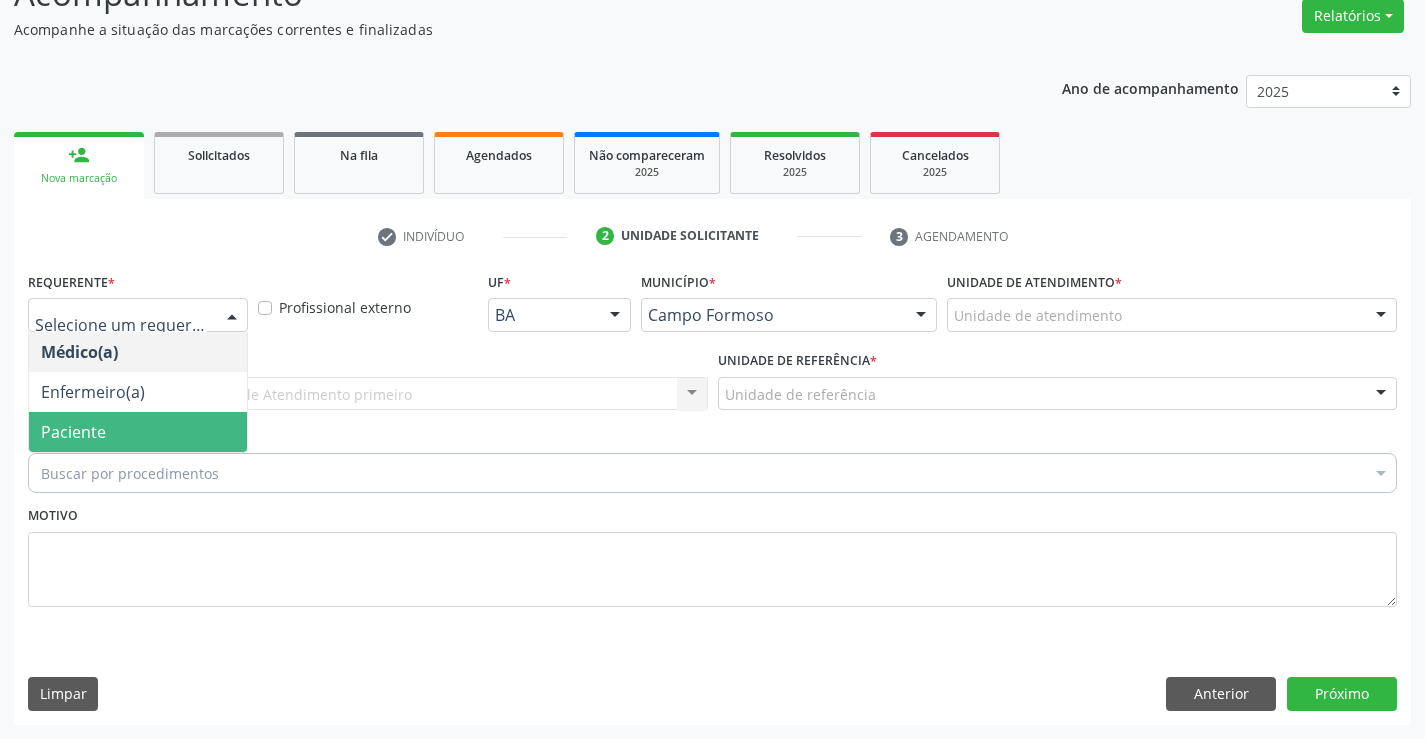 click on "Paciente" at bounding box center (138, 432) 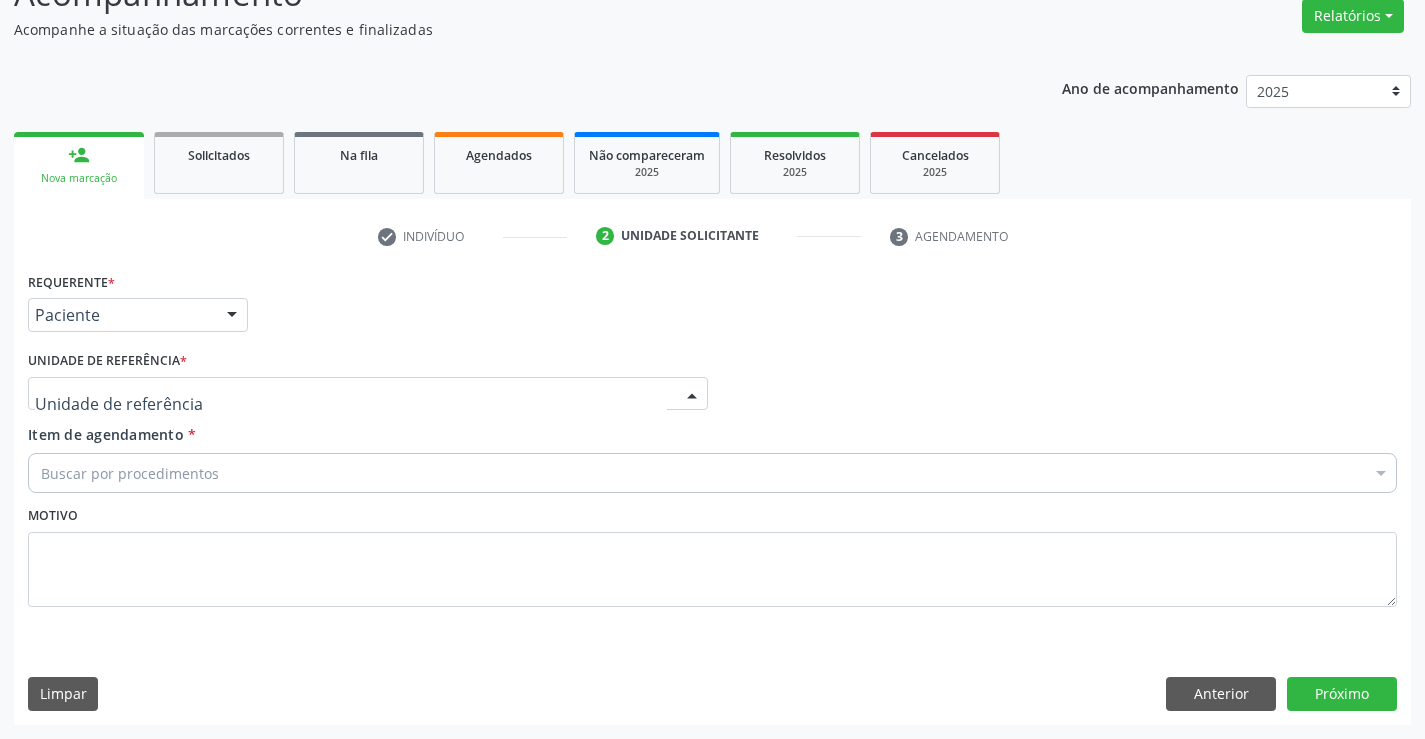 click at bounding box center [368, 394] 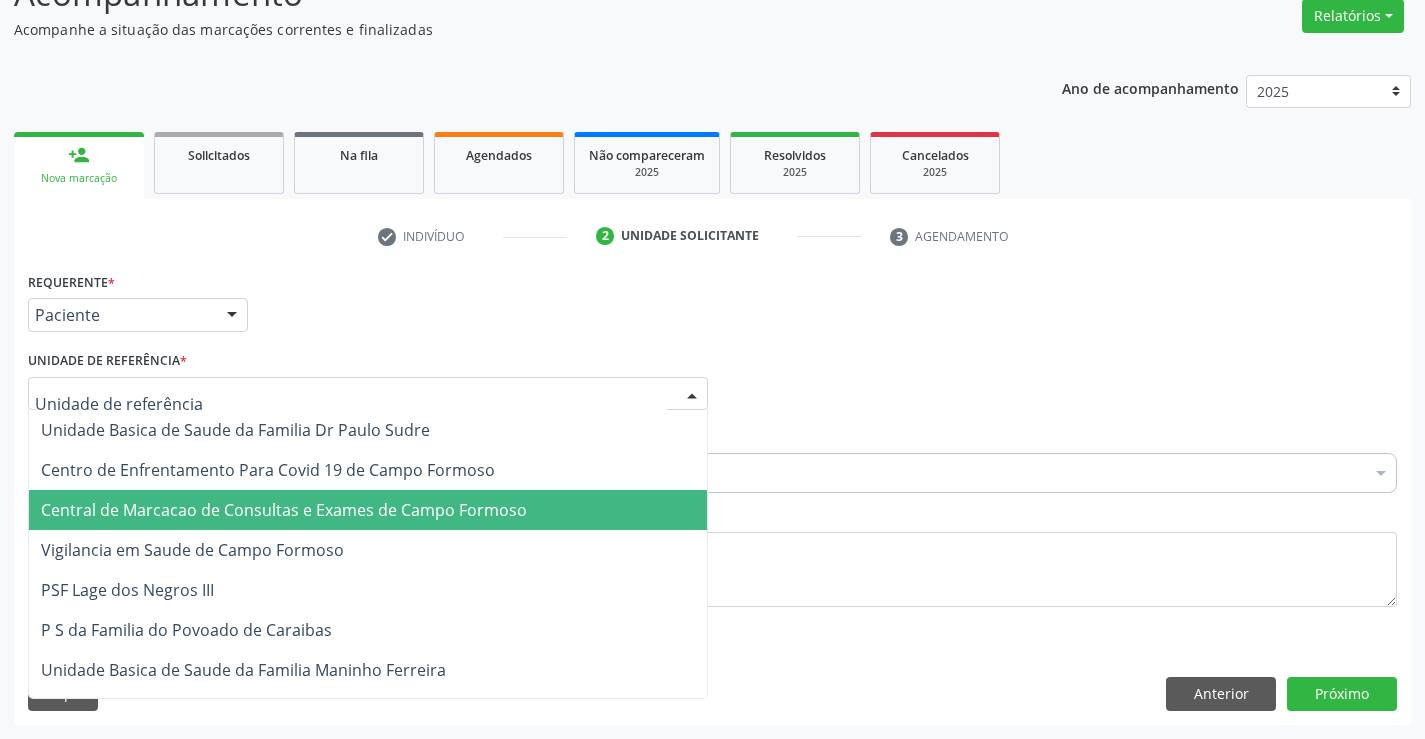 click on "Central de Marcacao de Consultas e Exames de Campo Formoso" at bounding box center [368, 510] 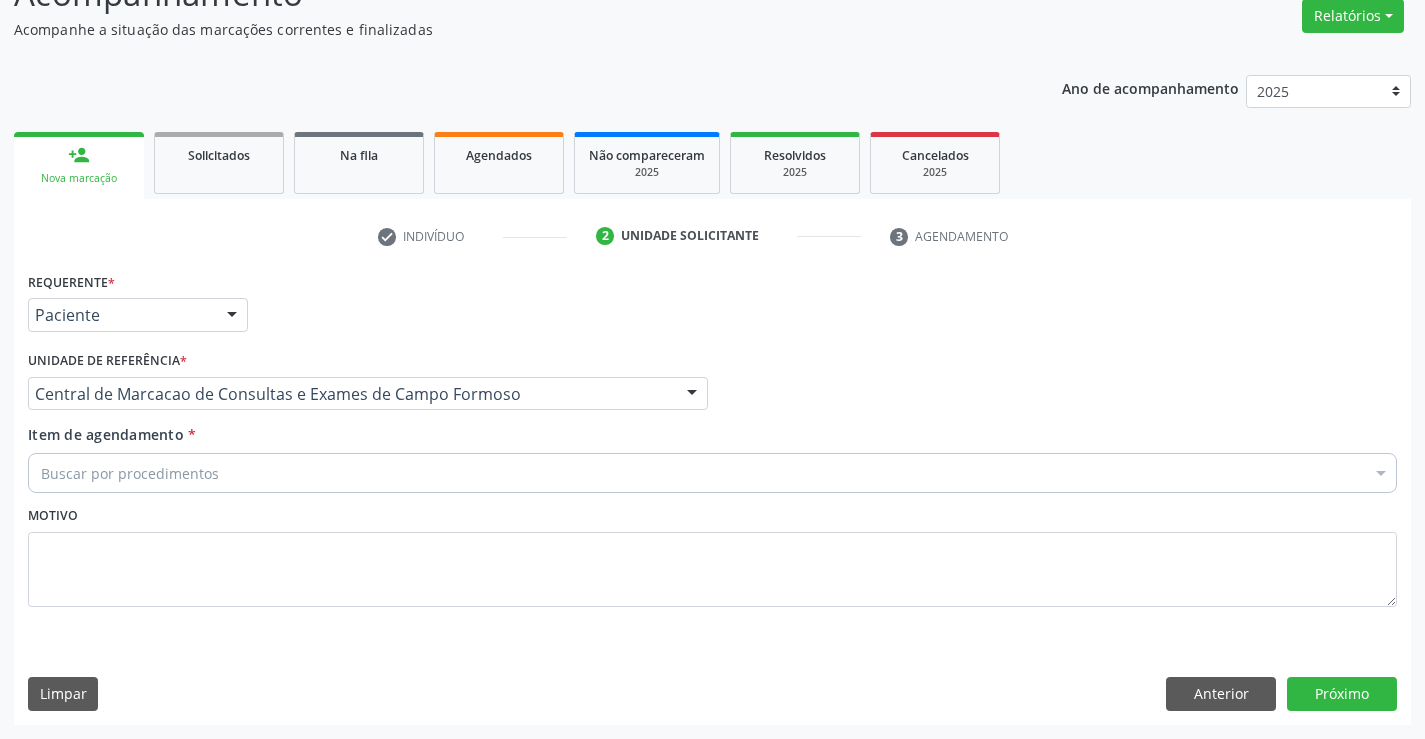 click on "Buscar por procedimentos" at bounding box center (712, 473) 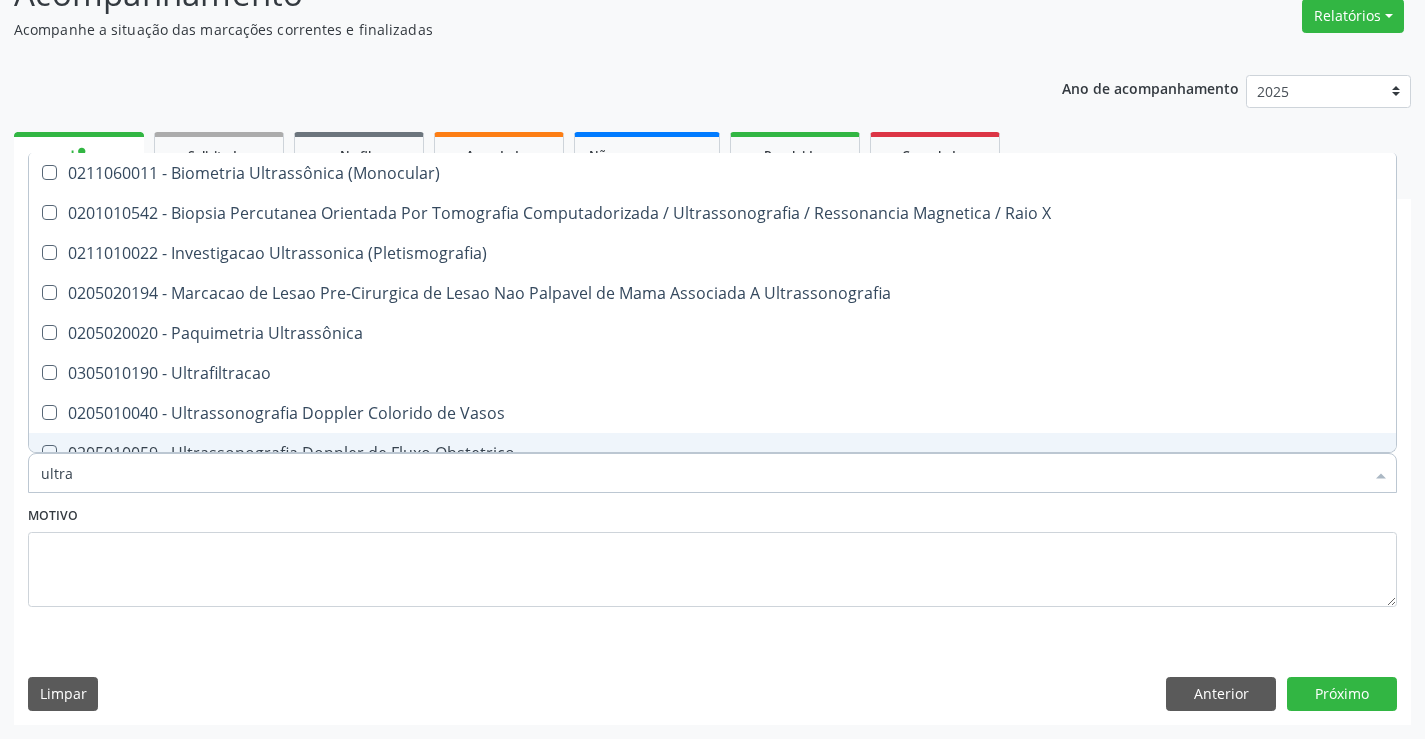 type on "ultras" 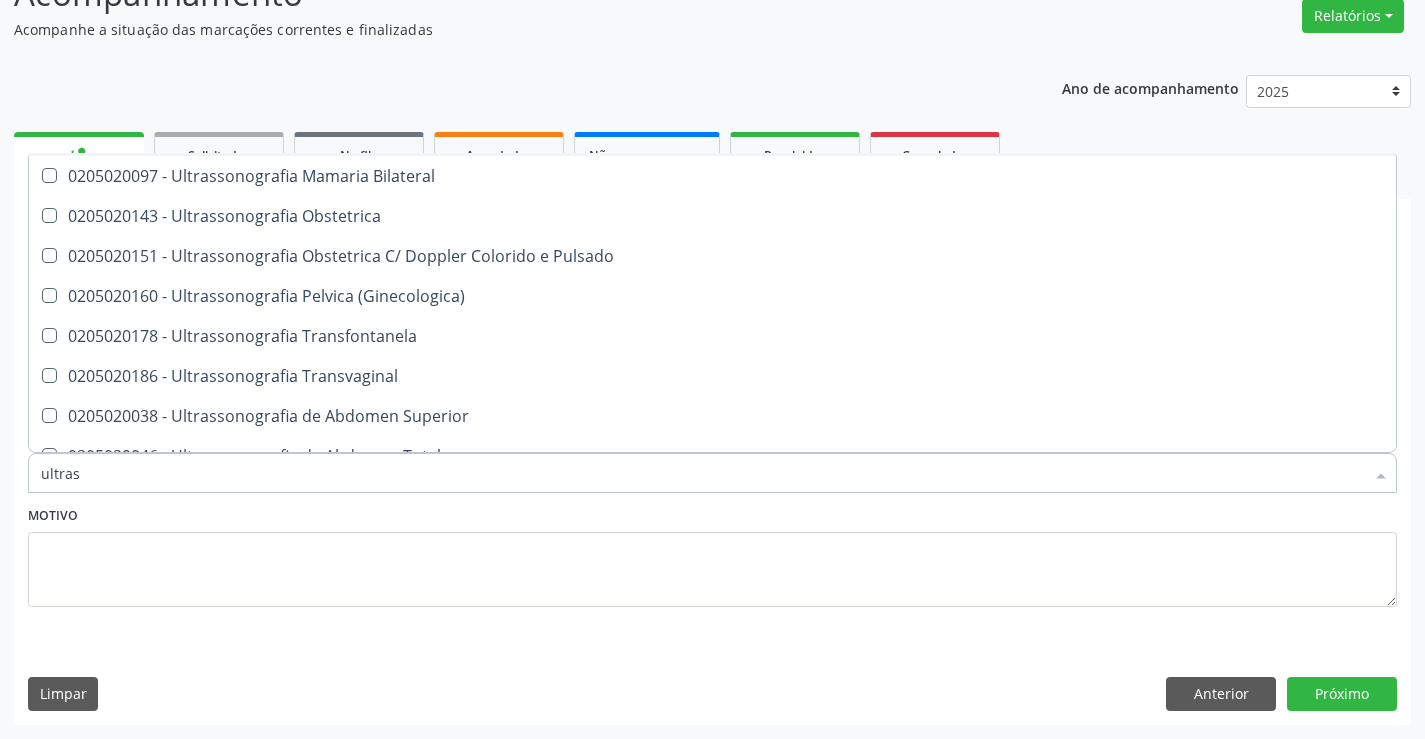 scroll, scrollTop: 300, scrollLeft: 0, axis: vertical 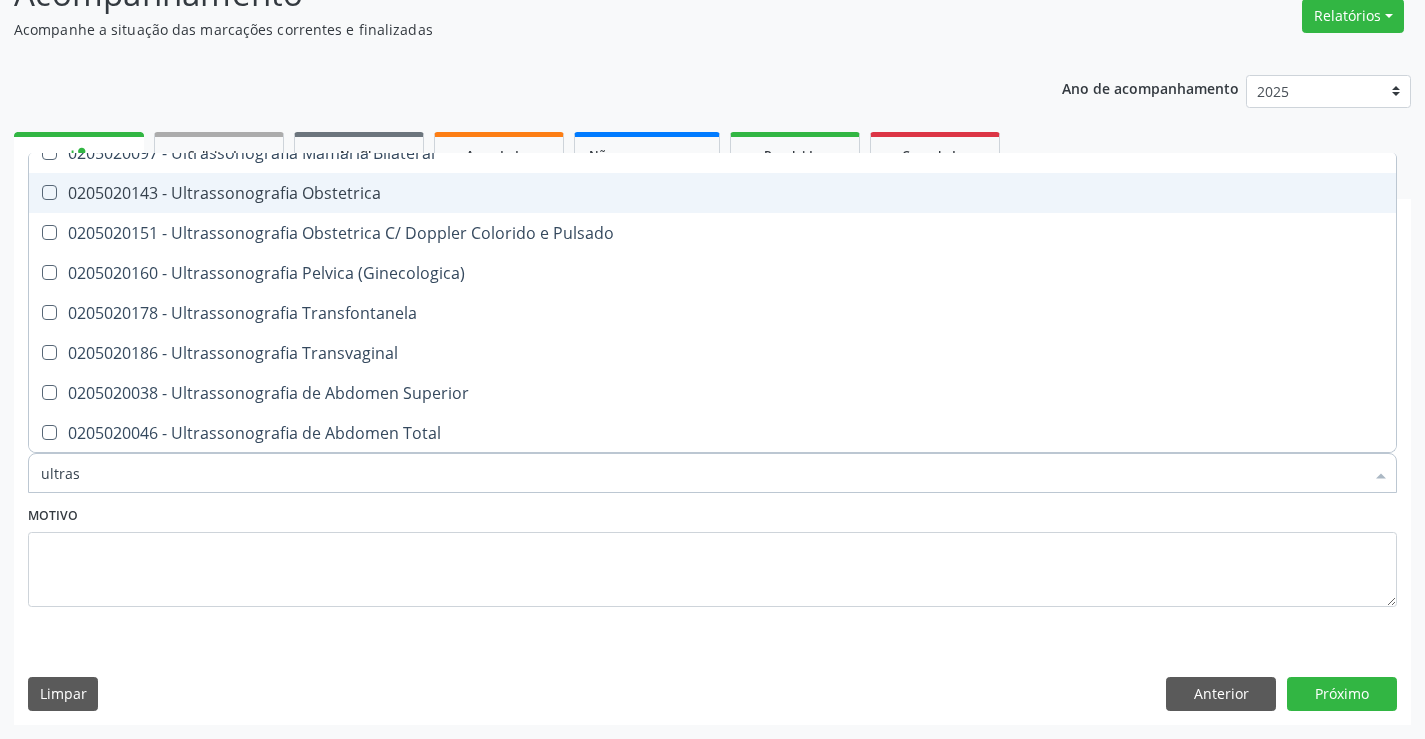 click on "0205020143 - Ultrassonografia Obstetrica" at bounding box center (712, 193) 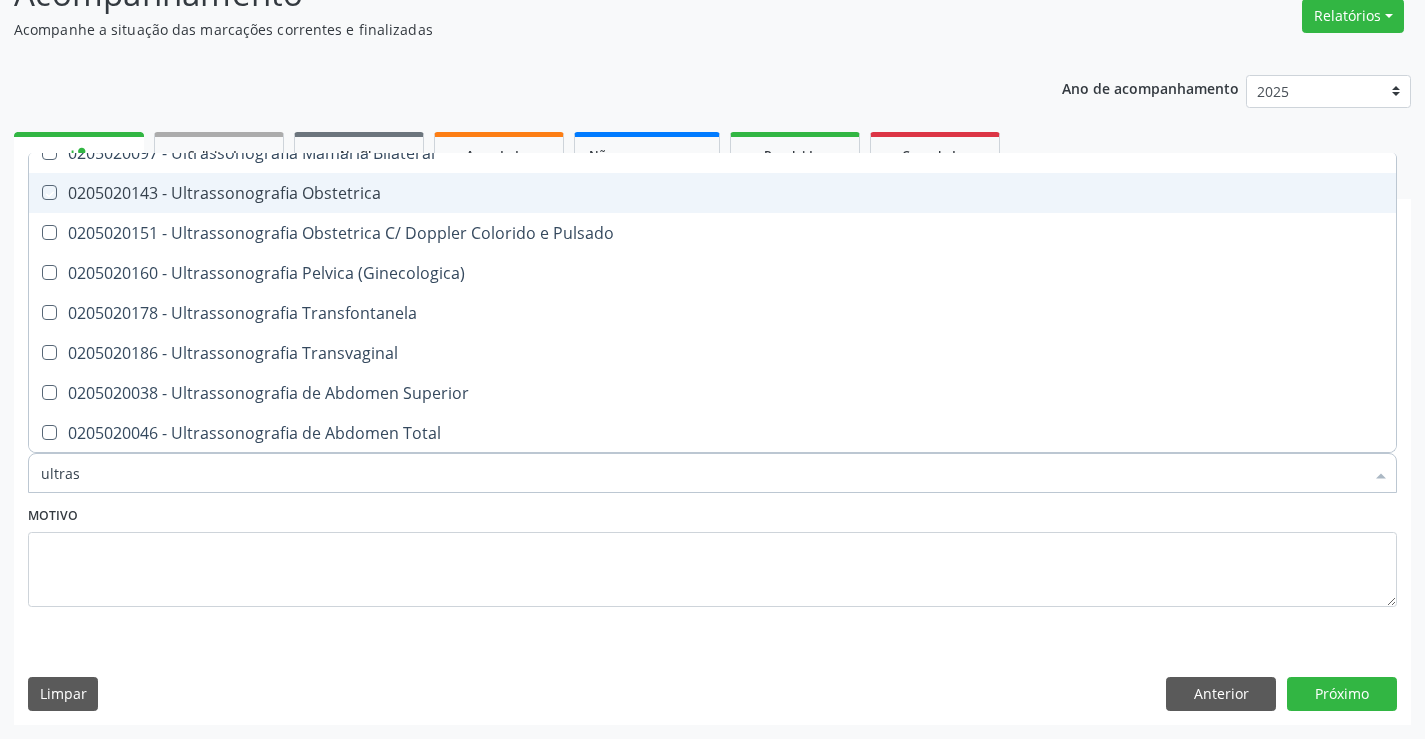 checkbox on "true" 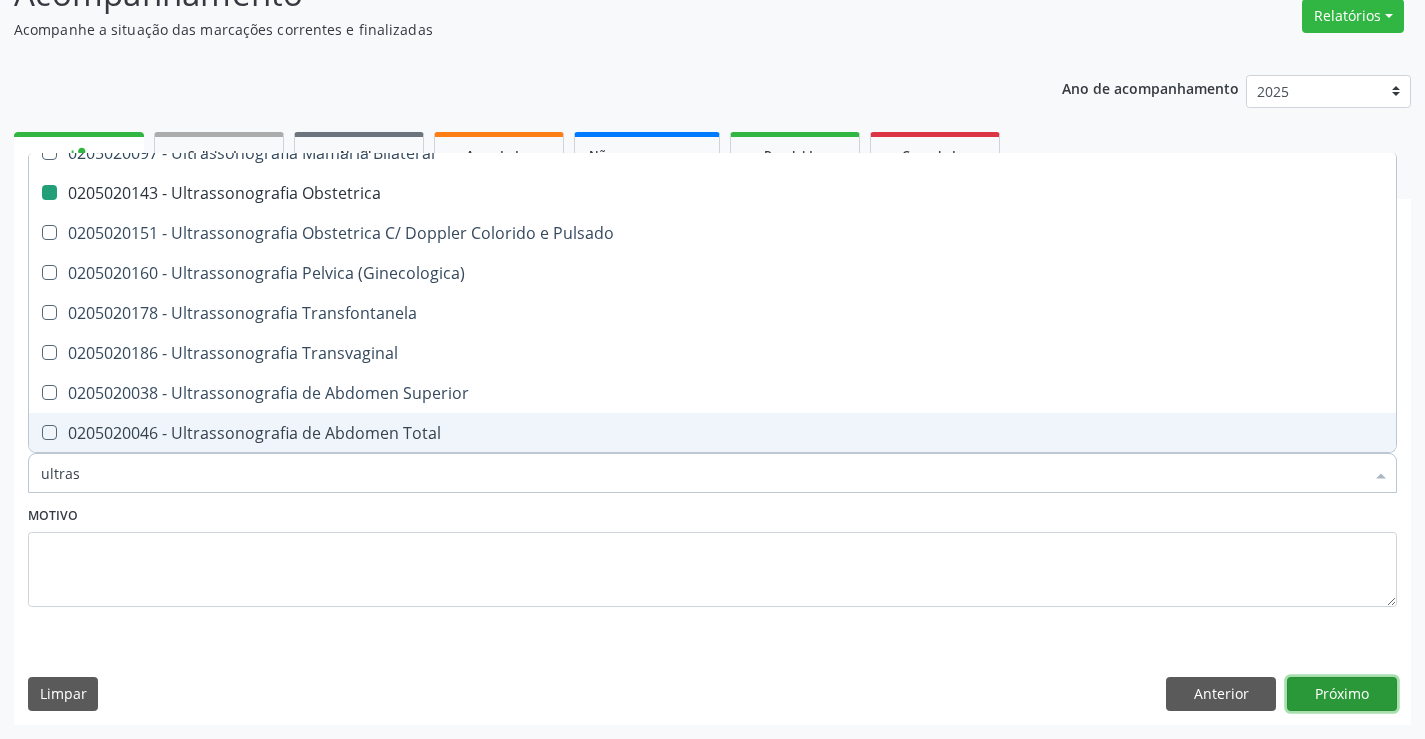 click on "Próximo" at bounding box center (1342, 694) 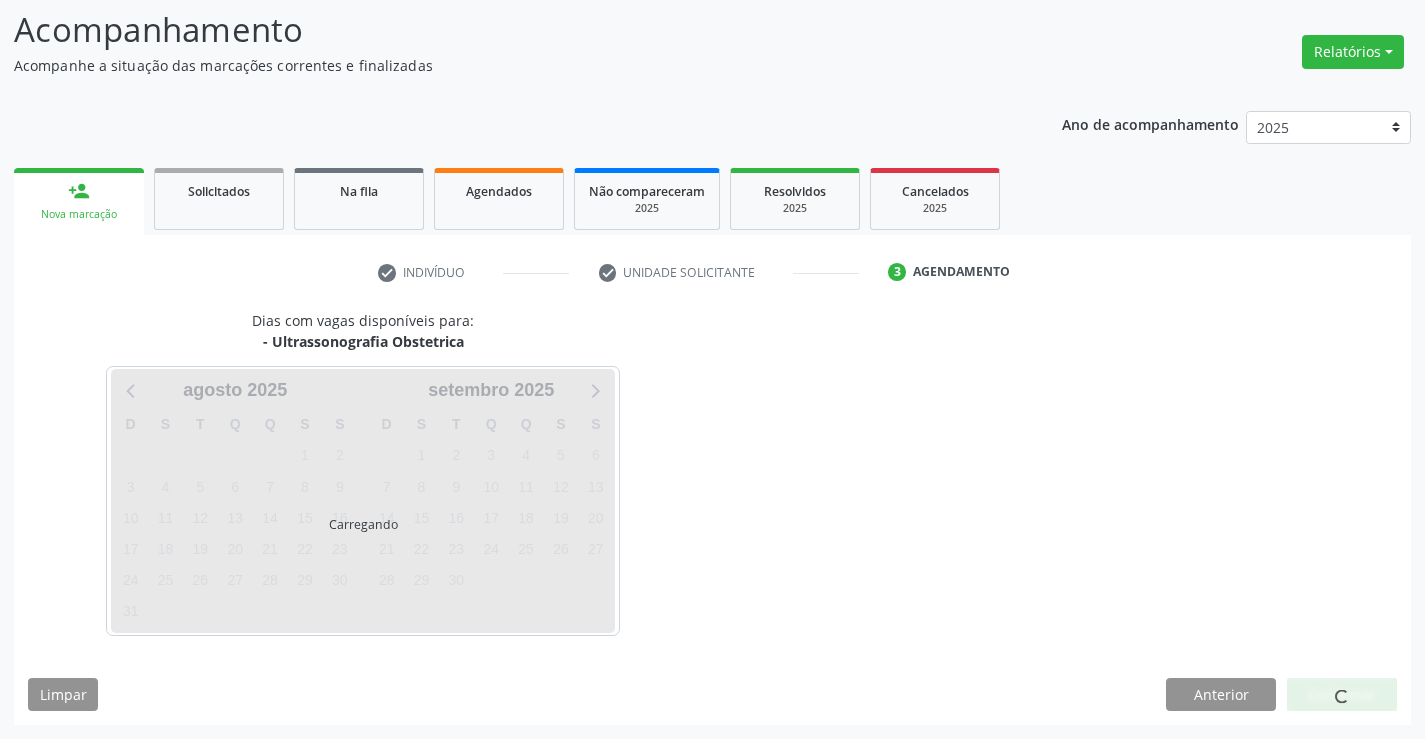 scroll, scrollTop: 131, scrollLeft: 0, axis: vertical 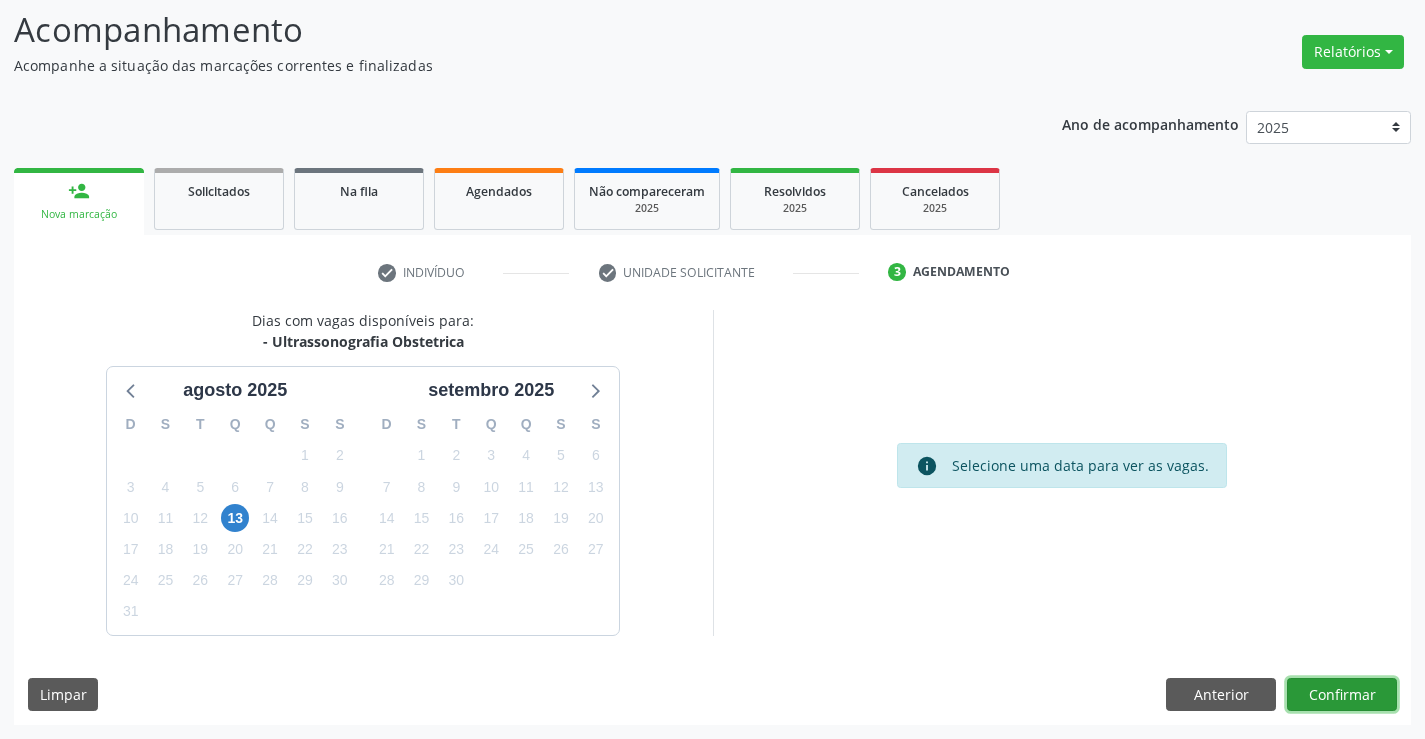 click on "Confirmar" at bounding box center (1342, 695) 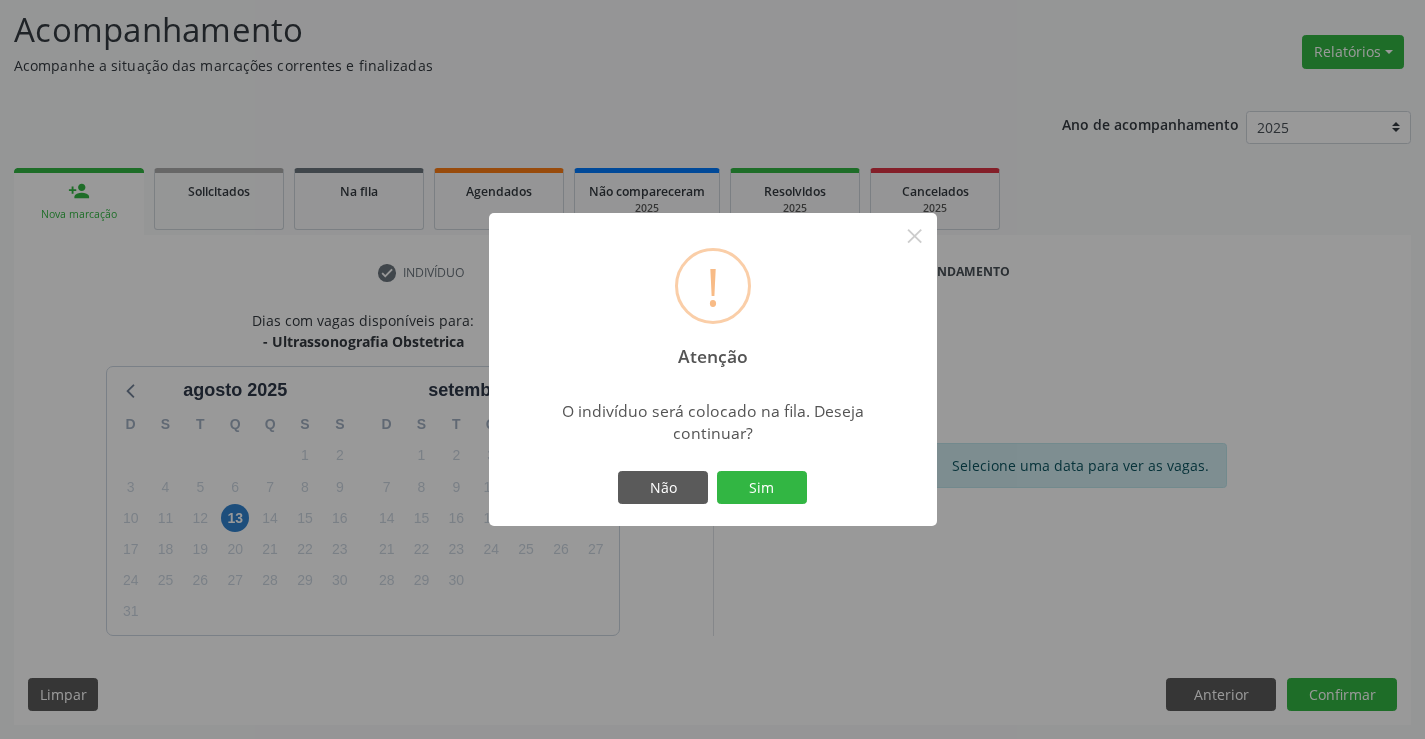type 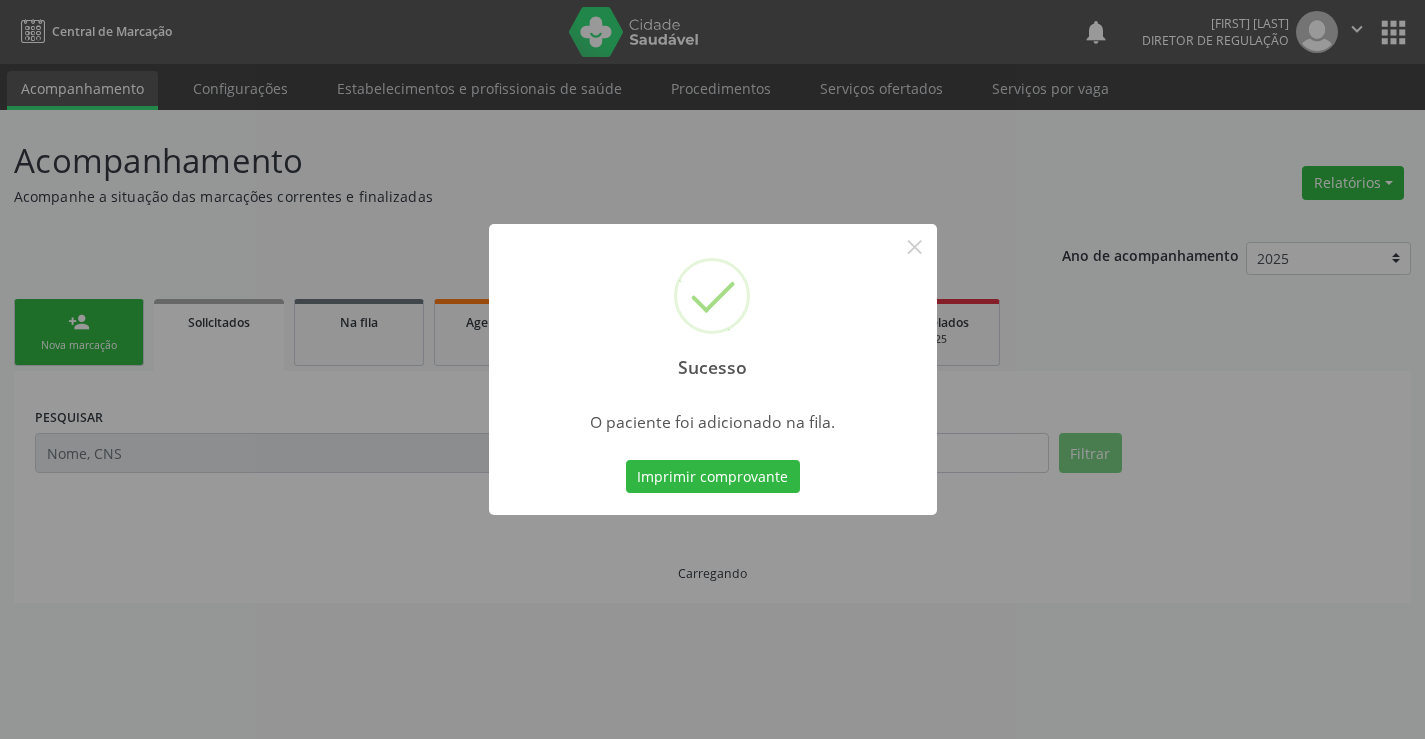 scroll, scrollTop: 0, scrollLeft: 0, axis: both 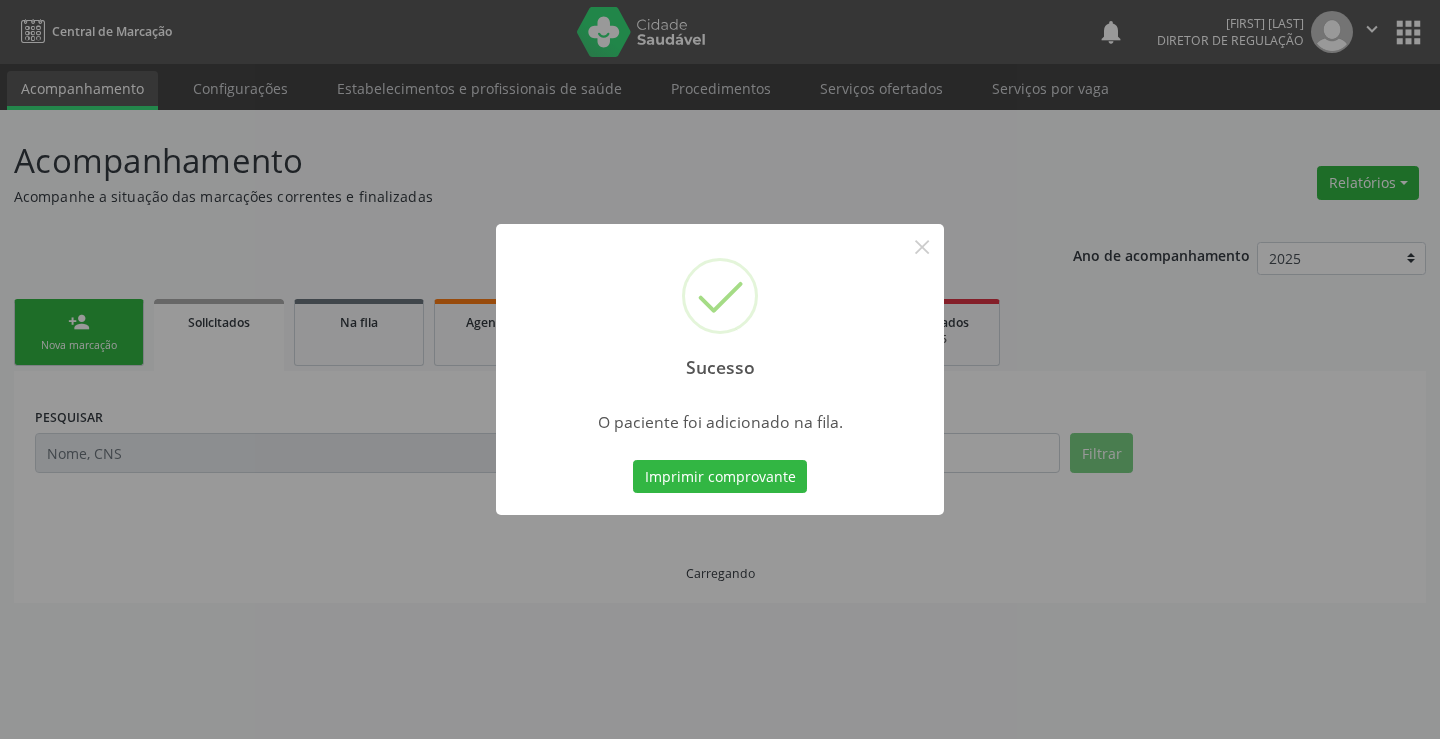 type 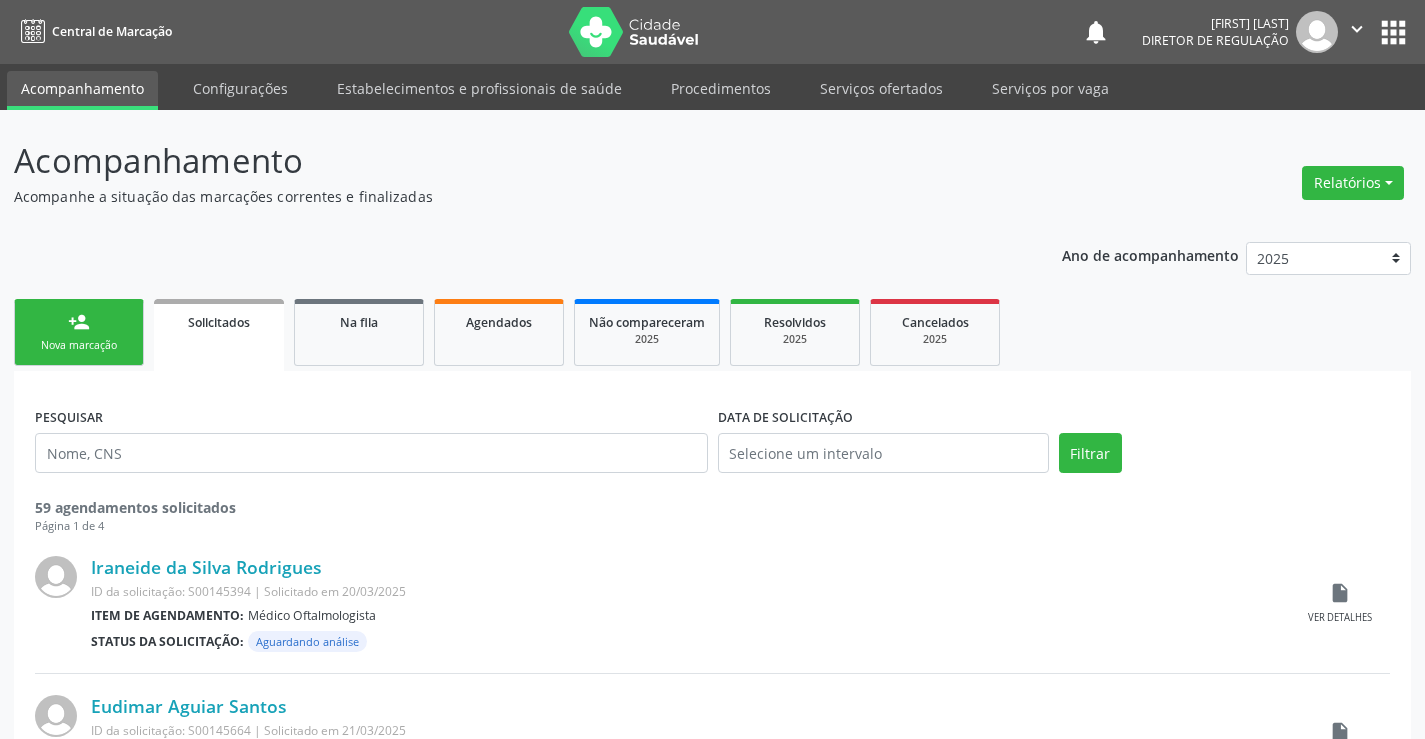 click on "person_add
Nova marcação" at bounding box center [79, 332] 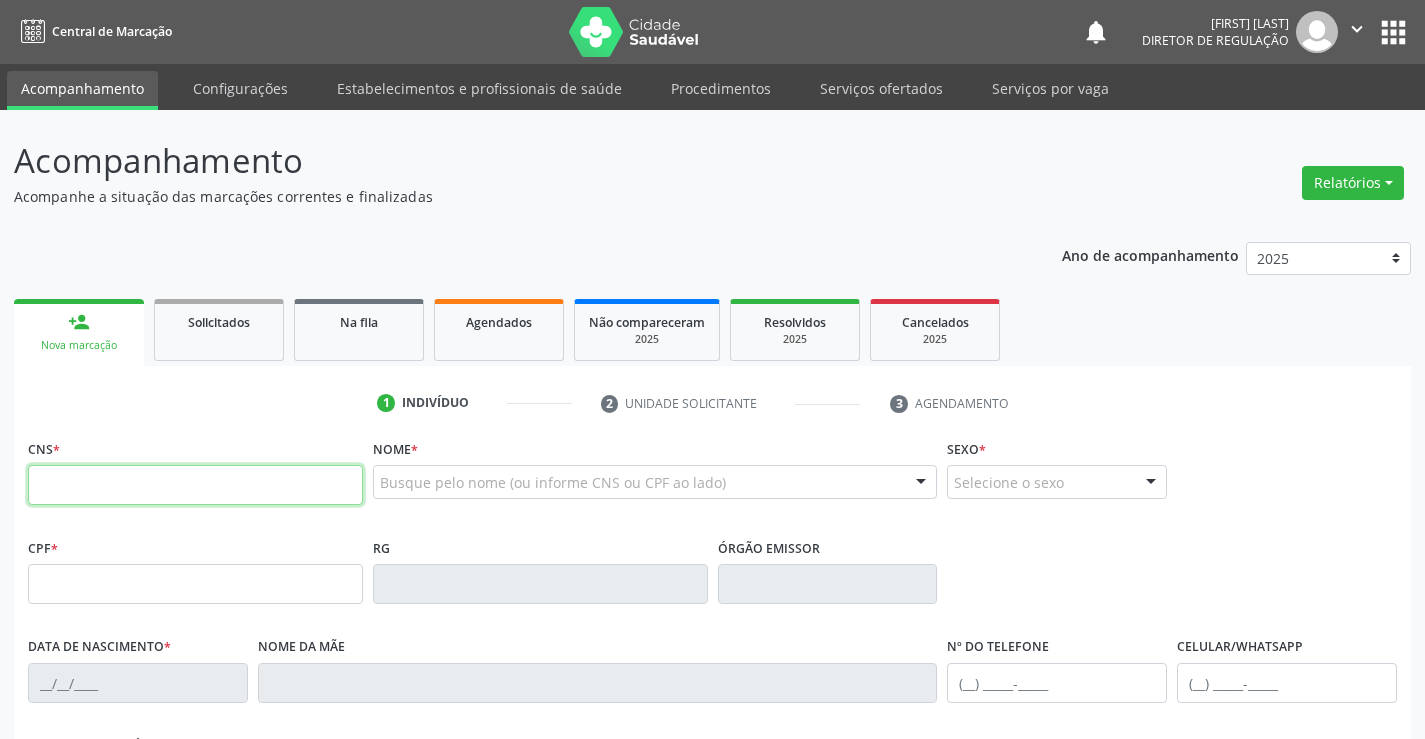 click at bounding box center (195, 485) 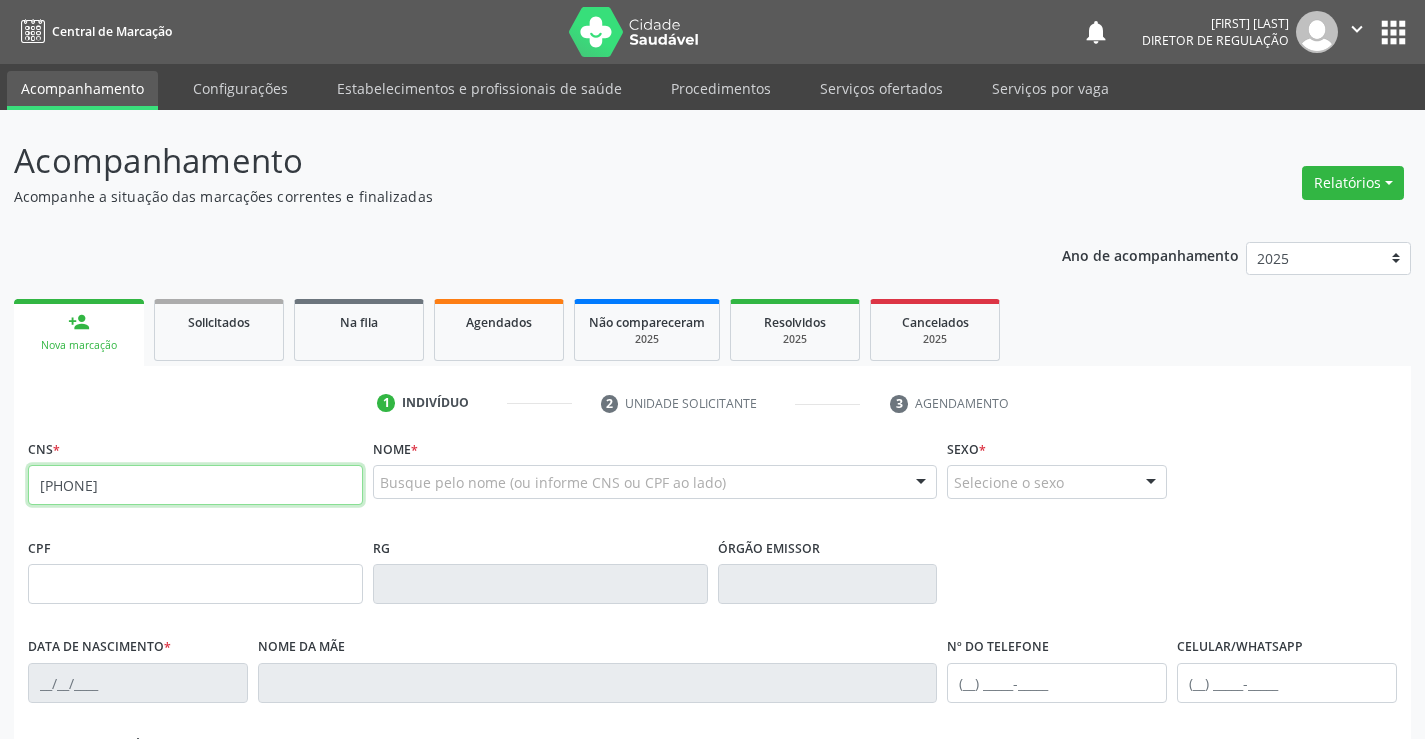 type on "704 7037 8314 0839" 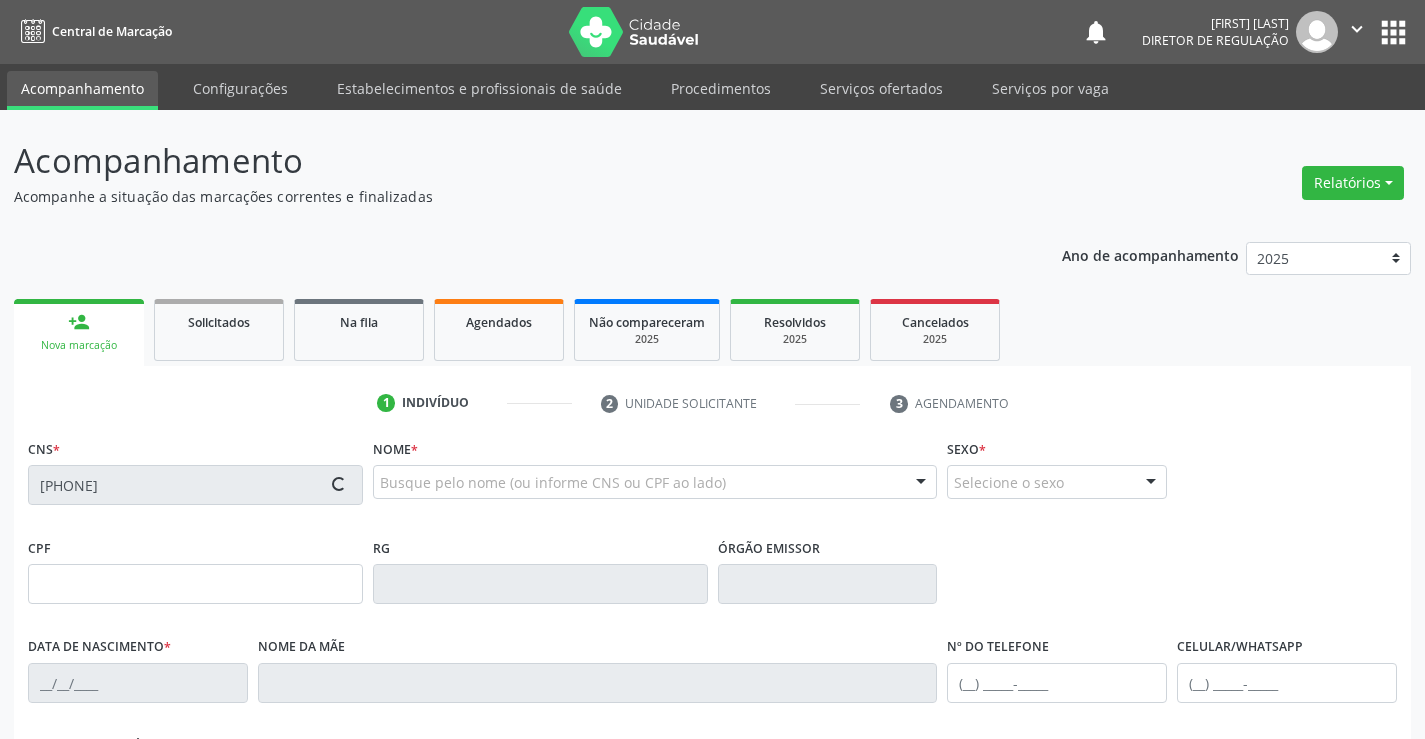 type on "05/10/2024" 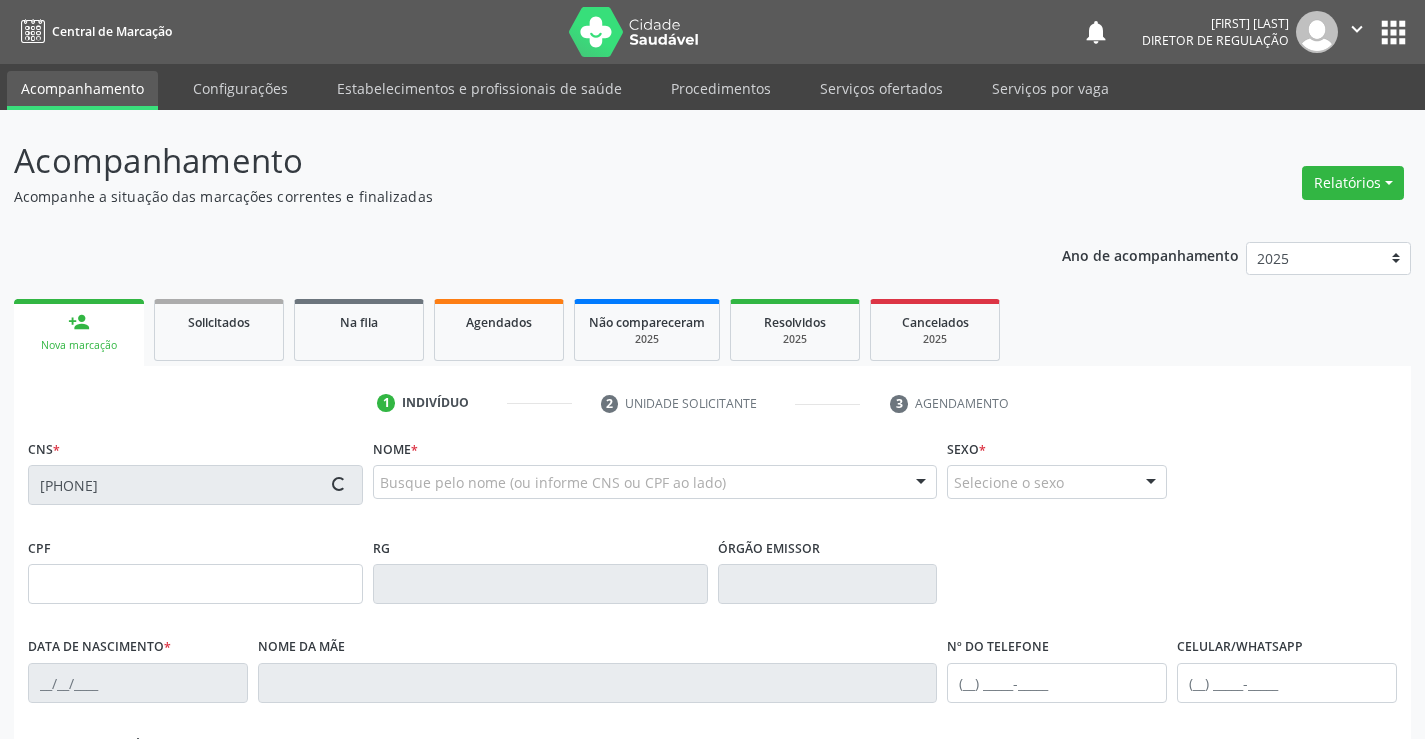 type on "(74) 98828-5721" 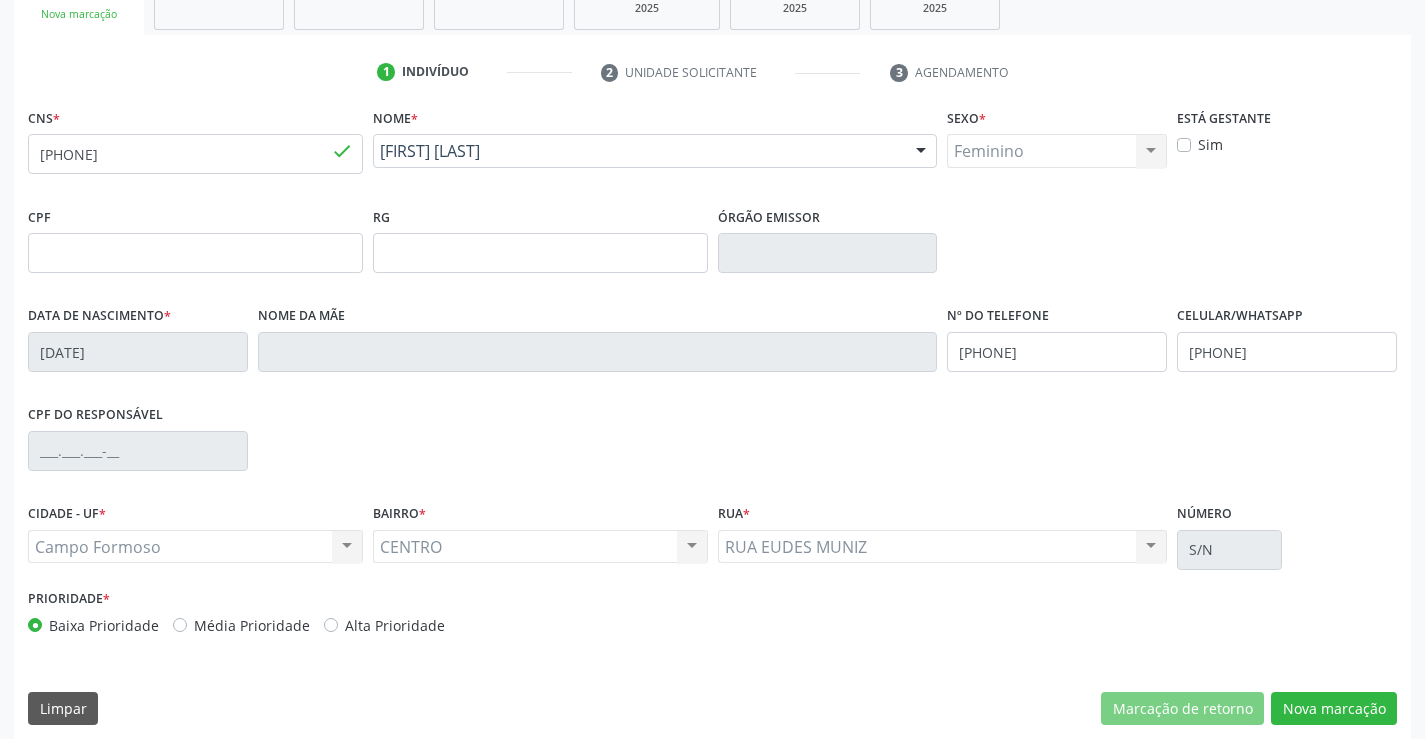 scroll, scrollTop: 345, scrollLeft: 0, axis: vertical 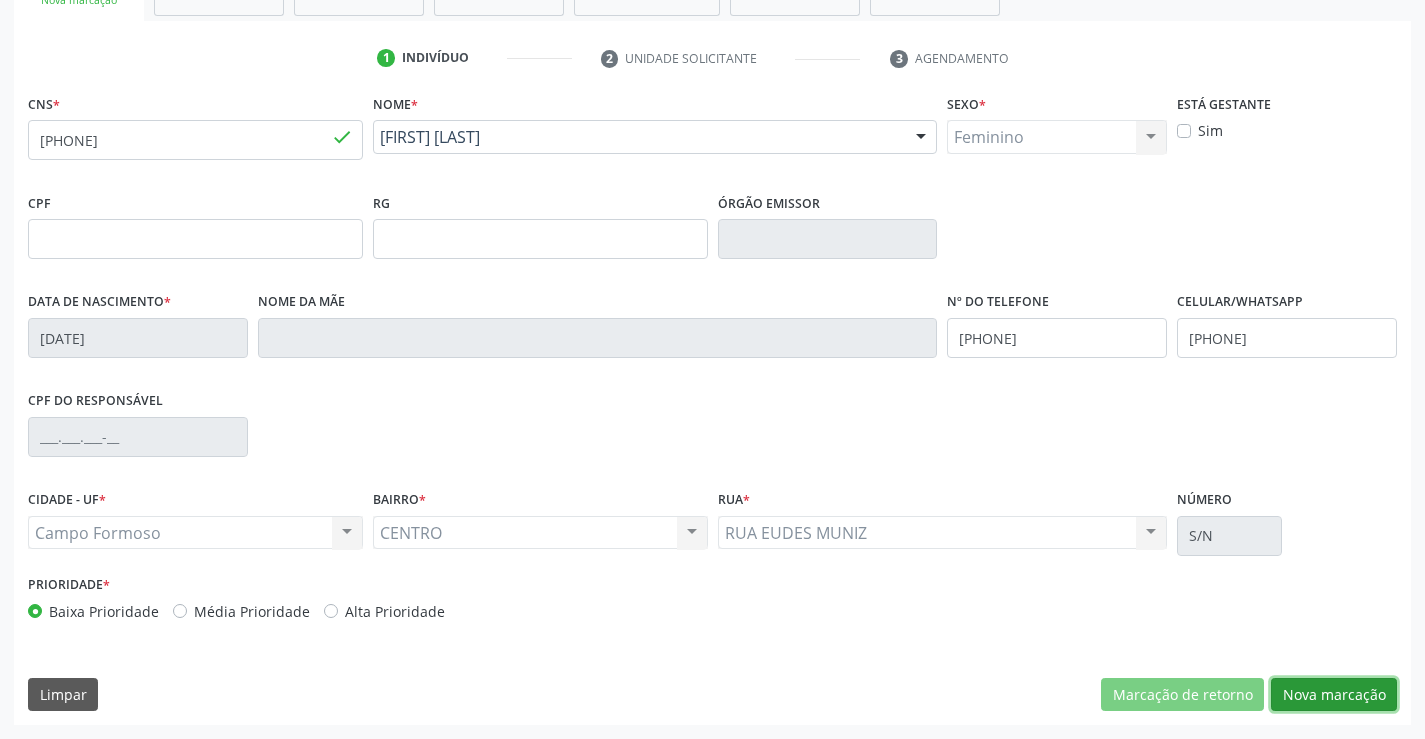 click on "Nova marcação" at bounding box center (1334, 695) 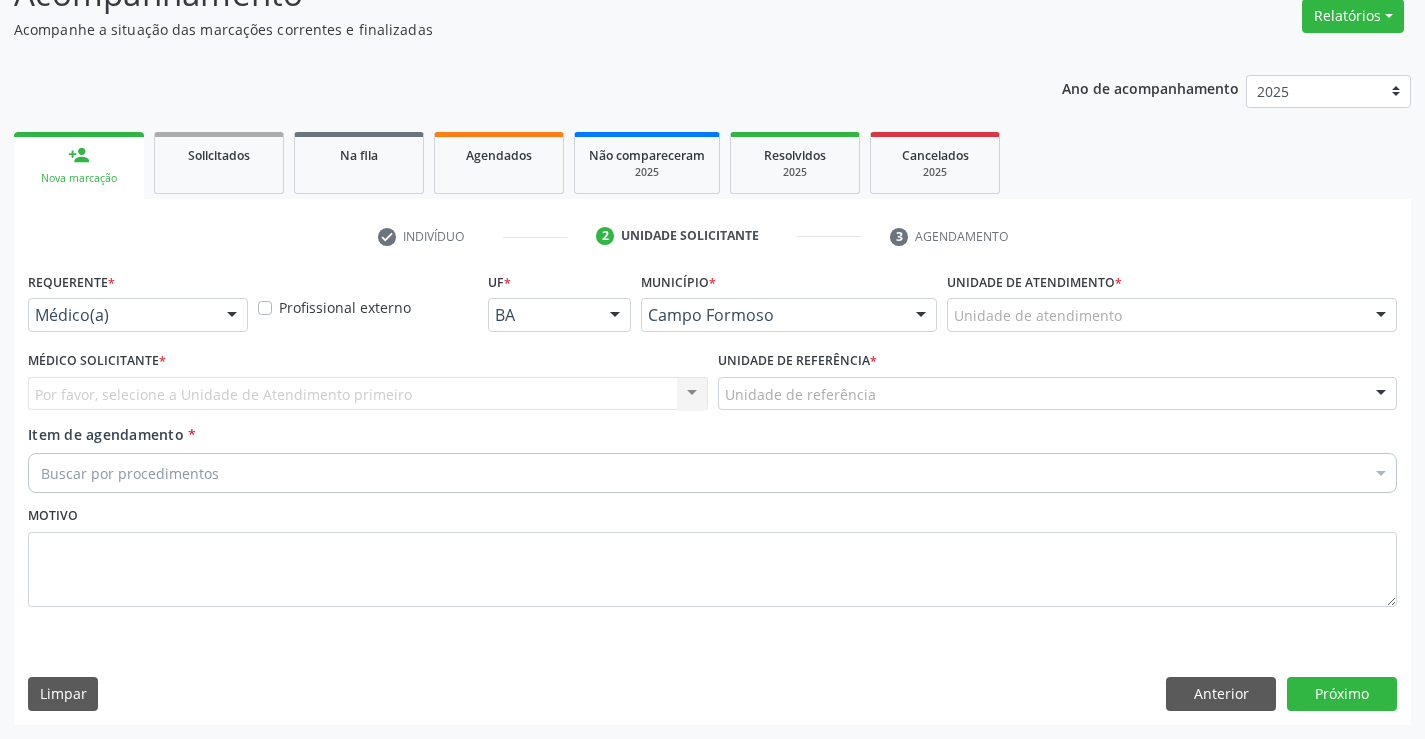 scroll, scrollTop: 167, scrollLeft: 0, axis: vertical 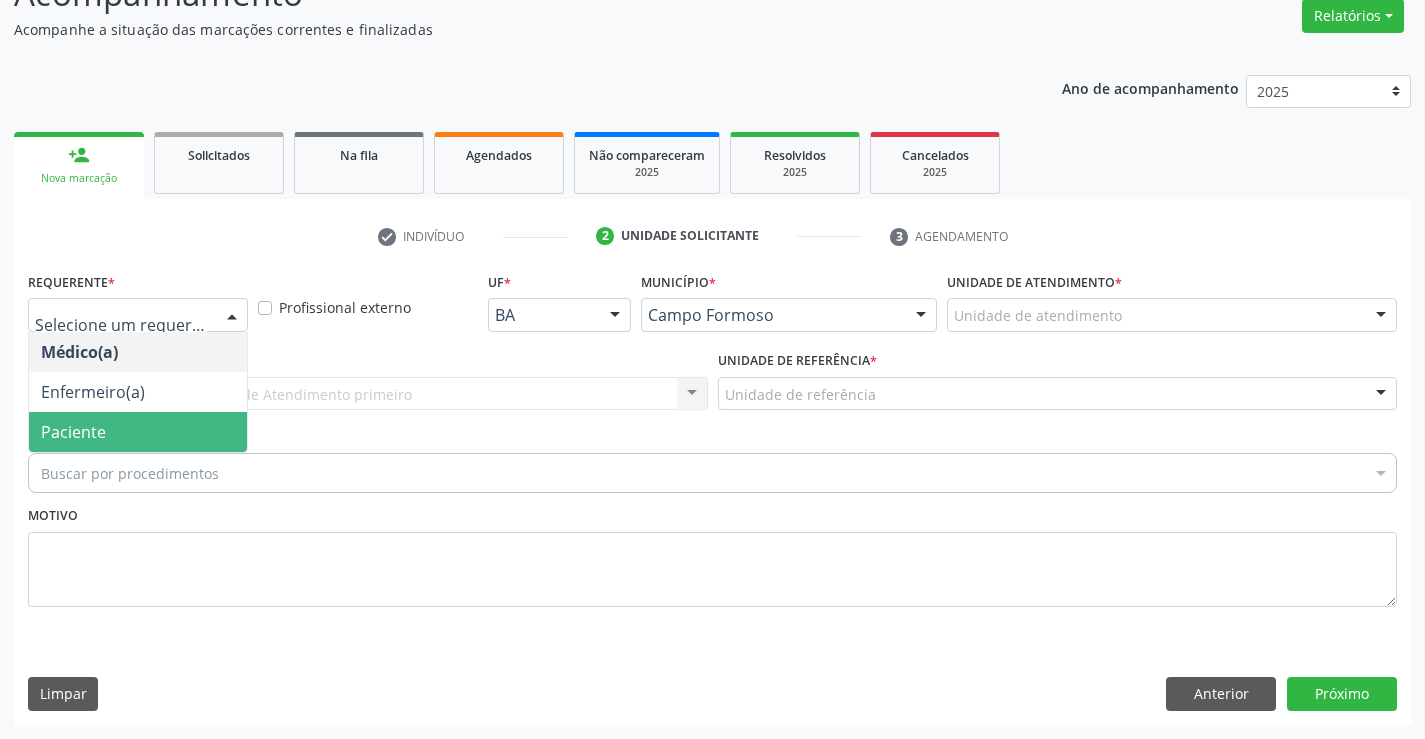 drag, startPoint x: 157, startPoint y: 404, endPoint x: 151, endPoint y: 419, distance: 16.155495 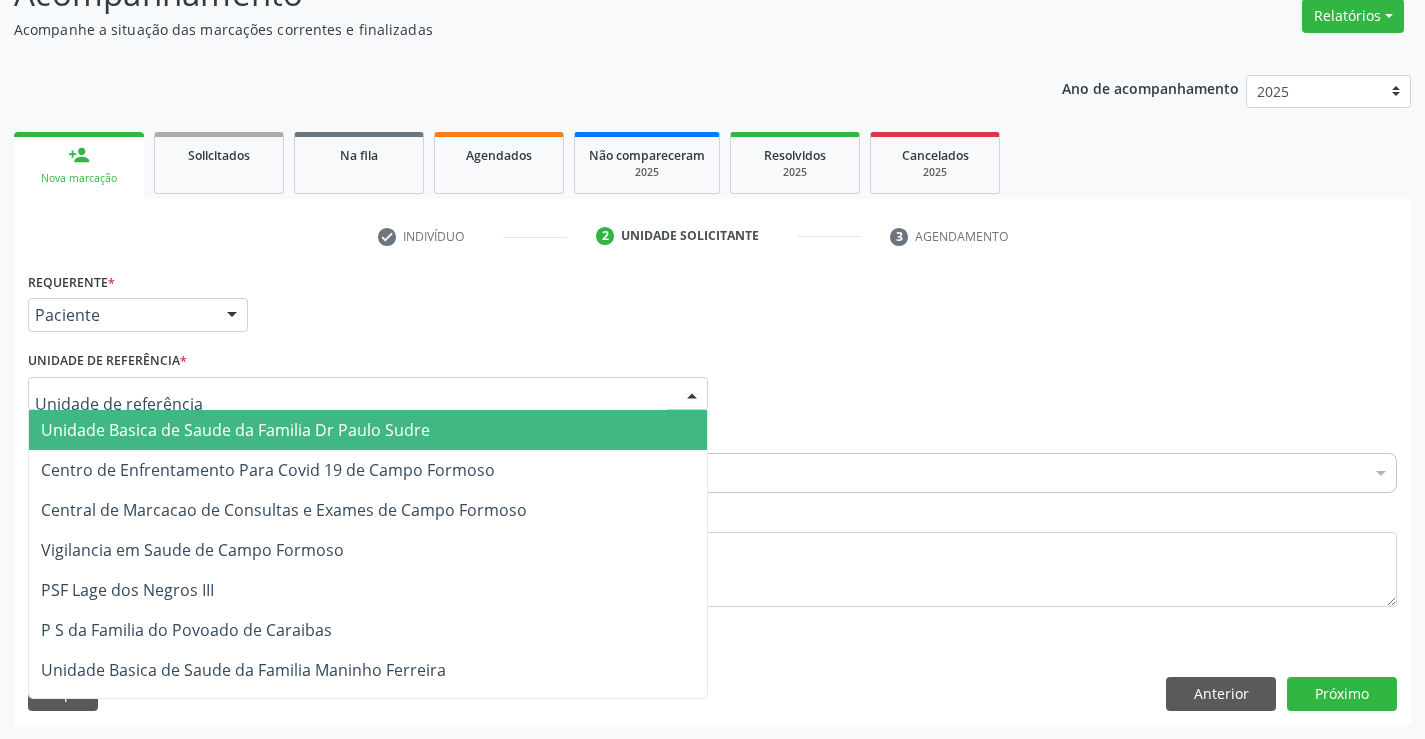 click on "Unidade Basica de Saude da Familia Dr Paulo Sudre   Centro de Enfrentamento Para Covid 19 de Campo Formoso   Central de Marcacao de Consultas e Exames de Campo Formoso   Vigilancia em Saude de Campo Formoso   PSF Lage dos Negros III   P S da Familia do Povoado de Caraibas   Unidade Basica de Saude da Familia Maninho Ferreira   P S de Curral da Ponta Psf Oseas Manoel da Silva   Farmacia Basica   Unidade Basica de Saude da Familia de Brejao da Caatinga   P S da Familia do Povoado de Pocos   P S da Familia do Povoado de Tiquara   P S da Familia do Povoado de Sao Tome   P S de Lages dos Negros   P S da Familia do Povoado de Tuiutiba   P S de Curral Velho   Centro de Saude Mutirao   Caps Centro de Atencao Psicossocial   Unidade Odontologica Movel   Unidade Basica de Saude da Familia Limoeiro   Unidade Basica de Saude da Familia Izabel Godinho de Freitas   Unidade Basica de Saude da Familia de Olho Dagua das Pombas   Samu 192 Campo Formoso   NASF Campo Formoso               Academia da Saude" at bounding box center [368, 394] 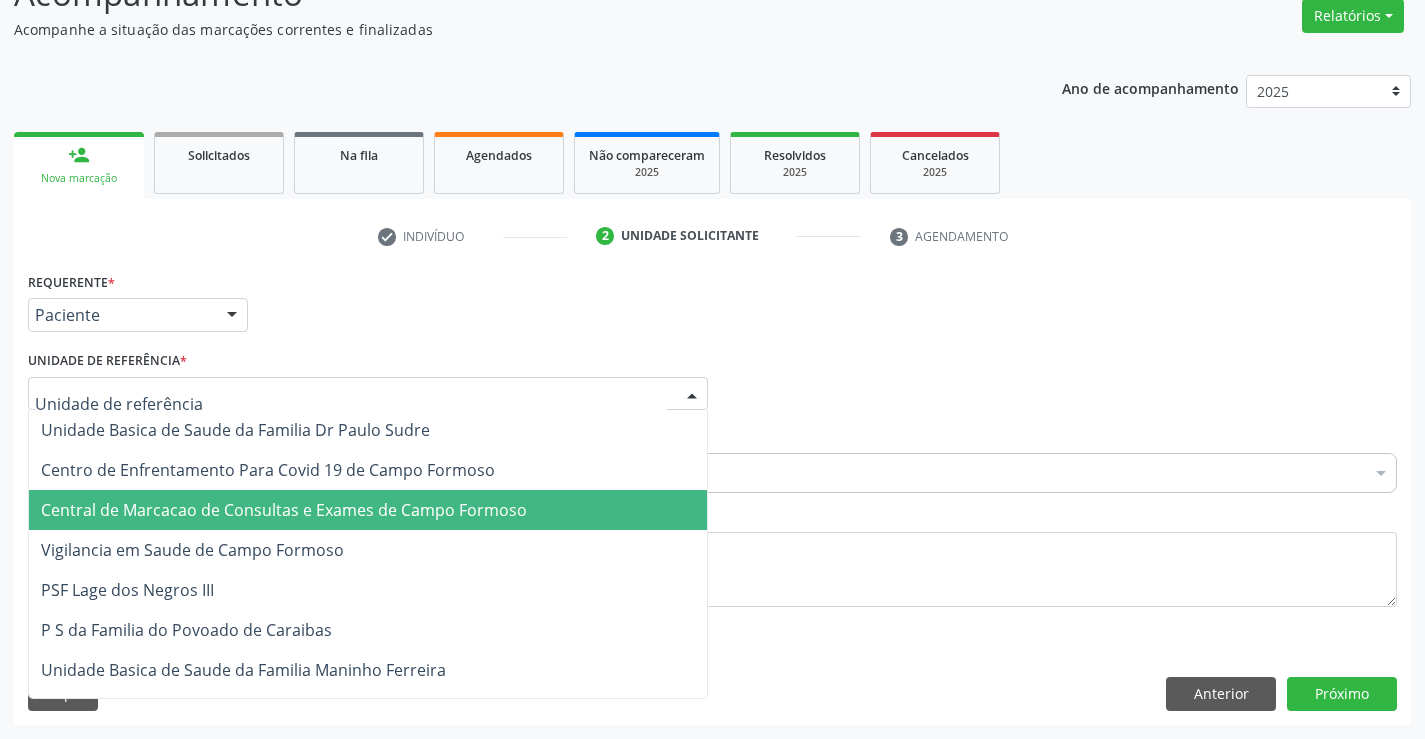 click on "Central de Marcacao de Consultas e Exames de Campo Formoso" at bounding box center (284, 510) 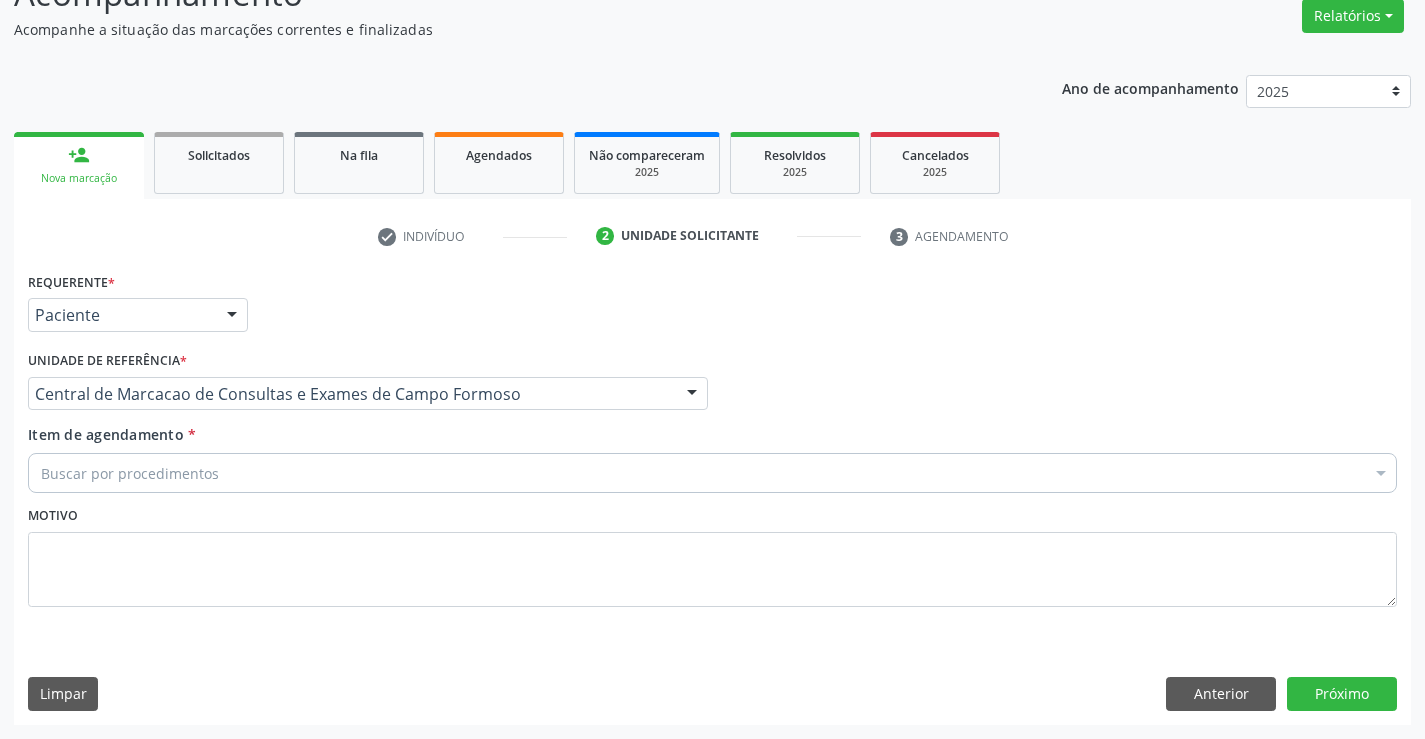 click on "Buscar por procedimentos" at bounding box center [712, 473] 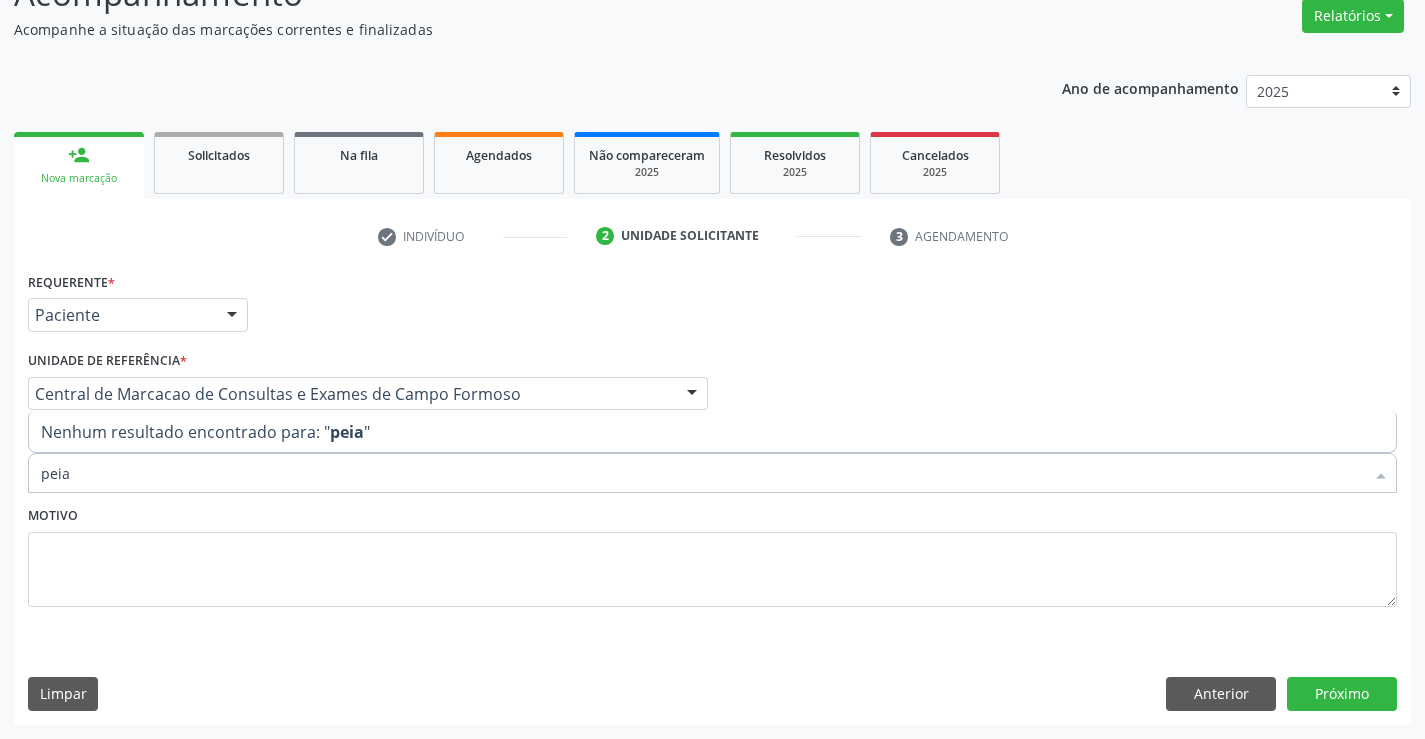 click on "peia" at bounding box center [702, 473] 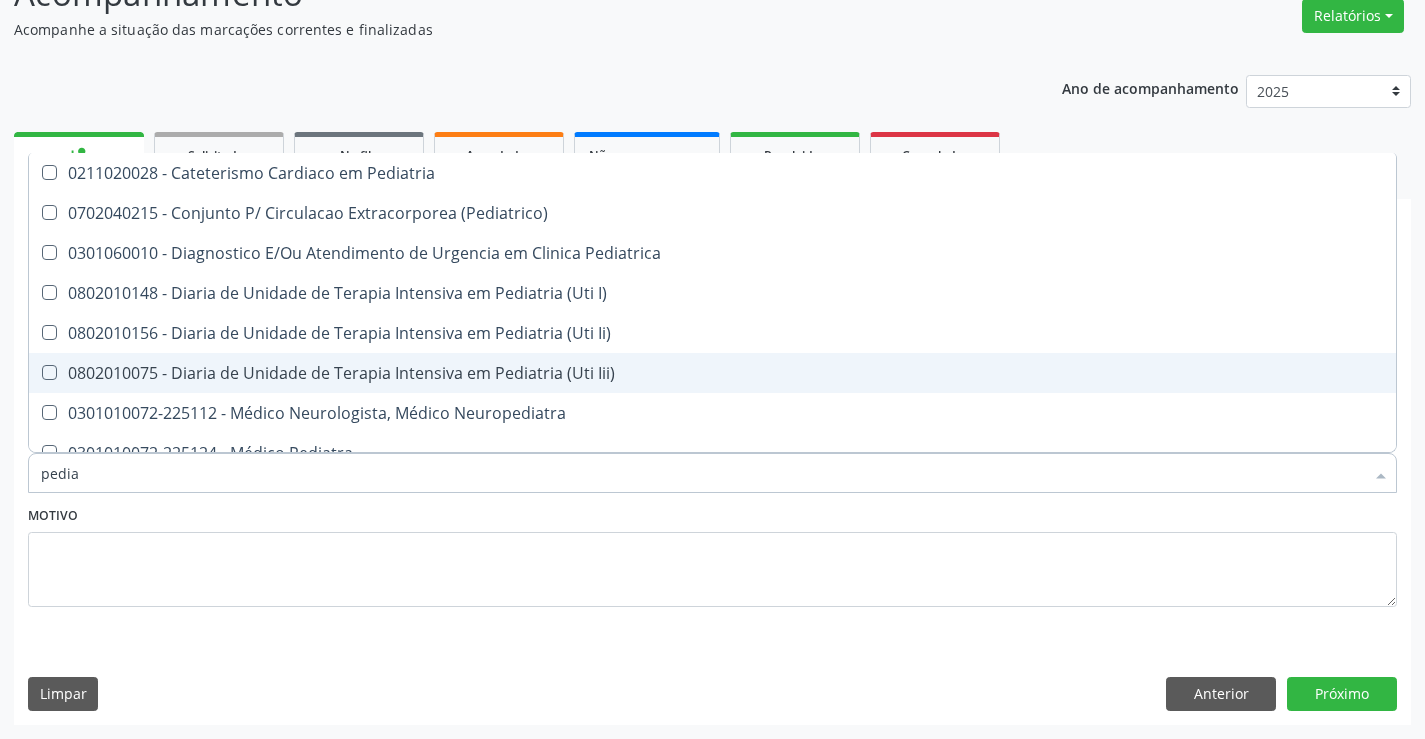 scroll, scrollTop: 100, scrollLeft: 0, axis: vertical 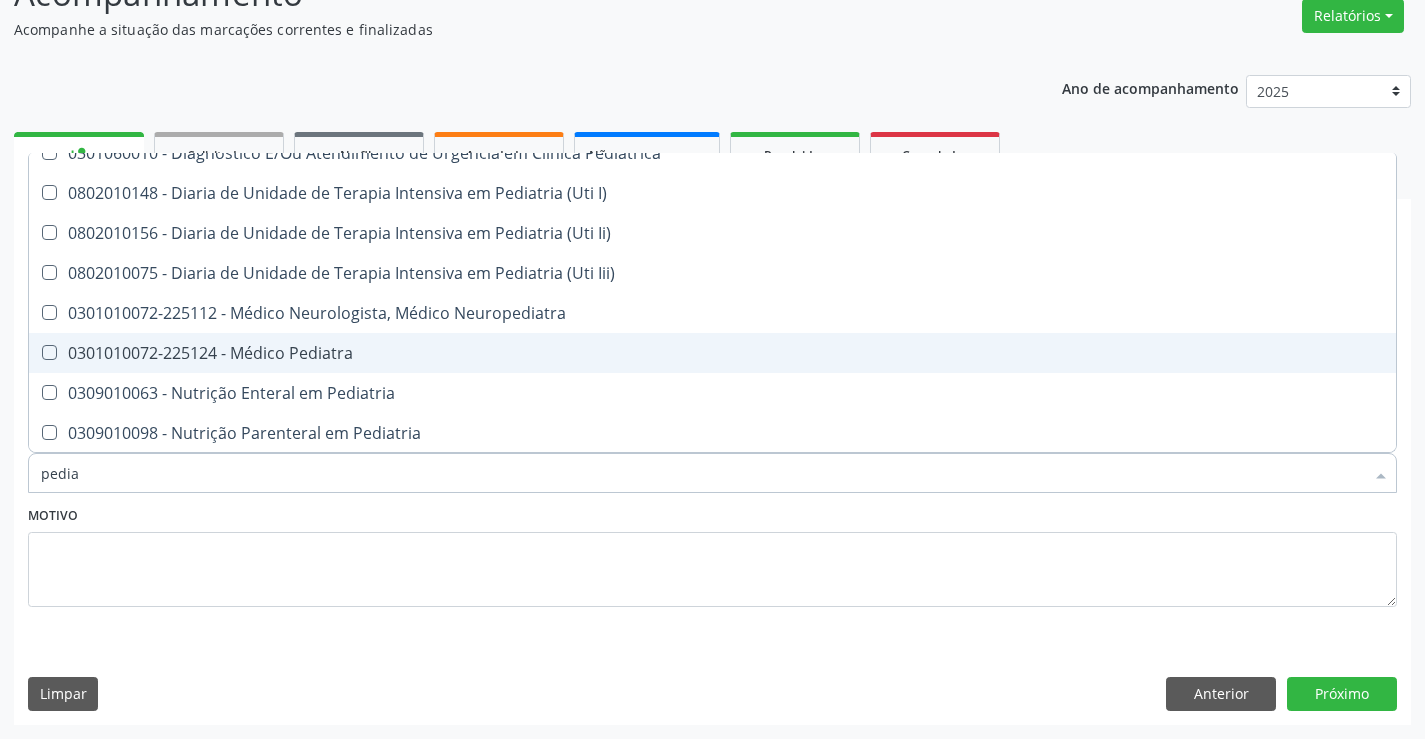 click on "0301010072-225124 - Médico Pediatra" at bounding box center [712, 353] 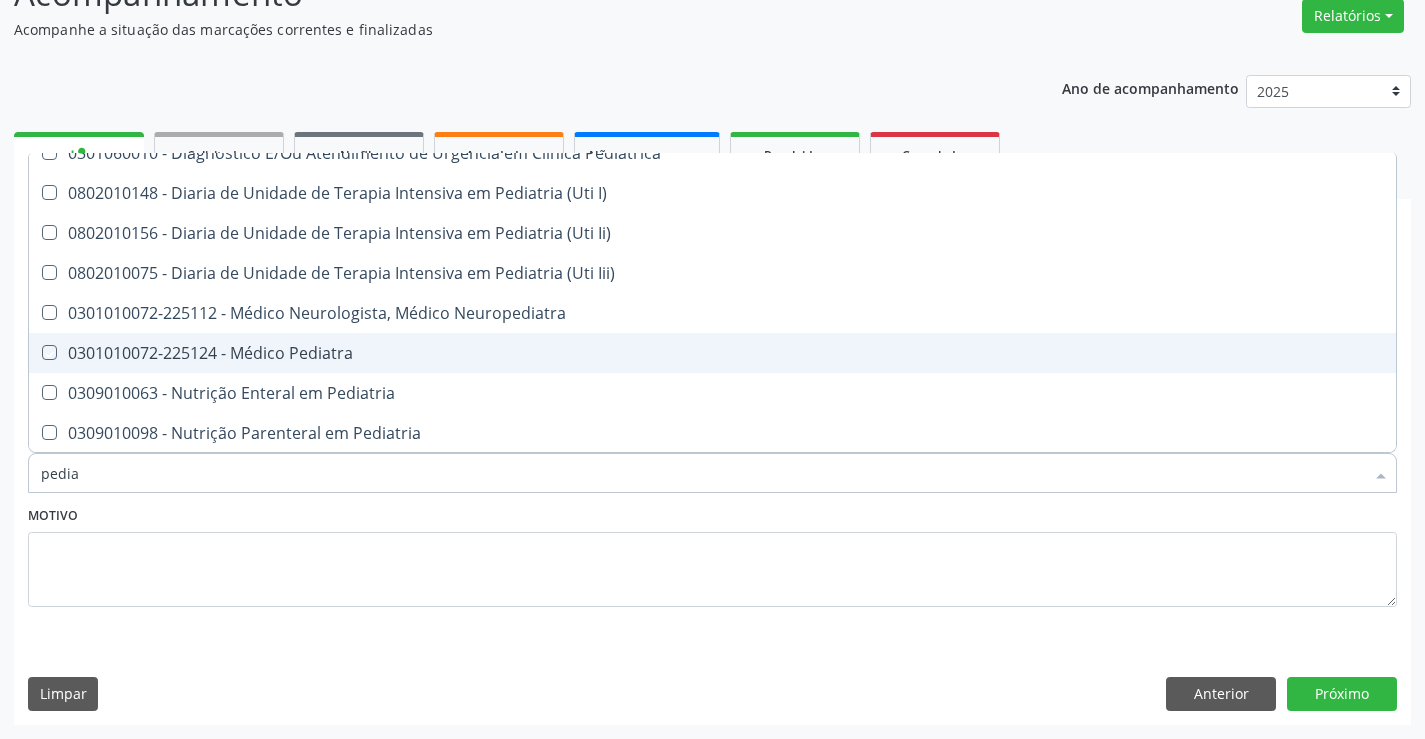 checkbox on "true" 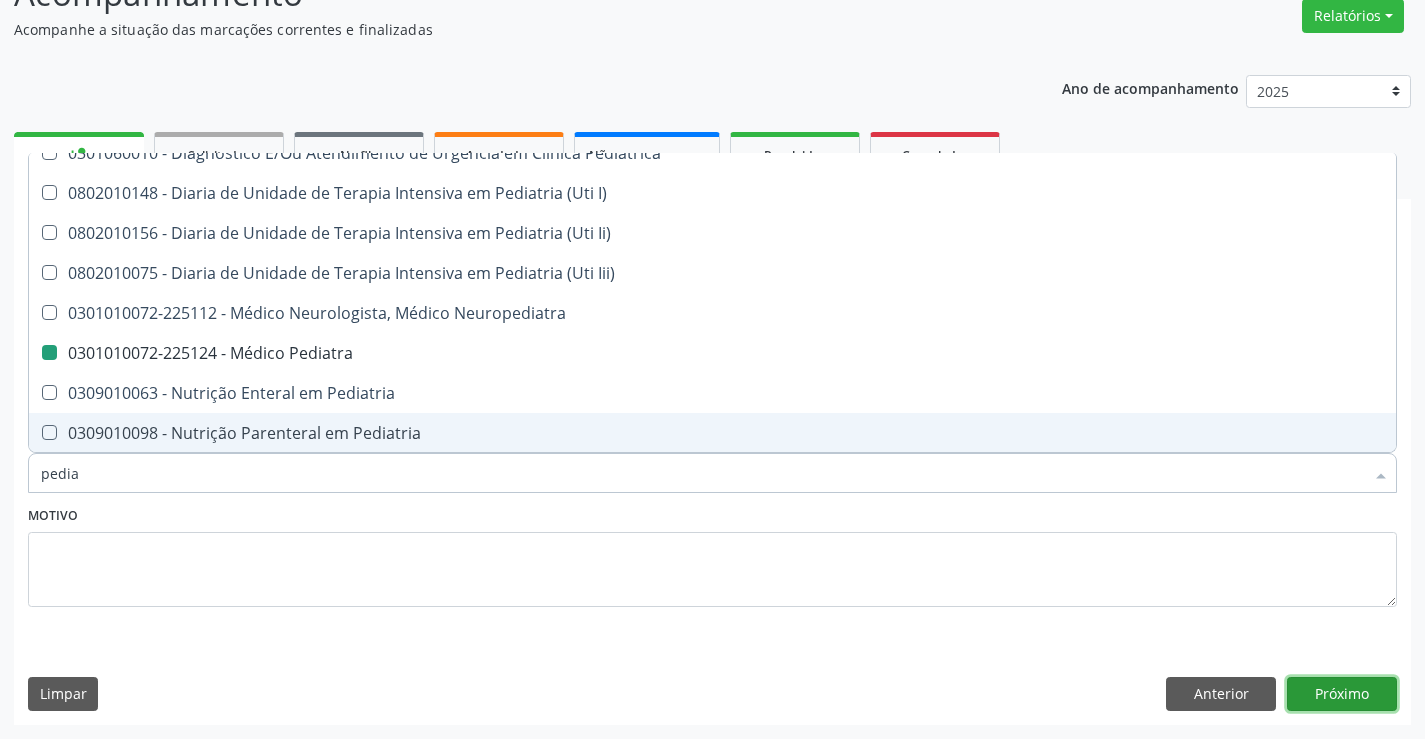 click on "Próximo" at bounding box center [1342, 694] 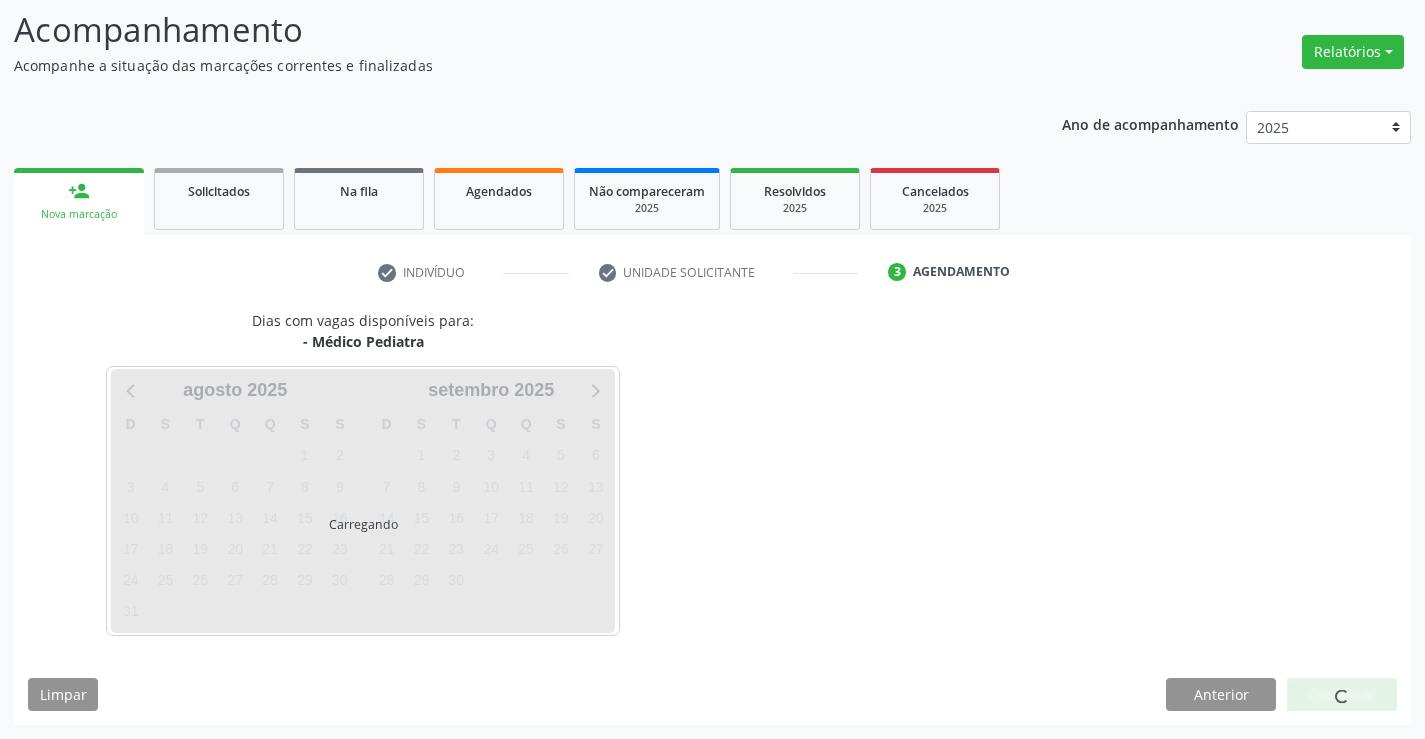 scroll, scrollTop: 131, scrollLeft: 0, axis: vertical 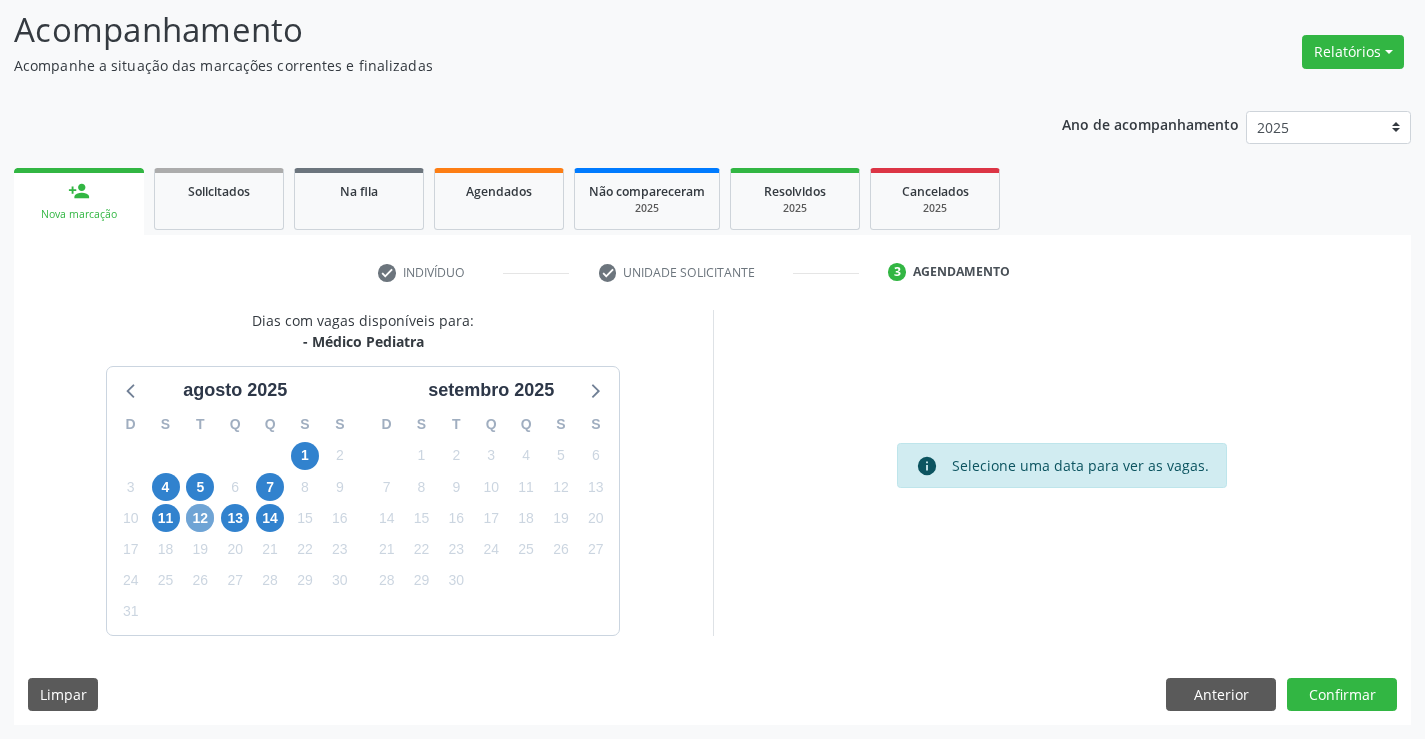 click on "12" at bounding box center (200, 518) 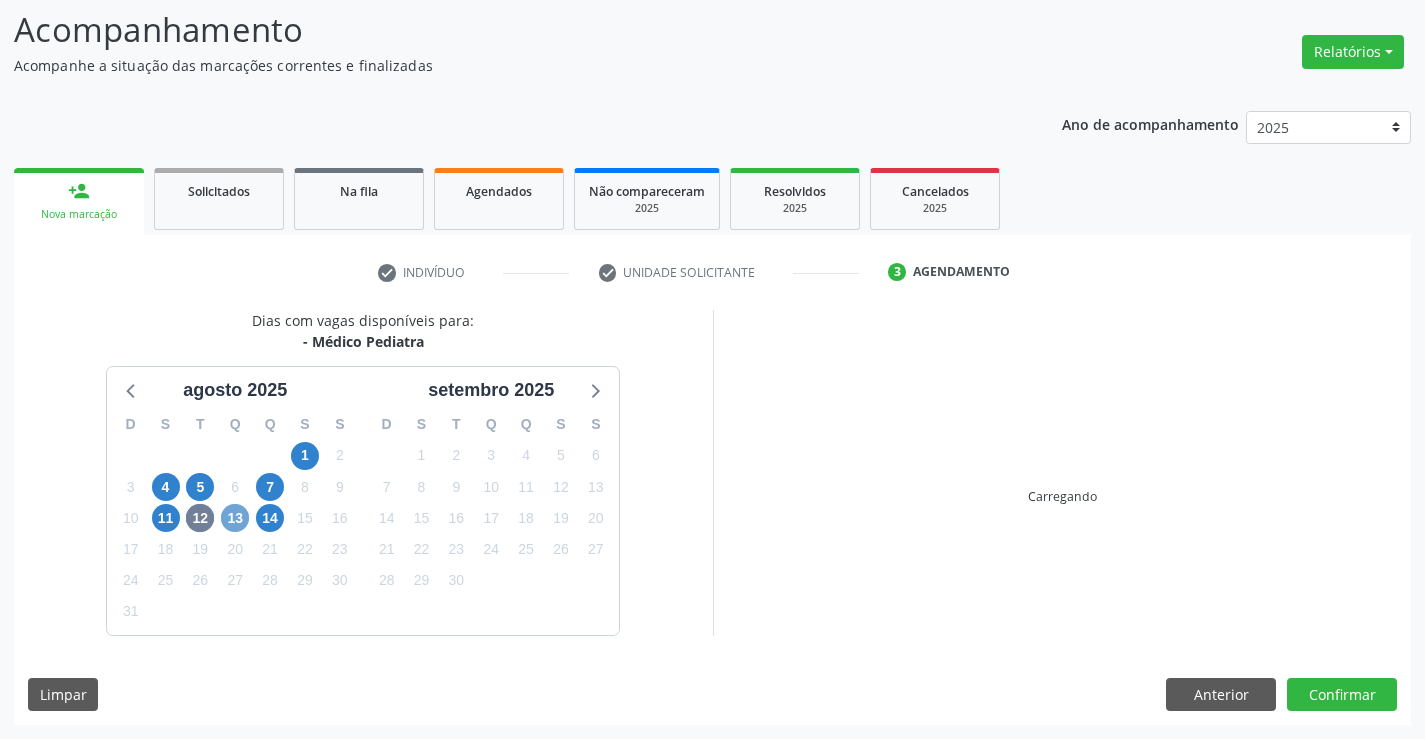 click on "13" at bounding box center (235, 518) 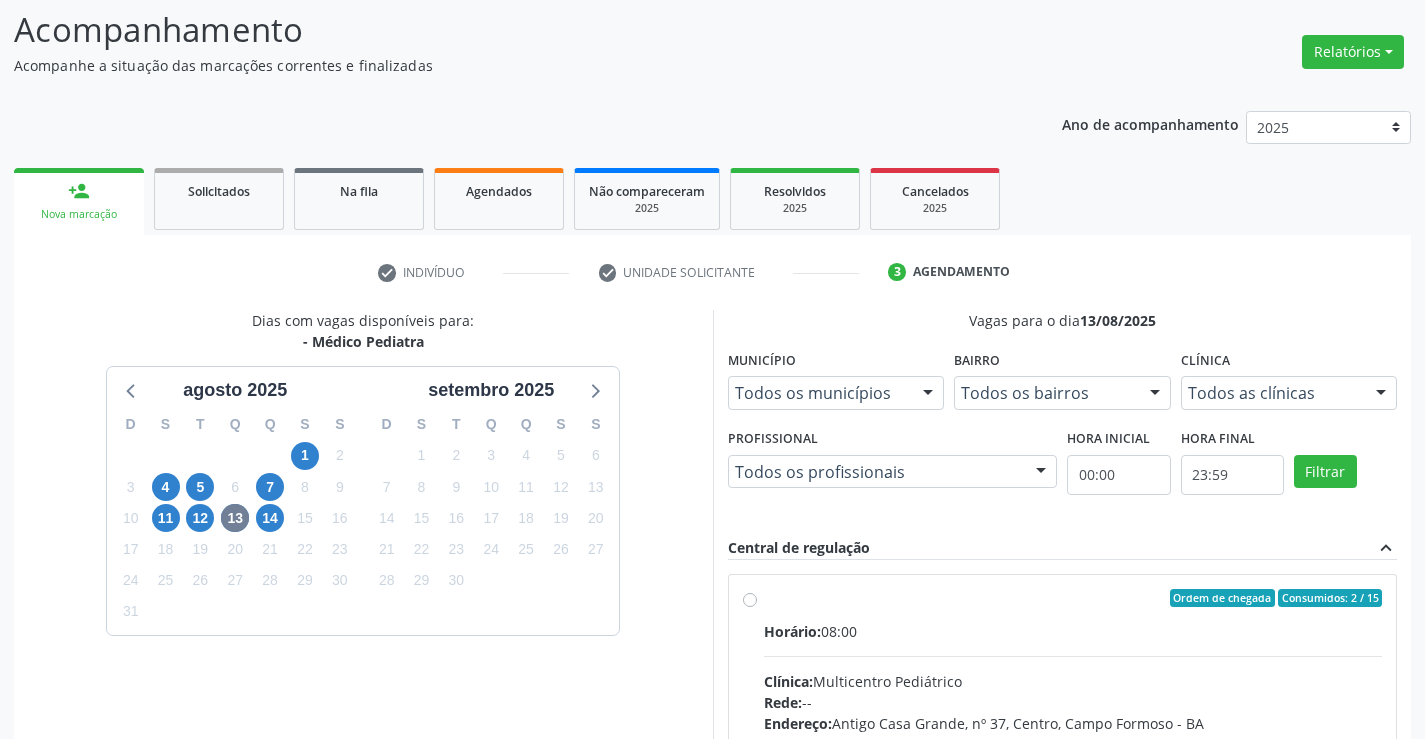 click on "Horário:   08:00" at bounding box center (1073, 631) 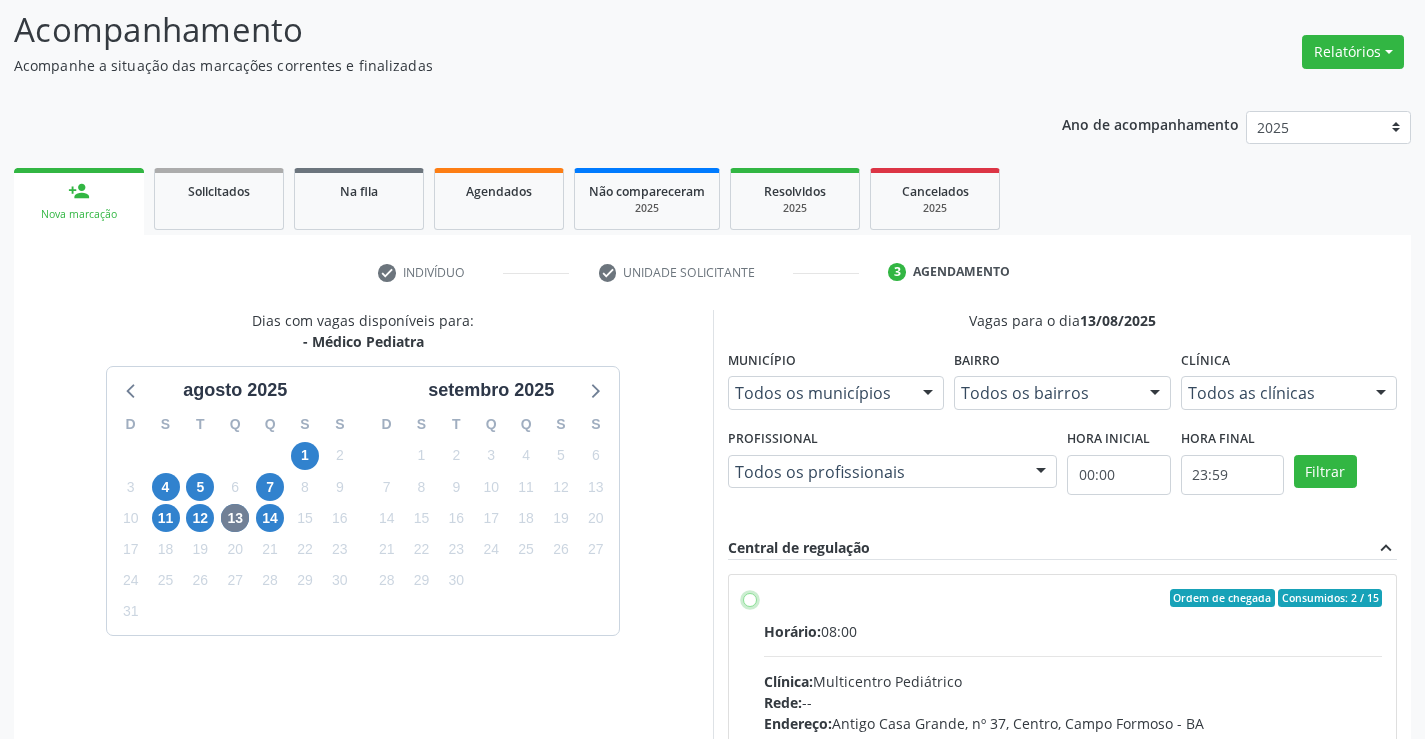 click on "Ordem de chegada
Consumidos: 2 / 15
Horário:   08:00
Clínica:  Multicentro Pediátrico
Rede:
--
Endereço:   Antigo Casa Grande, nº 37, Centro, Campo Formoso - BA
Telefone:   --
Profissional:
Maria Eleny Goncalves de Oliveira Porto
Informações adicionais sobre o atendimento
Idade de atendimento:
de 0 a 11 anos
Gênero(s) atendido(s):
Masculino e Feminino
Informações adicionais:
--" at bounding box center [750, 598] 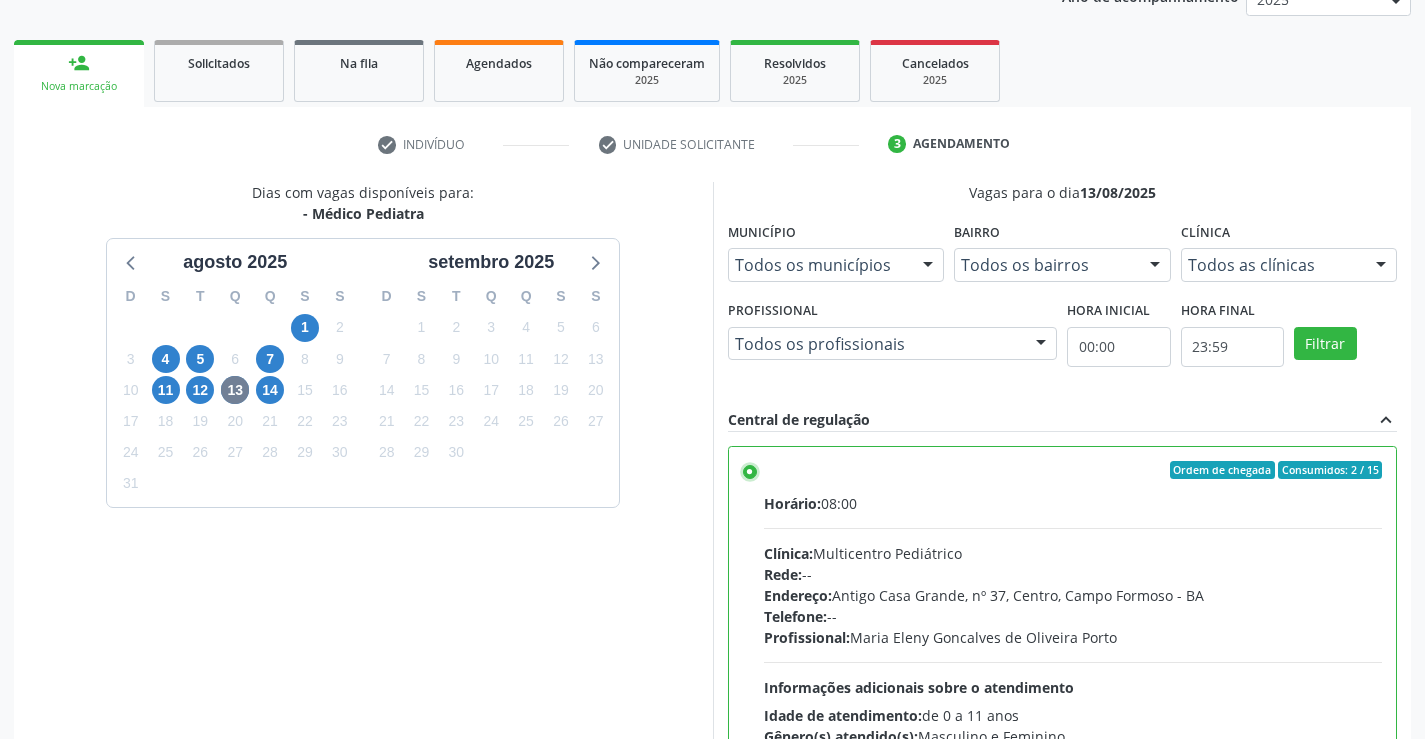 scroll, scrollTop: 456, scrollLeft: 0, axis: vertical 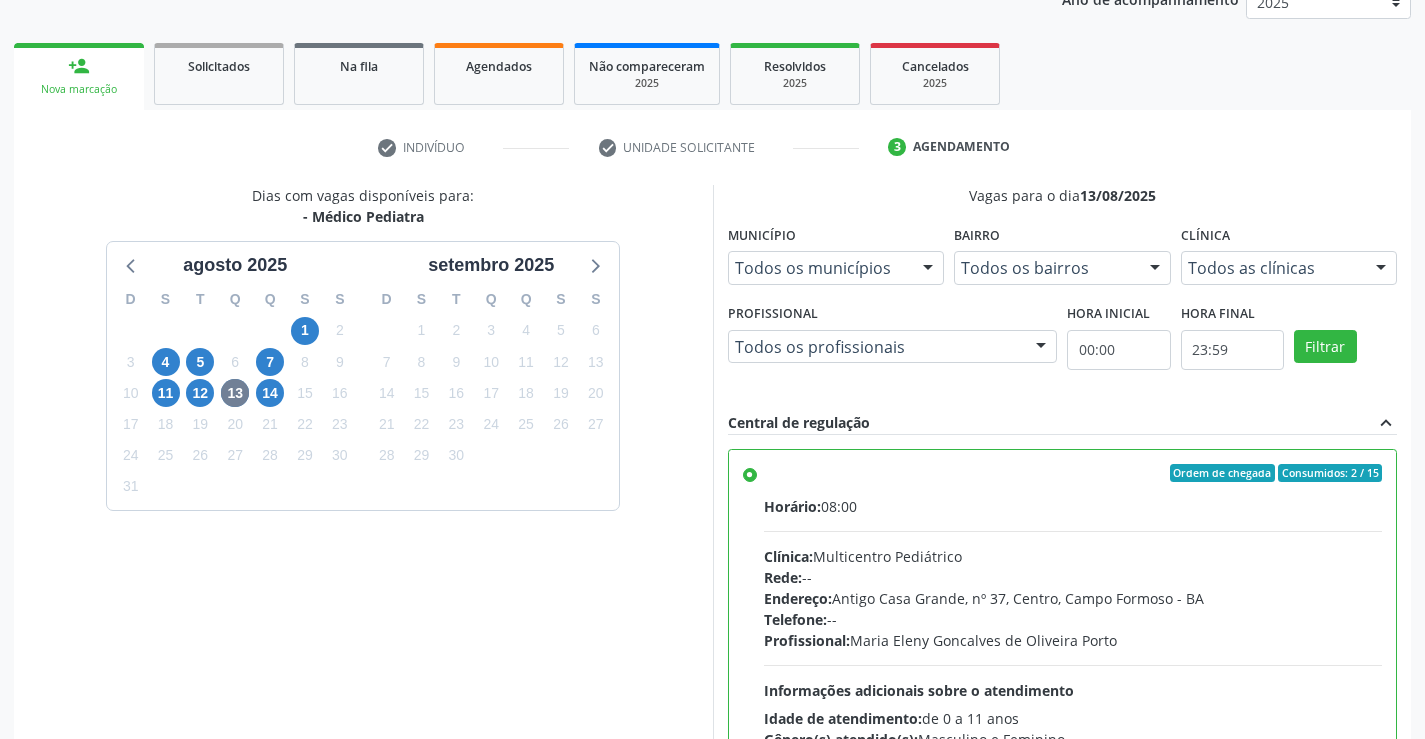 click on "12" at bounding box center [200, 393] 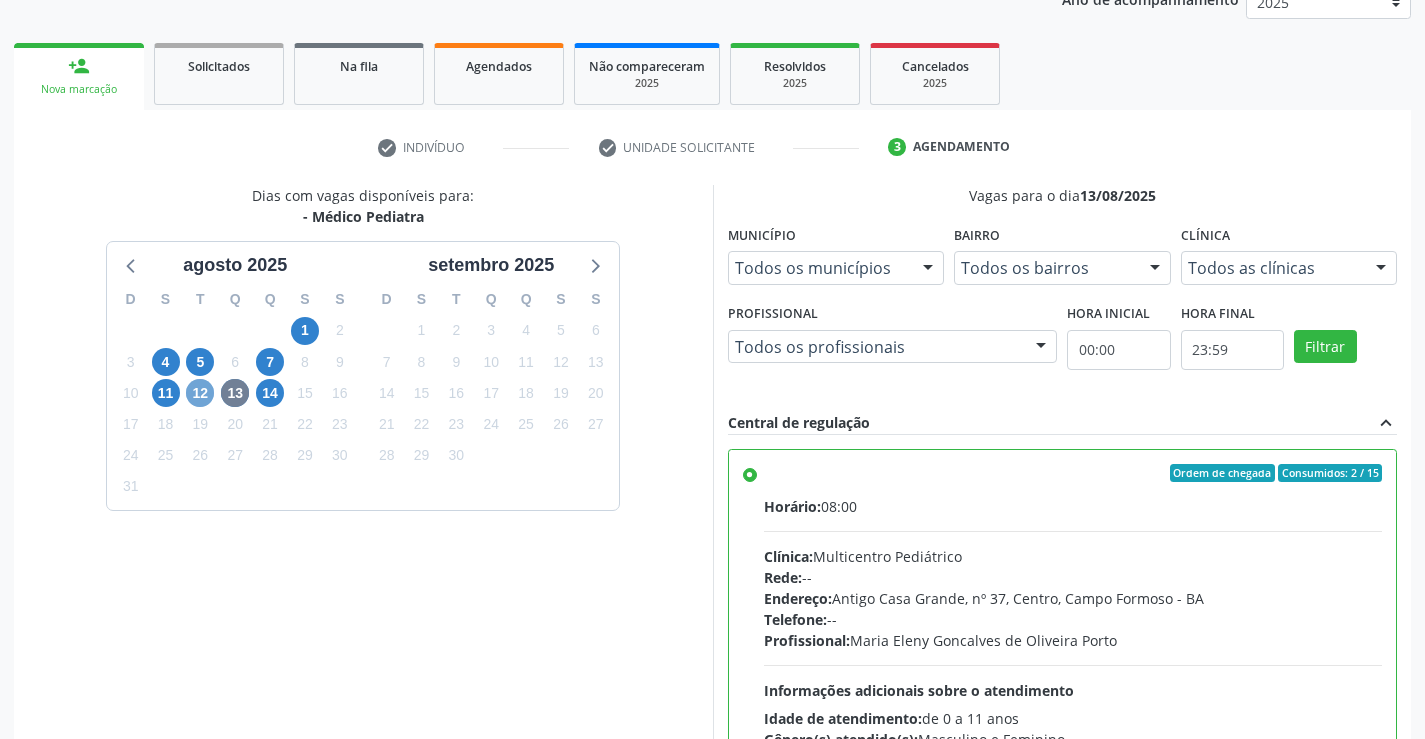 click on "12" at bounding box center [200, 393] 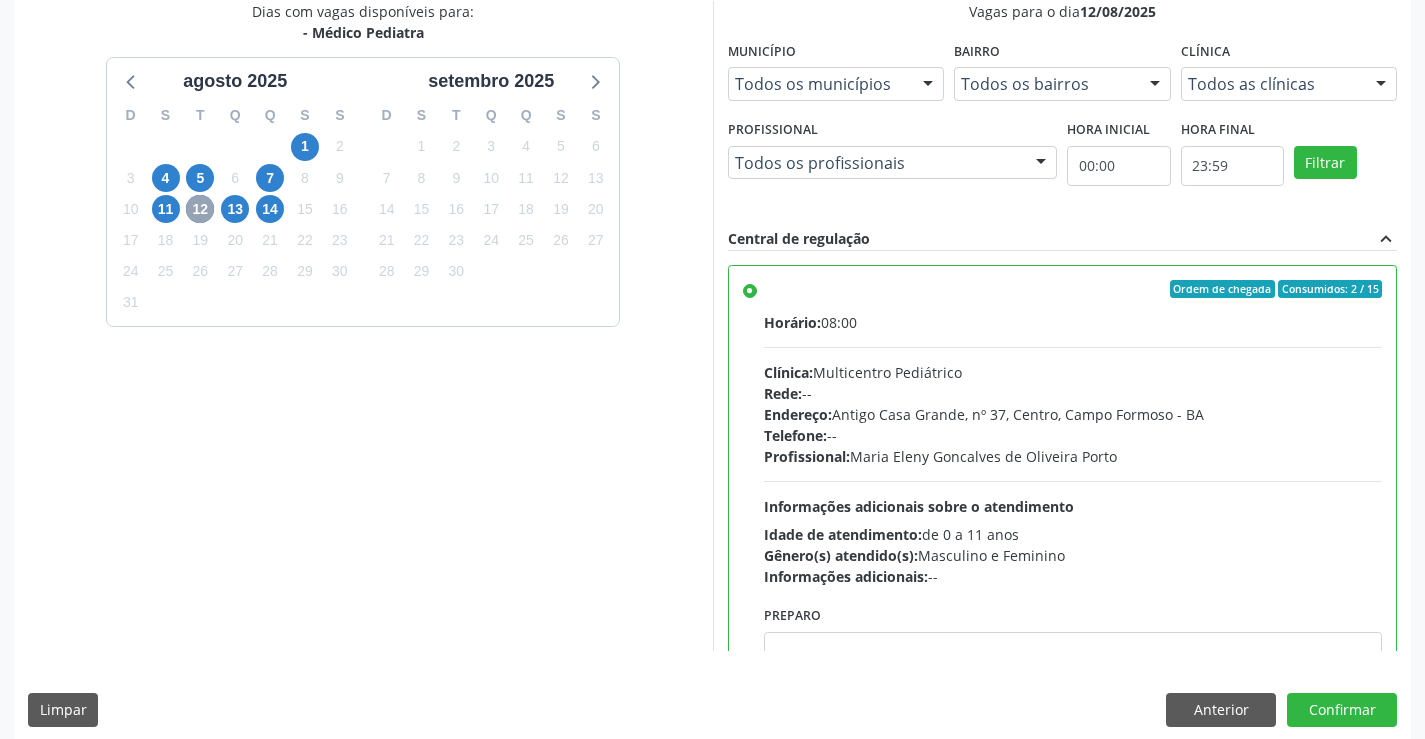 scroll, scrollTop: 456, scrollLeft: 0, axis: vertical 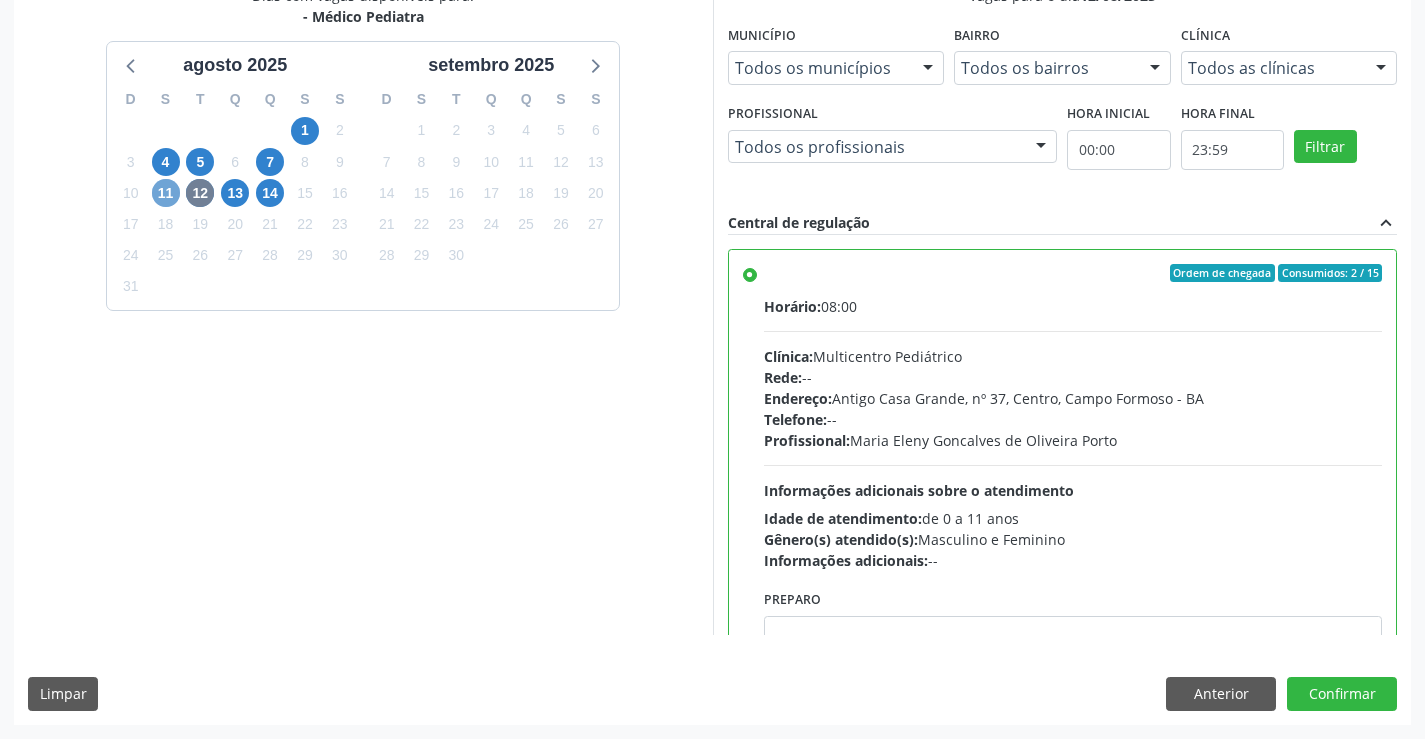 click on "11" at bounding box center (166, 193) 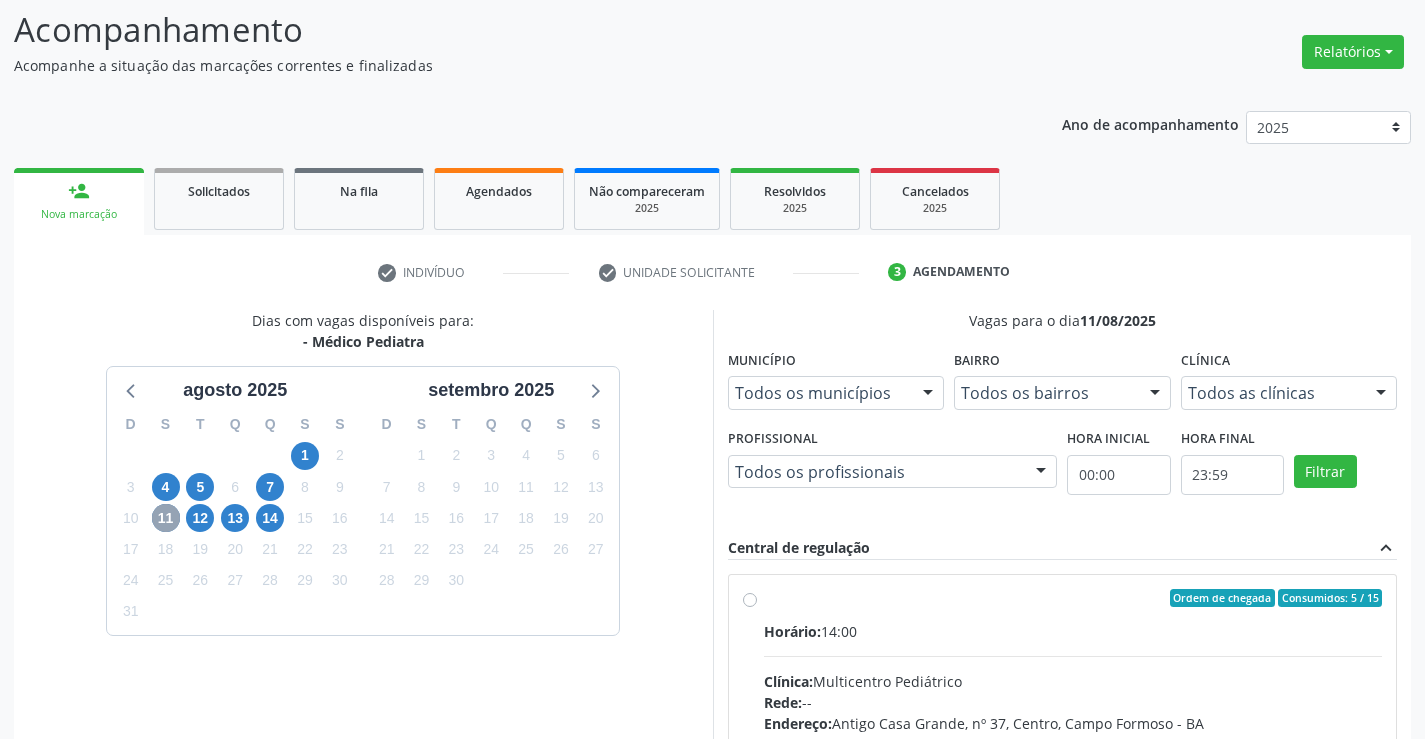 scroll, scrollTop: 420, scrollLeft: 0, axis: vertical 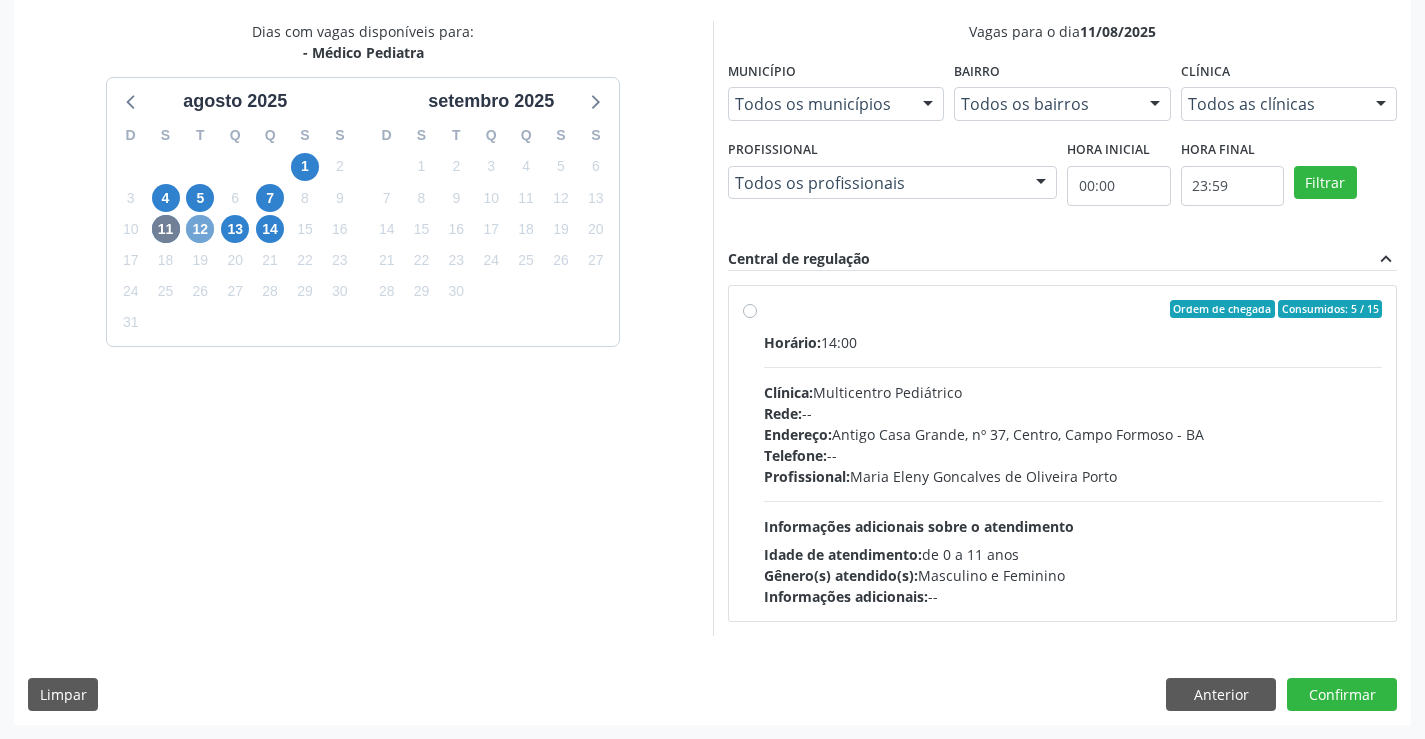 click on "12" at bounding box center (200, 229) 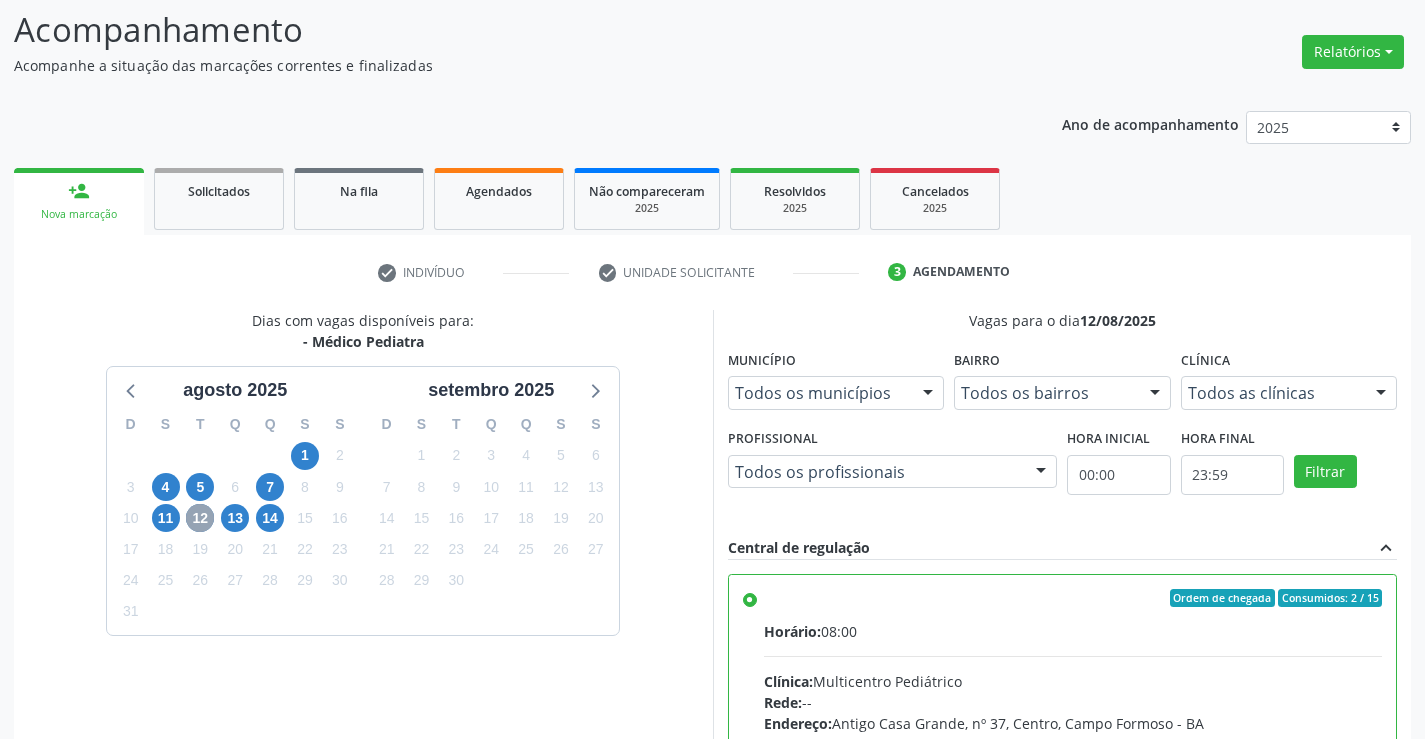 scroll, scrollTop: 420, scrollLeft: 0, axis: vertical 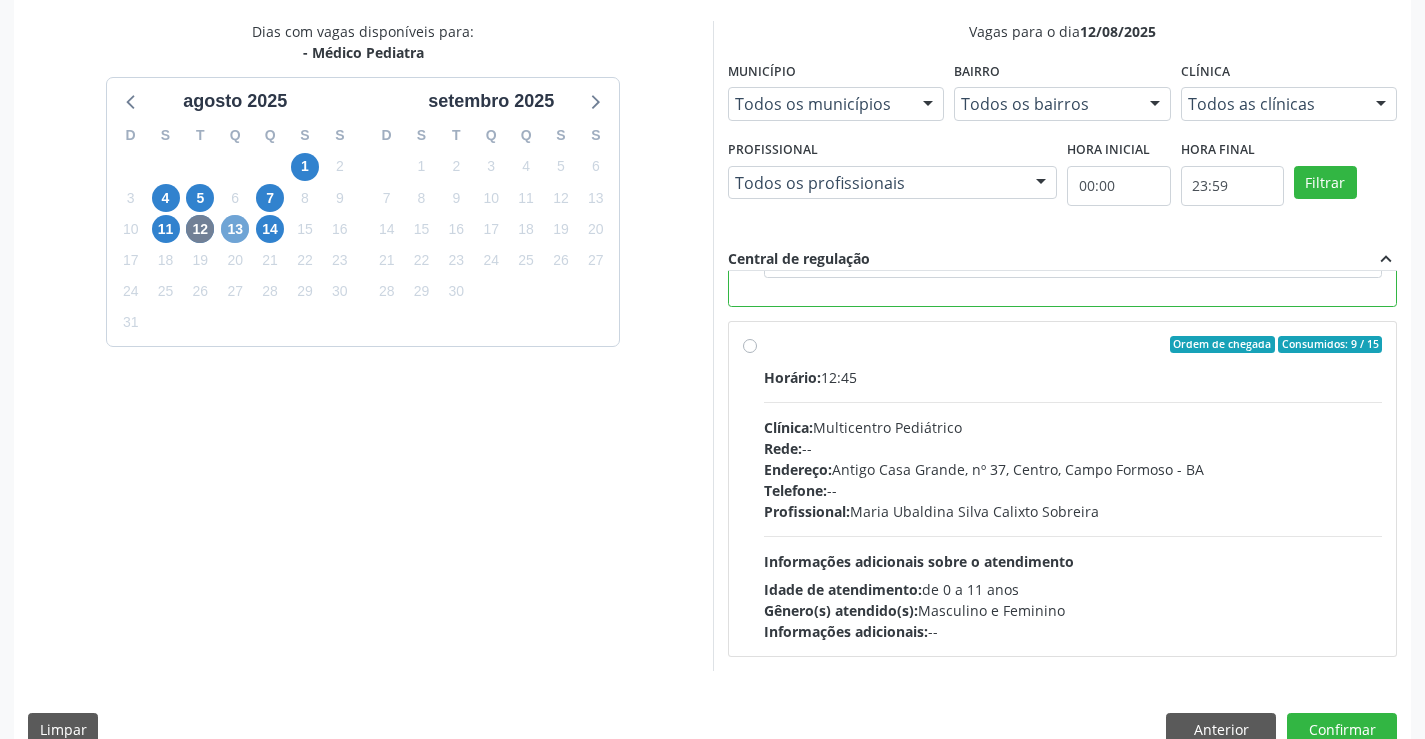 click on "13" at bounding box center (235, 229) 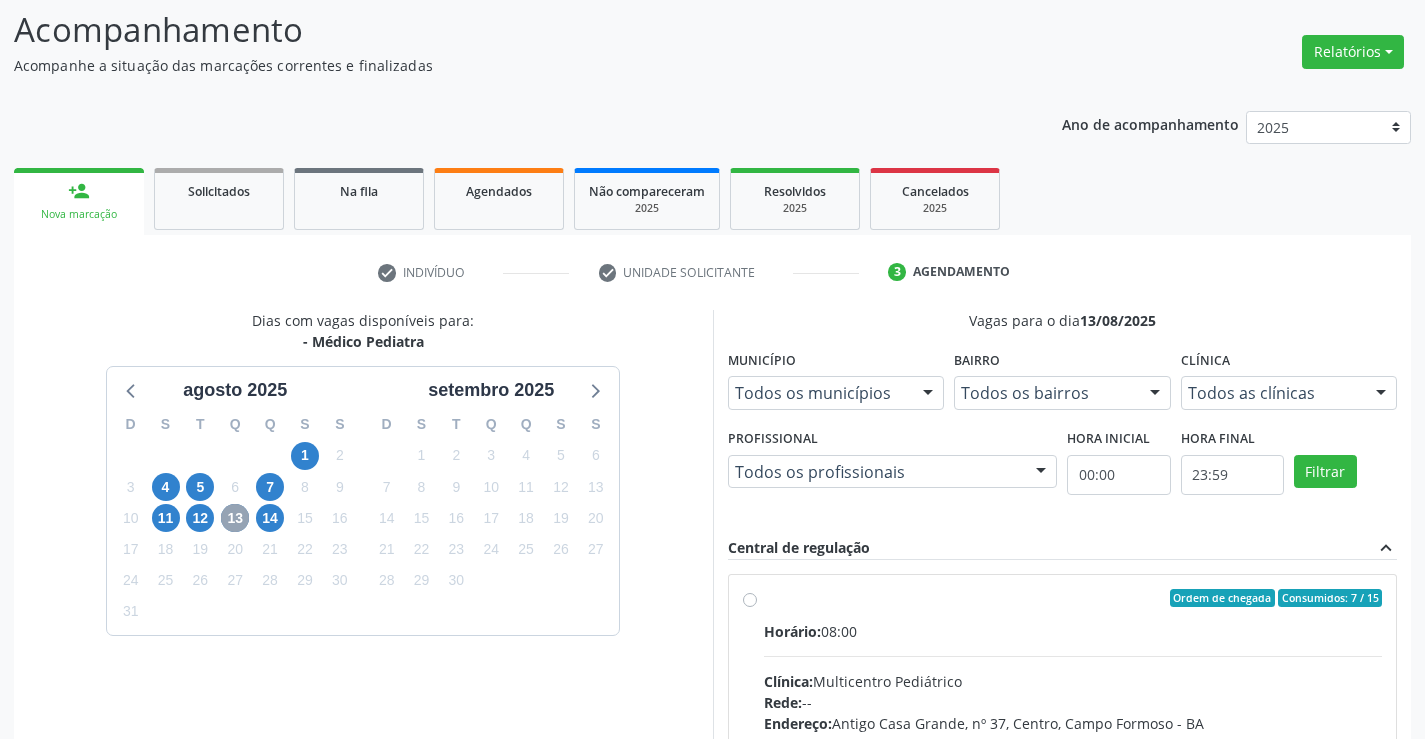 scroll, scrollTop: 420, scrollLeft: 0, axis: vertical 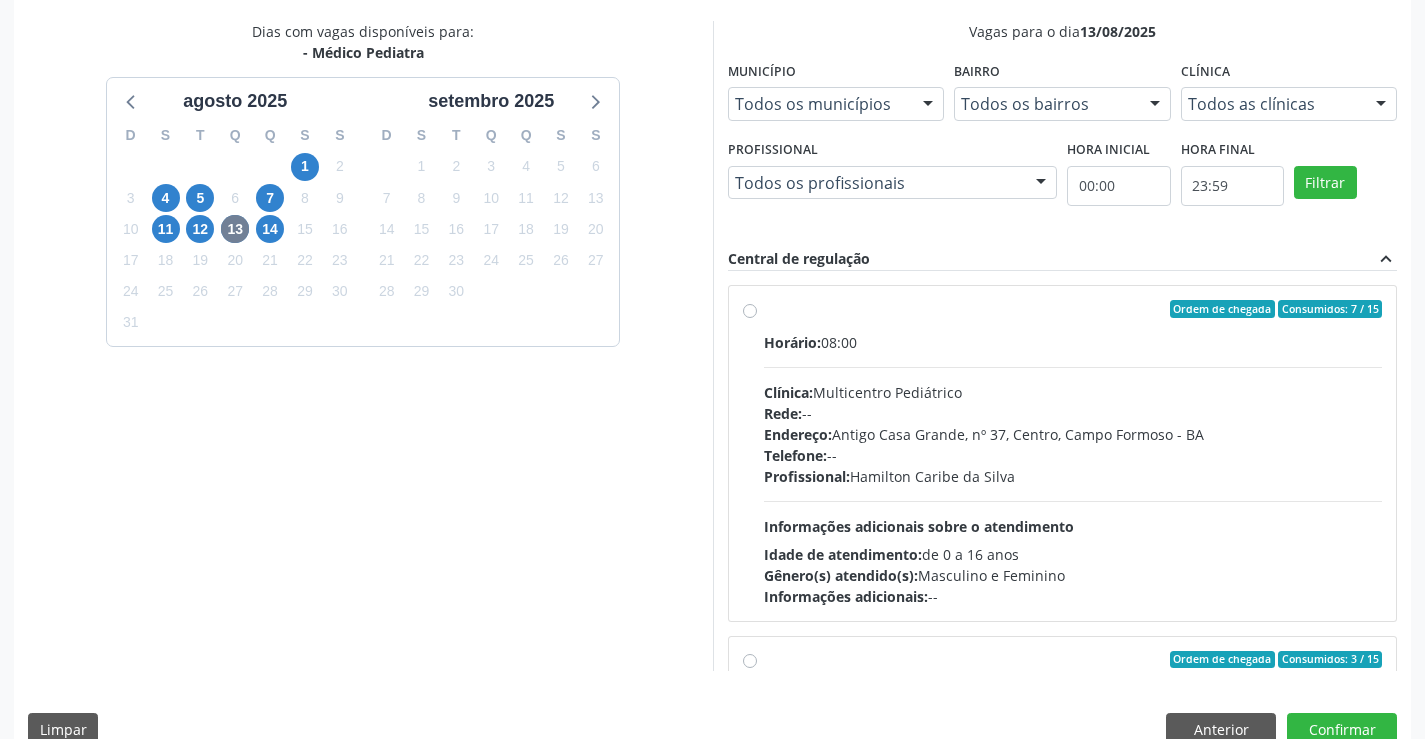 click on "Horário:   08:00
Clínica:  Multicentro Pediátrico
Rede:
--
Endereço:   Antigo Casa Grande, nº 37, Centro, Campo Formoso - BA
Telefone:   --
Profissional:
Hamilton Caribe da Silva
Informações adicionais sobre o atendimento
Idade de atendimento:
de 0 a 16 anos
Gênero(s) atendido(s):
Masculino e Feminino
Informações adicionais:
--" at bounding box center (1073, 469) 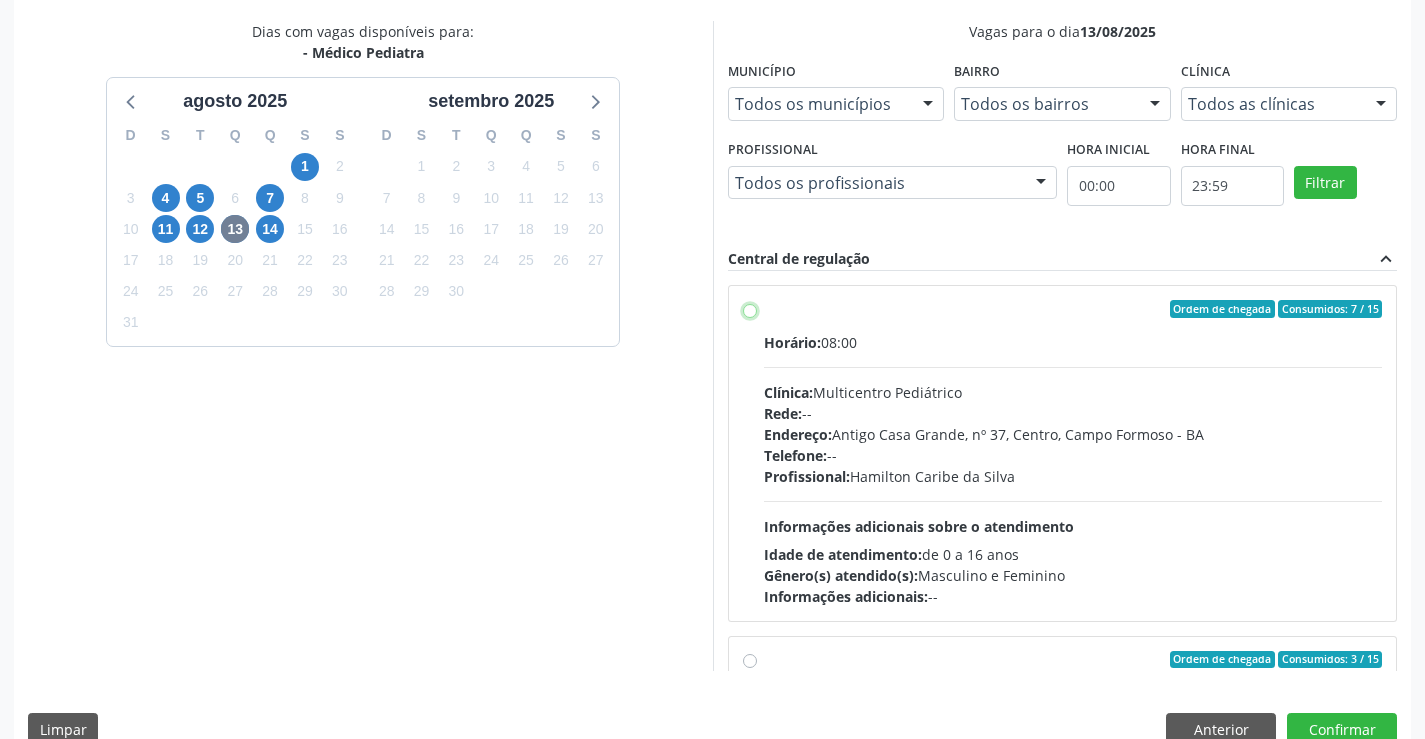 click on "Ordem de chegada
Consumidos: 7 / 15
Horário:   08:00
Clínica:  Multicentro Pediátrico
Rede:
--
Endereço:   Antigo Casa Grande, nº 37, Centro, Campo Formoso - BA
Telefone:   --
Profissional:
Hamilton Caribe da Silva
Informações adicionais sobre o atendimento
Idade de atendimento:
de 0 a 16 anos
Gênero(s) atendido(s):
Masculino e Feminino
Informações adicionais:
--" at bounding box center (750, 309) 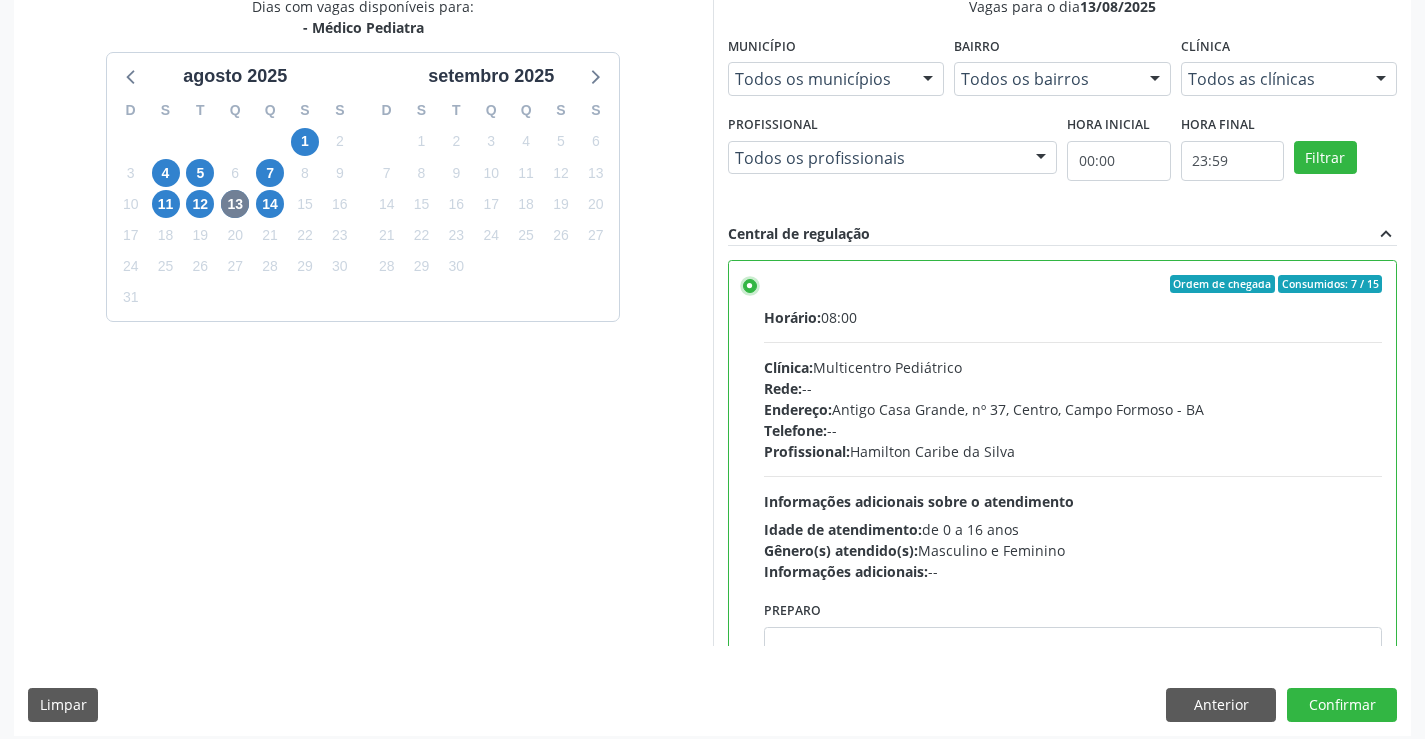 scroll, scrollTop: 456, scrollLeft: 0, axis: vertical 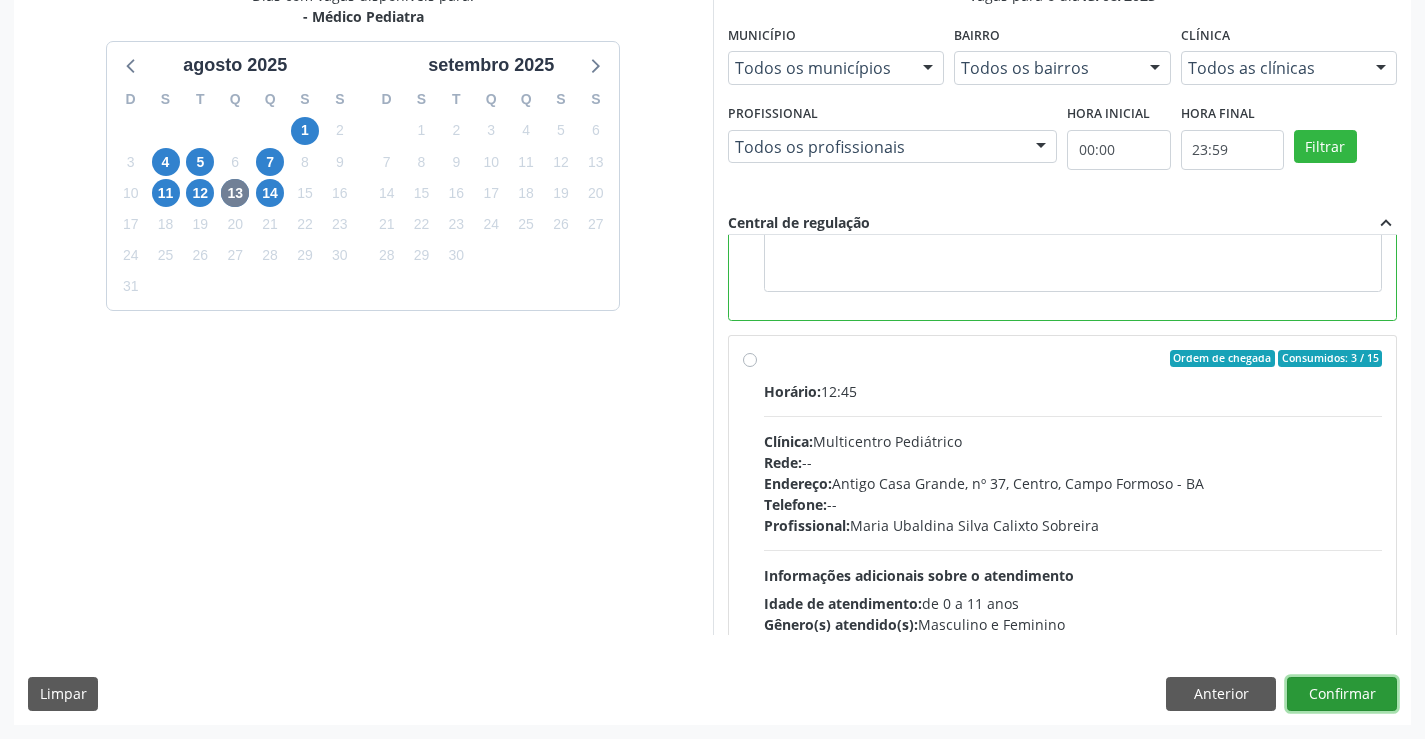click on "Confirmar" at bounding box center (1342, 694) 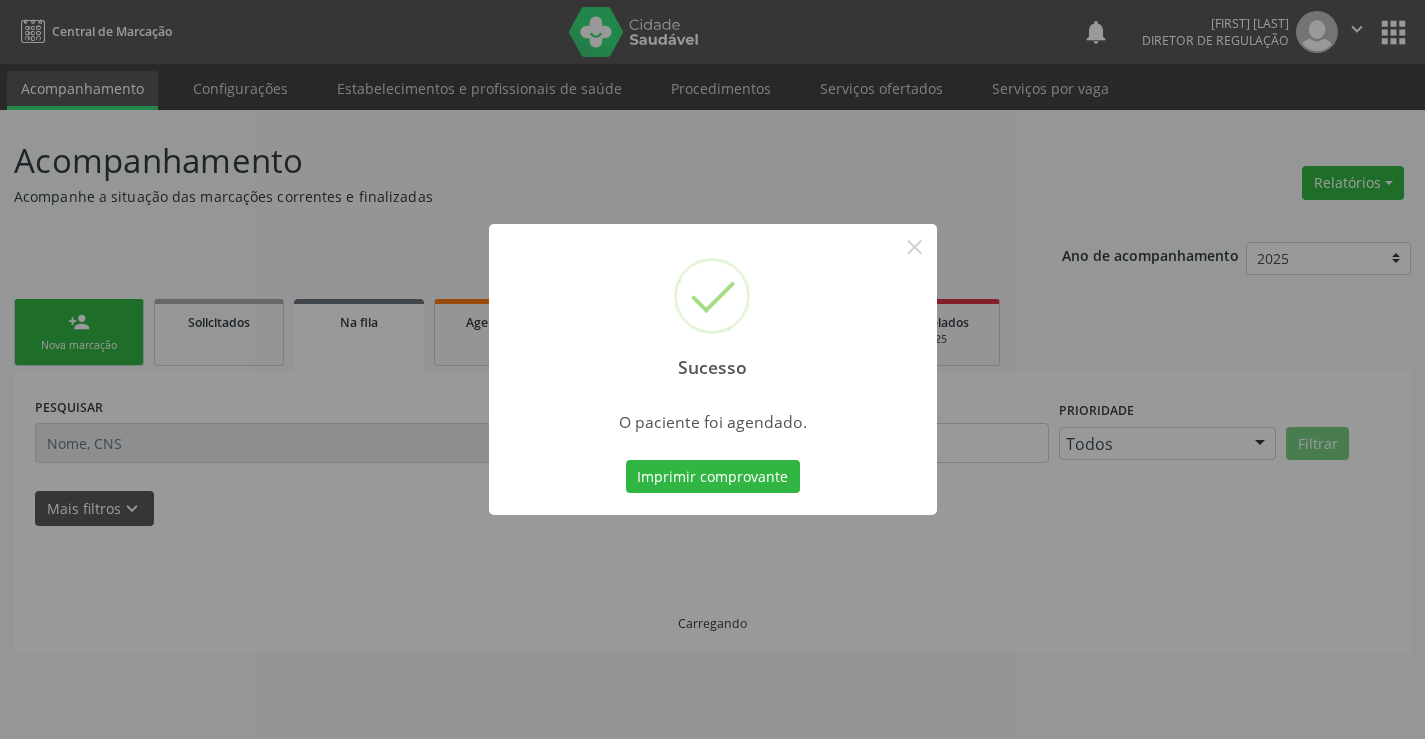scroll, scrollTop: 0, scrollLeft: 0, axis: both 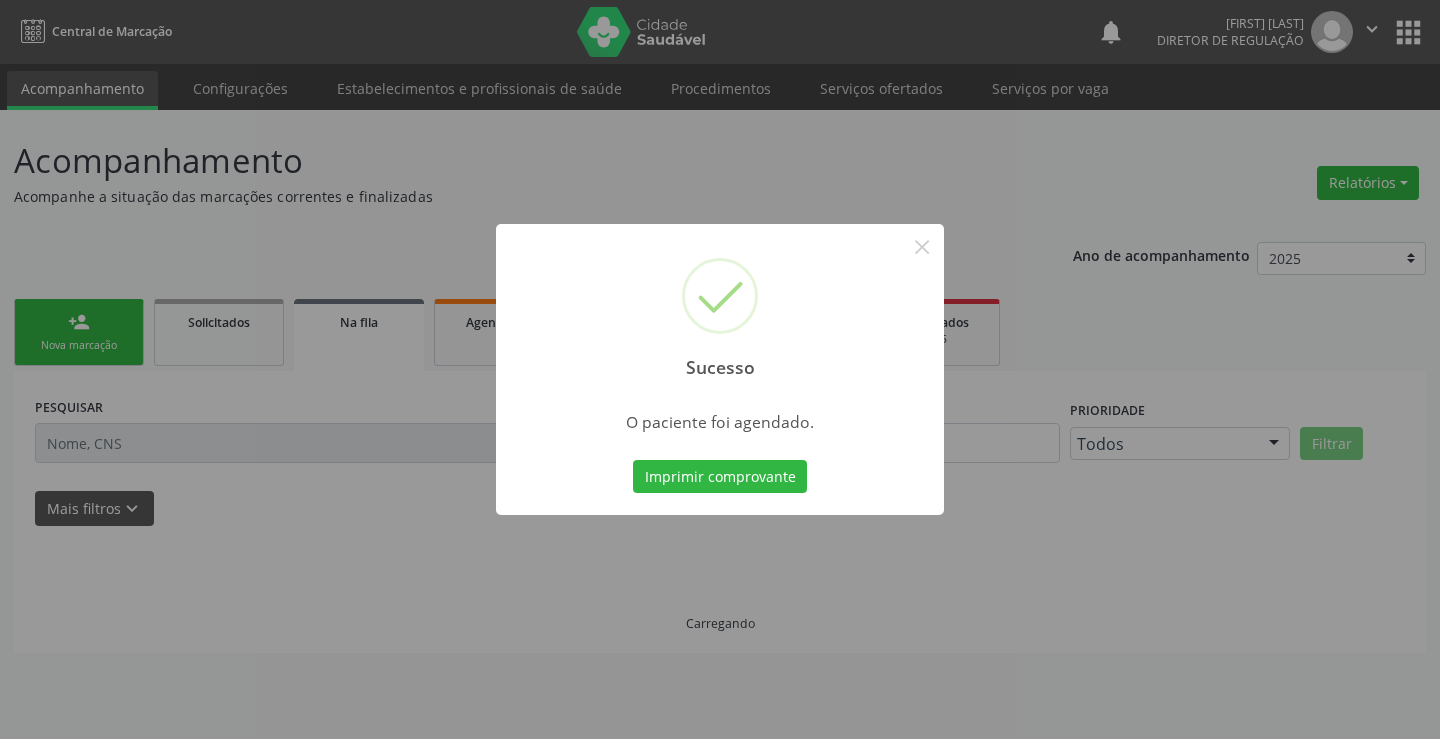 type 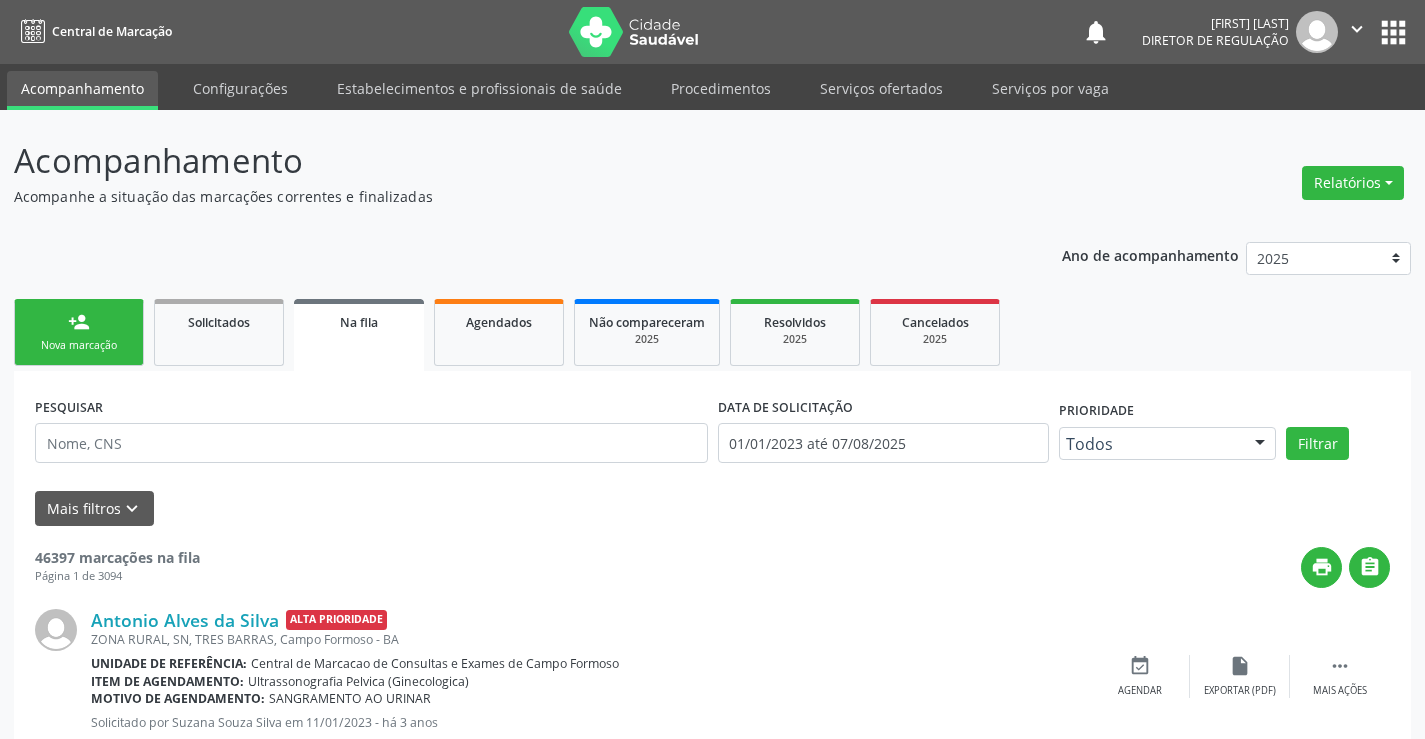 click on "person_add
Nova marcação" at bounding box center (79, 332) 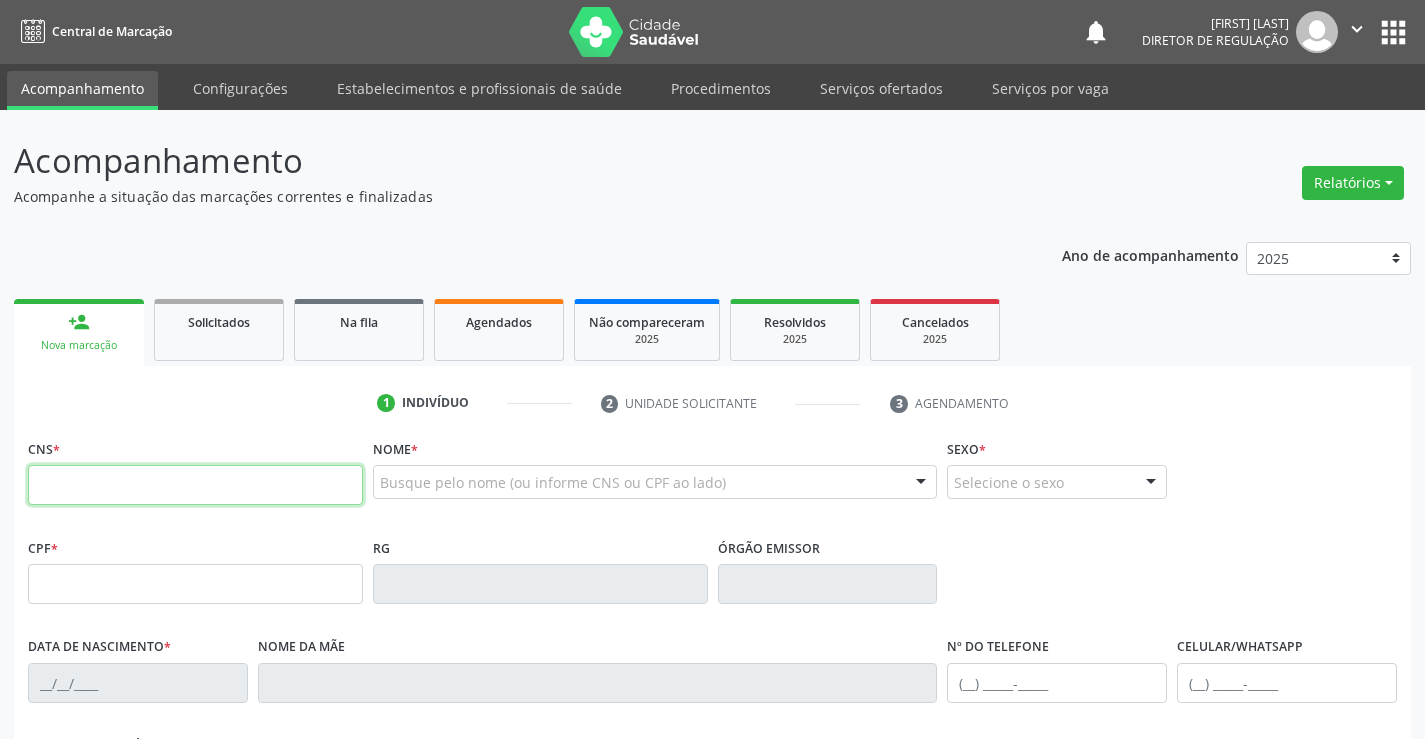 click at bounding box center [195, 485] 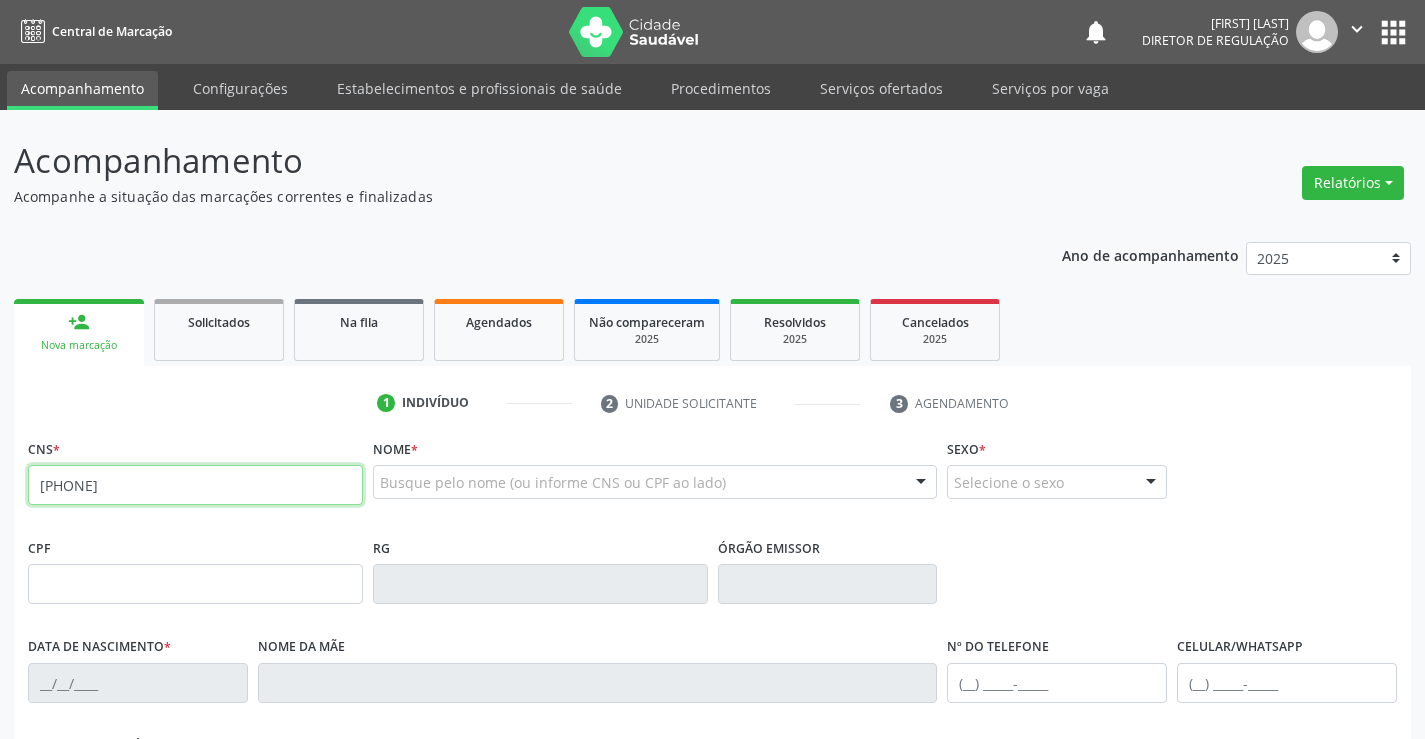 type on "700 6039 2931 9763" 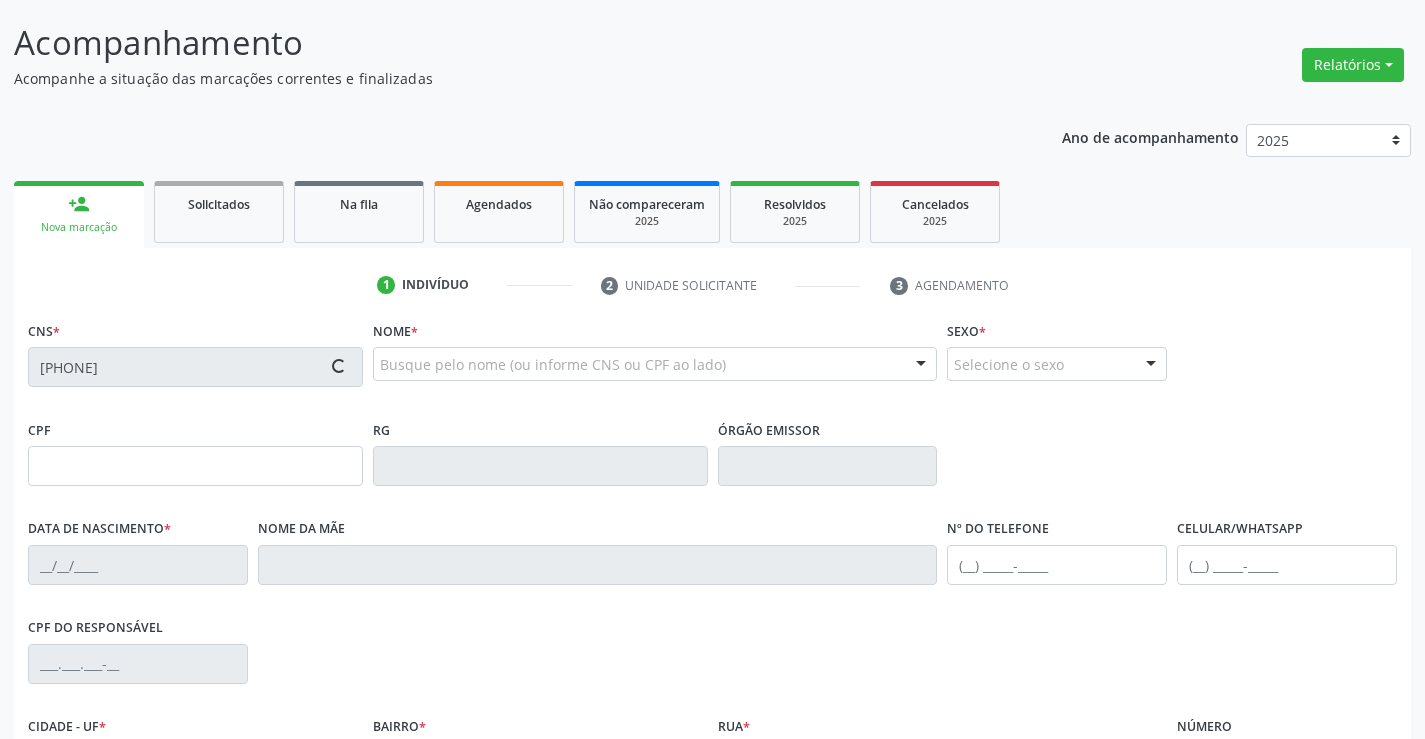 type on "30547580802" 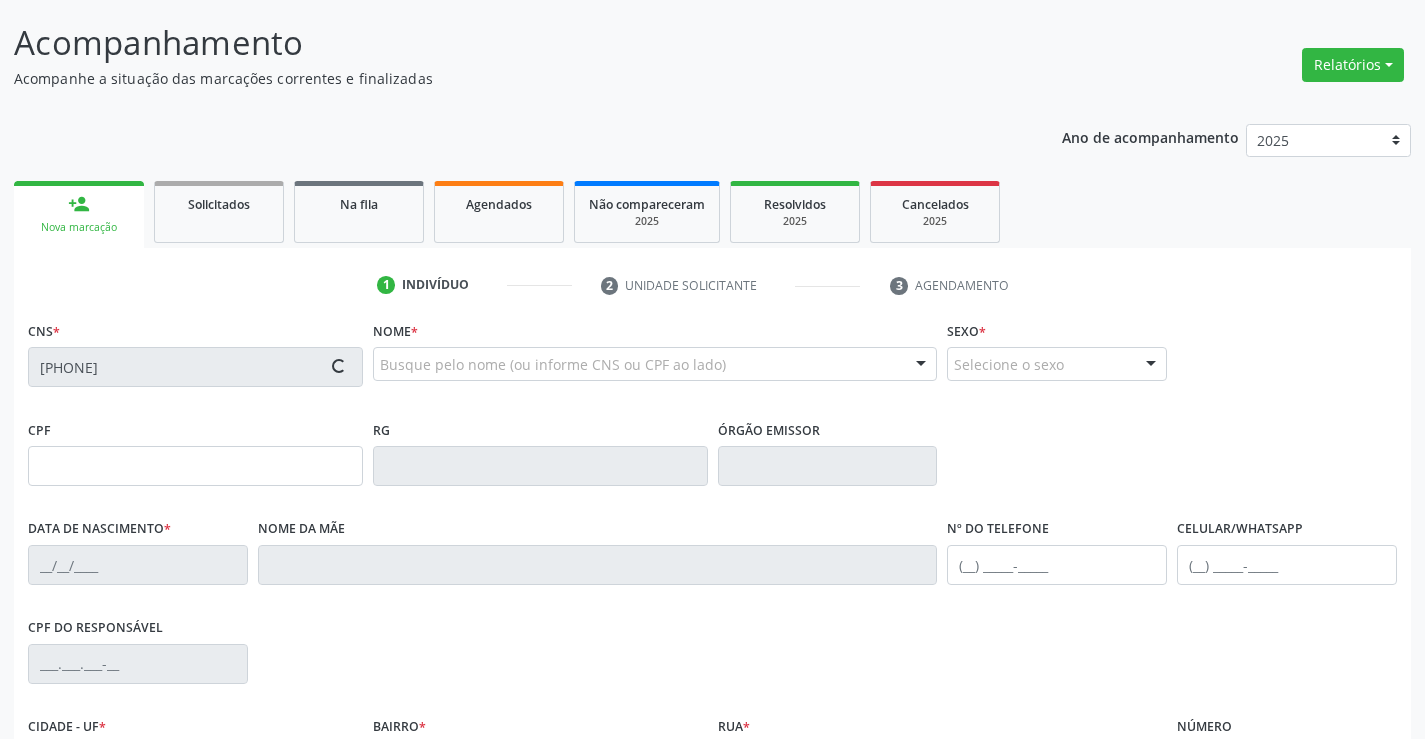 type on "18/02/2011" 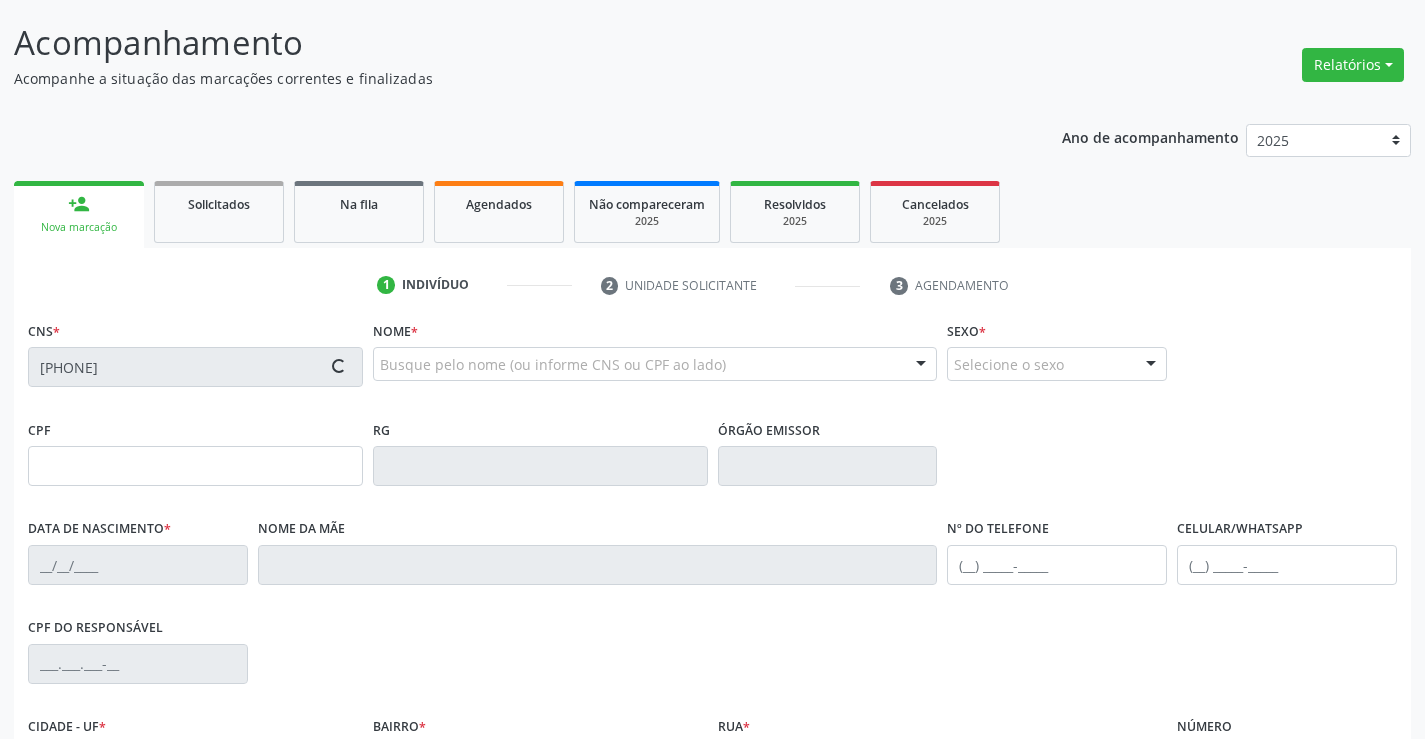 type on "(74) 98153-6669" 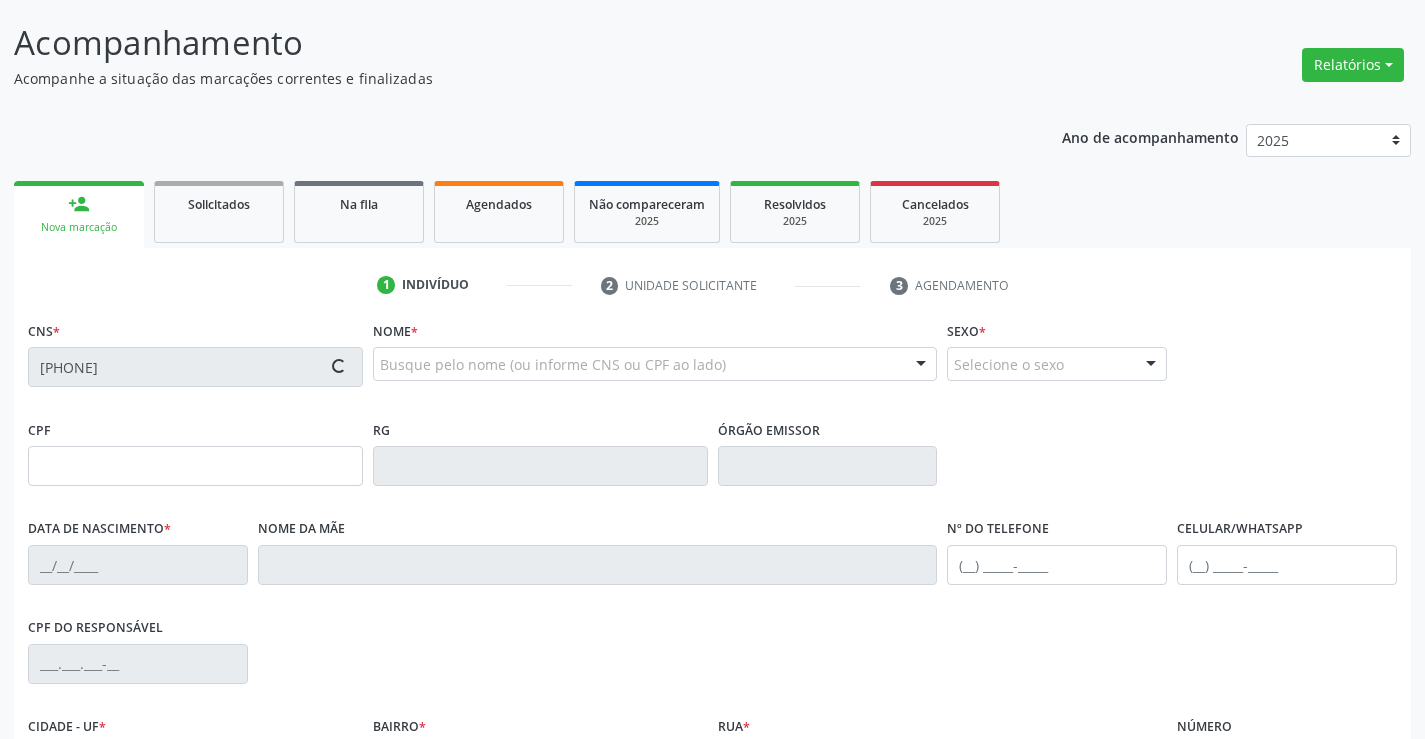 type on "100.301.225-62" 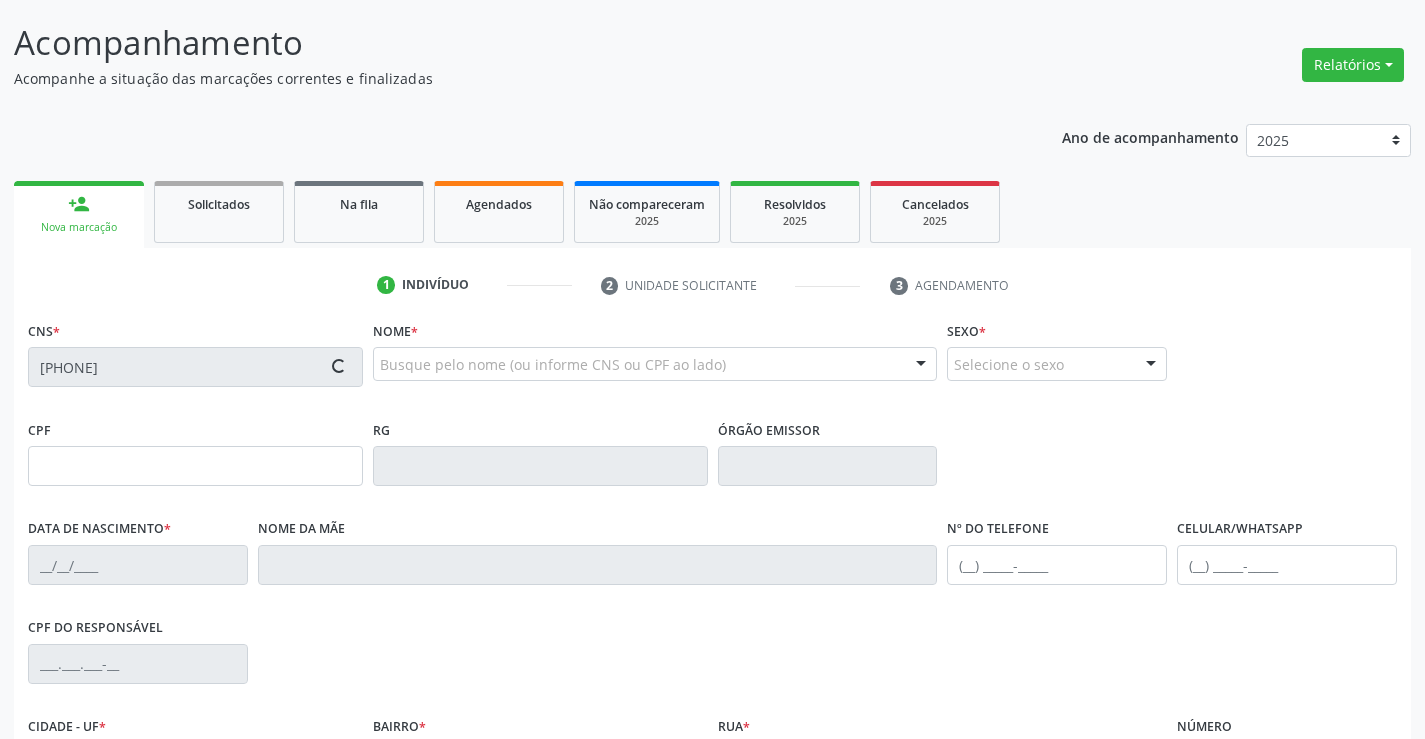 type on "S/N" 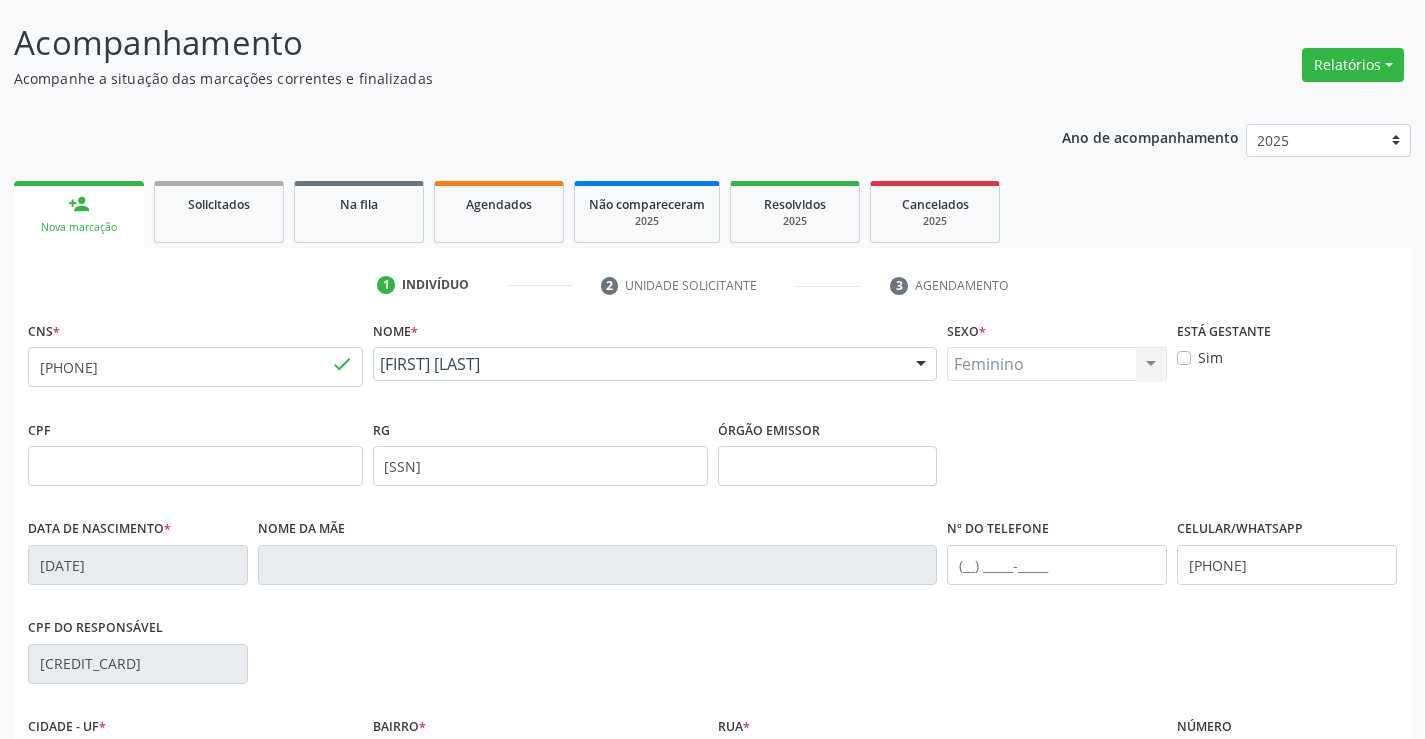scroll, scrollTop: 345, scrollLeft: 0, axis: vertical 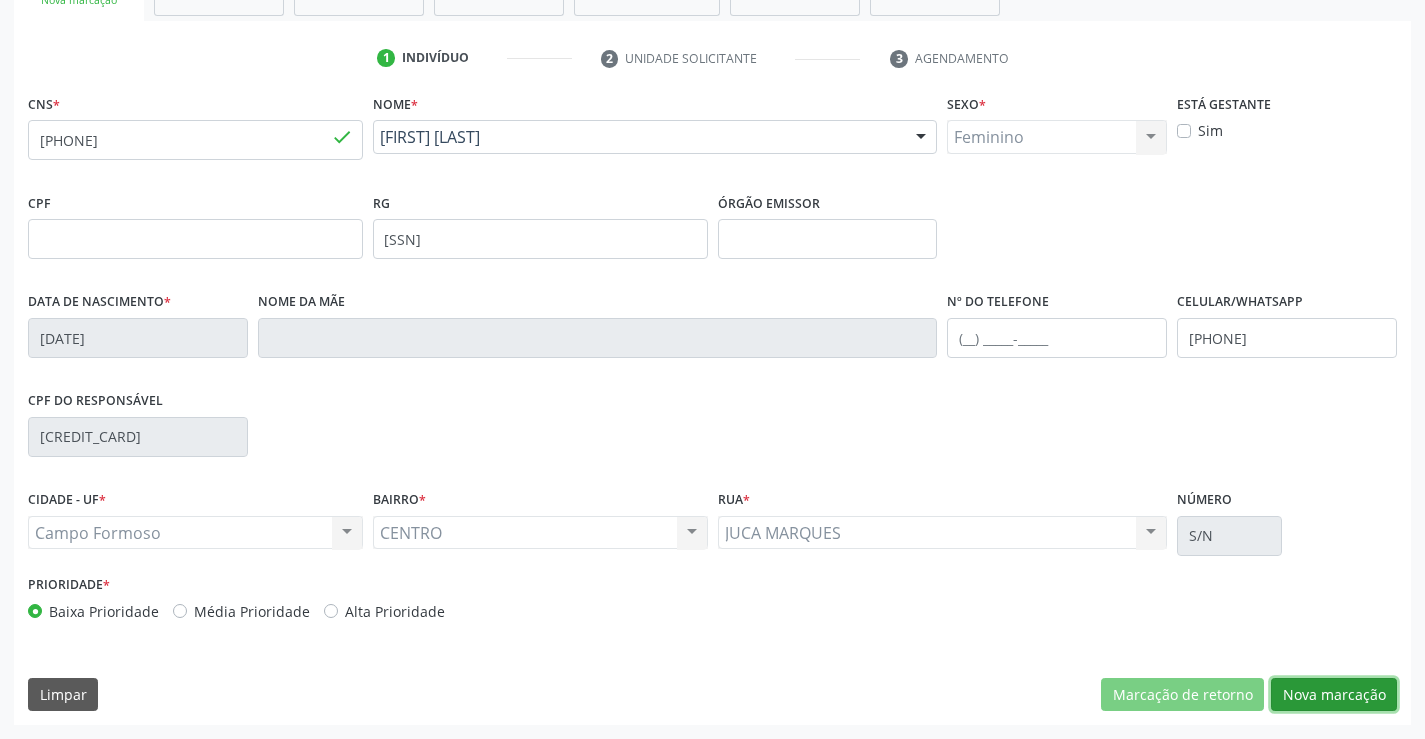 click on "Nova marcação" at bounding box center (1334, 695) 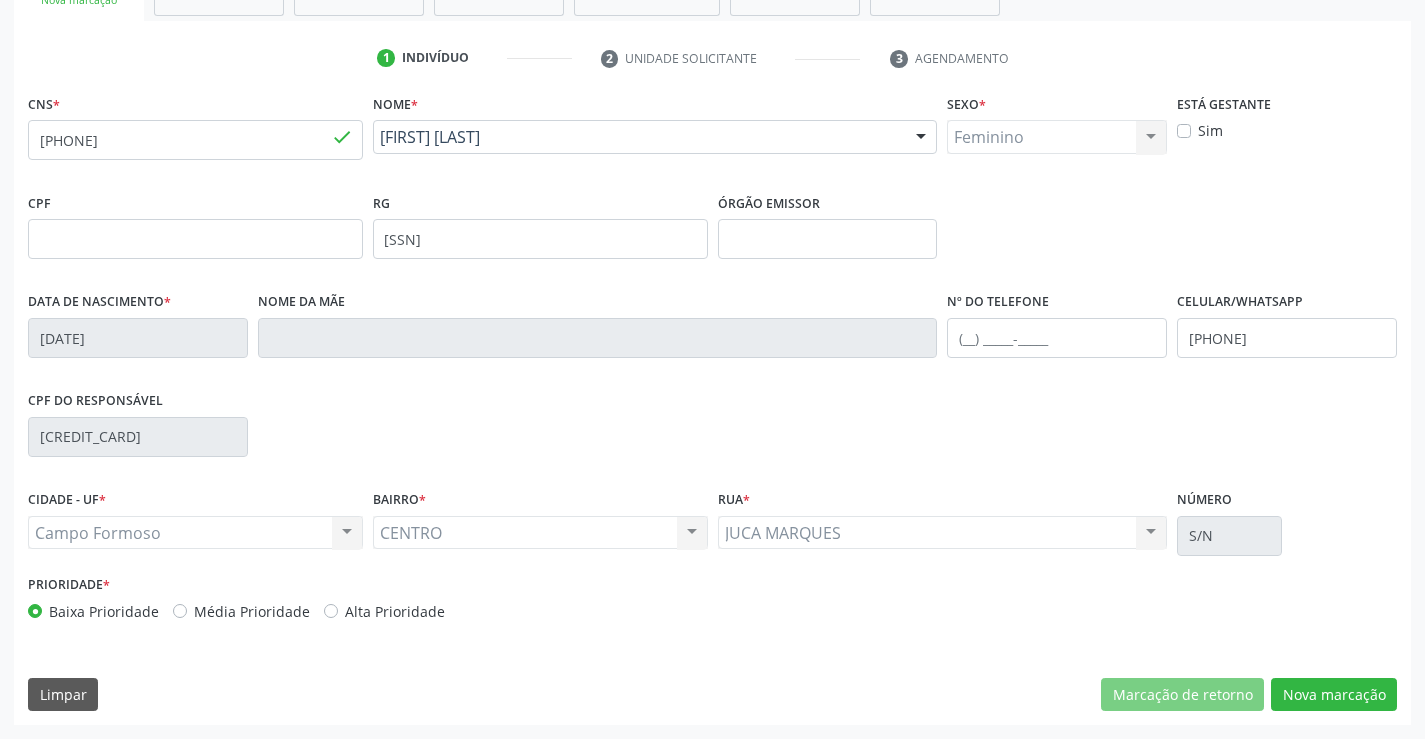 scroll, scrollTop: 167, scrollLeft: 0, axis: vertical 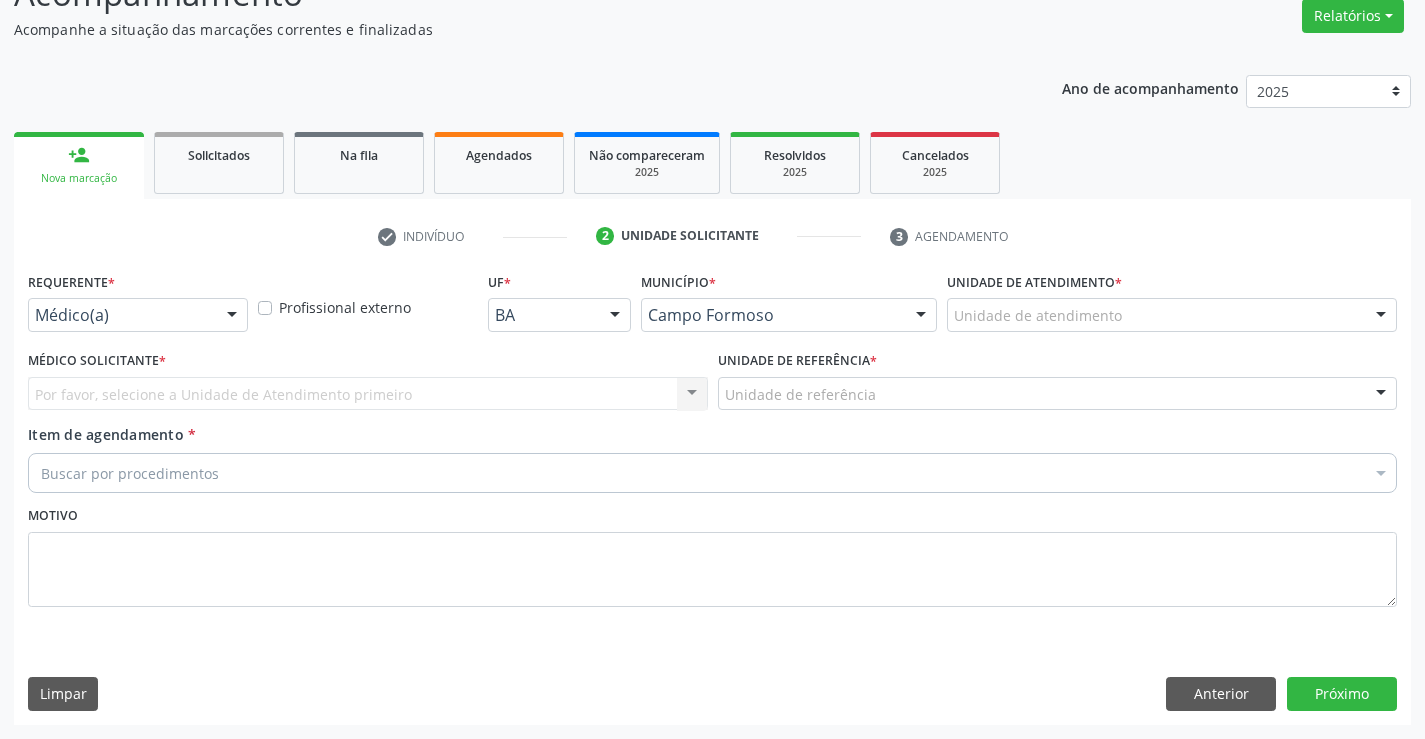 click on "Médico(a)" at bounding box center (138, 315) 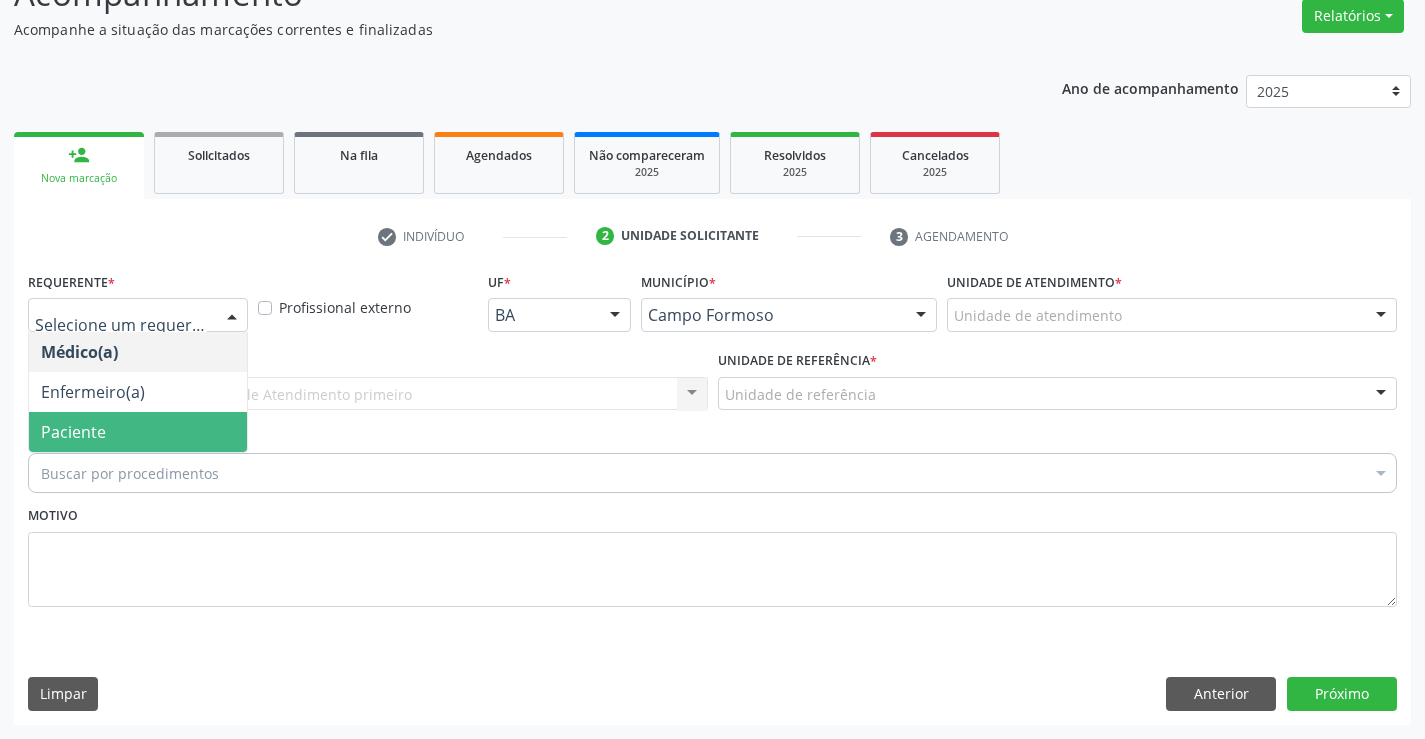 click on "Paciente" at bounding box center [138, 432] 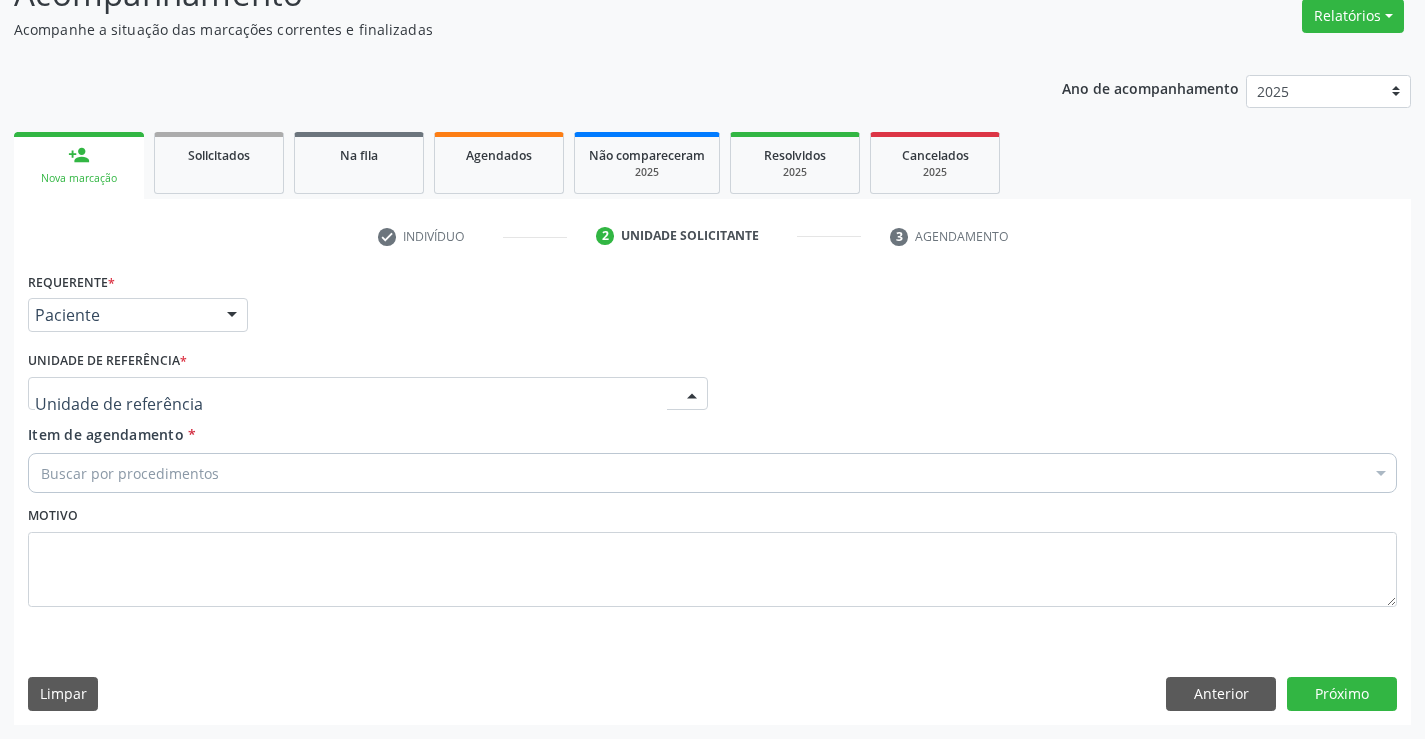 drag, startPoint x: 407, startPoint y: 384, endPoint x: 413, endPoint y: 504, distance: 120.14991 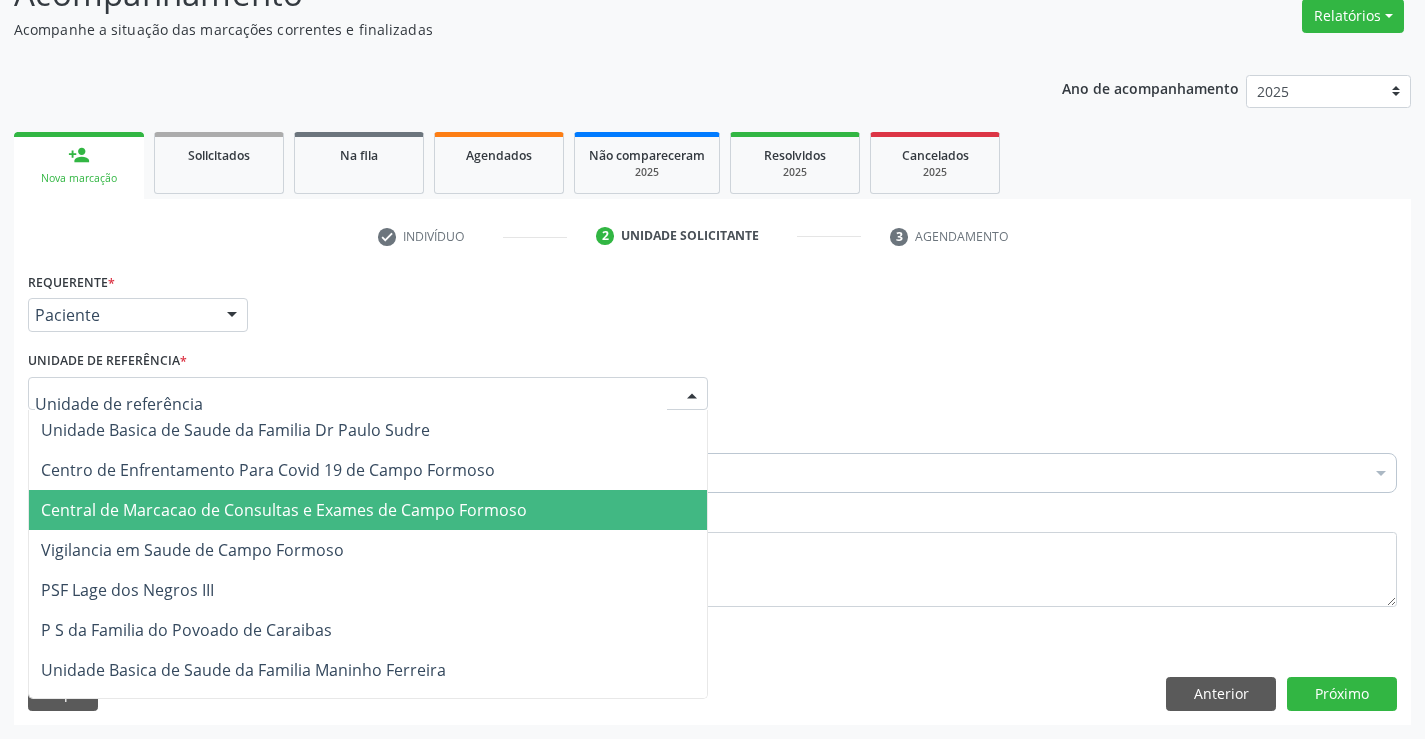 drag, startPoint x: 413, startPoint y: 504, endPoint x: 466, endPoint y: 474, distance: 60.90156 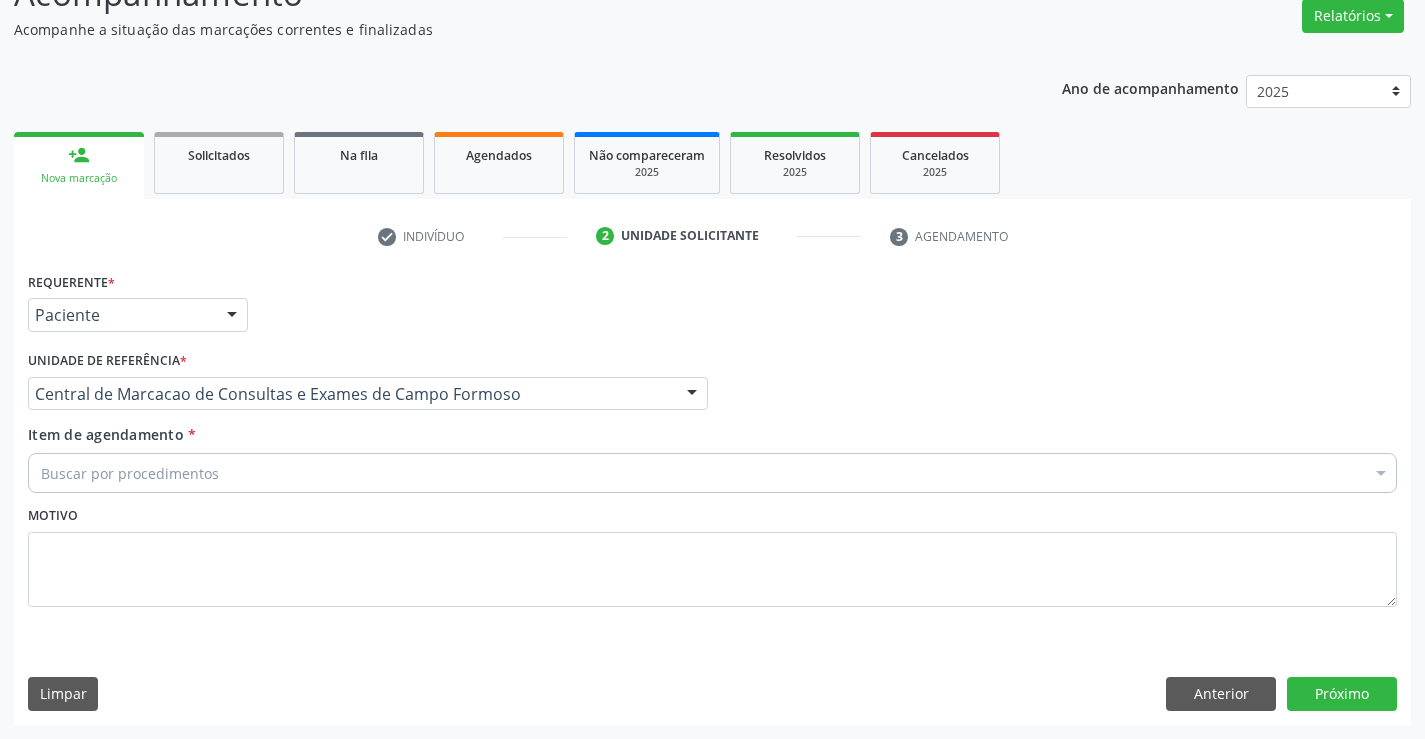 click on "Buscar por procedimentos" at bounding box center [712, 473] 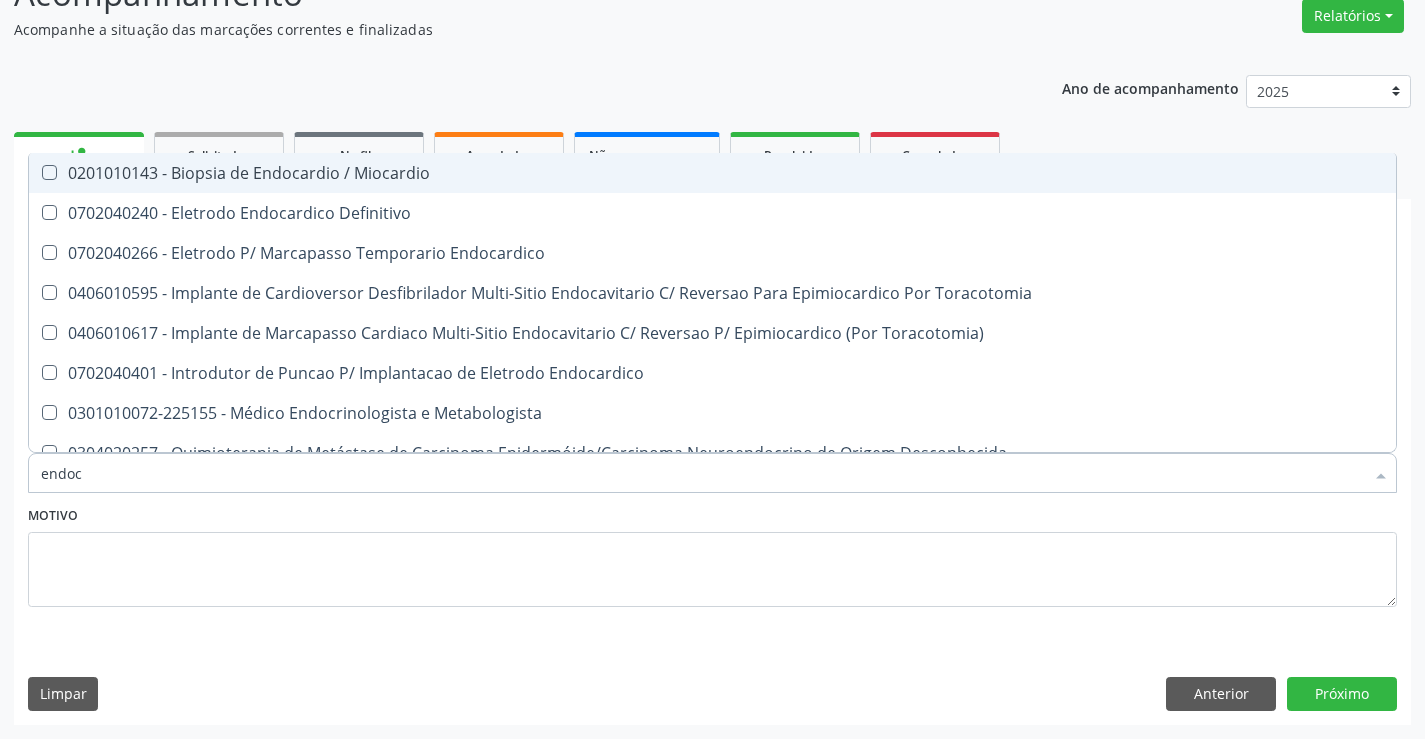 type on "endocr" 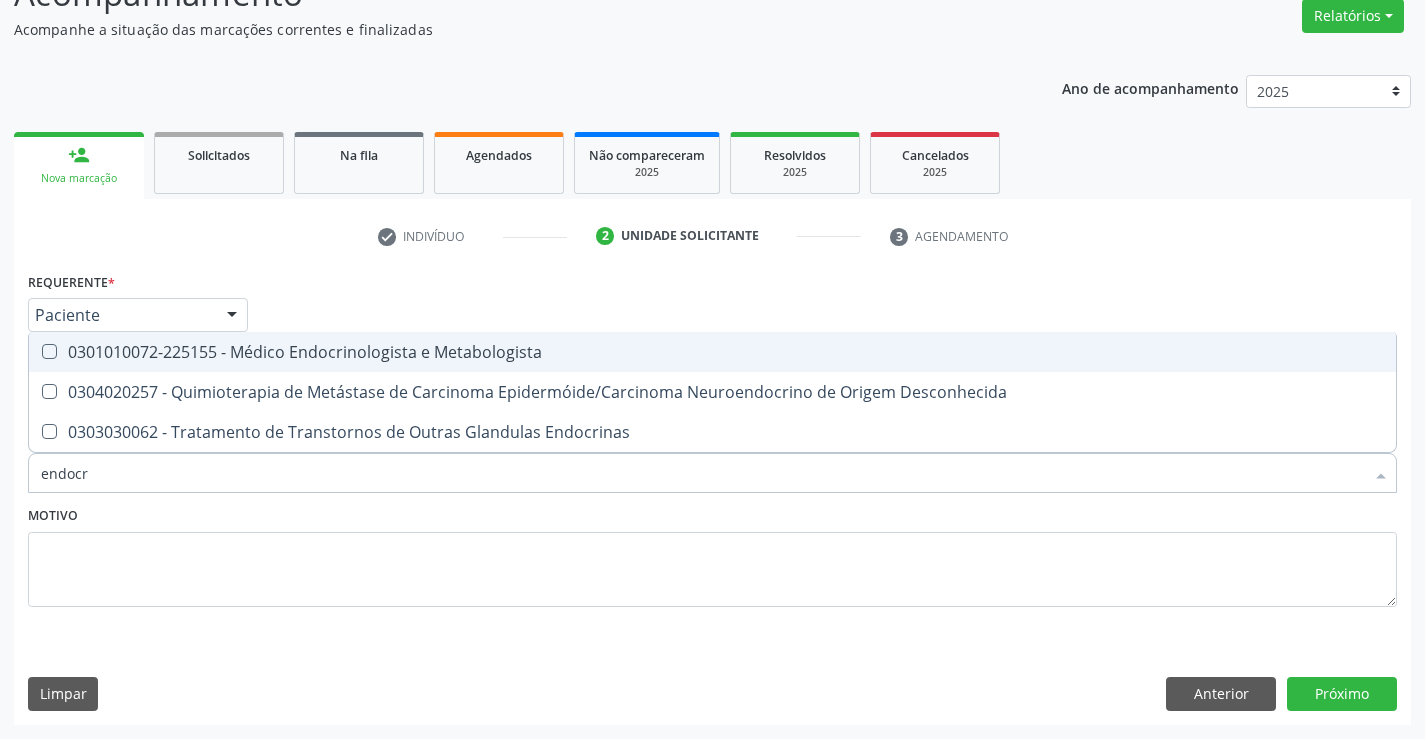 click on "0301010072-225155 - Médico Endocrinologista e Metabologista" at bounding box center (712, 352) 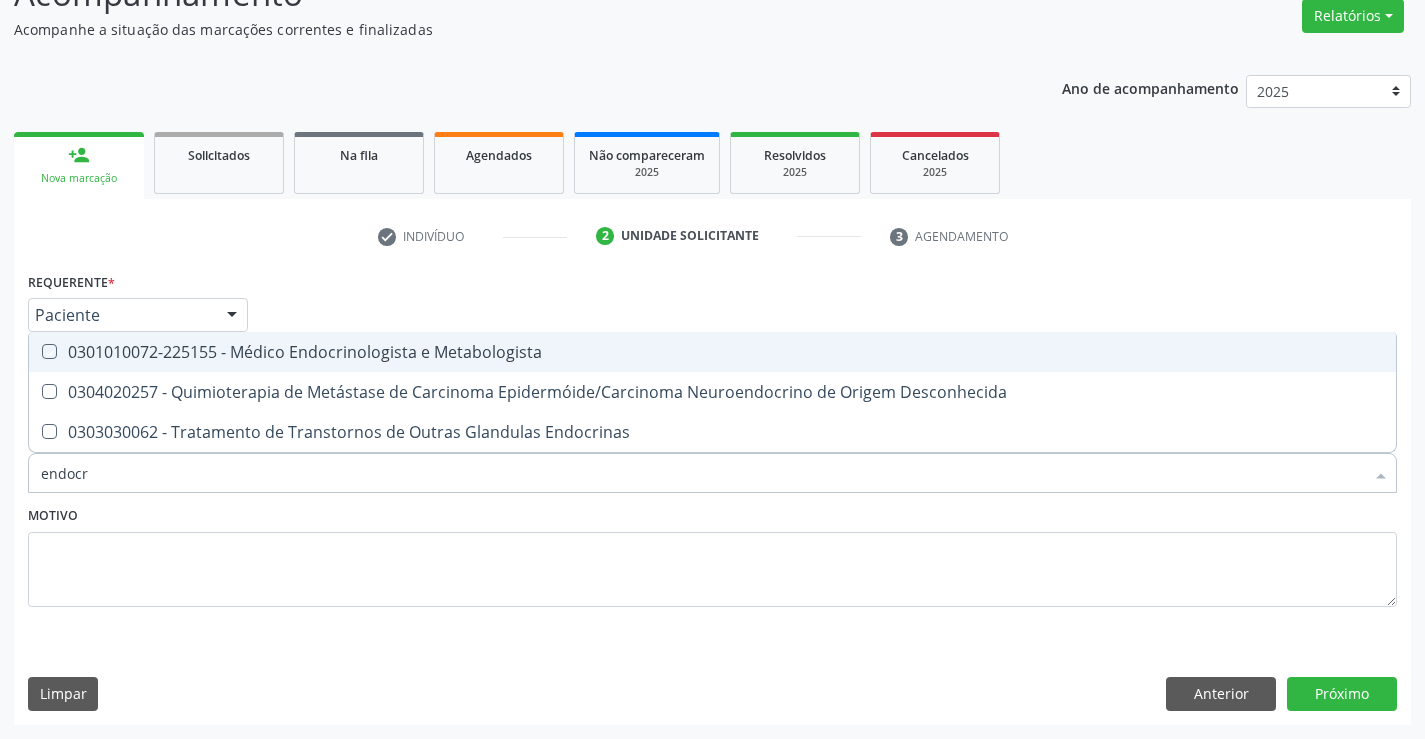 checkbox on "true" 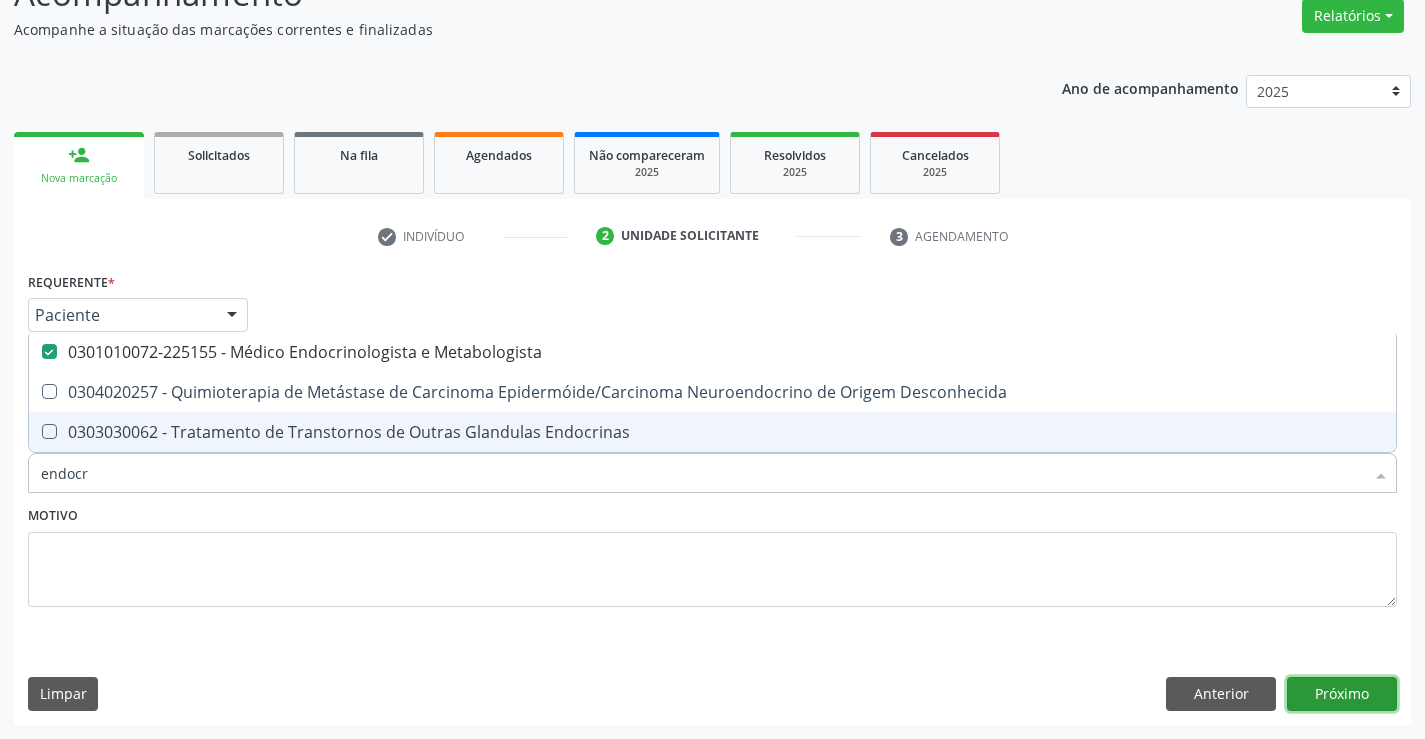 click on "Próximo" at bounding box center [1342, 694] 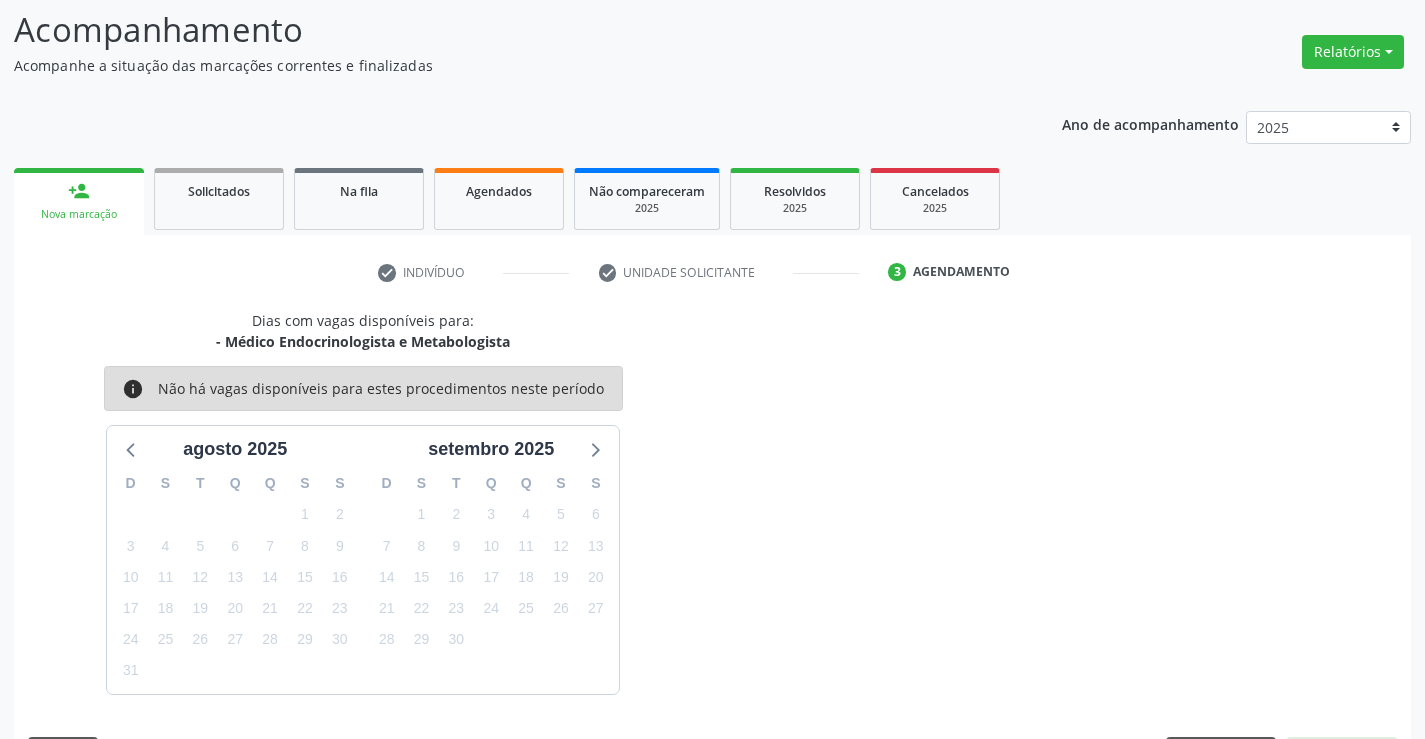 scroll, scrollTop: 167, scrollLeft: 0, axis: vertical 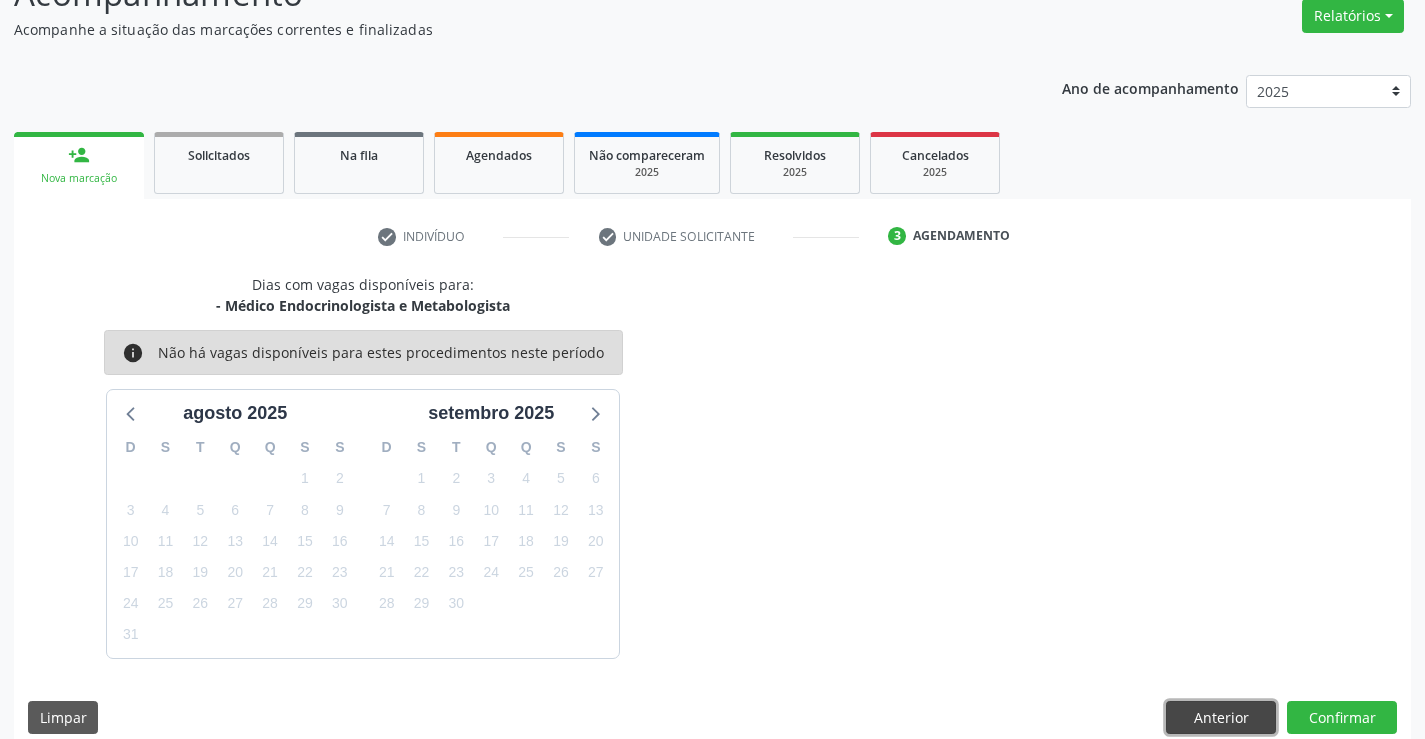 click on "Anterior" at bounding box center [1221, 718] 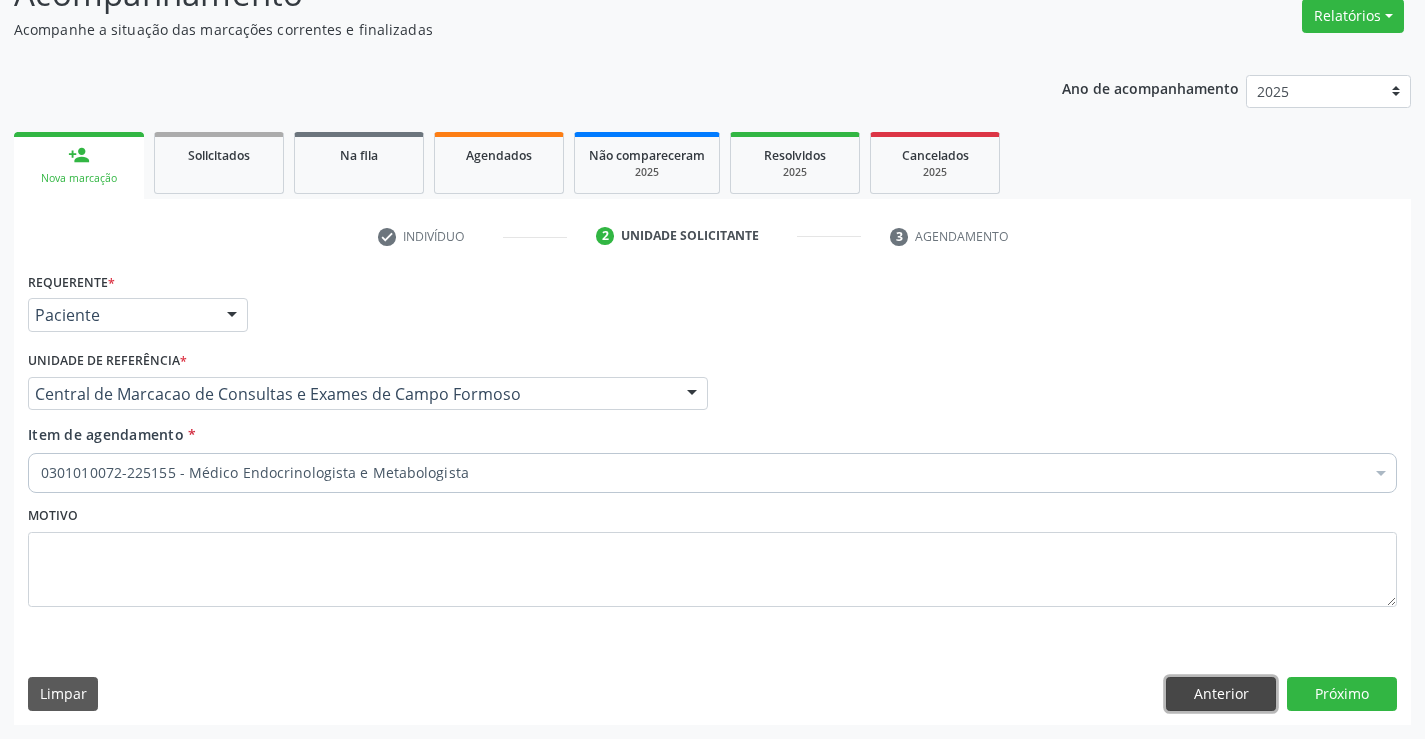 click on "Anterior" at bounding box center [1221, 694] 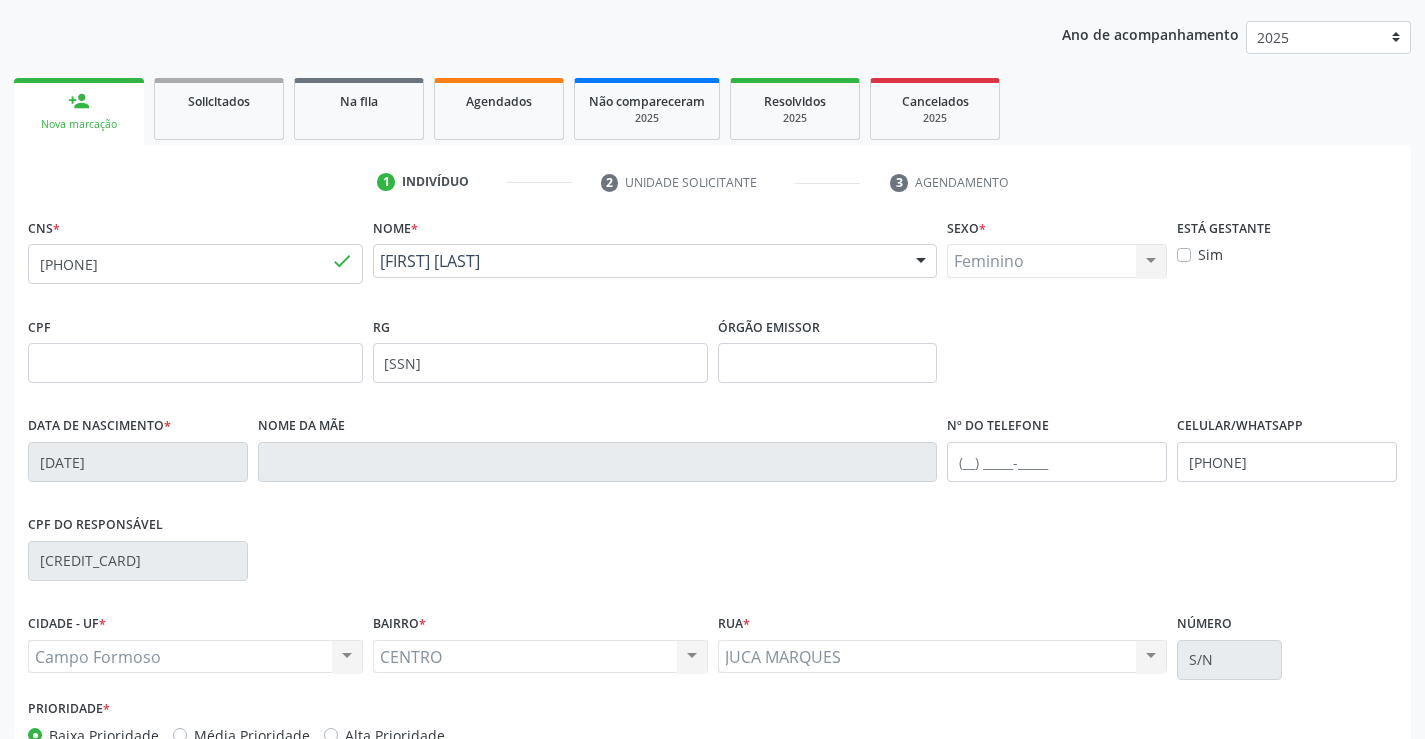 scroll, scrollTop: 345, scrollLeft: 0, axis: vertical 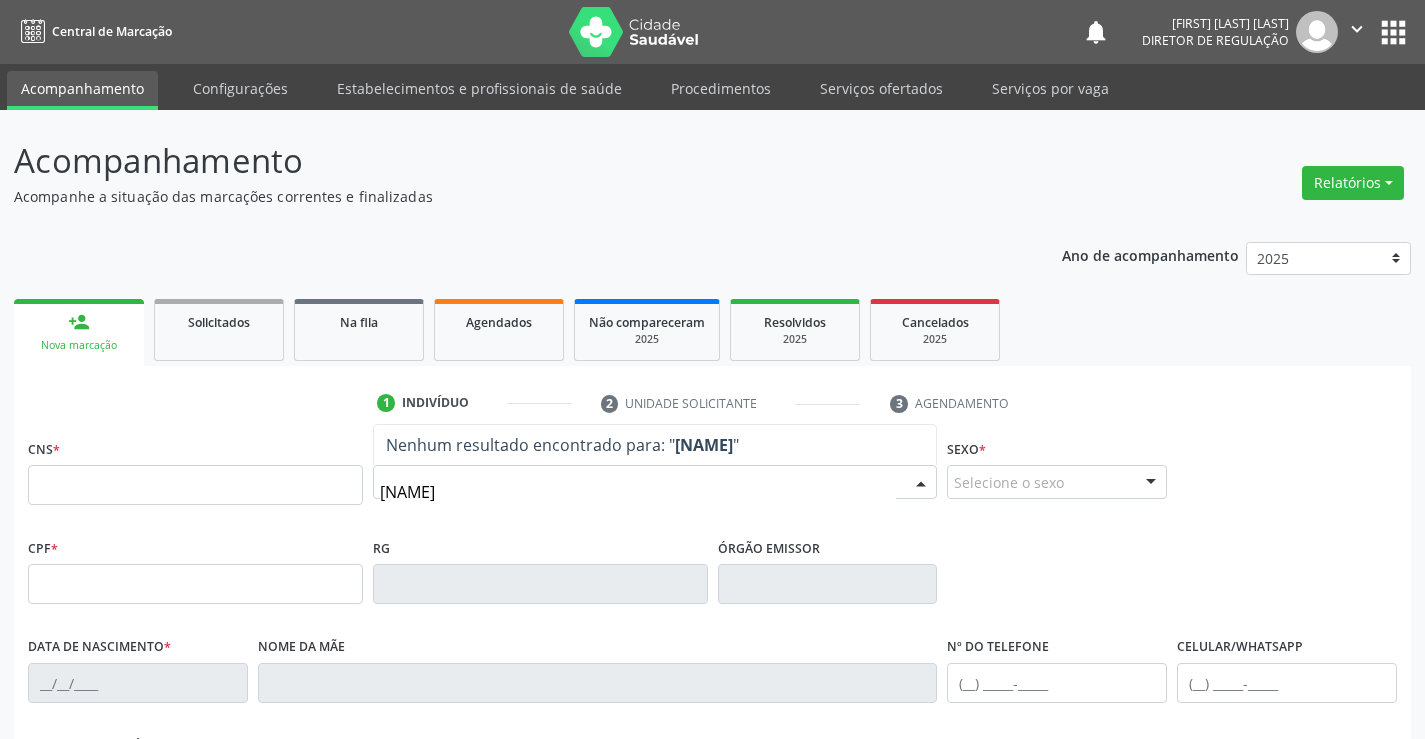 type on "[NAME]" 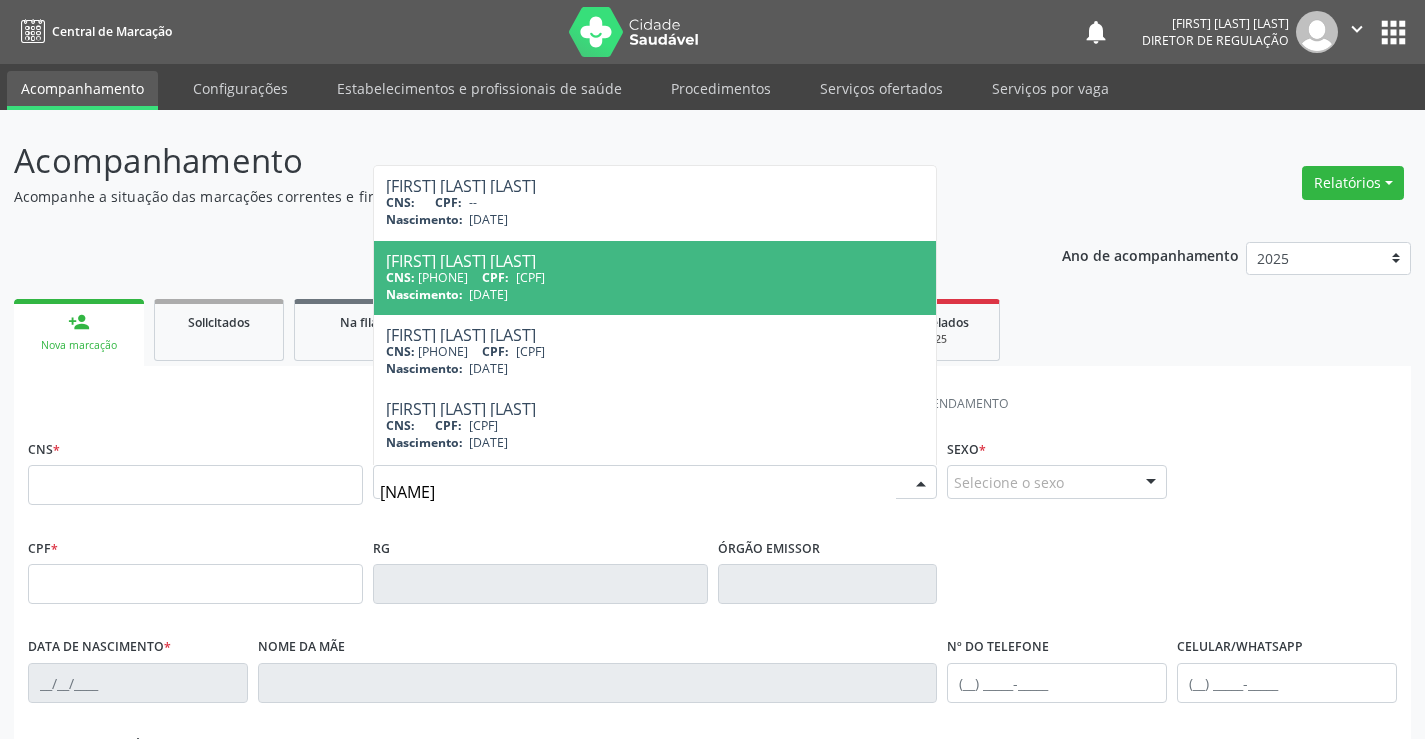 click on "[FIRST] [LAST] [LAST]
CNS:
[PHONE]
CPF:
[CPF]
Nascimento:
[DATE]" at bounding box center [655, 278] 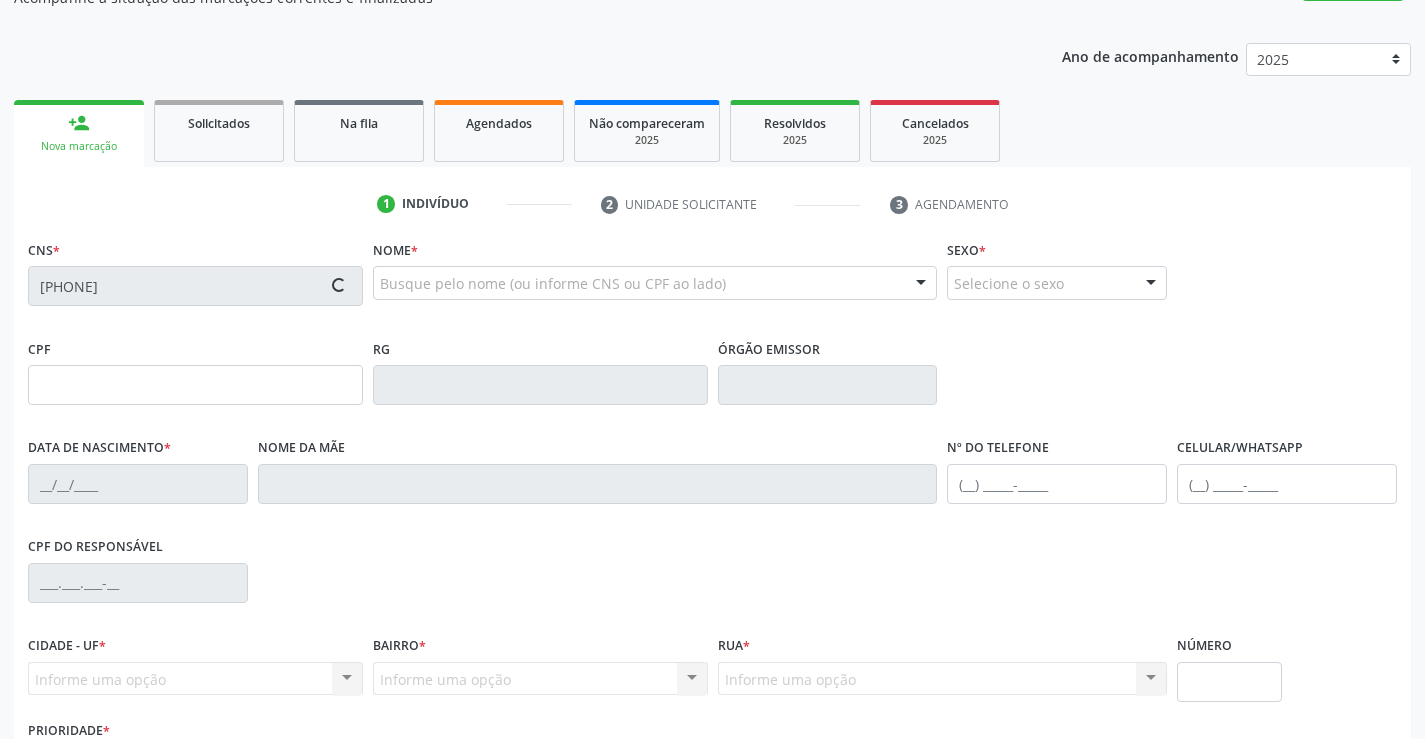 scroll, scrollTop: 200, scrollLeft: 0, axis: vertical 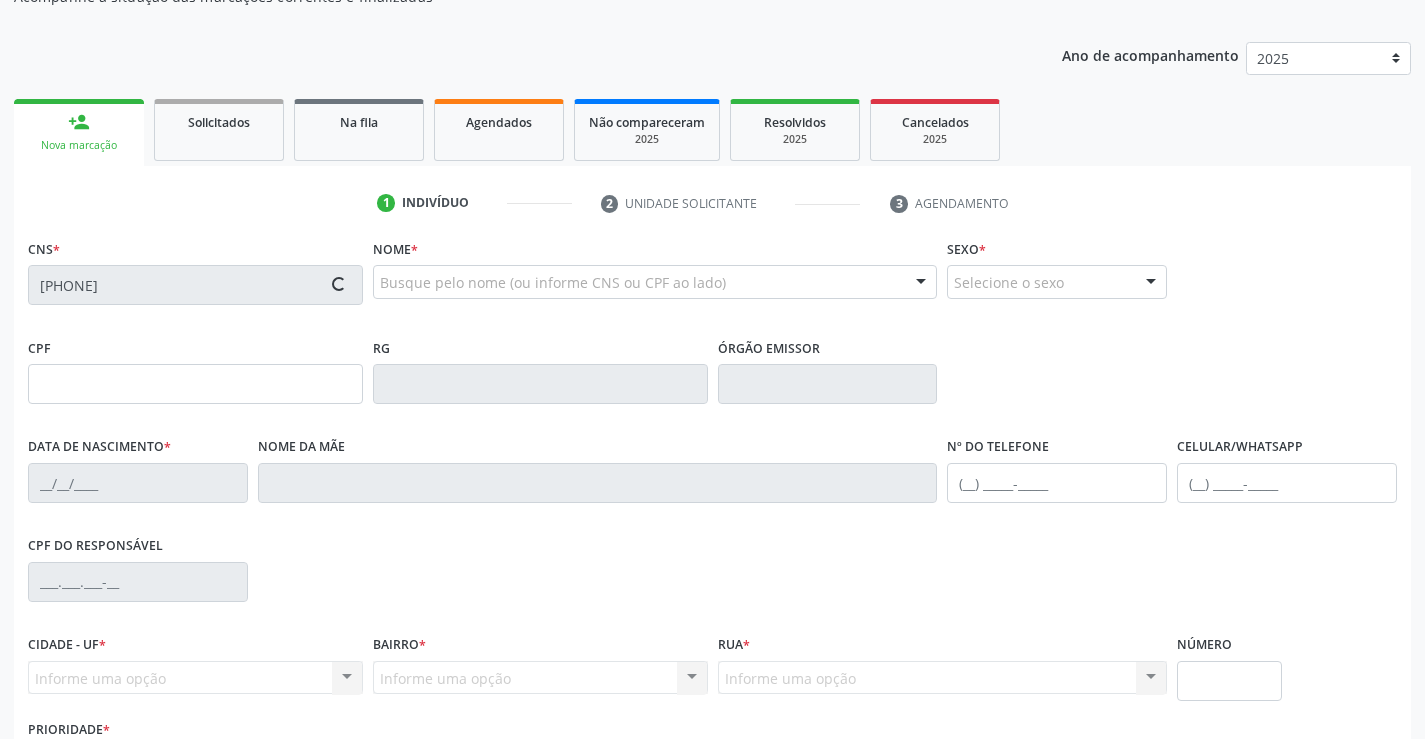 type on "[PHONE]" 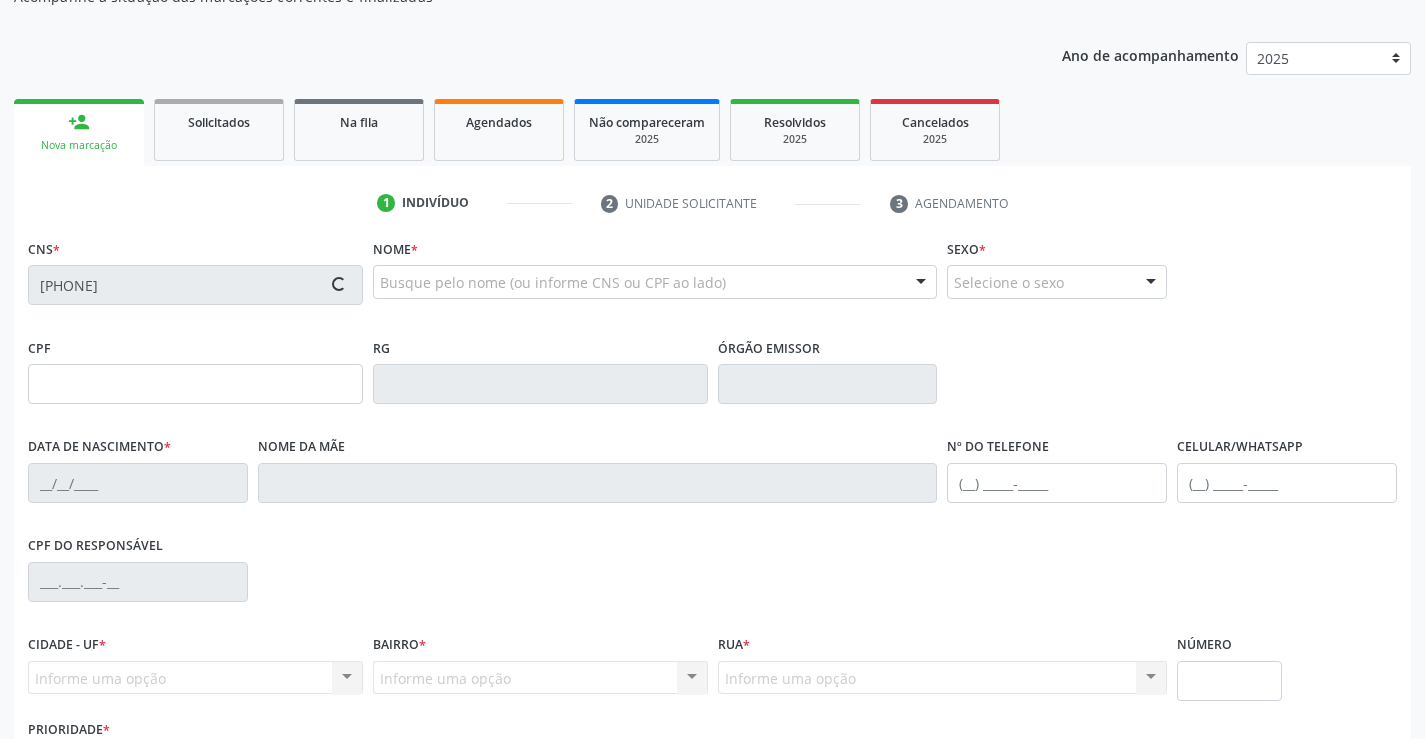 type on "S/N" 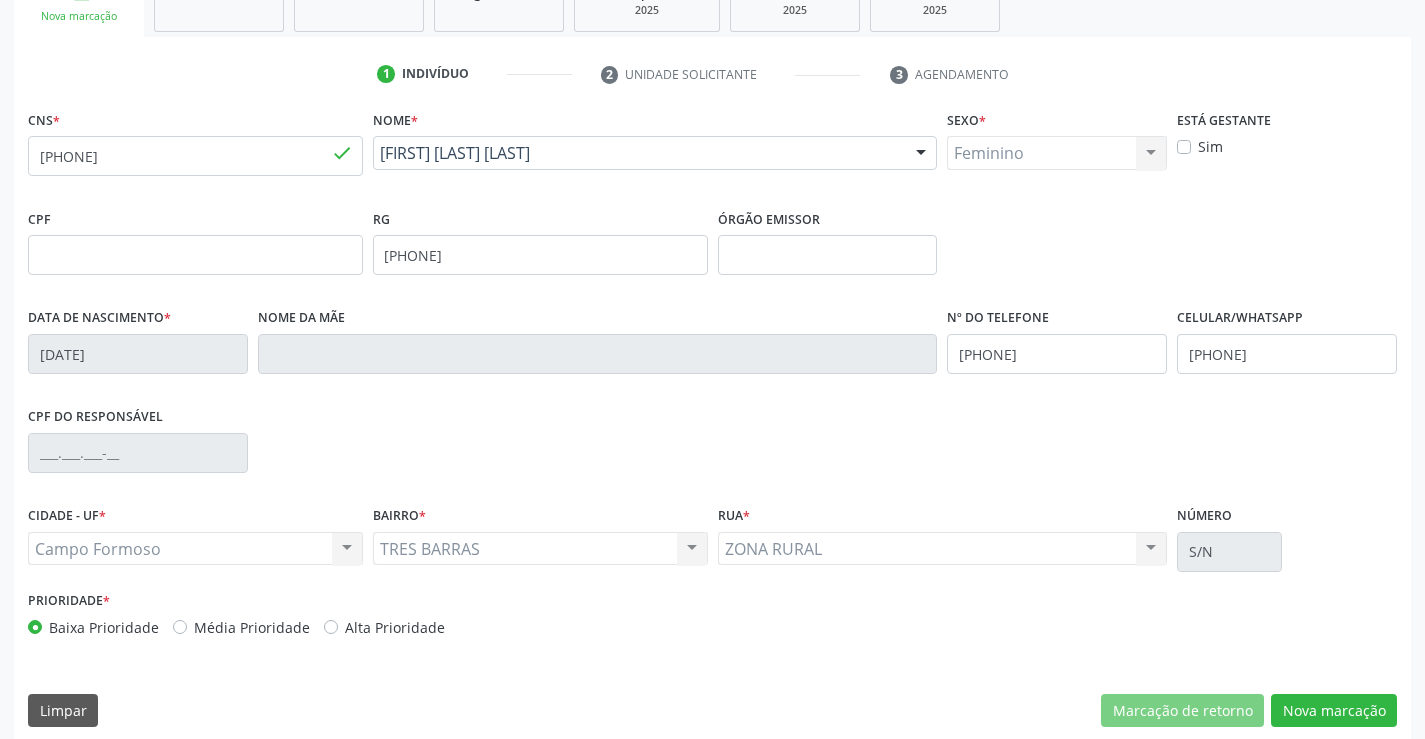 scroll, scrollTop: 345, scrollLeft: 0, axis: vertical 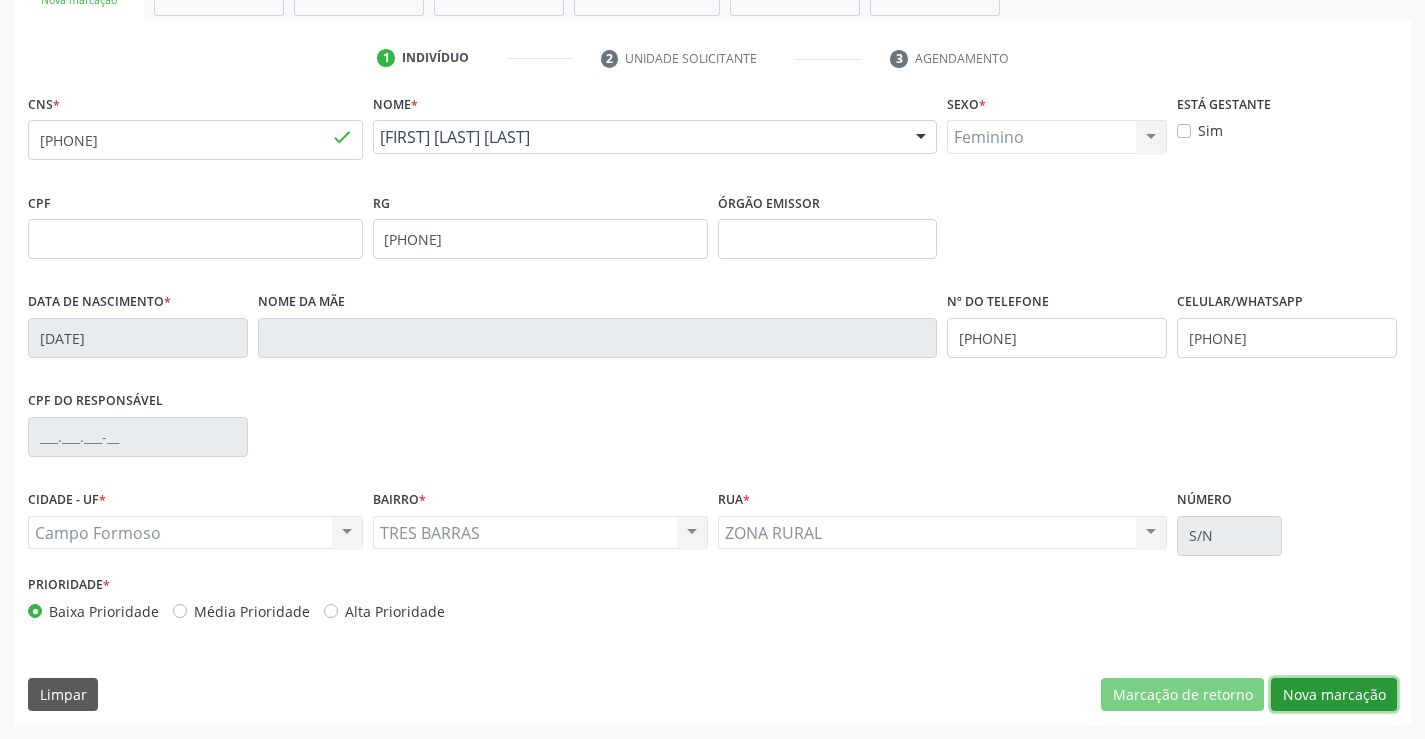 click on "Nova marcação" at bounding box center [1334, 695] 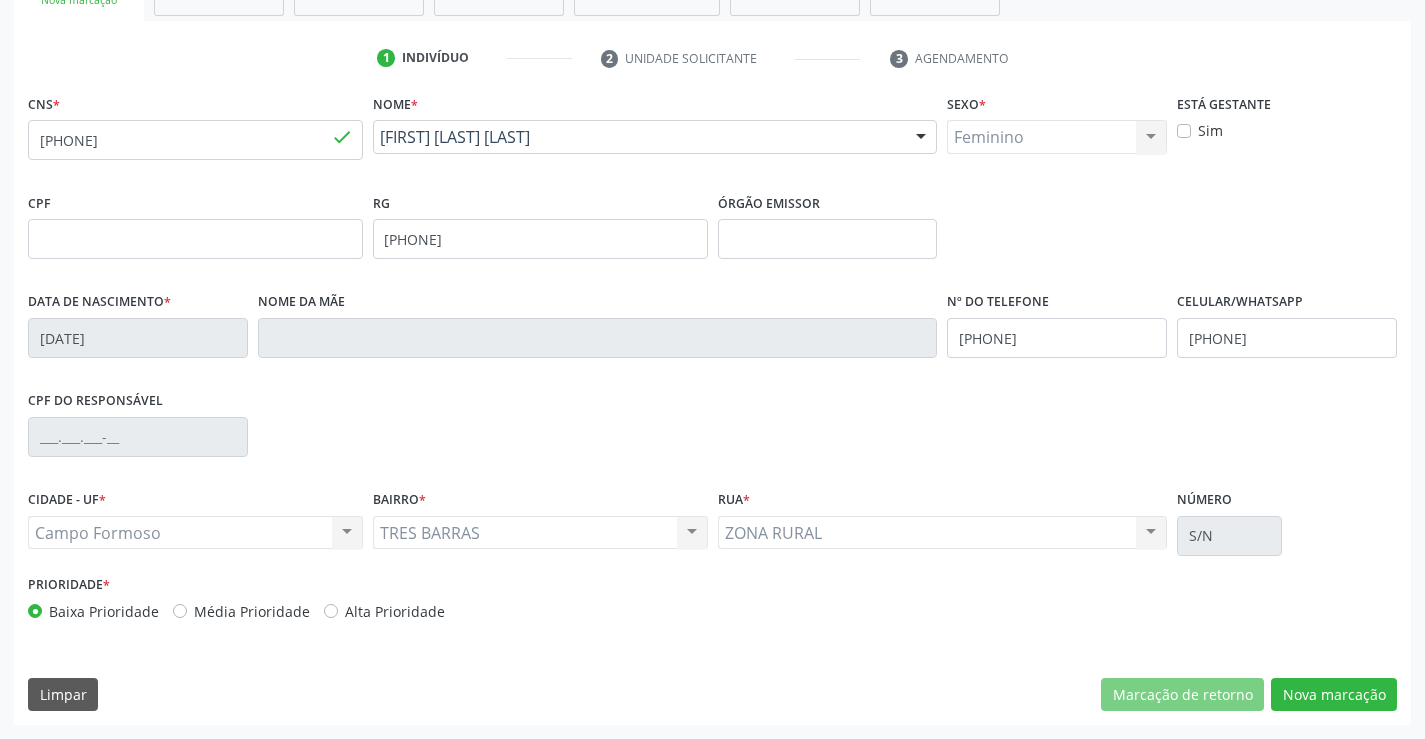 scroll, scrollTop: 167, scrollLeft: 0, axis: vertical 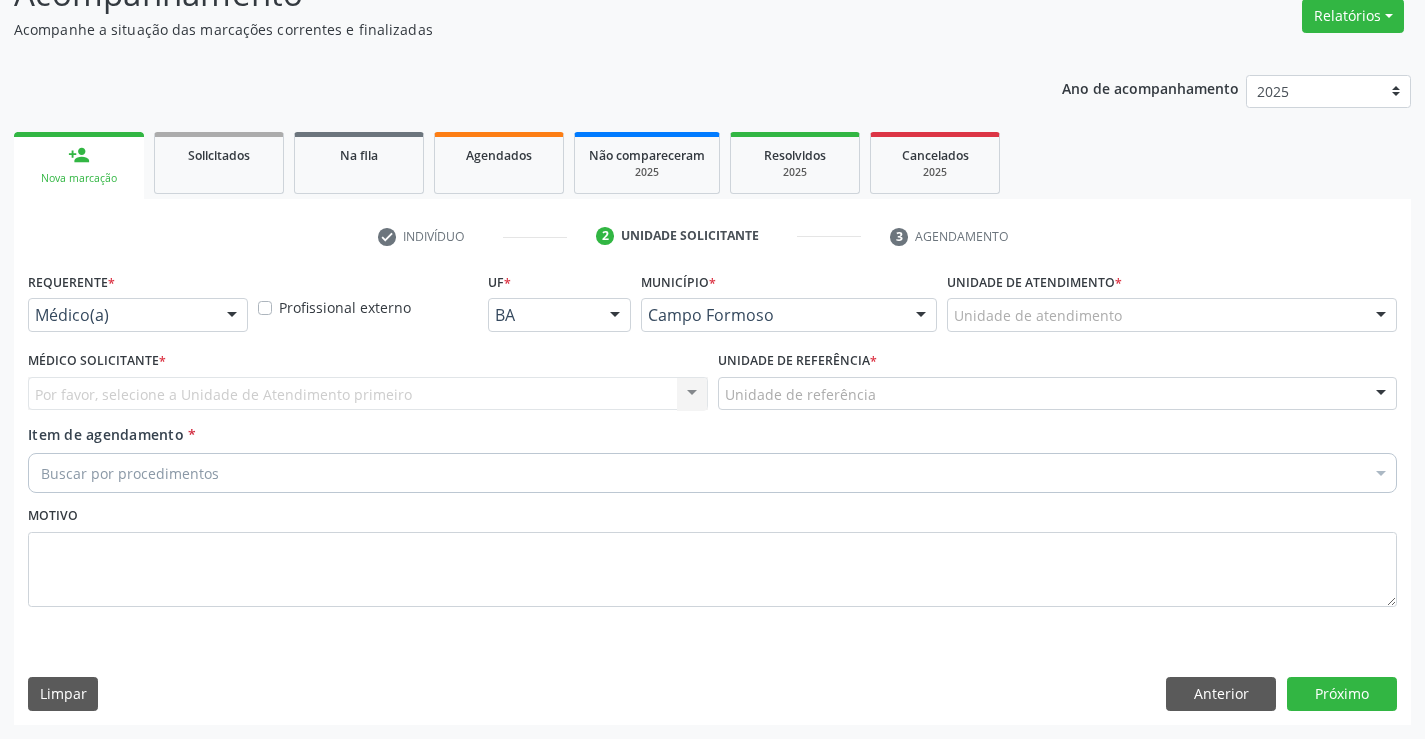 click on "Médico(a)         Médico(a)   Enfermeiro(a)   Paciente
Nenhum resultado encontrado para: "   "
Não há nenhuma opção para ser exibida." at bounding box center [138, 315] 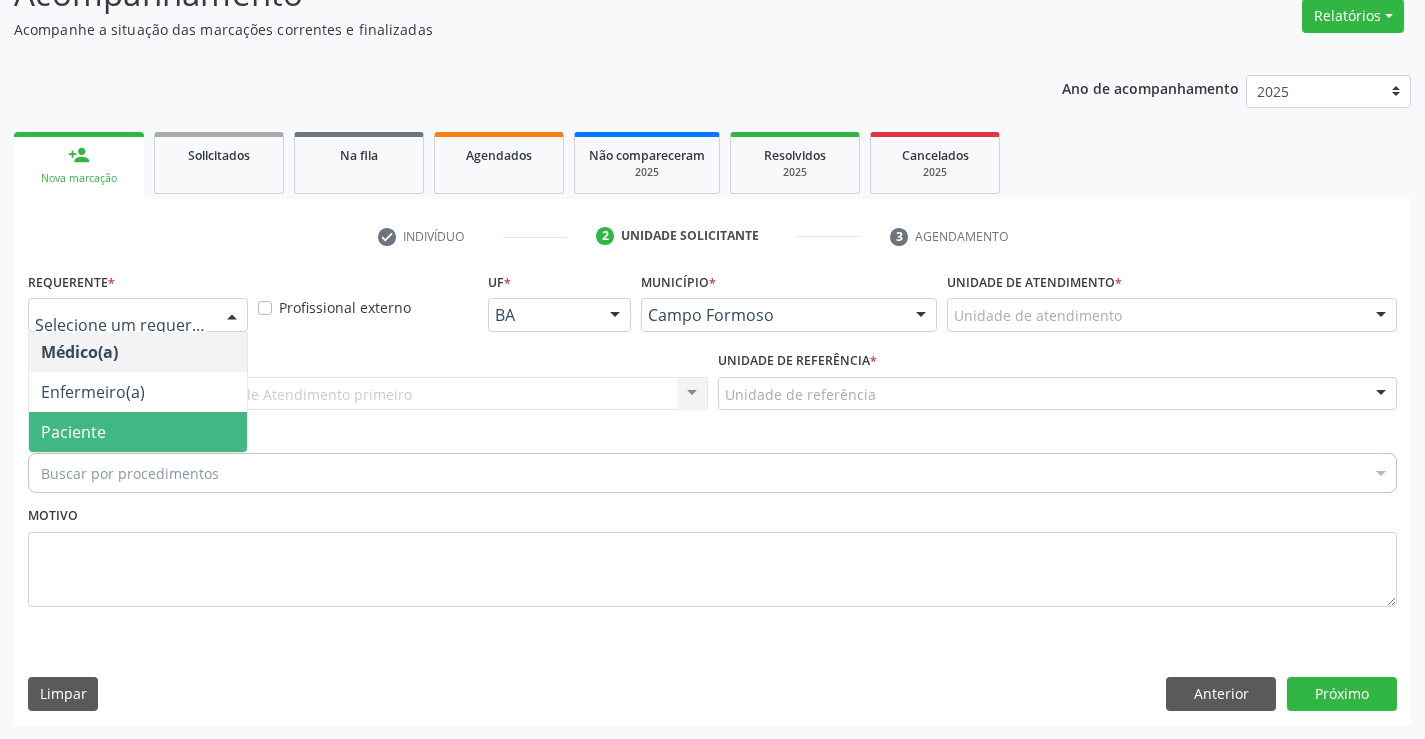 click on "Paciente" at bounding box center (138, 432) 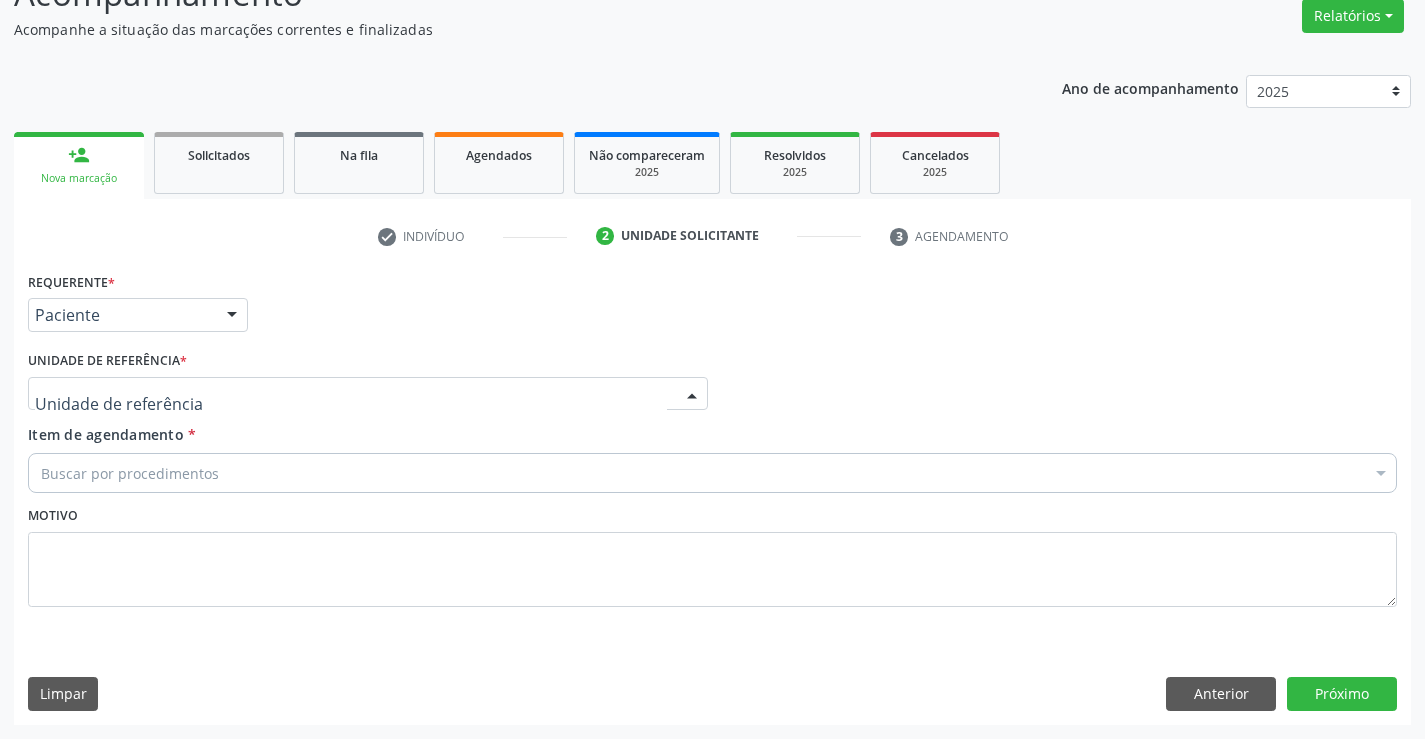 click at bounding box center (368, 394) 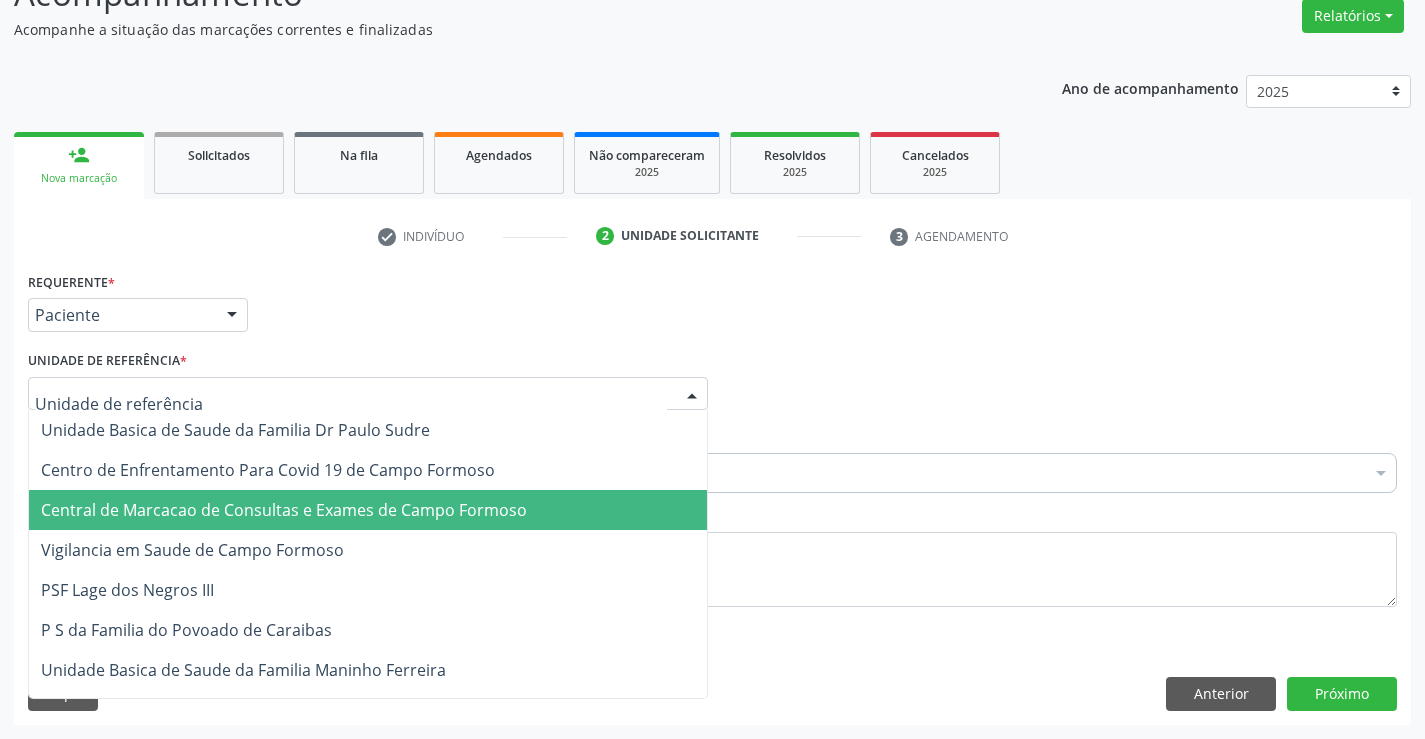 click on "Central de Marcacao de Consultas e Exames de Campo Formoso" at bounding box center (284, 510) 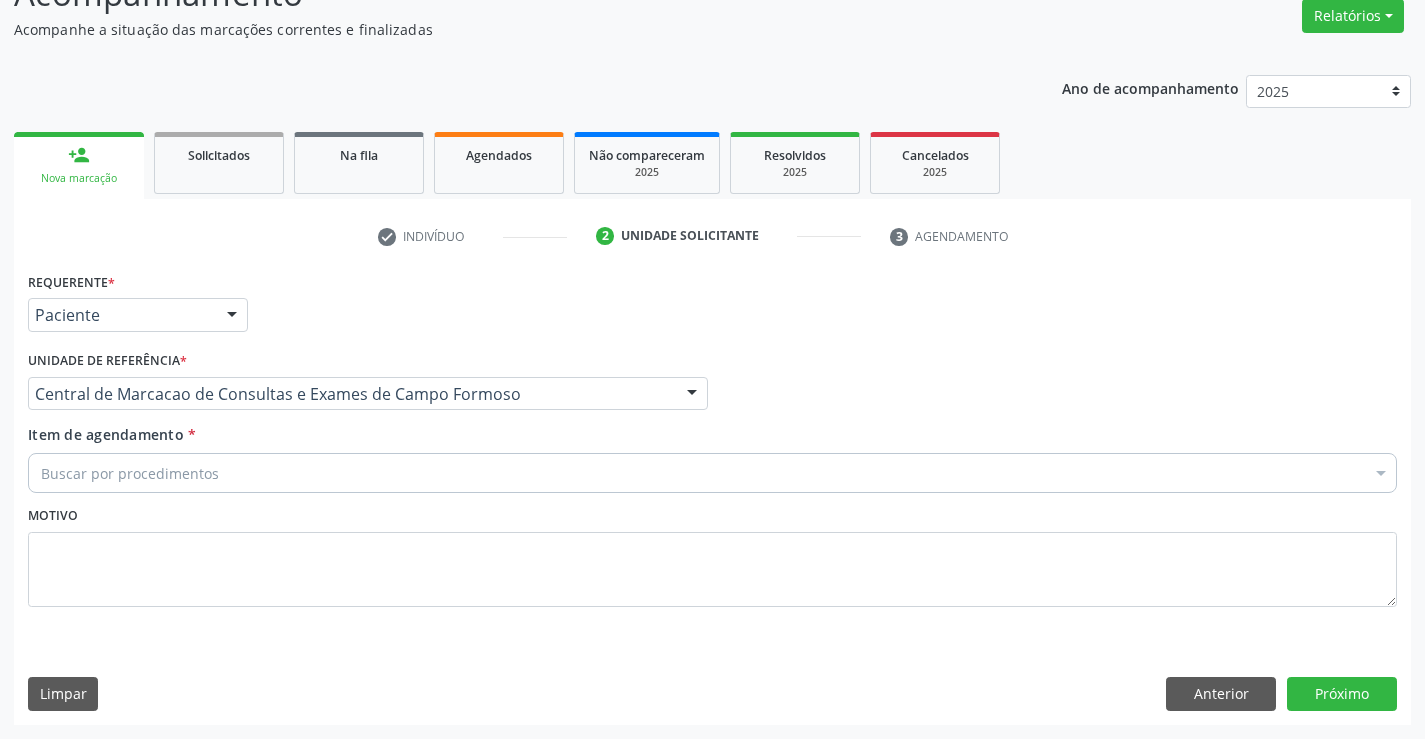 click on "Buscar por procedimentos" at bounding box center (712, 473) 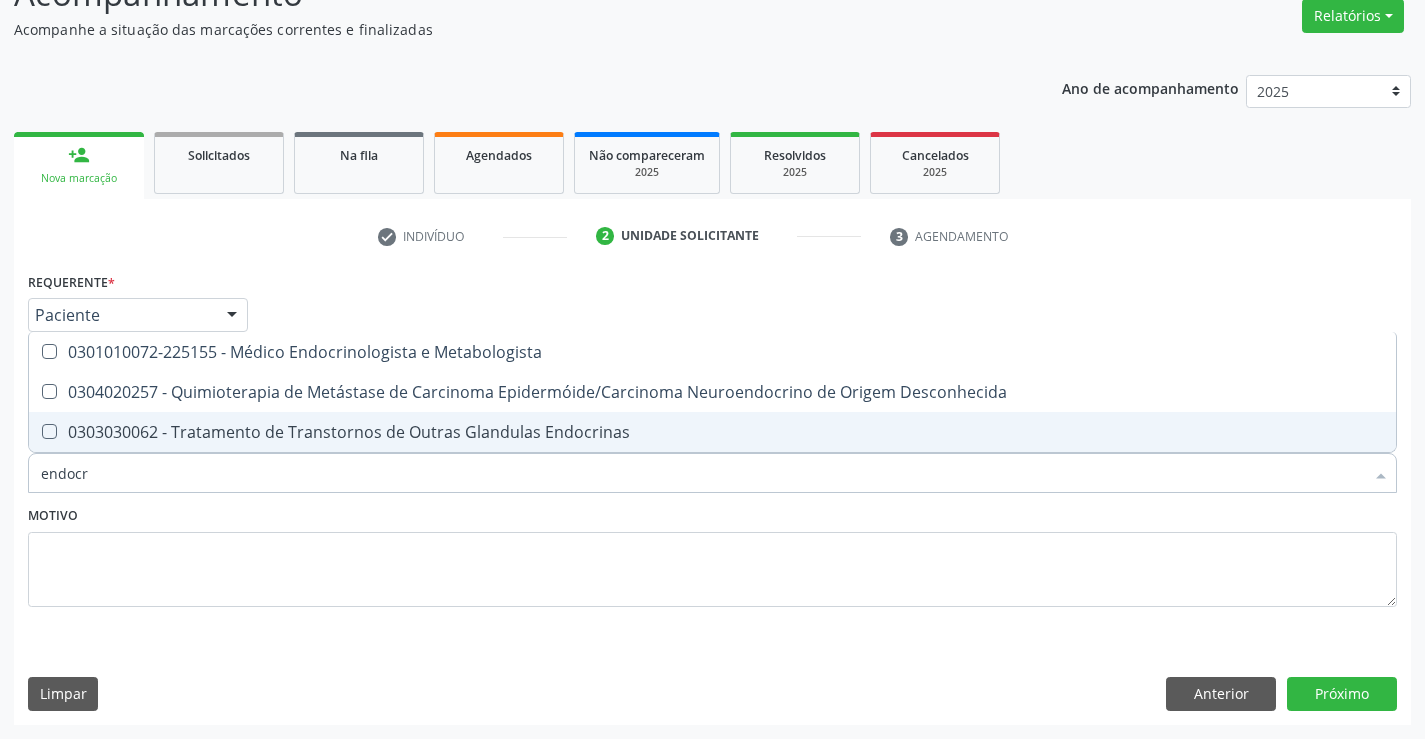 type on "endocri" 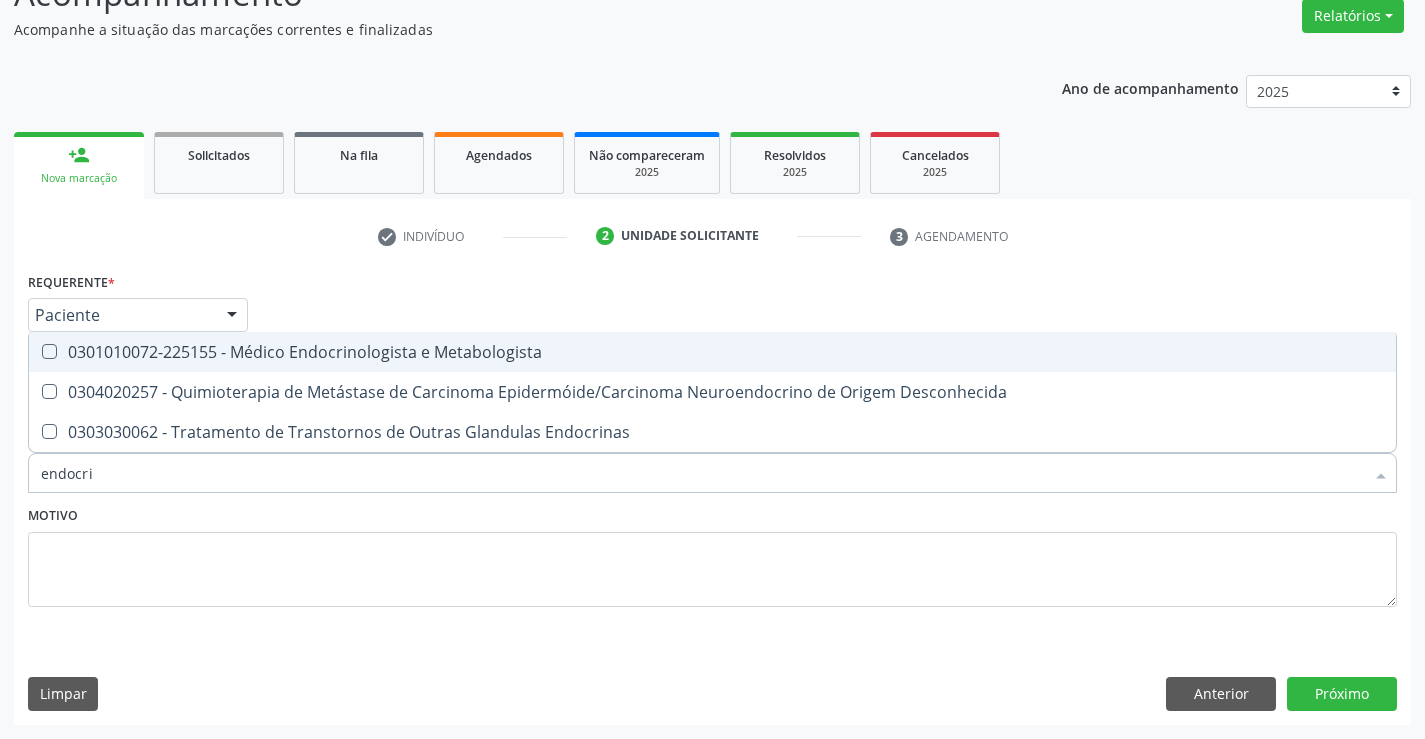 click on "0301010072-225155 - Médico Endocrinologista e Metabologista" at bounding box center (712, 352) 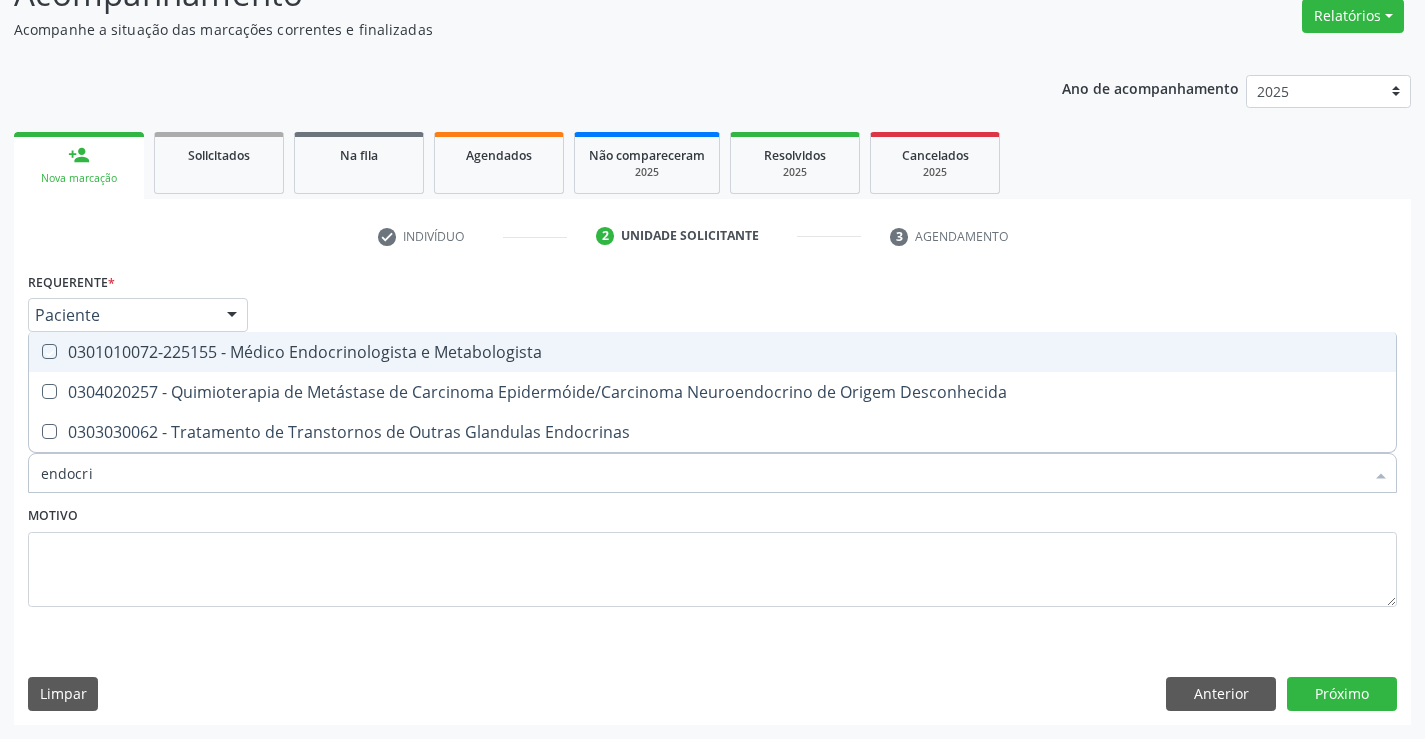 checkbox on "true" 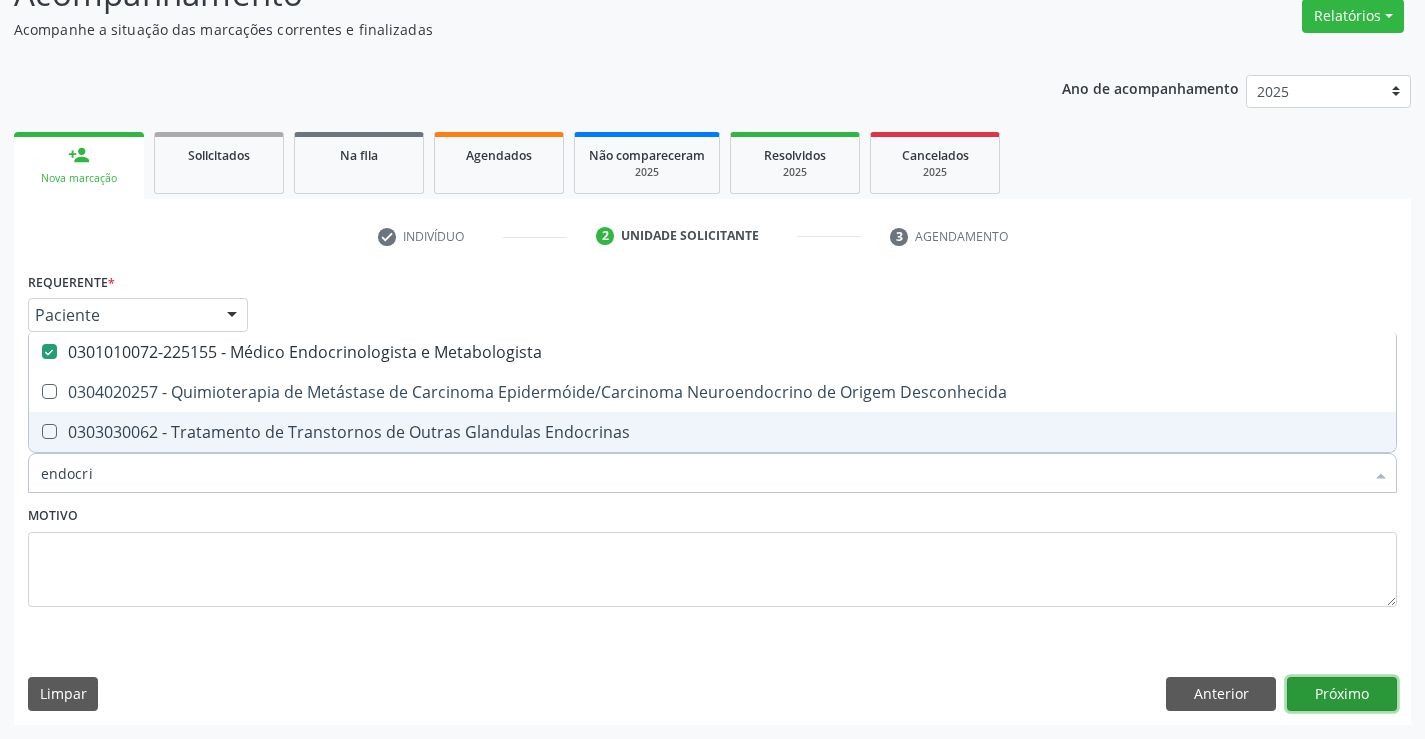 click on "Próximo" at bounding box center [1342, 694] 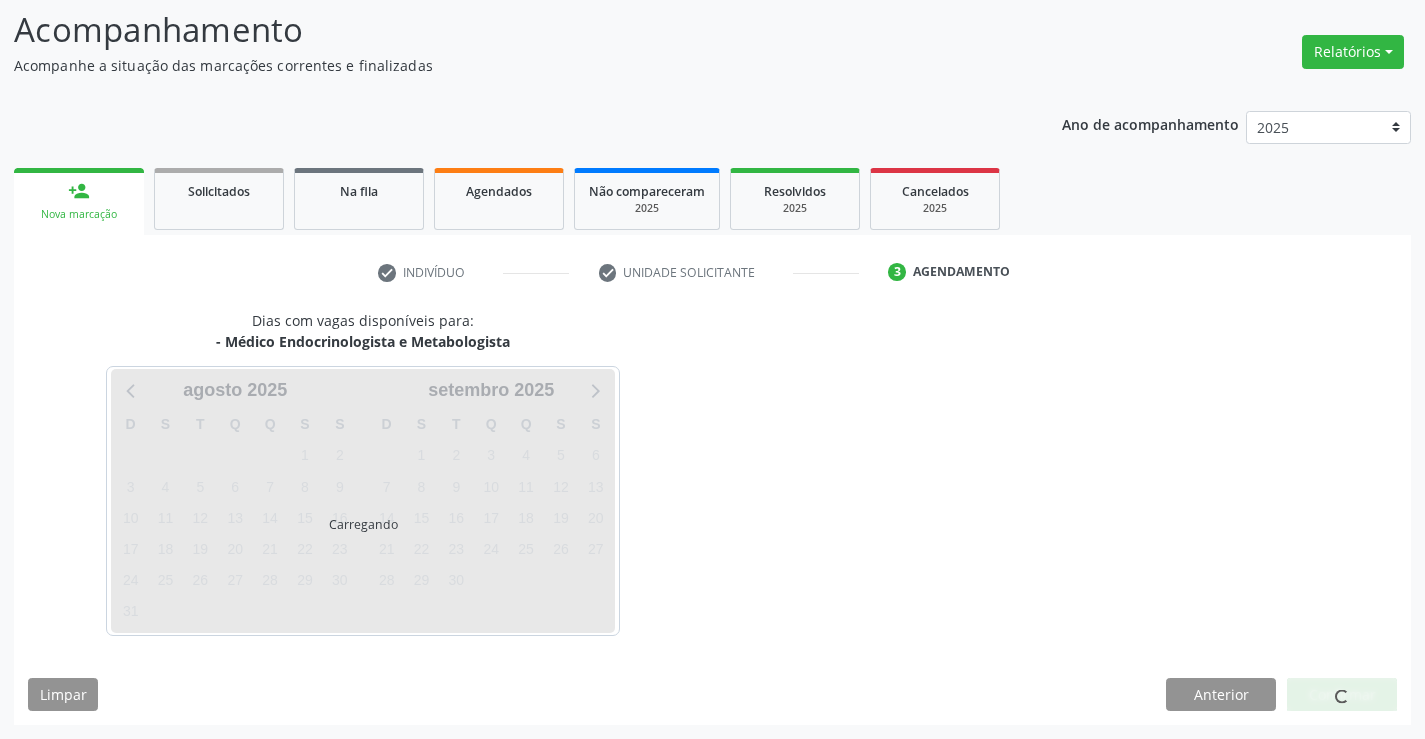 scroll, scrollTop: 131, scrollLeft: 0, axis: vertical 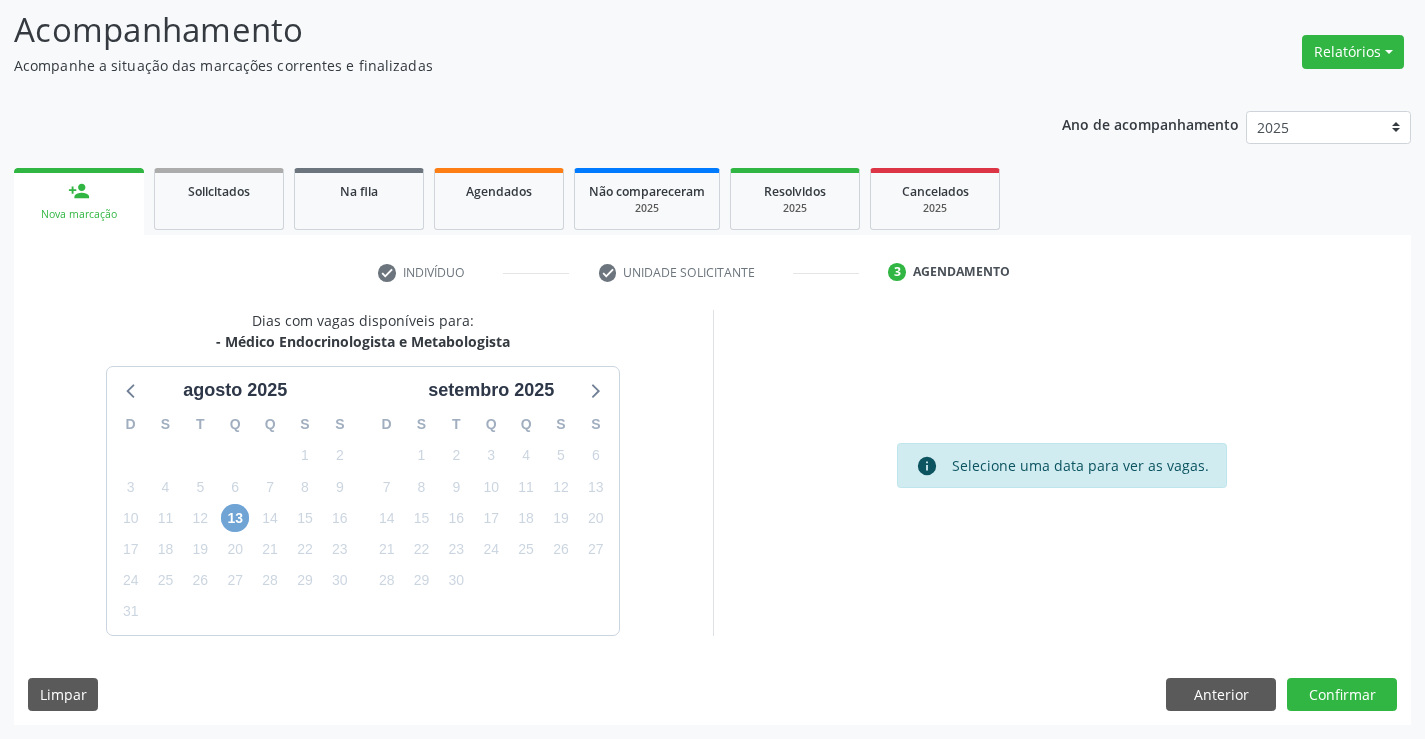 click on "13" at bounding box center [235, 518] 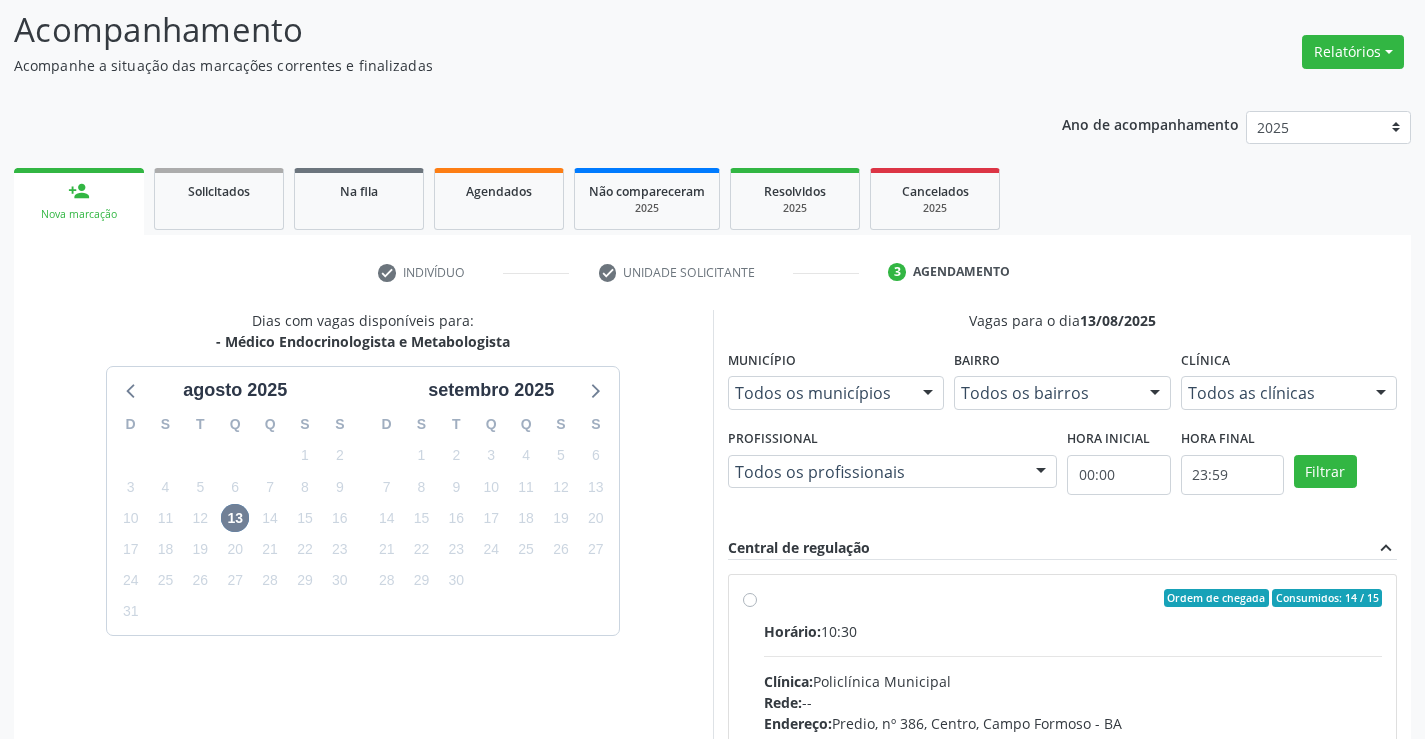 click on "Ordem de chegada
Consumidos: 14 / 15
Horário:   10:30
Clínica:  Policlínica Municipal
Rede:
--
Endereço:   Predio, nº 386, Centro, Campo Formoso - BA
Telefone:   (74) 6451312
Profissional:
Washington Luiz Sobreira da Slva
Informações adicionais sobre o atendimento
Idade de atendimento:
de 16 a 100 anos
Gênero(s) atendido(s):
Masculino e Feminino
Informações adicionais:
--" at bounding box center [1063, 742] 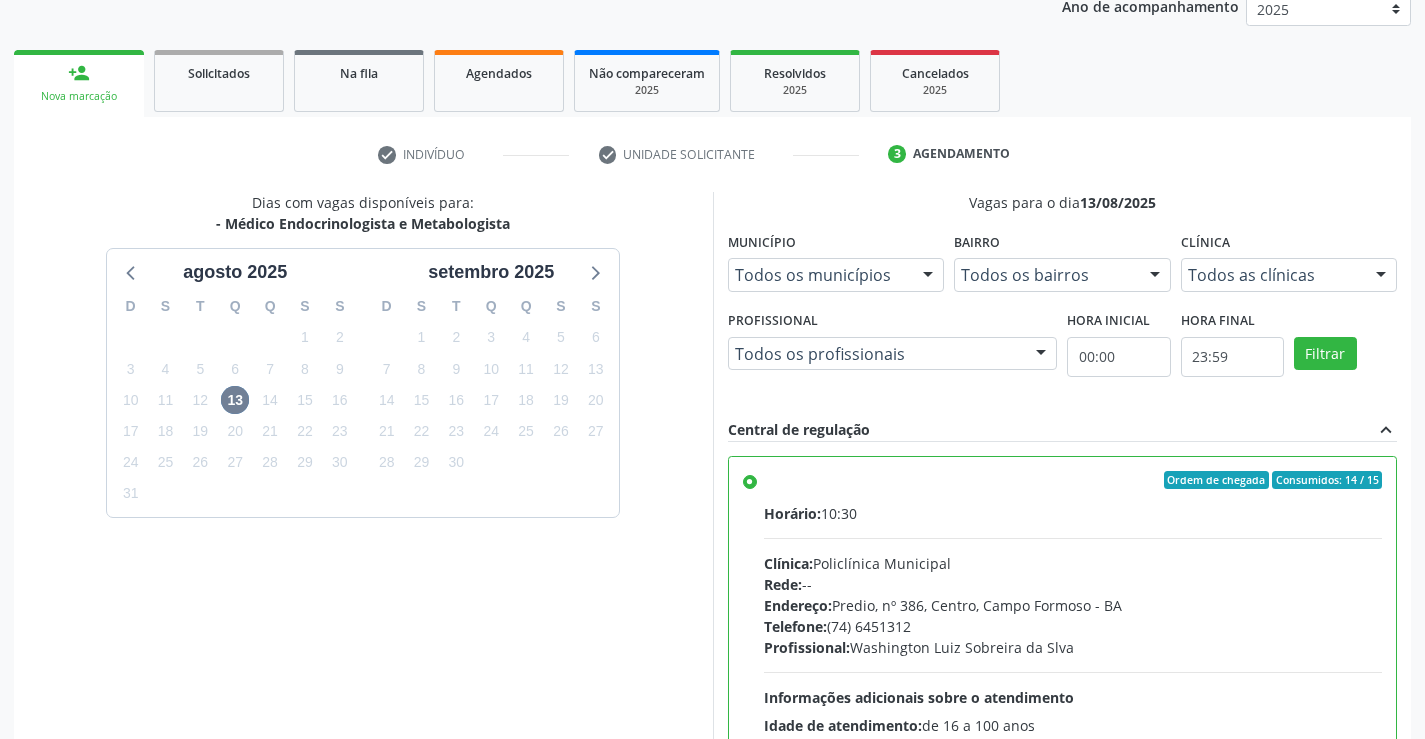 scroll, scrollTop: 456, scrollLeft: 0, axis: vertical 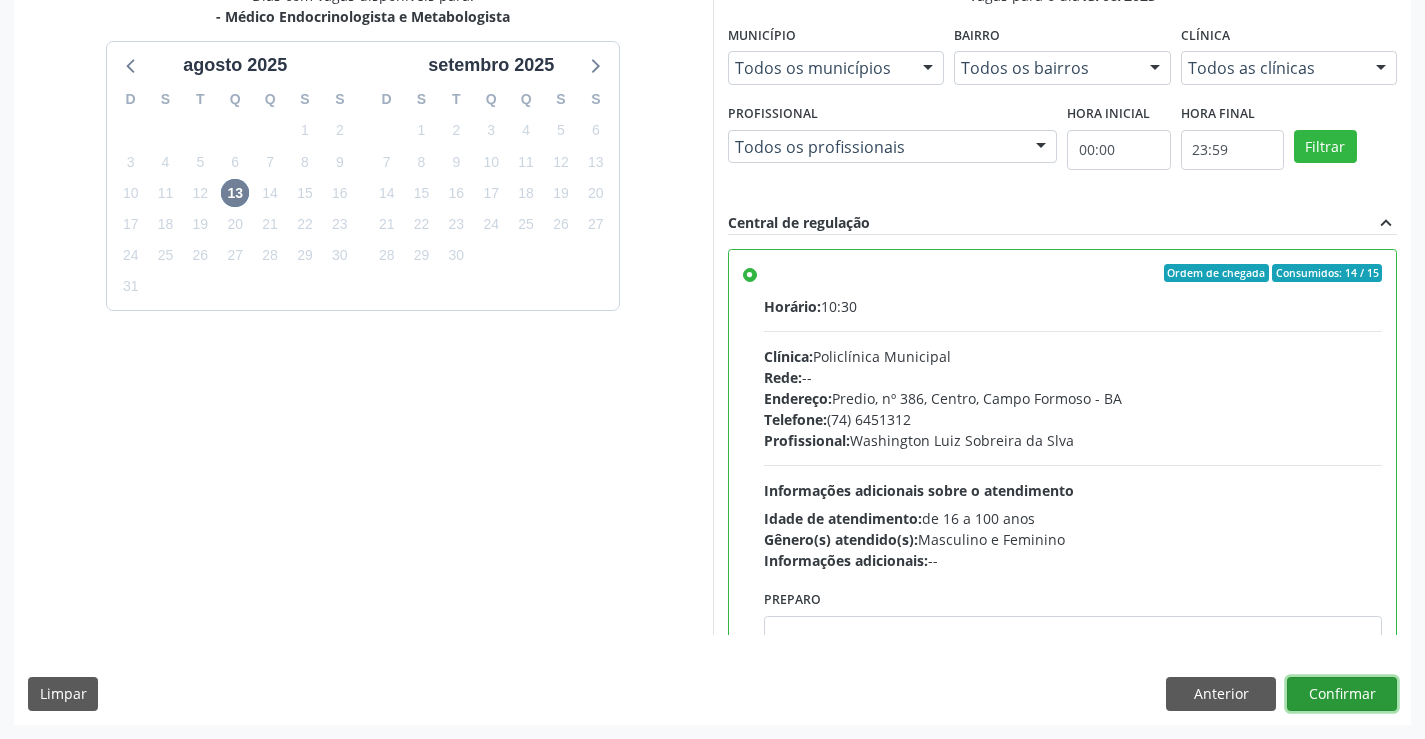 click on "Confirmar" at bounding box center (1342, 694) 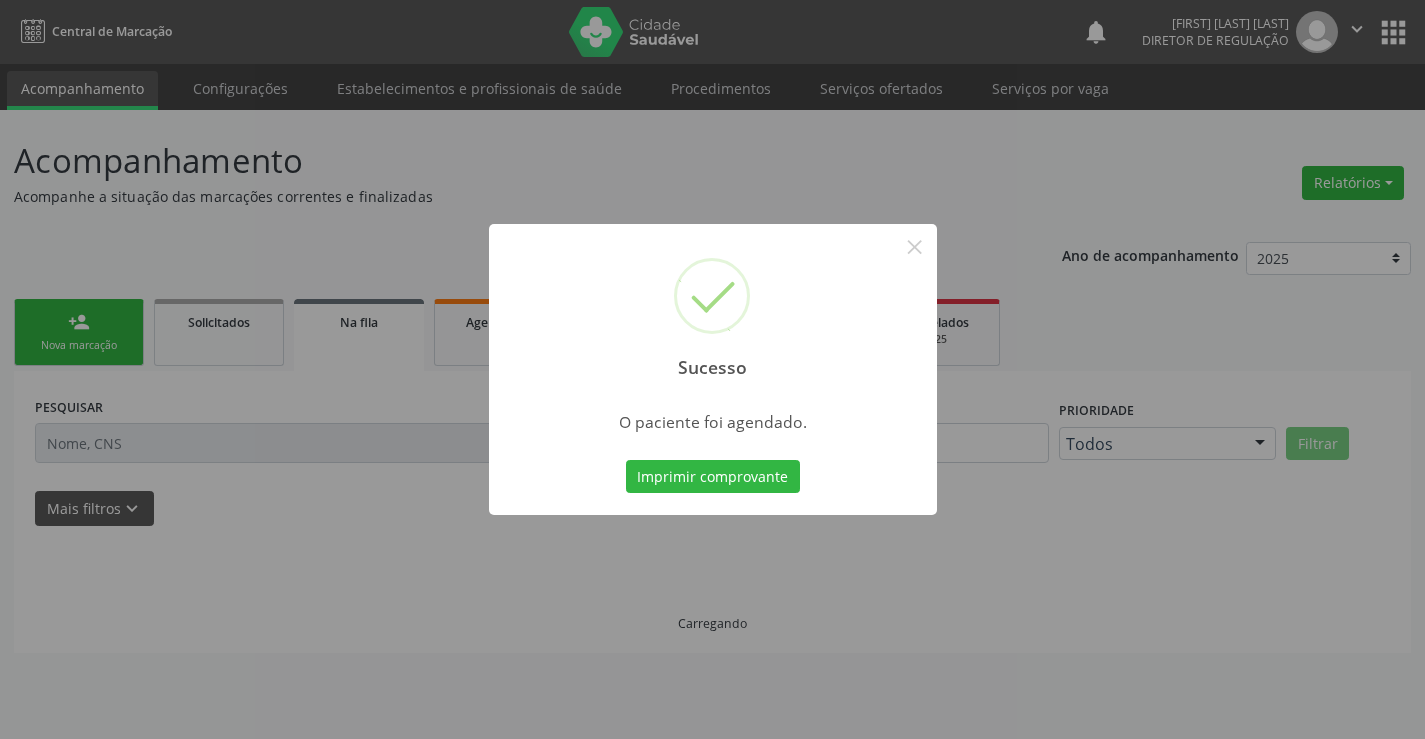 scroll, scrollTop: 0, scrollLeft: 0, axis: both 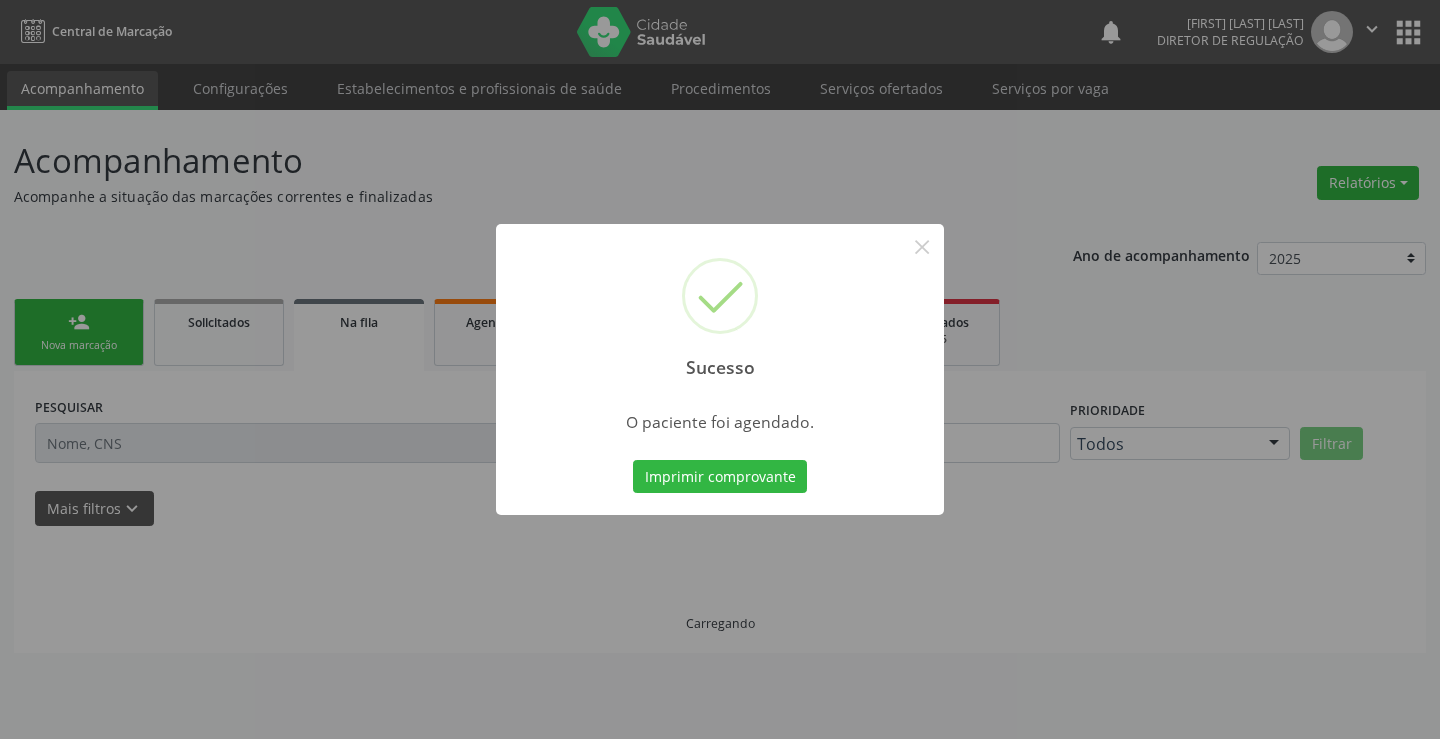 type 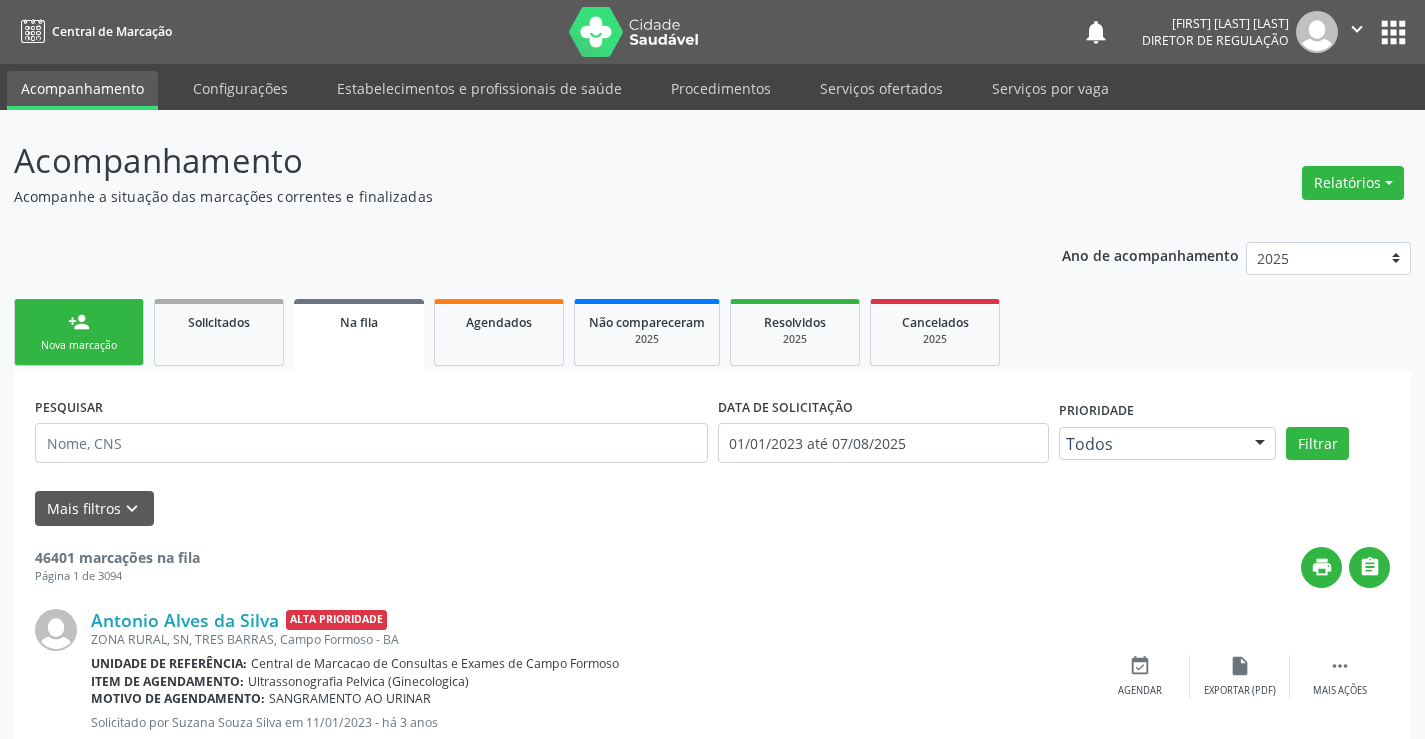 click on "Nova marcação" at bounding box center [79, 345] 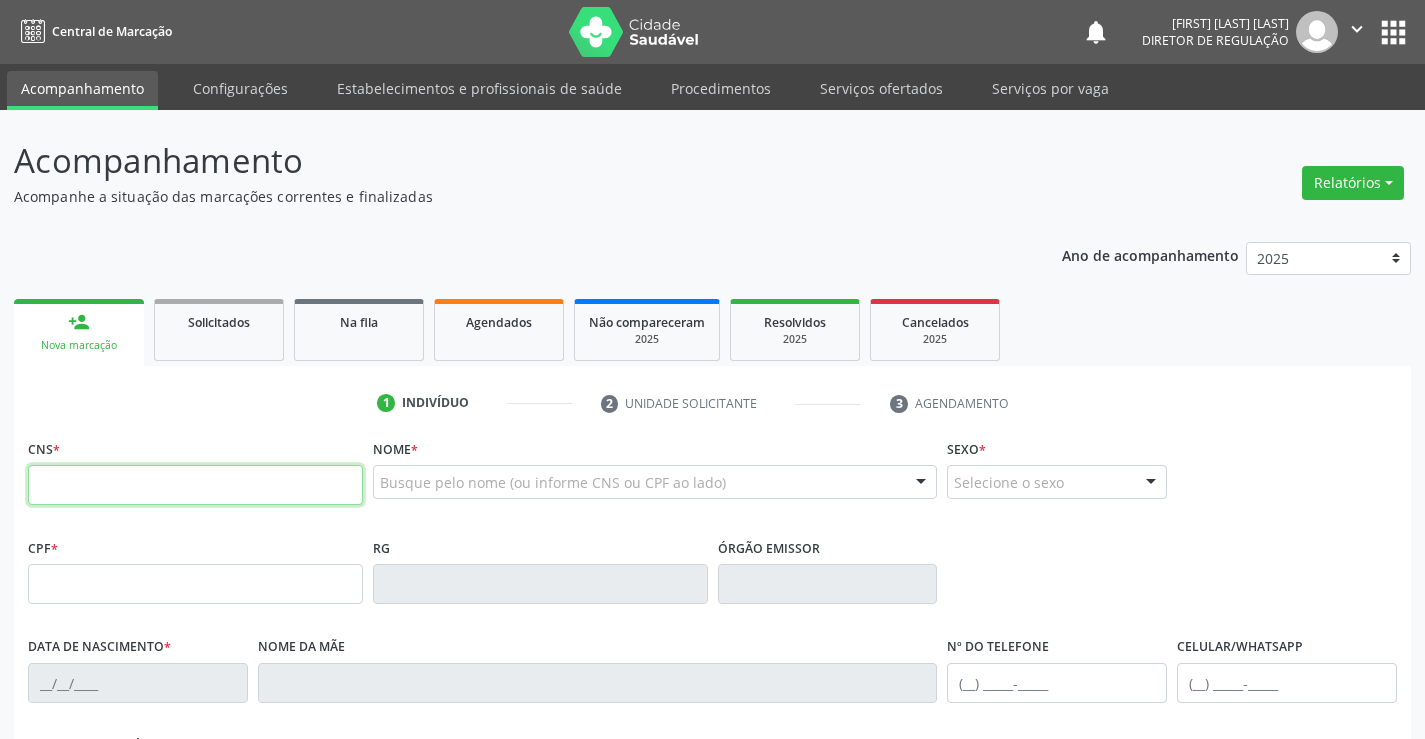 click at bounding box center (195, 485) 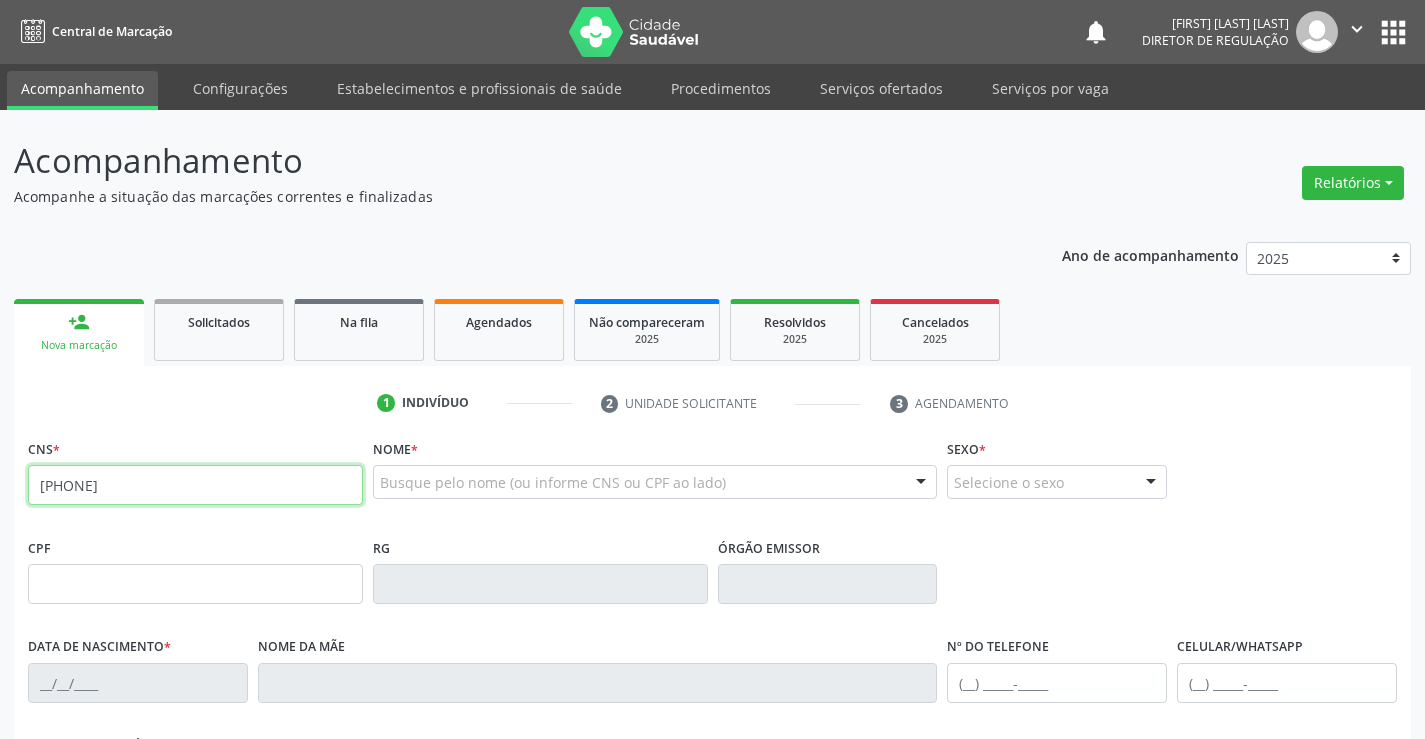 type on "707 8056 2464 6415" 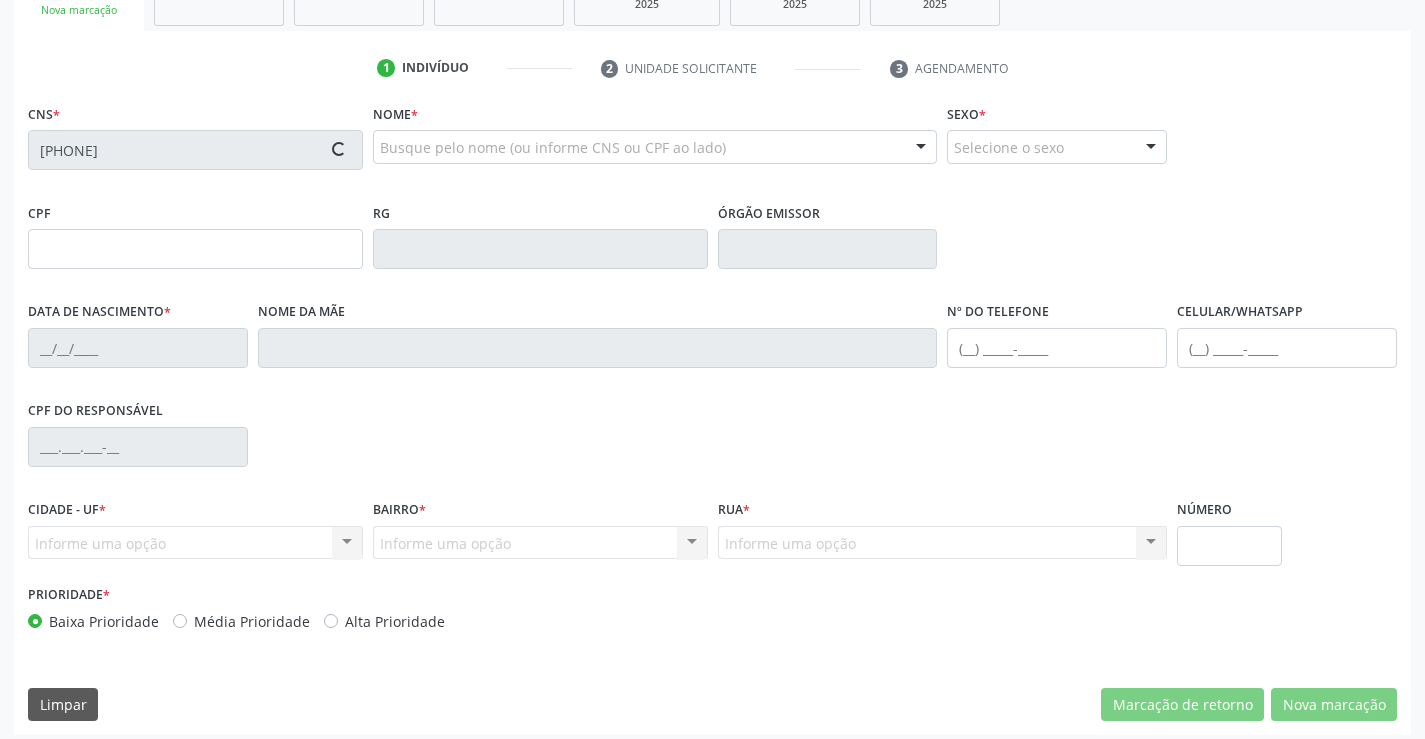 scroll, scrollTop: 345, scrollLeft: 0, axis: vertical 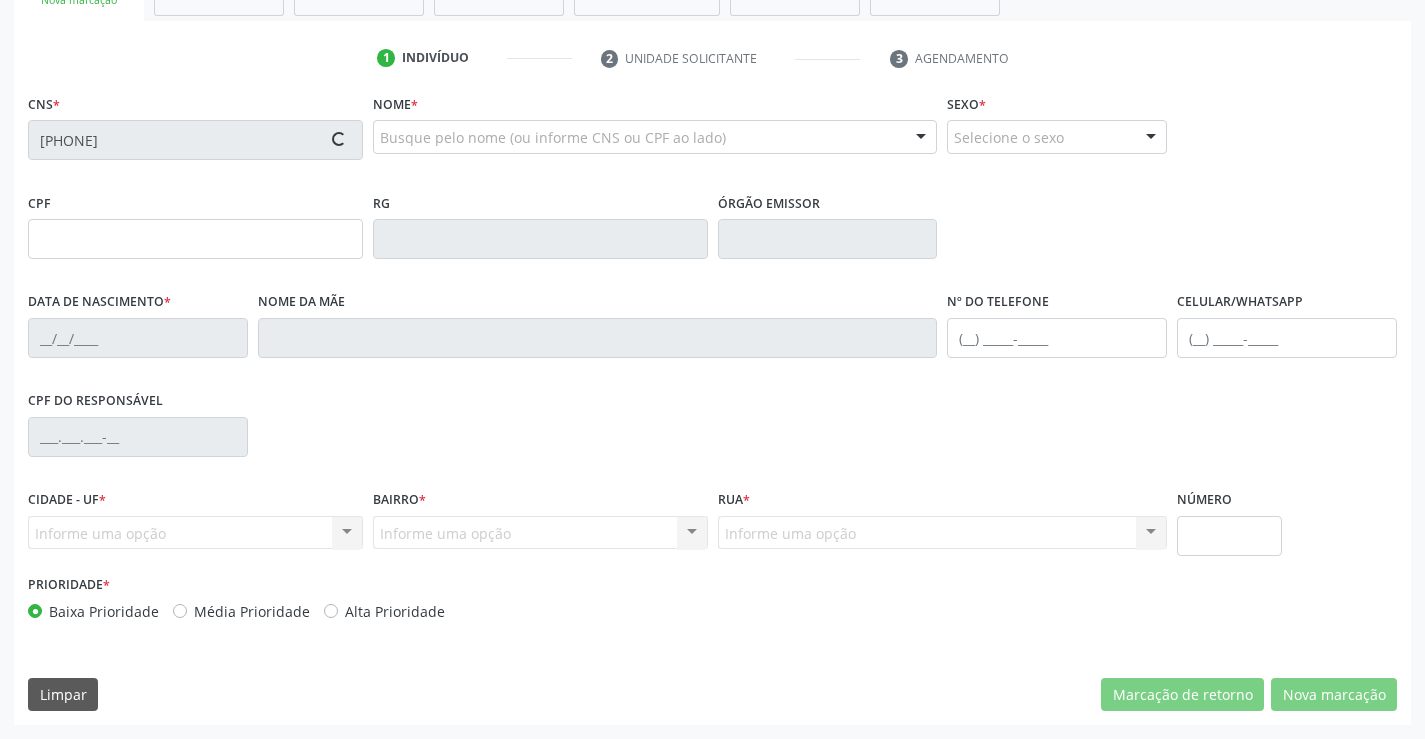 type on "0677502494" 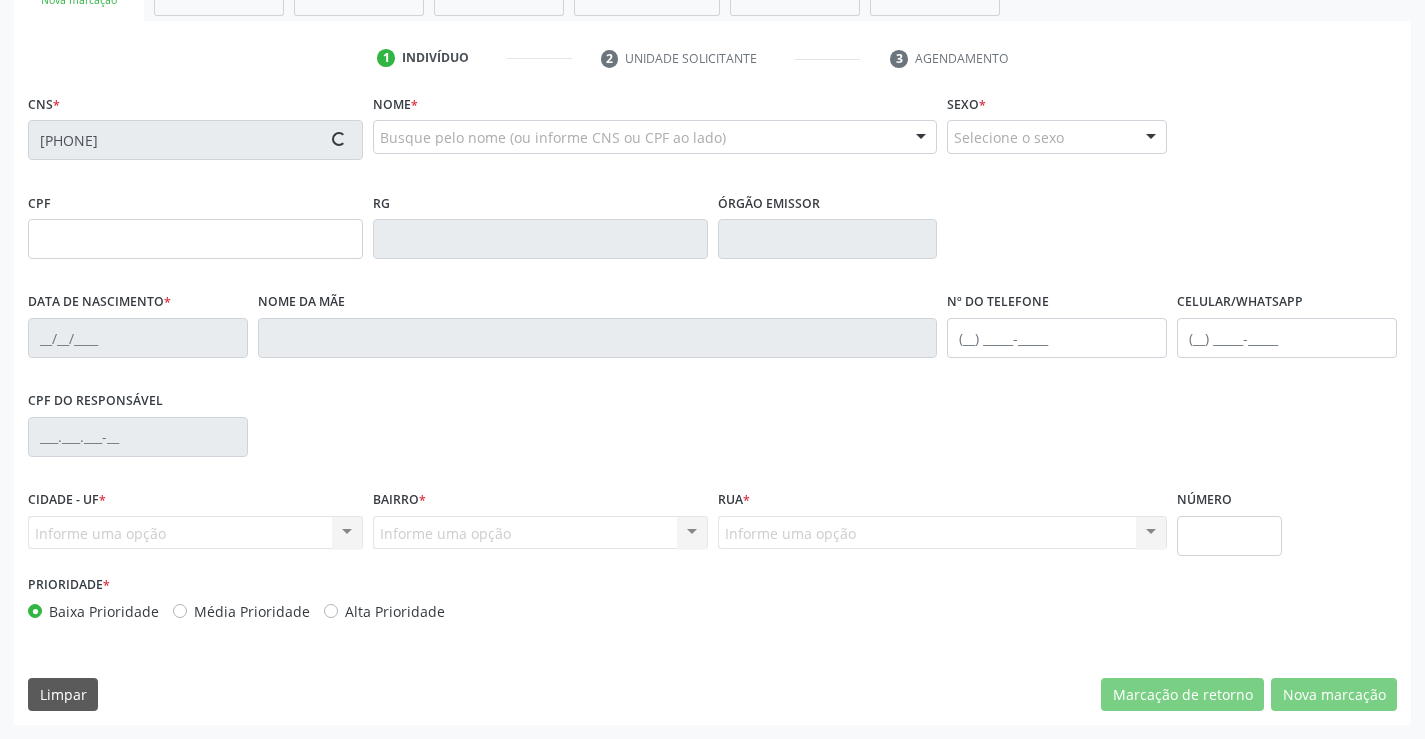 type on "(74) 9154-2307" 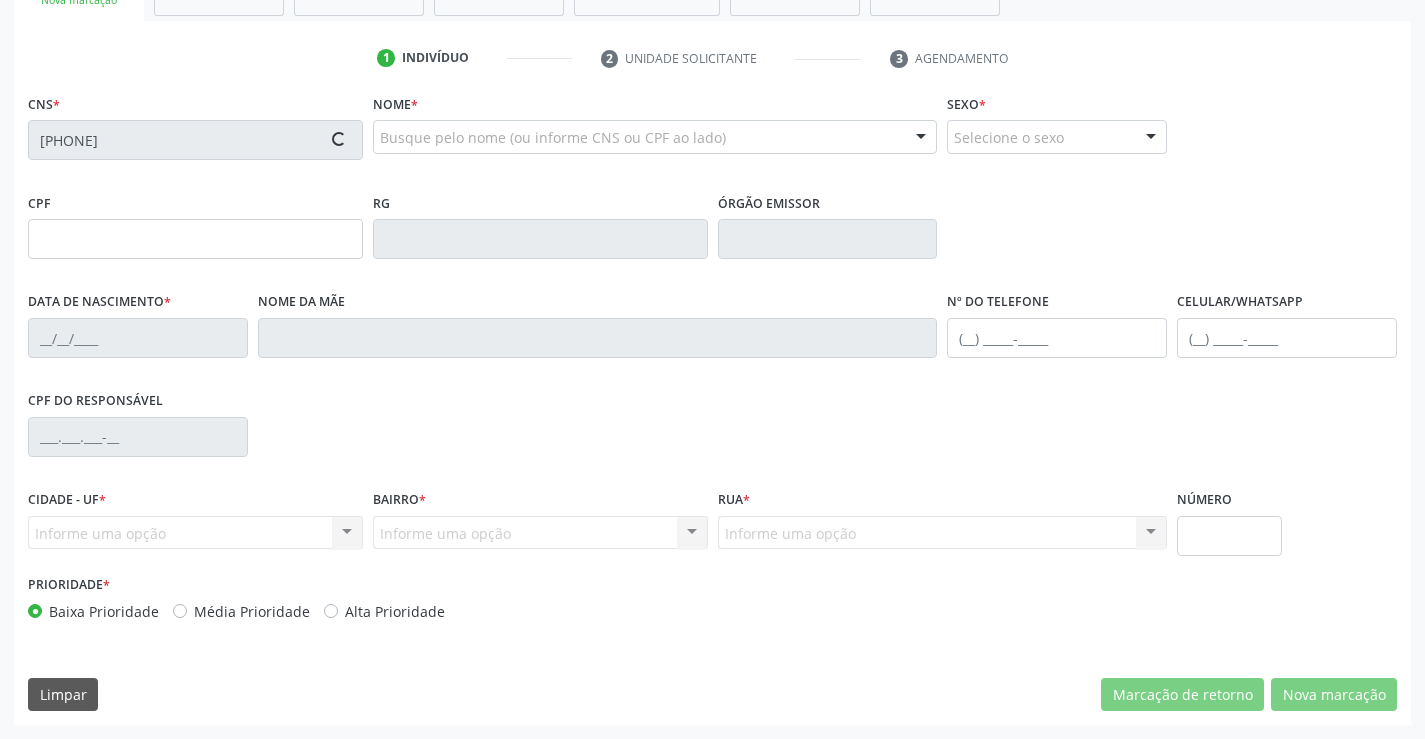 type on "(74) 9154-2307" 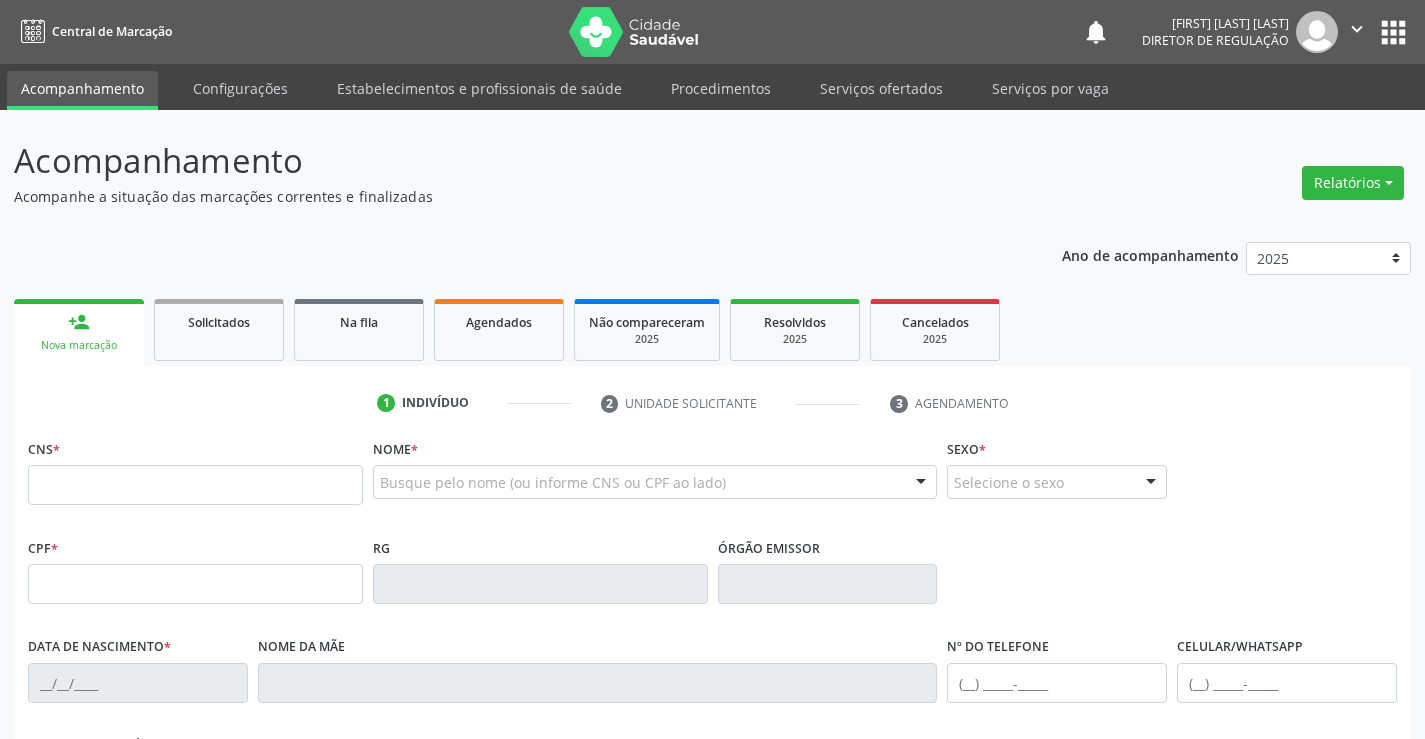 scroll, scrollTop: 0, scrollLeft: 0, axis: both 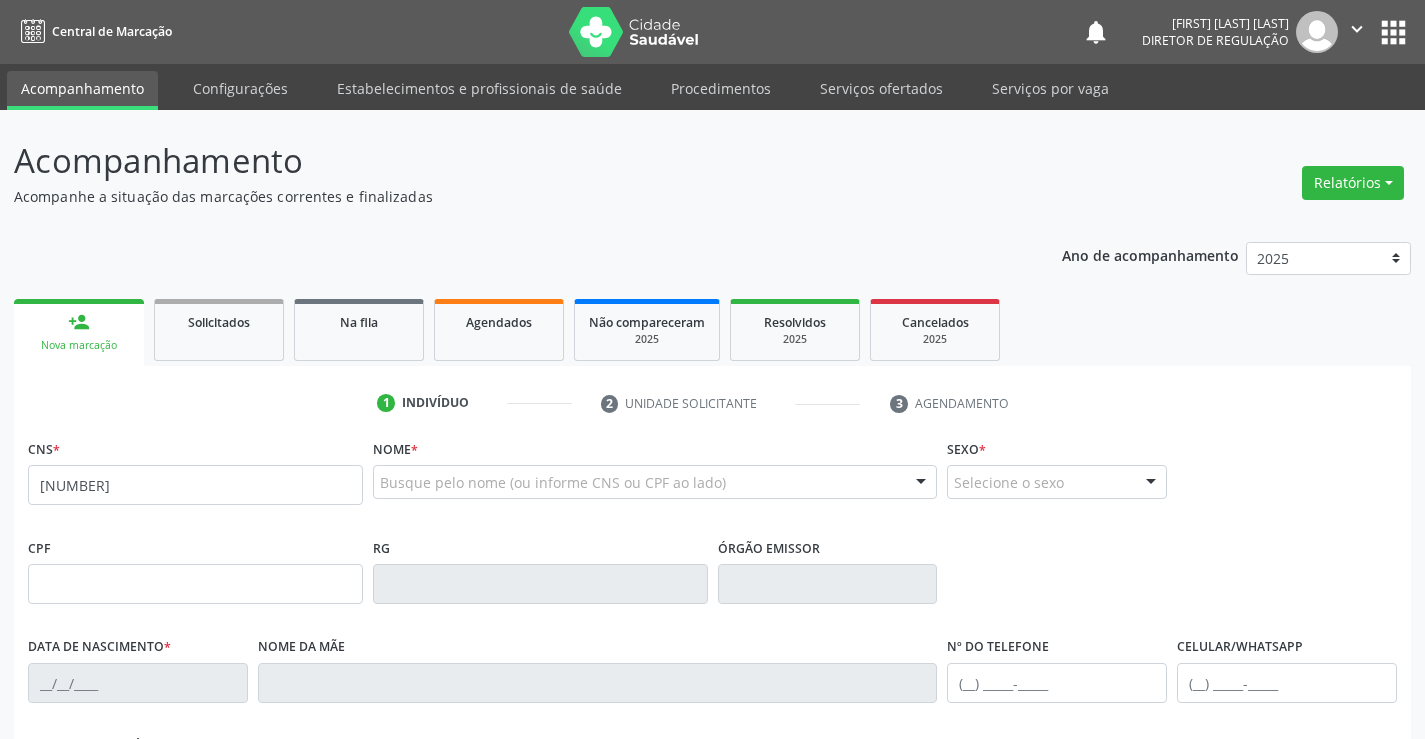 type on "[NUMBER]" 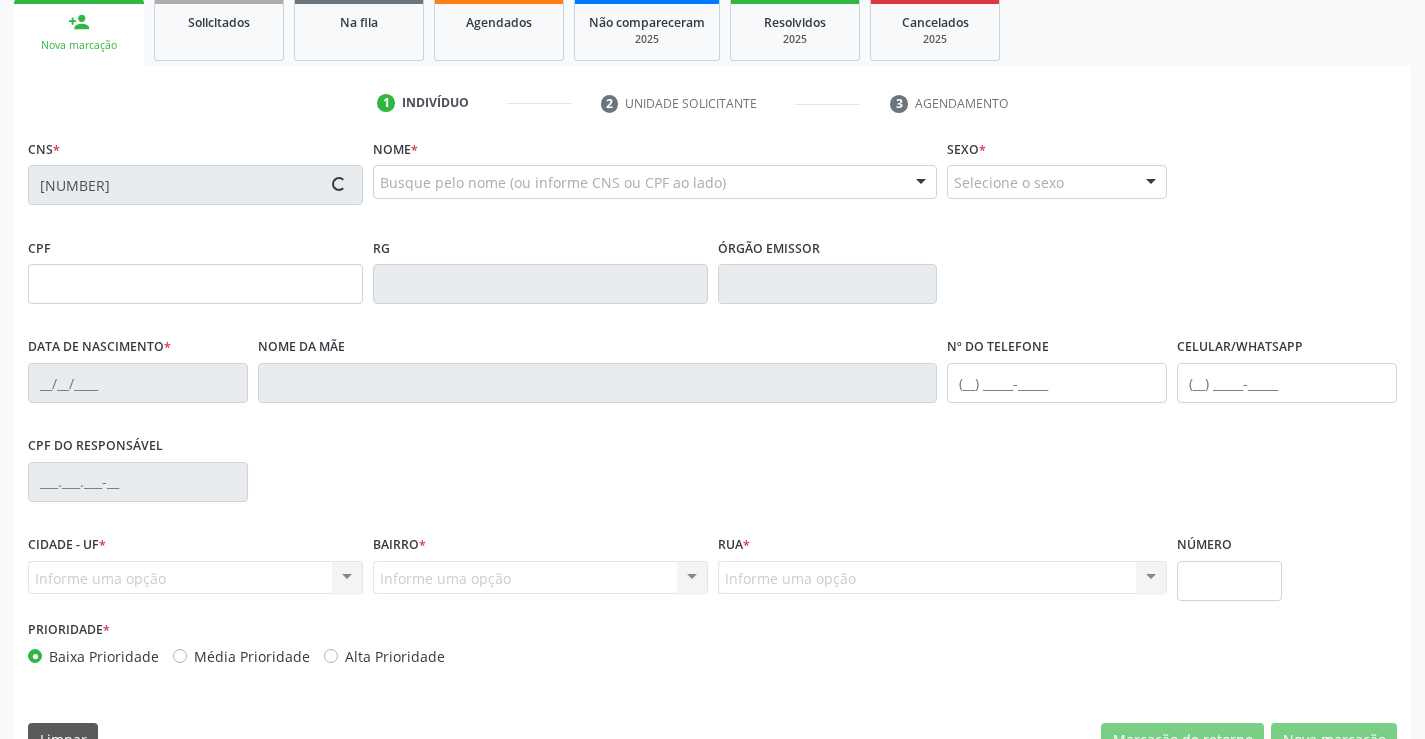 type on "[NUMBER]" 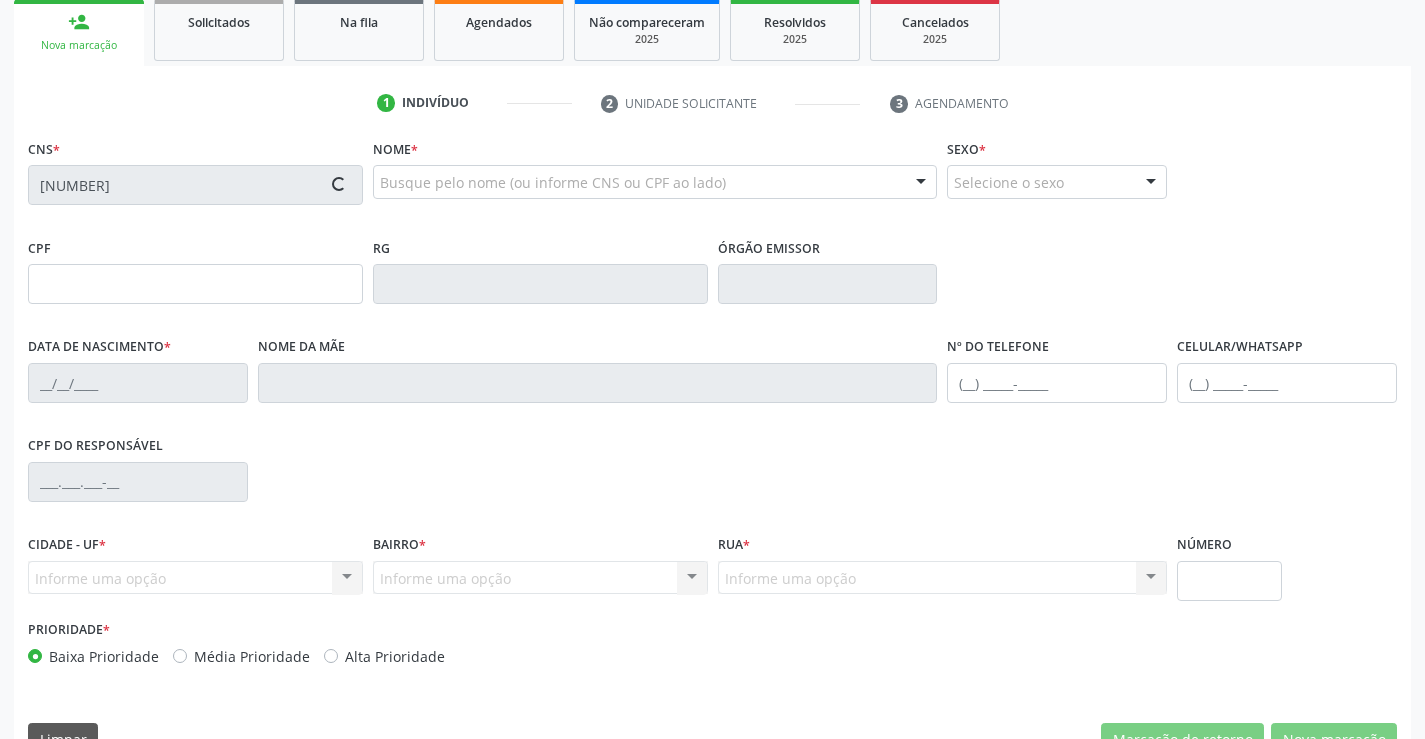 type on "[DATE]" 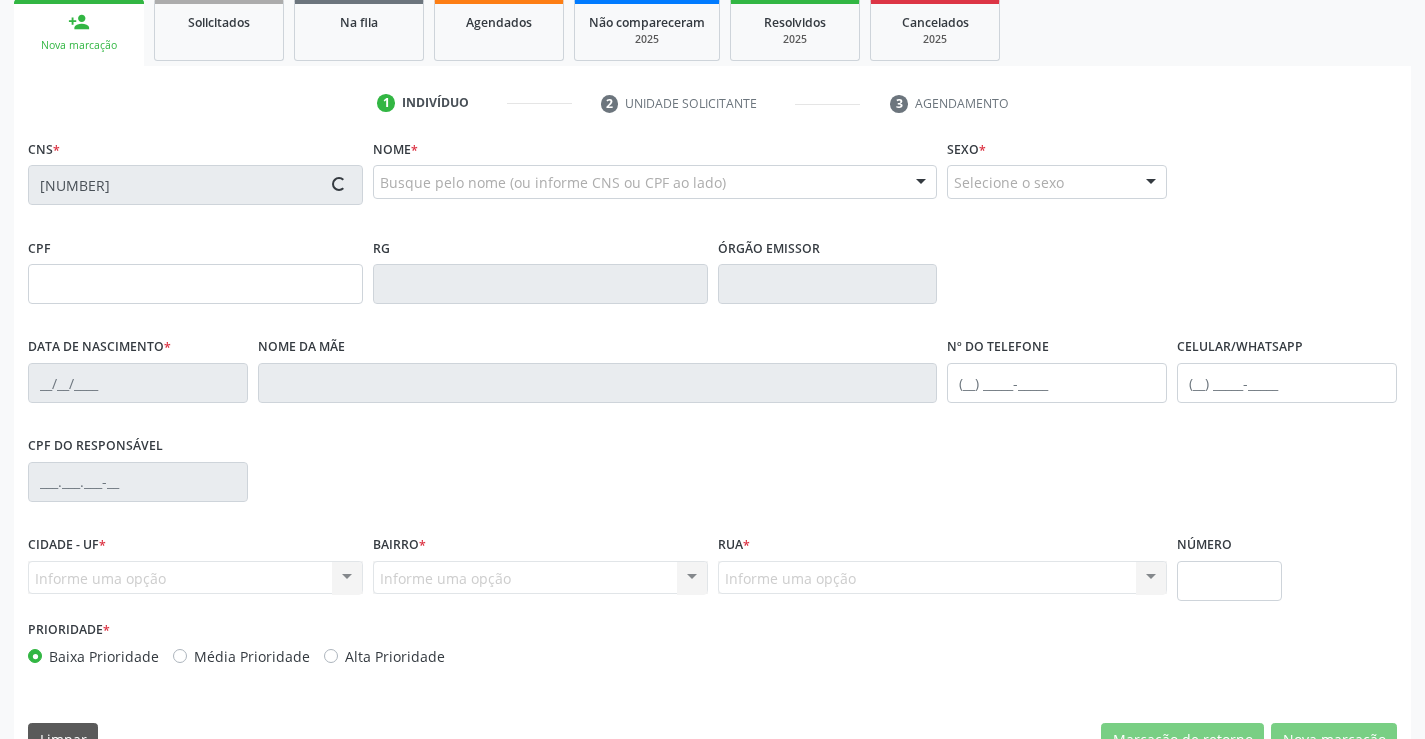 type on "[SSN]" 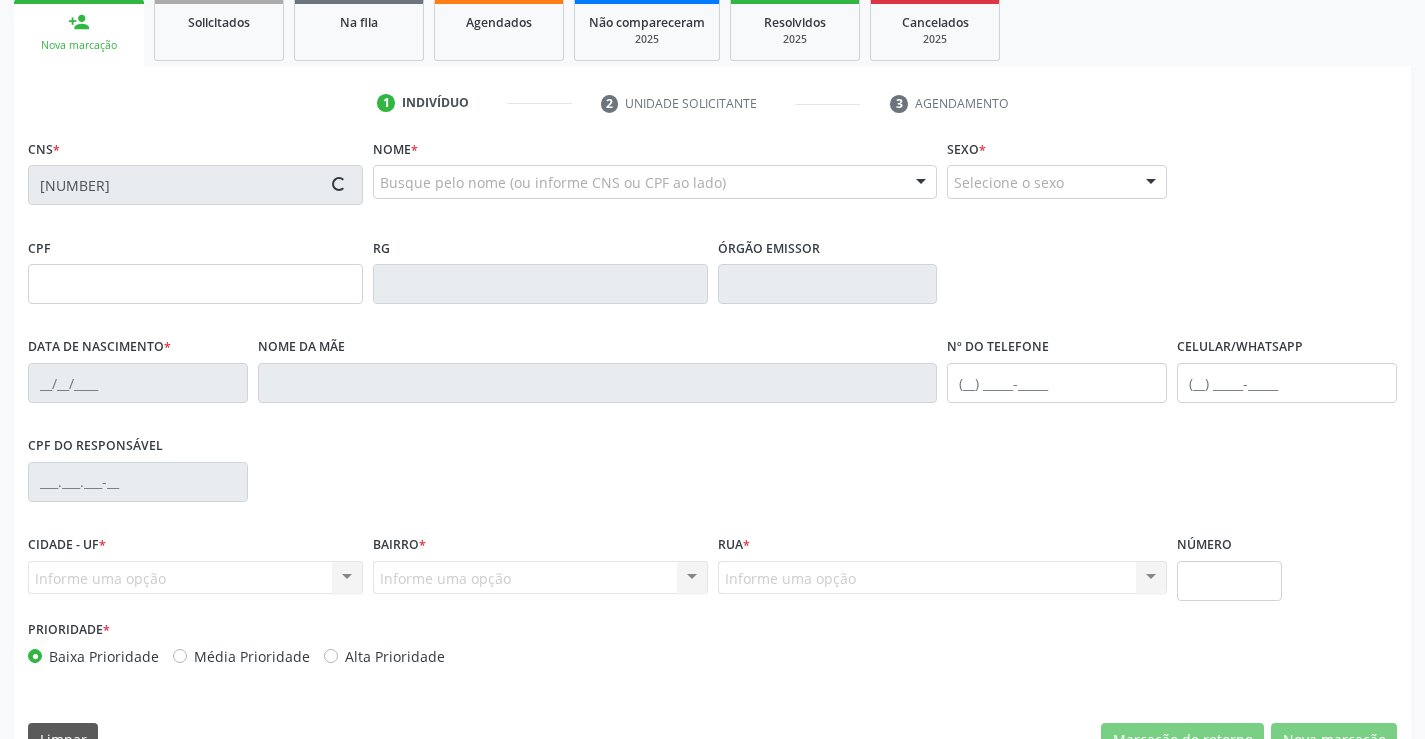 type on "SN" 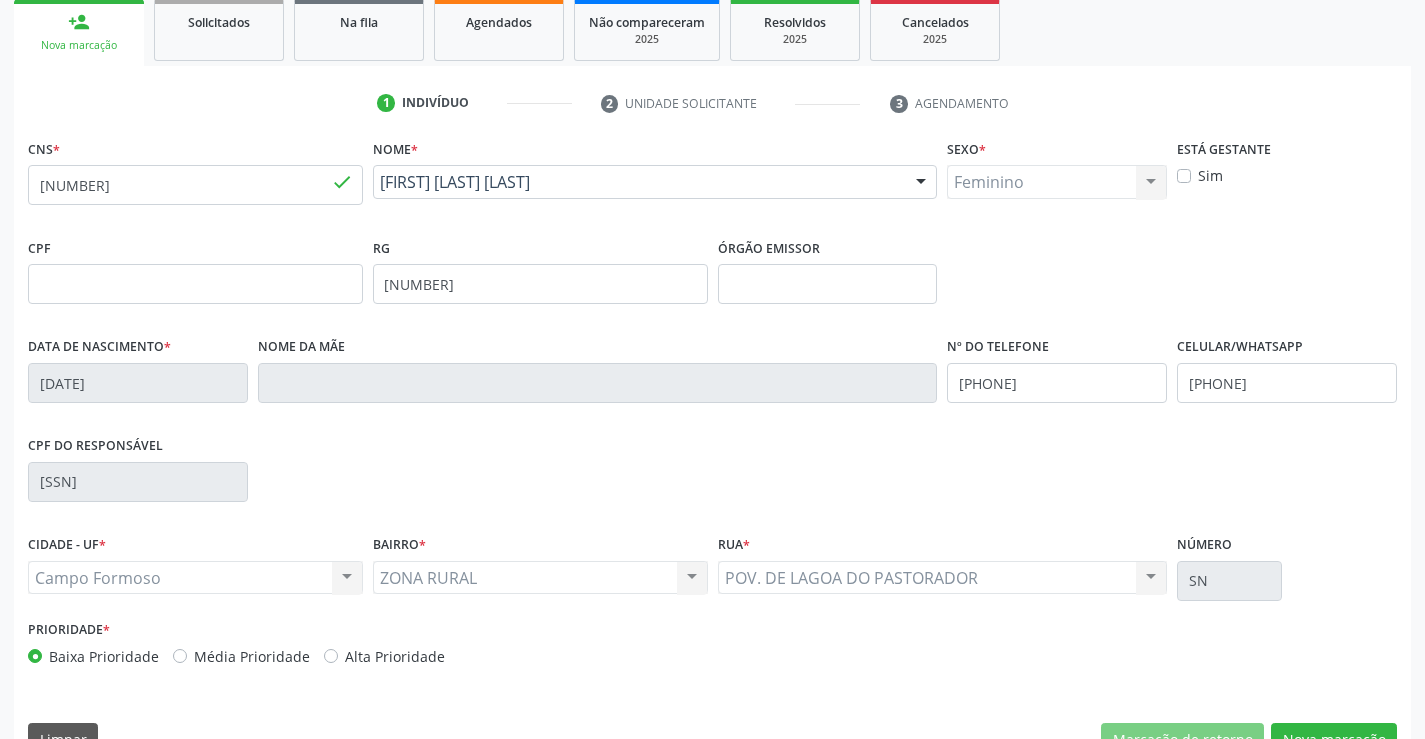 scroll, scrollTop: 345, scrollLeft: 0, axis: vertical 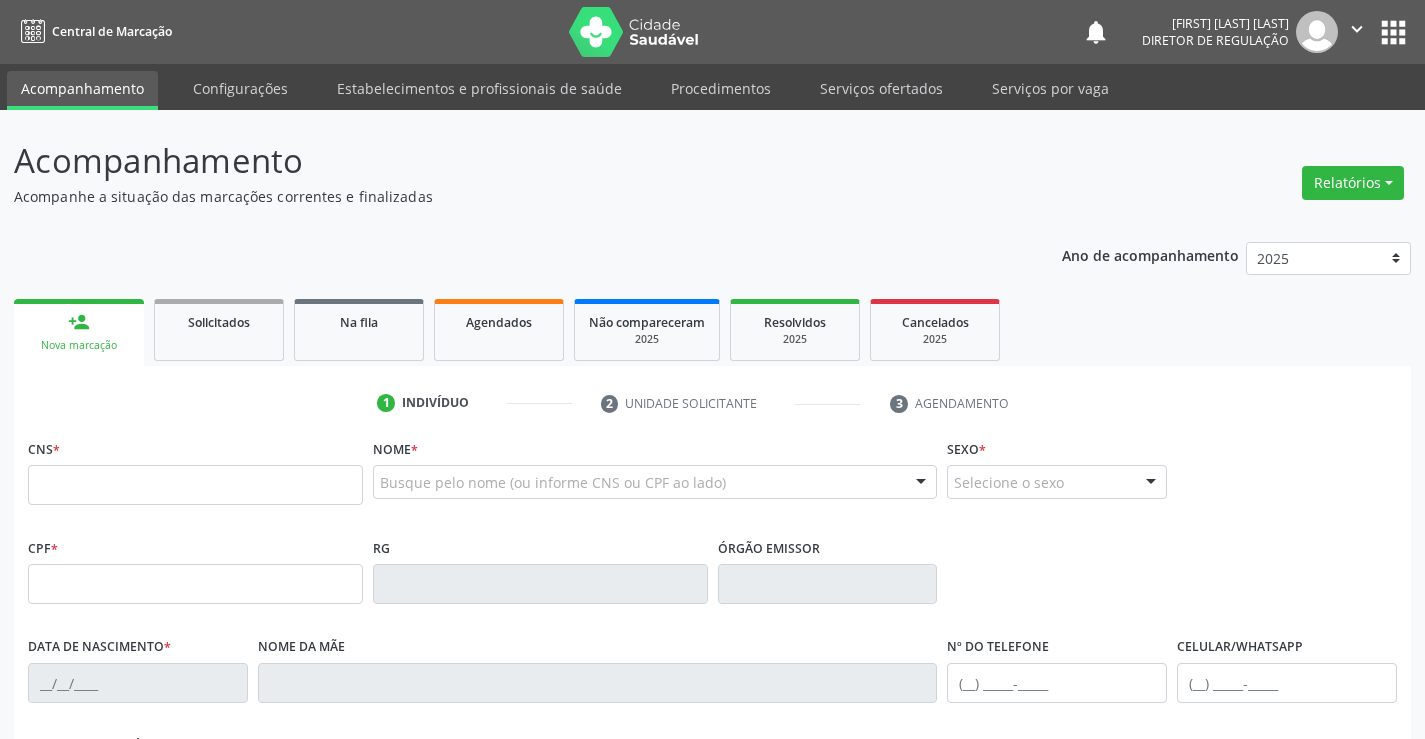 click at bounding box center [195, 485] 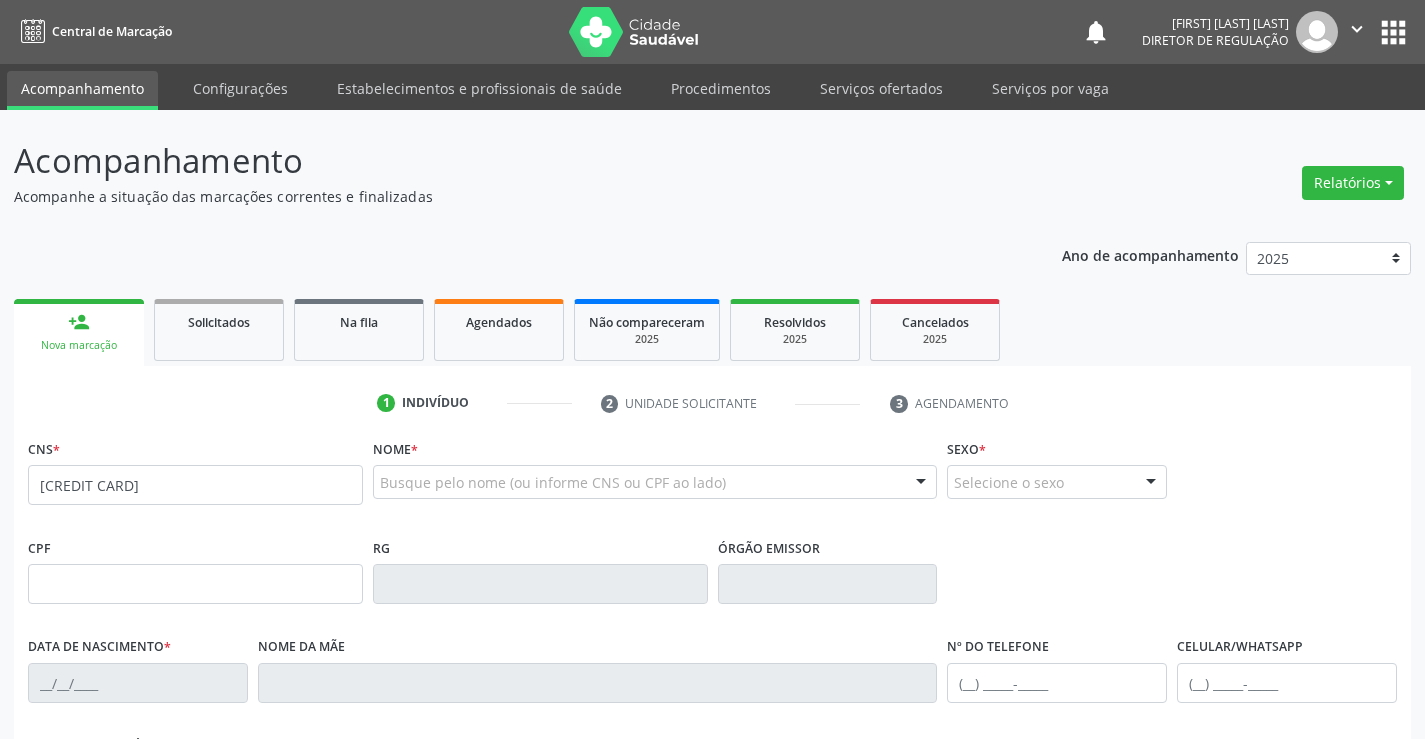 type on "[CREDIT CARD]" 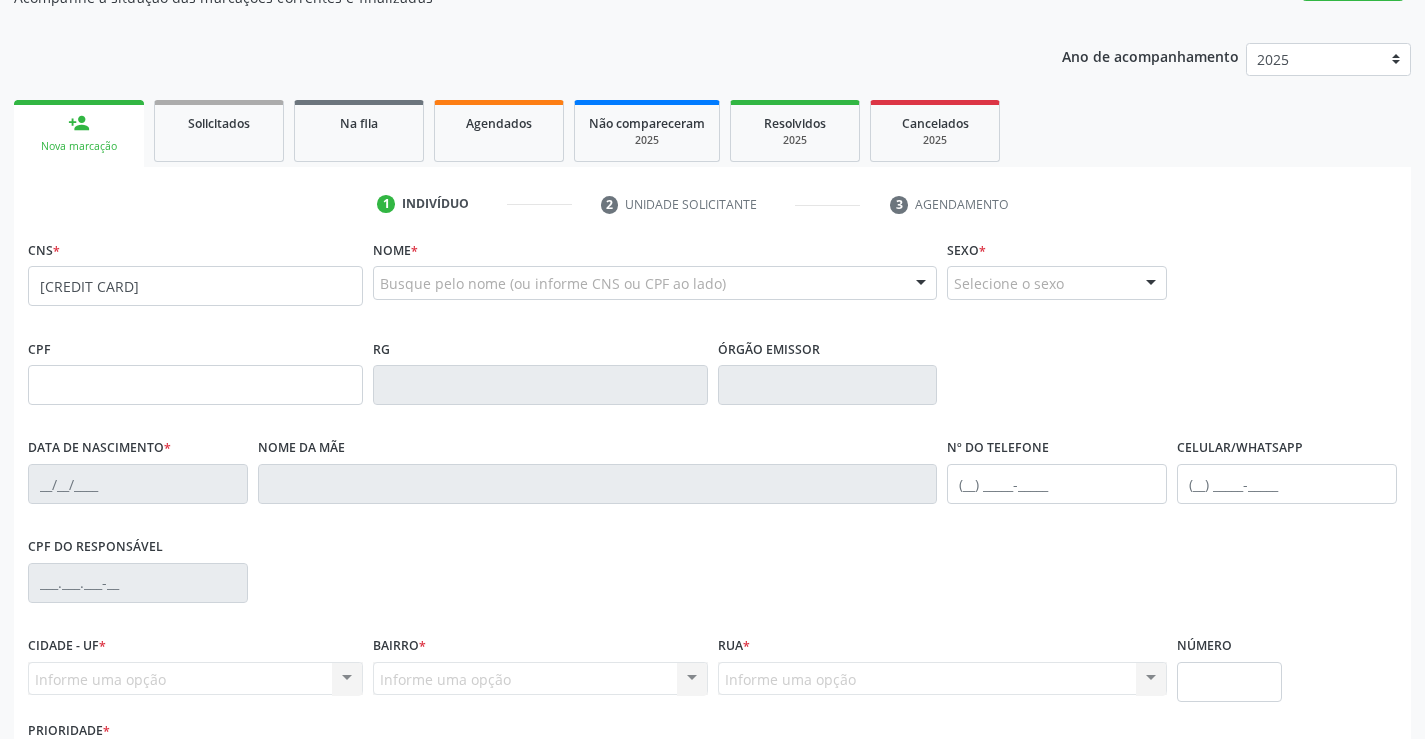 scroll, scrollTop: 345, scrollLeft: 0, axis: vertical 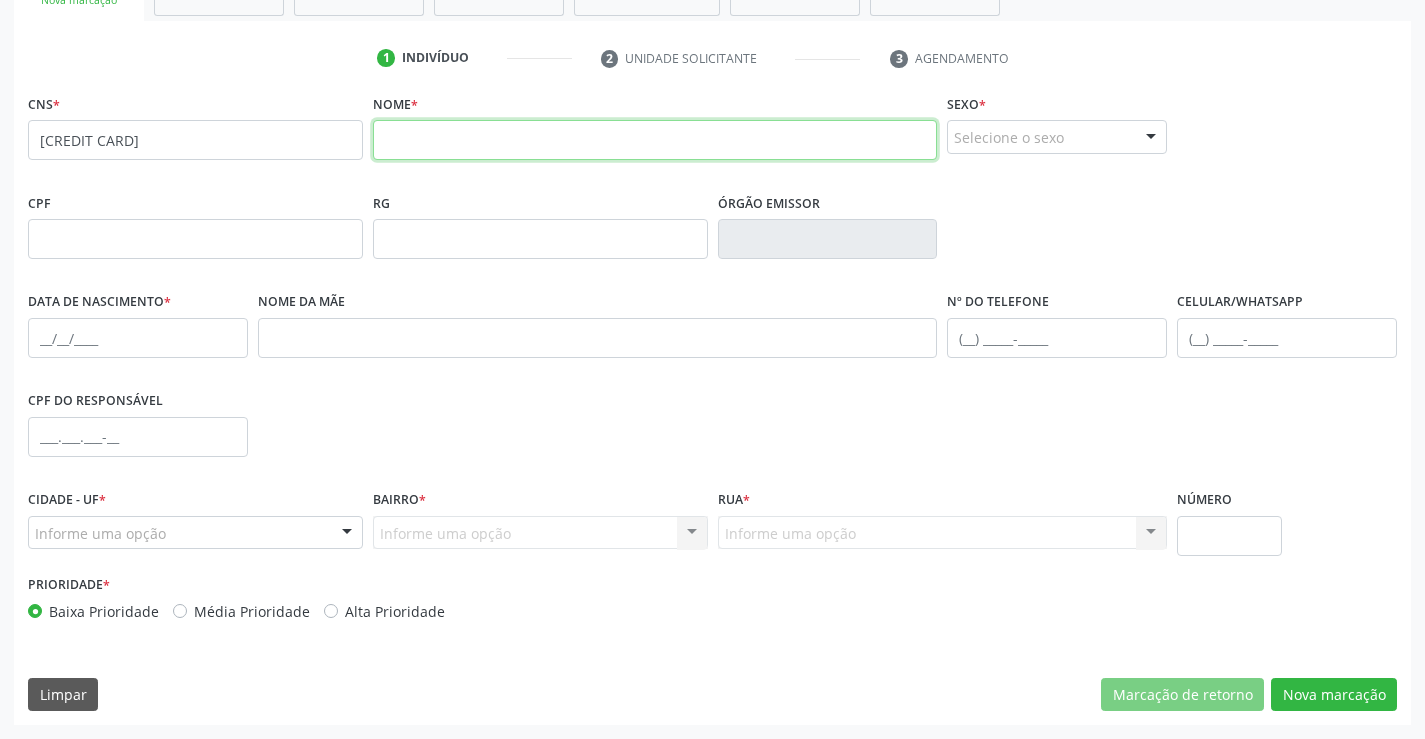 click at bounding box center [655, 140] 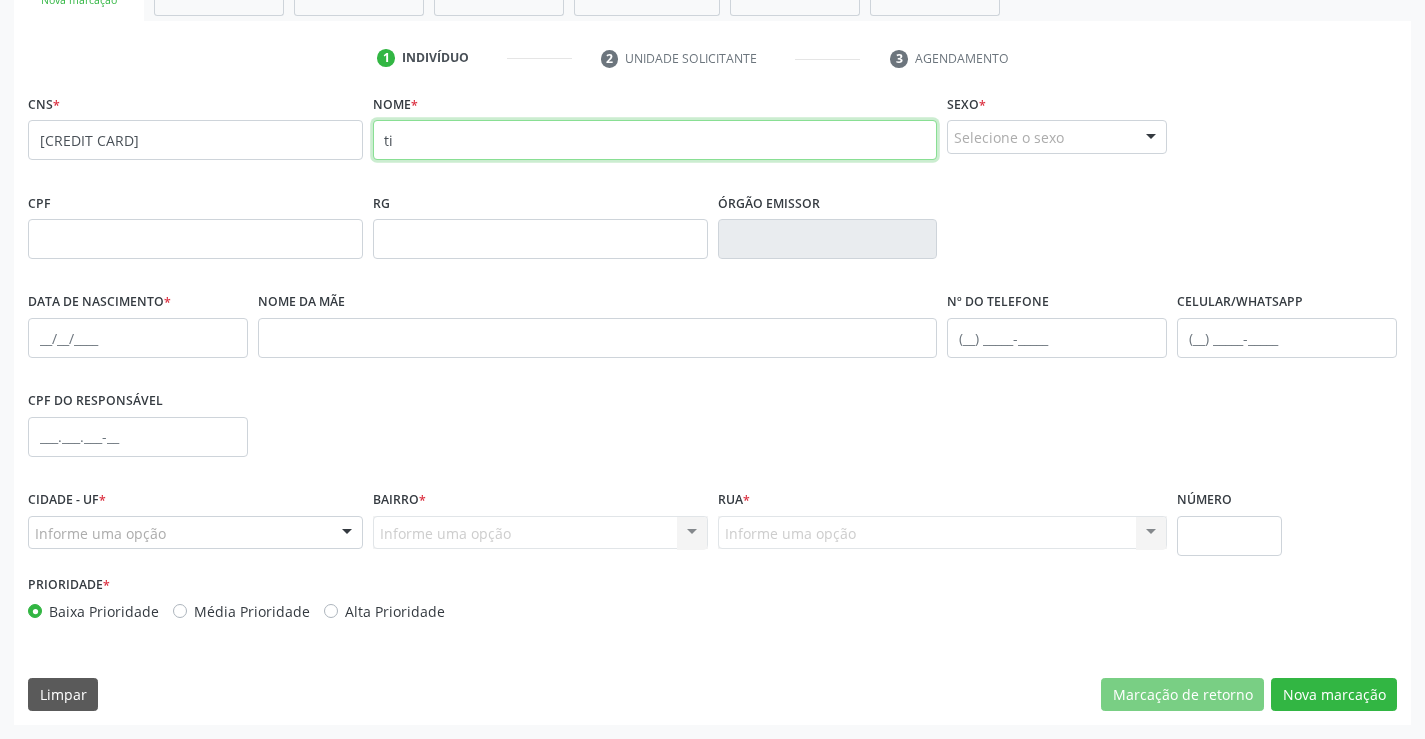 type on "t" 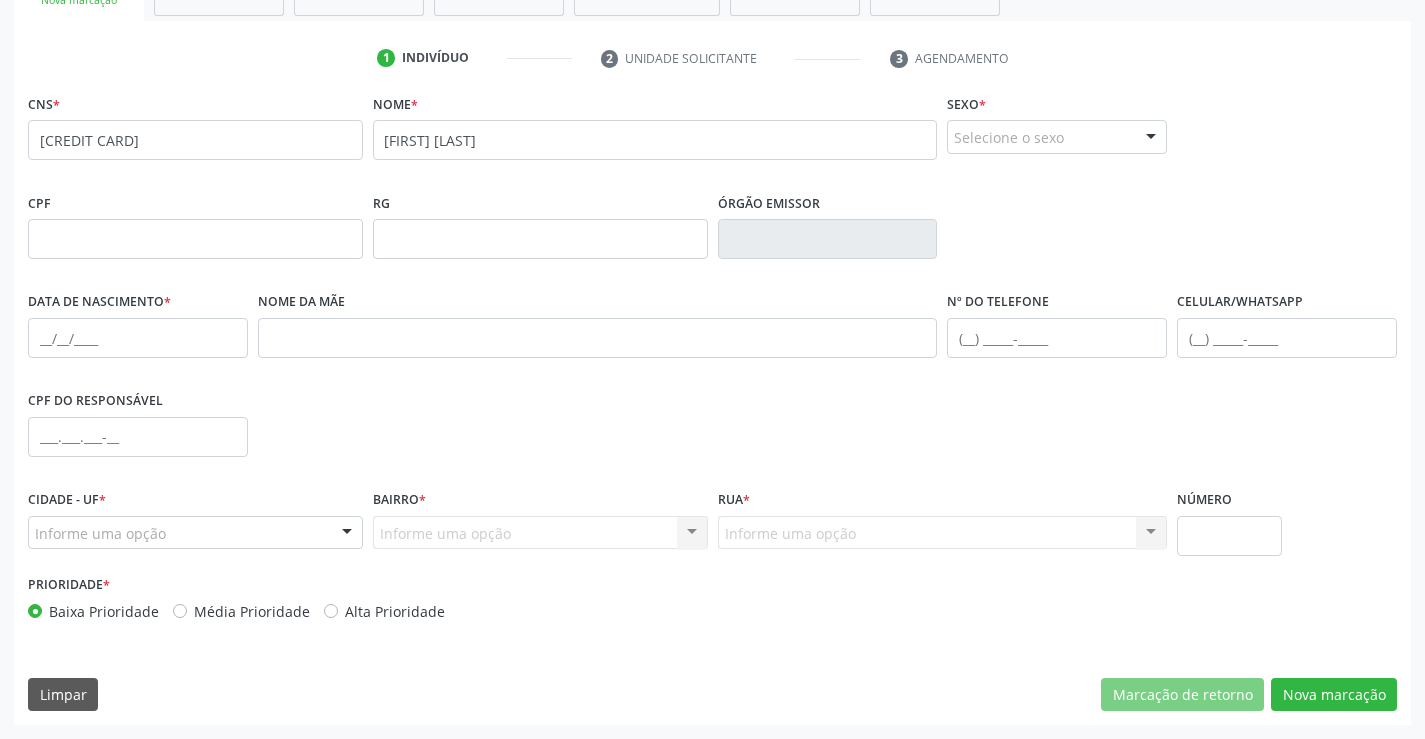 click on "Sexo
*
Selecione o sexo
Masculino   Feminino
Nenhum resultado encontrado para: "   "
Não há nenhuma opção para ser exibida." at bounding box center [1057, 121] 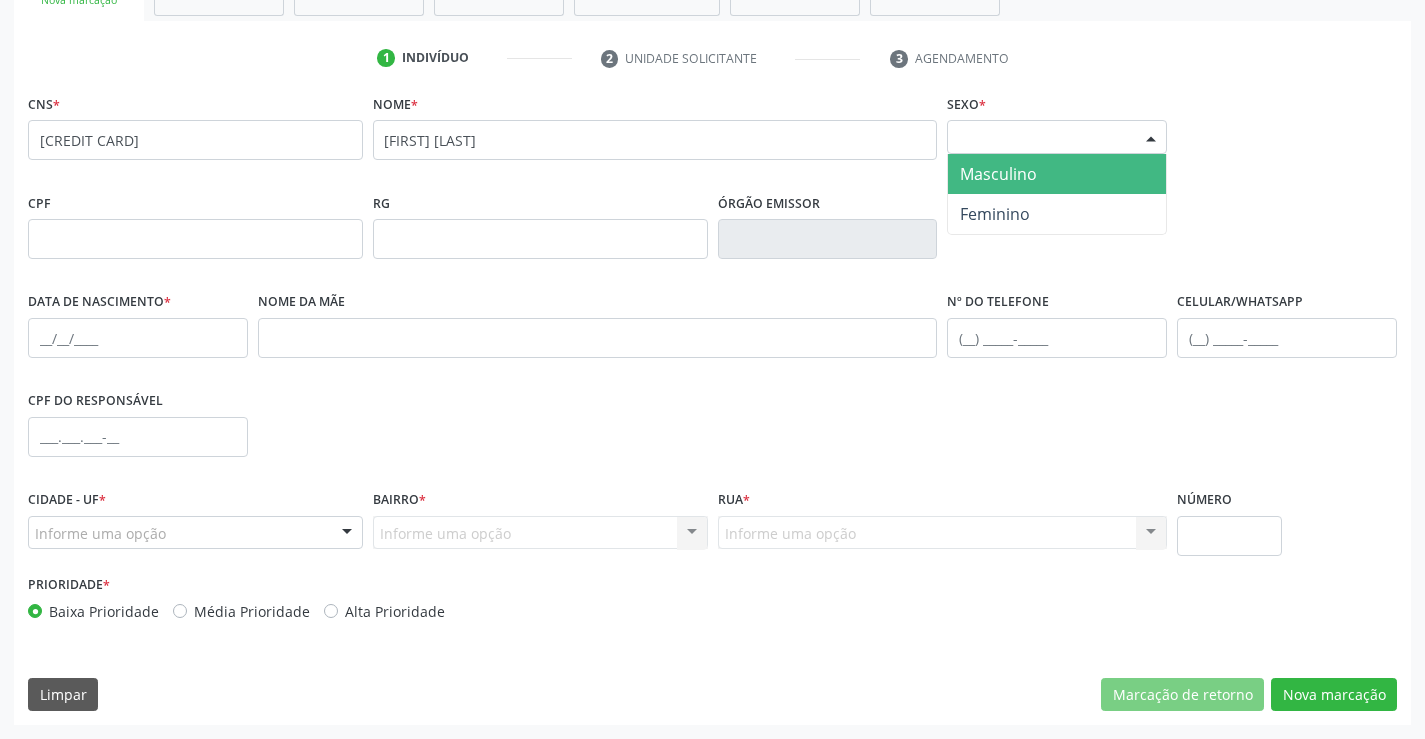 click on "Selecione o sexo" at bounding box center (1057, 137) 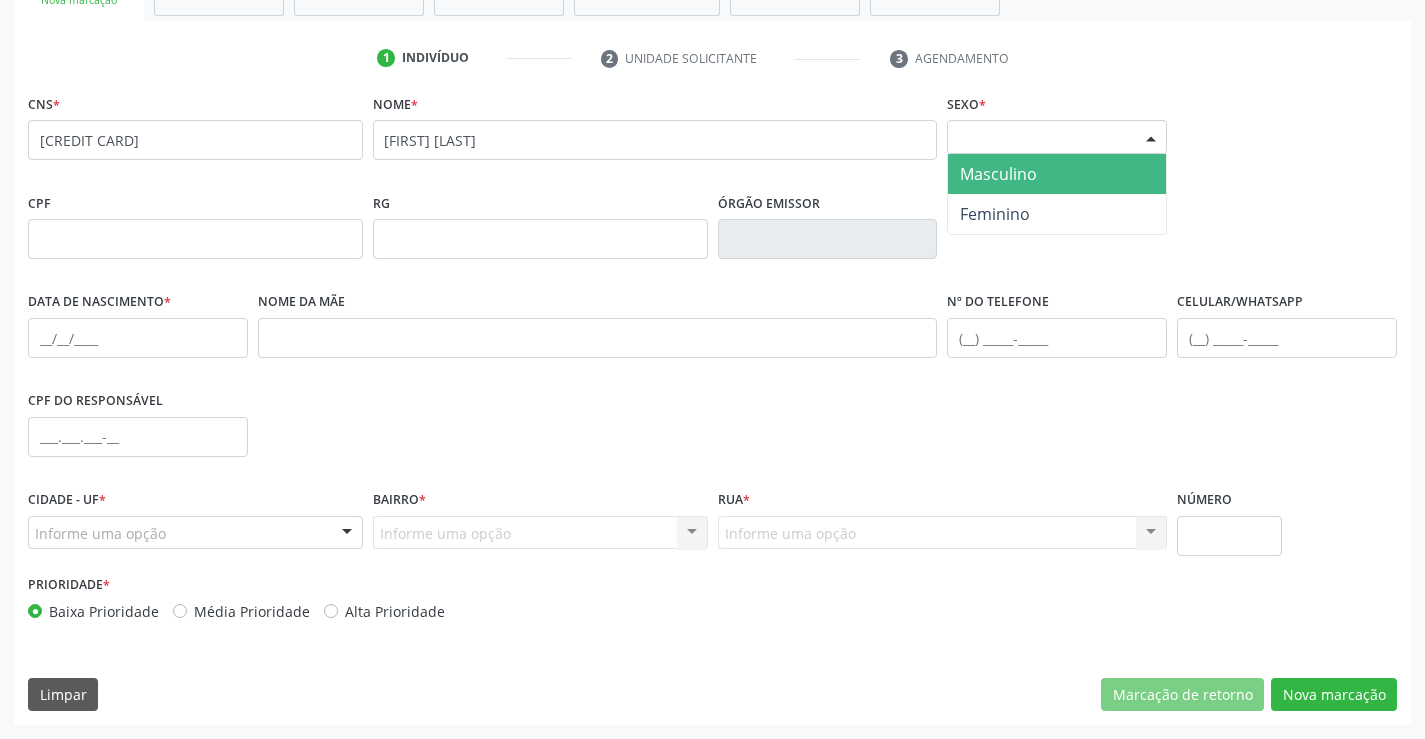 click on "Masculino" at bounding box center (1057, 174) 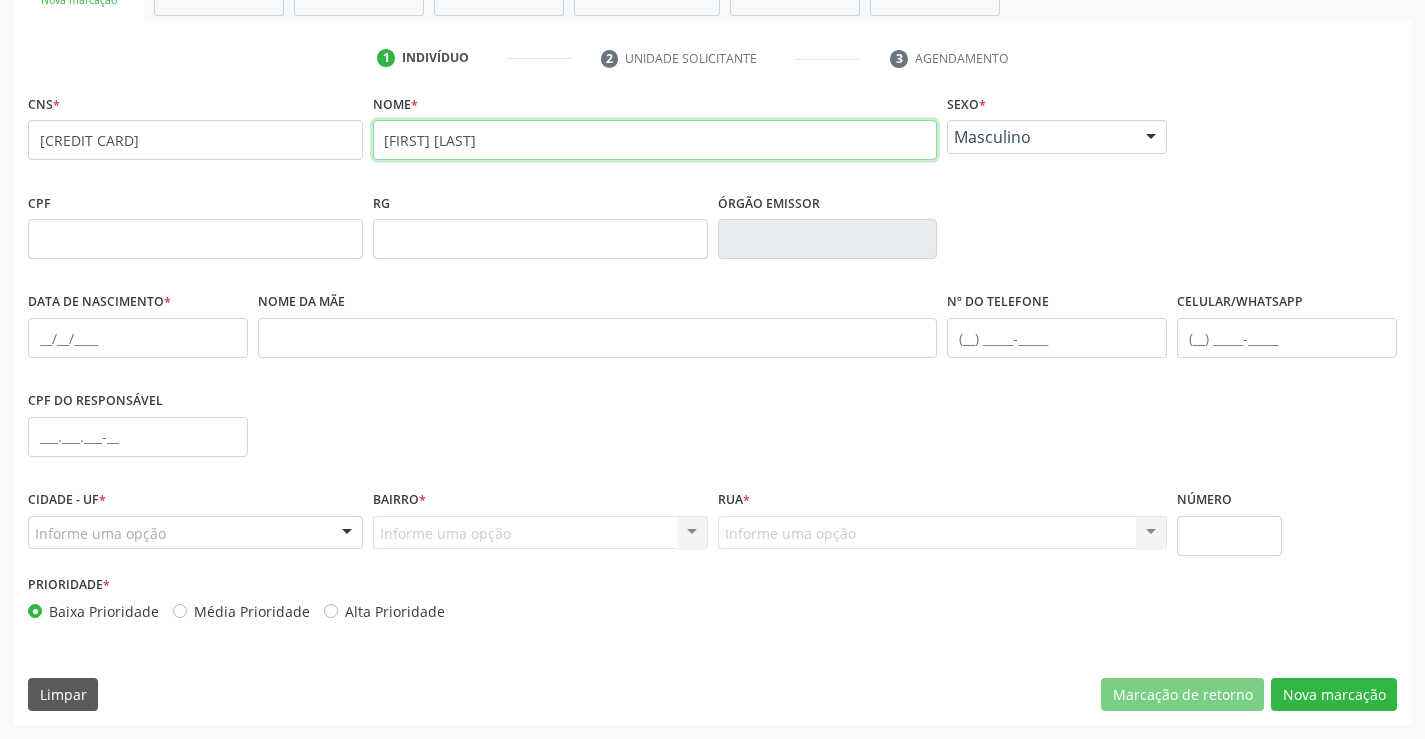 click on "[FIRST] [LAST]" at bounding box center [655, 140] 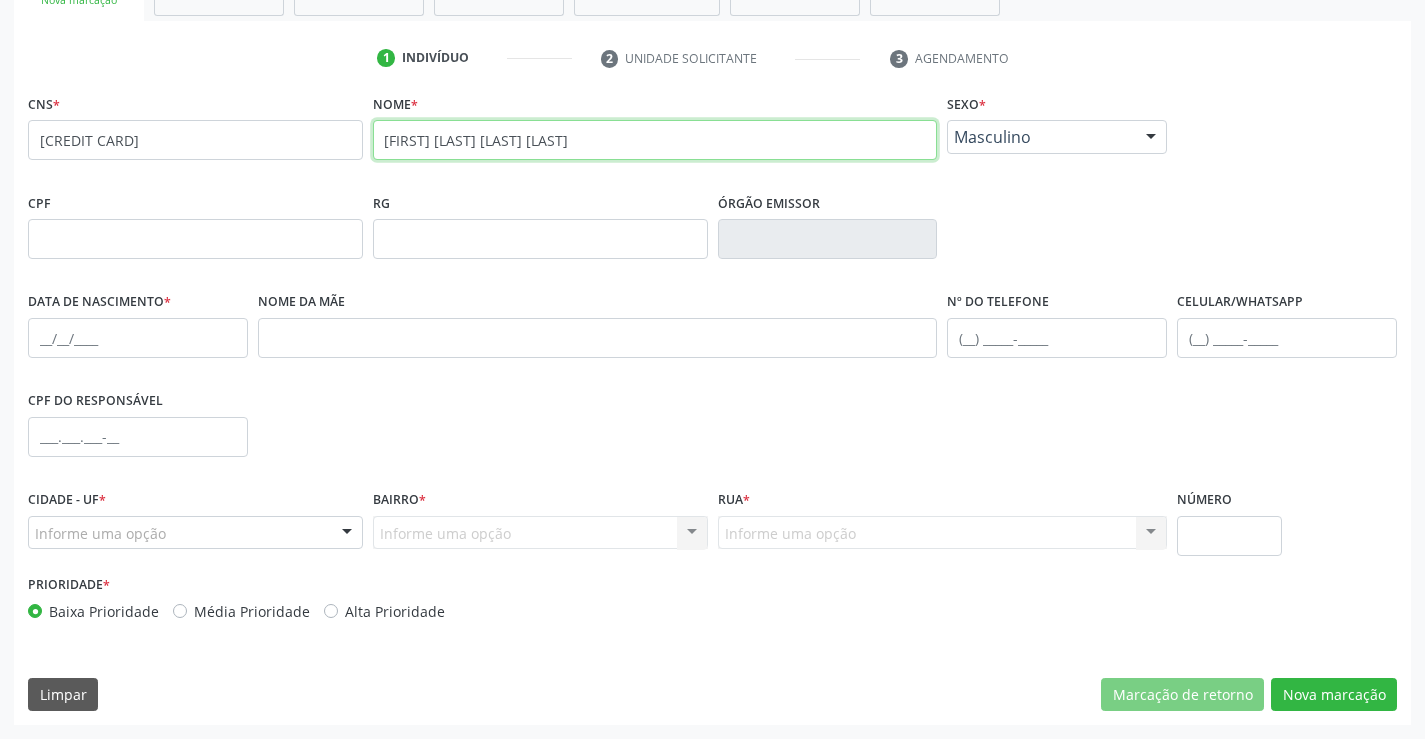 type on "[FIRST] [LAST] [LAST] [LAST]" 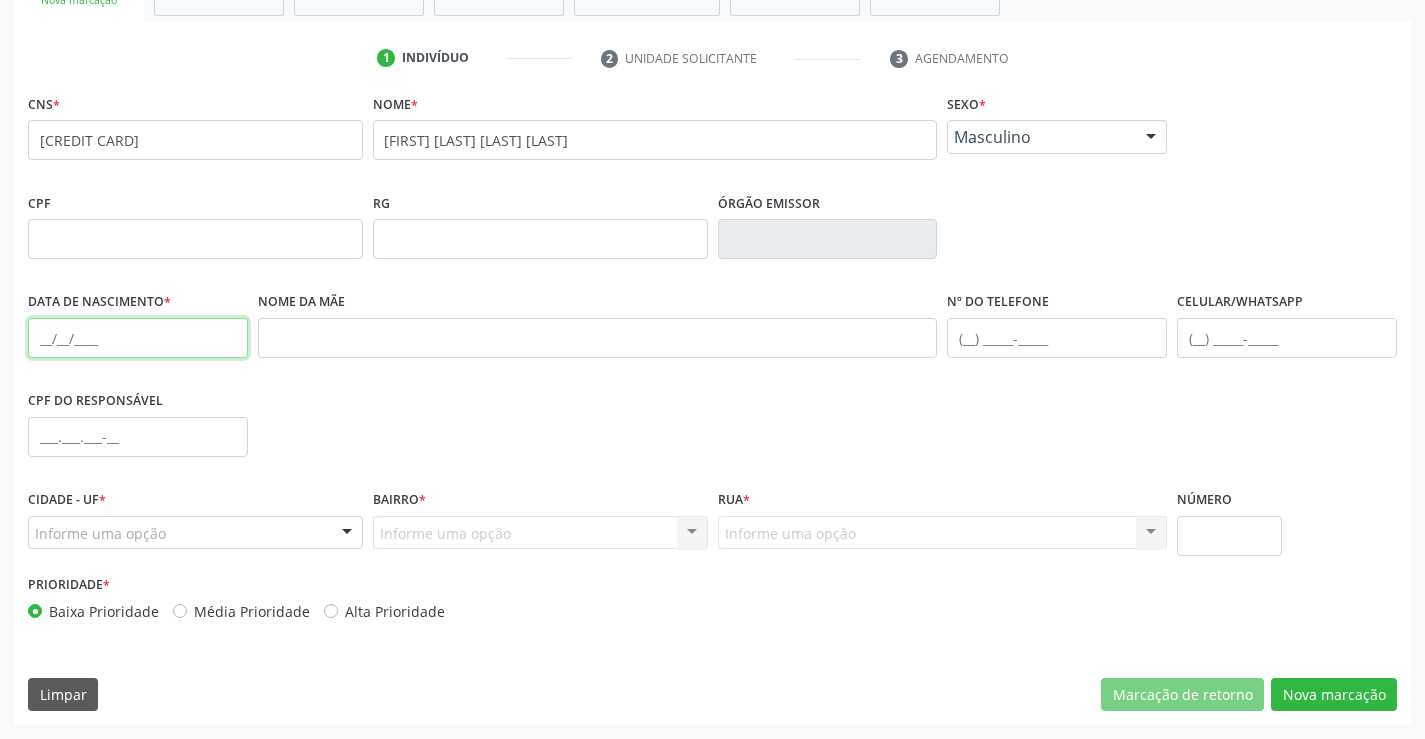 click at bounding box center [138, 338] 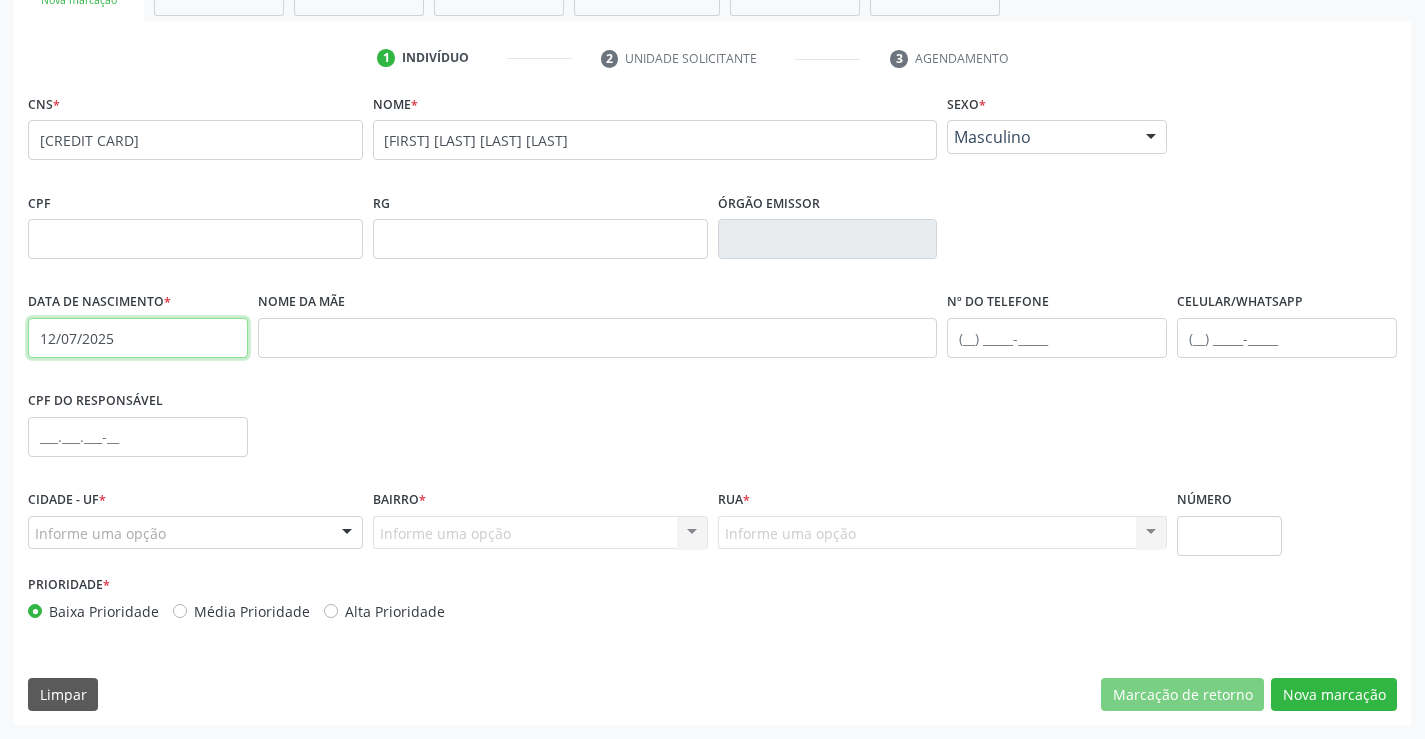 type on "12/07/2025" 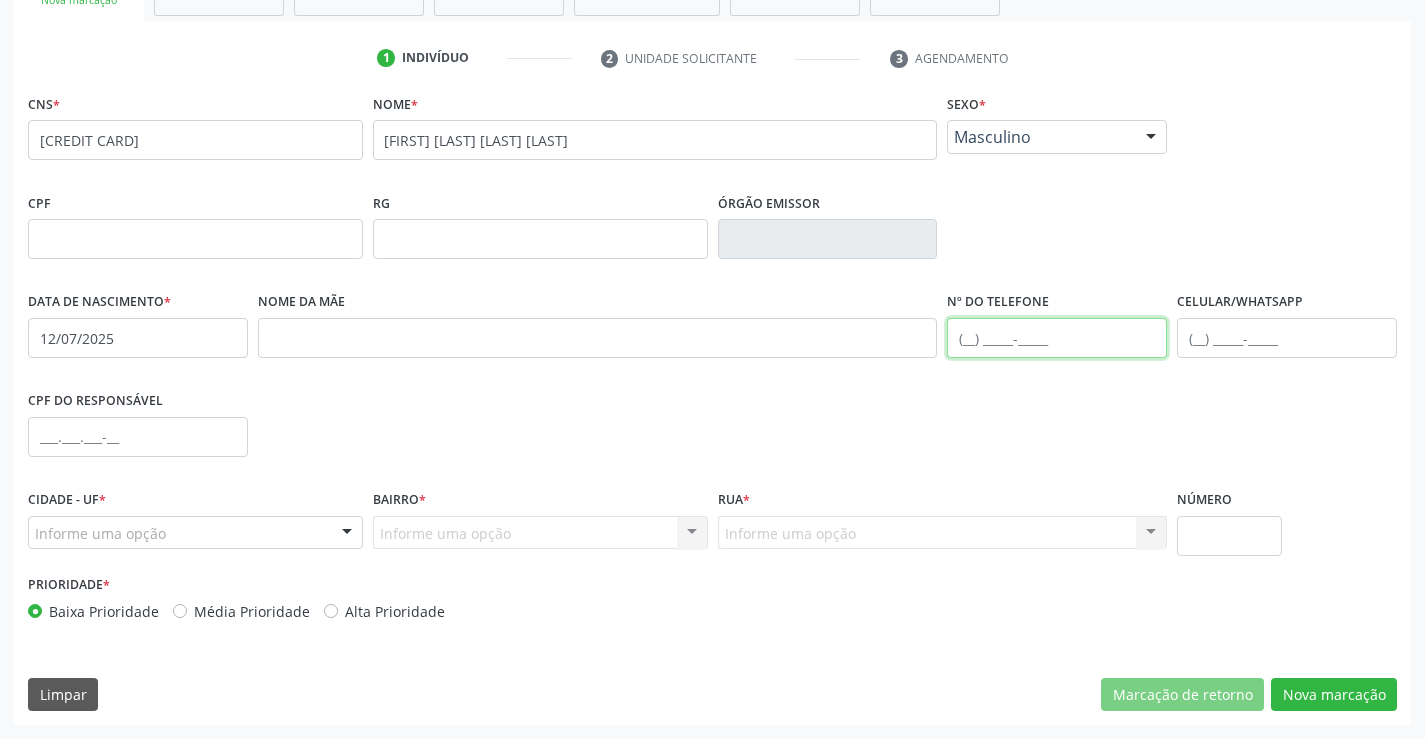 click at bounding box center [1057, 338] 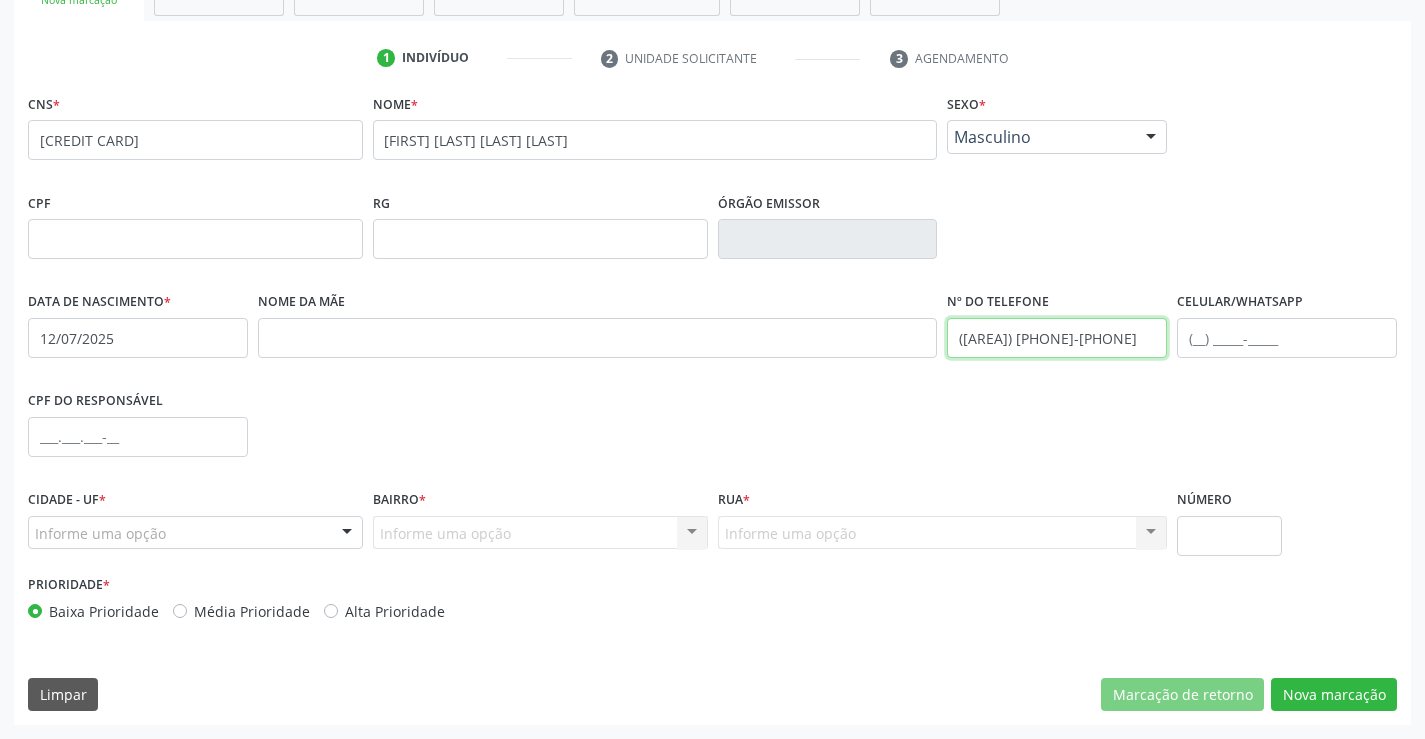 type on "([AREA]) [PHONE]-[PHONE]" 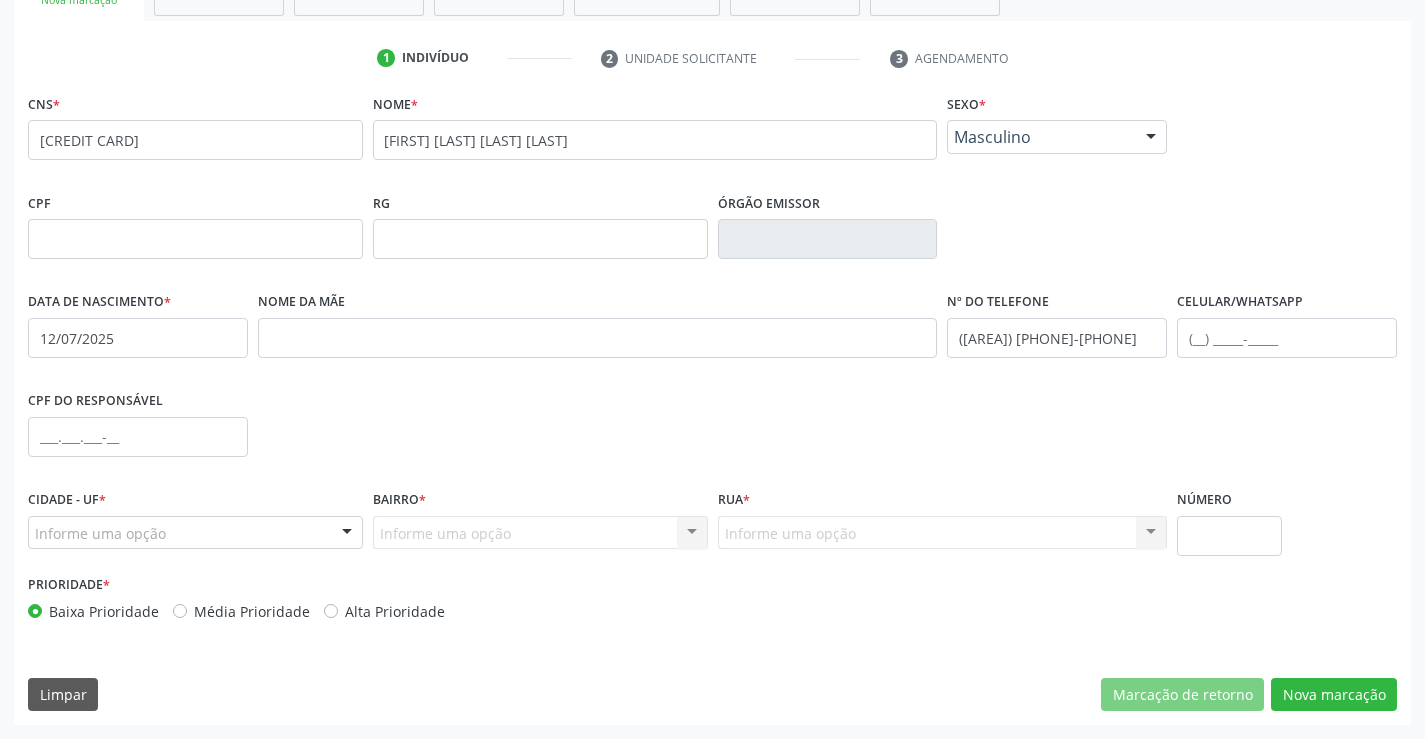 click on "Informe uma opção" at bounding box center [195, 533] 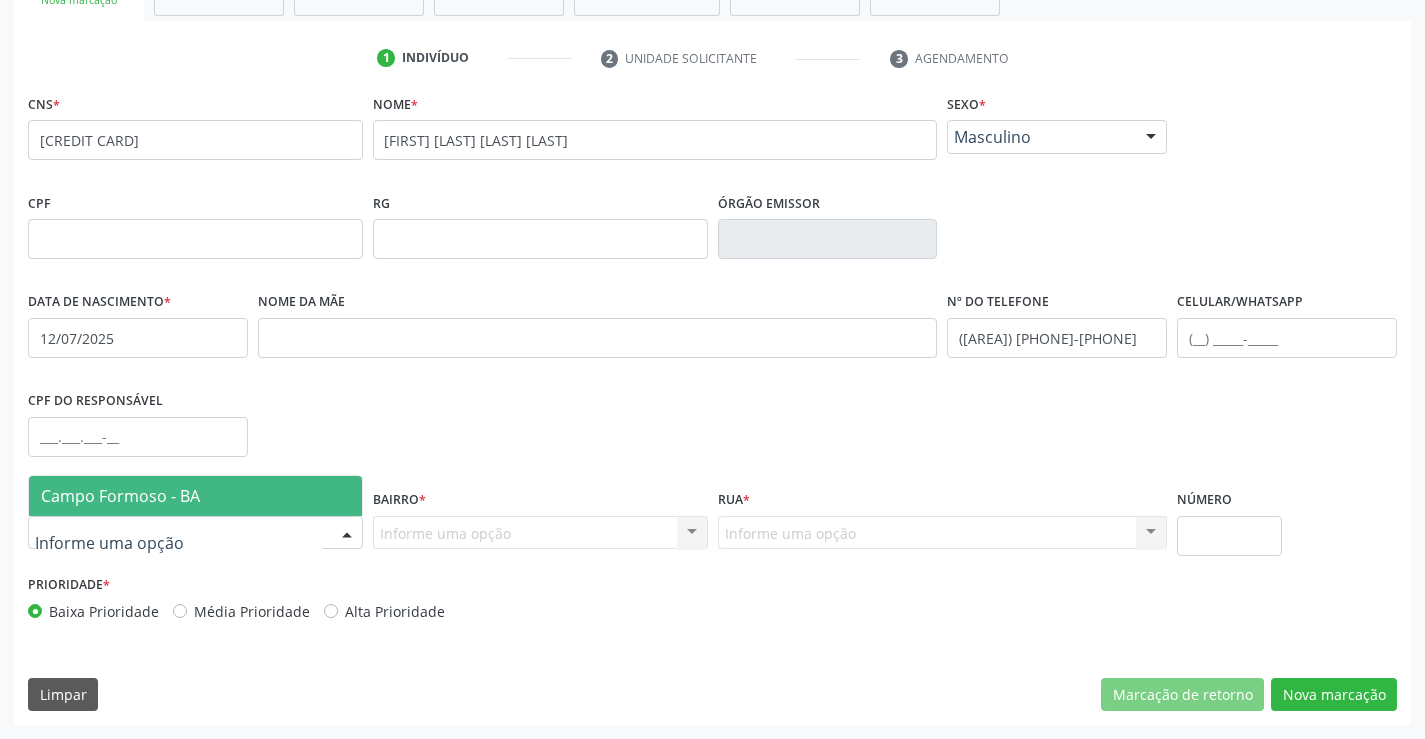 click on "Campo Formoso - BA" at bounding box center (195, 496) 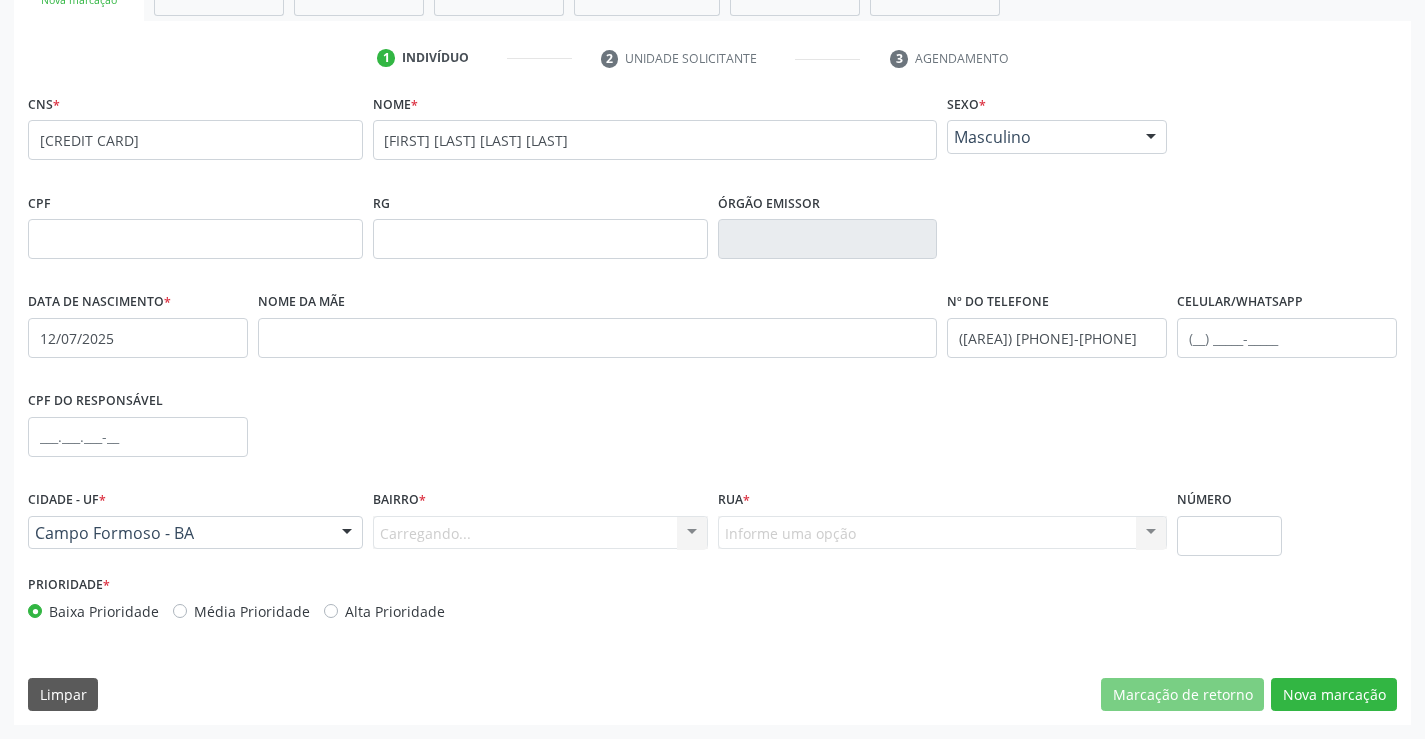 click on "Carregando...
Nenhum resultado encontrado para: "   "
Nenhuma opção encontrada. Digite para adicionar." at bounding box center [540, 533] 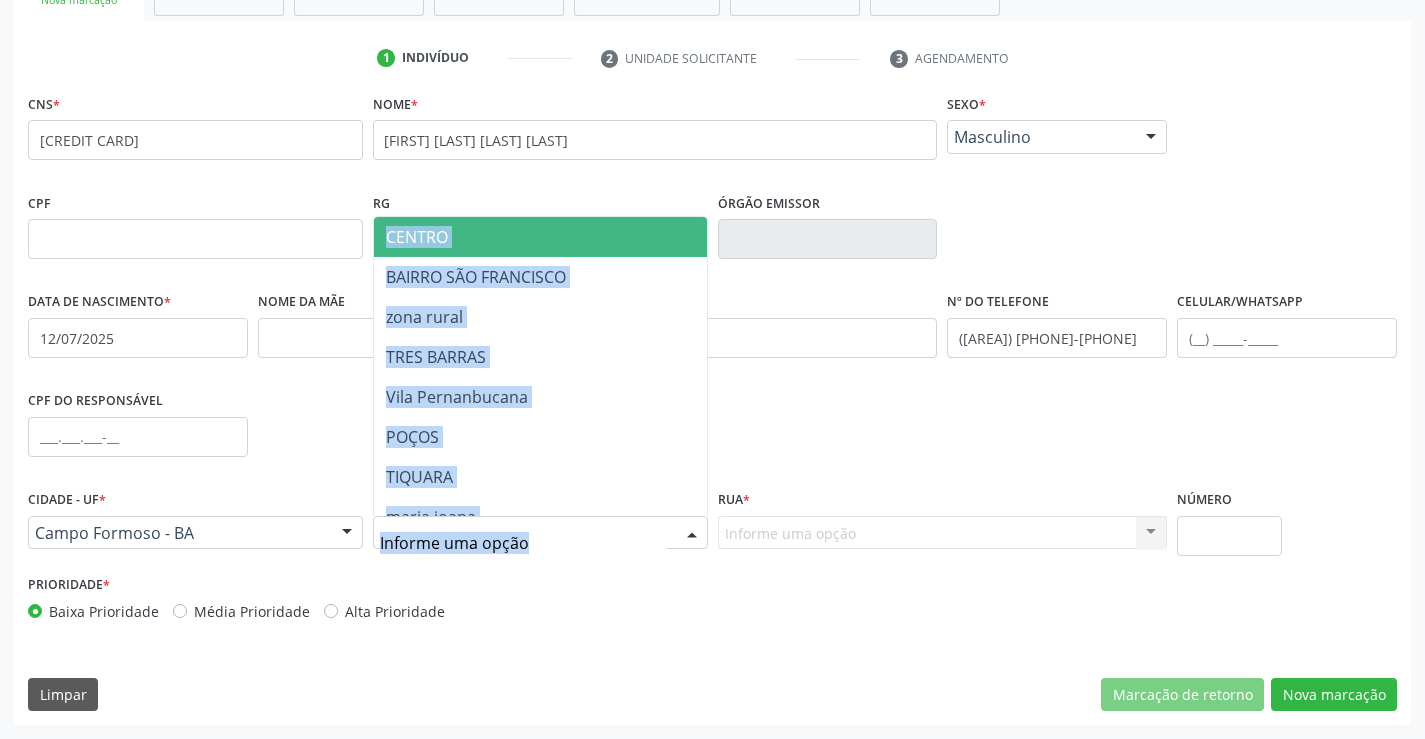 click at bounding box center [540, 533] 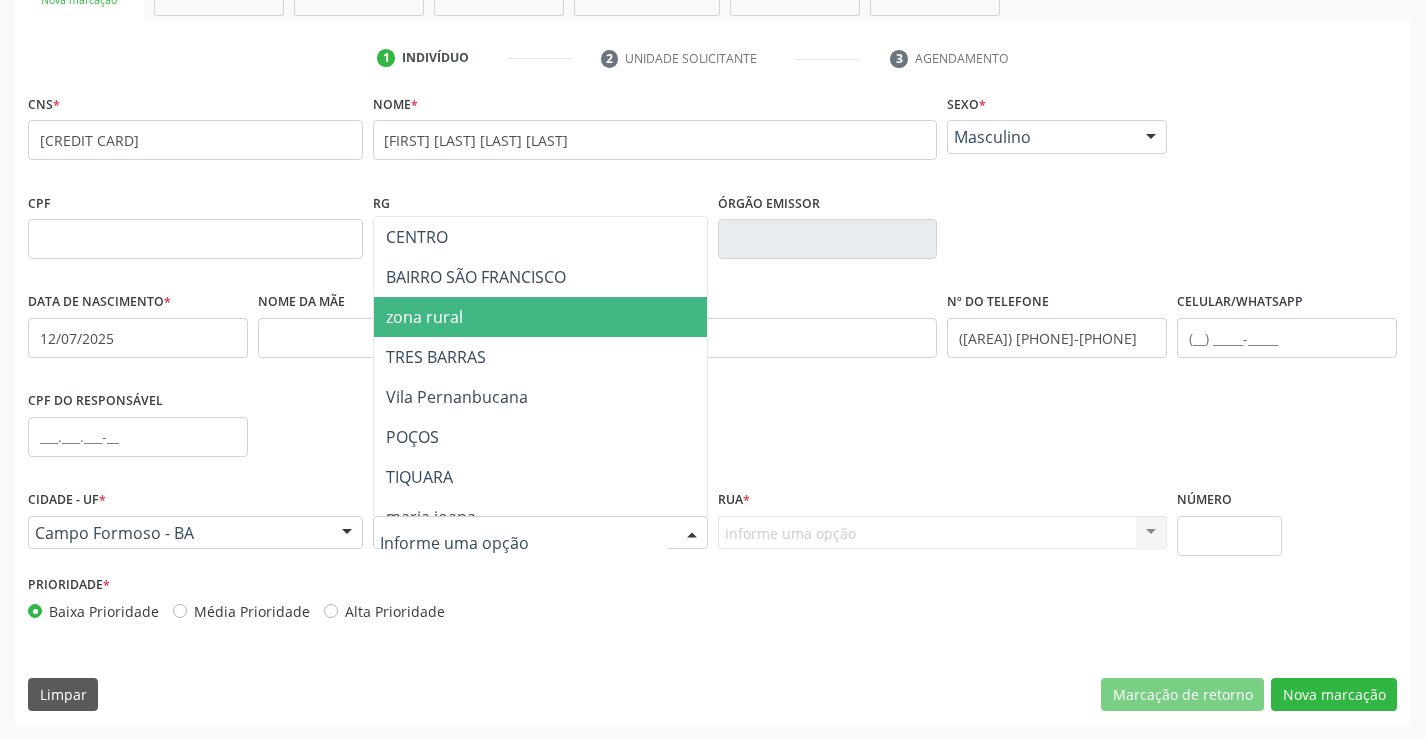 click on "zona rural" at bounding box center (578, 317) 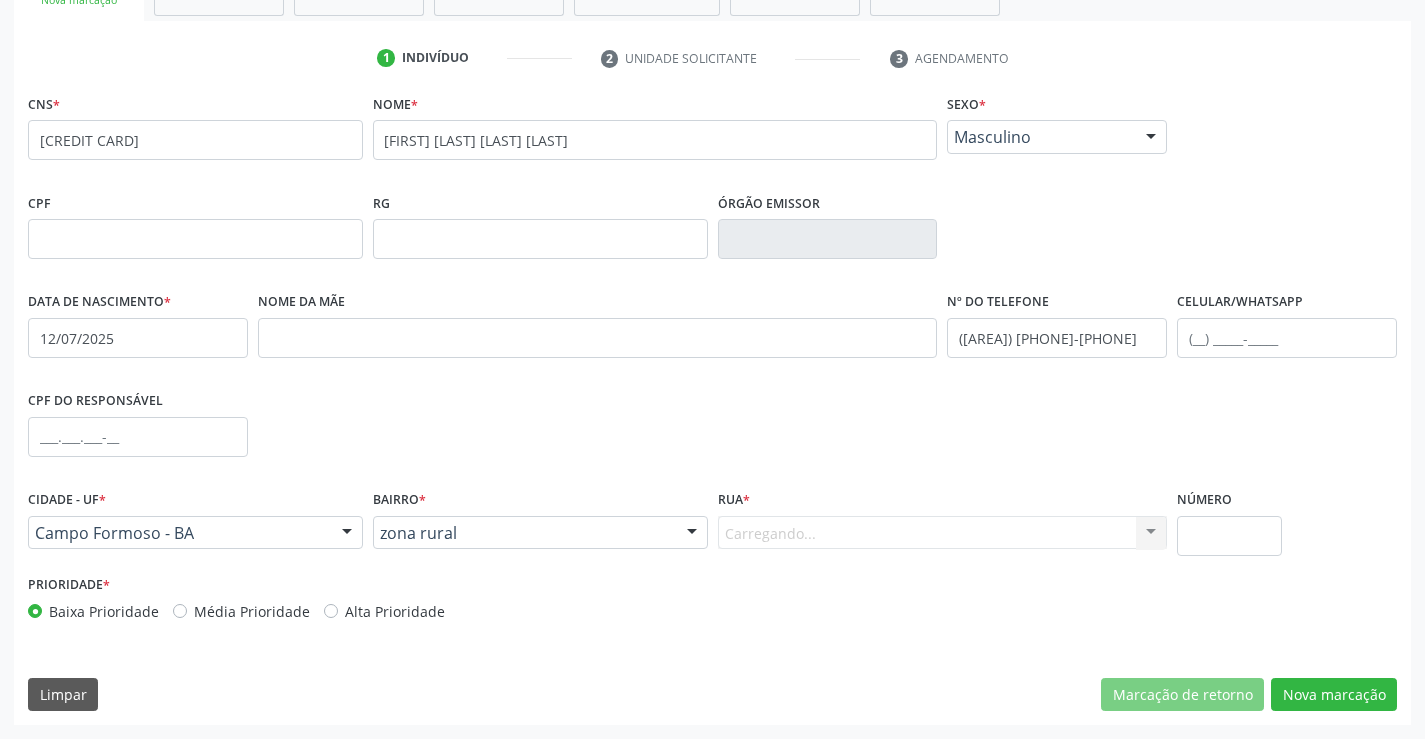 click on "Carregando...
Nenhum resultado encontrado para: "   "
Nenhuma opção encontrada. Digite para adicionar." at bounding box center [943, 533] 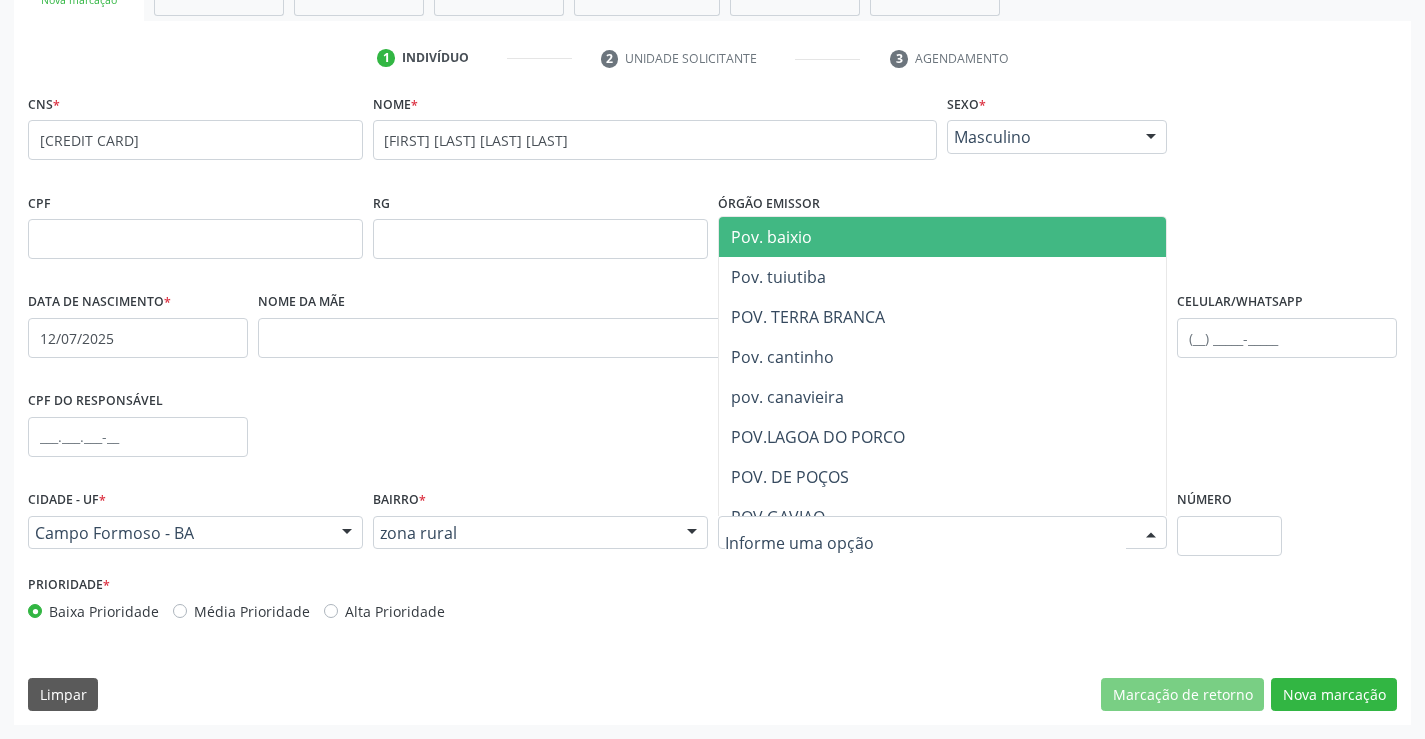 click at bounding box center (926, 543) 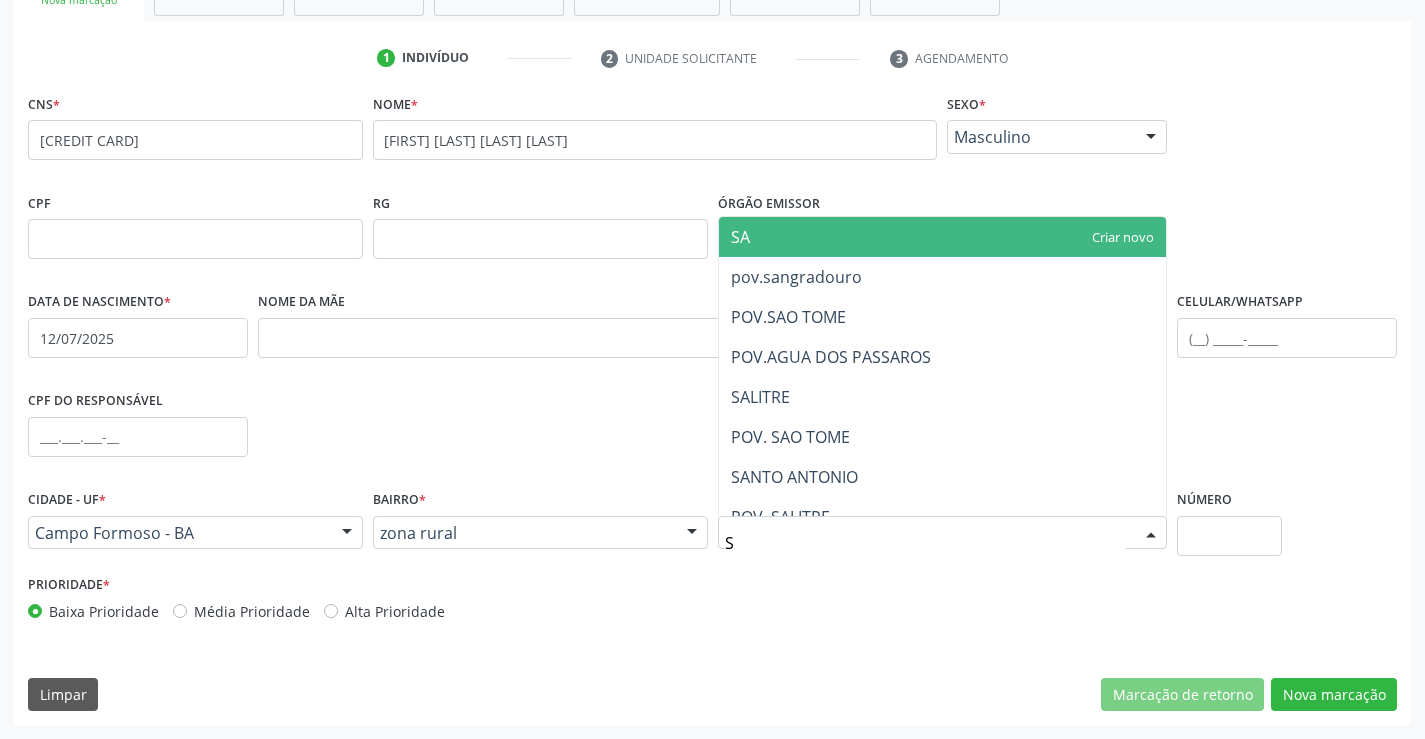 type on "SA" 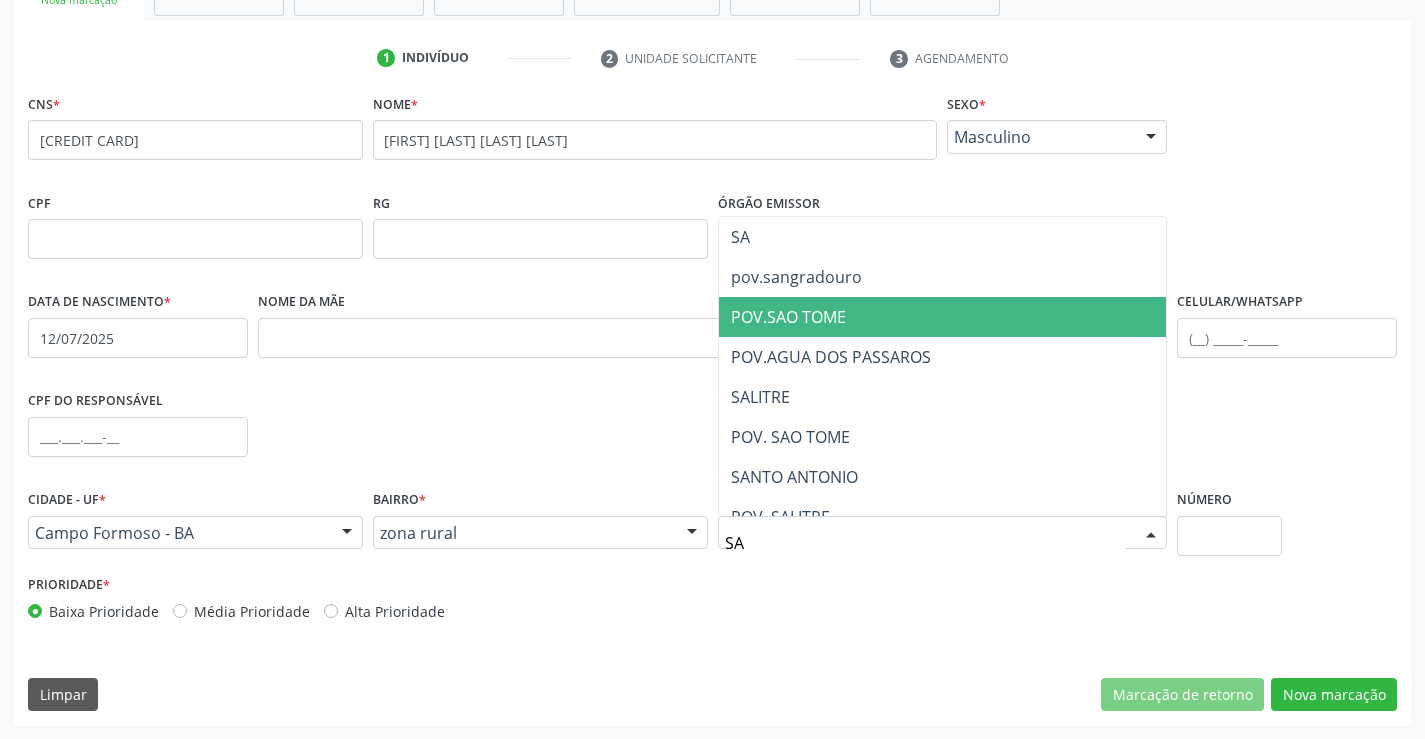 click on "POV.SAO TOME" at bounding box center [943, 317] 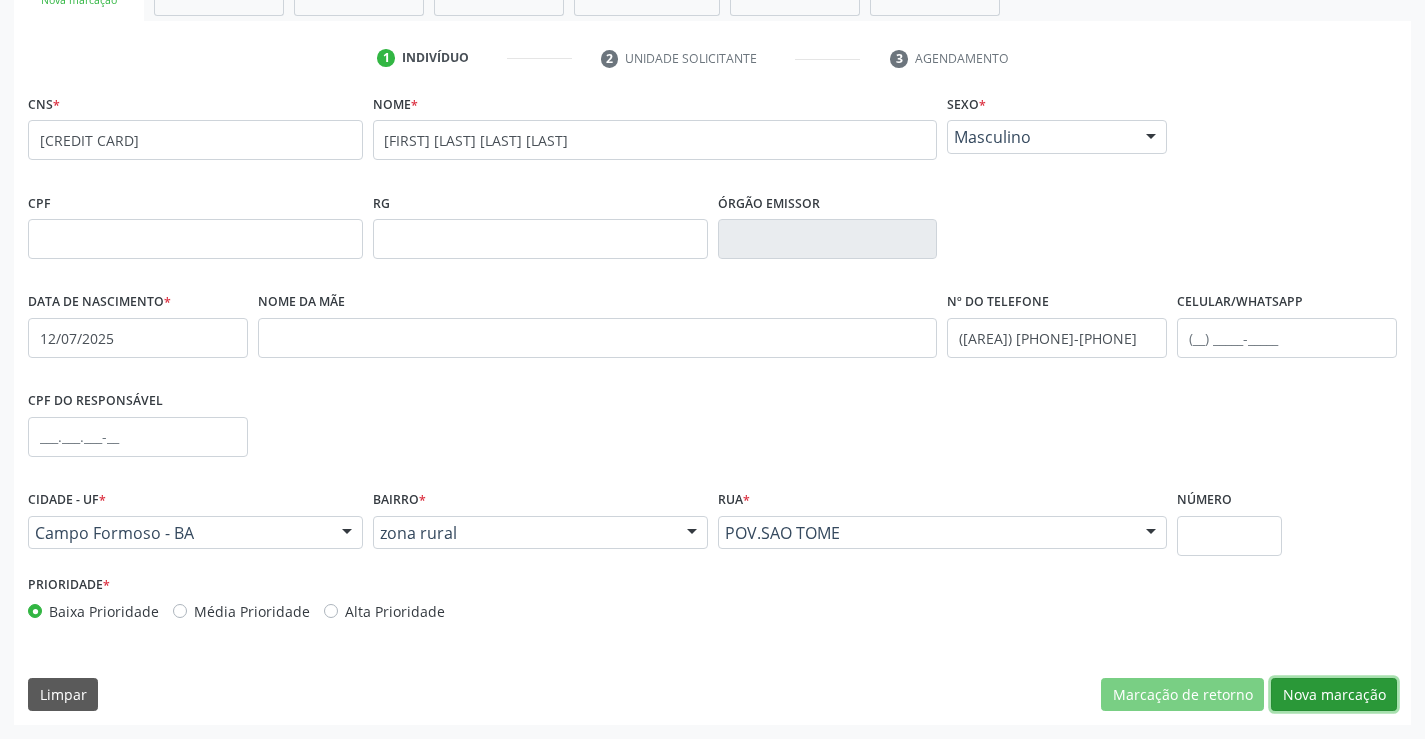 click on "Nova marcação" at bounding box center (1334, 695) 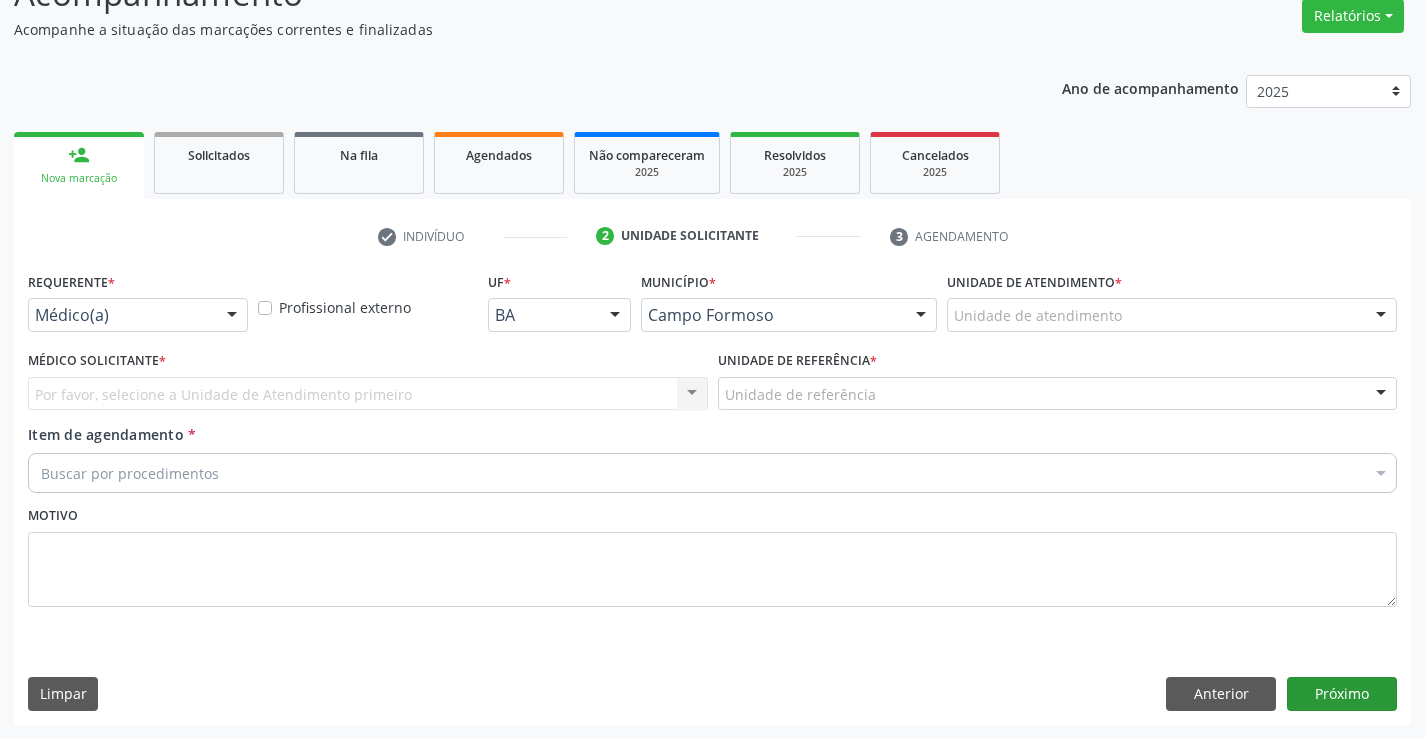 scroll, scrollTop: 167, scrollLeft: 0, axis: vertical 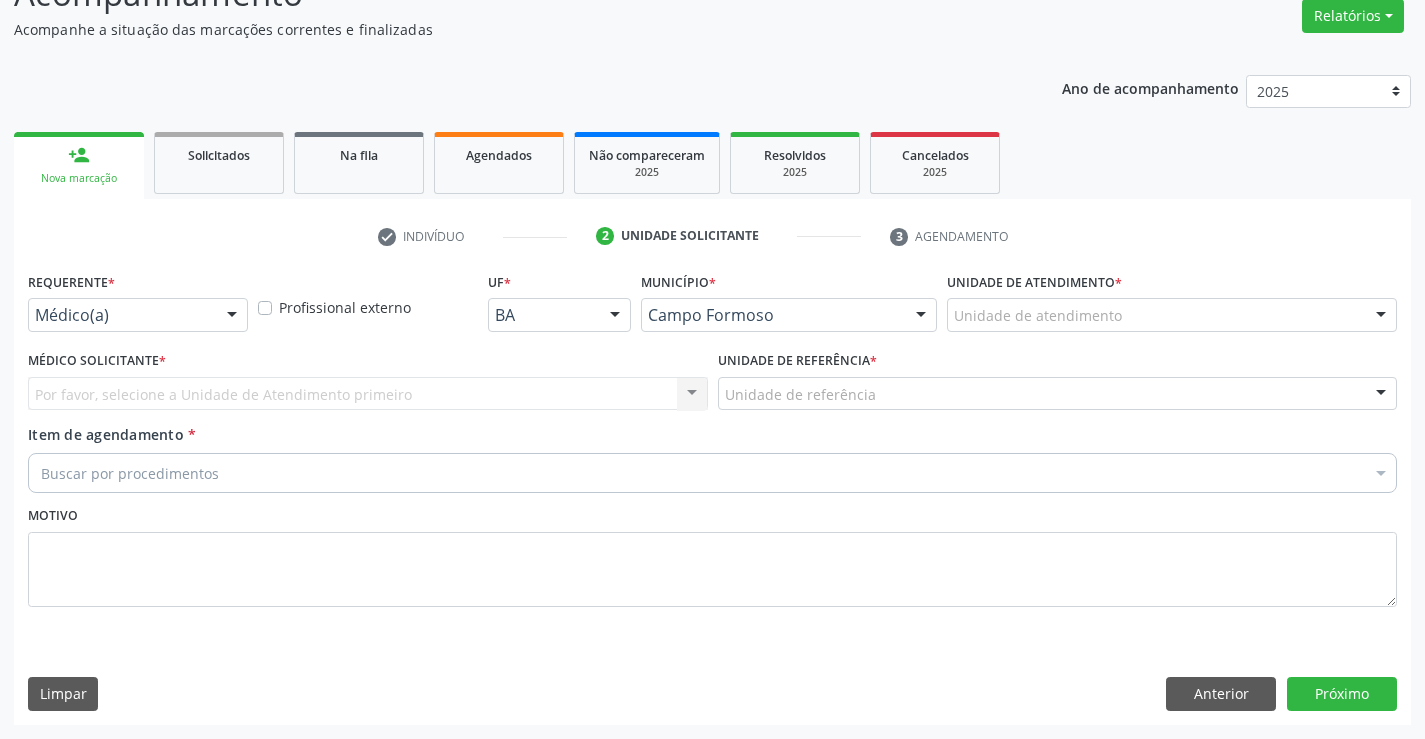 click on "Médico(a)         Médico(a)   Enfermeiro(a)   Paciente
Nenhum resultado encontrado para: "   "
Não há nenhuma opção para ser exibida." at bounding box center [138, 315] 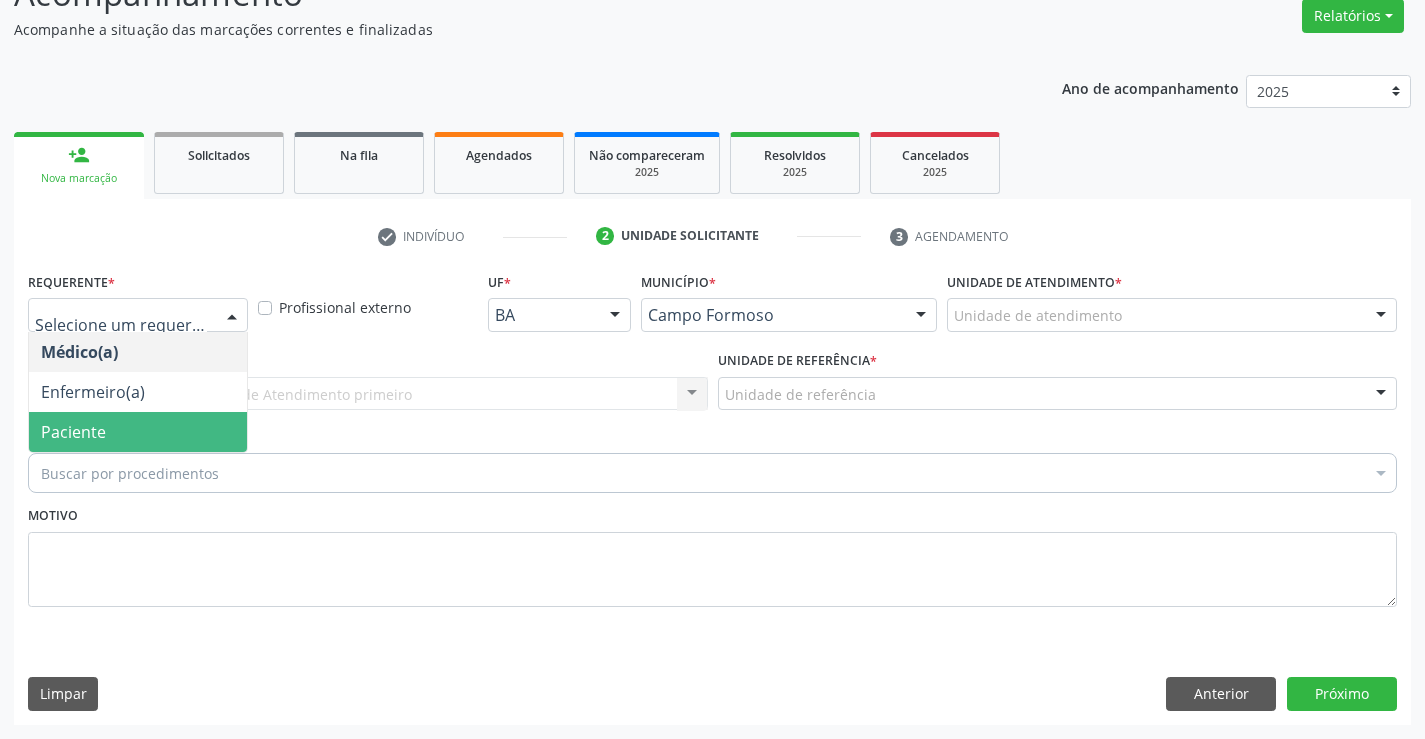 drag, startPoint x: 191, startPoint y: 411, endPoint x: 327, endPoint y: 385, distance: 138.463 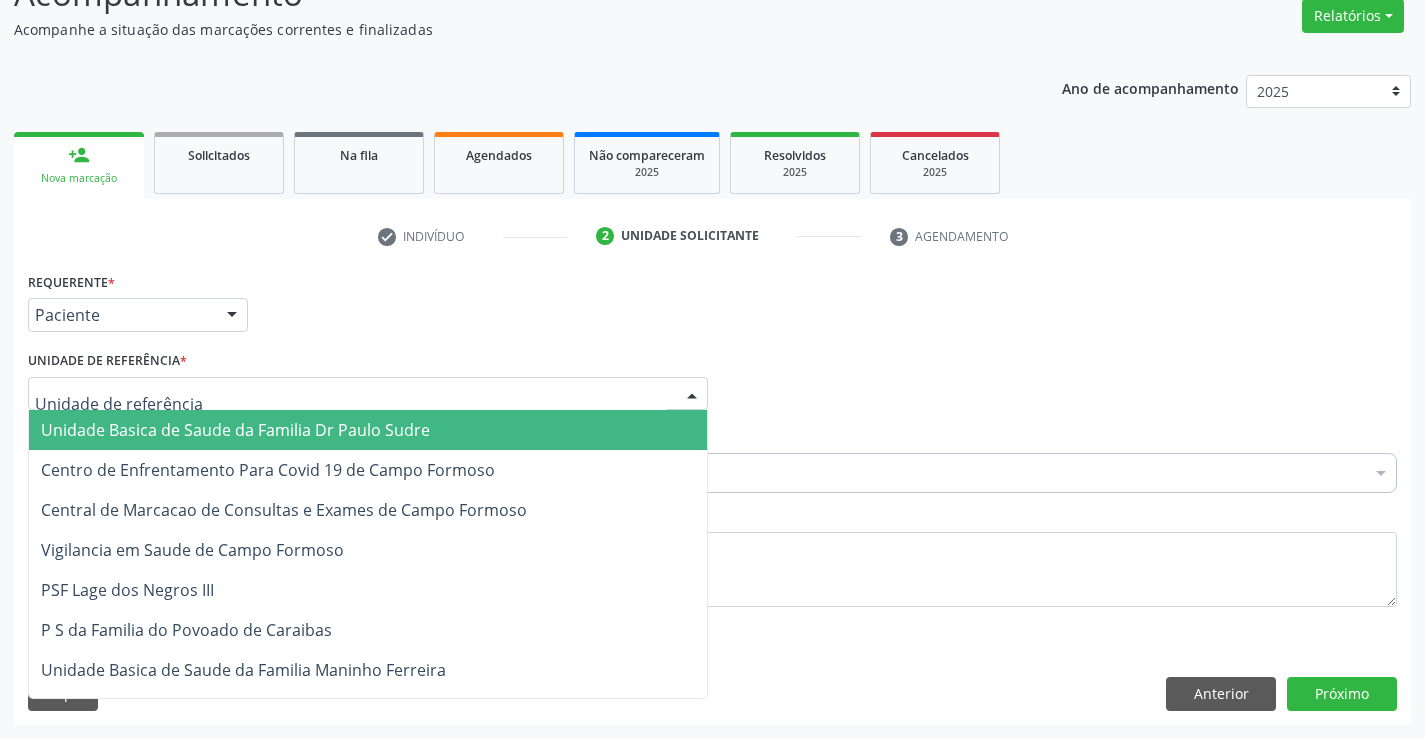 click at bounding box center (368, 394) 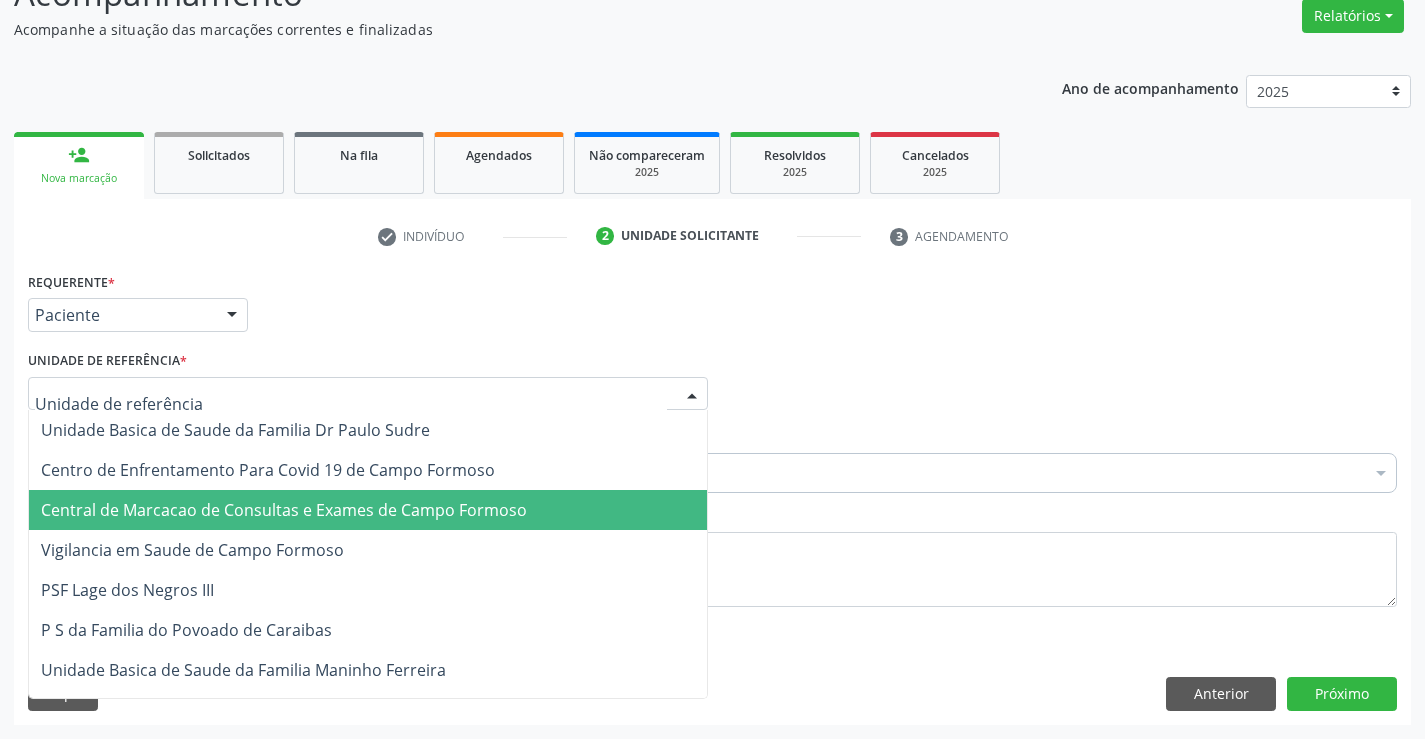 drag, startPoint x: 331, startPoint y: 505, endPoint x: 357, endPoint y: 496, distance: 27.513634 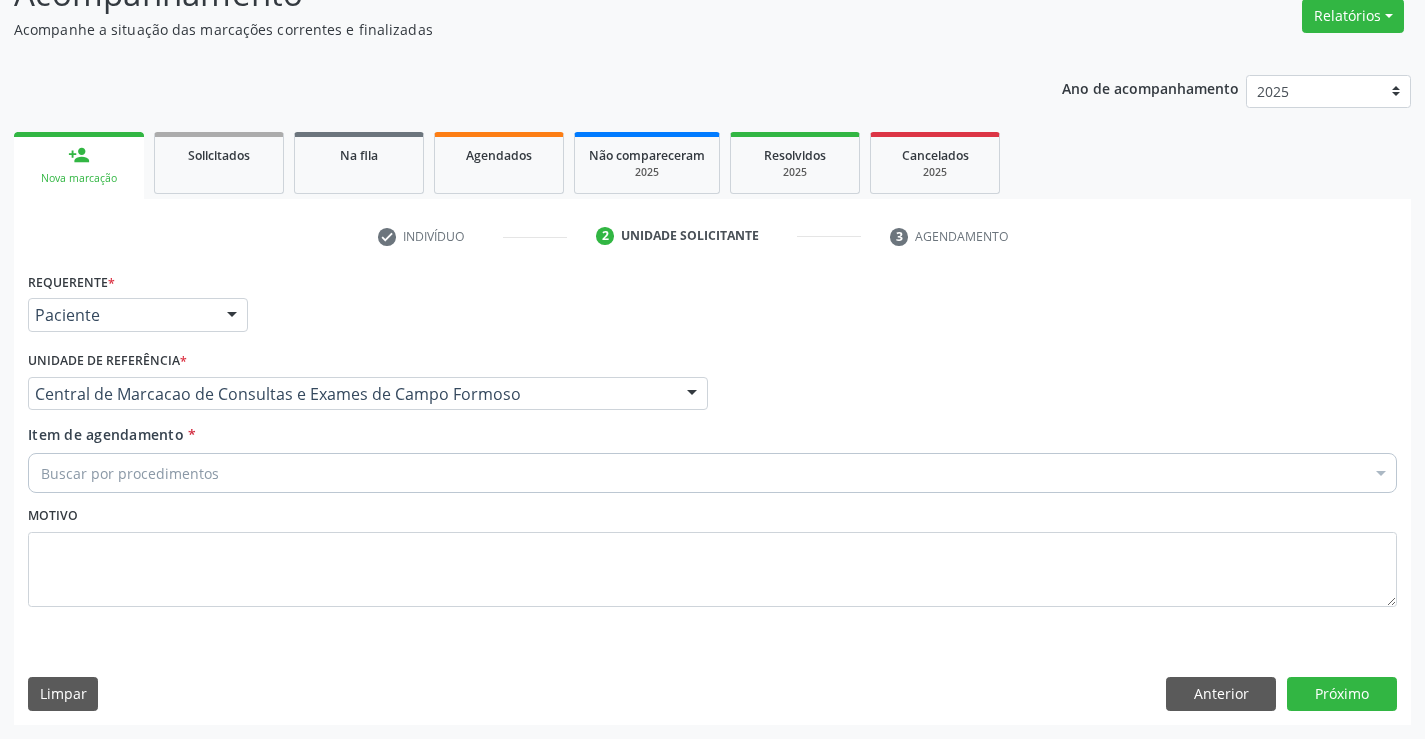 click on "Buscar por procedimentos" at bounding box center (712, 473) 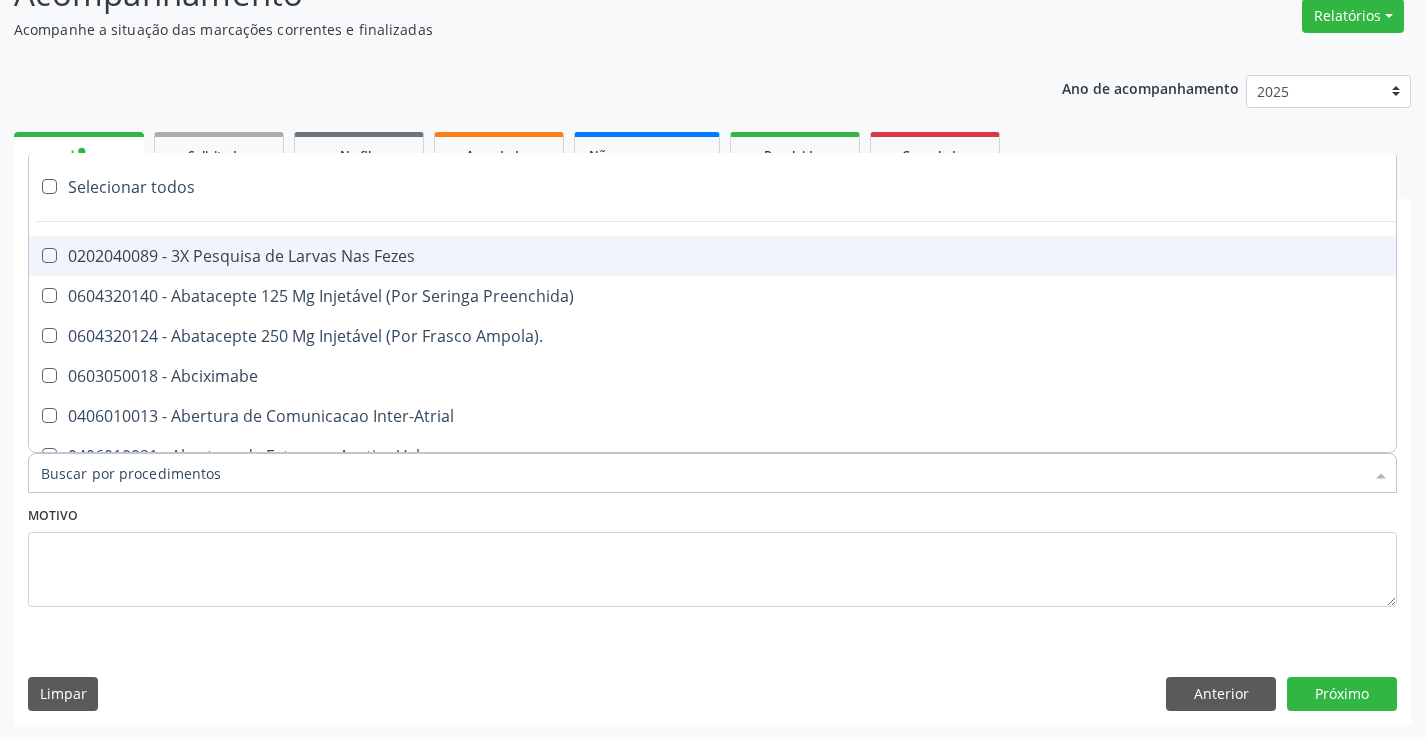 type on "O" 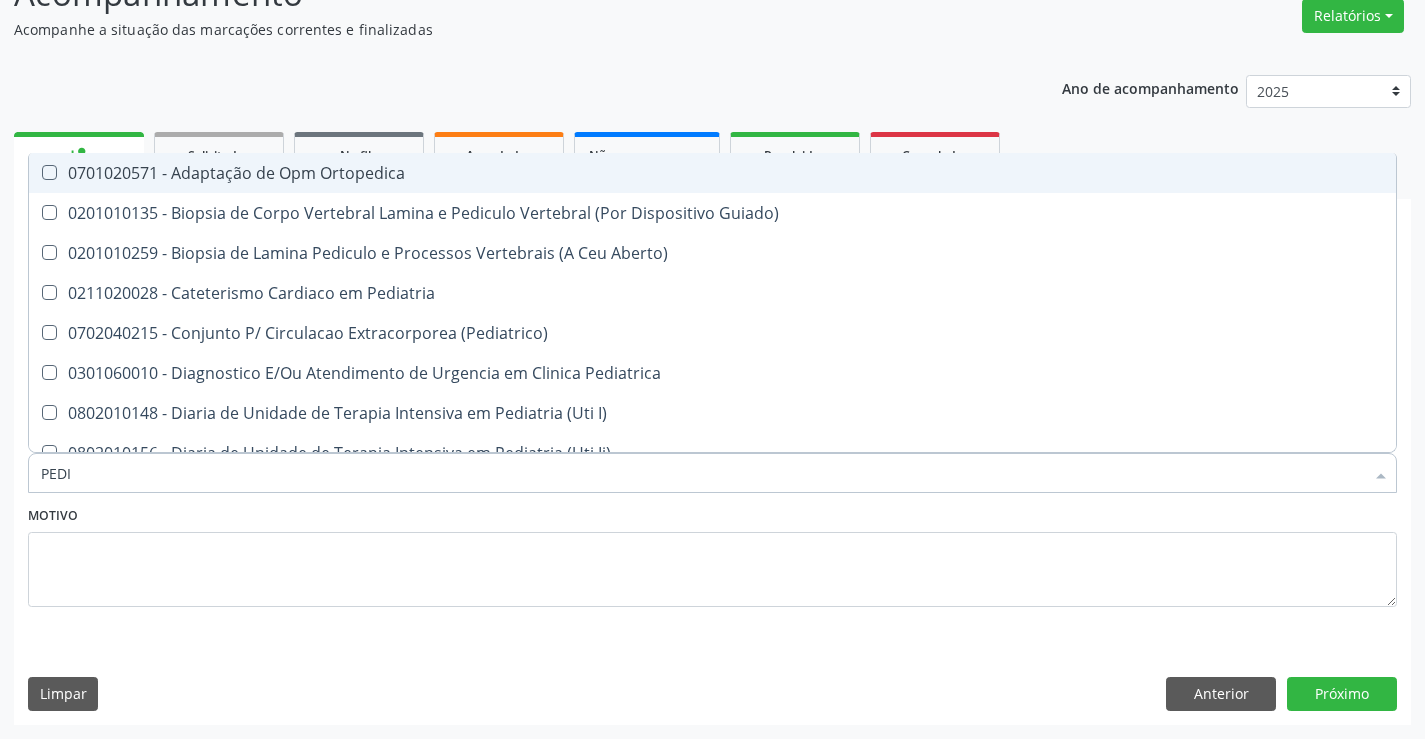 type on "PEDIA" 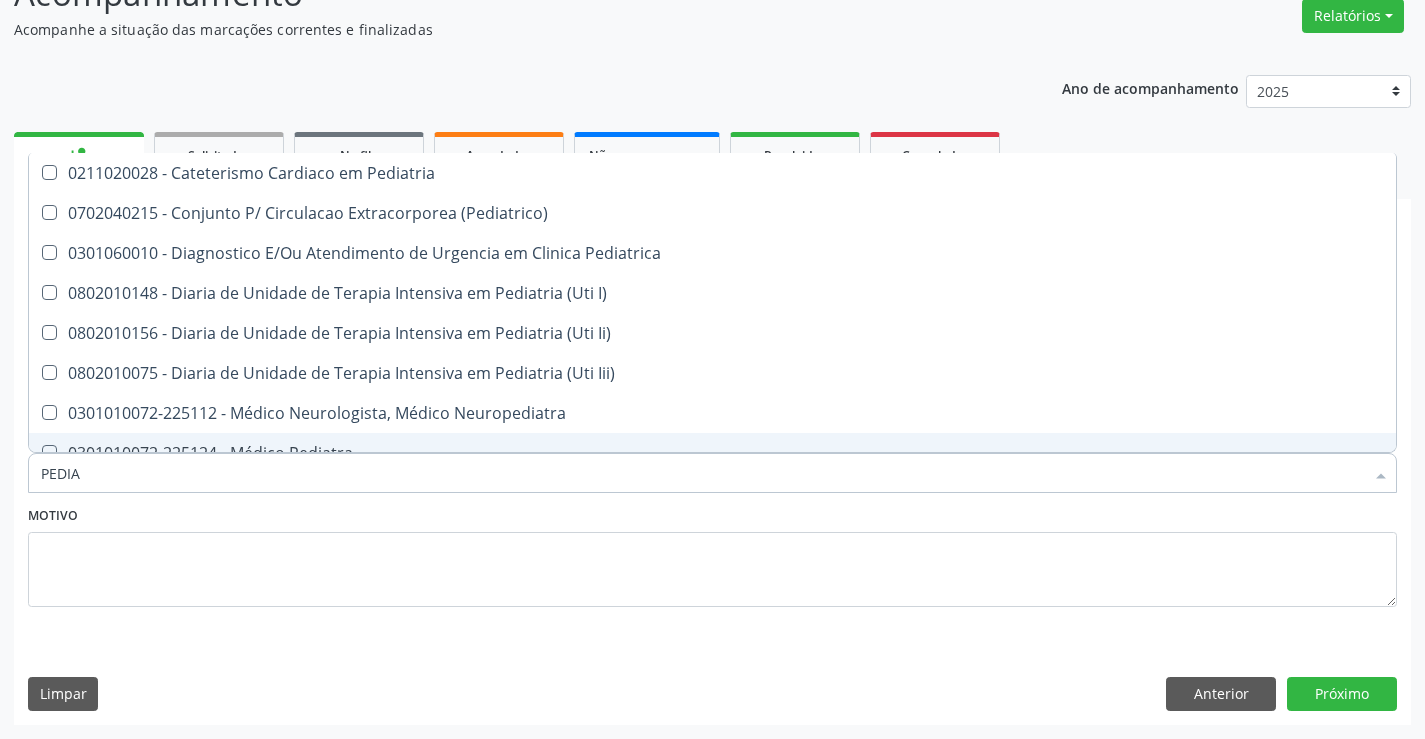 click on "0301010072-225124 - Médico Pediatra" at bounding box center [712, 453] 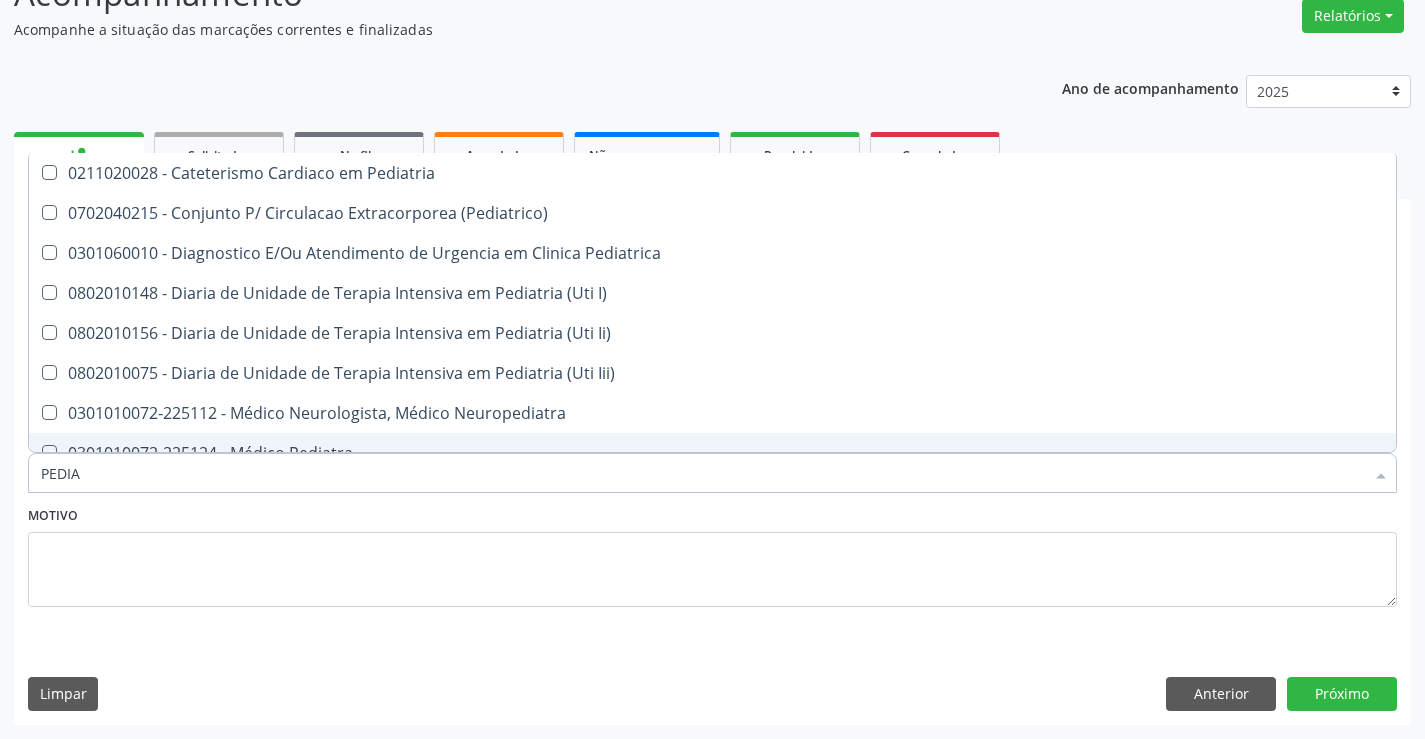 checkbox on "true" 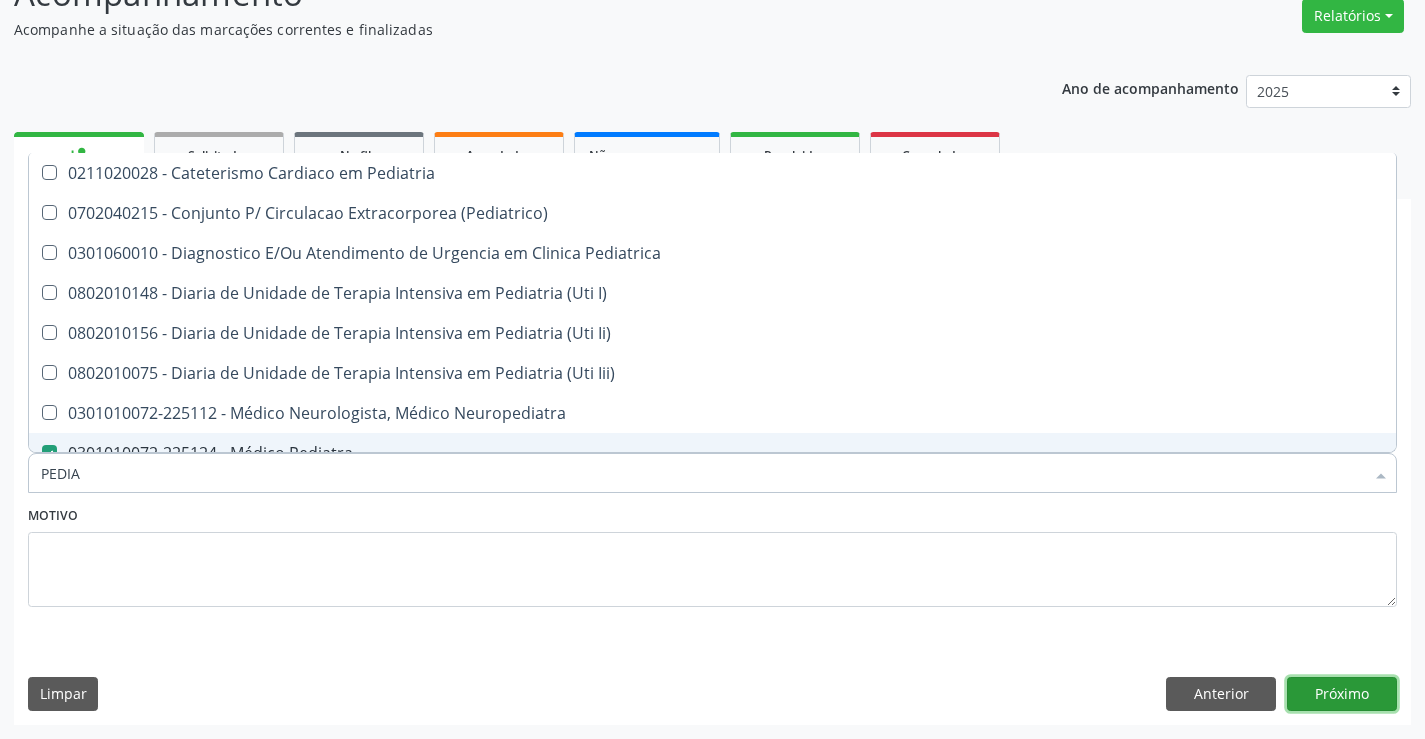 click on "Próximo" at bounding box center [1342, 694] 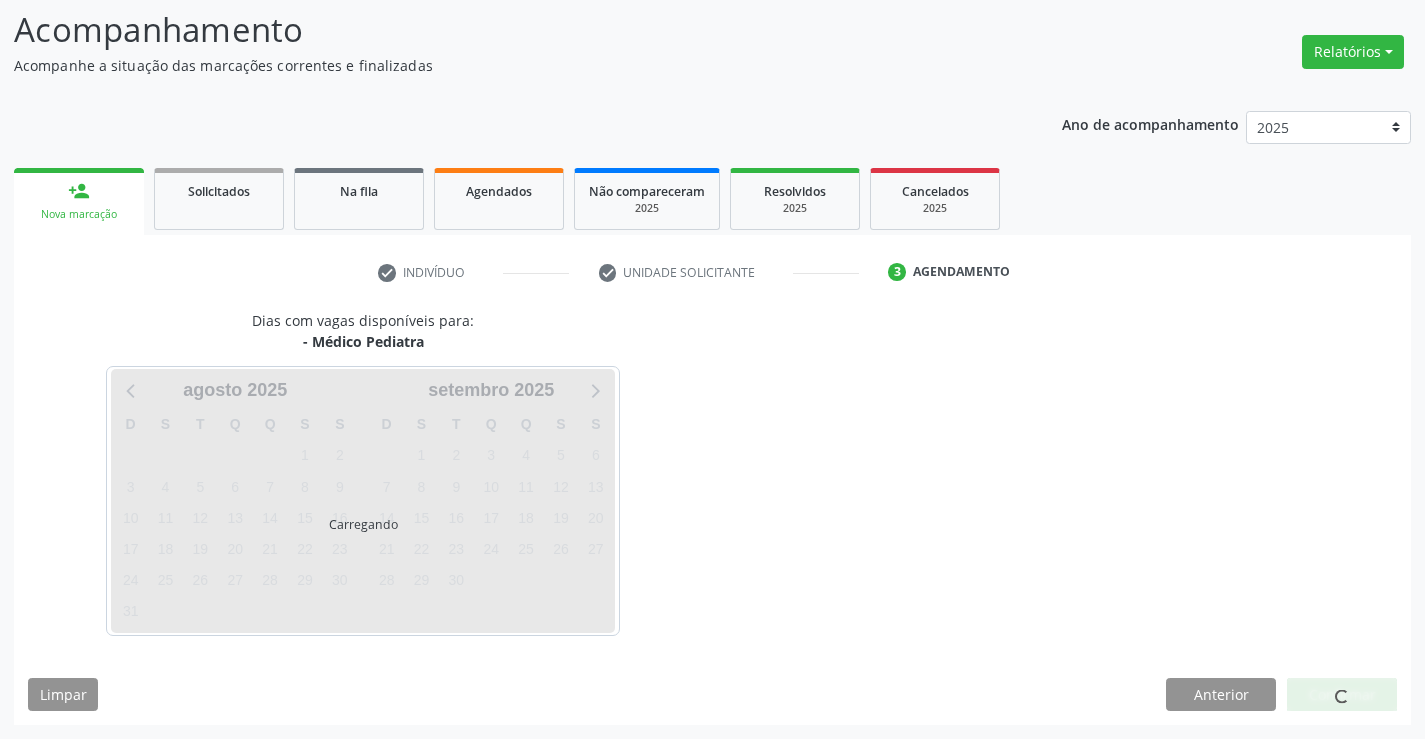 scroll, scrollTop: 131, scrollLeft: 0, axis: vertical 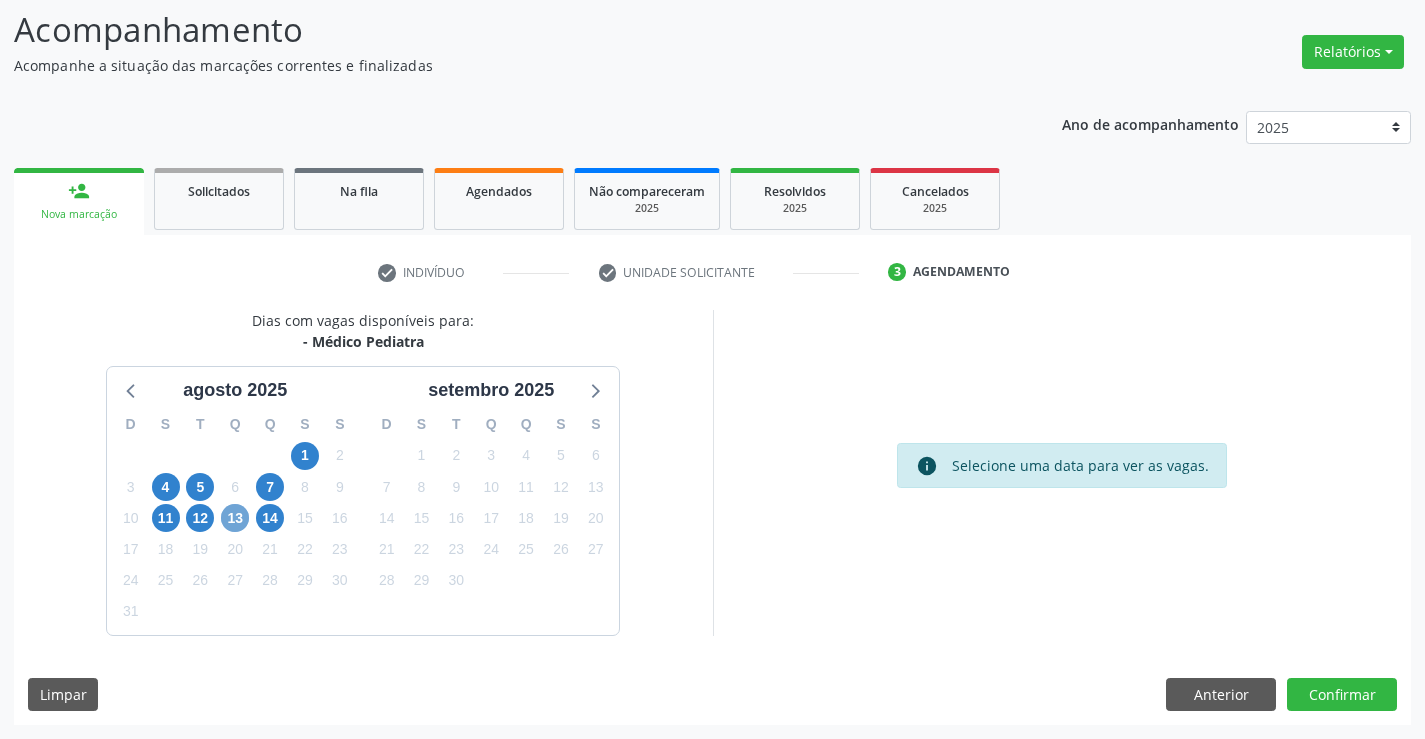 click on "13" at bounding box center [235, 518] 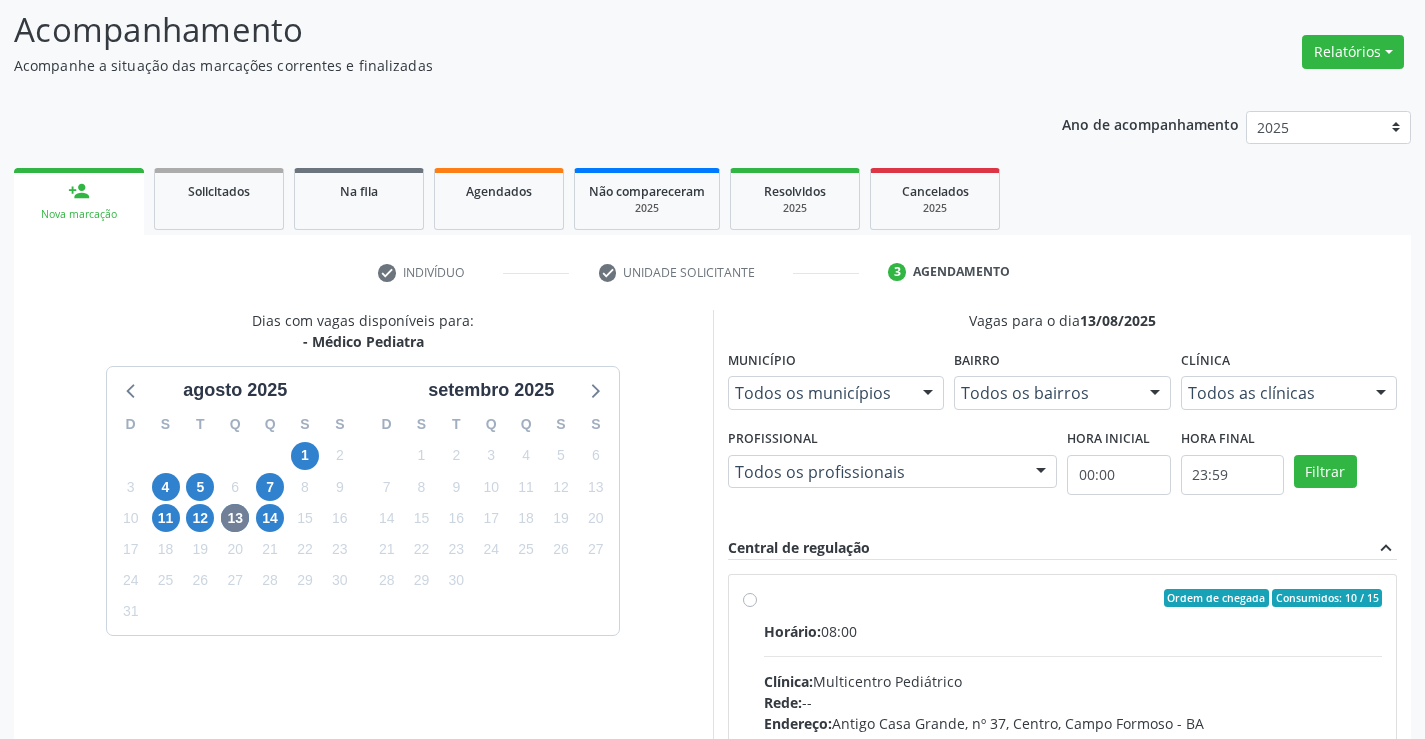 drag, startPoint x: 959, startPoint y: 658, endPoint x: 1439, endPoint y: 606, distance: 482.80844 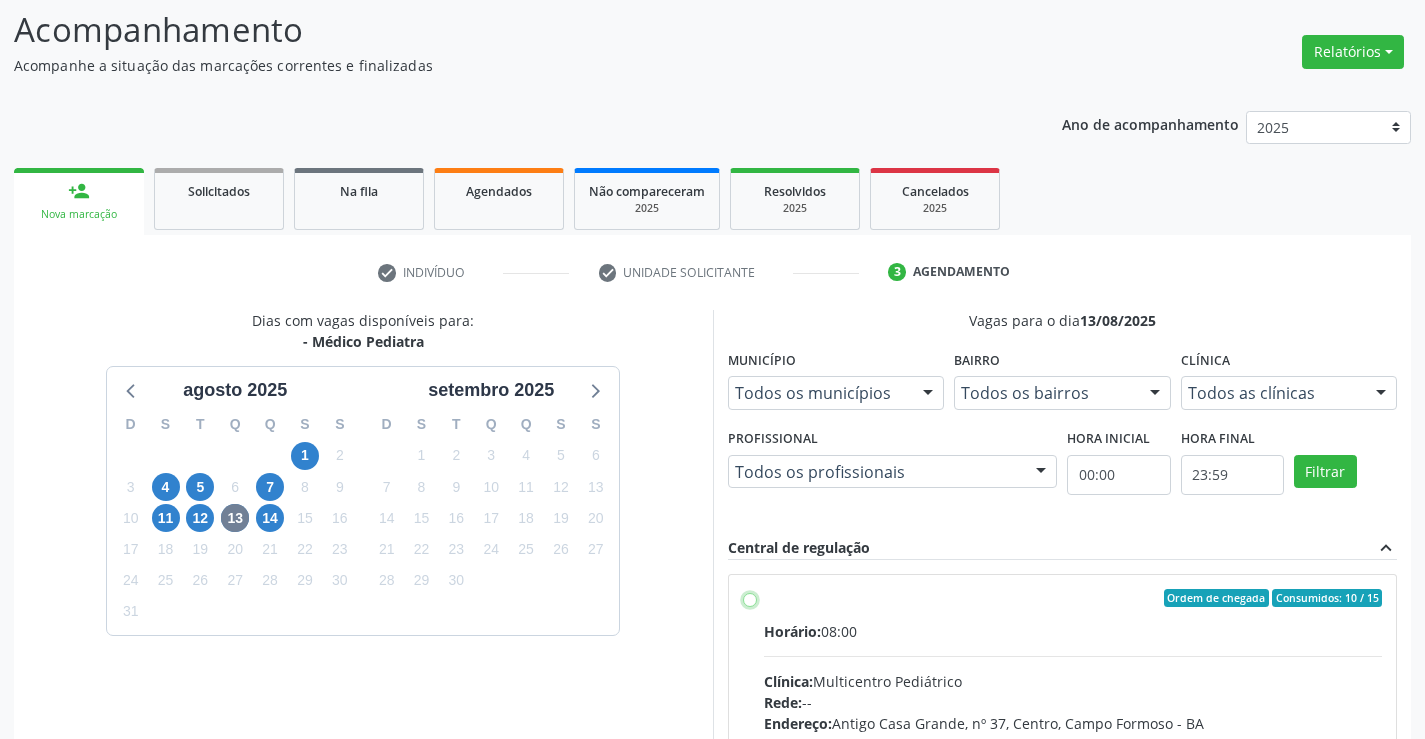 radio on "true" 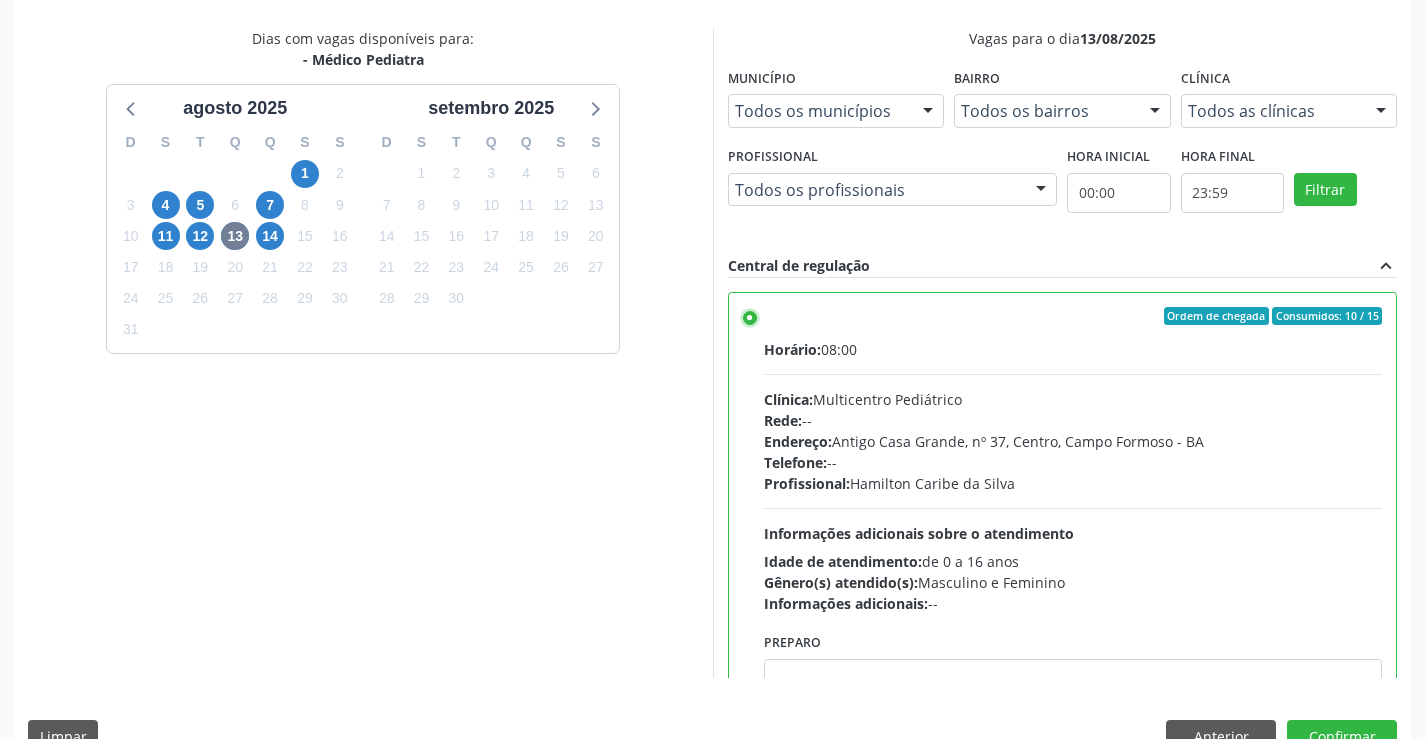 scroll, scrollTop: 456, scrollLeft: 0, axis: vertical 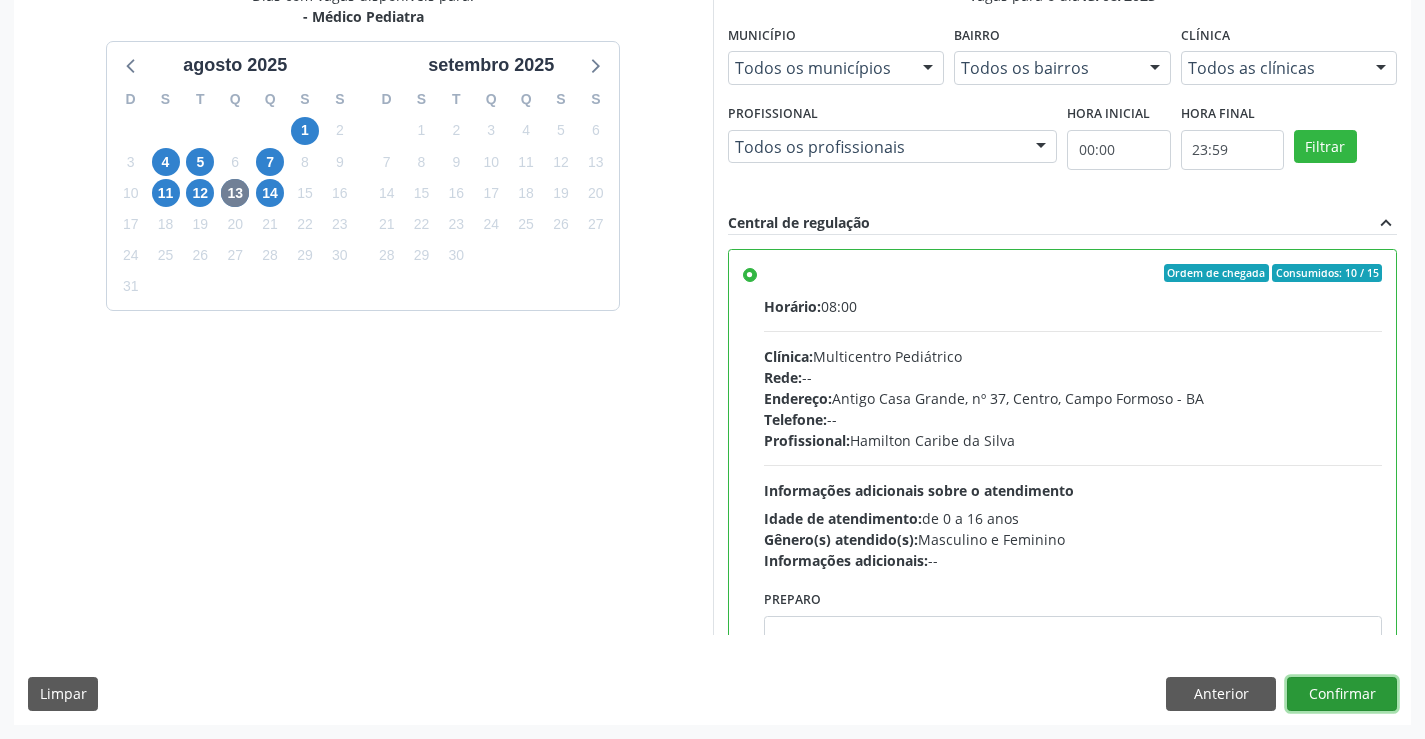 click on "Confirmar" at bounding box center [1342, 694] 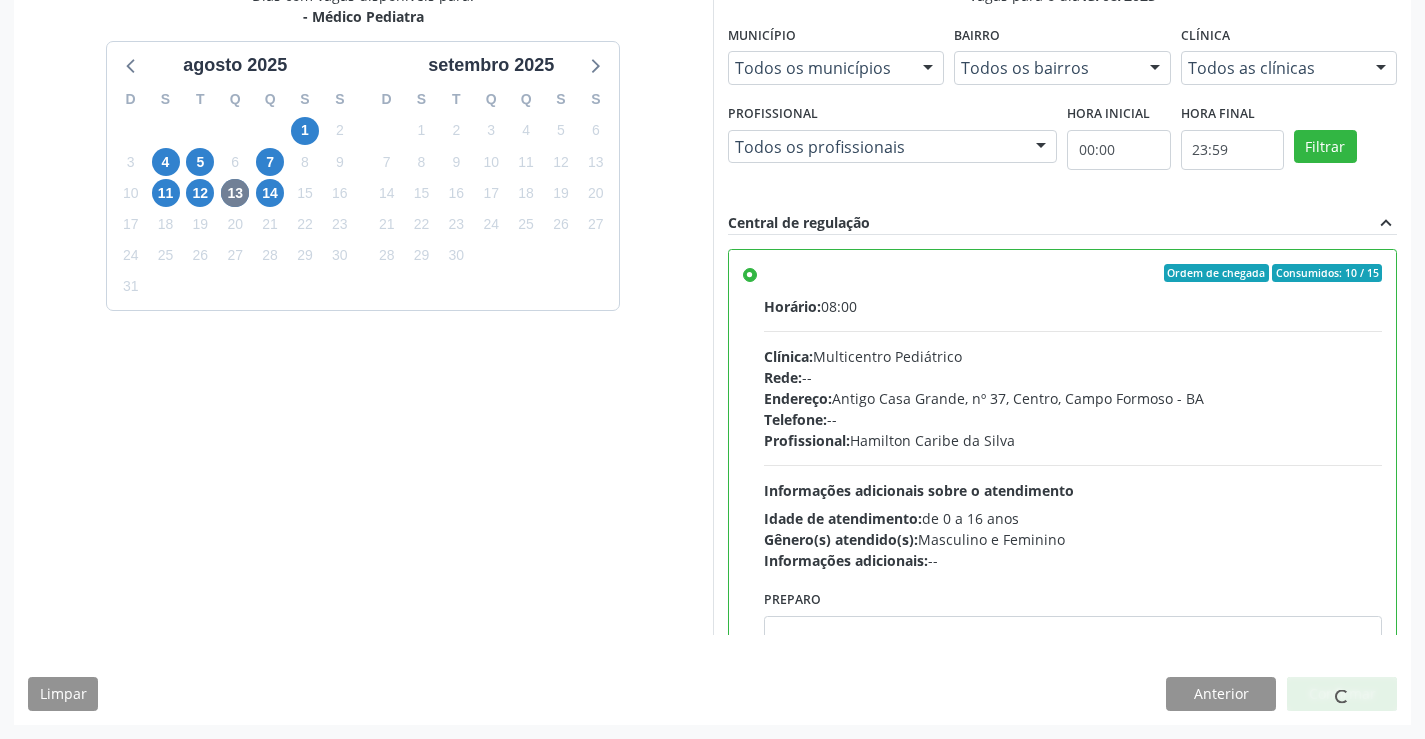 scroll, scrollTop: 0, scrollLeft: 0, axis: both 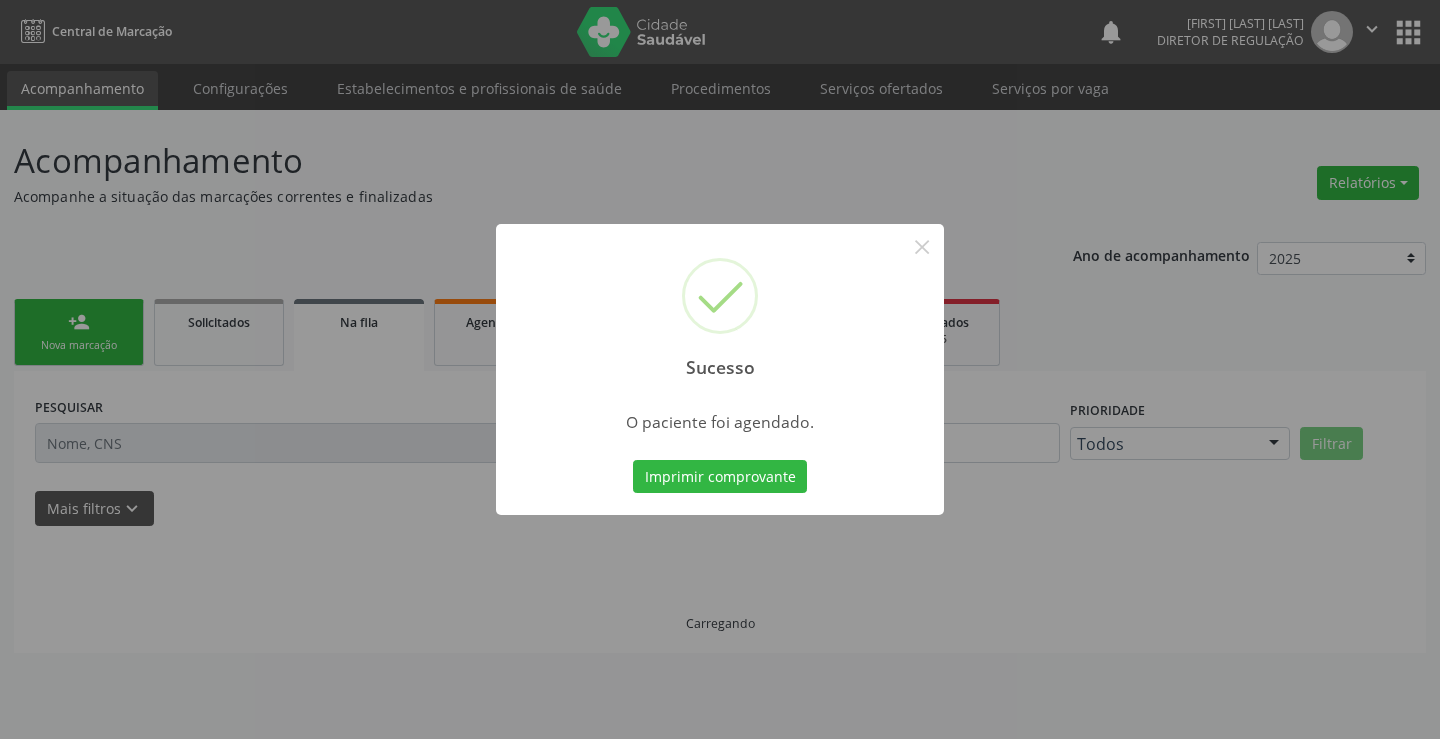 type 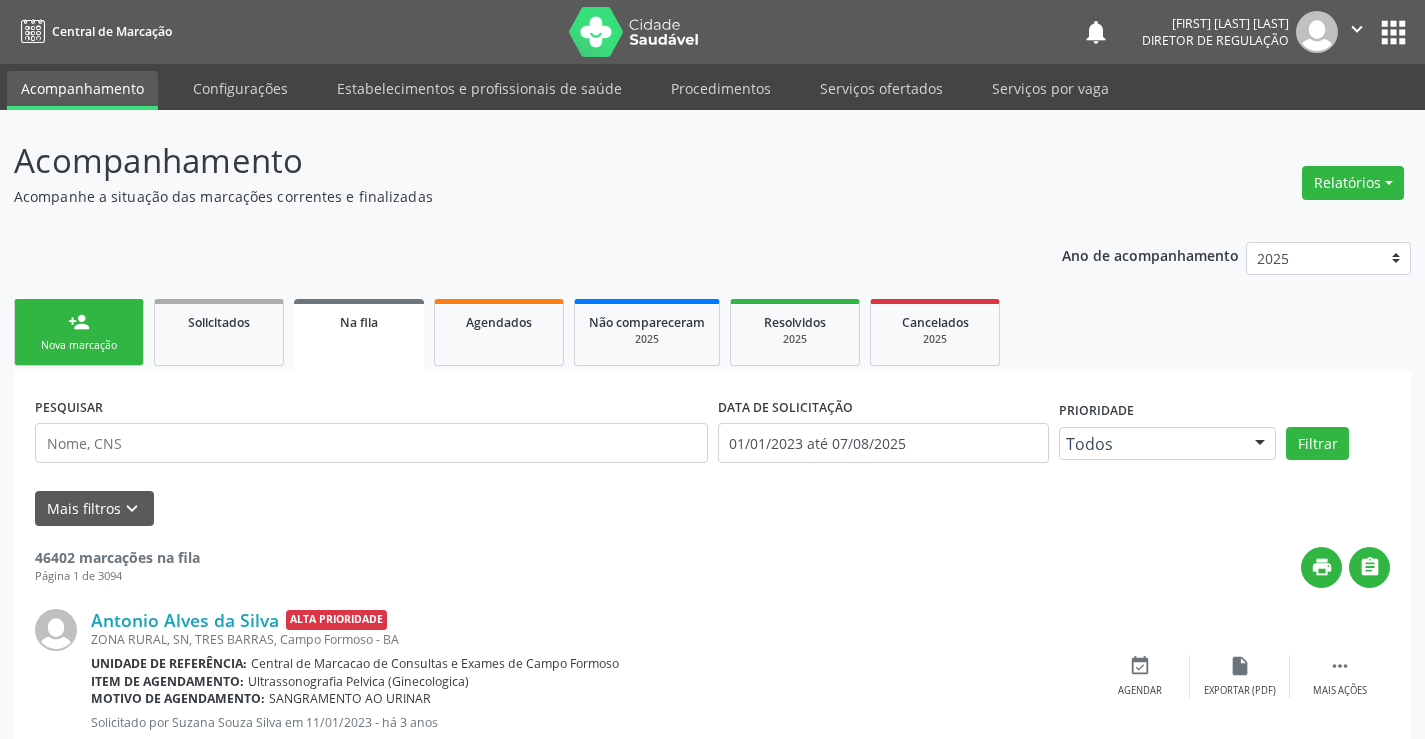drag, startPoint x: 1345, startPoint y: 26, endPoint x: 1302, endPoint y: 105, distance: 89.94443 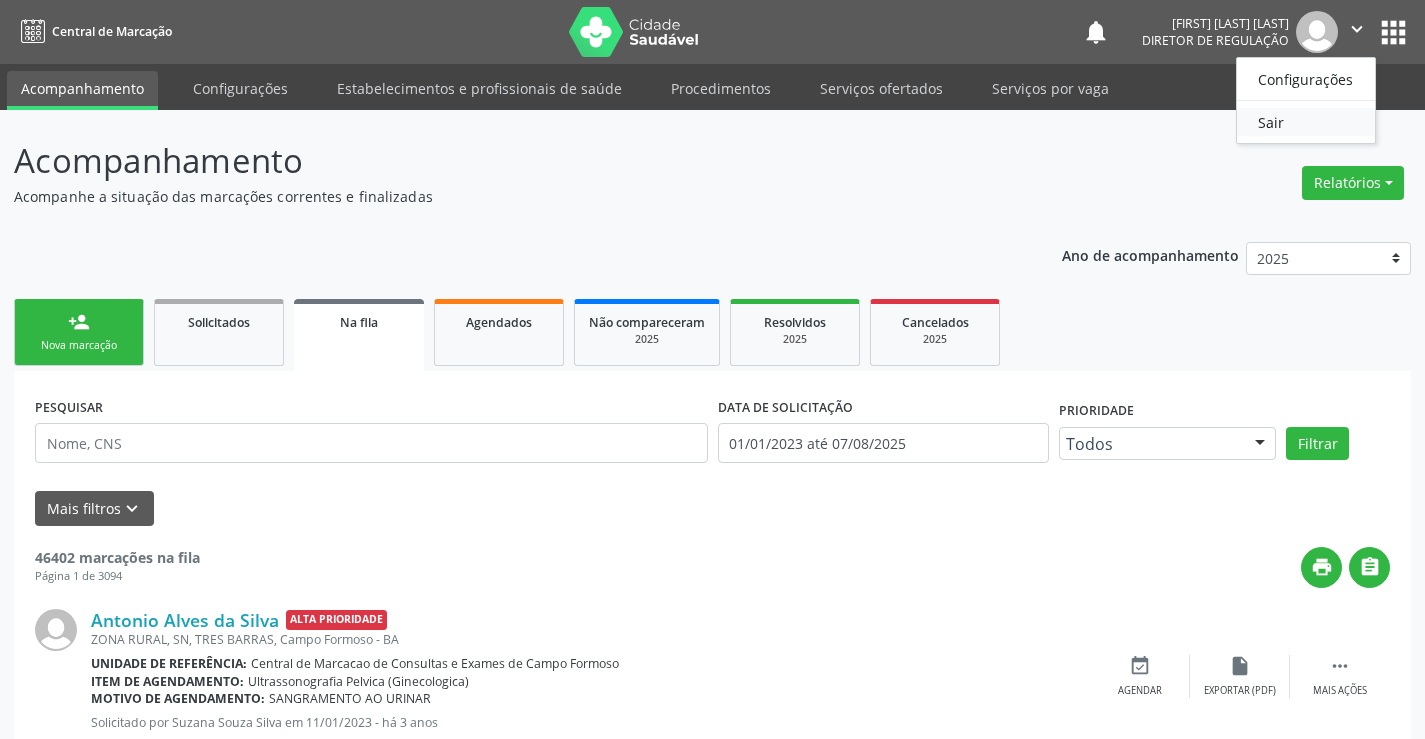 click on "Sair" at bounding box center [1306, 122] 